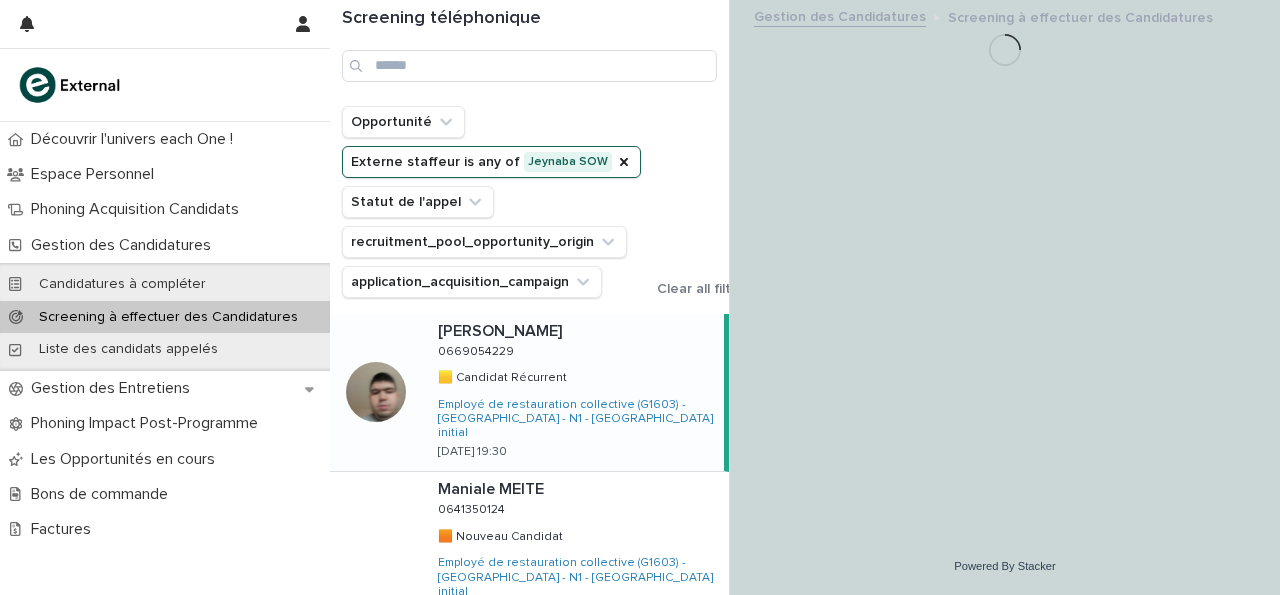 scroll, scrollTop: 0, scrollLeft: 0, axis: both 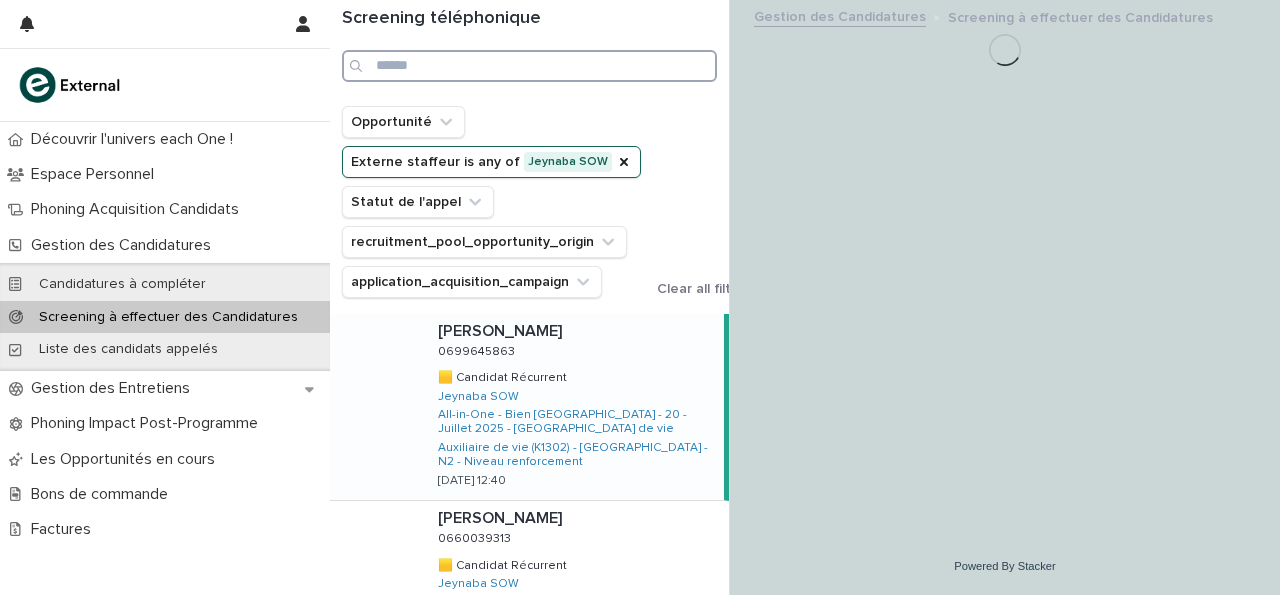 click at bounding box center [529, 66] 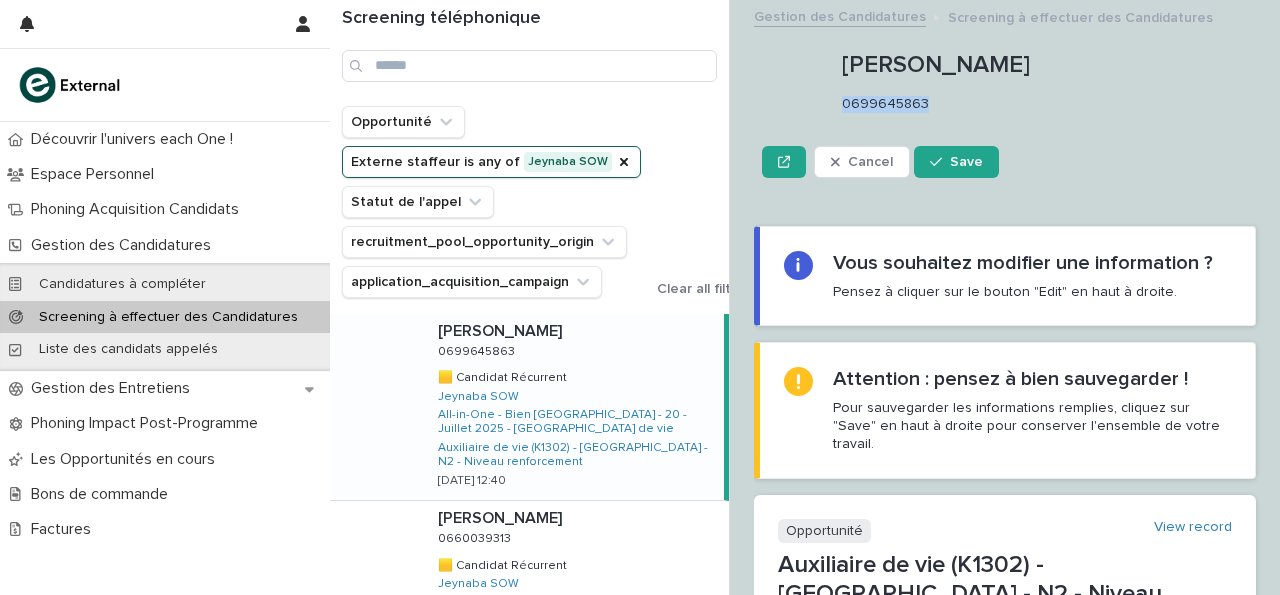 drag, startPoint x: 845, startPoint y: 103, endPoint x: 928, endPoint y: 115, distance: 83.86298 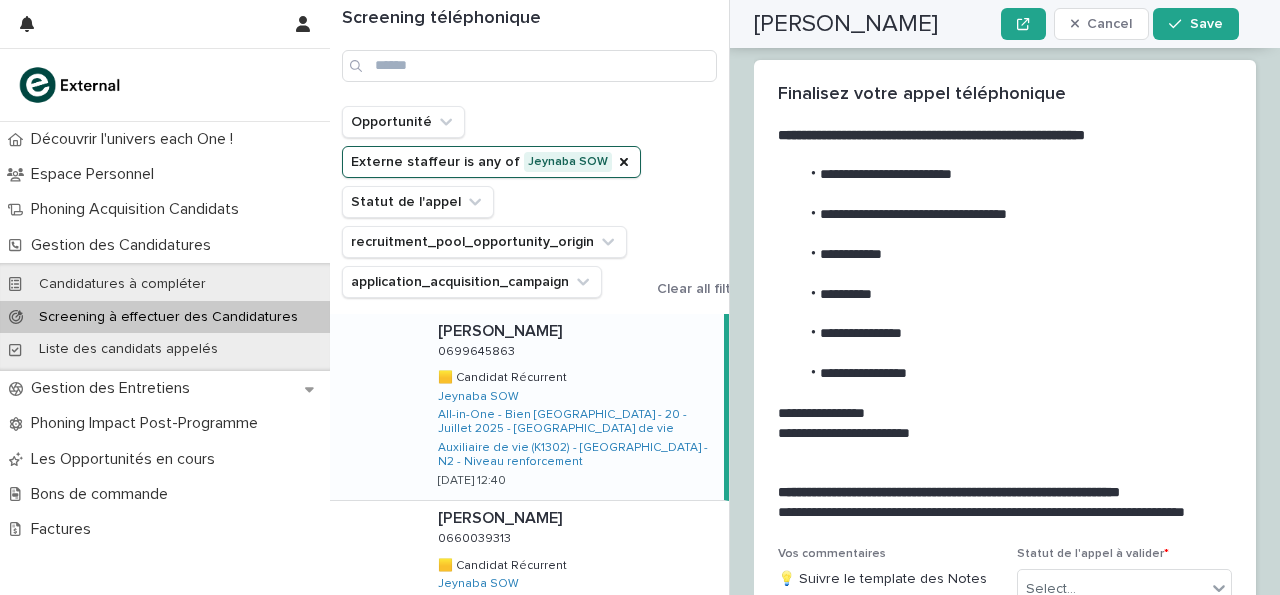 scroll, scrollTop: 3404, scrollLeft: 0, axis: vertical 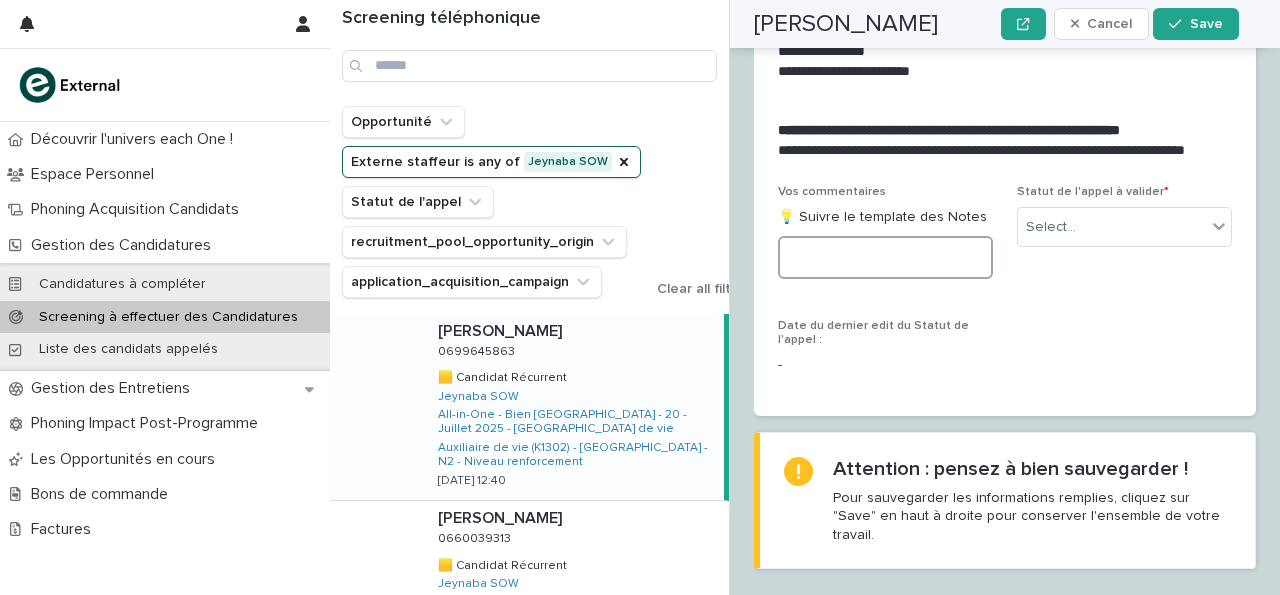 click at bounding box center [885, 257] 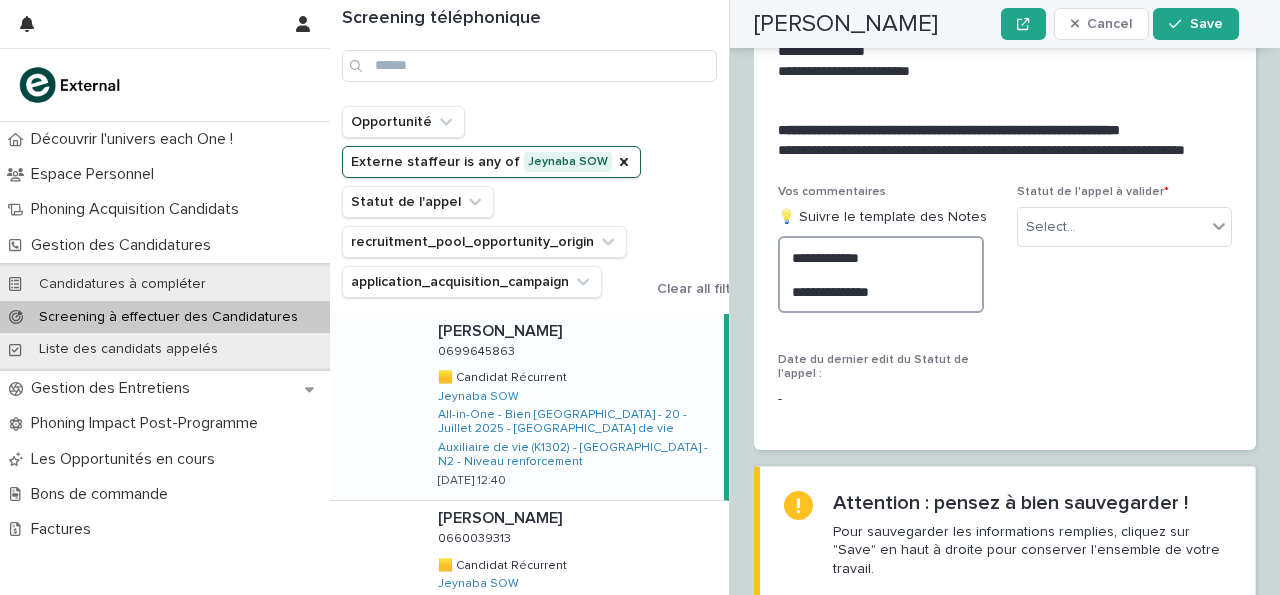 type on "**********" 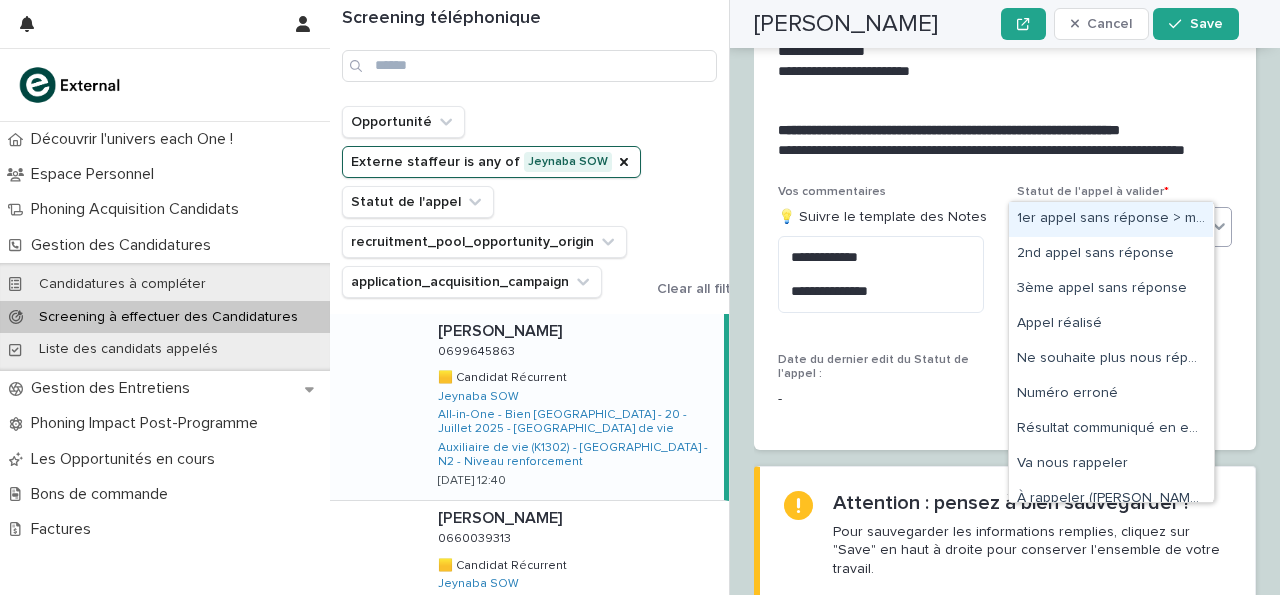 click on "1er appel sans réponse > message laissé" at bounding box center (1111, 219) 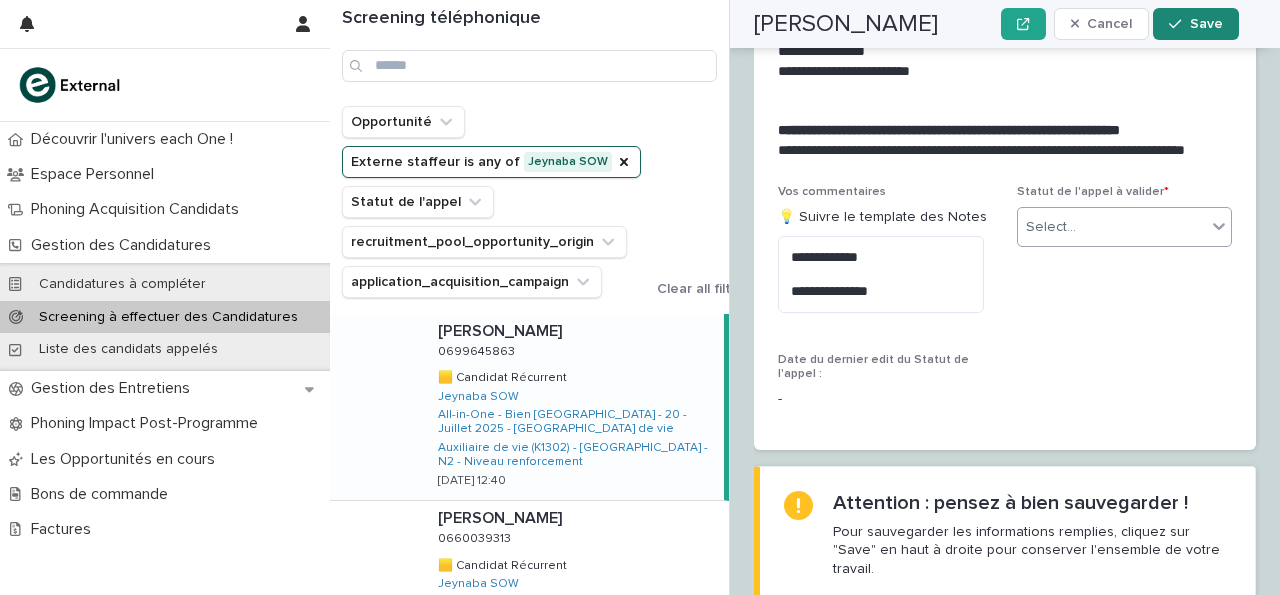 click on "Save" at bounding box center [1206, 24] 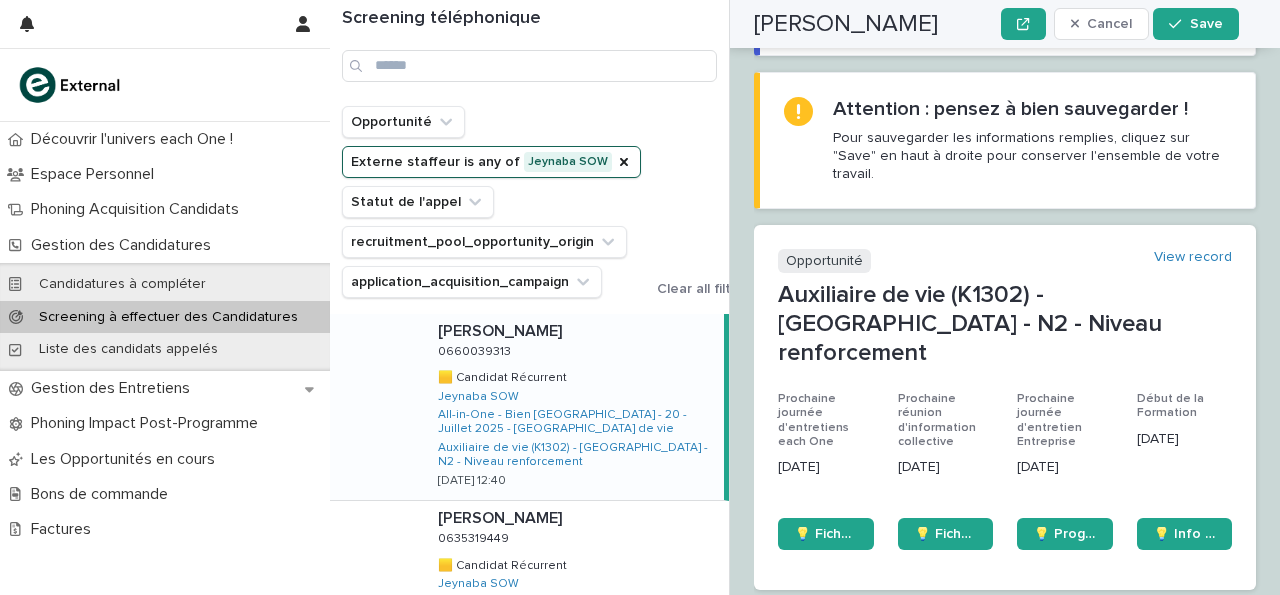 scroll, scrollTop: 0, scrollLeft: 0, axis: both 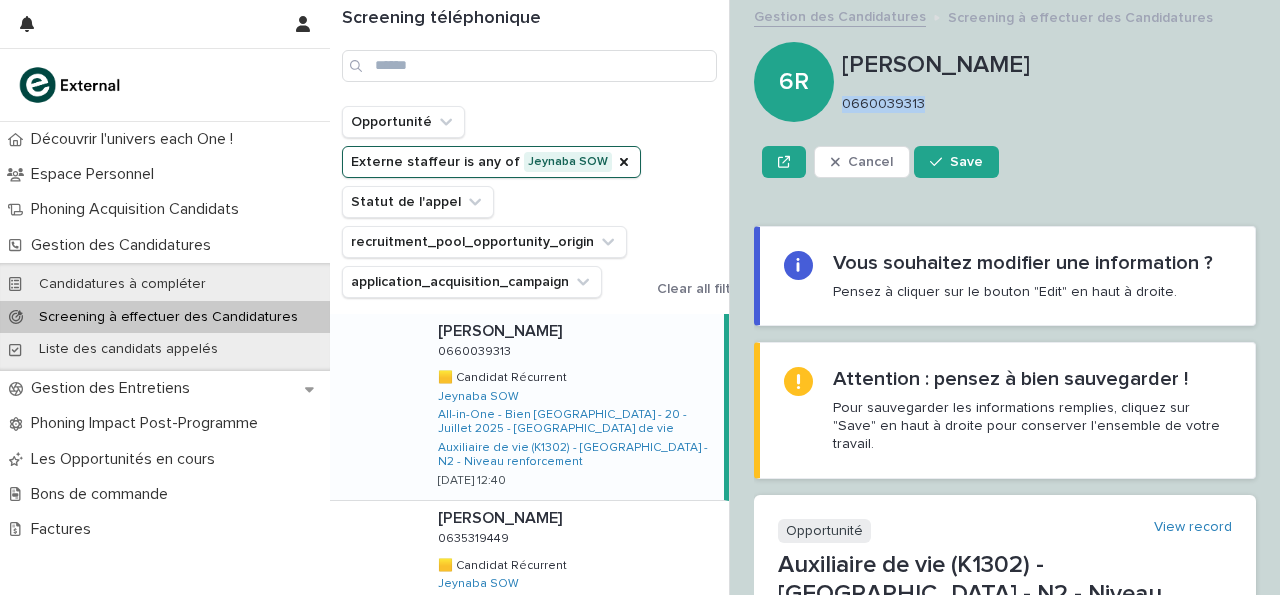 drag, startPoint x: 845, startPoint y: 102, endPoint x: 919, endPoint y: 98, distance: 74.10803 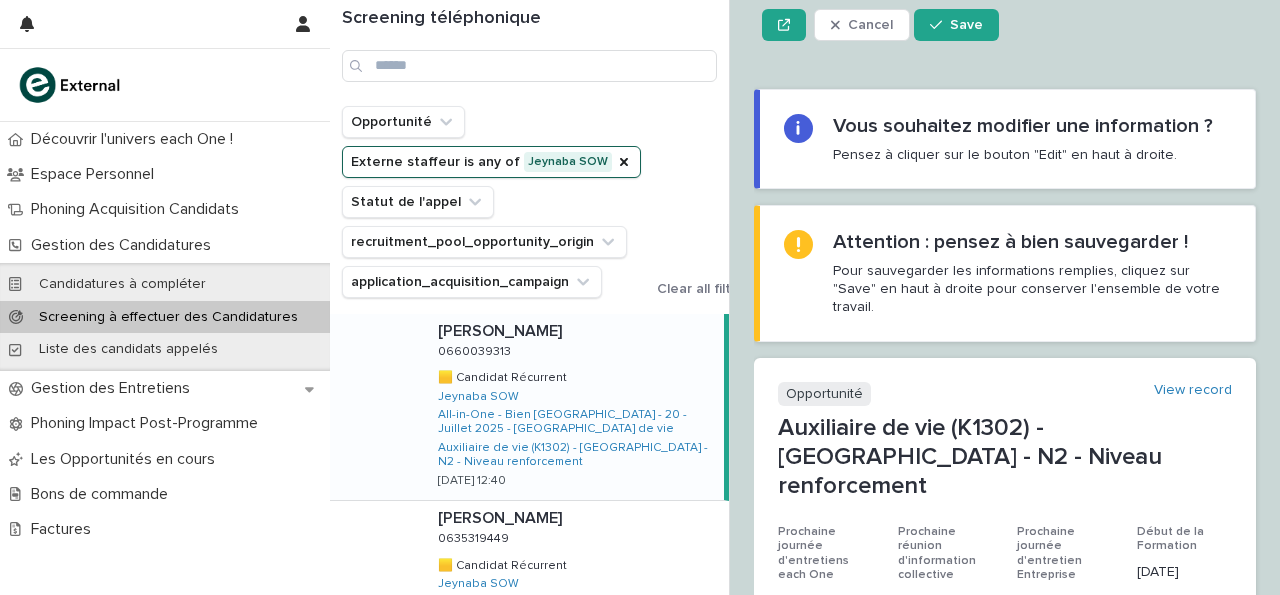 scroll, scrollTop: 346, scrollLeft: 0, axis: vertical 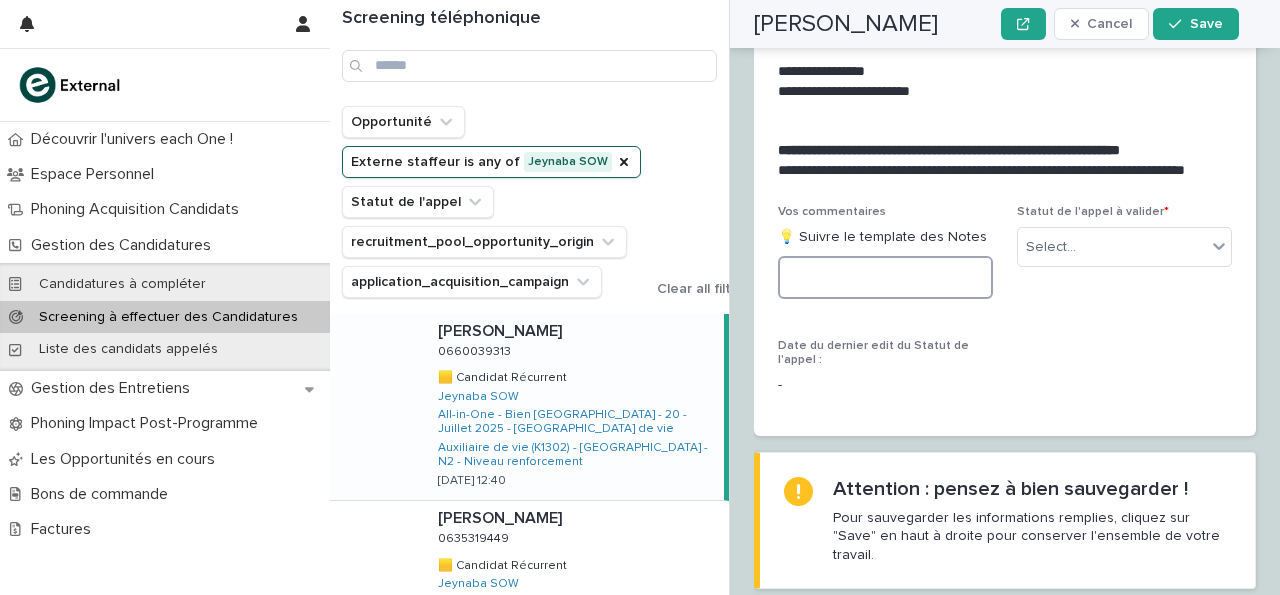 click at bounding box center (885, 277) 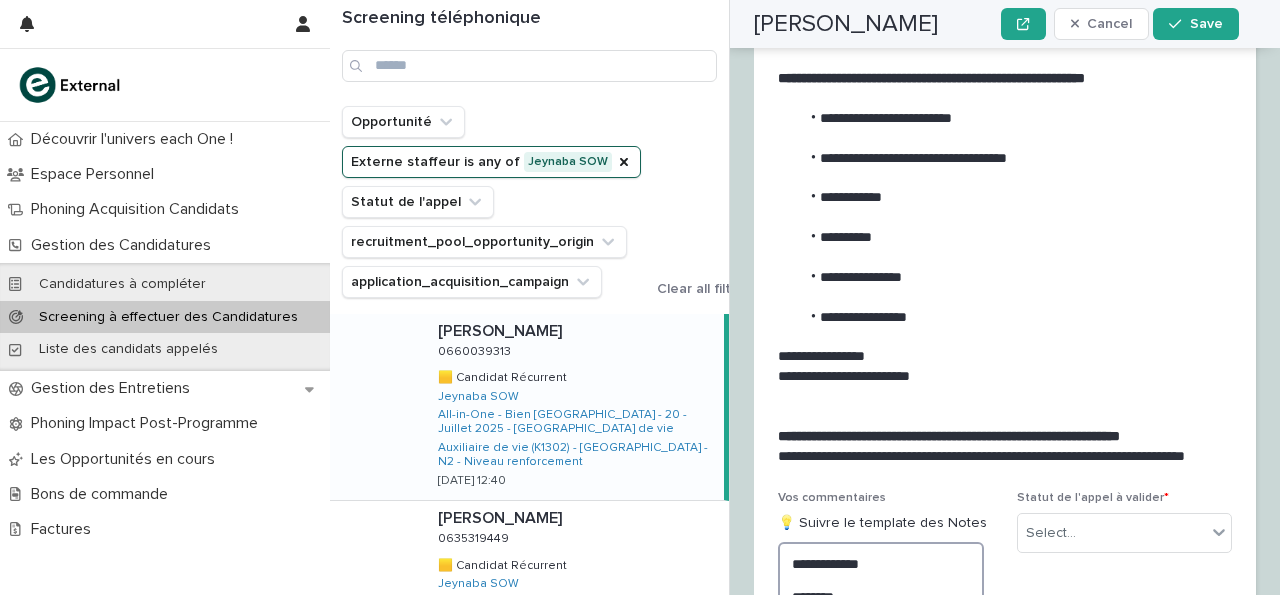 scroll, scrollTop: 3326, scrollLeft: 0, axis: vertical 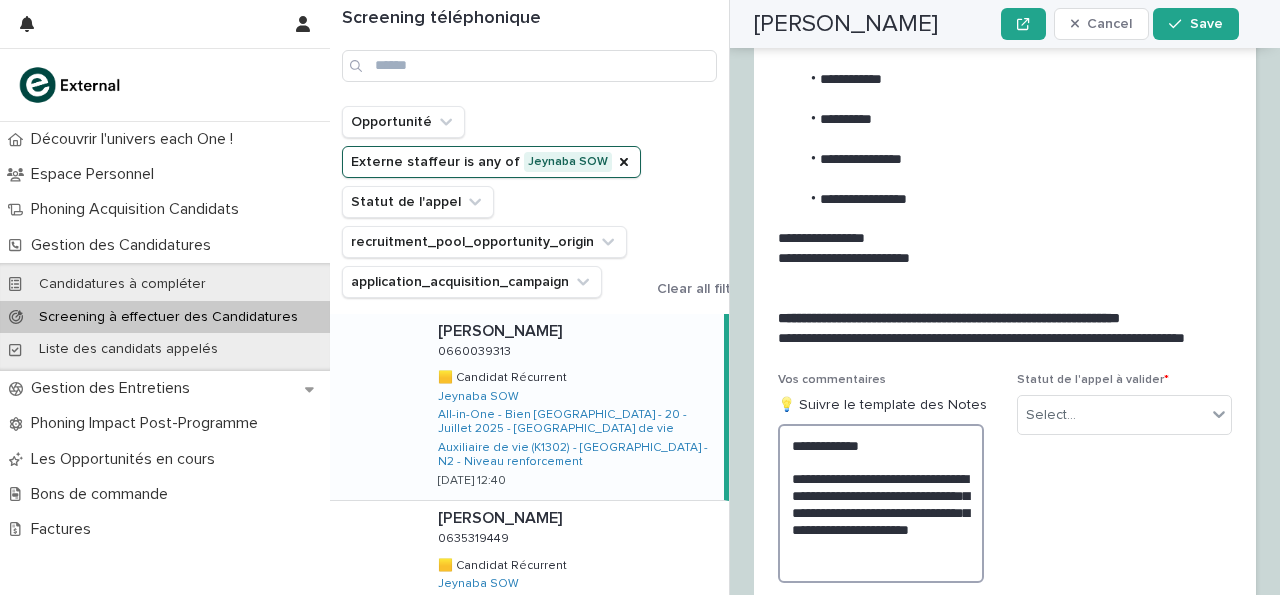 click on "**********" at bounding box center (881, 503) 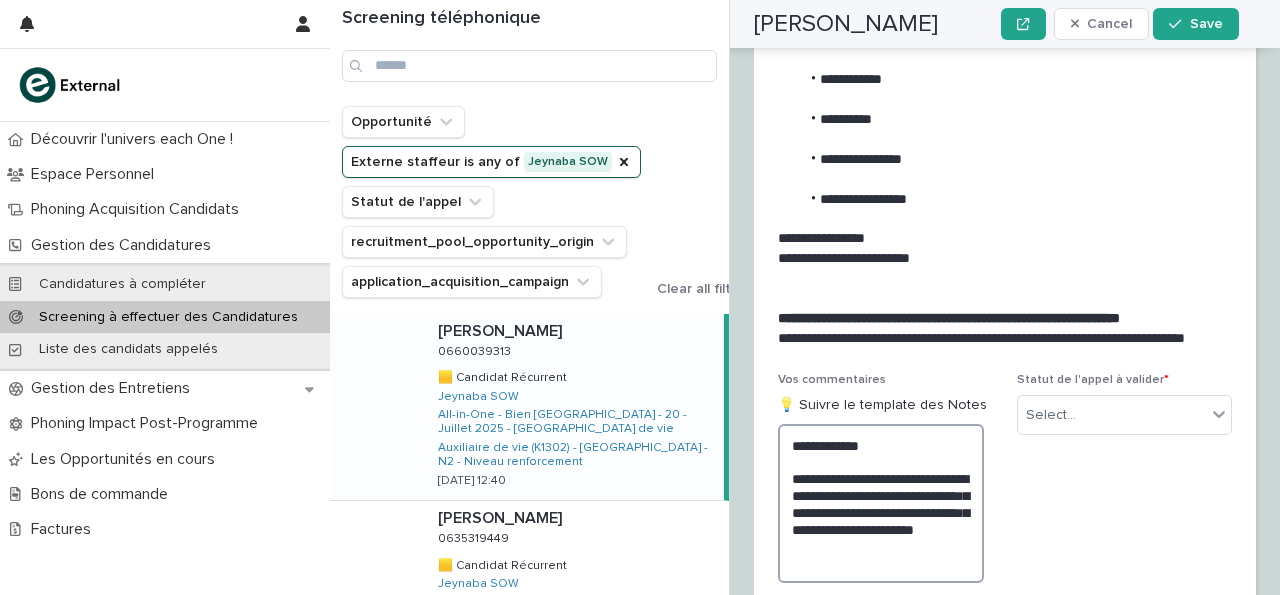 click on "**********" at bounding box center (881, 503) 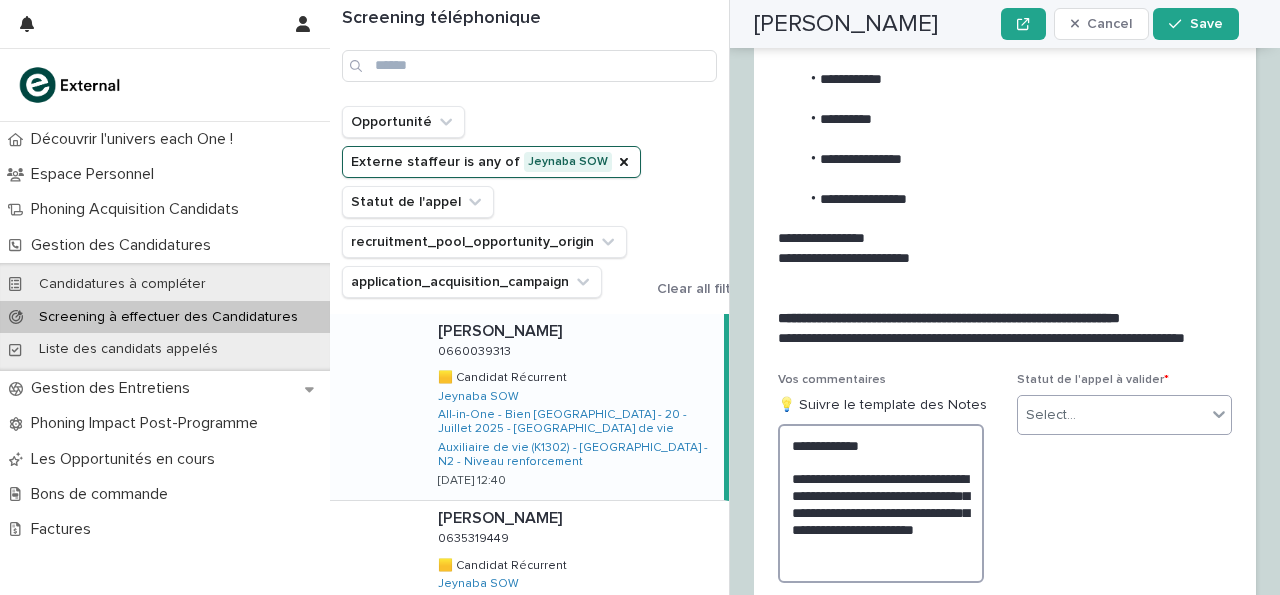 type on "**********" 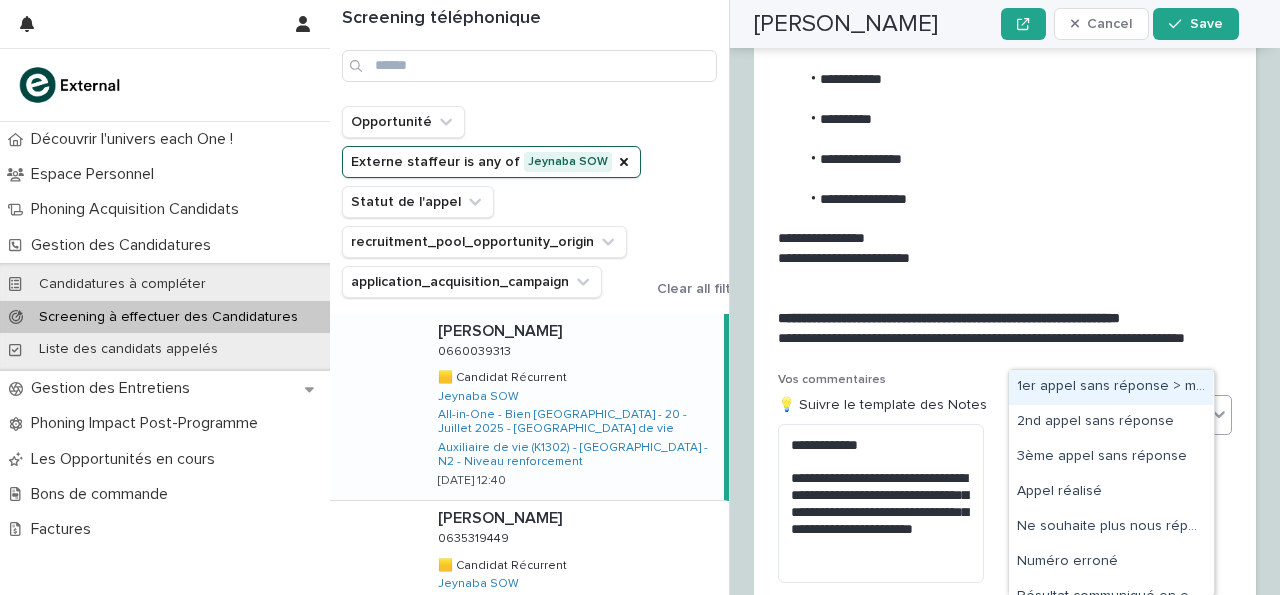 click on "Select..." at bounding box center (1112, 415) 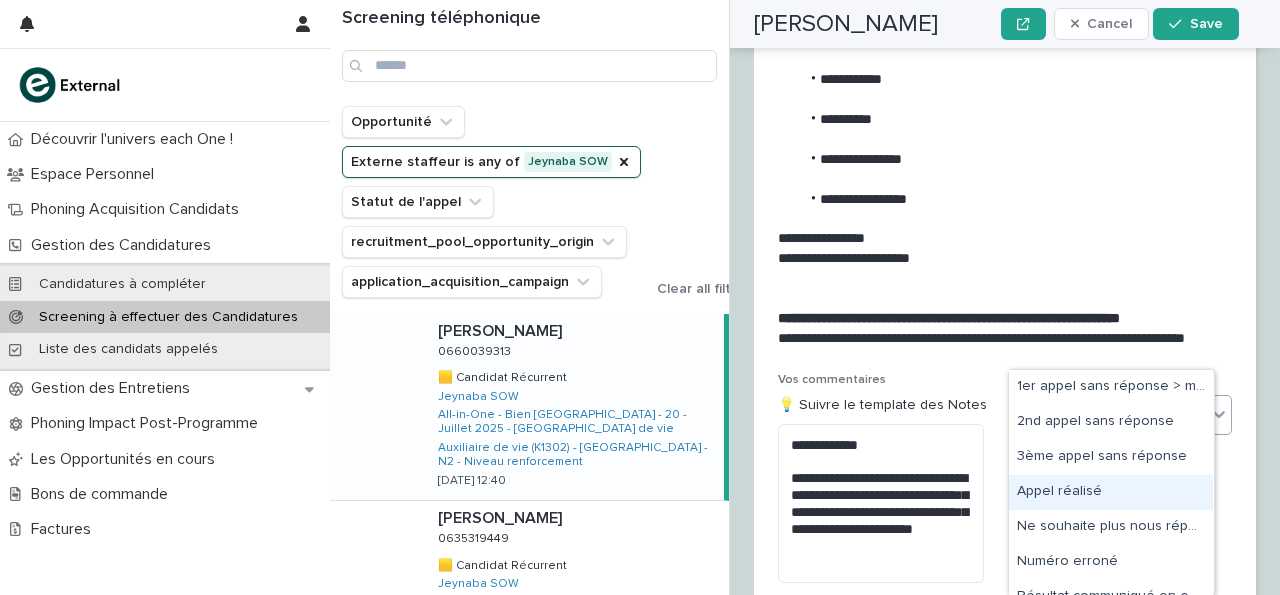 click on "Appel réalisé" at bounding box center (1111, 492) 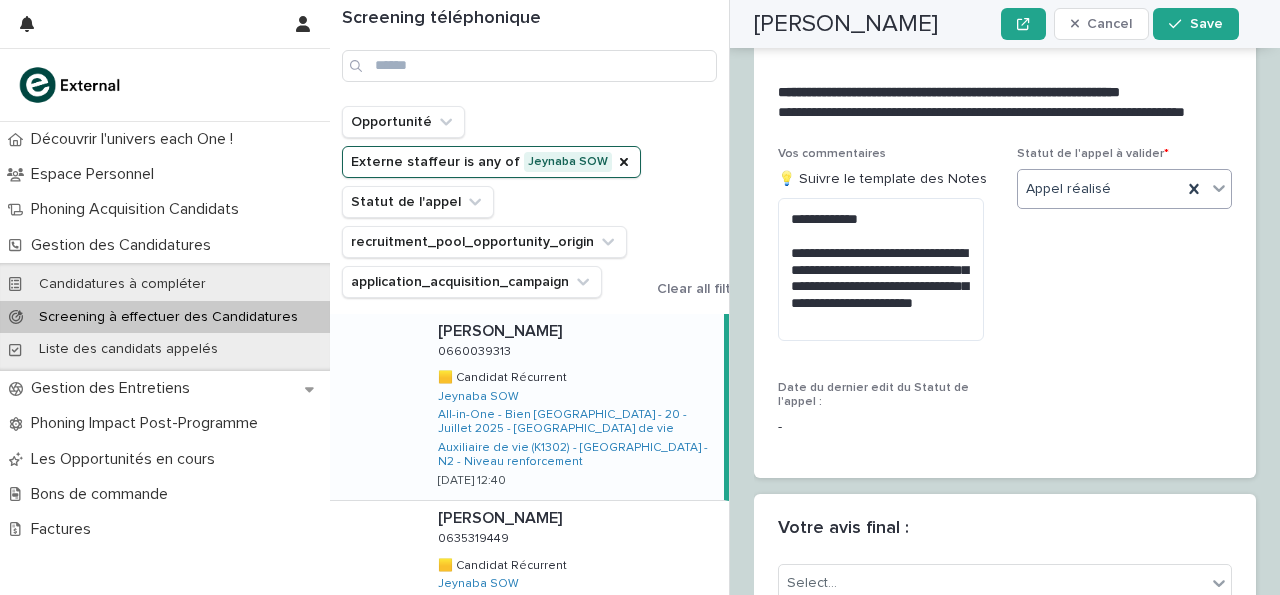 scroll, scrollTop: 4080, scrollLeft: 0, axis: vertical 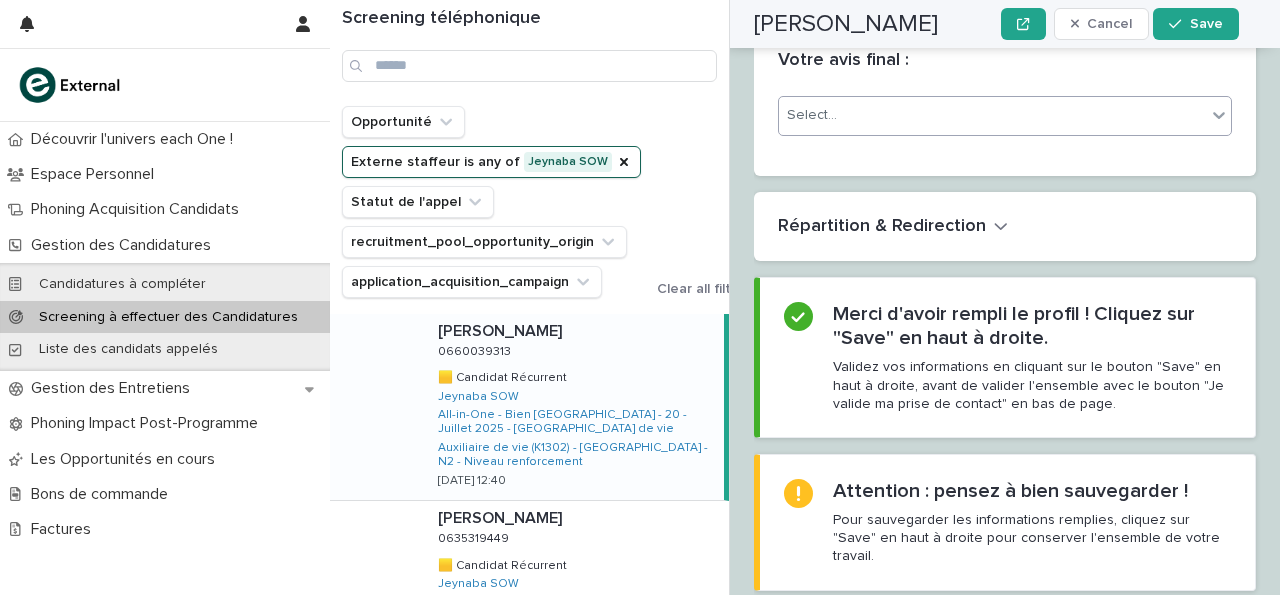click on "Select..." at bounding box center [992, 115] 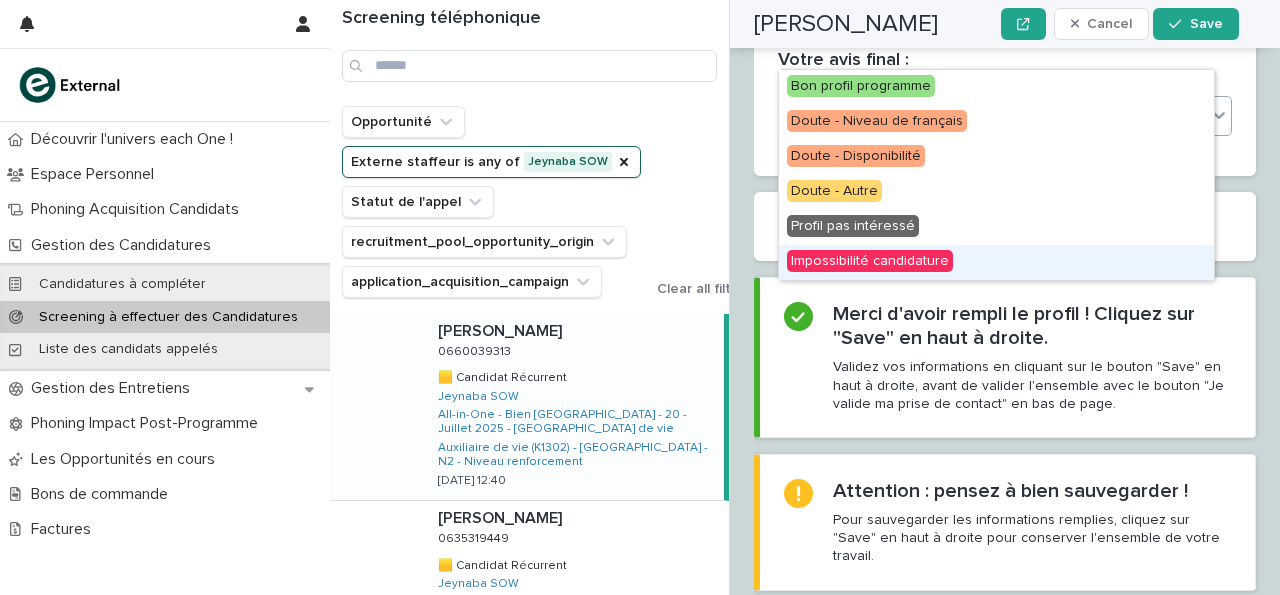 click on "Impossibilité candidature" at bounding box center [870, 261] 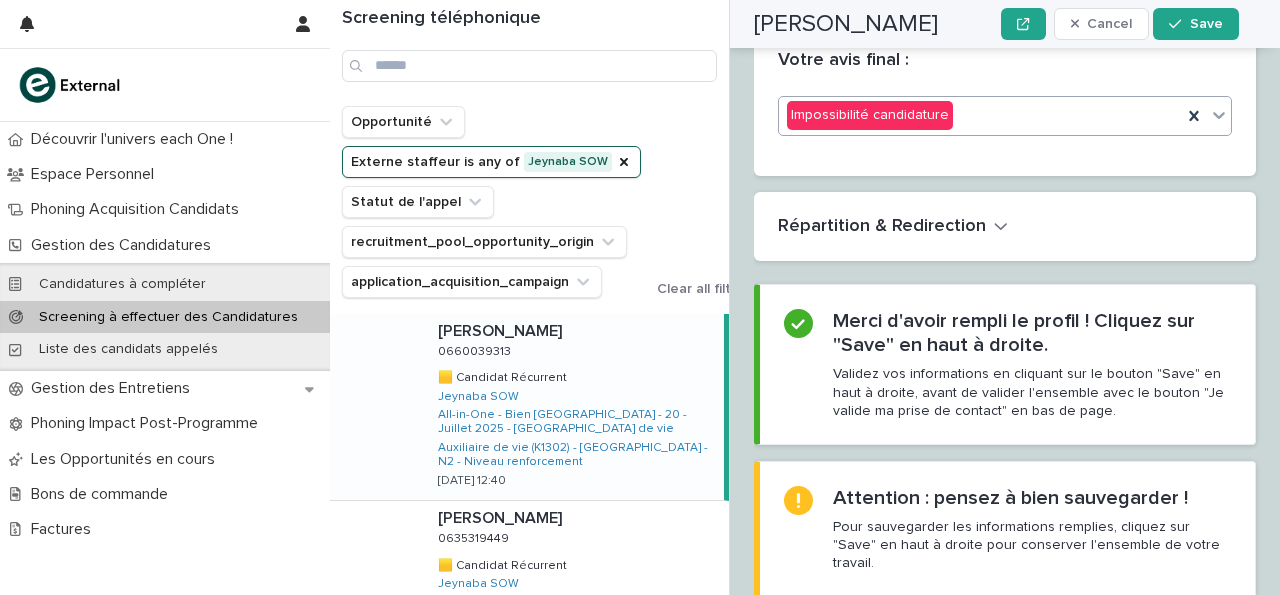 scroll, scrollTop: 4080, scrollLeft: 0, axis: vertical 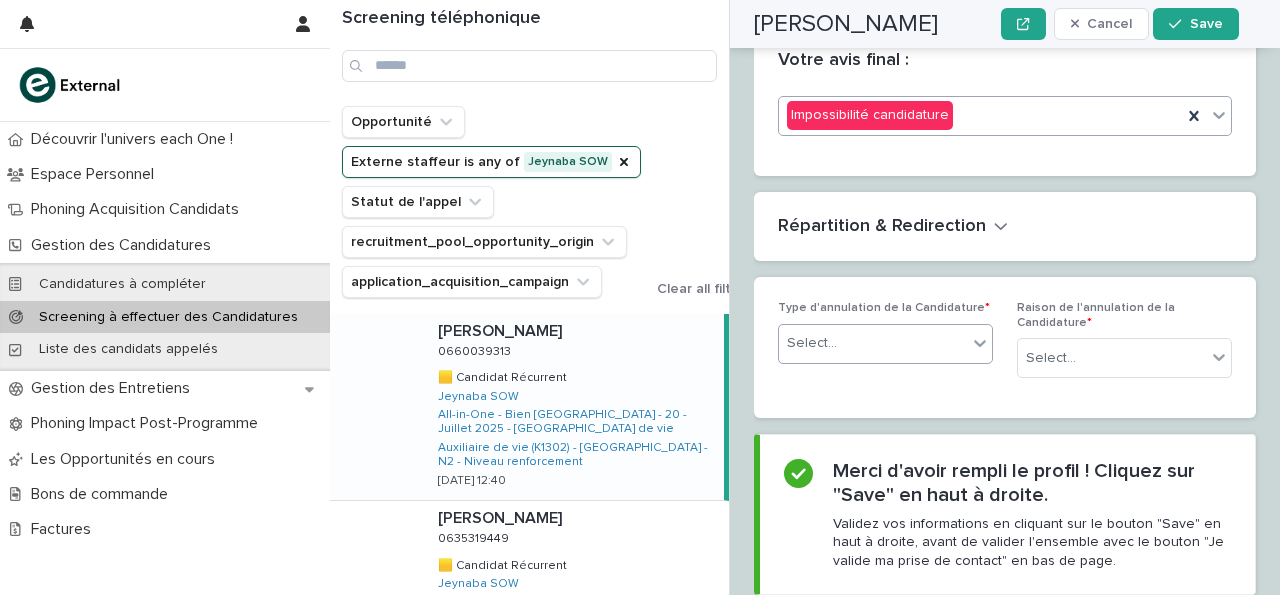 click on "Select..." at bounding box center (873, 343) 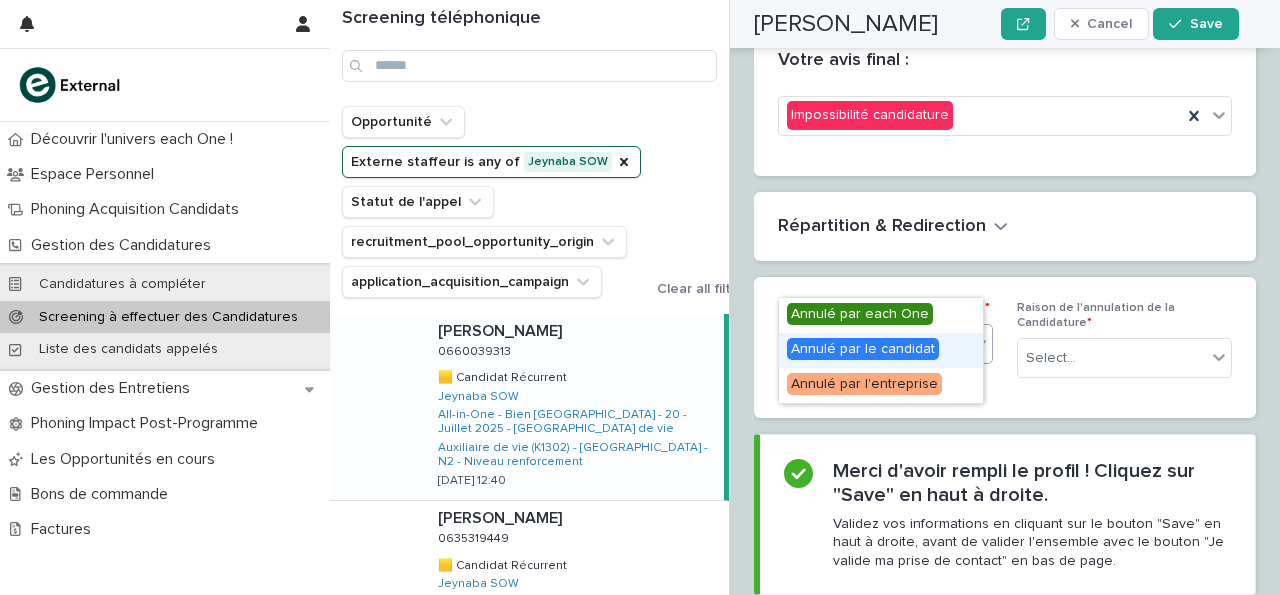 click on "Annulé par le candidat" at bounding box center (863, 349) 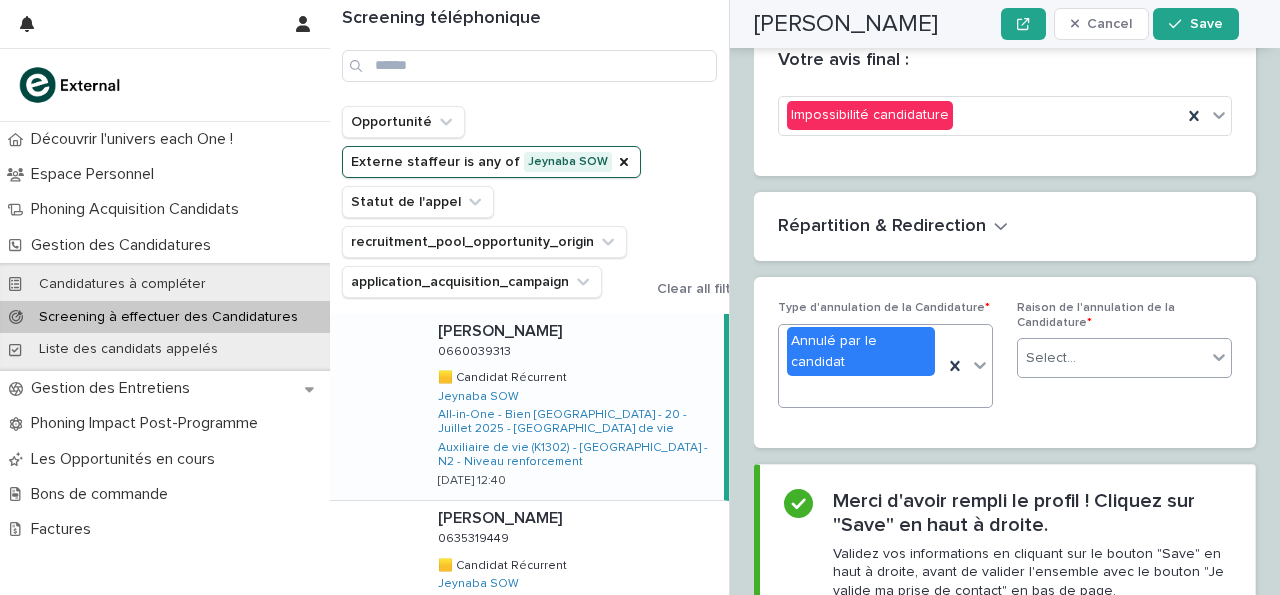 click on "Select..." at bounding box center [1112, 358] 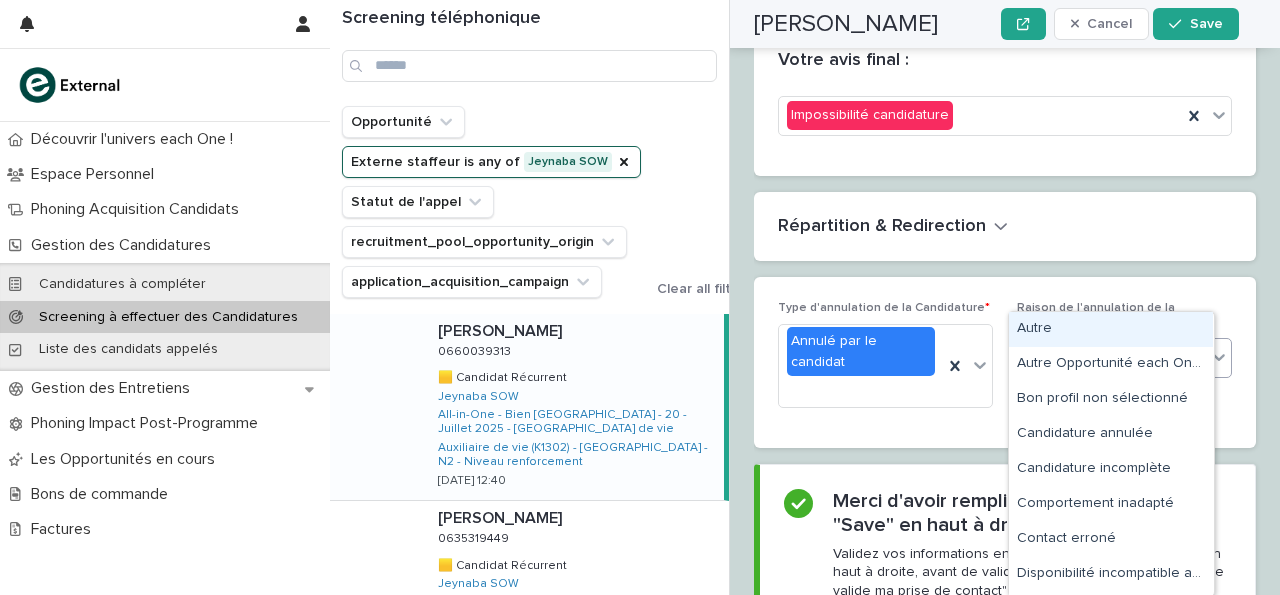 scroll, scrollTop: 4267, scrollLeft: 0, axis: vertical 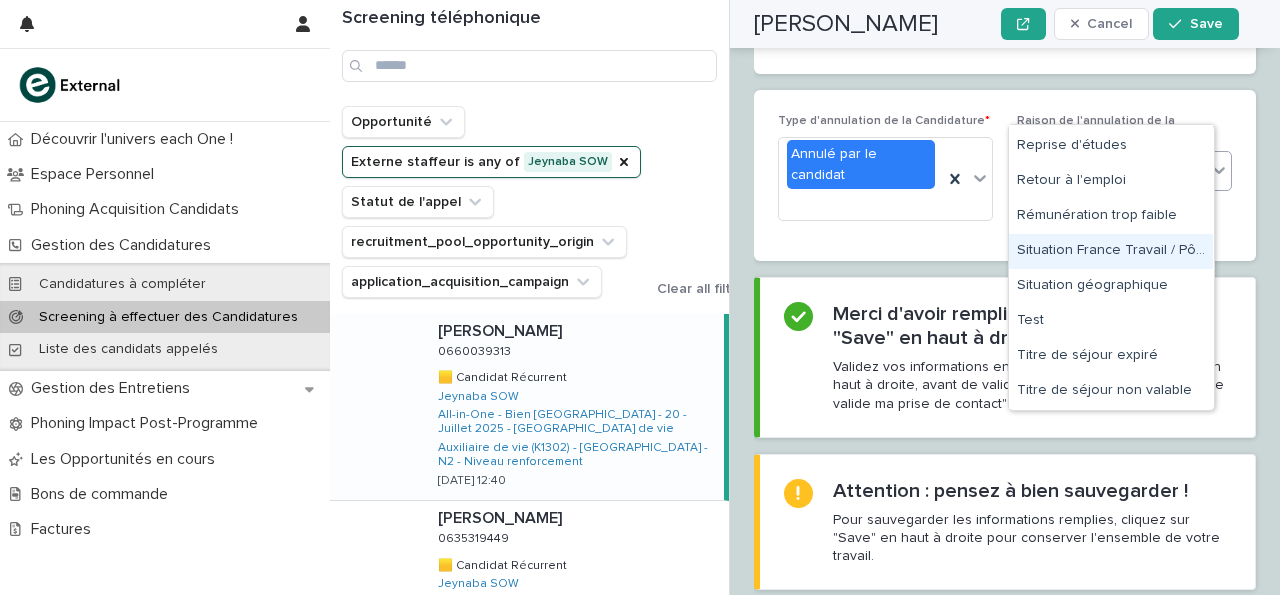 click on "Situation France Travail / Pôle Emploi non conforme" at bounding box center [1111, 251] 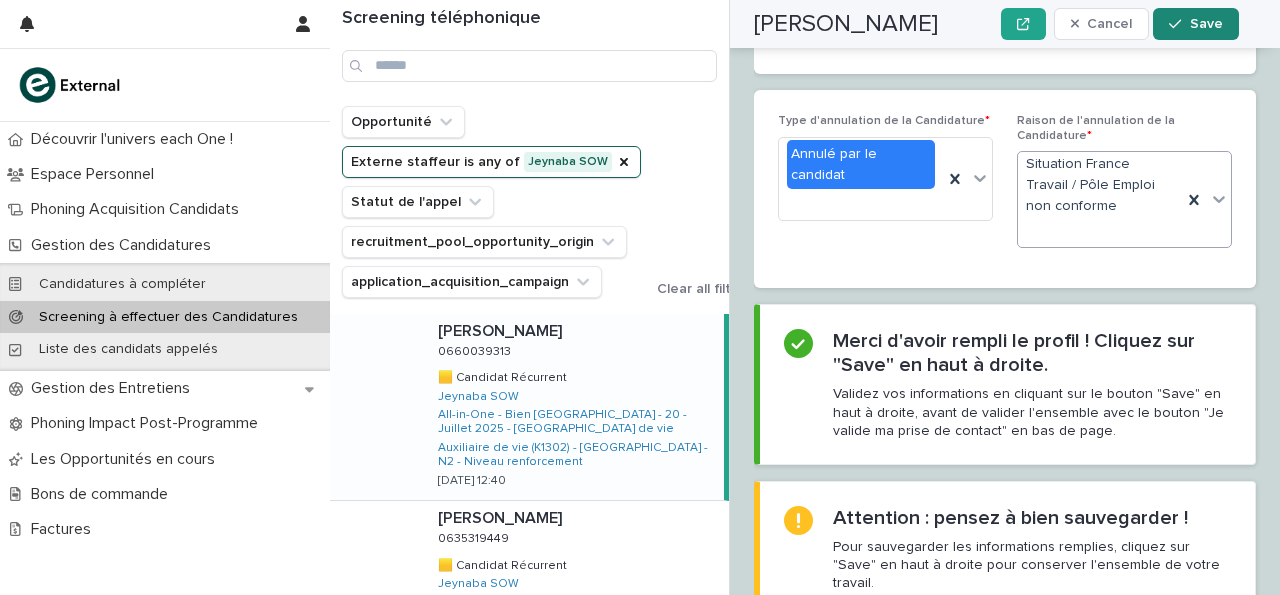 click 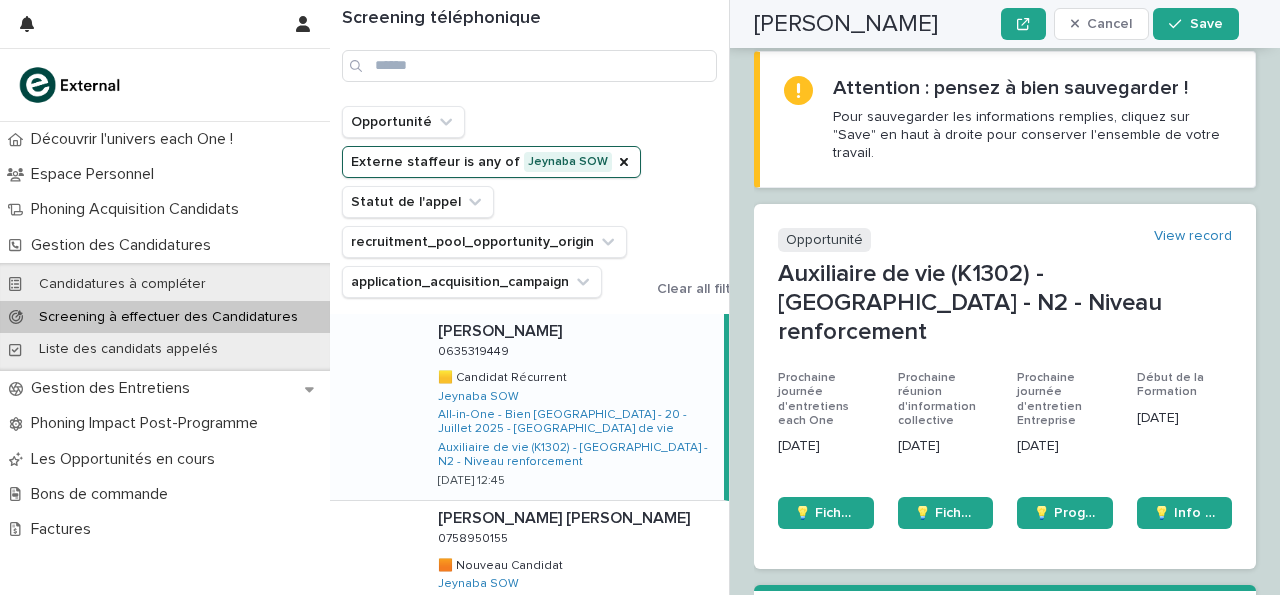 scroll, scrollTop: 0, scrollLeft: 0, axis: both 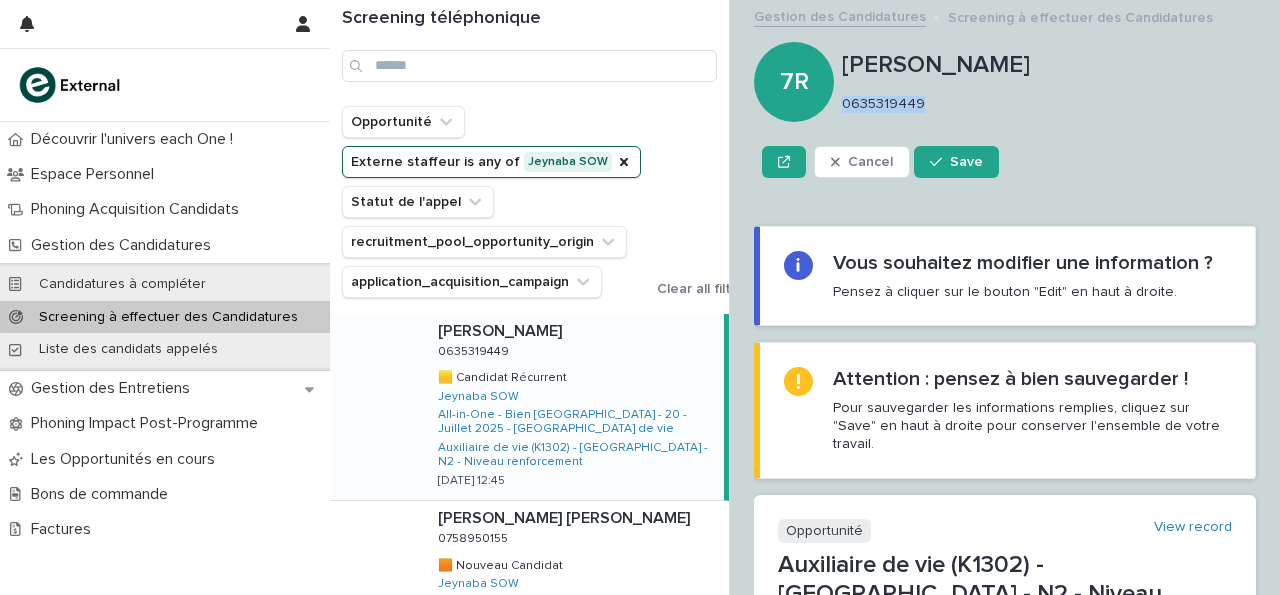 drag, startPoint x: 843, startPoint y: 106, endPoint x: 941, endPoint y: 104, distance: 98.02041 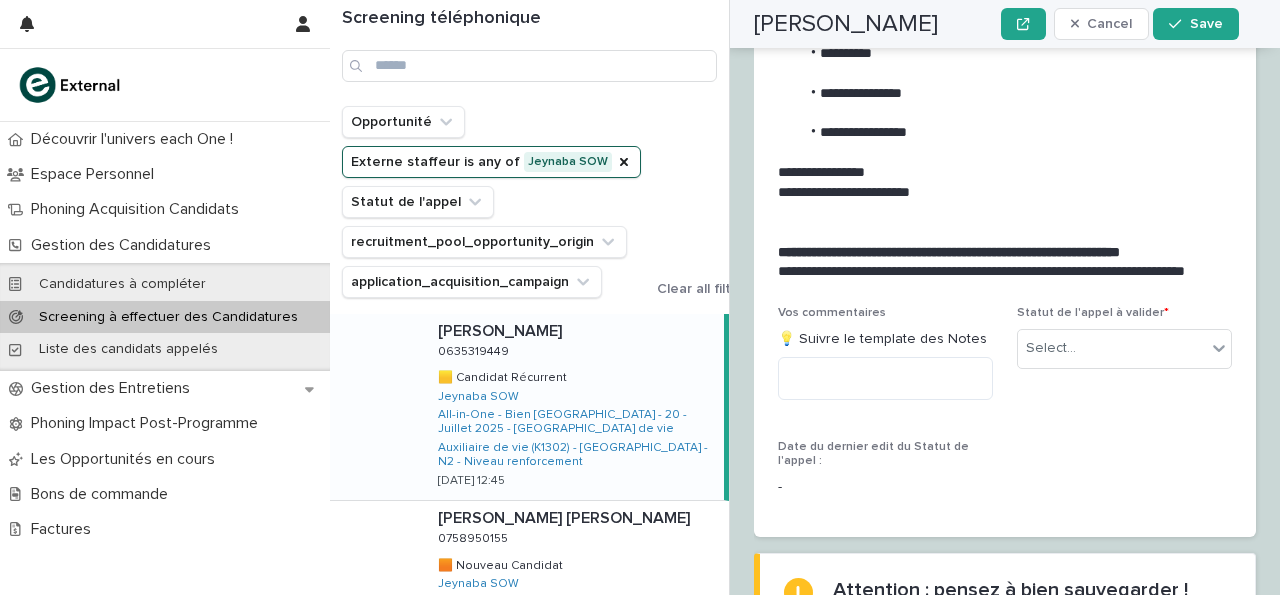 scroll, scrollTop: 3417, scrollLeft: 0, axis: vertical 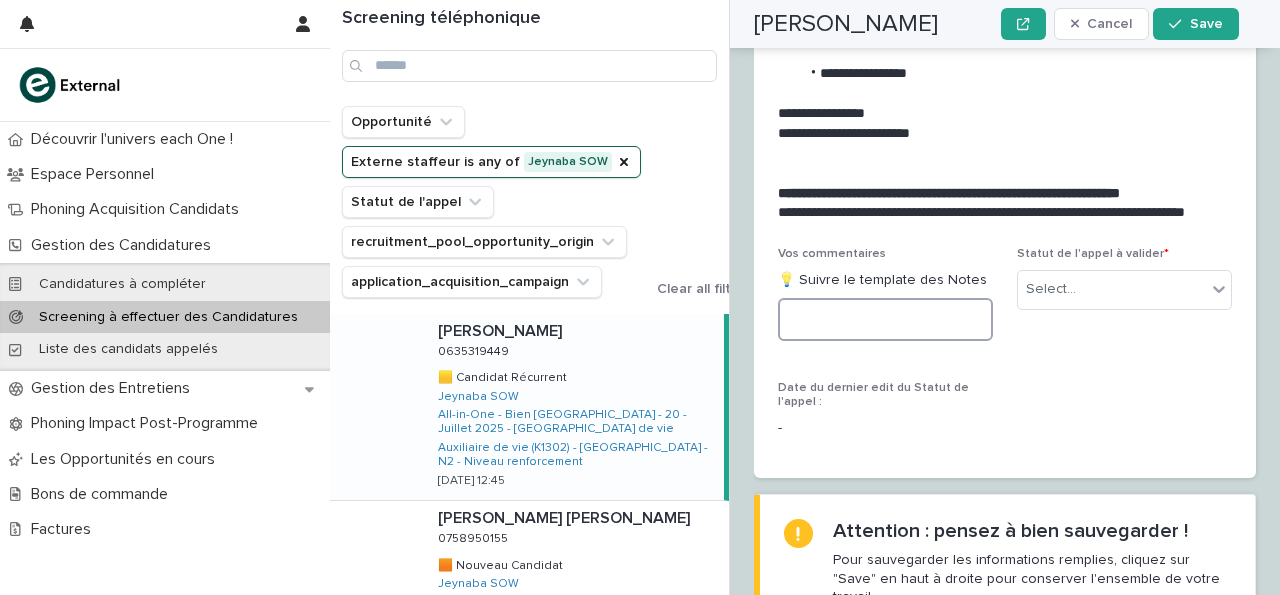 click at bounding box center [885, 319] 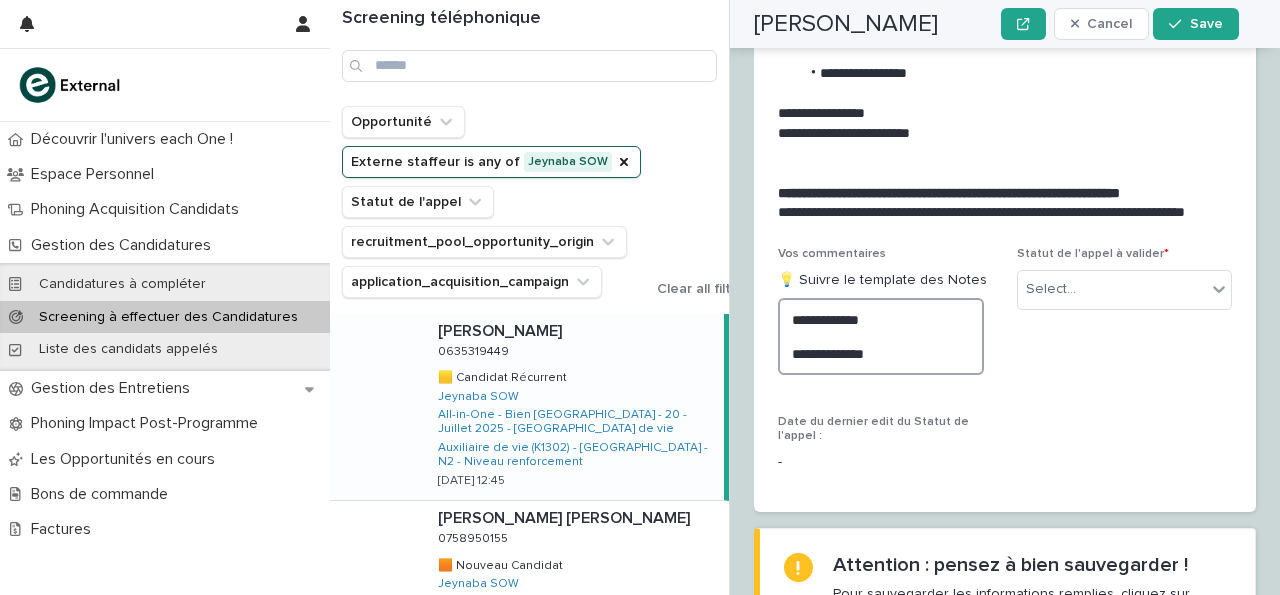type on "**********" 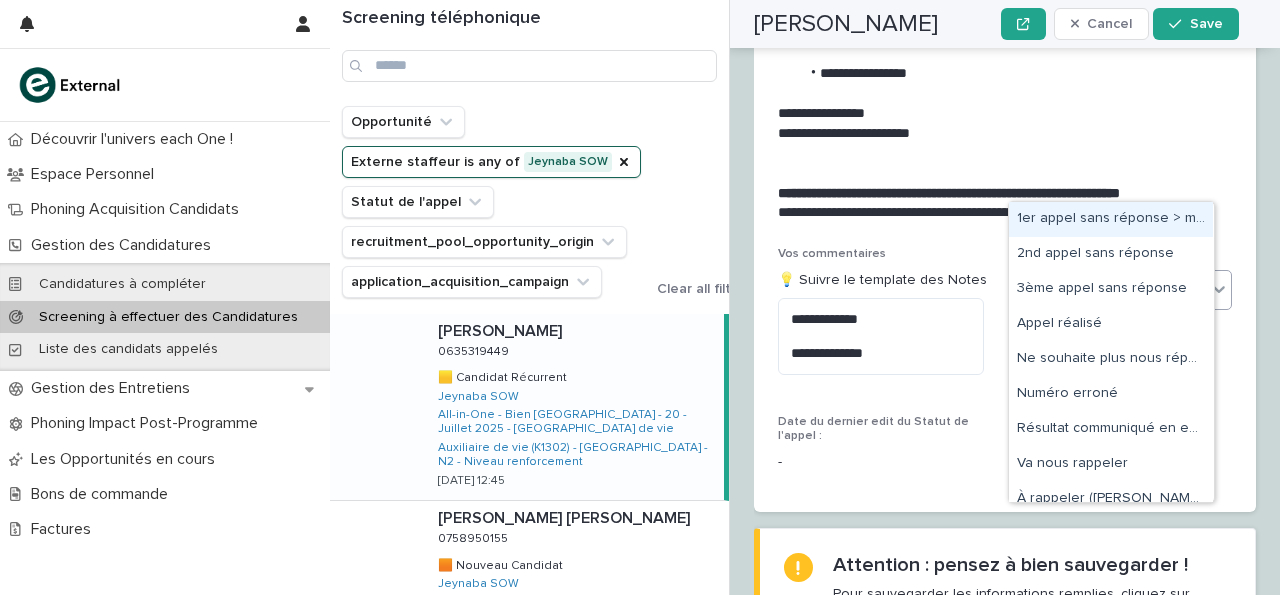 click on "1er appel sans réponse > message laissé" at bounding box center (1111, 219) 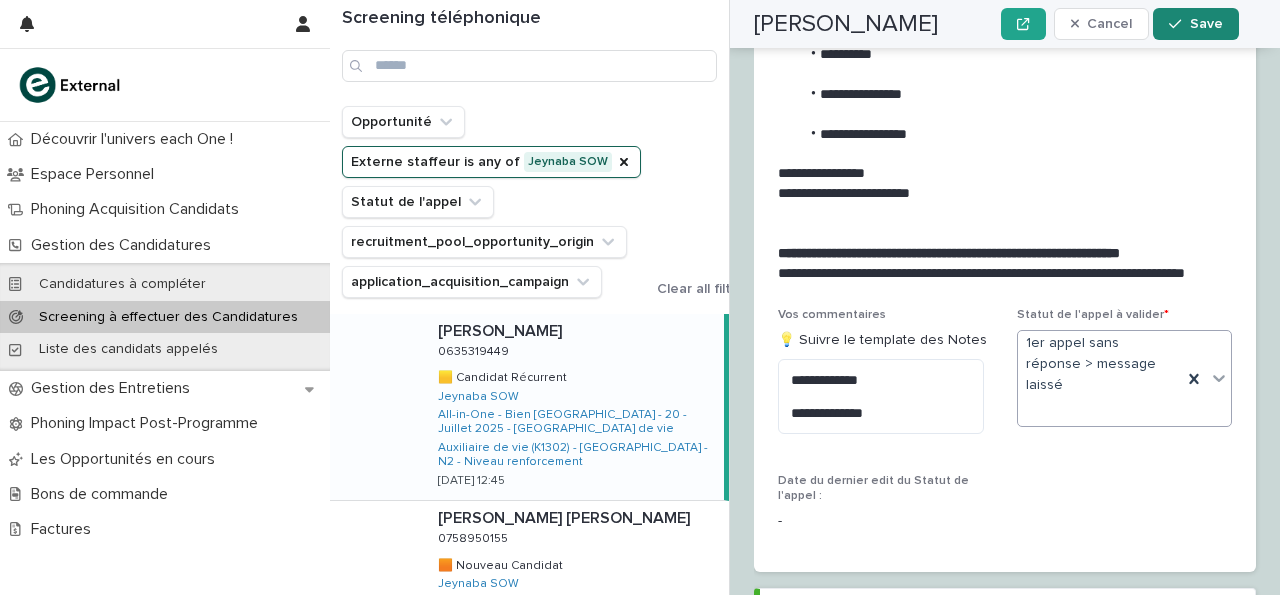 click on "Save" at bounding box center (1195, 24) 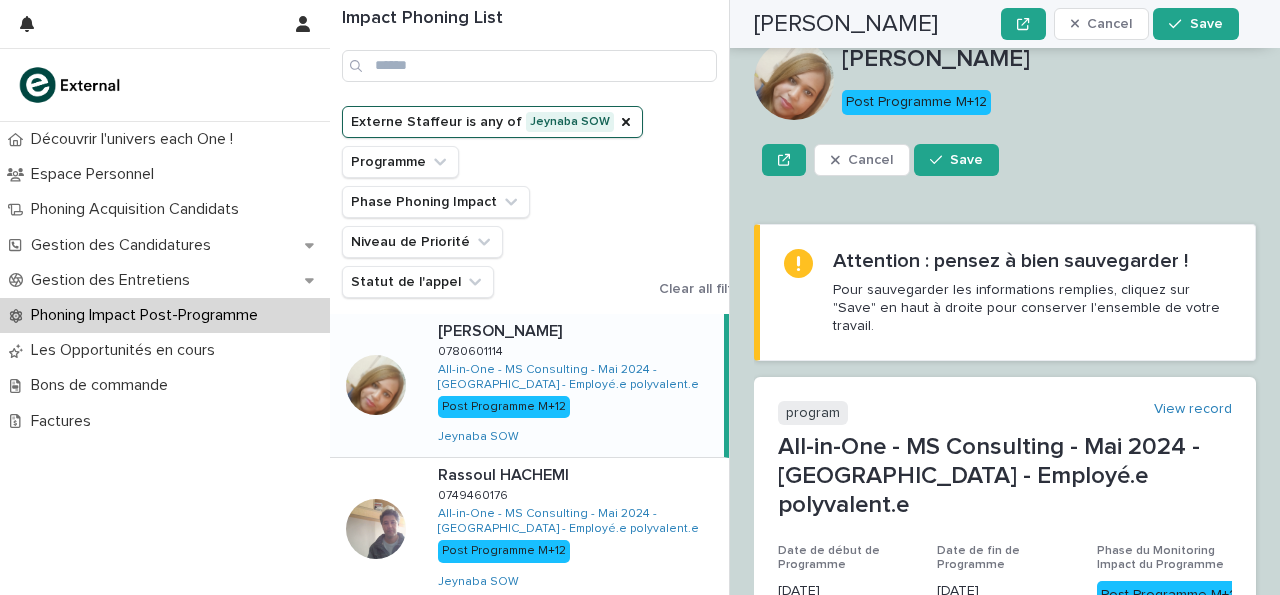 scroll, scrollTop: 0, scrollLeft: 0, axis: both 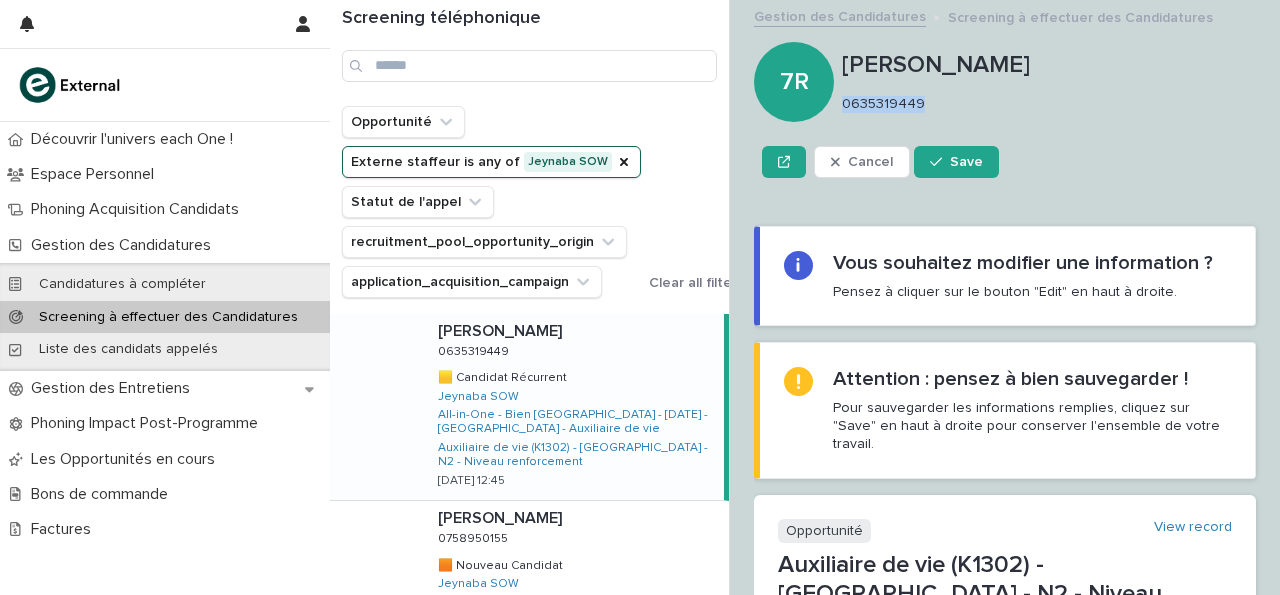 drag, startPoint x: 843, startPoint y: 101, endPoint x: 936, endPoint y: 107, distance: 93.193344 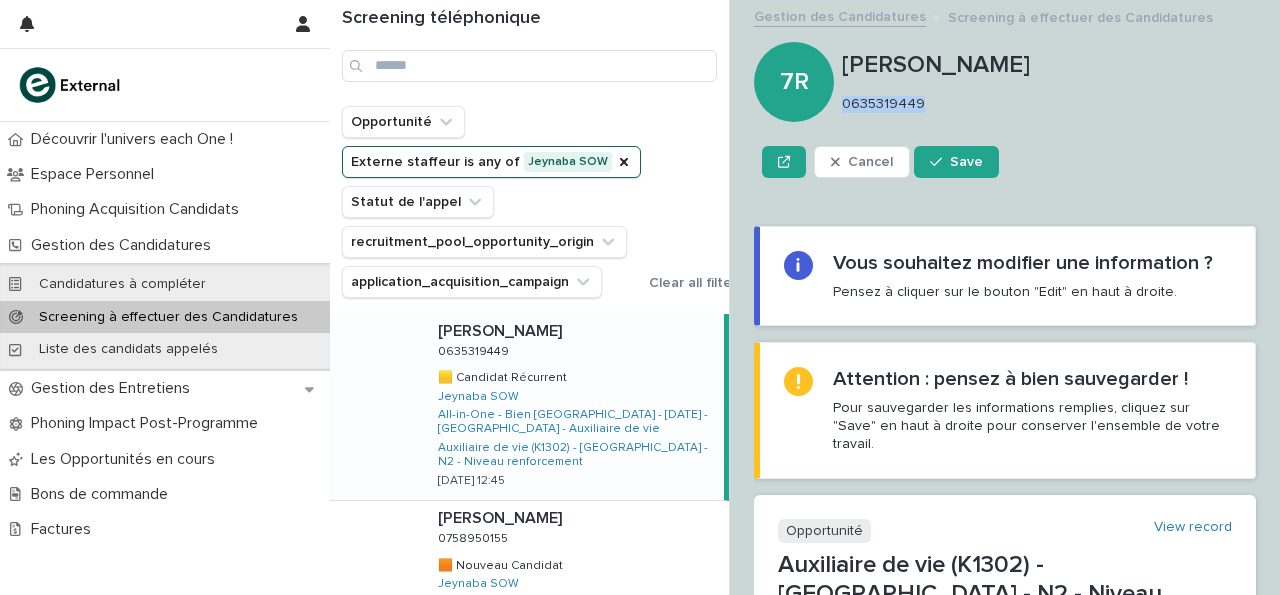 copy on "0635319449" 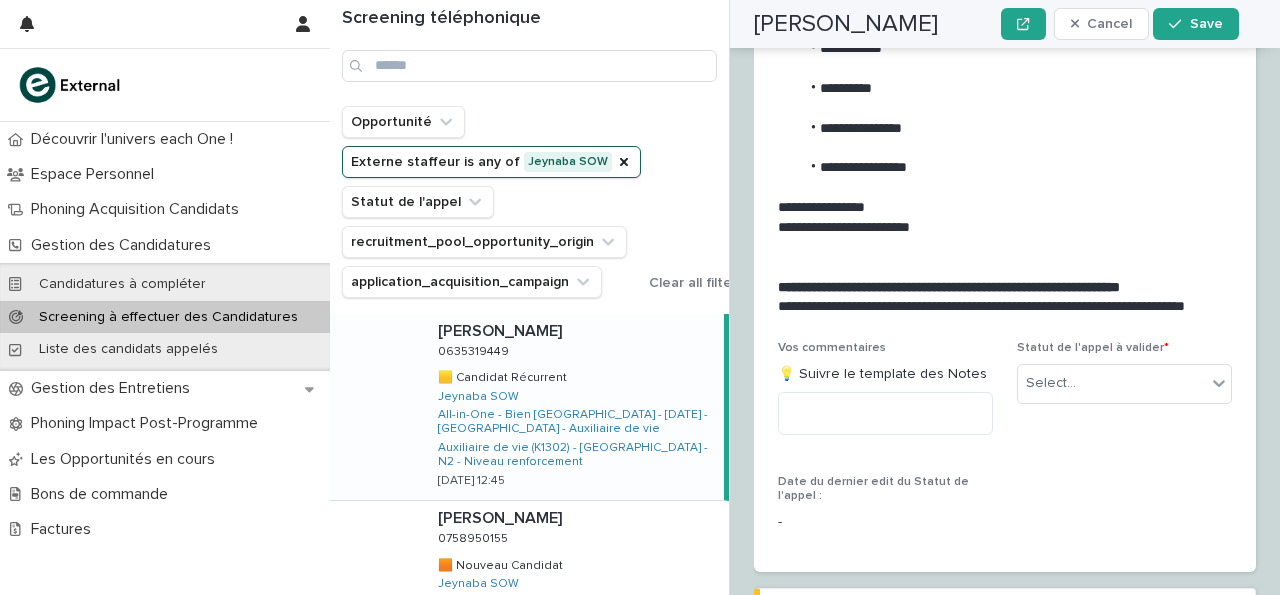 scroll, scrollTop: 3417, scrollLeft: 0, axis: vertical 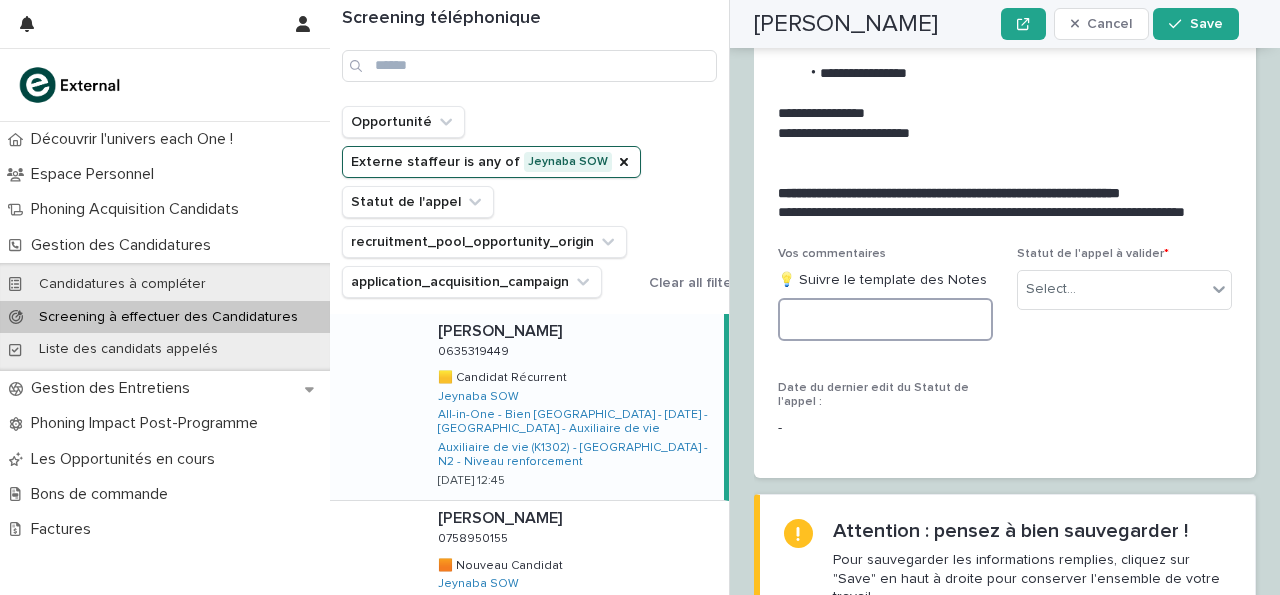 click at bounding box center [885, 319] 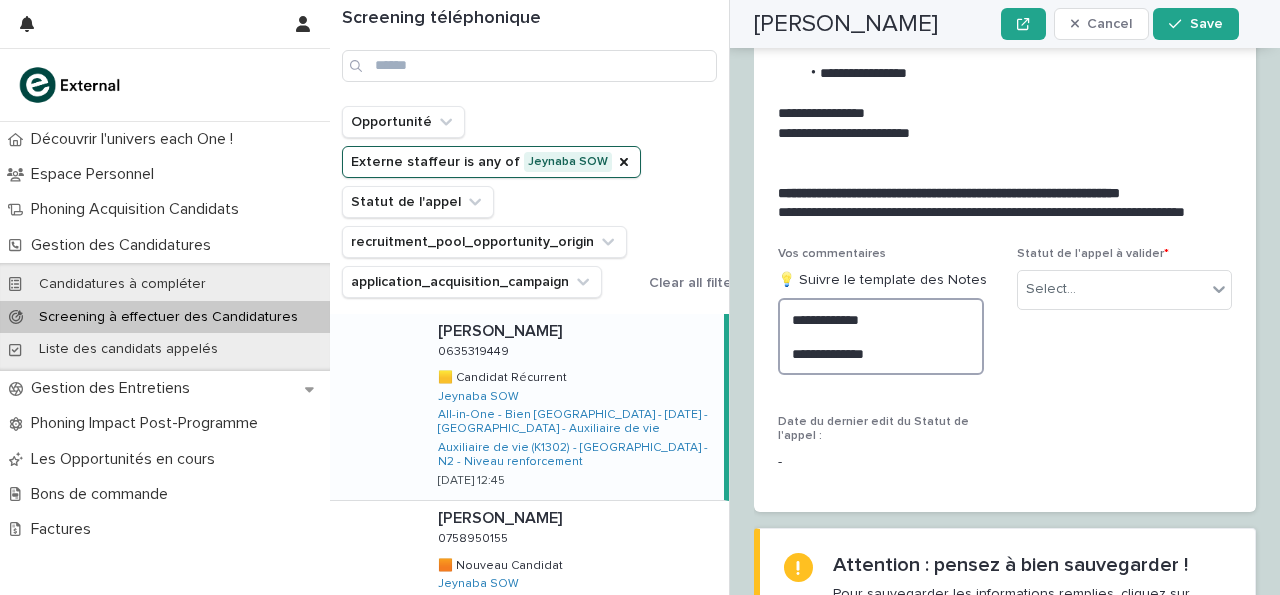 type on "**********" 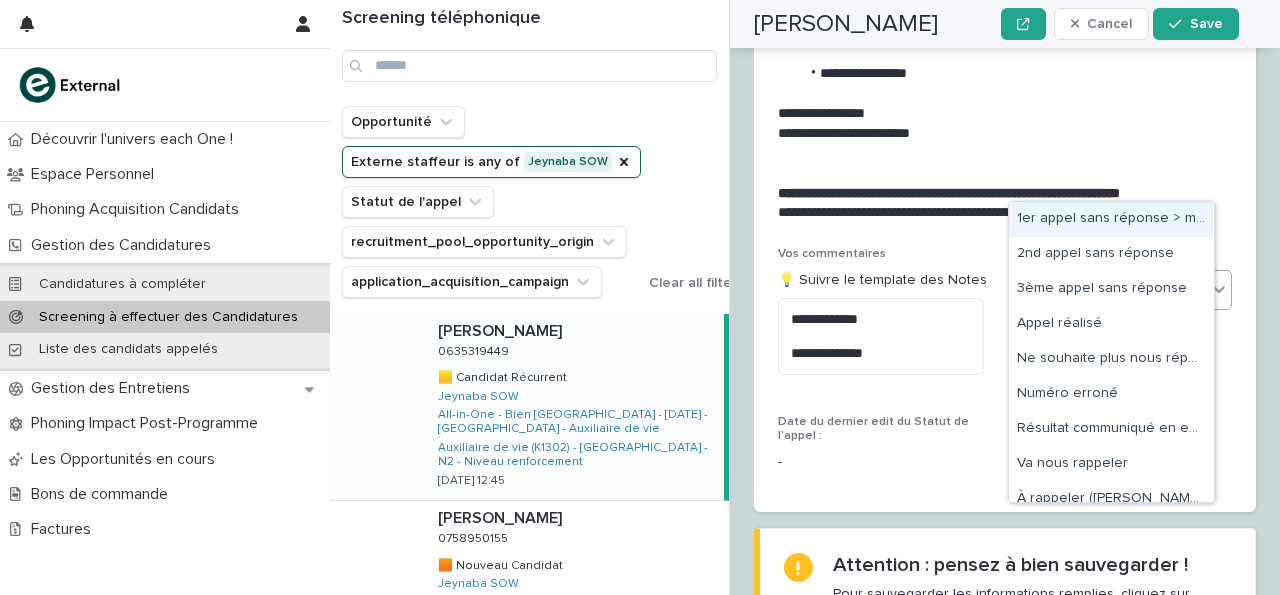 click on "1er appel sans réponse > message laissé" at bounding box center (1111, 219) 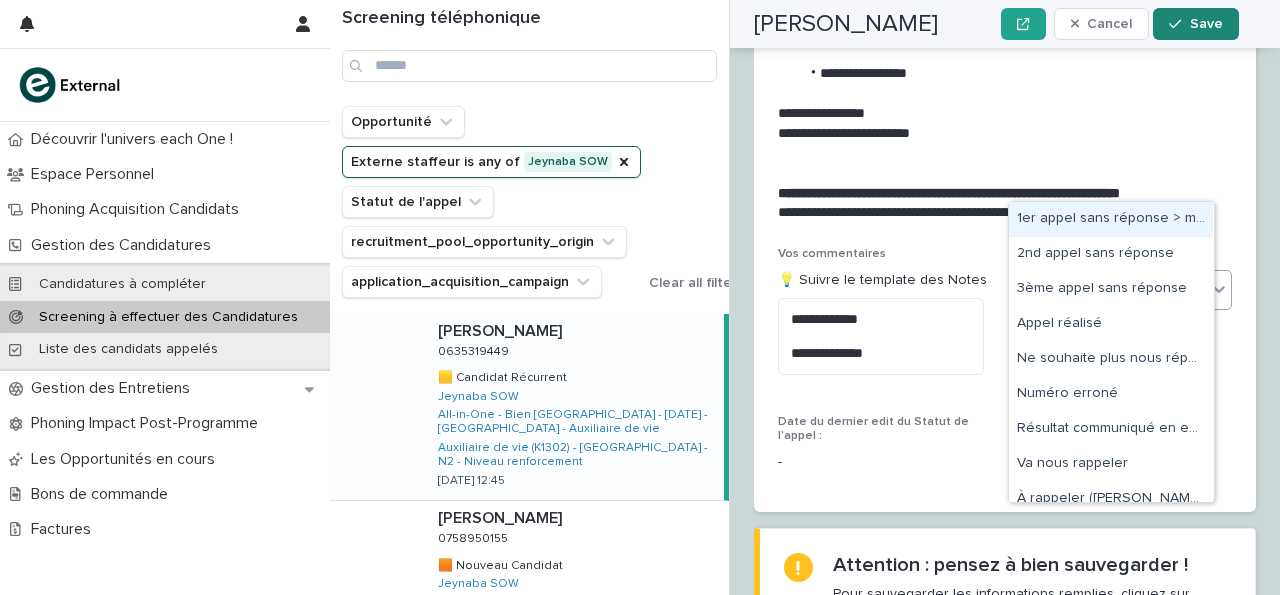 click on "Save" at bounding box center [1206, 24] 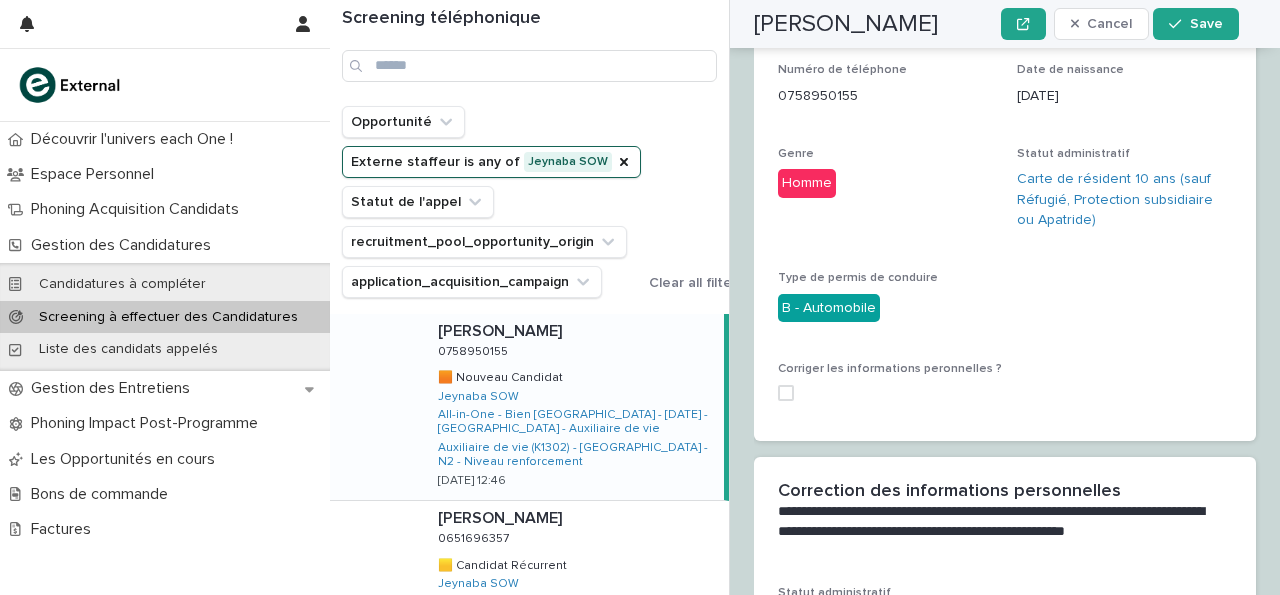 scroll, scrollTop: 0, scrollLeft: 0, axis: both 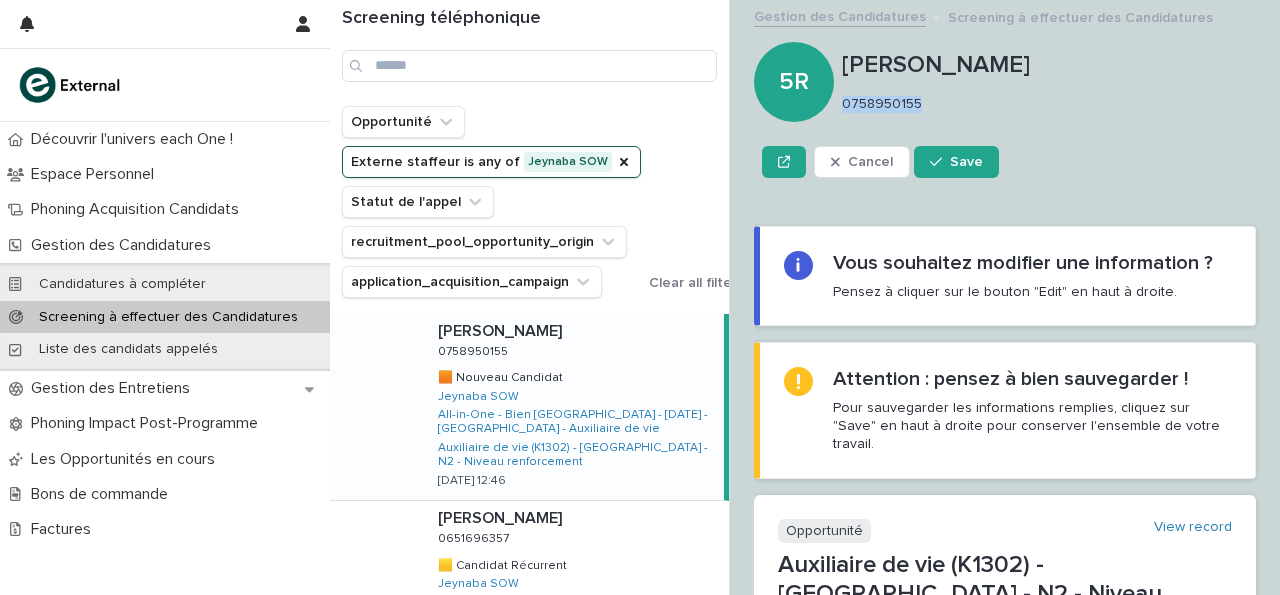 drag, startPoint x: 844, startPoint y: 103, endPoint x: 942, endPoint y: 97, distance: 98.1835 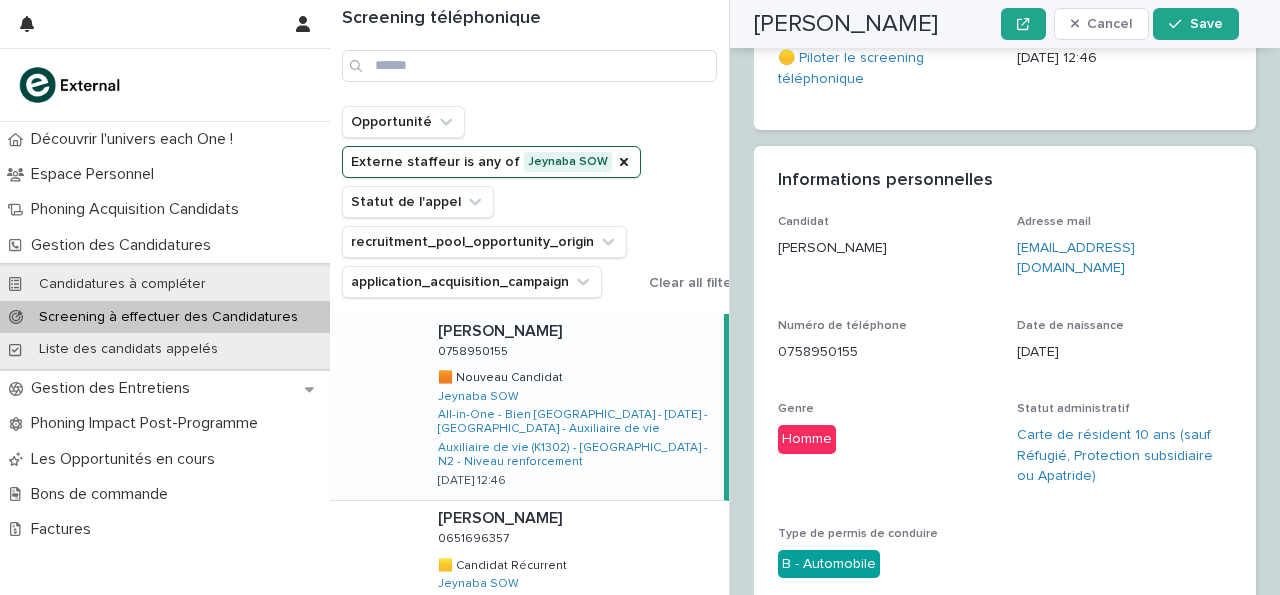 scroll, scrollTop: 1545, scrollLeft: 0, axis: vertical 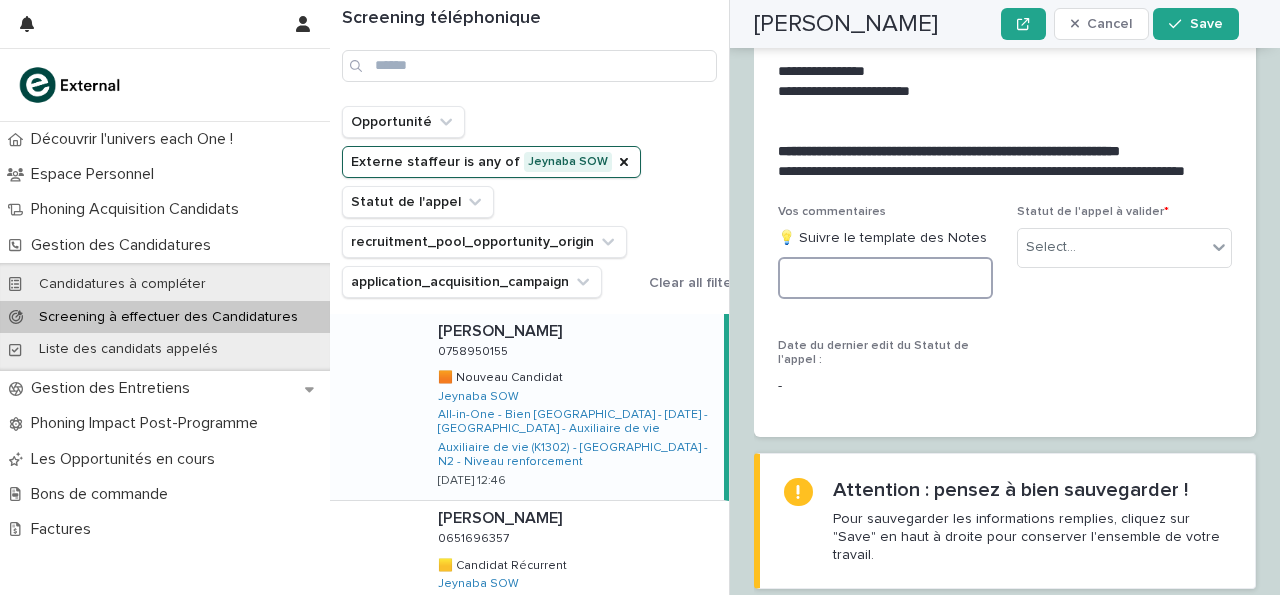 click at bounding box center [885, 278] 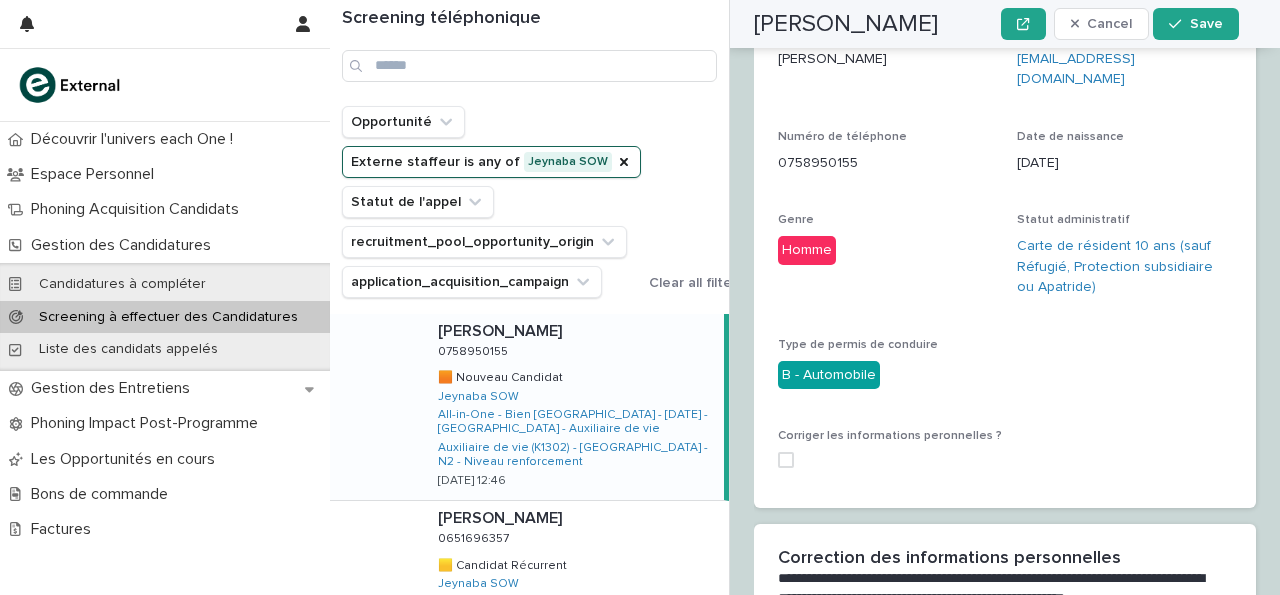scroll, scrollTop: 1537, scrollLeft: 0, axis: vertical 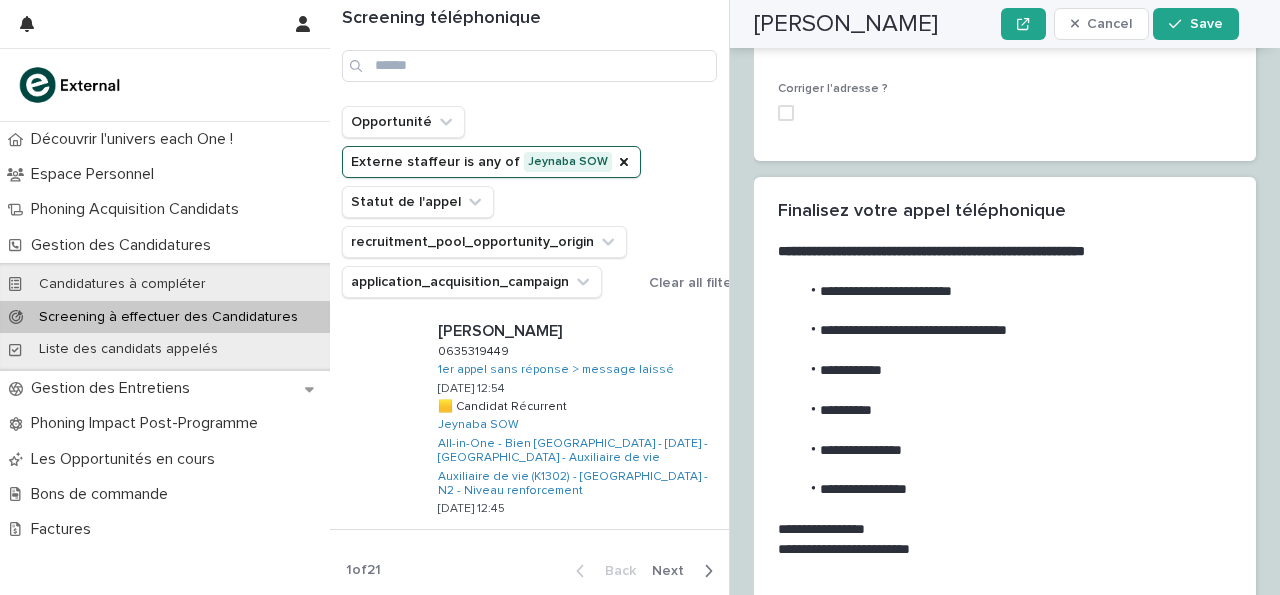 drag, startPoint x: 809, startPoint y: 229, endPoint x: 1157, endPoint y: 591, distance: 502.1434 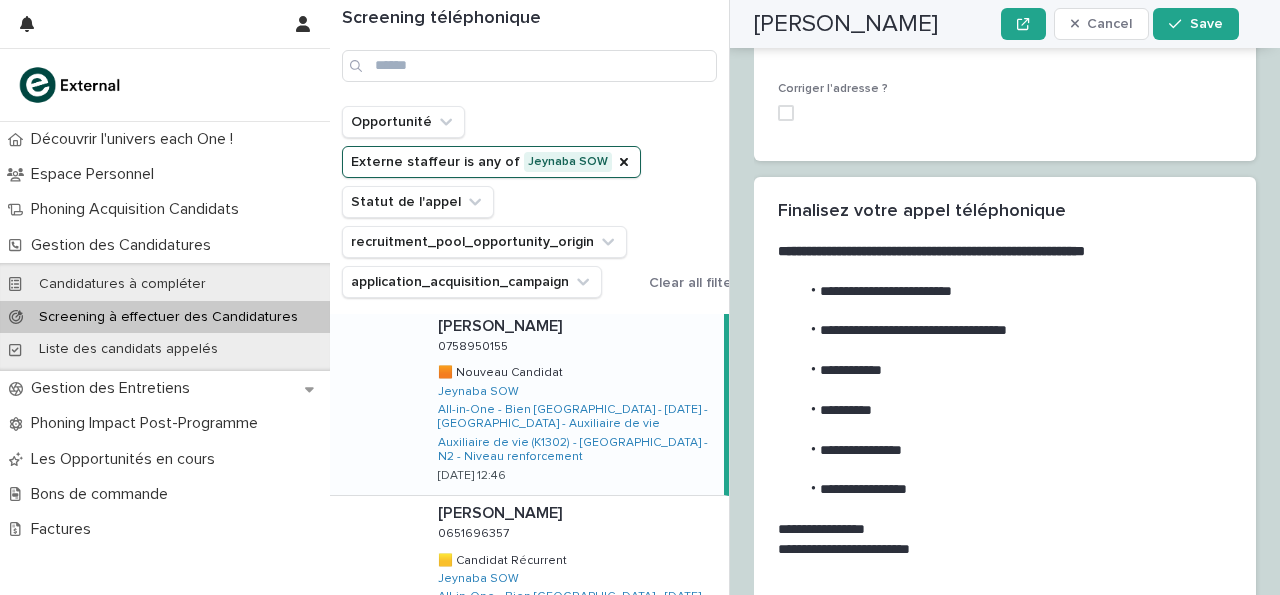 scroll, scrollTop: 0, scrollLeft: 0, axis: both 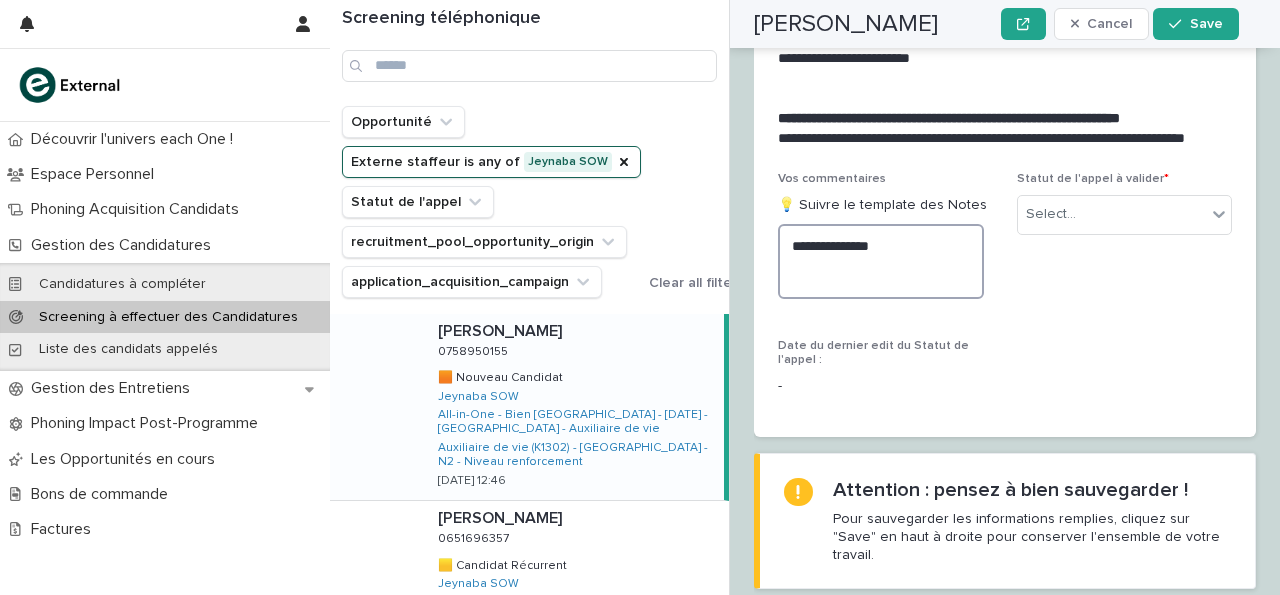 click on "**********" at bounding box center (881, 261) 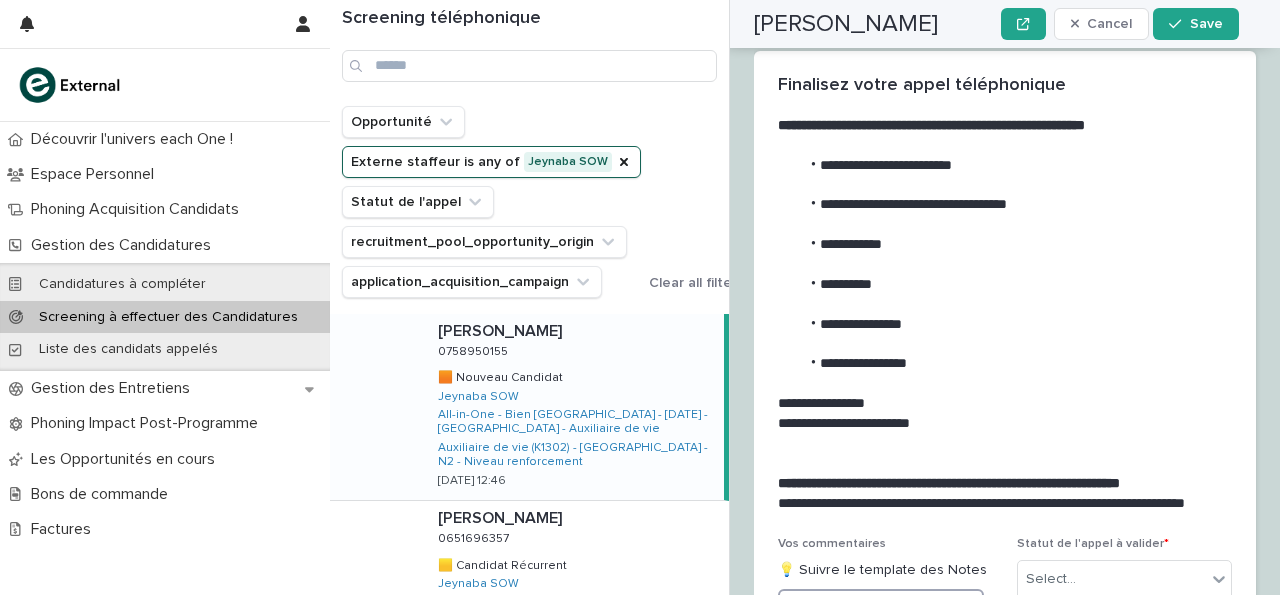 scroll, scrollTop: 3113, scrollLeft: 0, axis: vertical 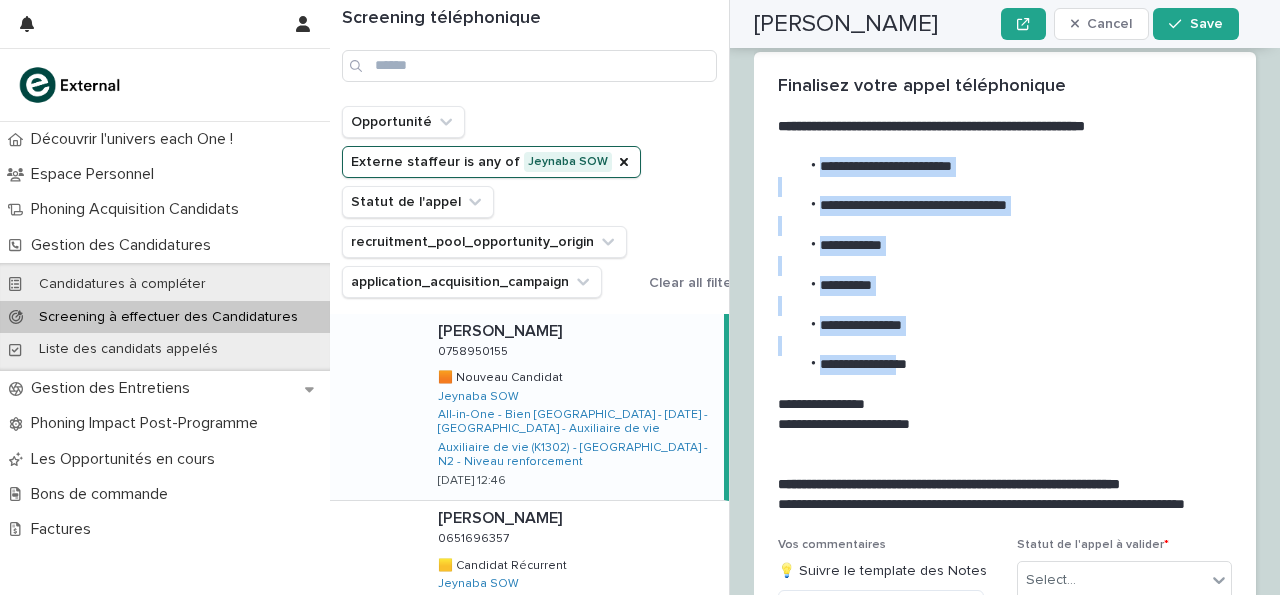 drag, startPoint x: 817, startPoint y: 93, endPoint x: 915, endPoint y: 303, distance: 231.74124 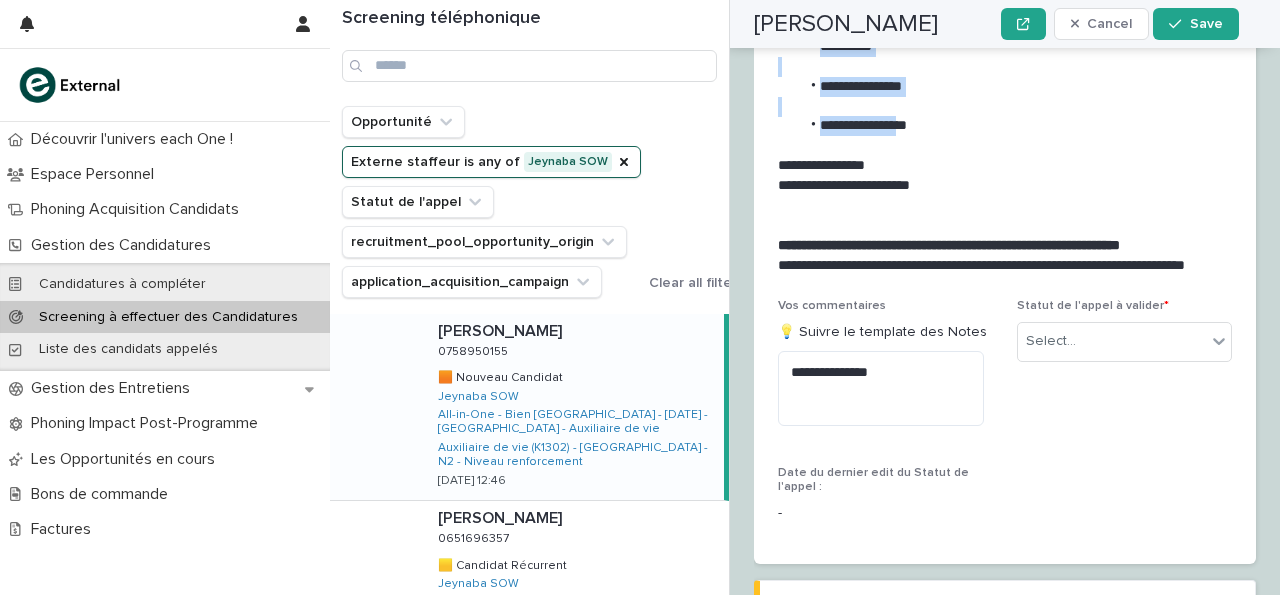 scroll, scrollTop: 3374, scrollLeft: 0, axis: vertical 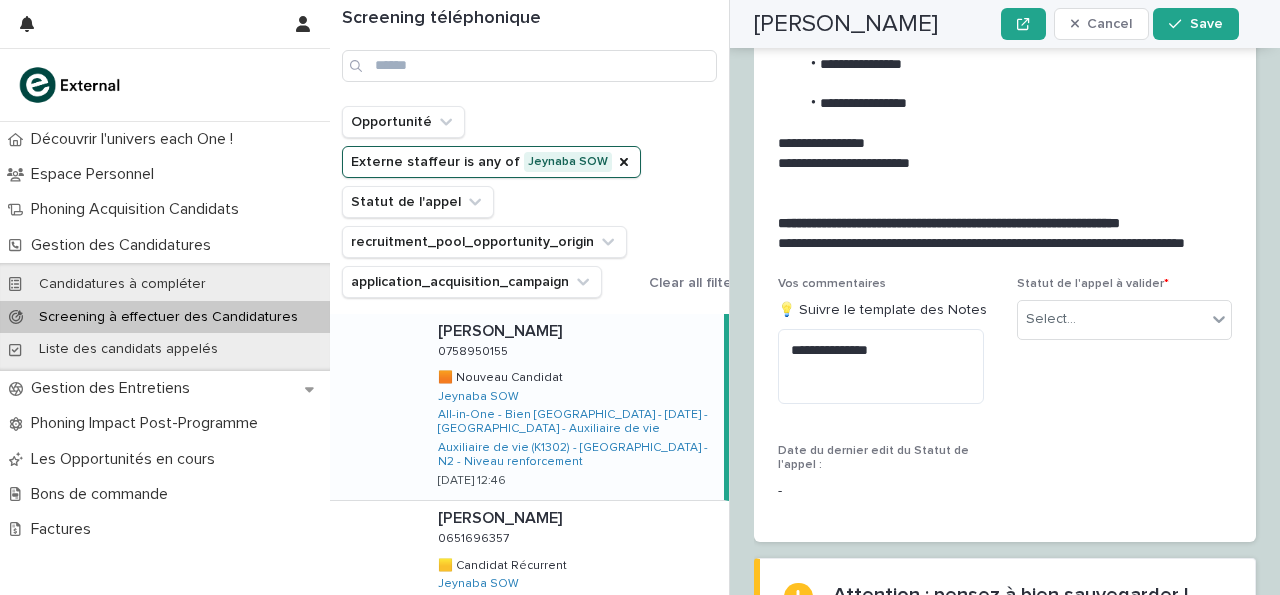 click on "**********" at bounding box center [885, 348] 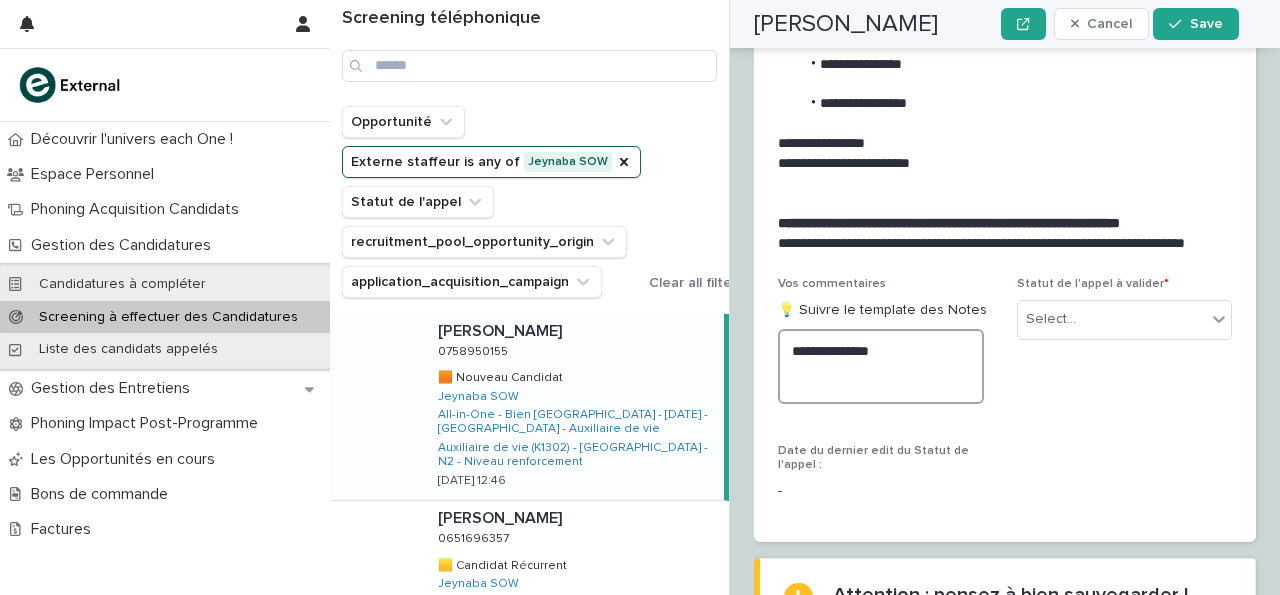 click on "**********" at bounding box center (881, 366) 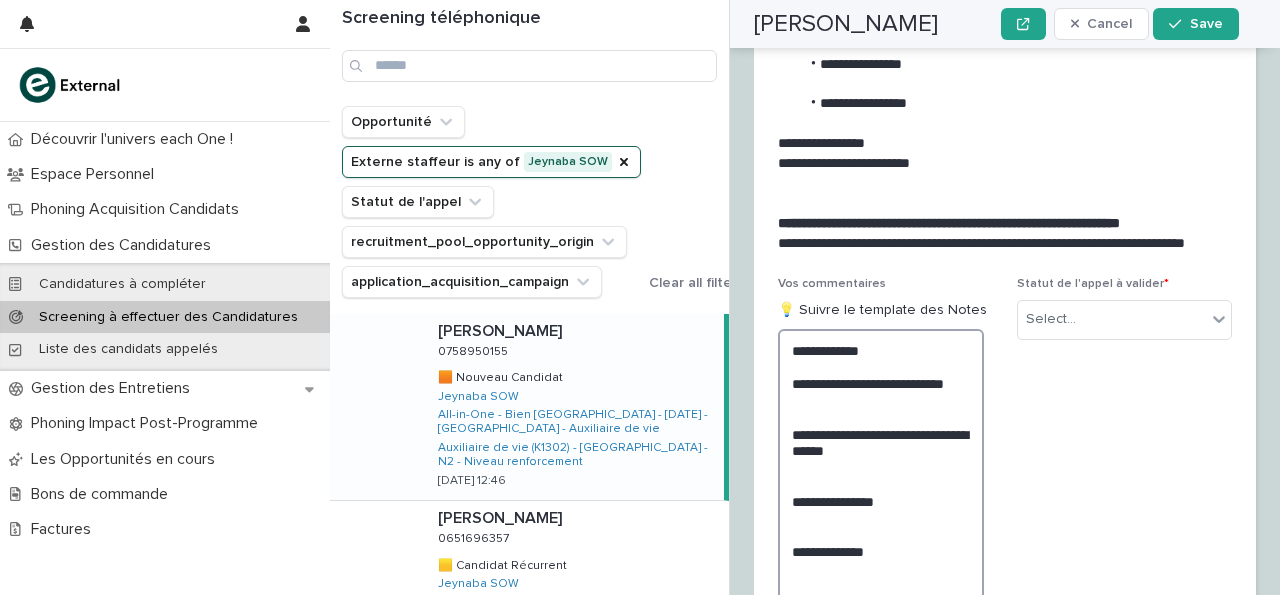 click on "**********" at bounding box center [881, 501] 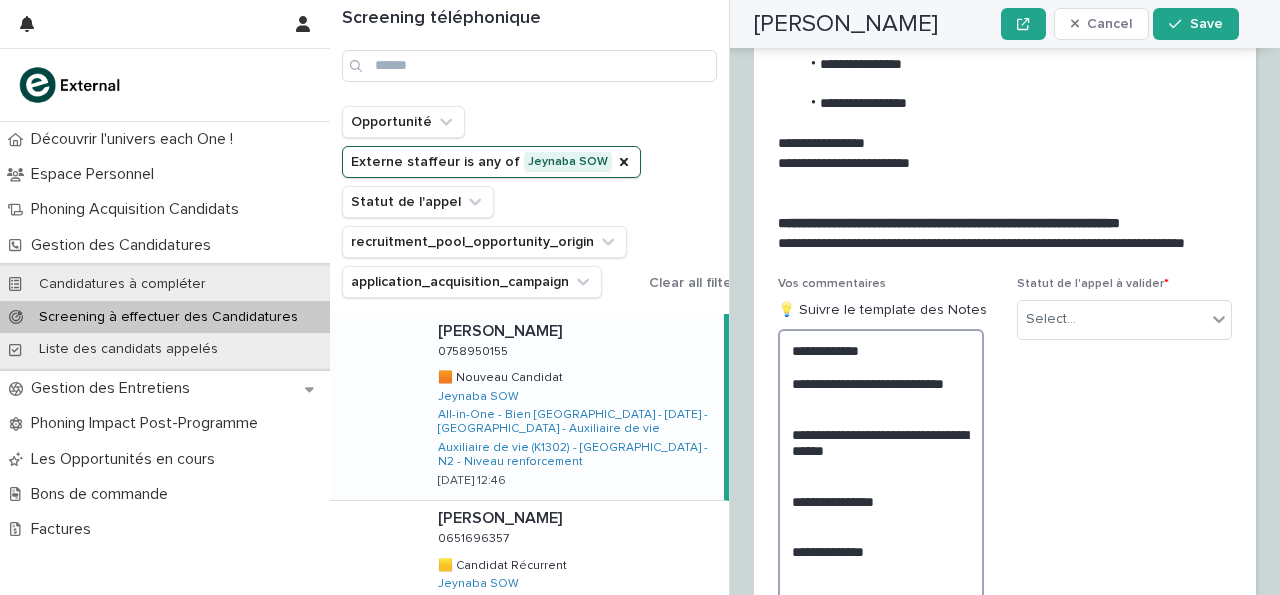 click on "**********" at bounding box center [881, 501] 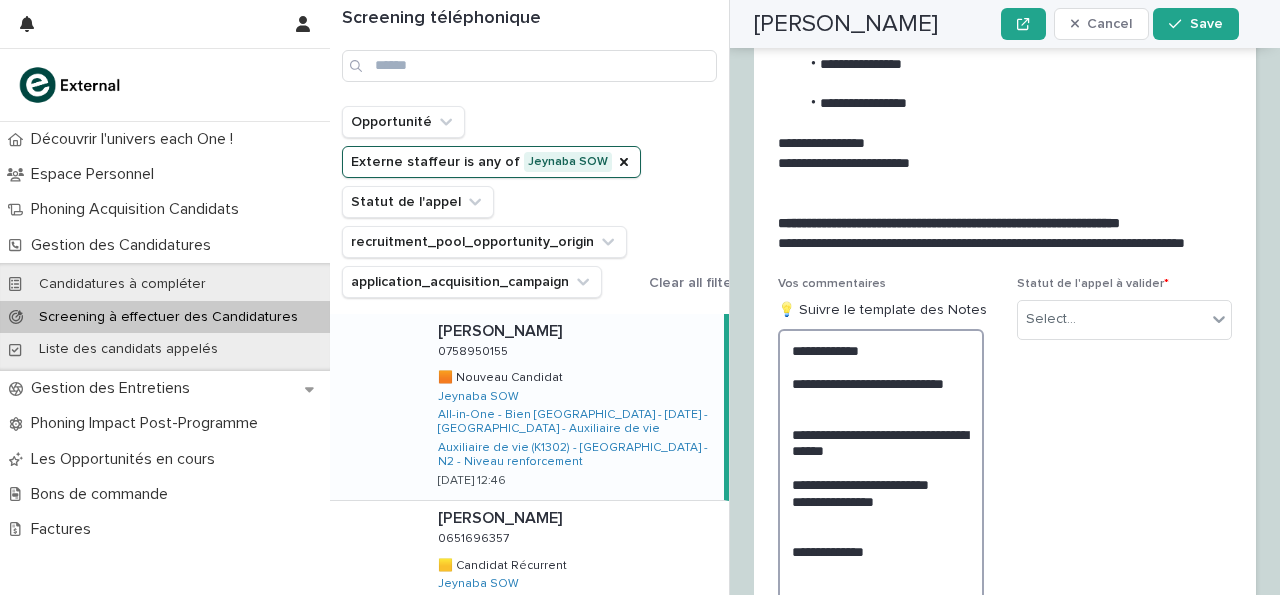 click on "**********" at bounding box center (881, 501) 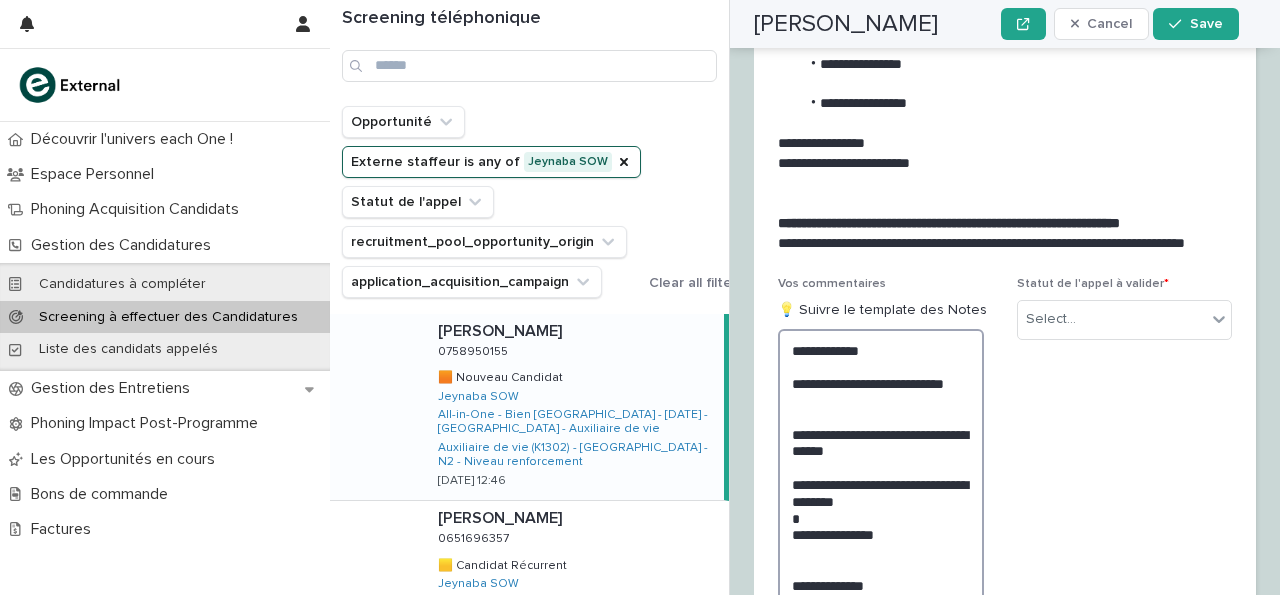 click on "**********" at bounding box center (881, 518) 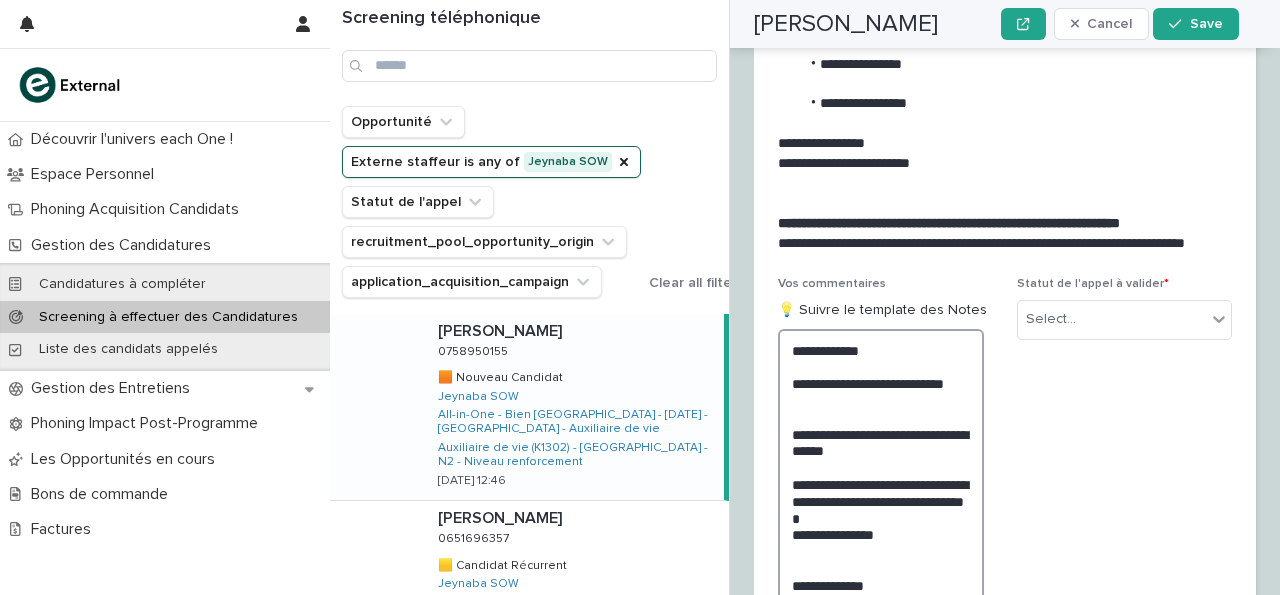 click on "**********" at bounding box center [881, 526] 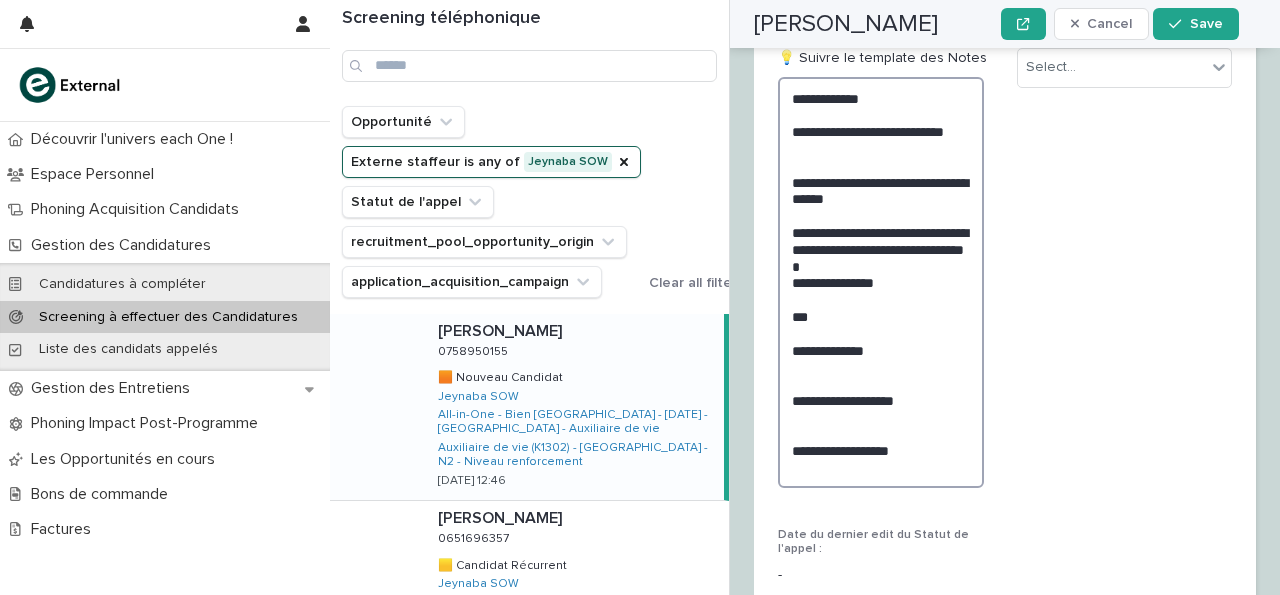 scroll, scrollTop: 3629, scrollLeft: 0, axis: vertical 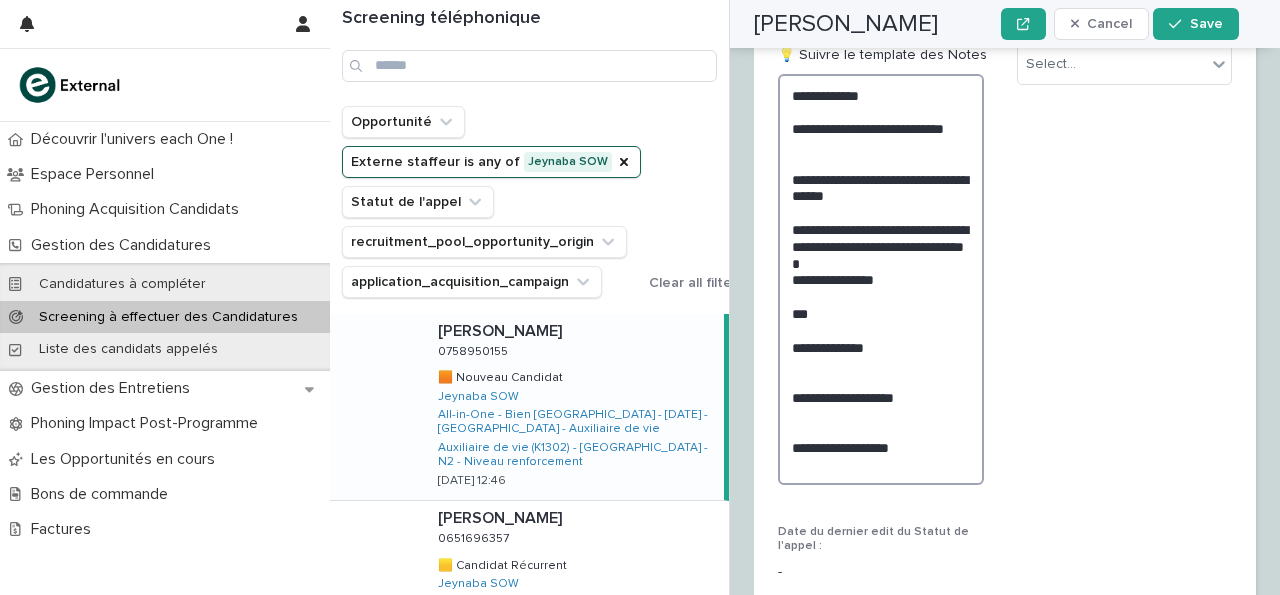 click on "**********" at bounding box center (881, 279) 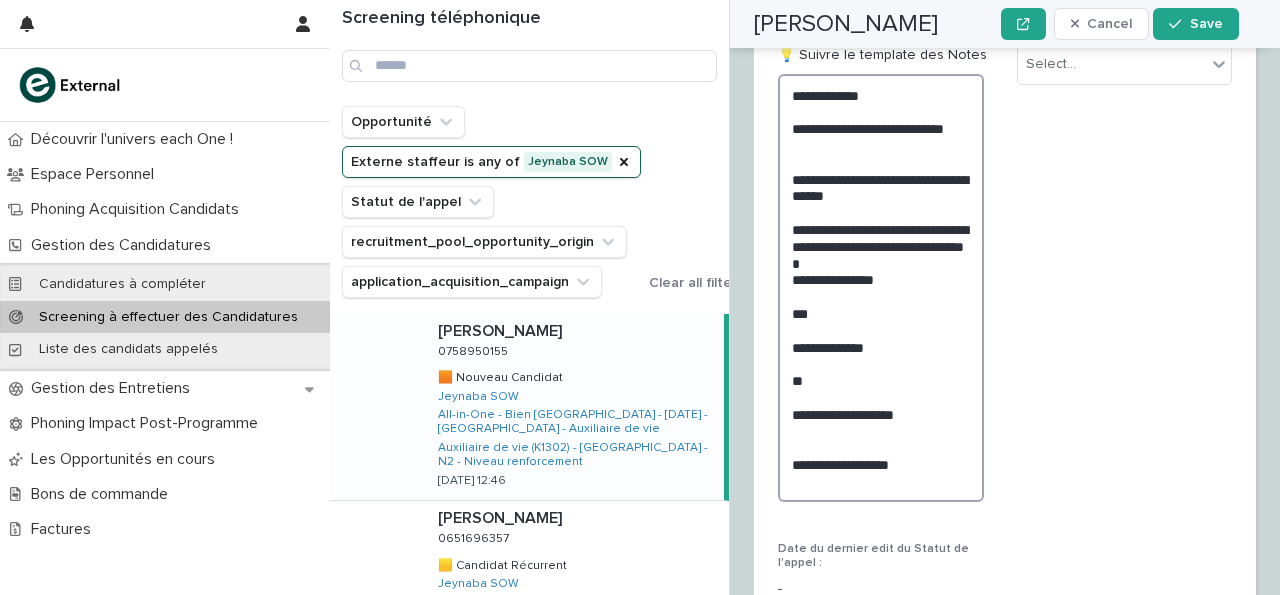 scroll, scrollTop: 3629, scrollLeft: 0, axis: vertical 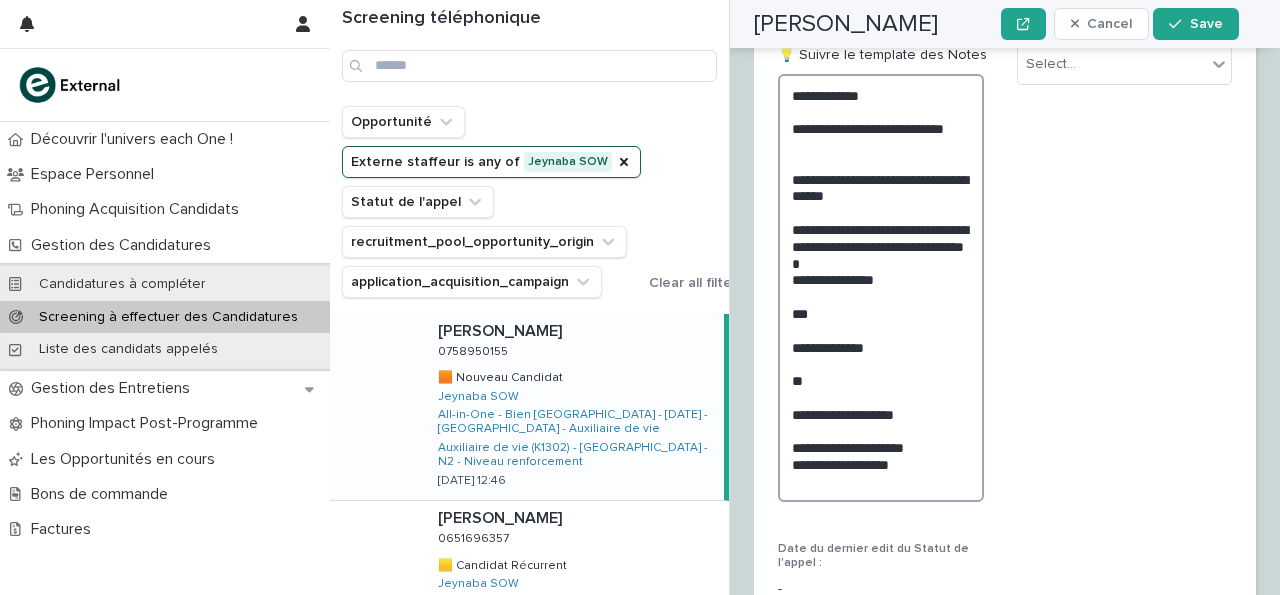 click on "**********" at bounding box center (881, 288) 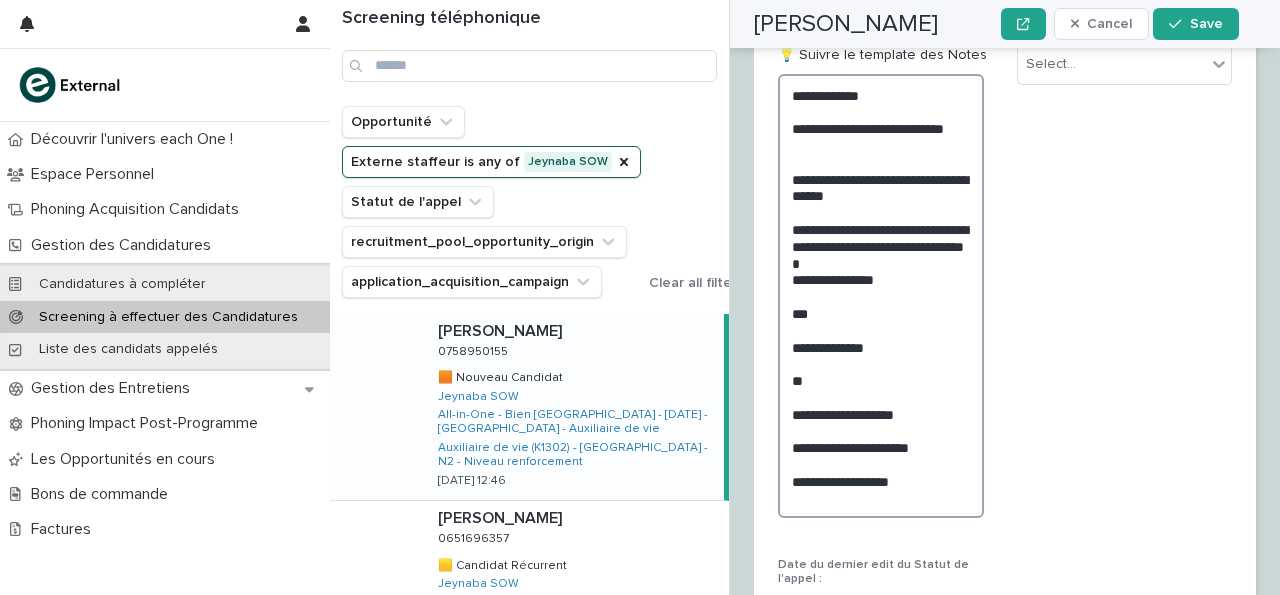 scroll, scrollTop: 3629, scrollLeft: 0, axis: vertical 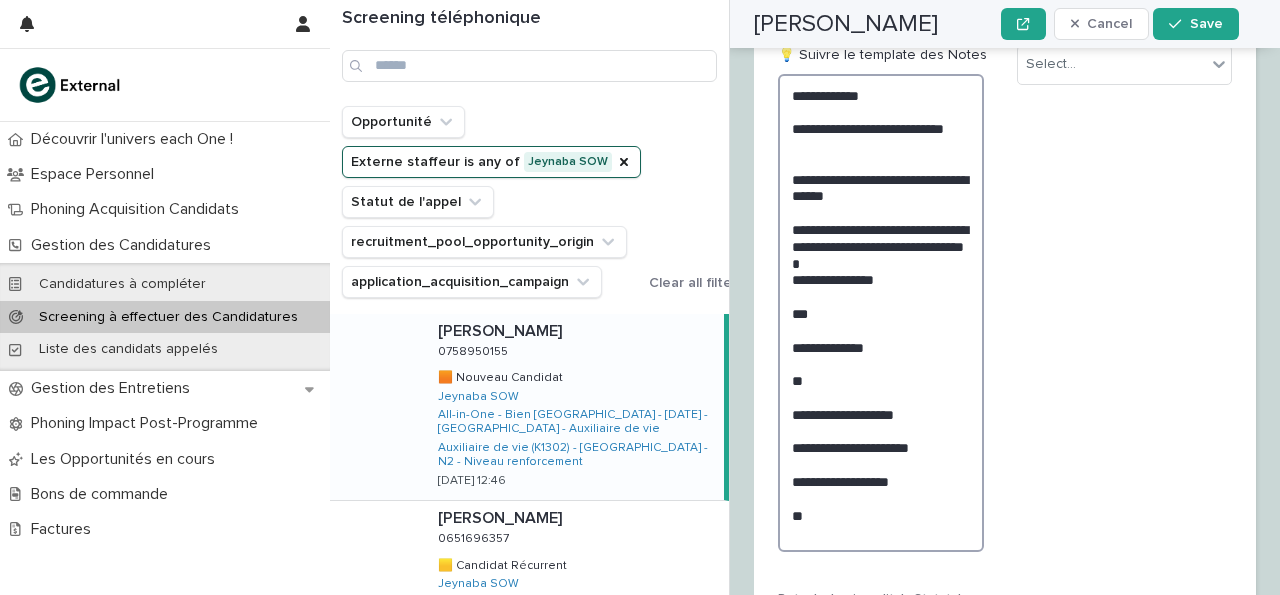 click on "**********" at bounding box center (881, 313) 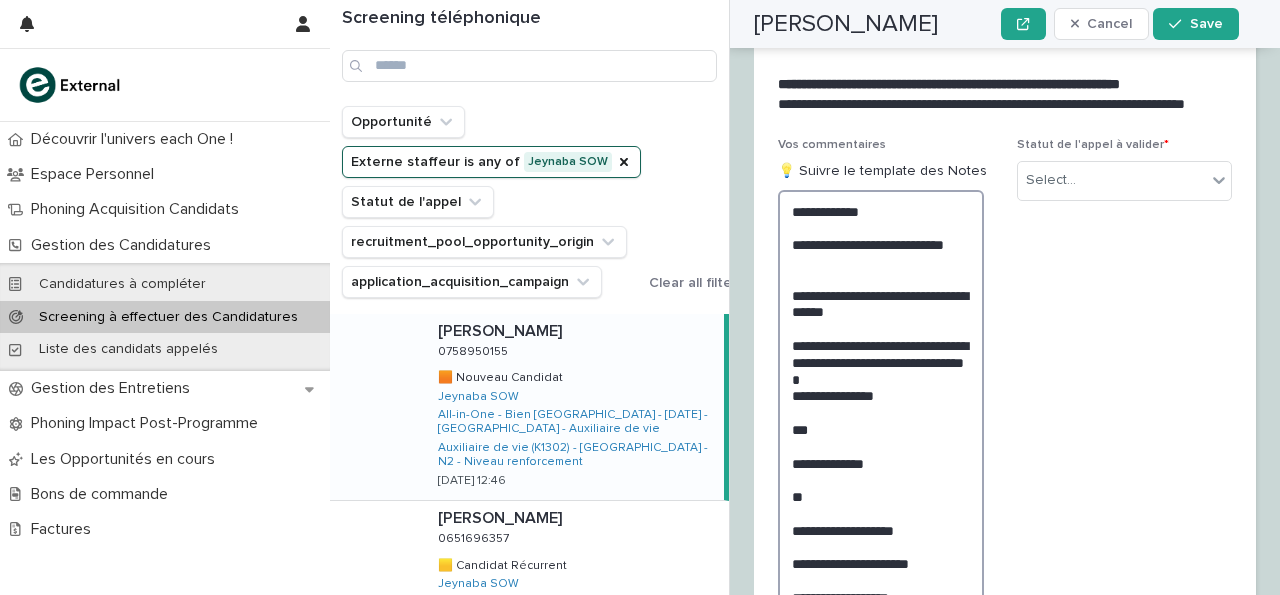 scroll, scrollTop: 3391, scrollLeft: 0, axis: vertical 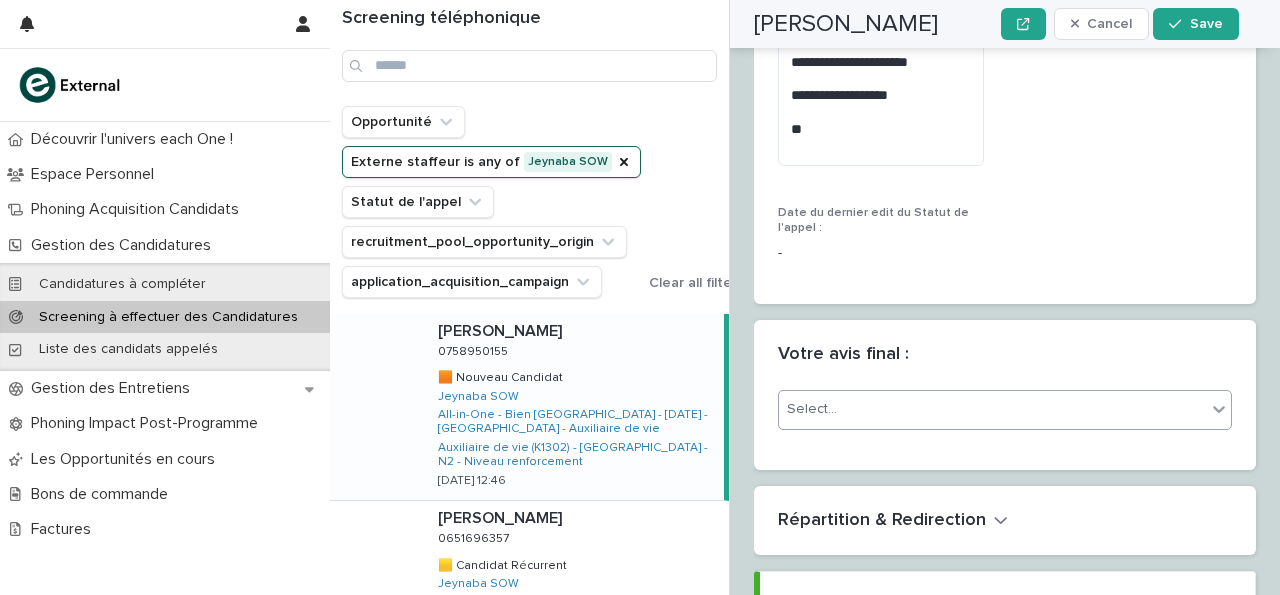 click on "Select..." at bounding box center [992, 409] 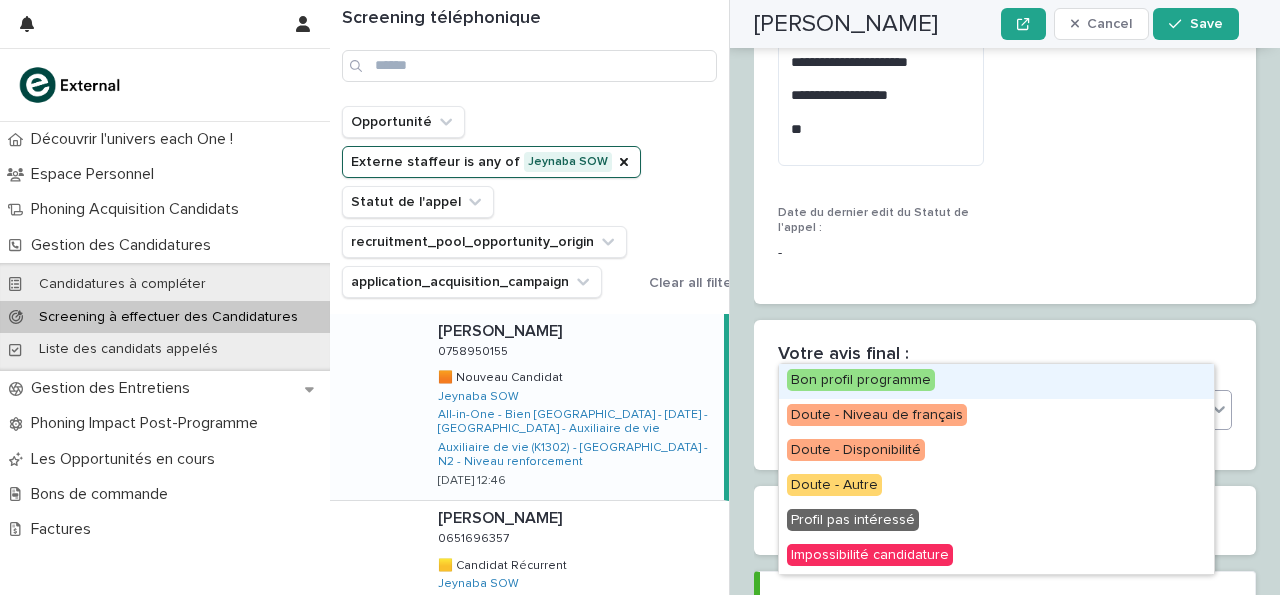 click on "Bon profil programme" at bounding box center [861, 380] 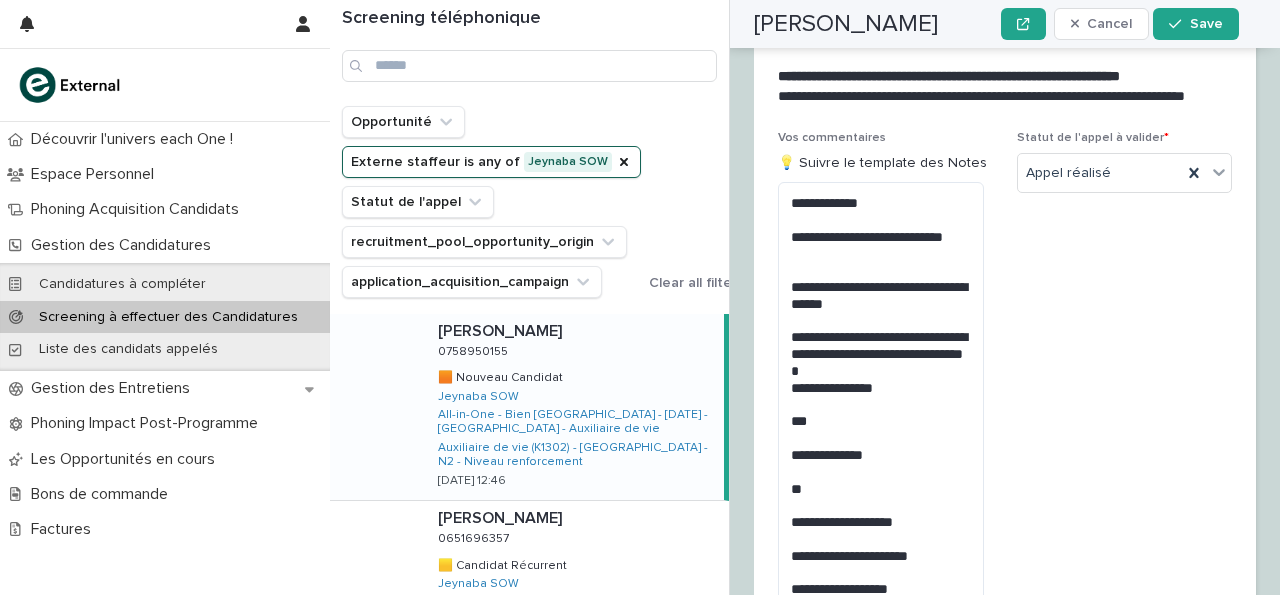 scroll, scrollTop: 3579, scrollLeft: 0, axis: vertical 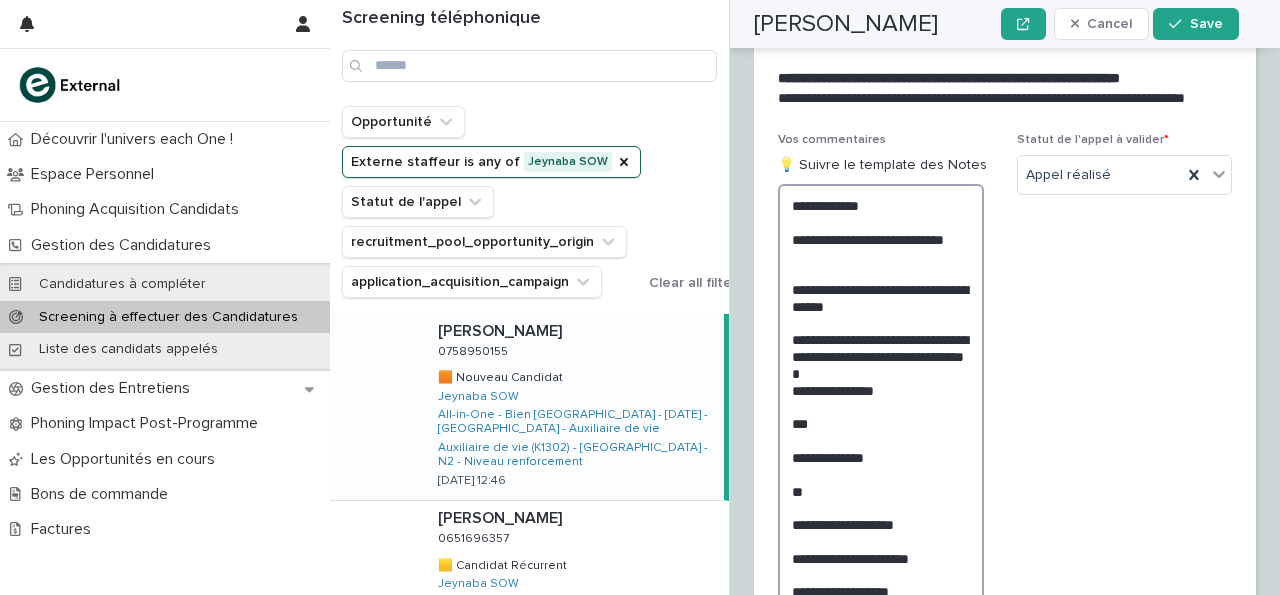 click on "**********" at bounding box center (881, 423) 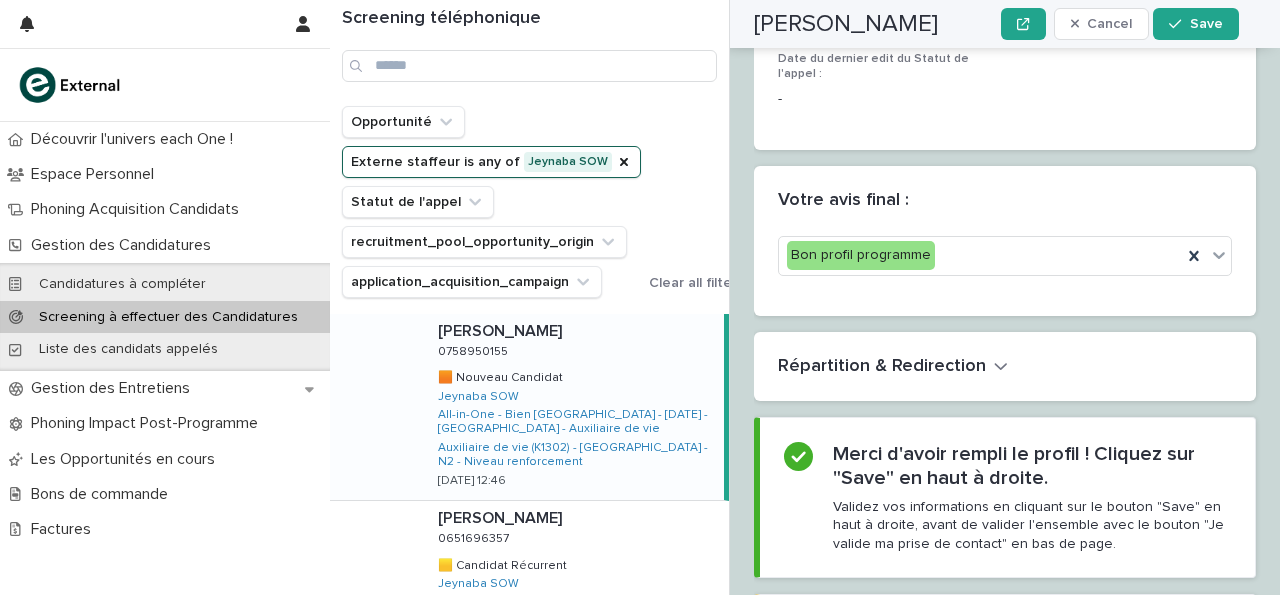 scroll, scrollTop: 4246, scrollLeft: 0, axis: vertical 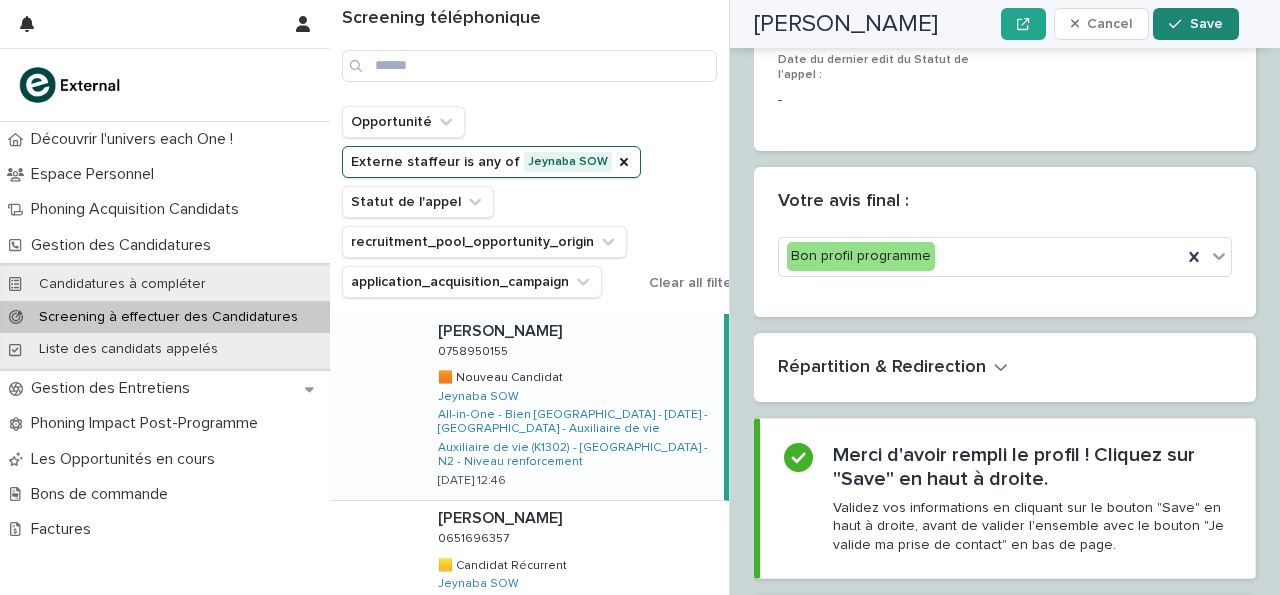 type on "**********" 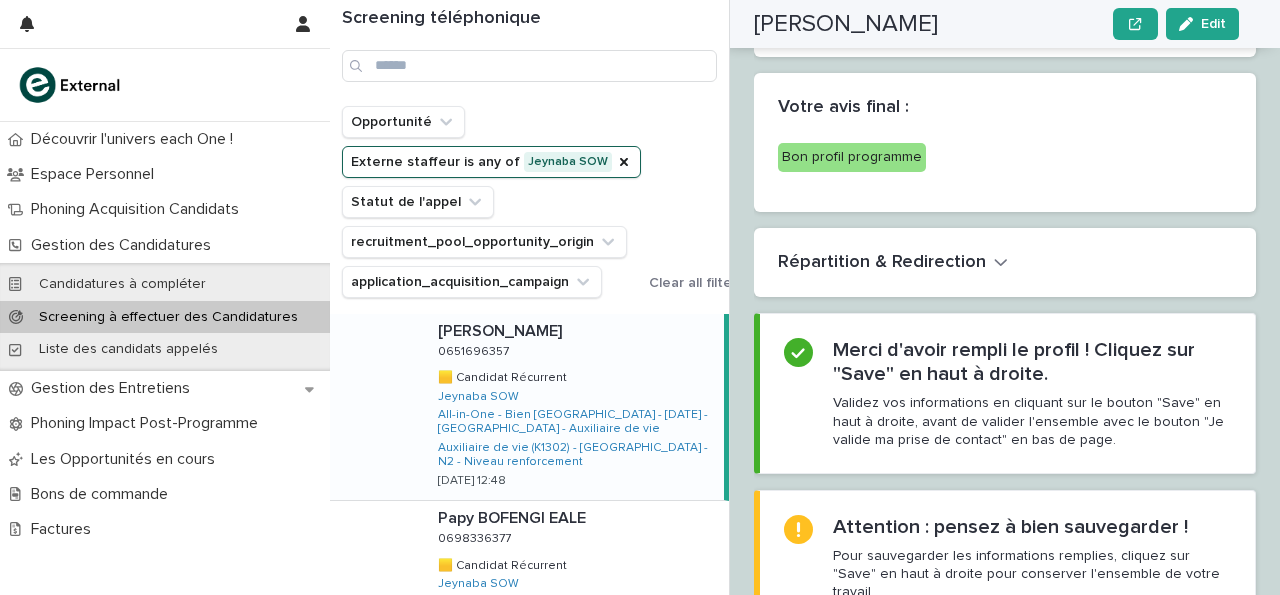 scroll, scrollTop: 4048, scrollLeft: 0, axis: vertical 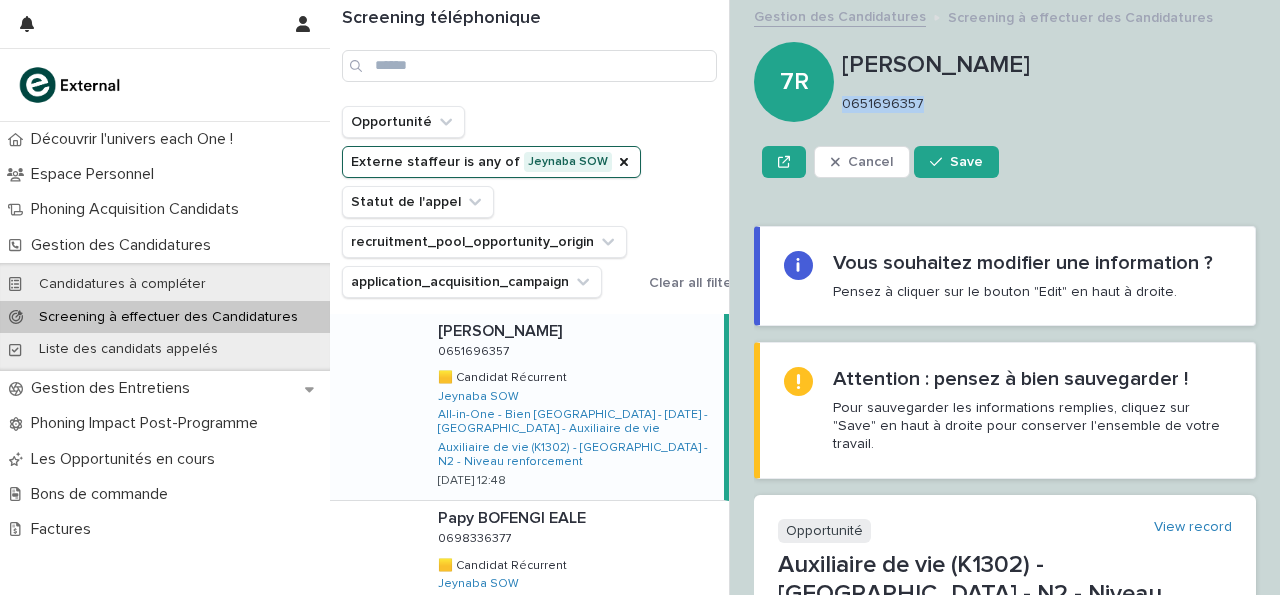 drag, startPoint x: 844, startPoint y: 103, endPoint x: 961, endPoint y: 110, distance: 117.20921 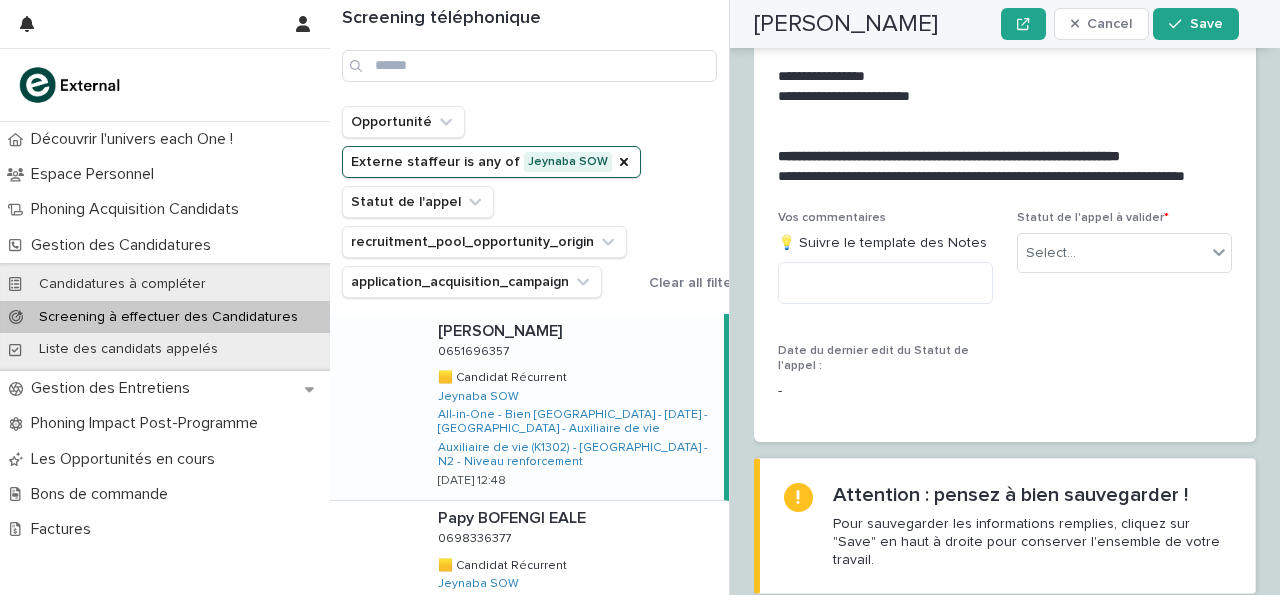 scroll, scrollTop: 3417, scrollLeft: 0, axis: vertical 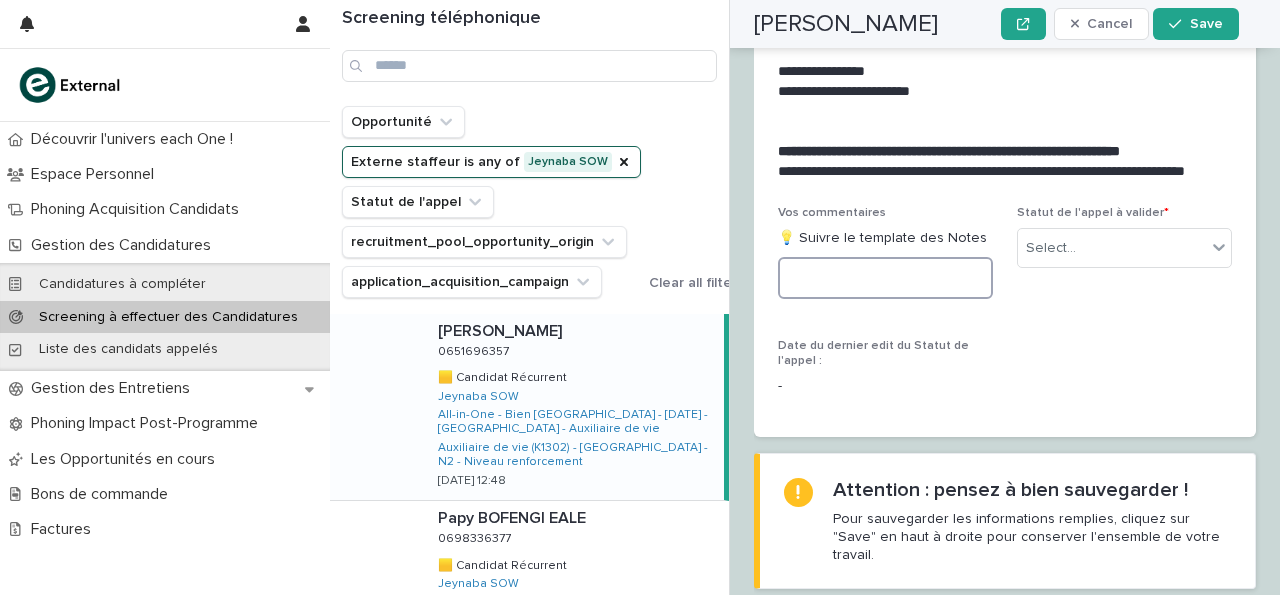 click at bounding box center (885, 278) 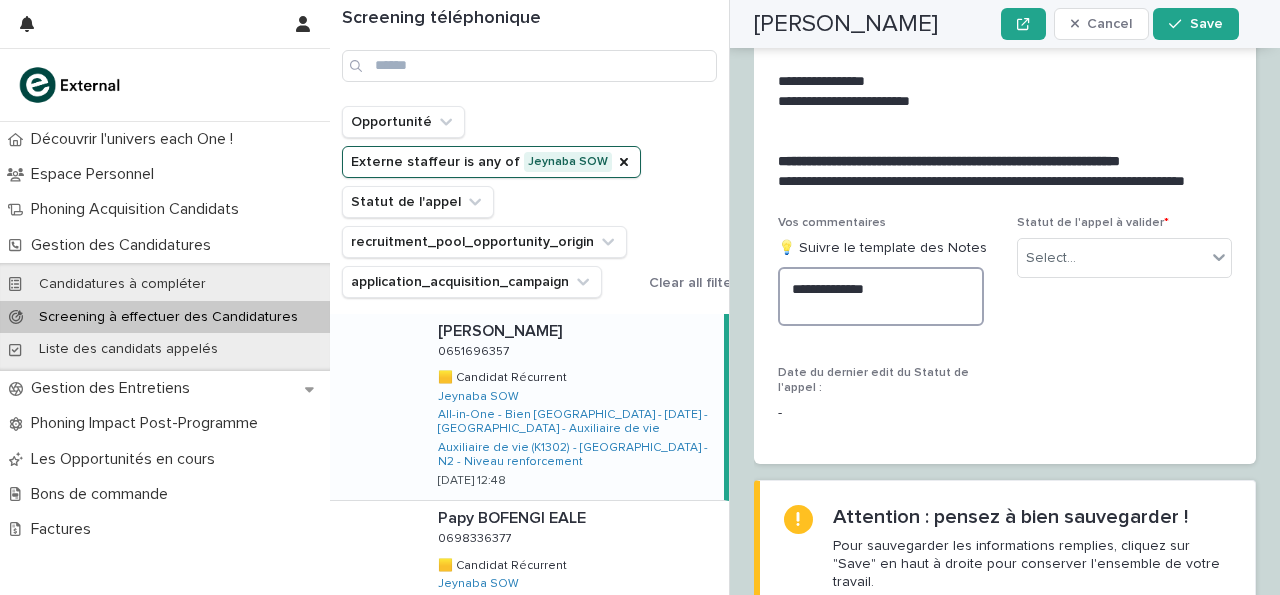 scroll, scrollTop: 3381, scrollLeft: 0, axis: vertical 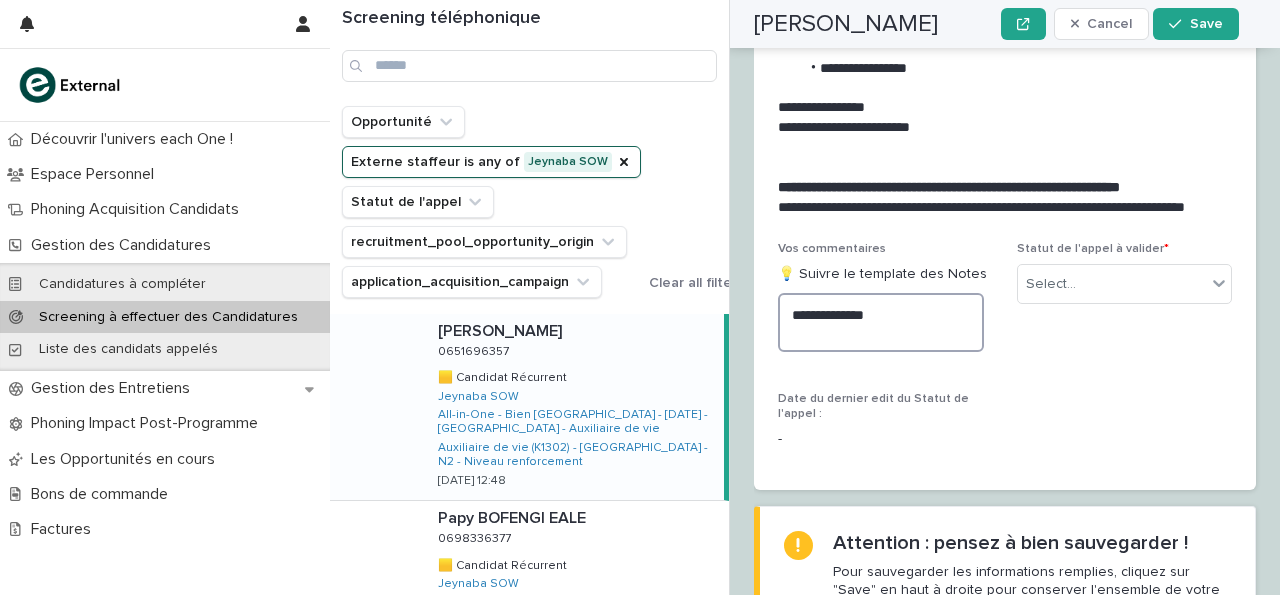 click on "**********" at bounding box center (881, 322) 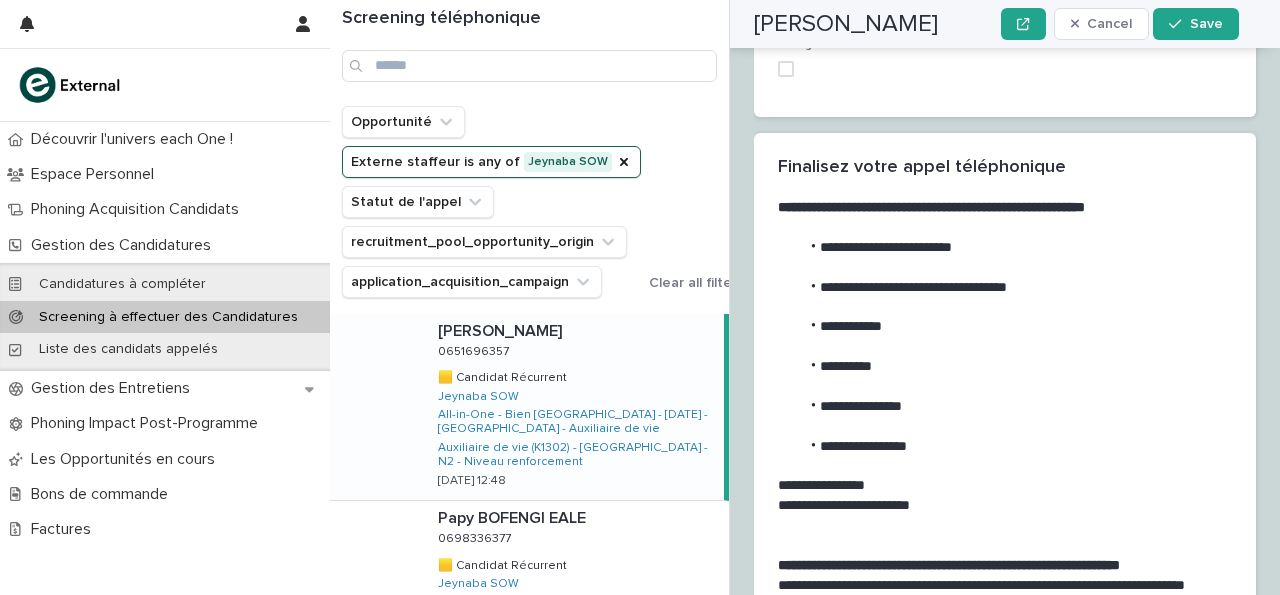 scroll, scrollTop: 3001, scrollLeft: 0, axis: vertical 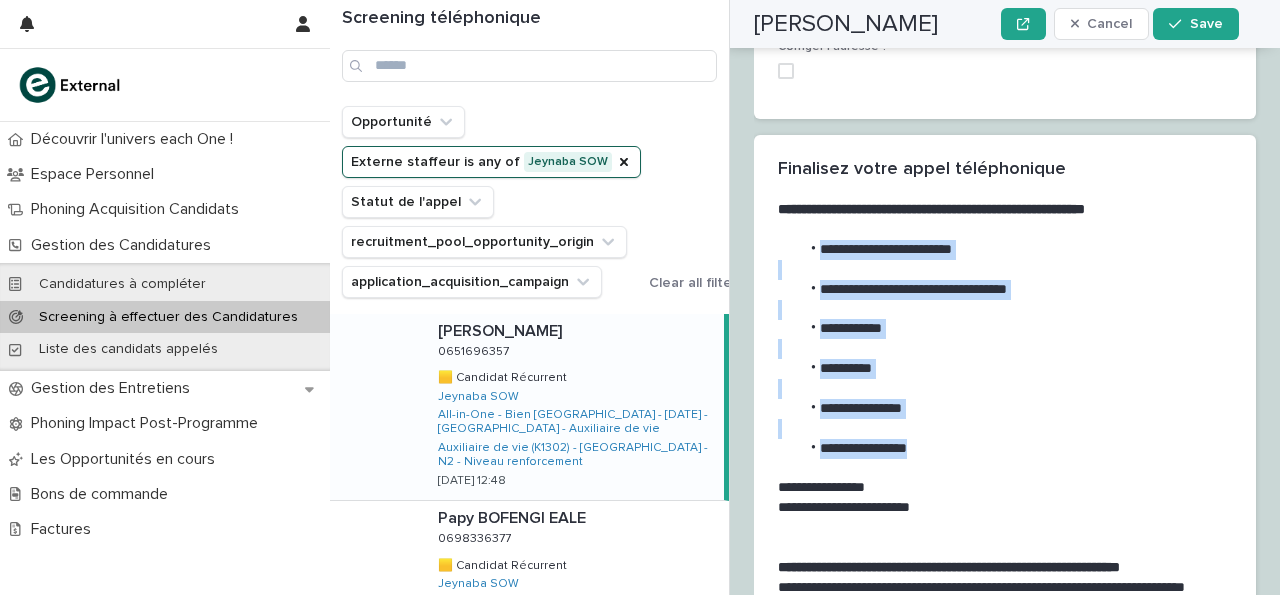 drag, startPoint x: 823, startPoint y: 185, endPoint x: 921, endPoint y: 386, distance: 223.61798 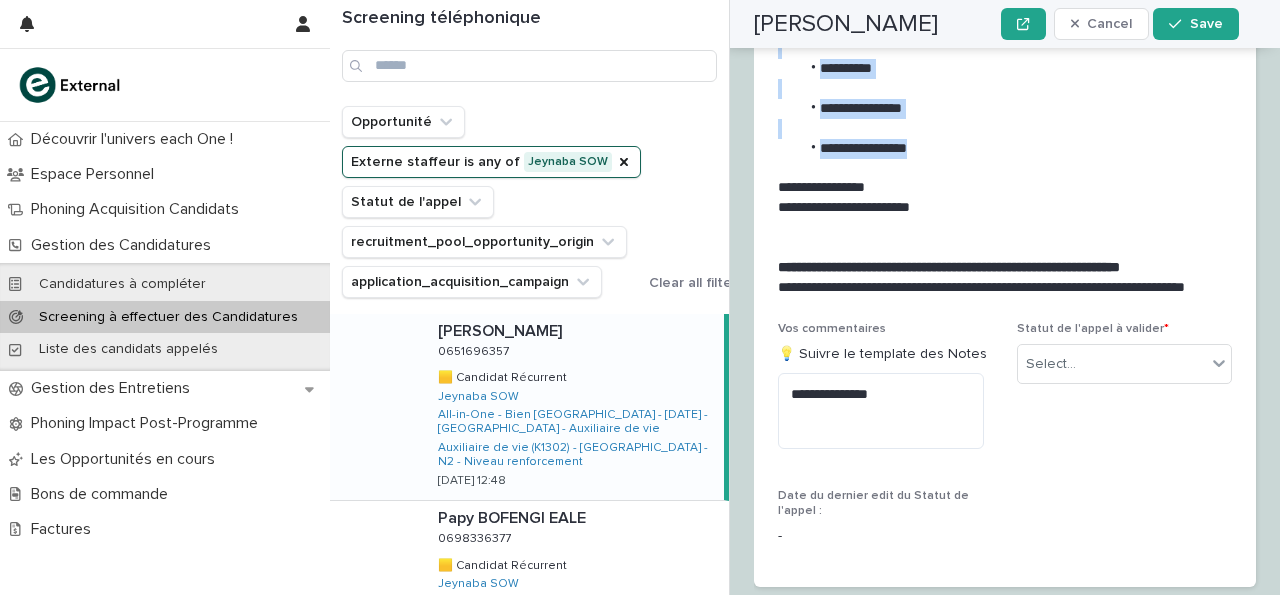 scroll, scrollTop: 3301, scrollLeft: 0, axis: vertical 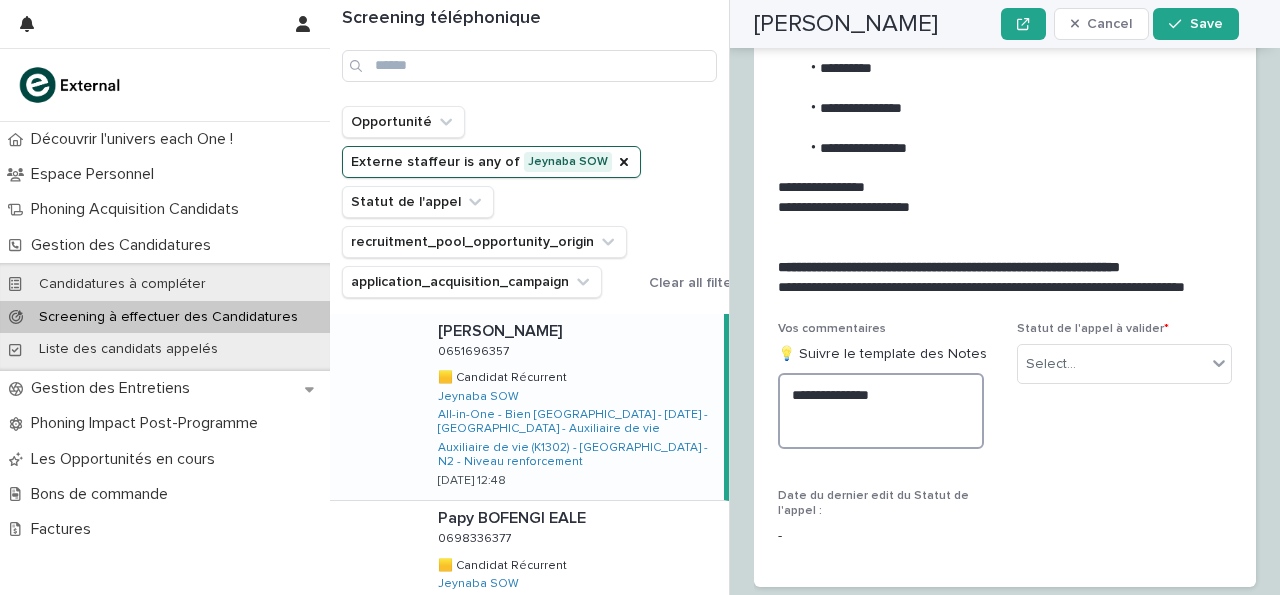 click on "**********" at bounding box center (881, 411) 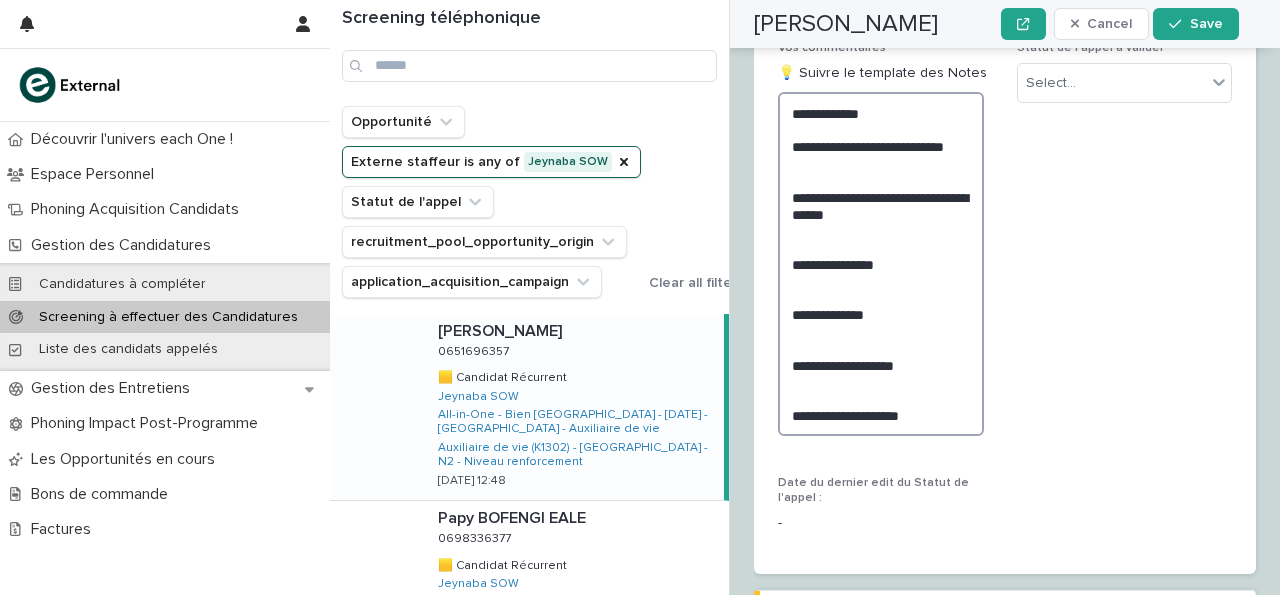 scroll, scrollTop: 3525, scrollLeft: 0, axis: vertical 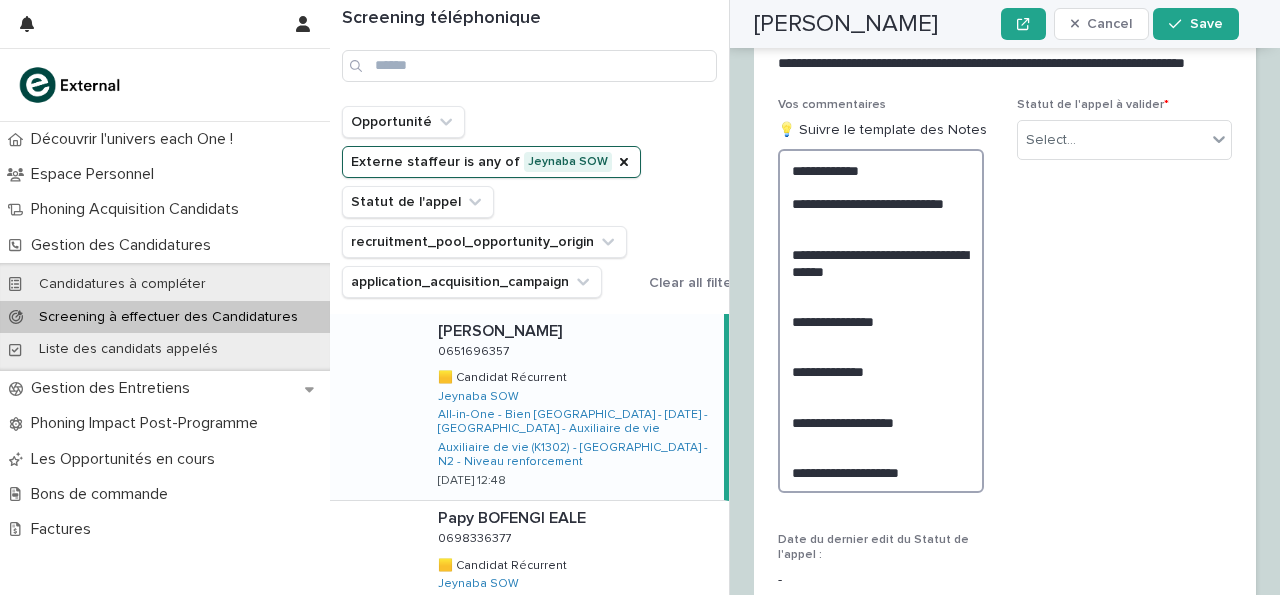 click on "**********" at bounding box center (881, 321) 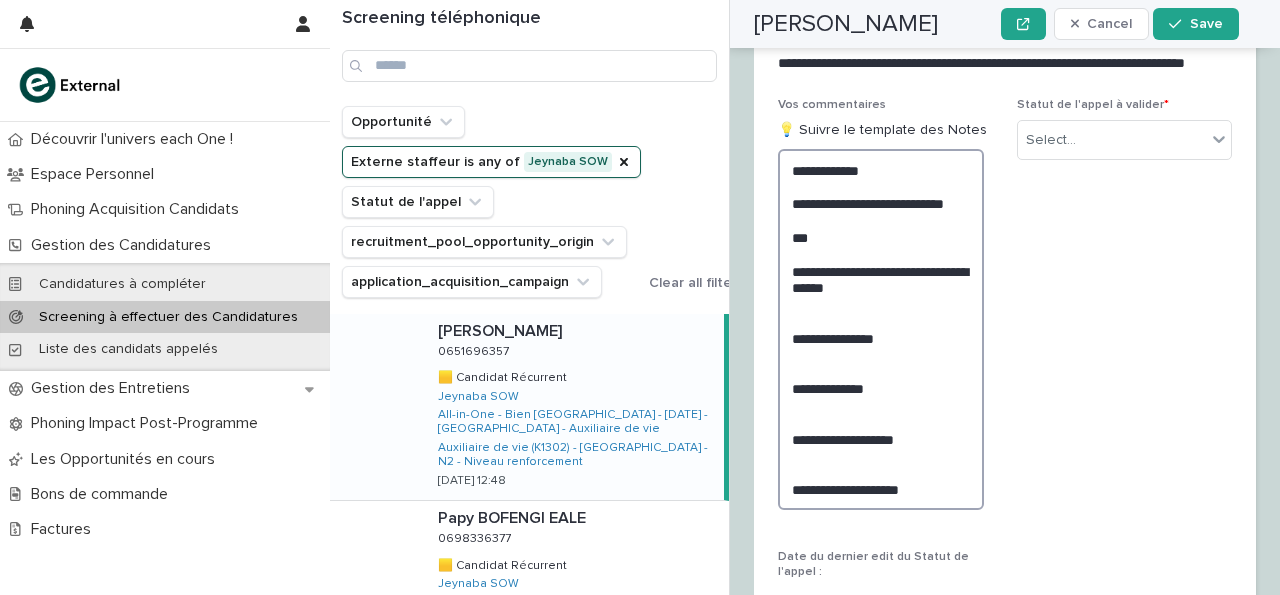 scroll, scrollTop: 3525, scrollLeft: 0, axis: vertical 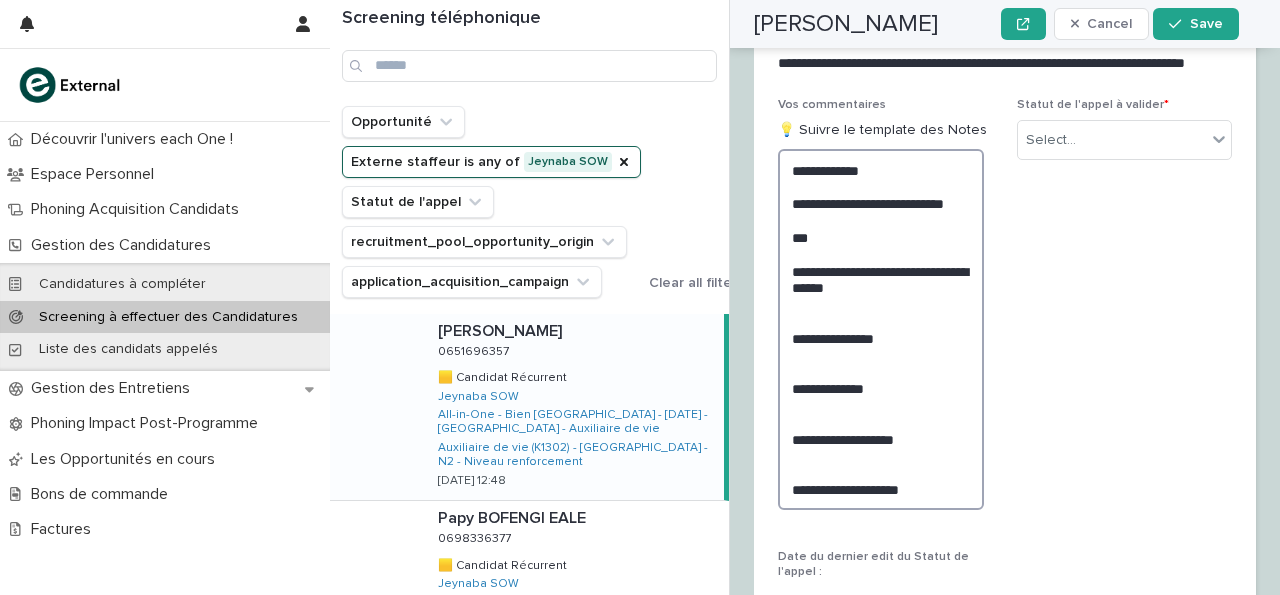 click on "**********" at bounding box center (881, 329) 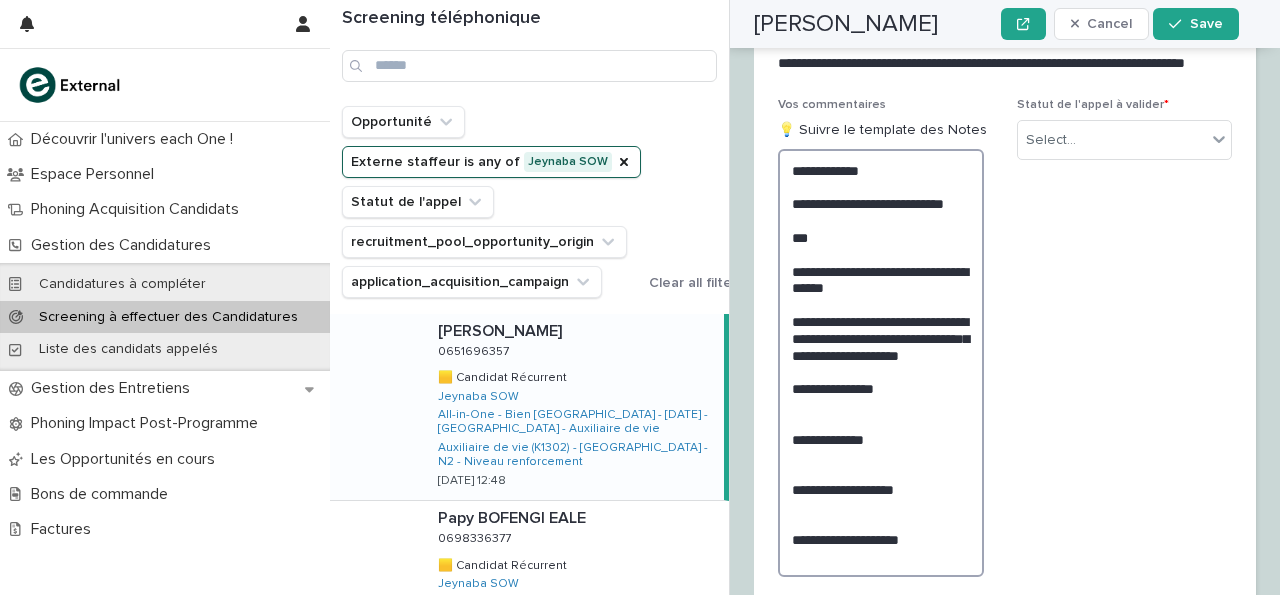 scroll, scrollTop: 3525, scrollLeft: 0, axis: vertical 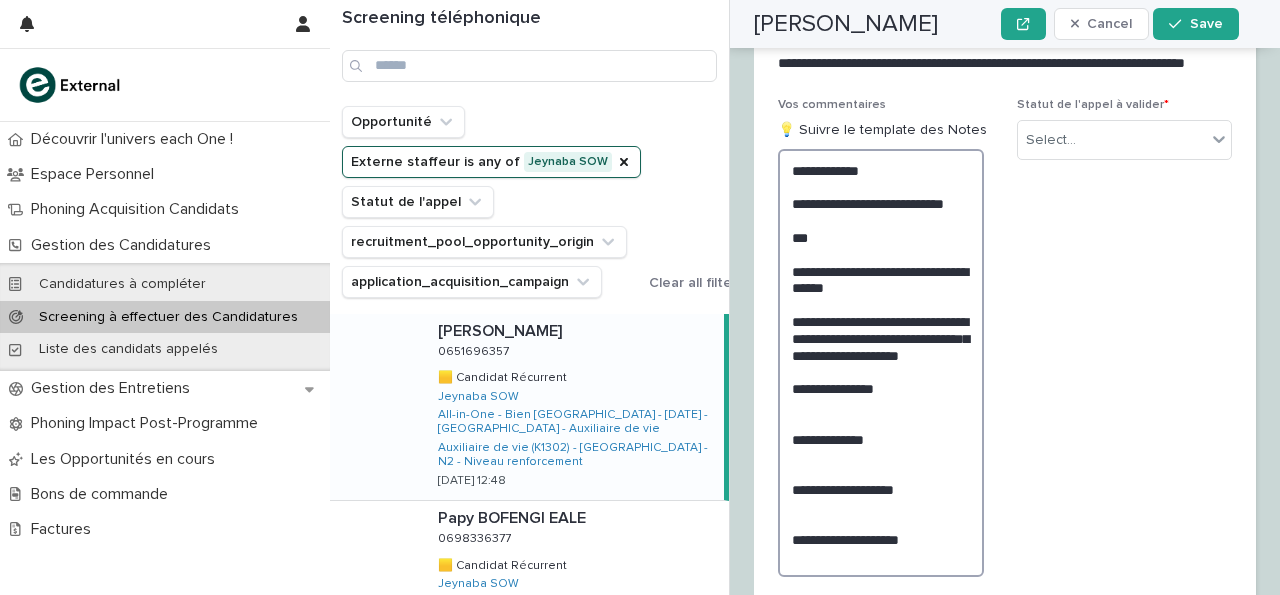 click on "**********" at bounding box center (881, 363) 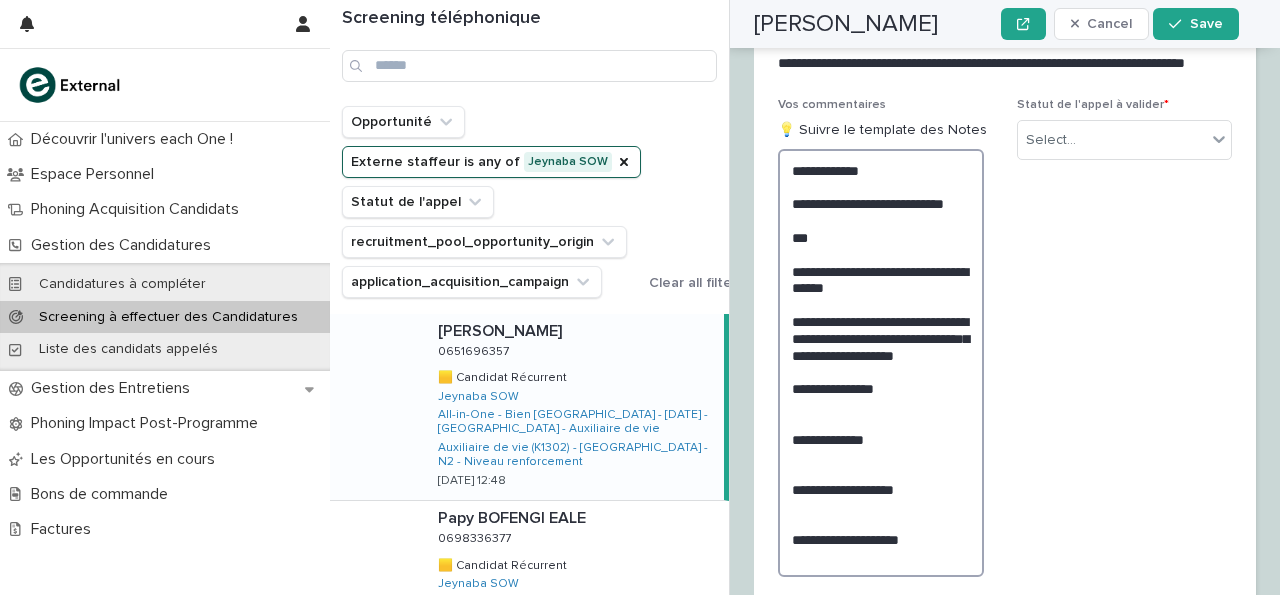 scroll, scrollTop: 3525, scrollLeft: 0, axis: vertical 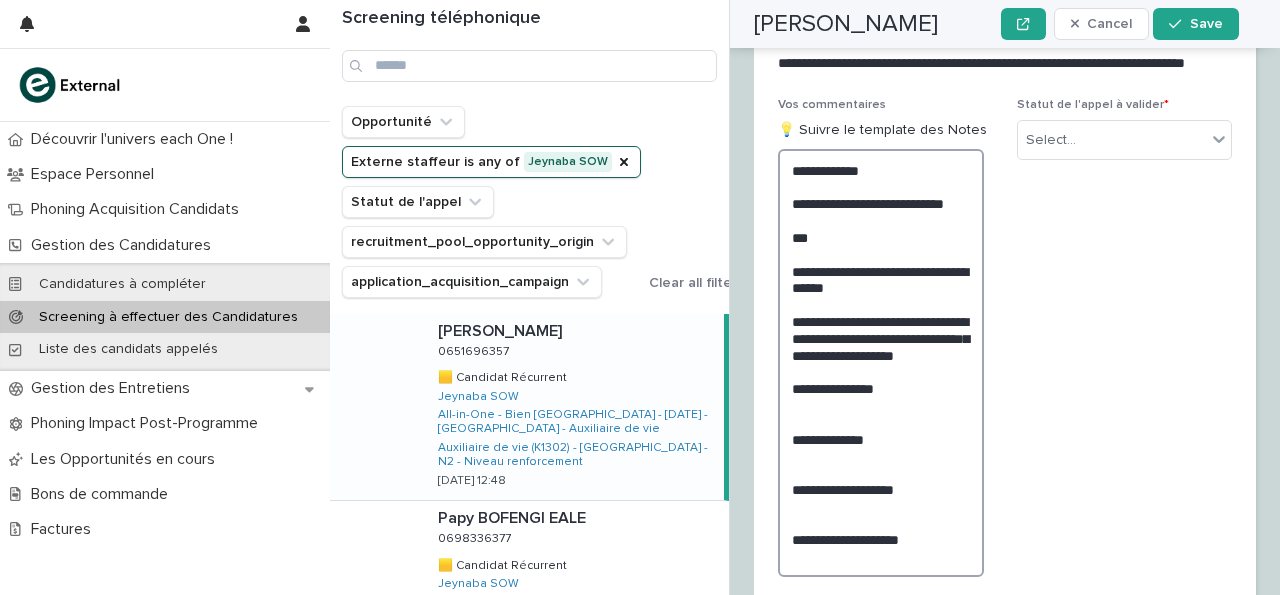 click on "**********" at bounding box center (881, 363) 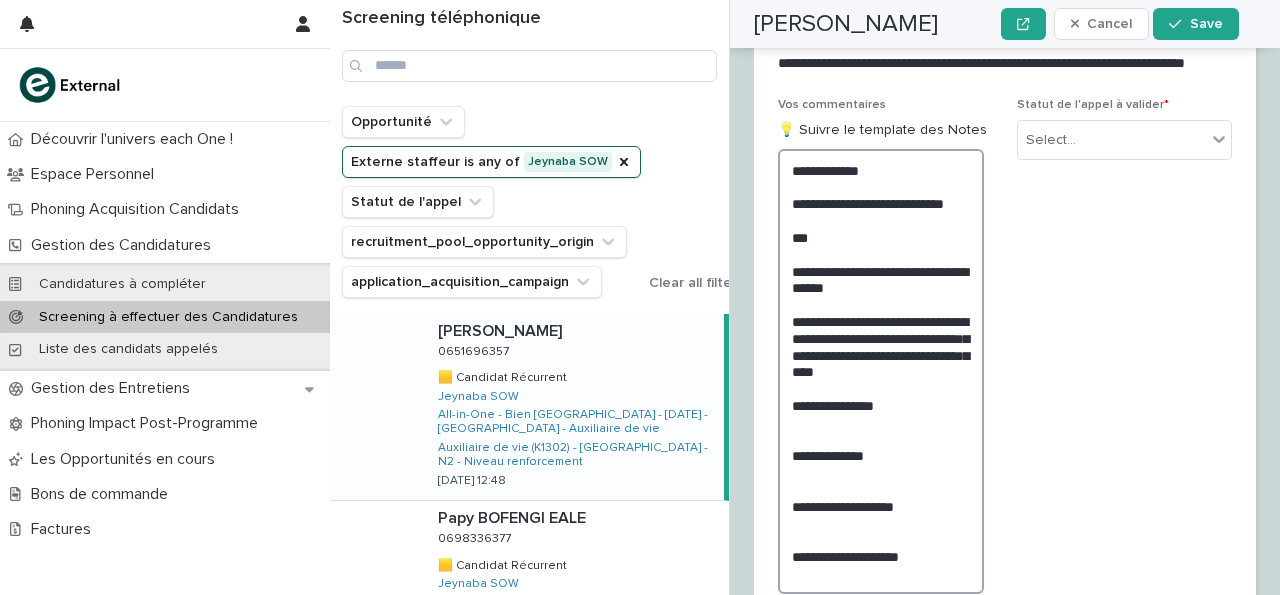 scroll, scrollTop: 3525, scrollLeft: 0, axis: vertical 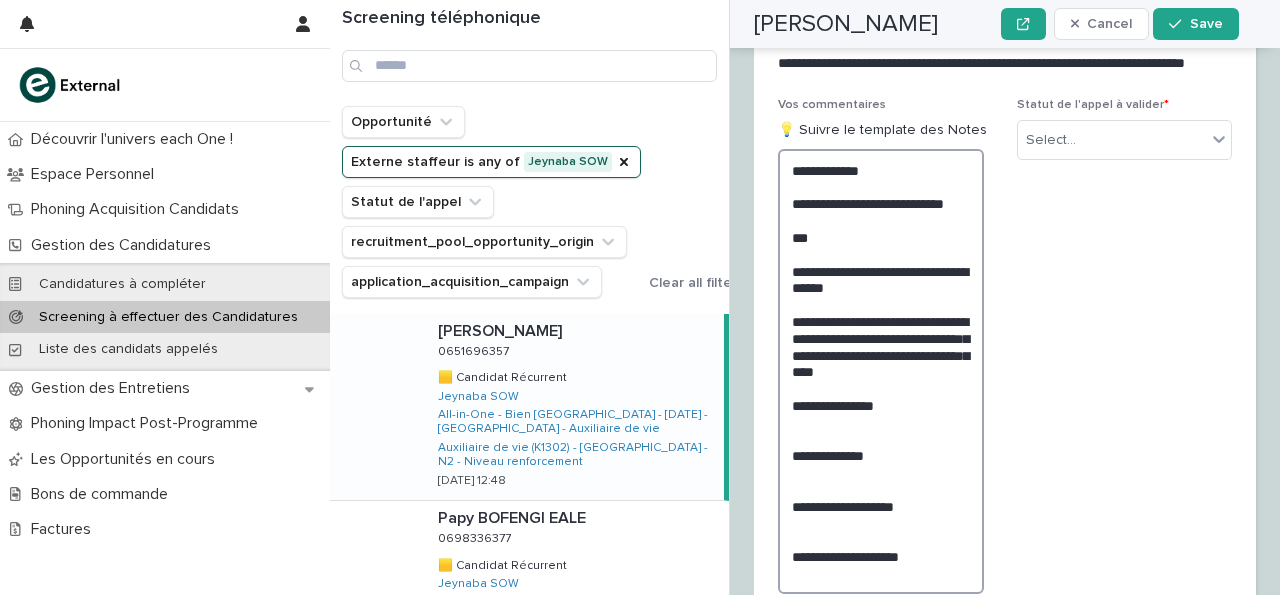 click on "**********" at bounding box center (881, 371) 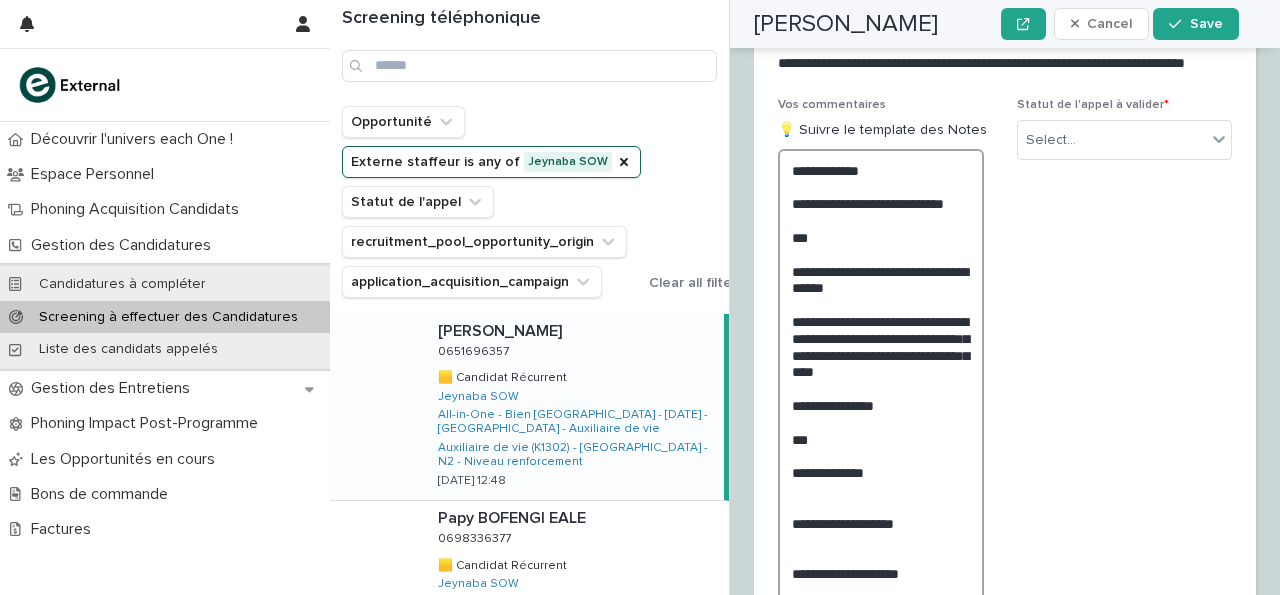 scroll, scrollTop: 3525, scrollLeft: 0, axis: vertical 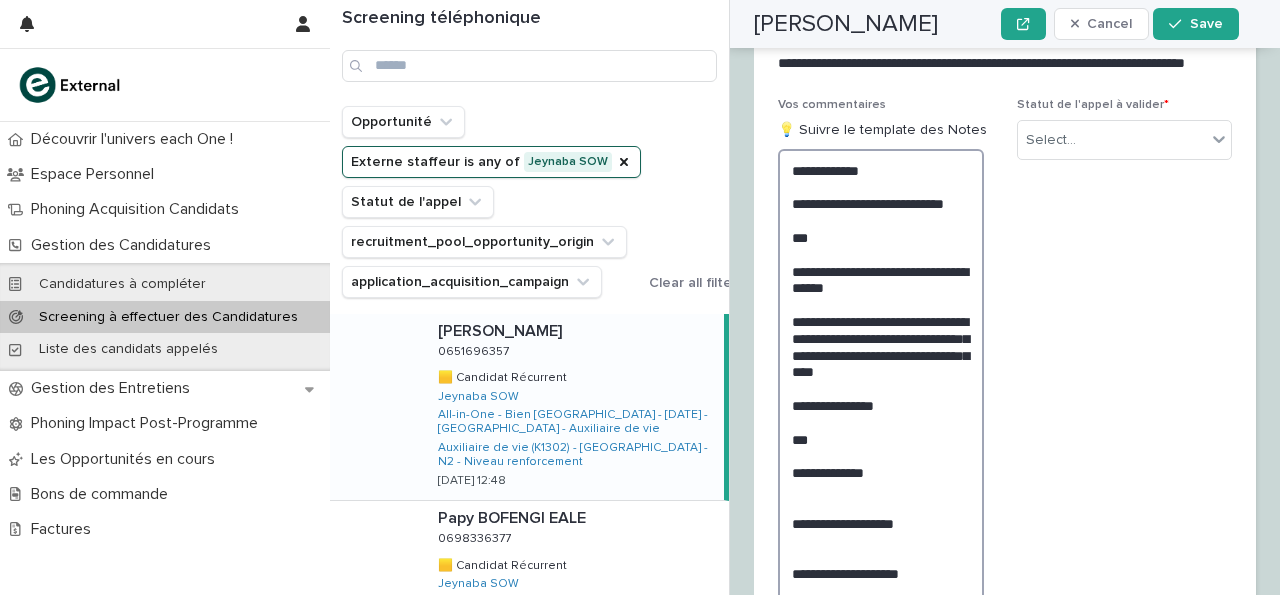 click on "**********" at bounding box center (881, 380) 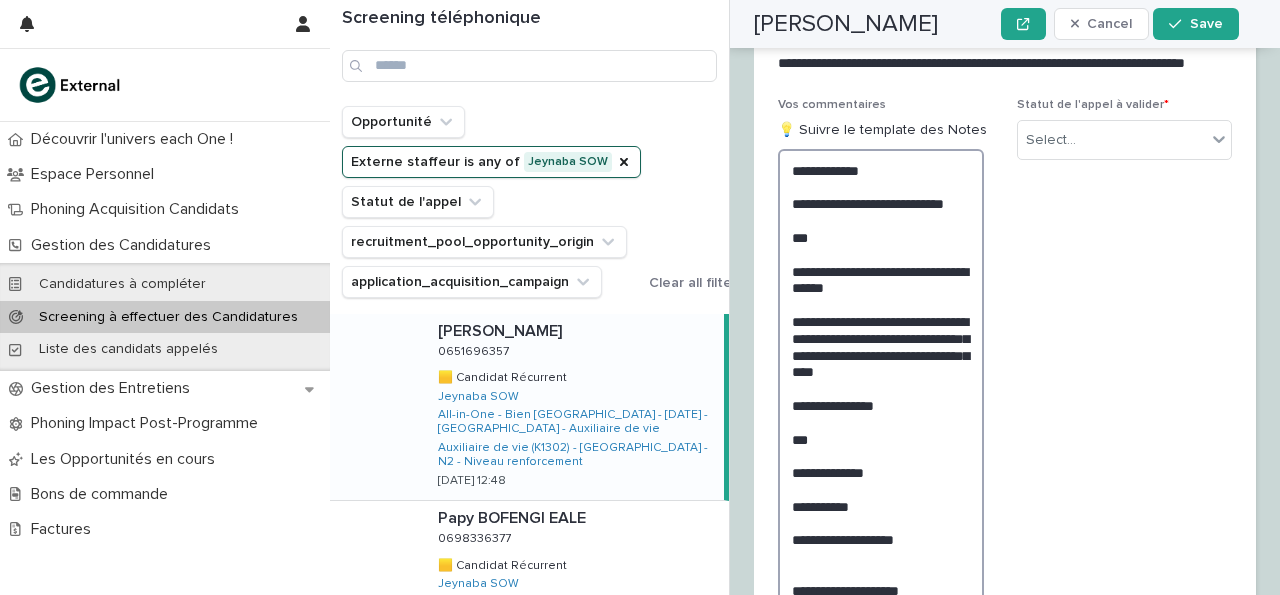 scroll, scrollTop: 3634, scrollLeft: 0, axis: vertical 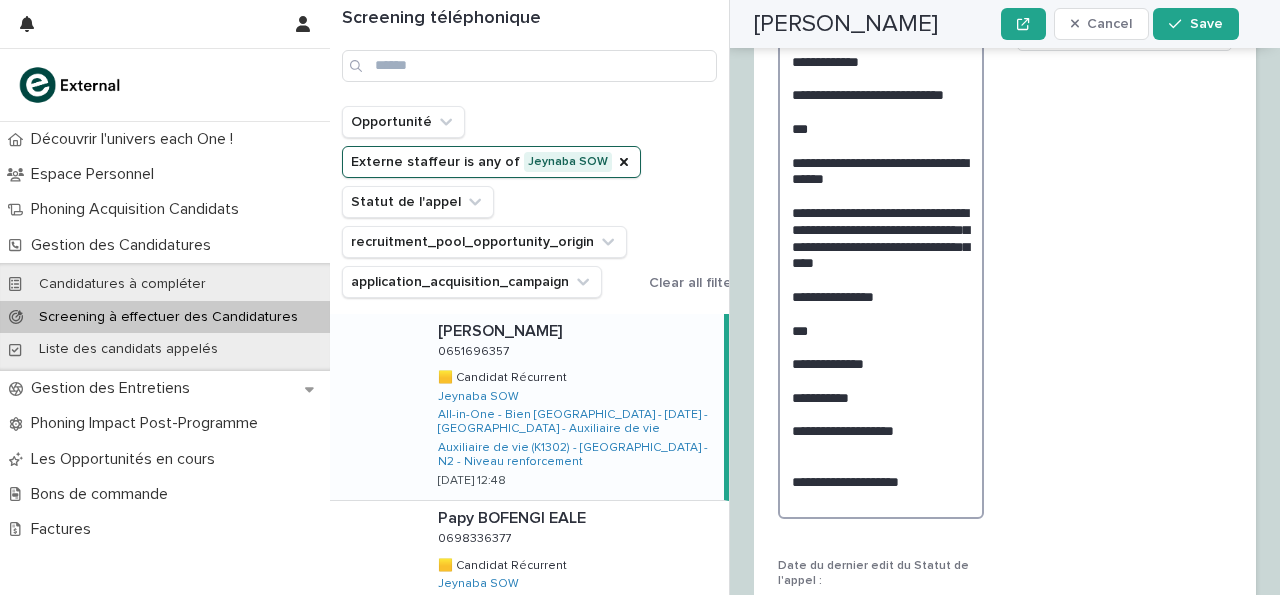 click on "**********" at bounding box center [881, 279] 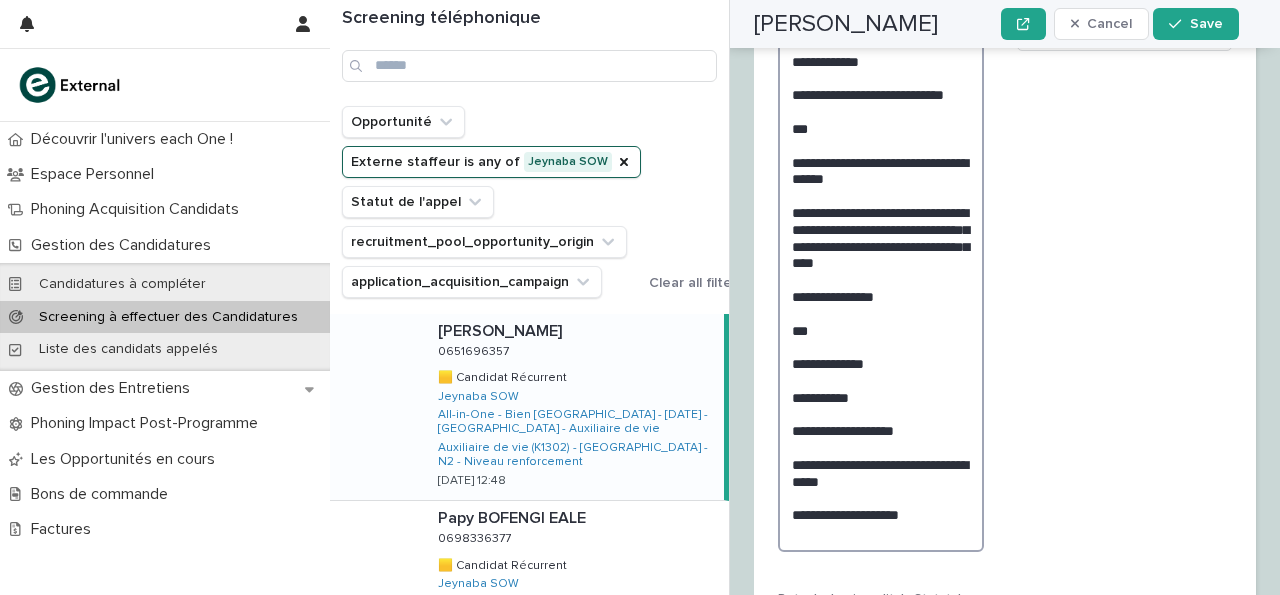 scroll, scrollTop: 3634, scrollLeft: 0, axis: vertical 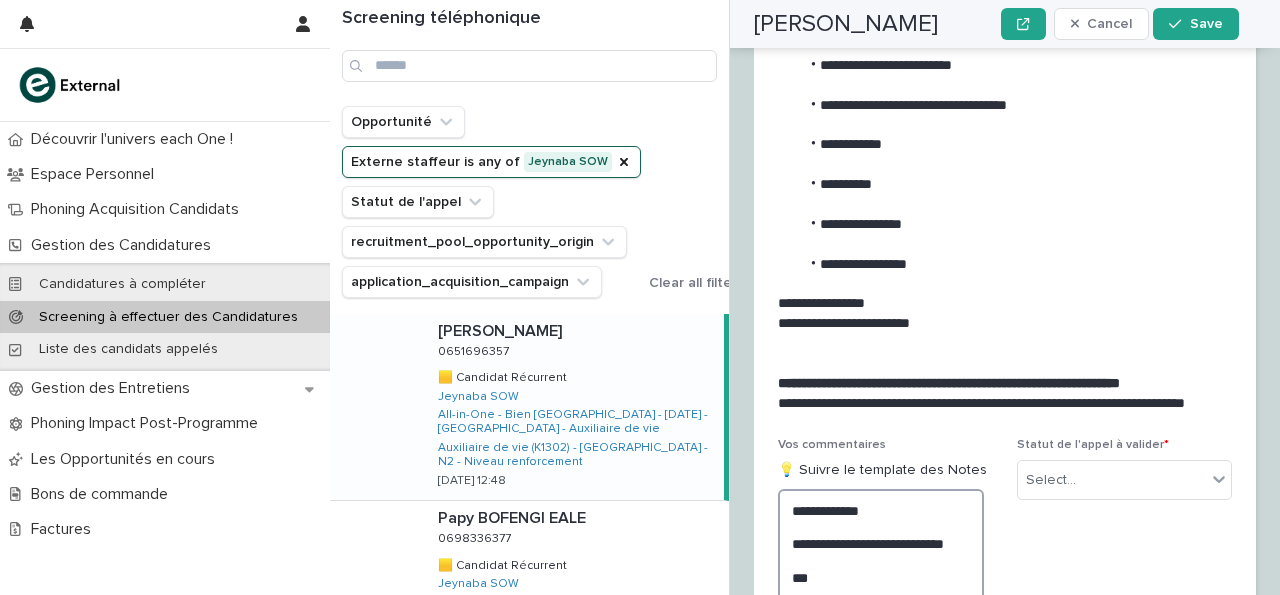 click on "**********" at bounding box center (881, 745) 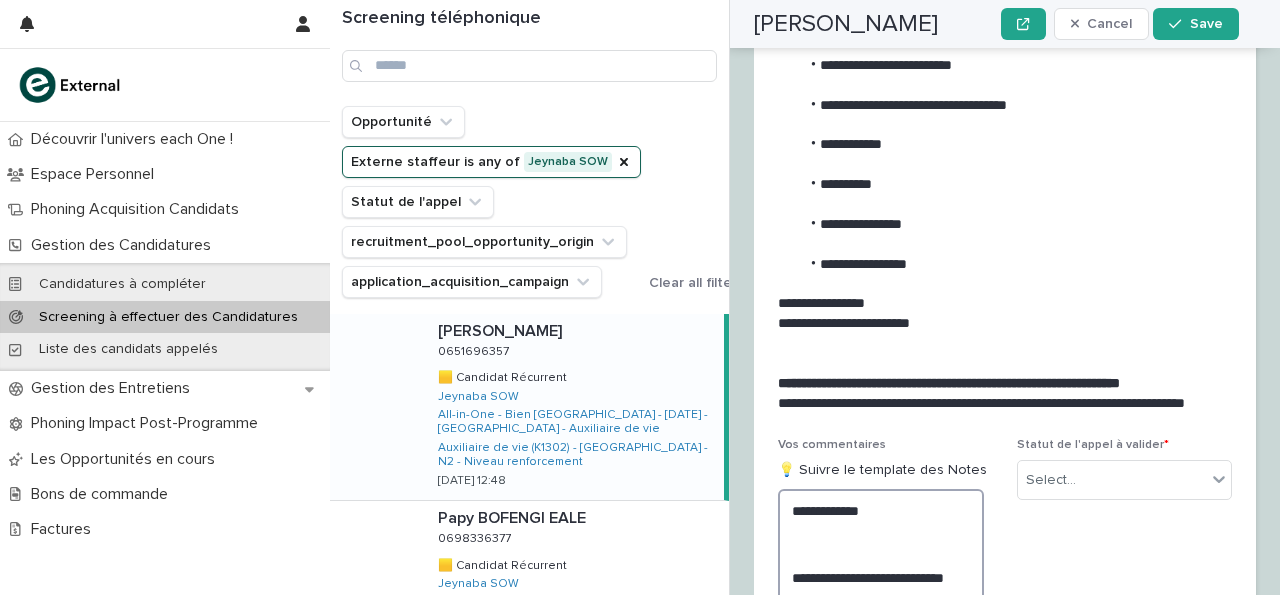 paste on "**********" 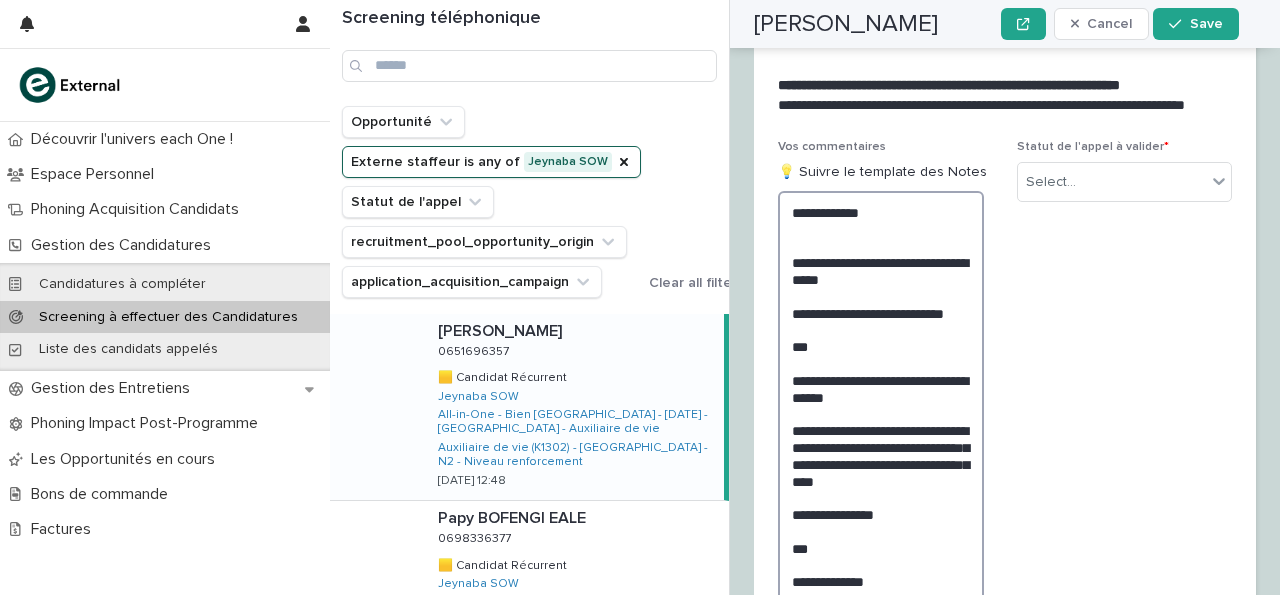 scroll, scrollTop: 3483, scrollLeft: 0, axis: vertical 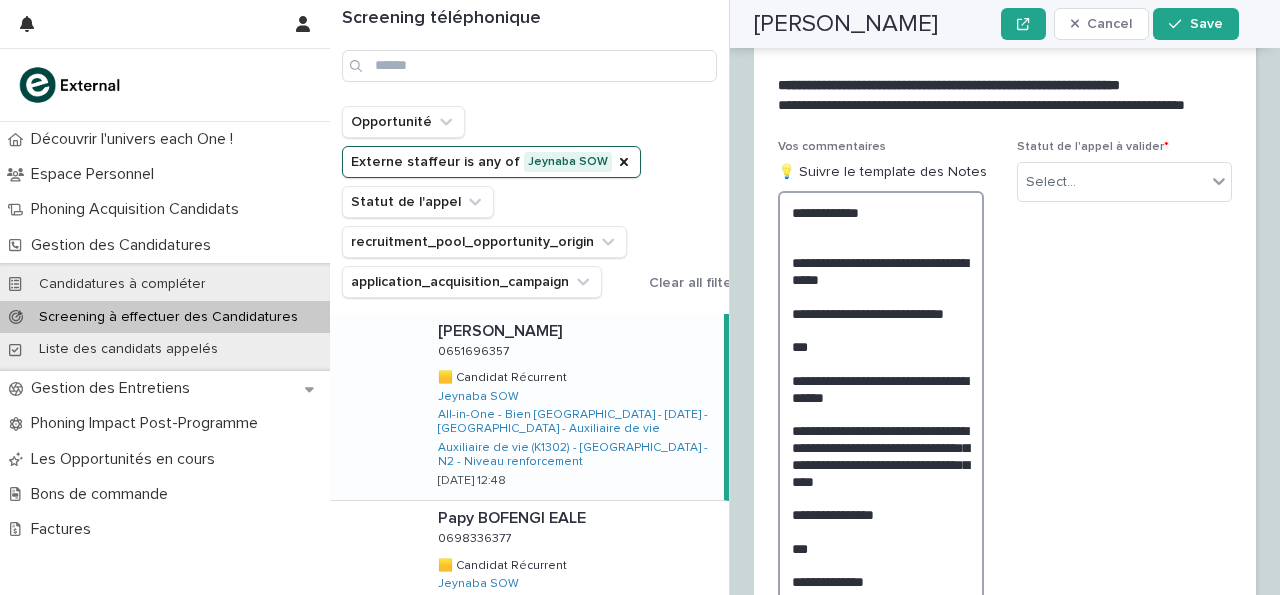 click on "**********" at bounding box center [881, 481] 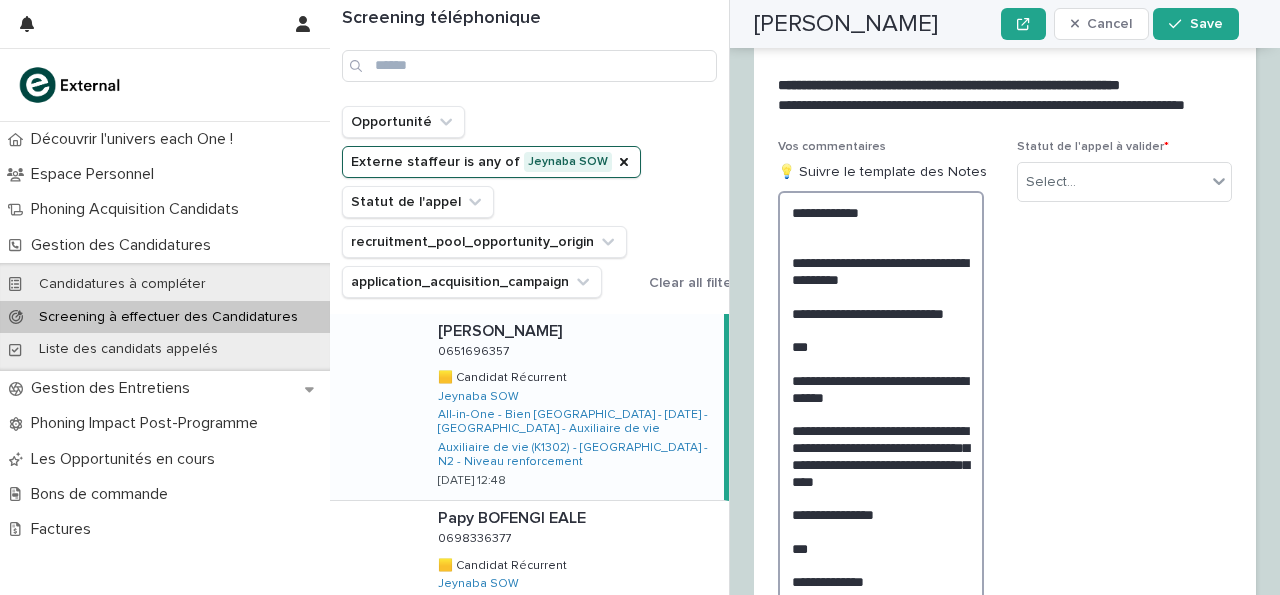 scroll, scrollTop: 3483, scrollLeft: 0, axis: vertical 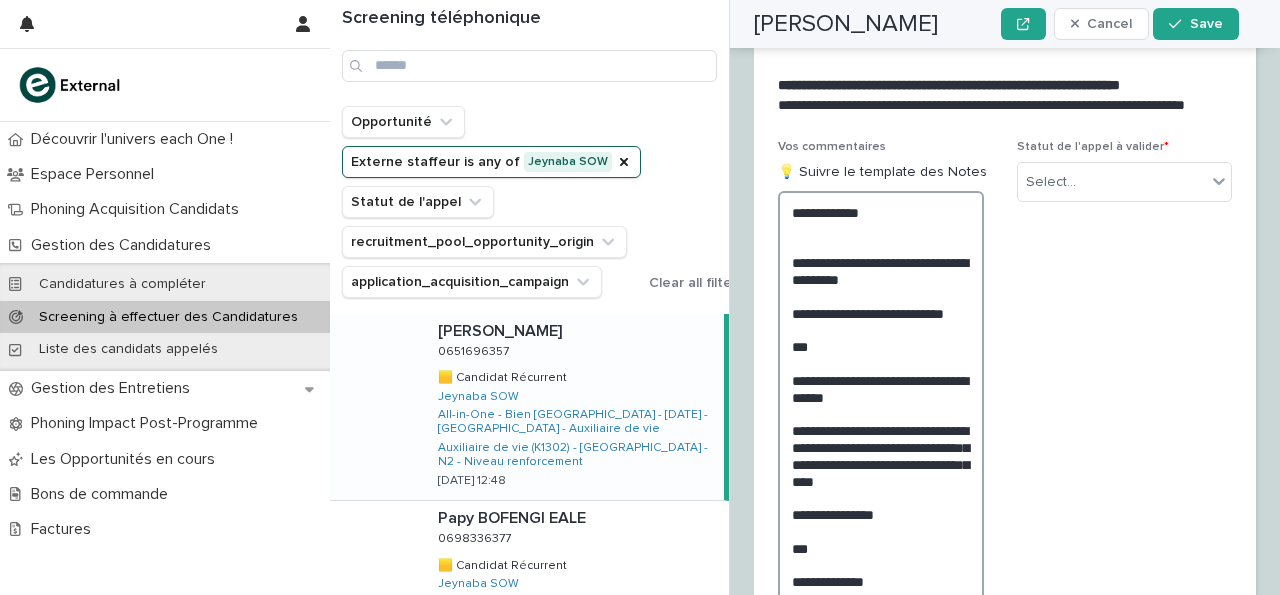 click on "**********" at bounding box center (881, 481) 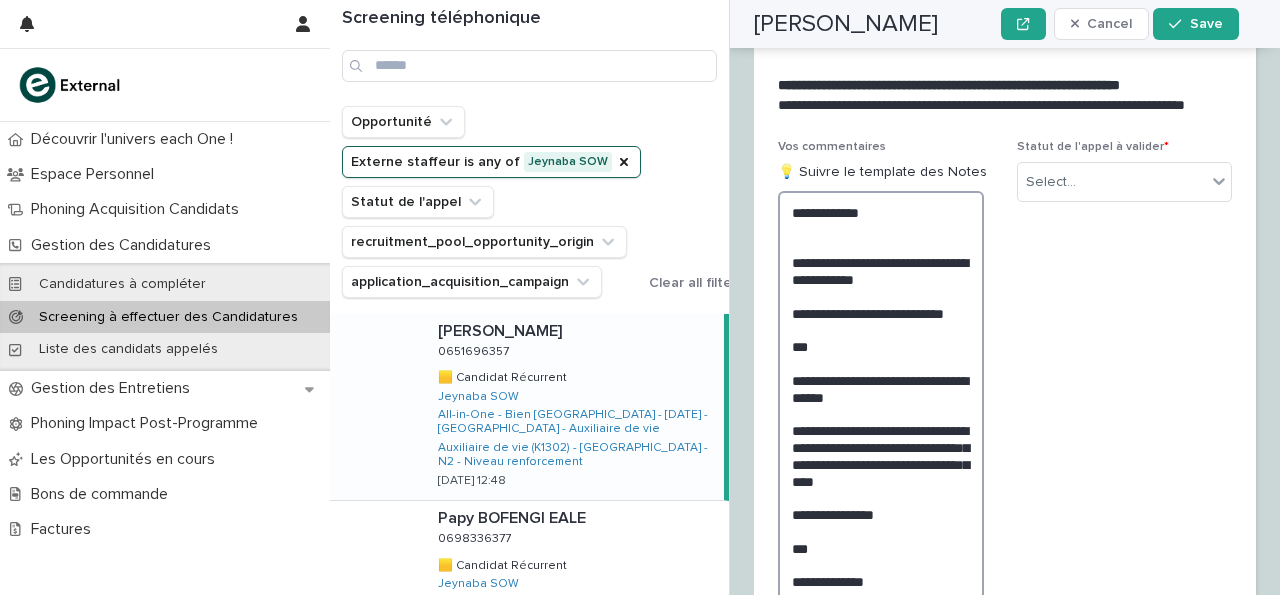 scroll, scrollTop: 3761, scrollLeft: 0, axis: vertical 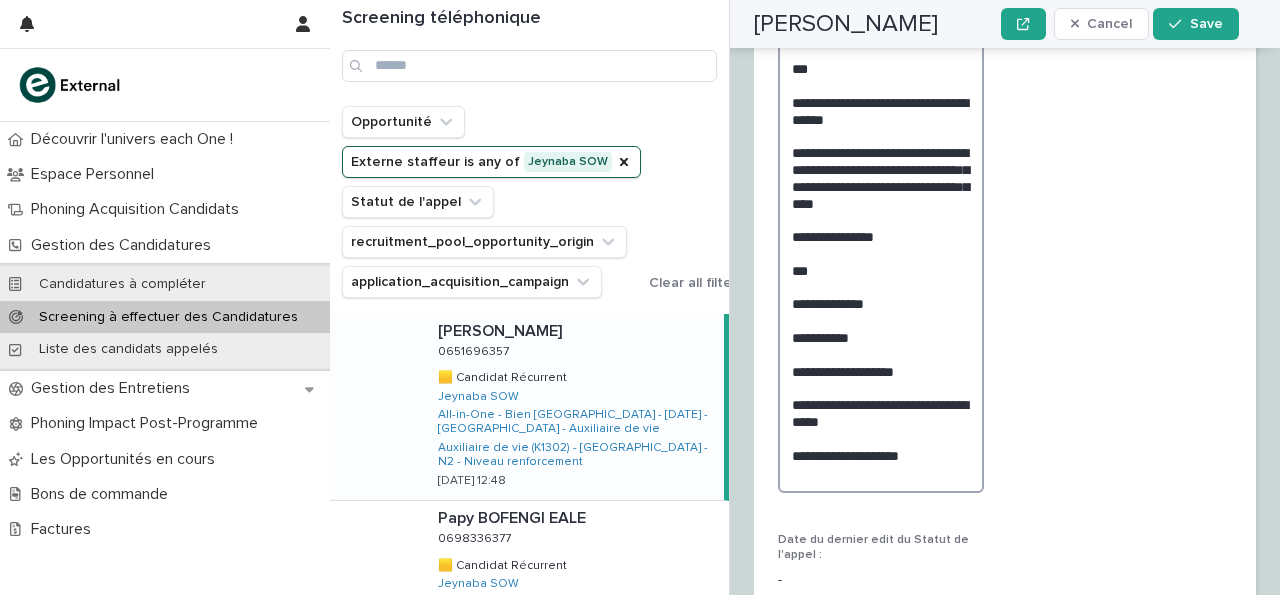 click on "**********" at bounding box center (881, 203) 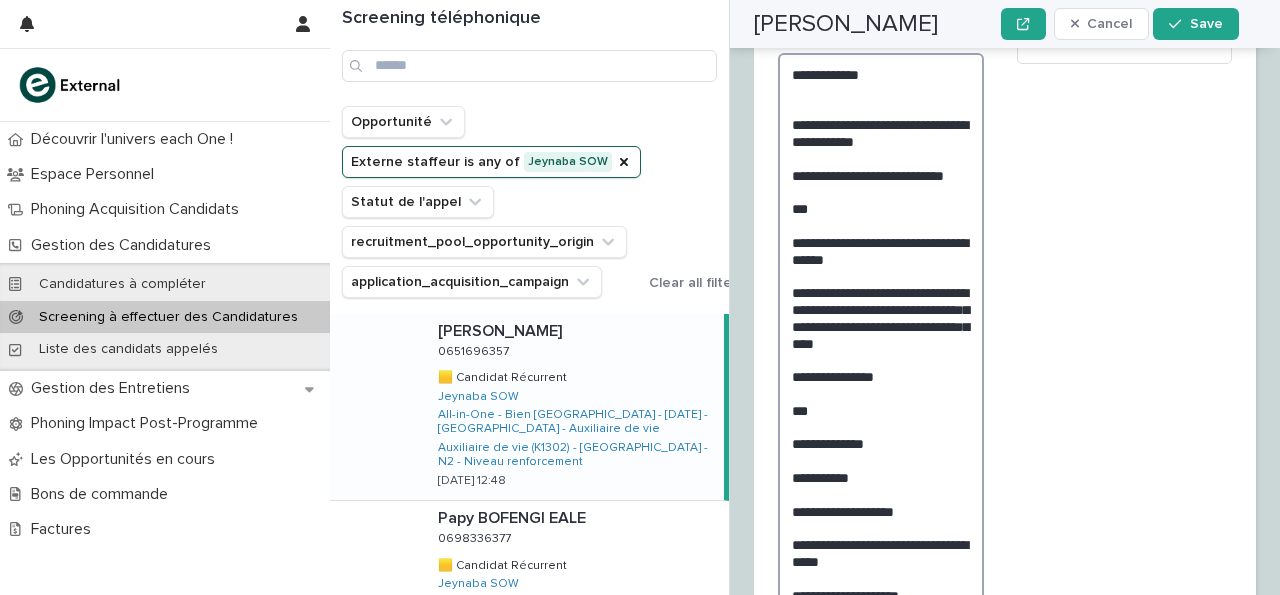 scroll, scrollTop: 3623, scrollLeft: 0, axis: vertical 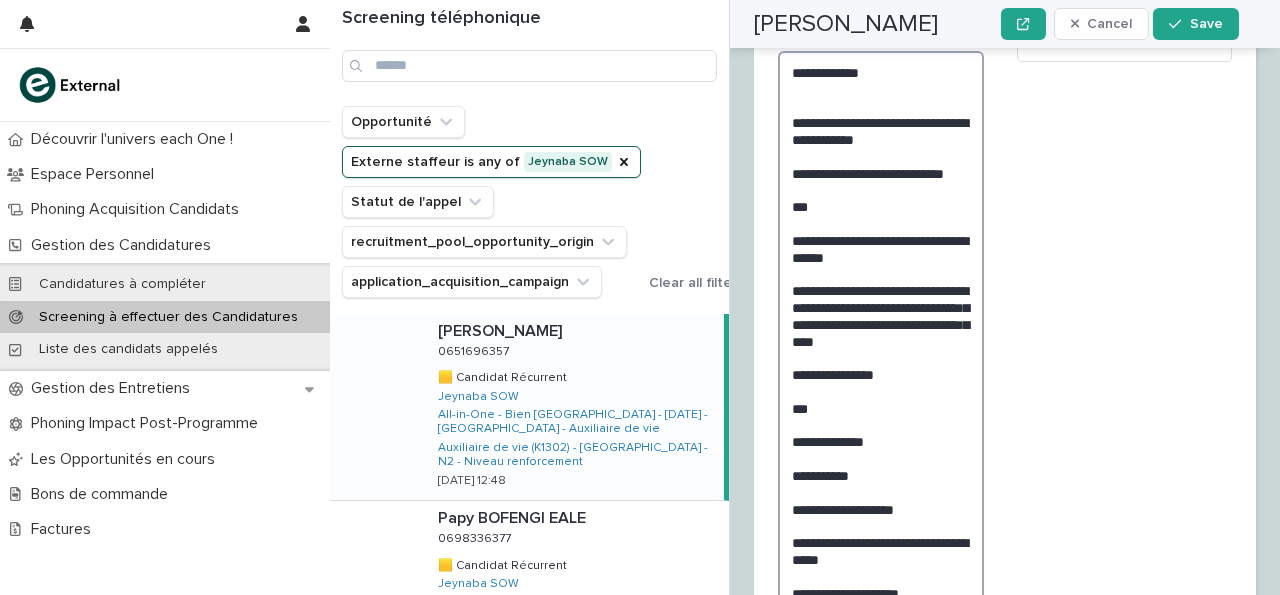 click on "**********" at bounding box center (881, 357) 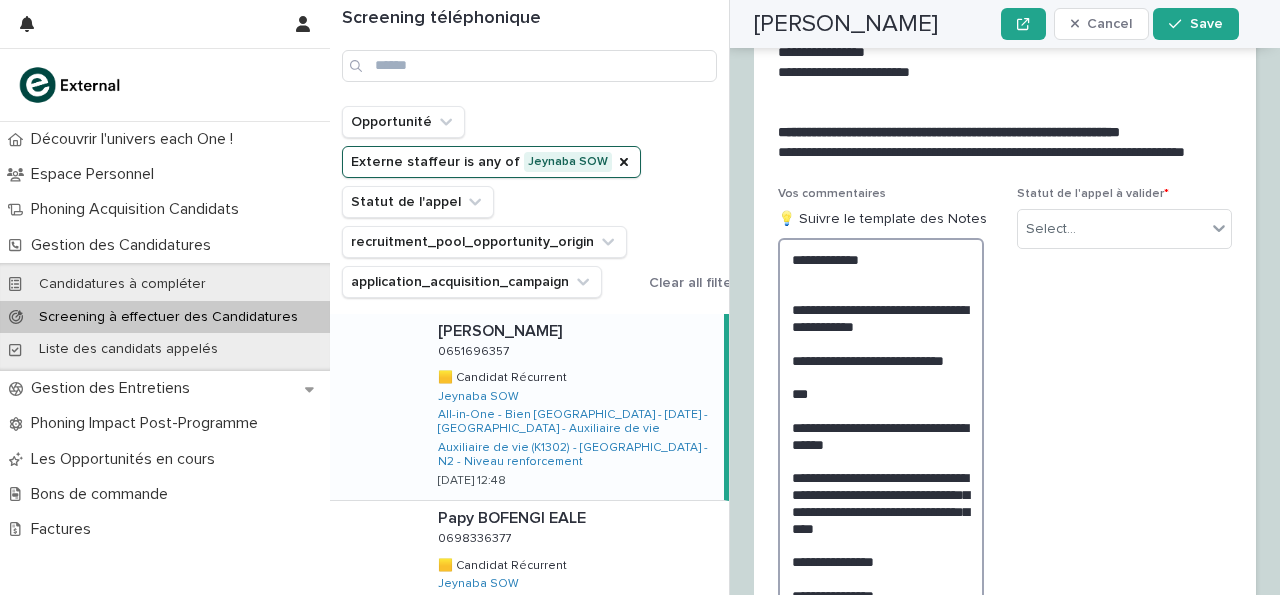 scroll, scrollTop: 3450, scrollLeft: 0, axis: vertical 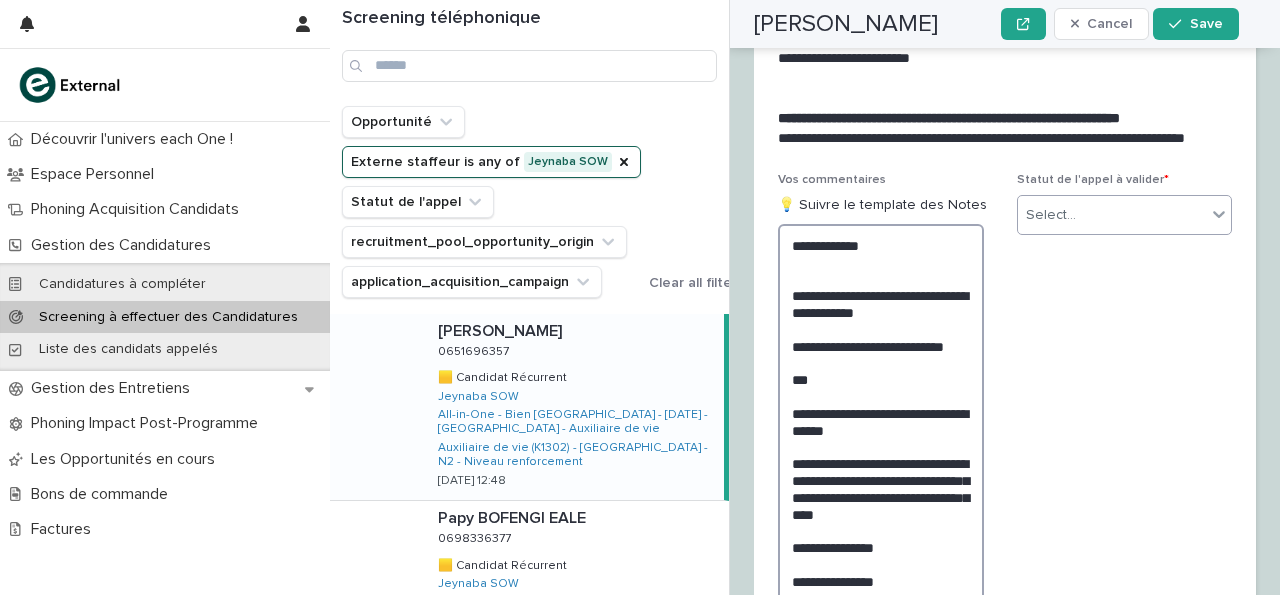 type on "**********" 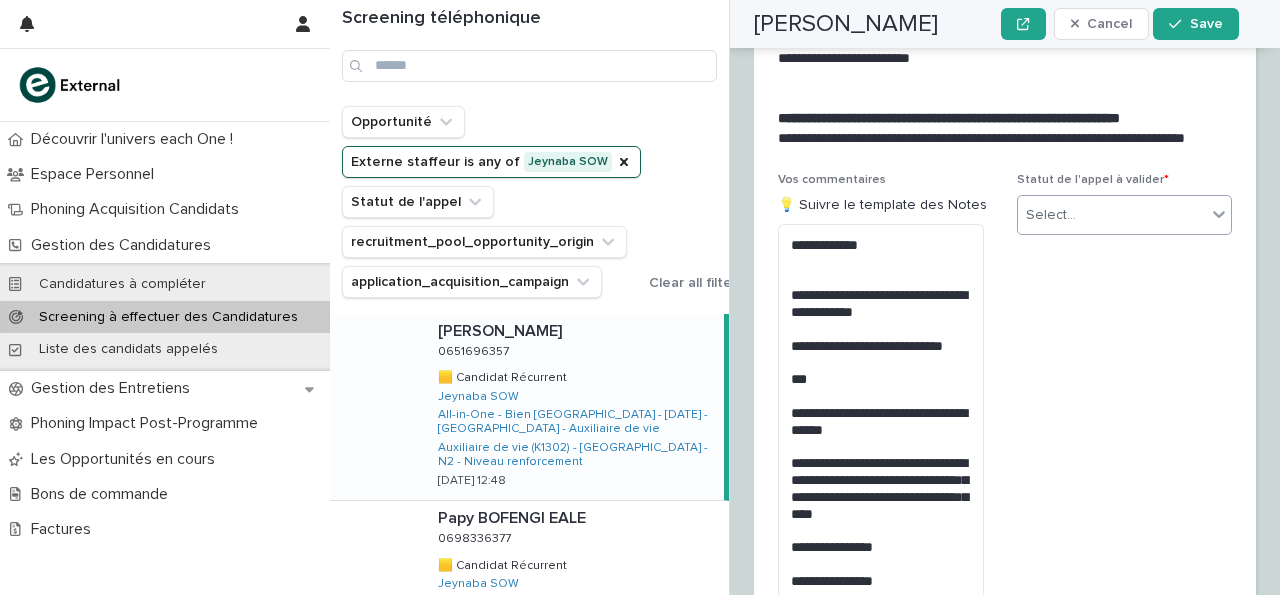 click on "Select..." at bounding box center [1124, 215] 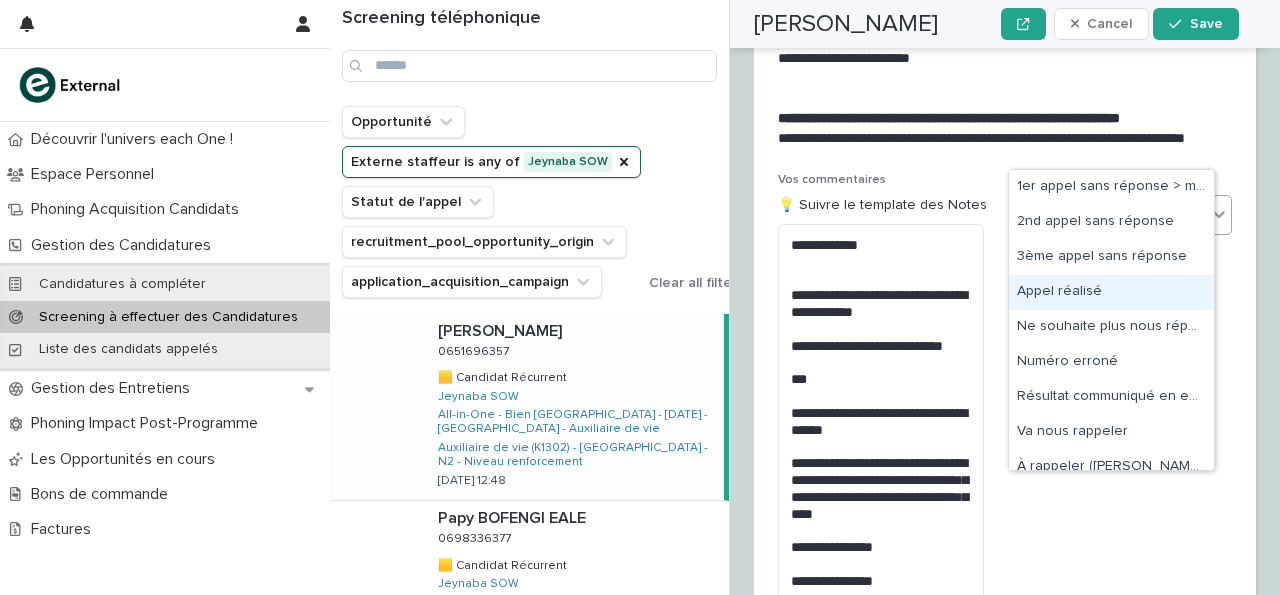 click on "Appel réalisé" at bounding box center (1111, 292) 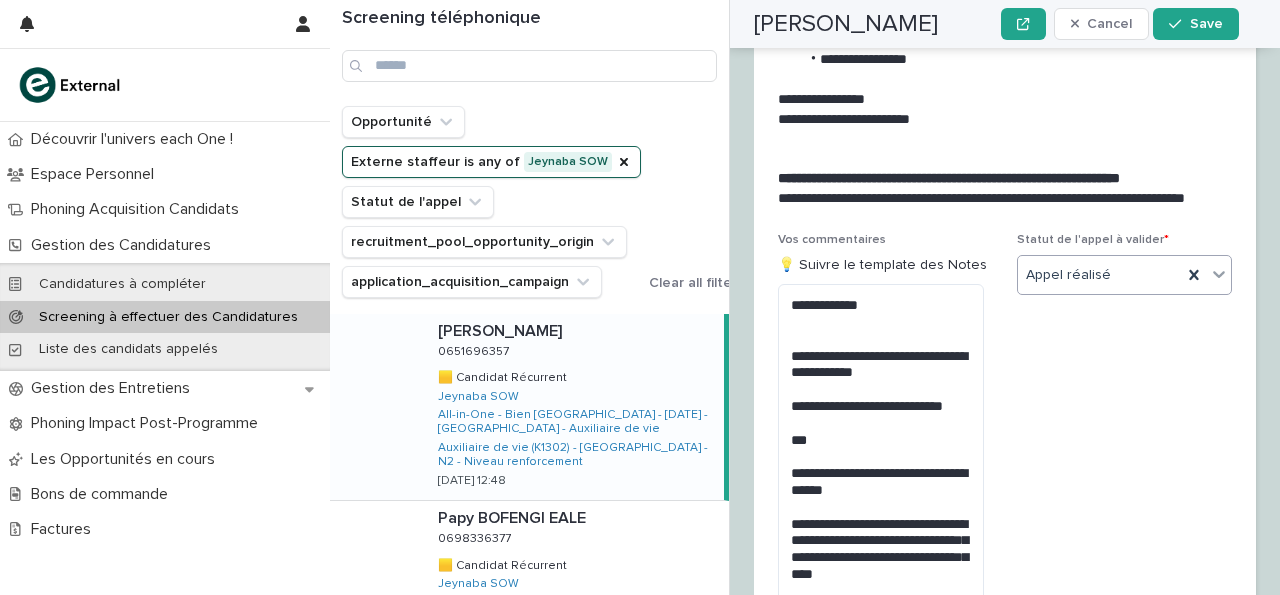 scroll, scrollTop: 3992, scrollLeft: 0, axis: vertical 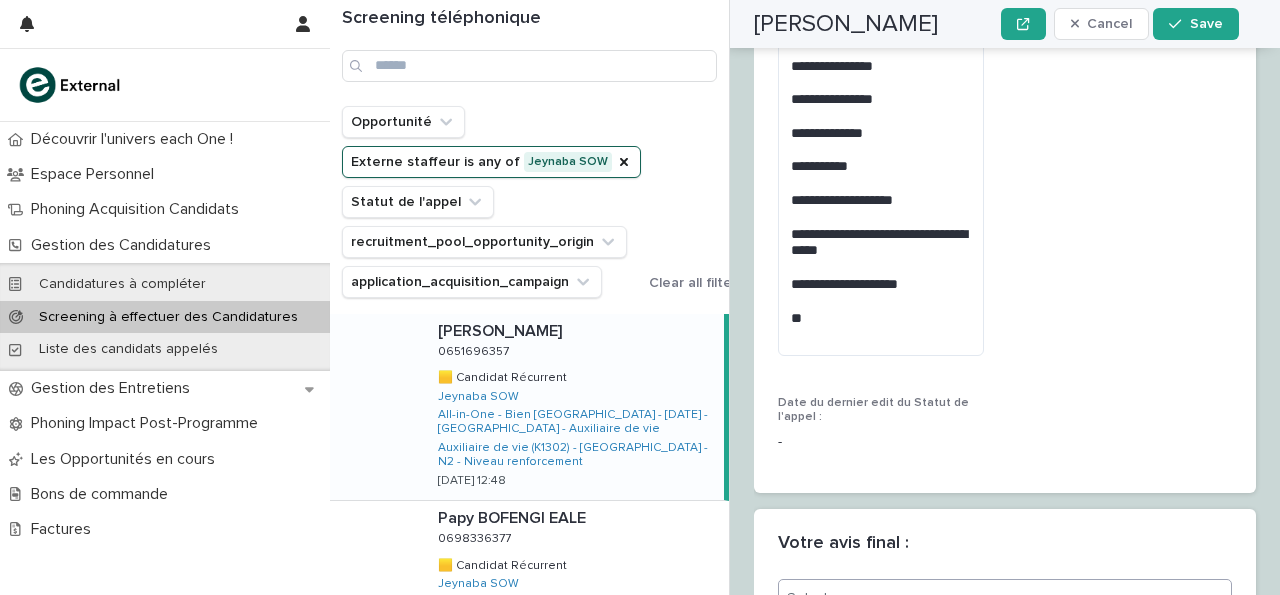 click on "Select..." at bounding box center (992, 598) 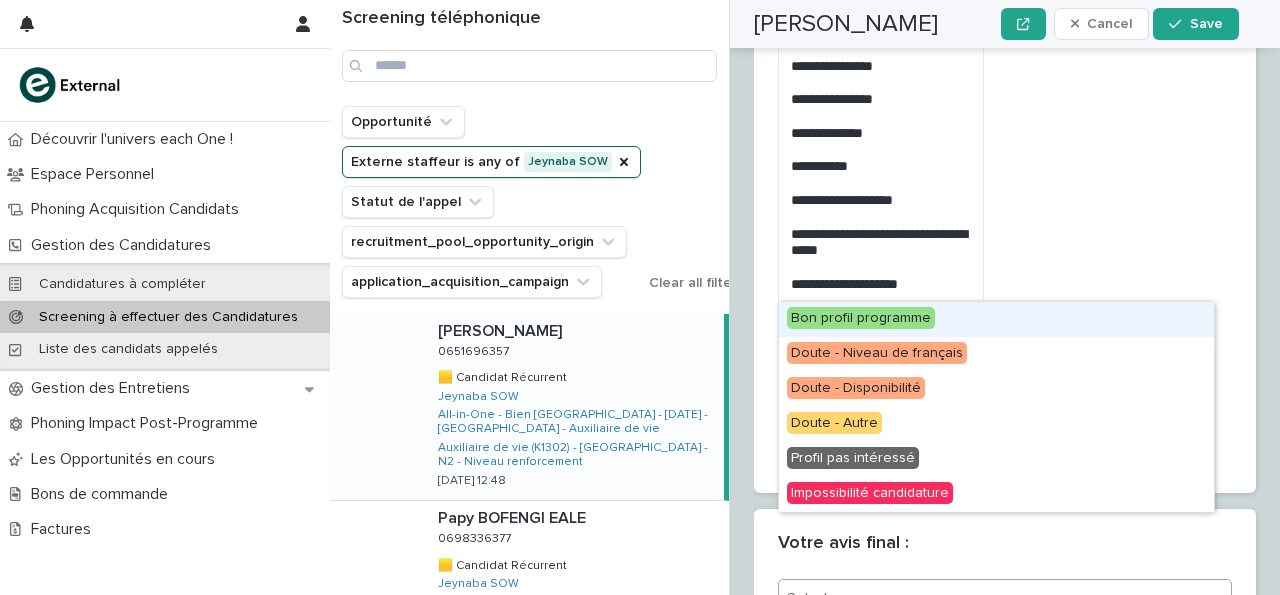 click on "Bon profil programme" at bounding box center [996, 319] 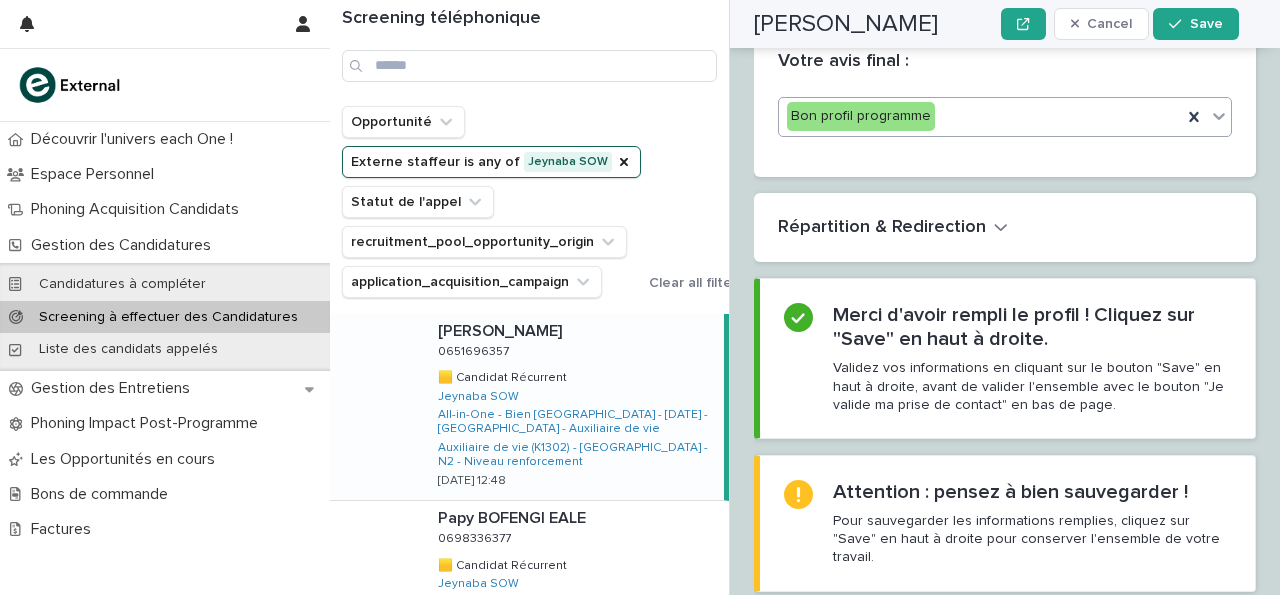 scroll, scrollTop: 4475, scrollLeft: 0, axis: vertical 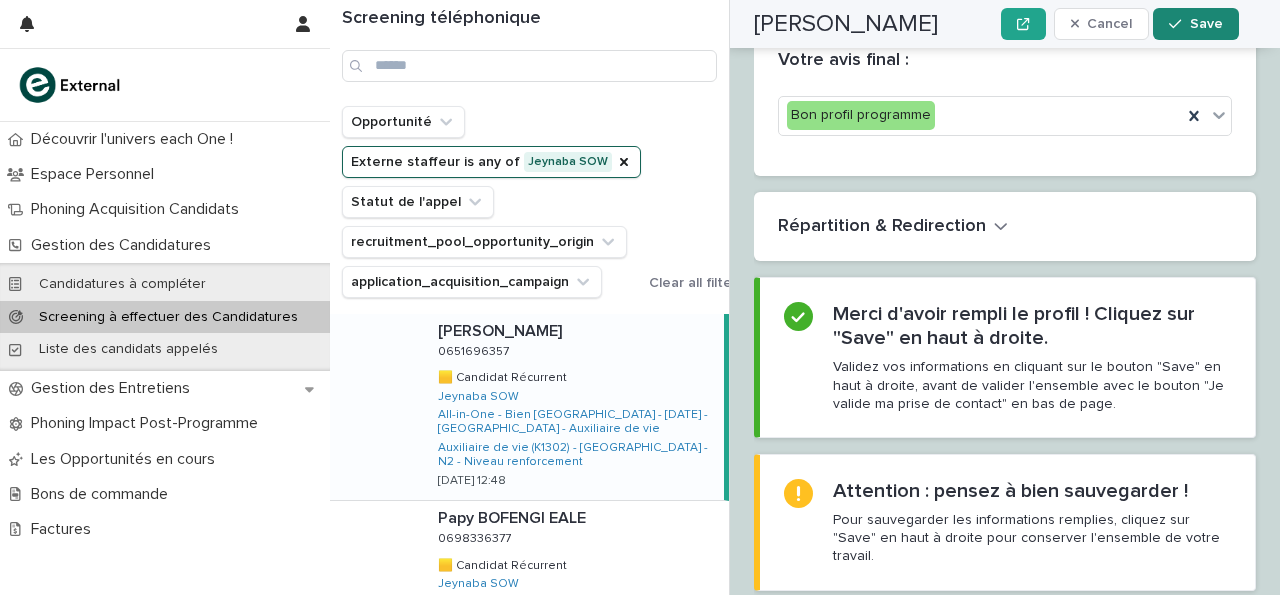 click on "Save" at bounding box center (1206, 24) 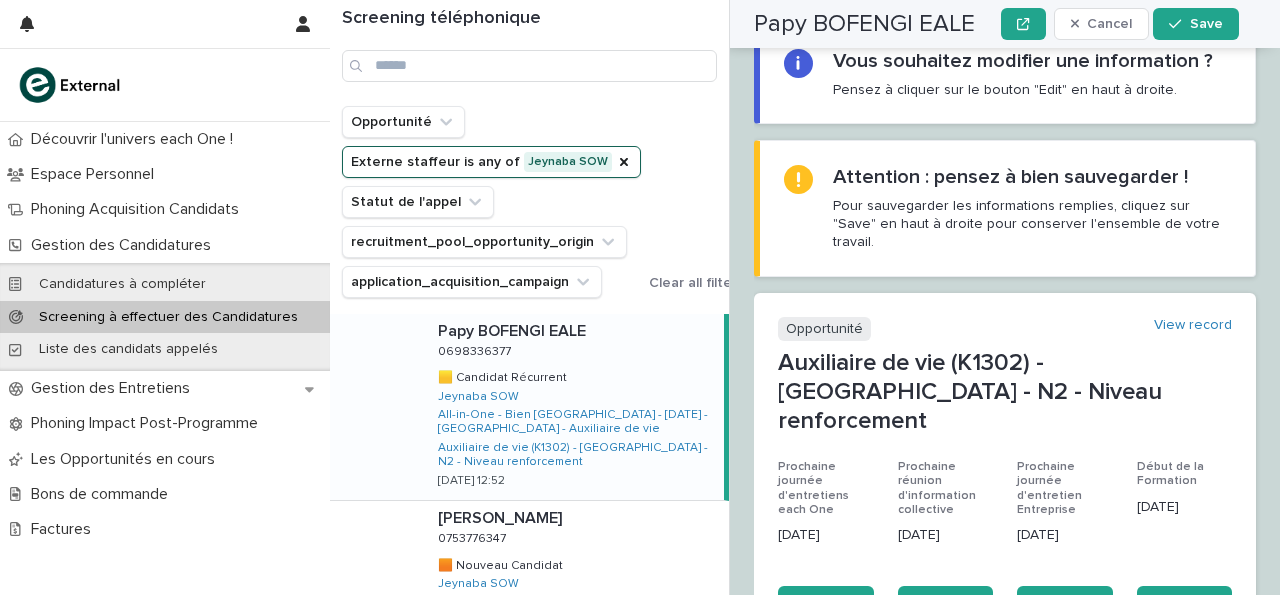 scroll, scrollTop: 0, scrollLeft: 0, axis: both 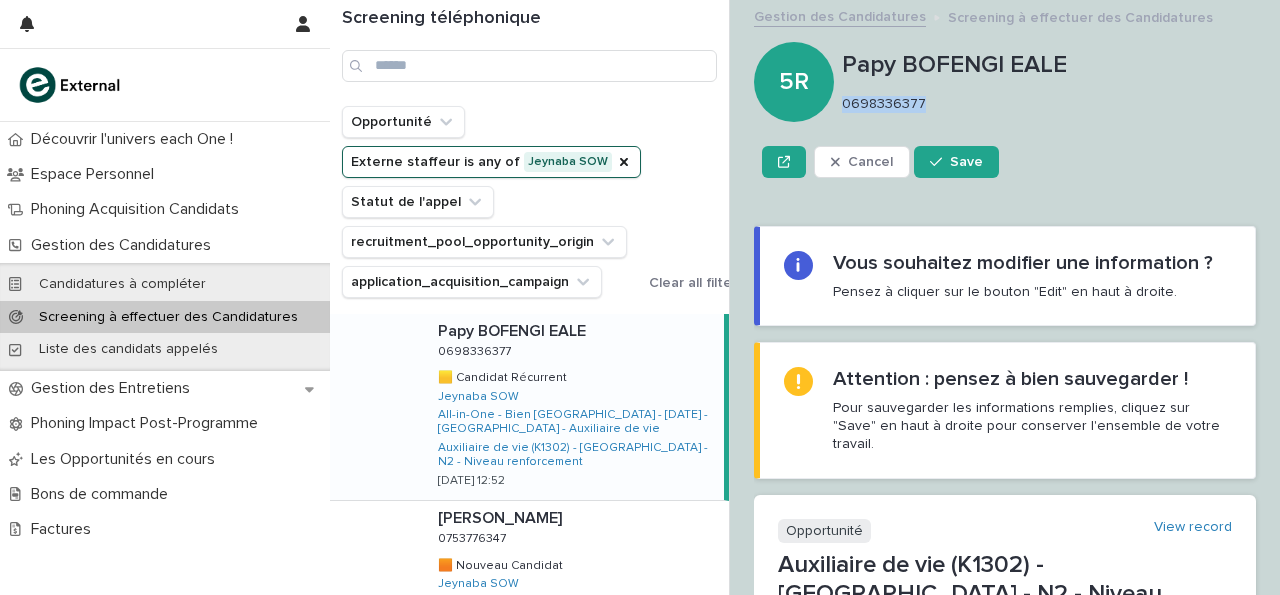drag, startPoint x: 845, startPoint y: 102, endPoint x: 948, endPoint y: 106, distance: 103.077644 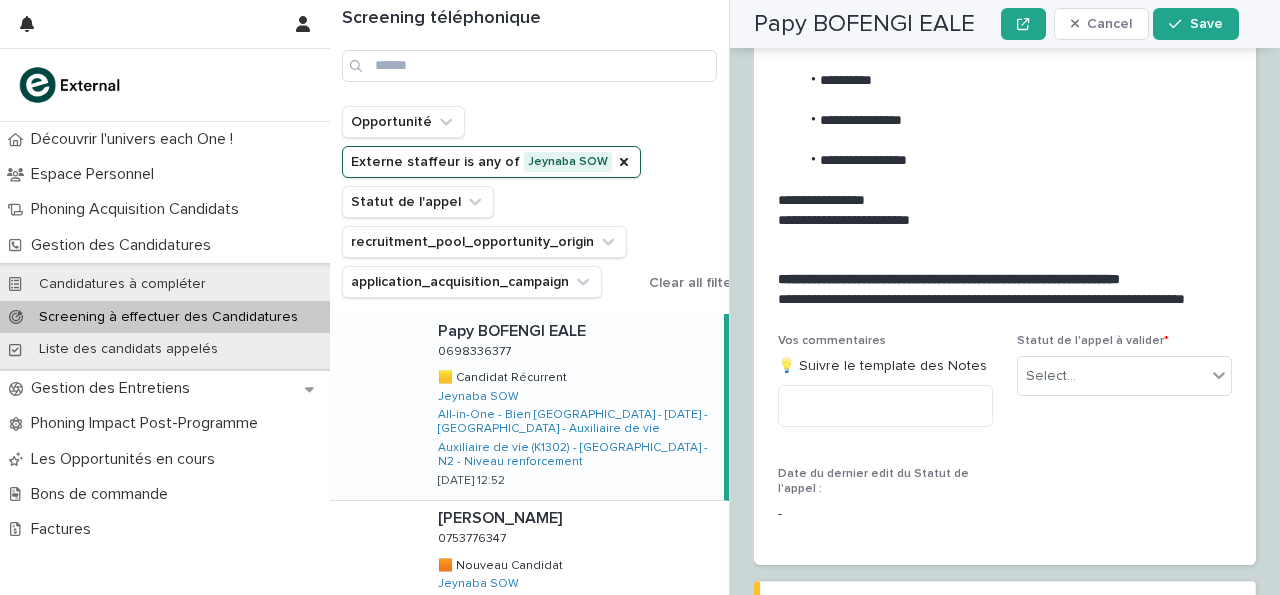scroll, scrollTop: 3274, scrollLeft: 0, axis: vertical 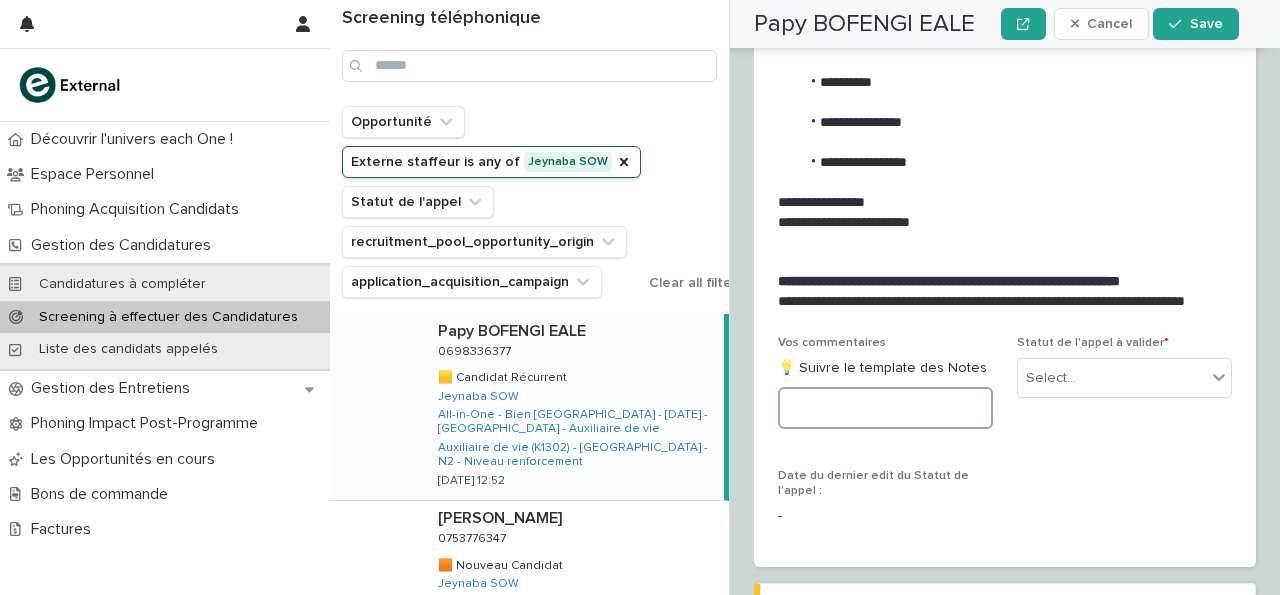 click at bounding box center [885, 408] 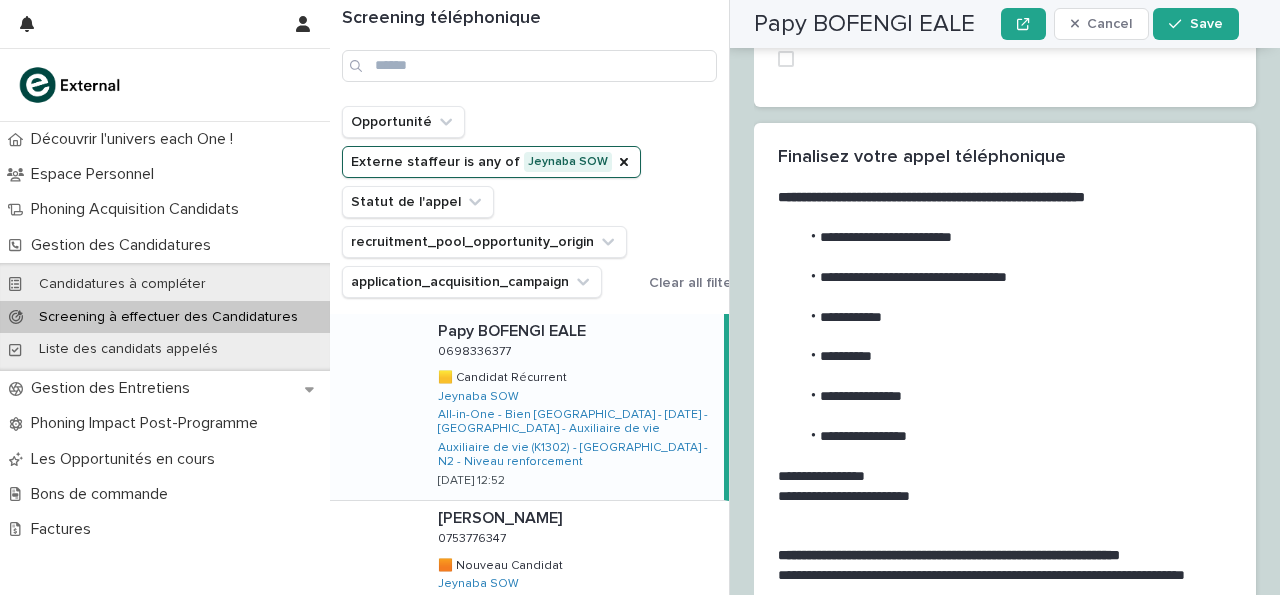 scroll, scrollTop: 2989, scrollLeft: 0, axis: vertical 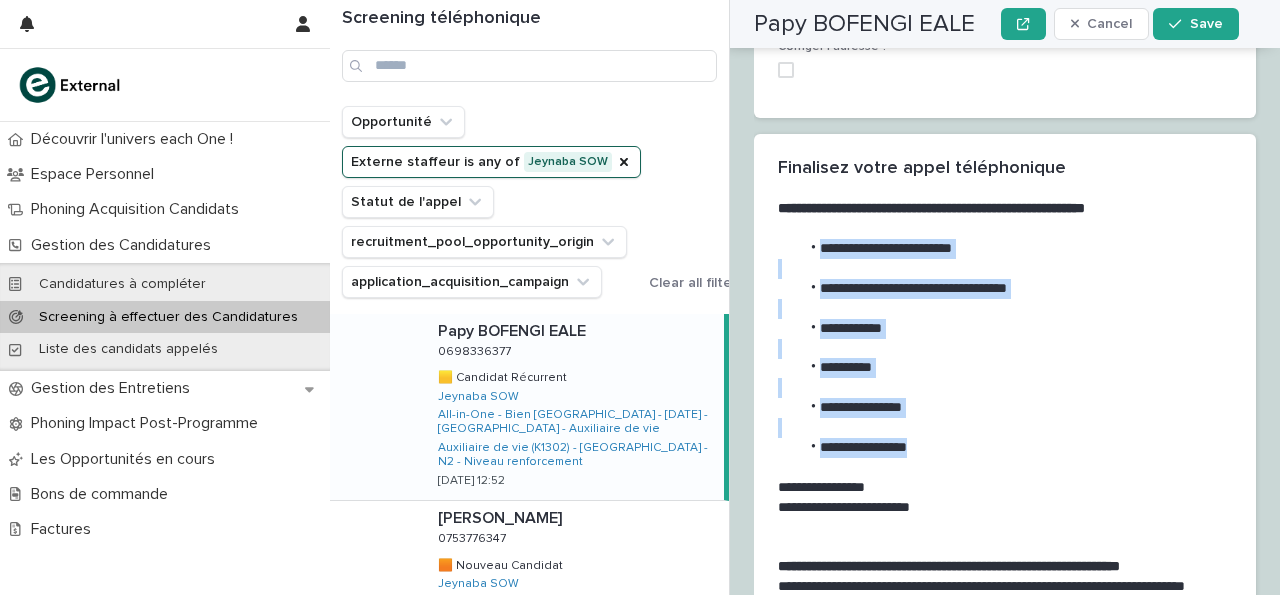 drag, startPoint x: 820, startPoint y: 182, endPoint x: 937, endPoint y: 386, distance: 235.17015 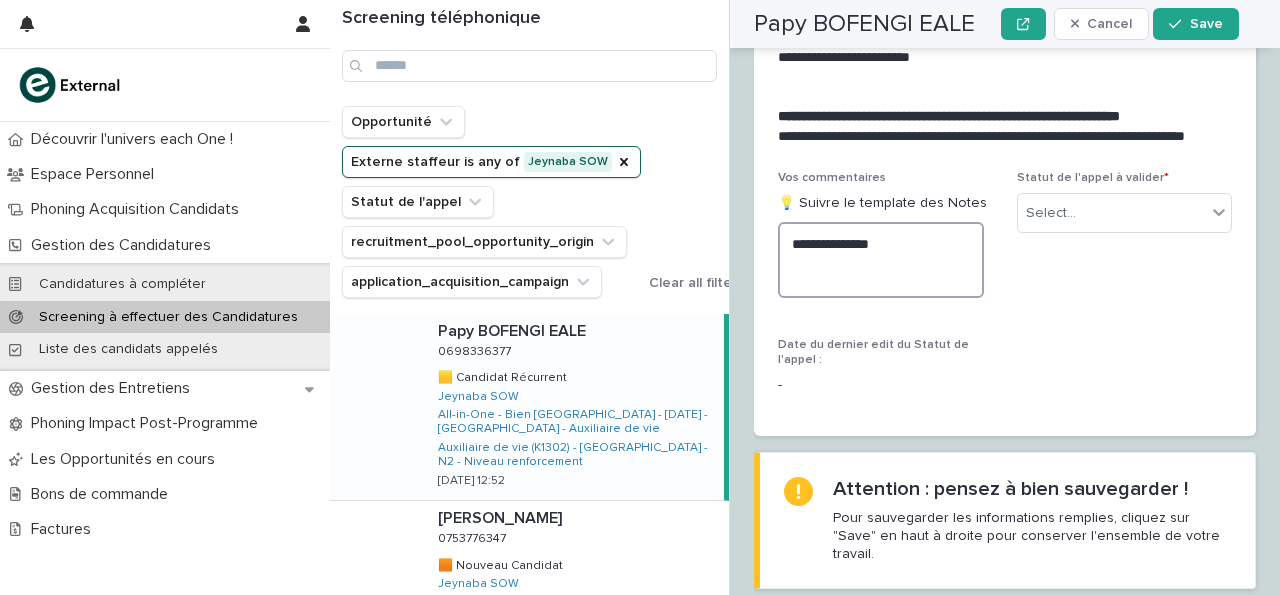 click on "**********" at bounding box center (881, 260) 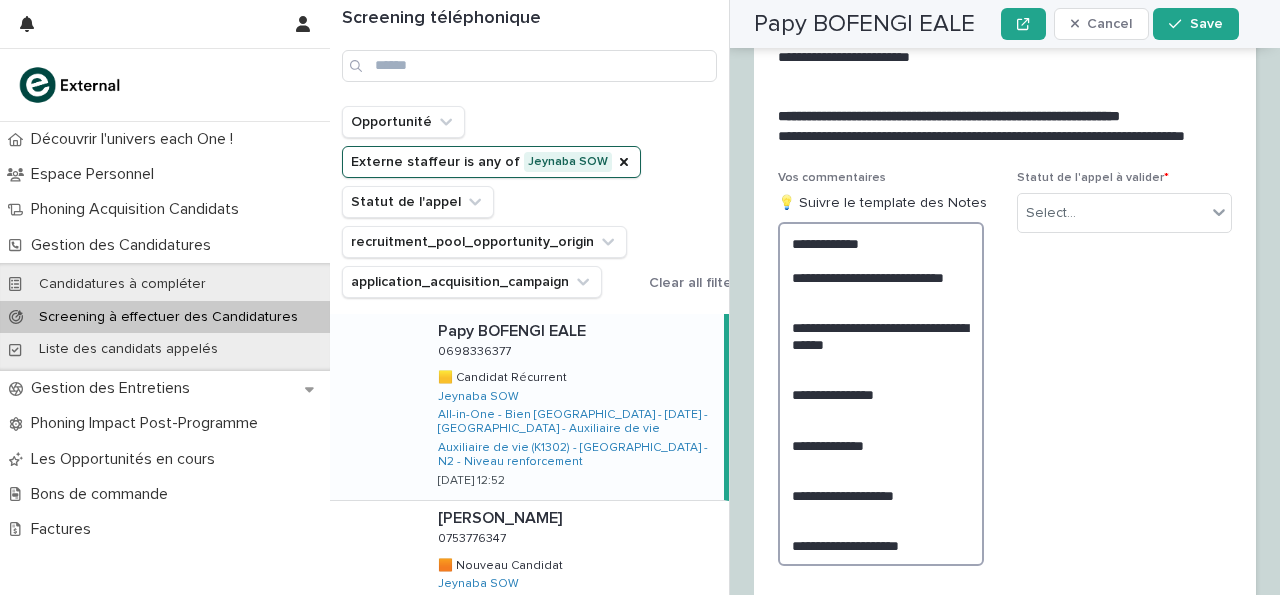 scroll, scrollTop: 3439, scrollLeft: 0, axis: vertical 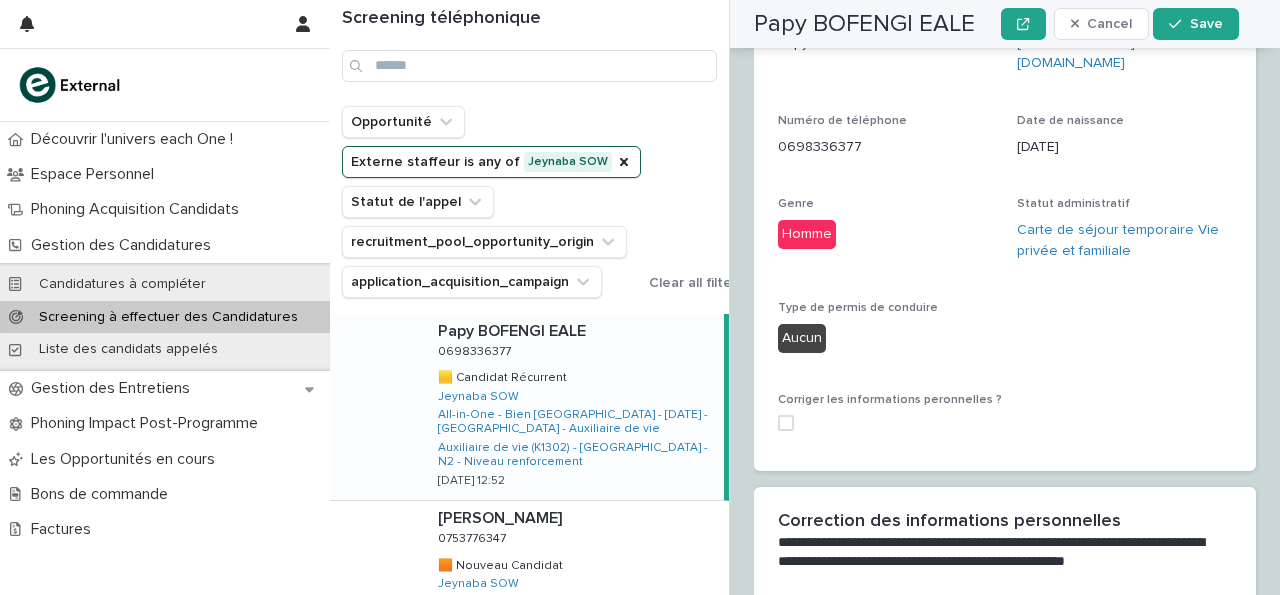 click on "**********" at bounding box center [1005, 551] 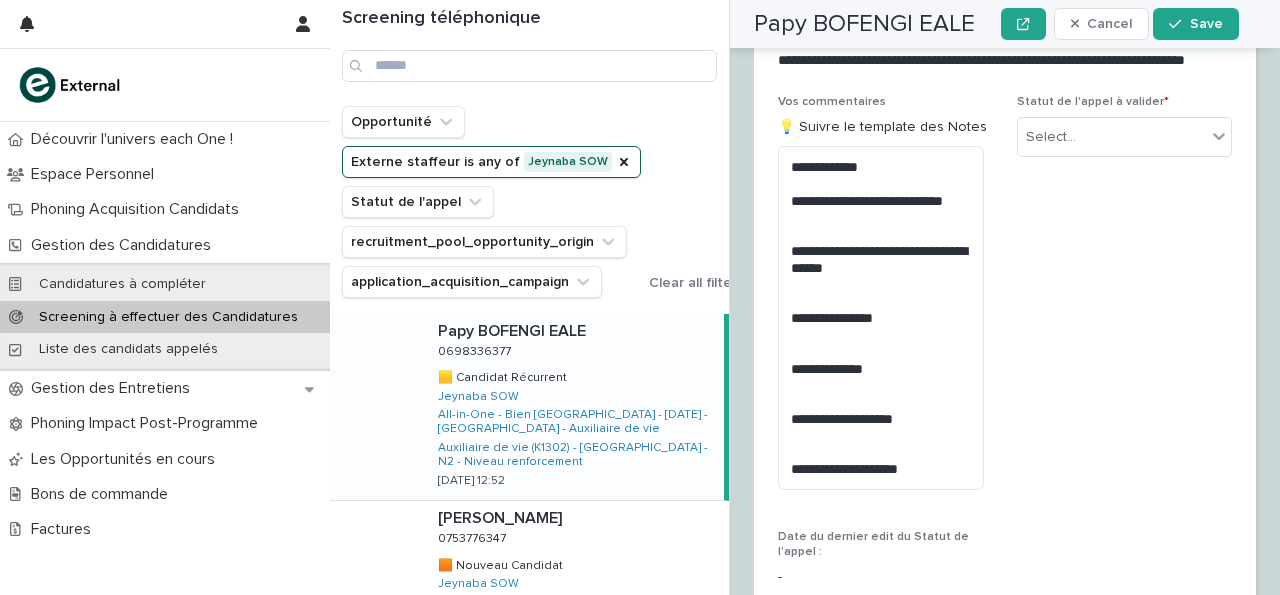 scroll, scrollTop: 3513, scrollLeft: 0, axis: vertical 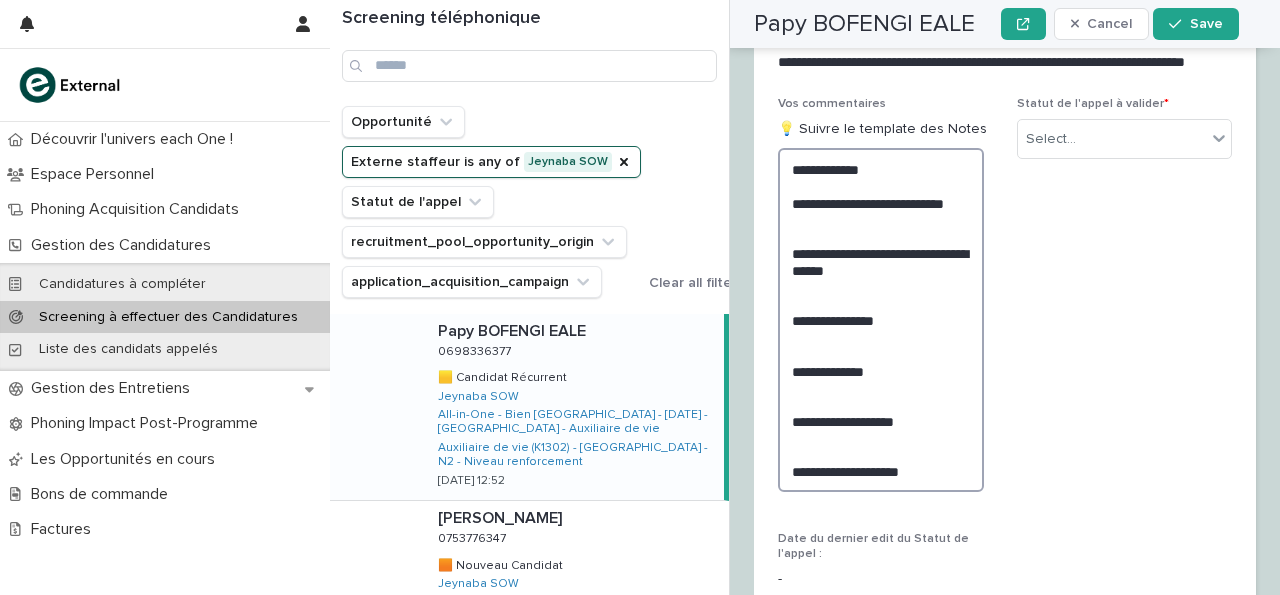 click on "**********" at bounding box center (881, 320) 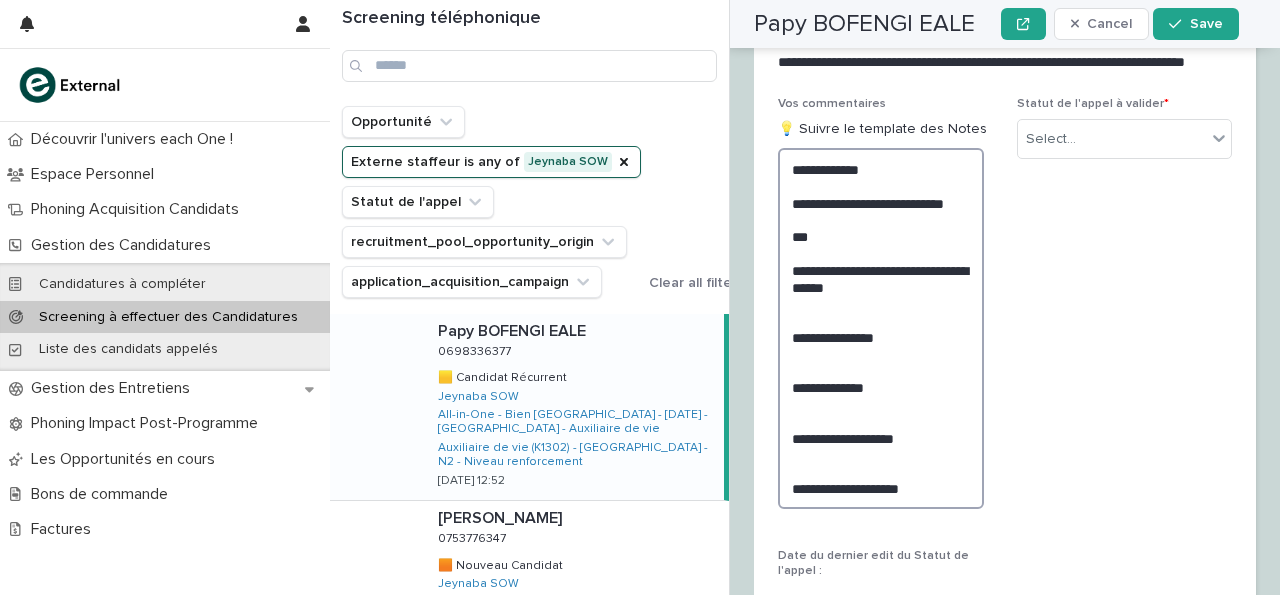 scroll, scrollTop: 3513, scrollLeft: 0, axis: vertical 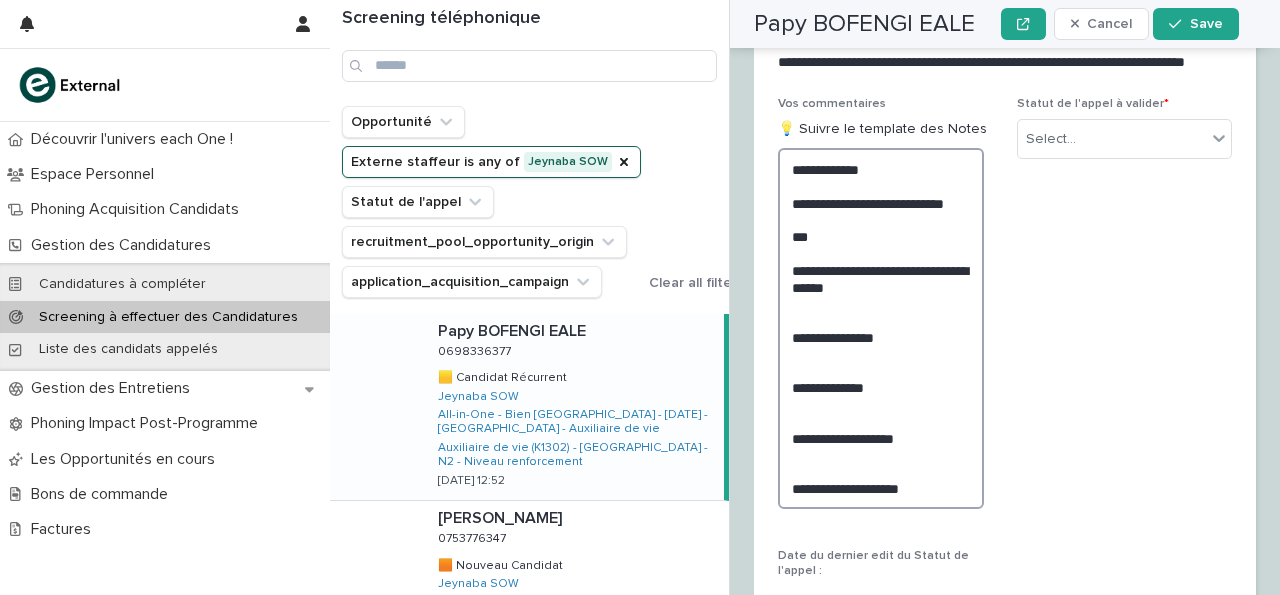 click on "**********" at bounding box center (881, 328) 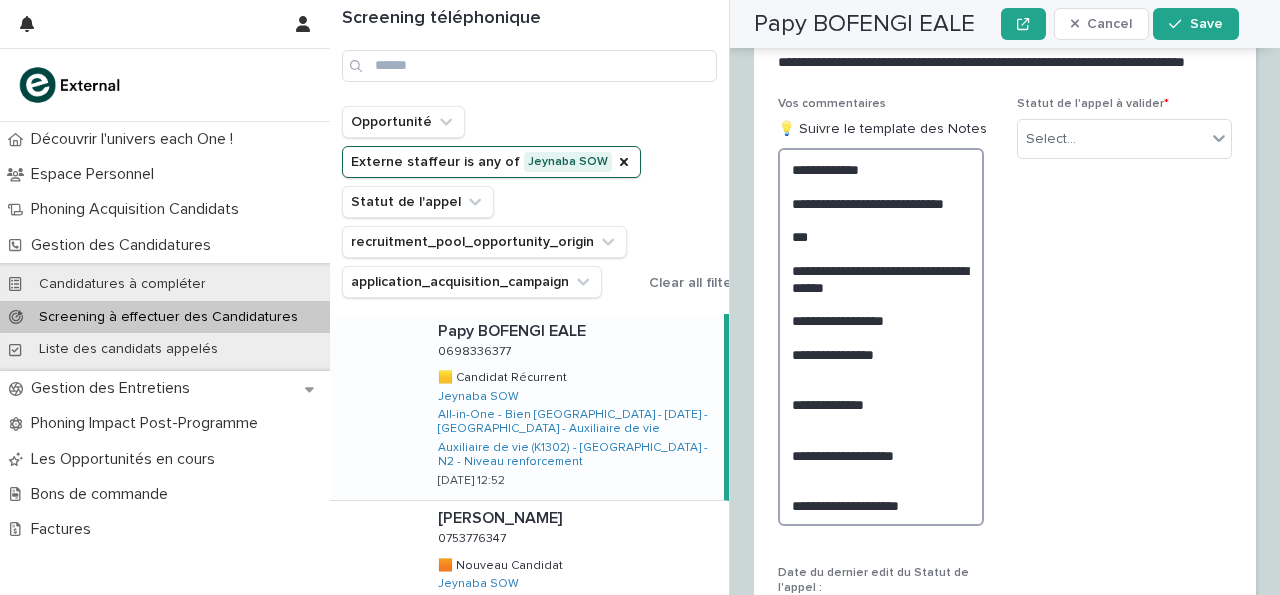 scroll, scrollTop: 3513, scrollLeft: 0, axis: vertical 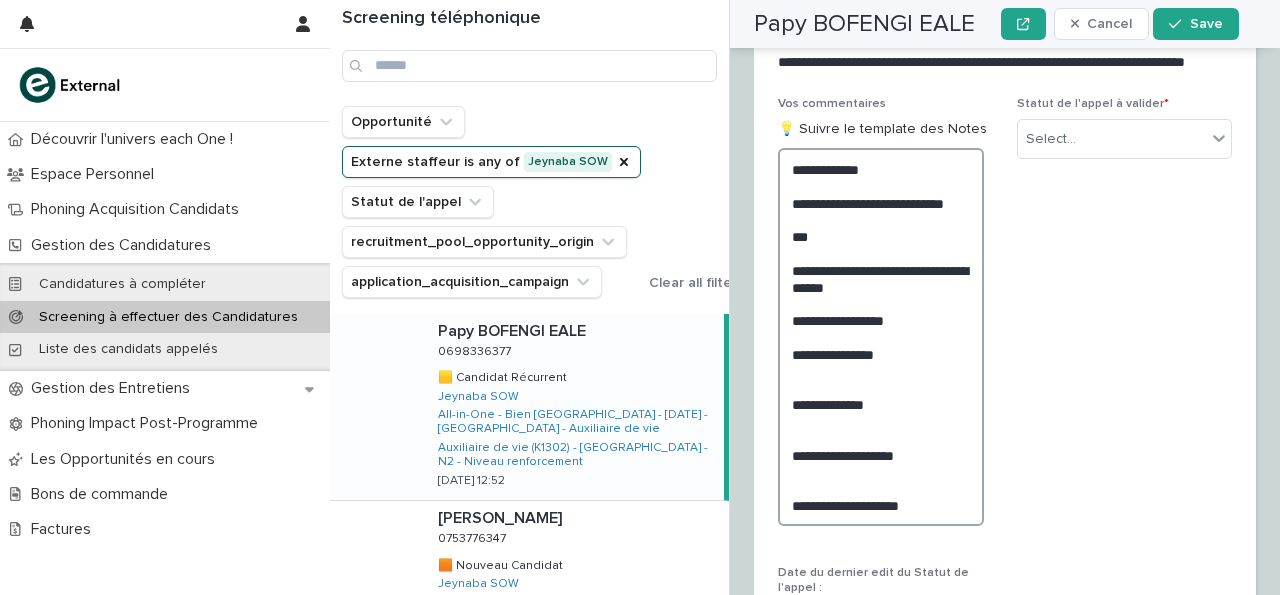click on "**********" at bounding box center (881, 337) 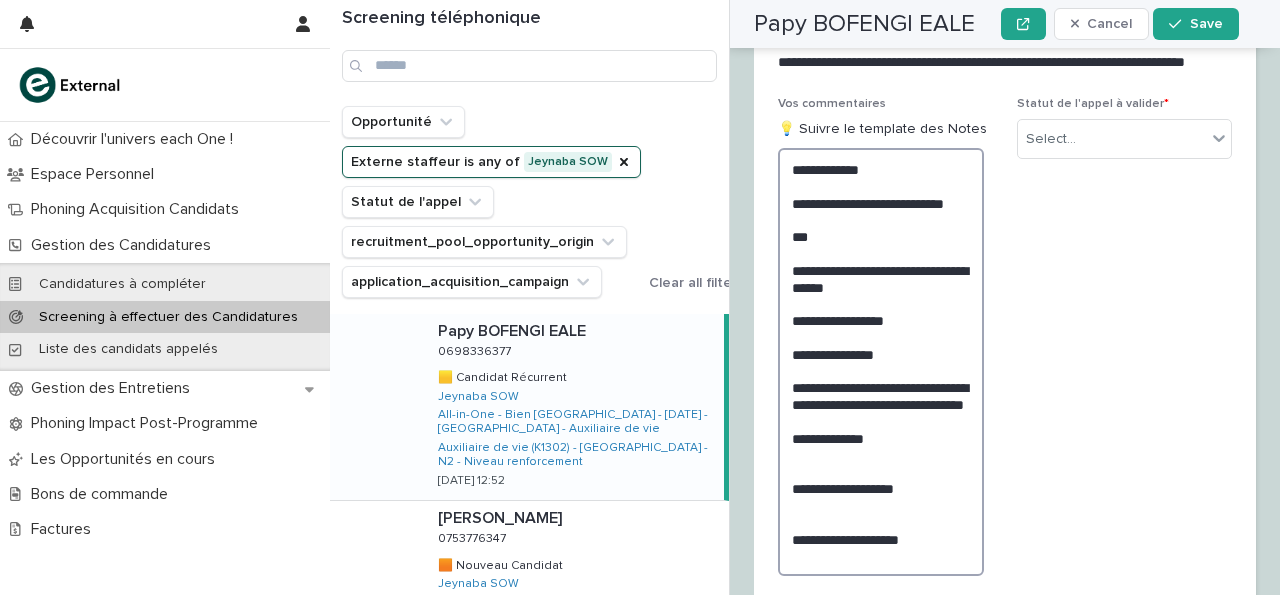 scroll, scrollTop: 3513, scrollLeft: 0, axis: vertical 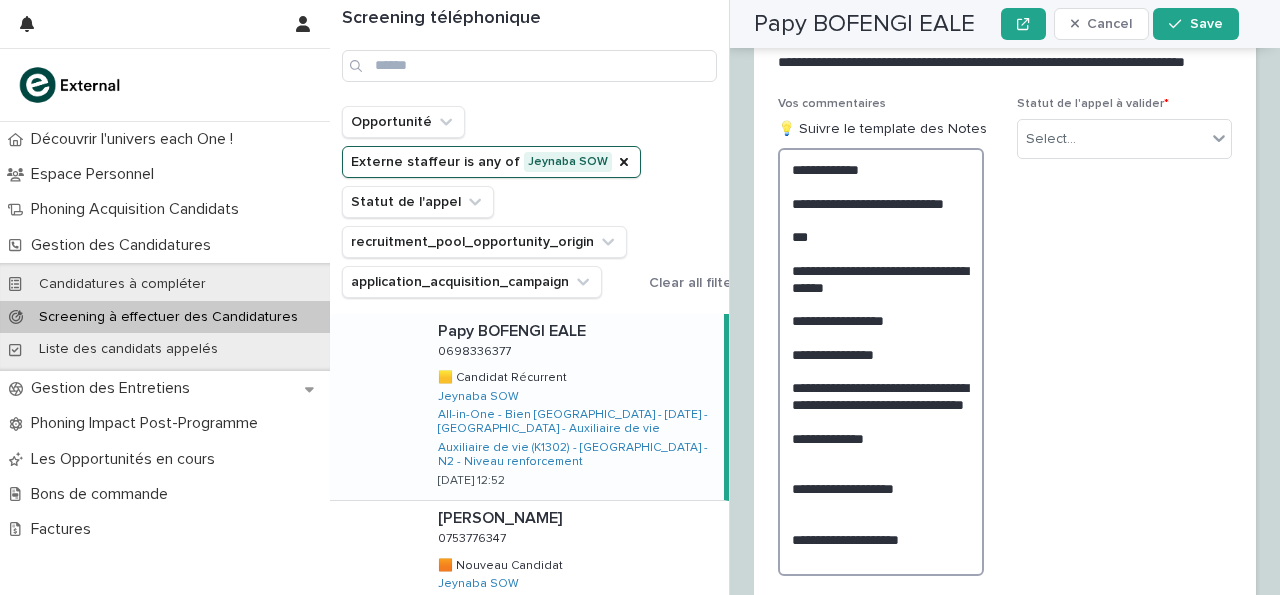 click on "**********" at bounding box center (881, 362) 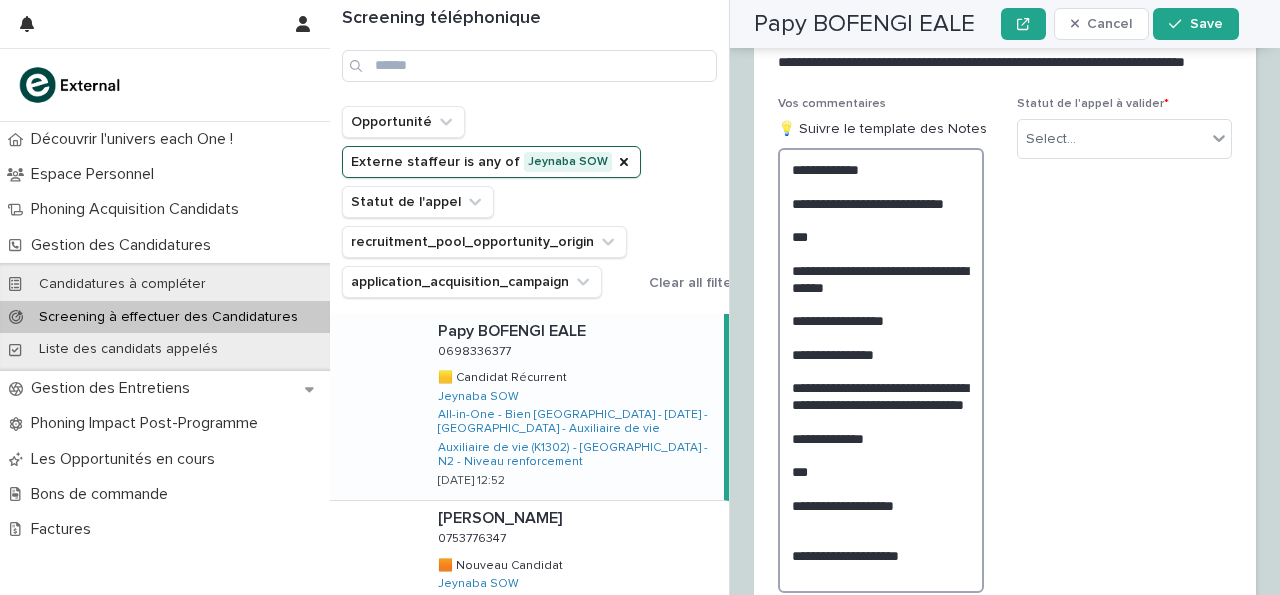 scroll, scrollTop: 3513, scrollLeft: 0, axis: vertical 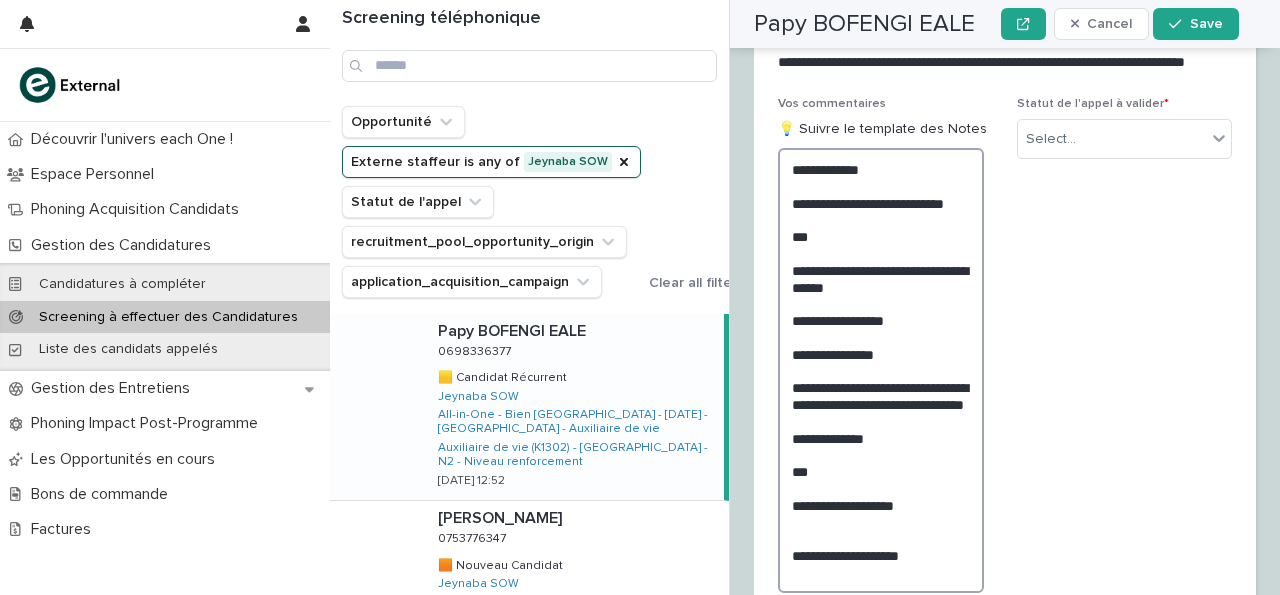 click on "**********" at bounding box center [881, 370] 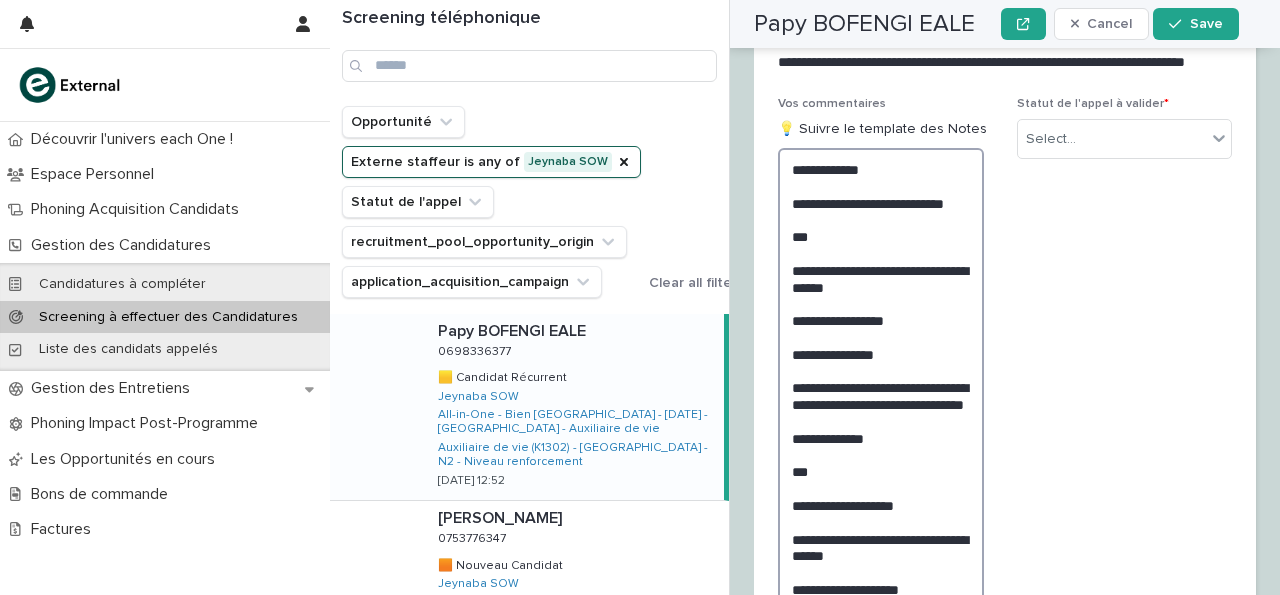 scroll, scrollTop: 3513, scrollLeft: 0, axis: vertical 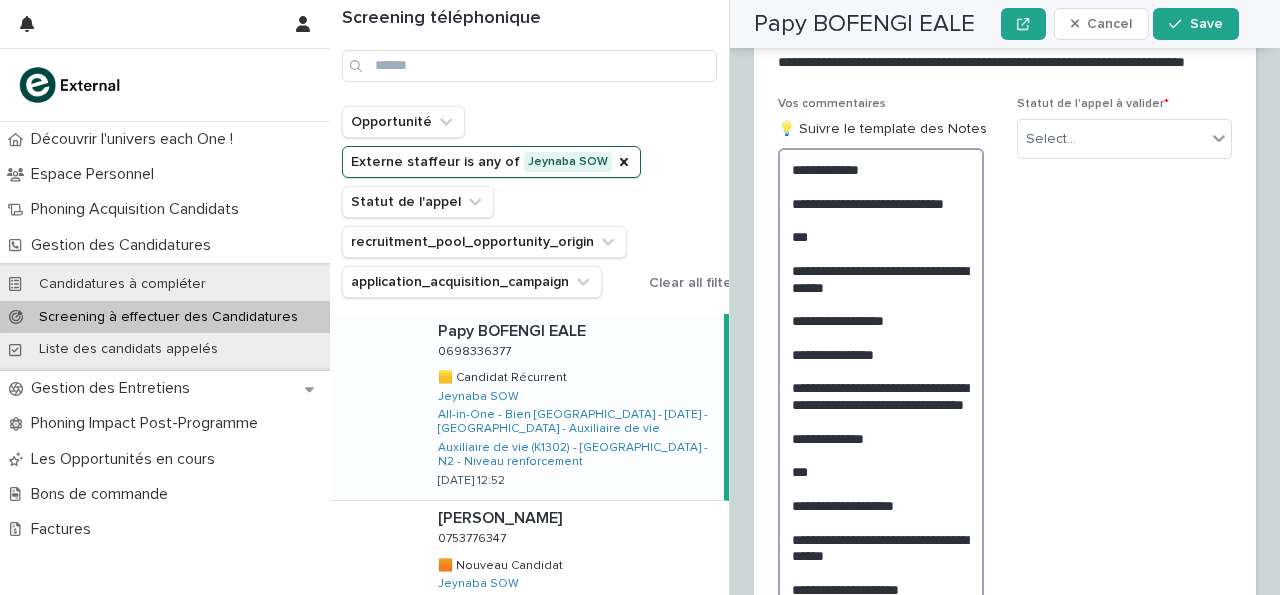click on "**********" at bounding box center (881, 387) 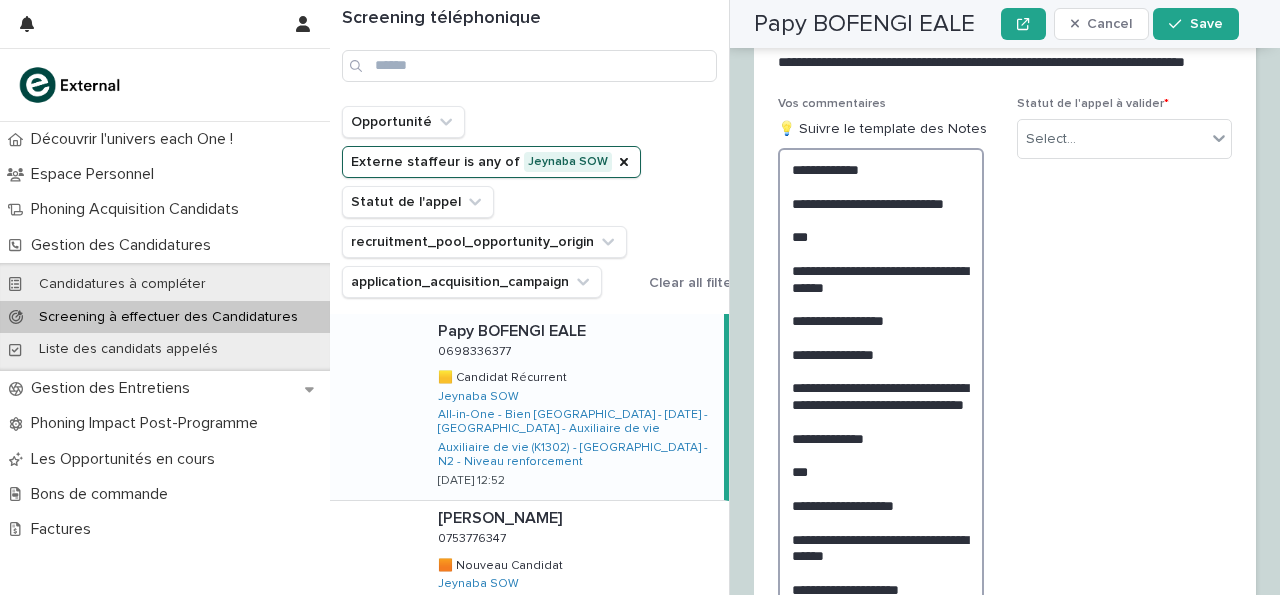 scroll, scrollTop: 3513, scrollLeft: 0, axis: vertical 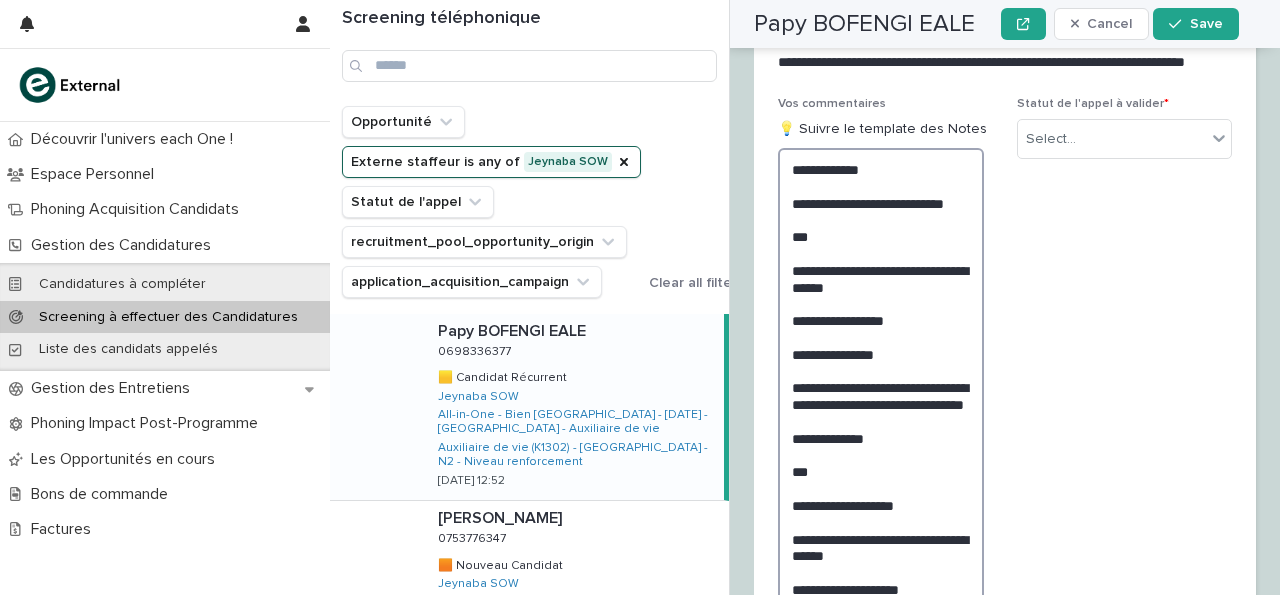 drag, startPoint x: 788, startPoint y: 497, endPoint x: 914, endPoint y: 513, distance: 127.01181 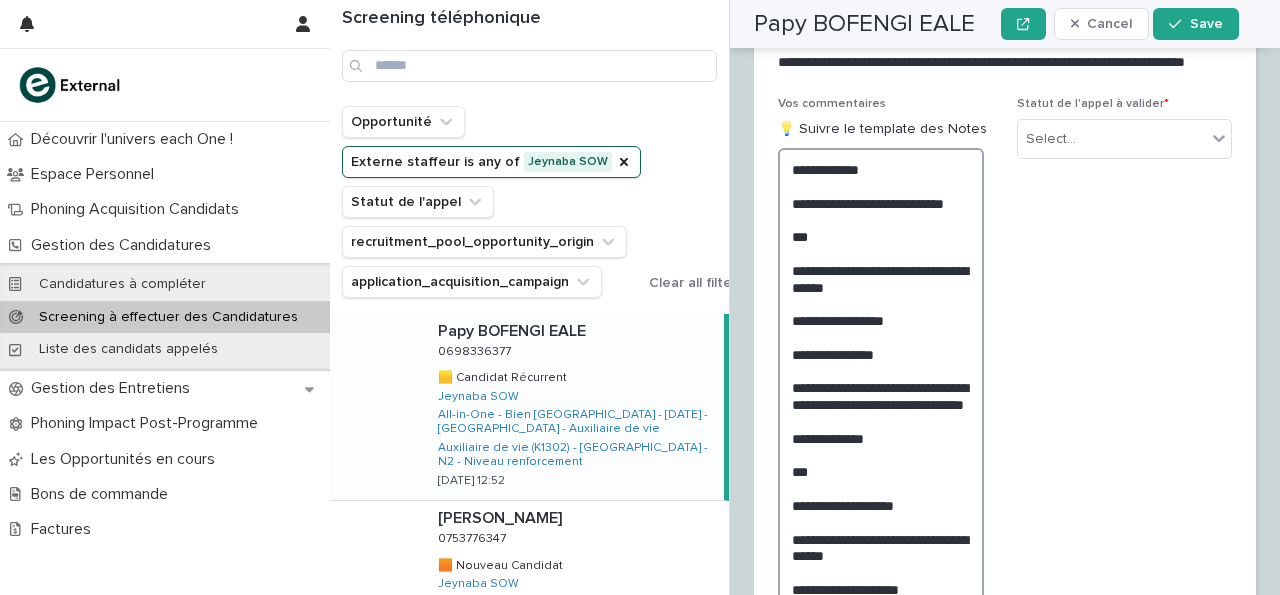 scroll, scrollTop: 3324, scrollLeft: 0, axis: vertical 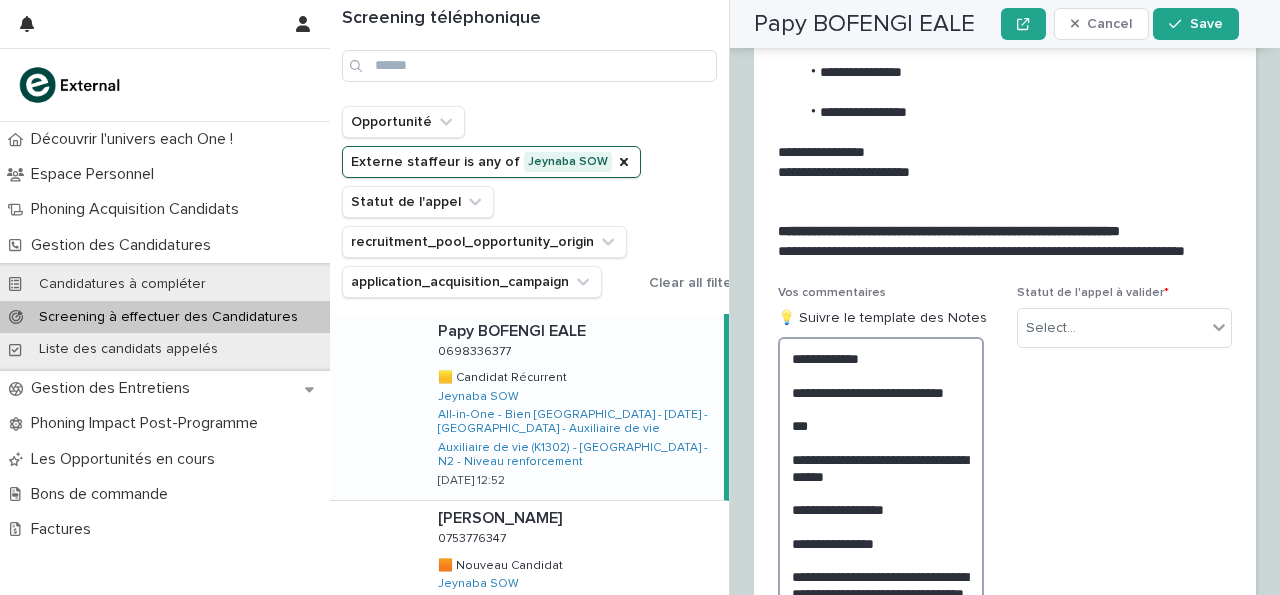 click on "**********" at bounding box center (881, 593) 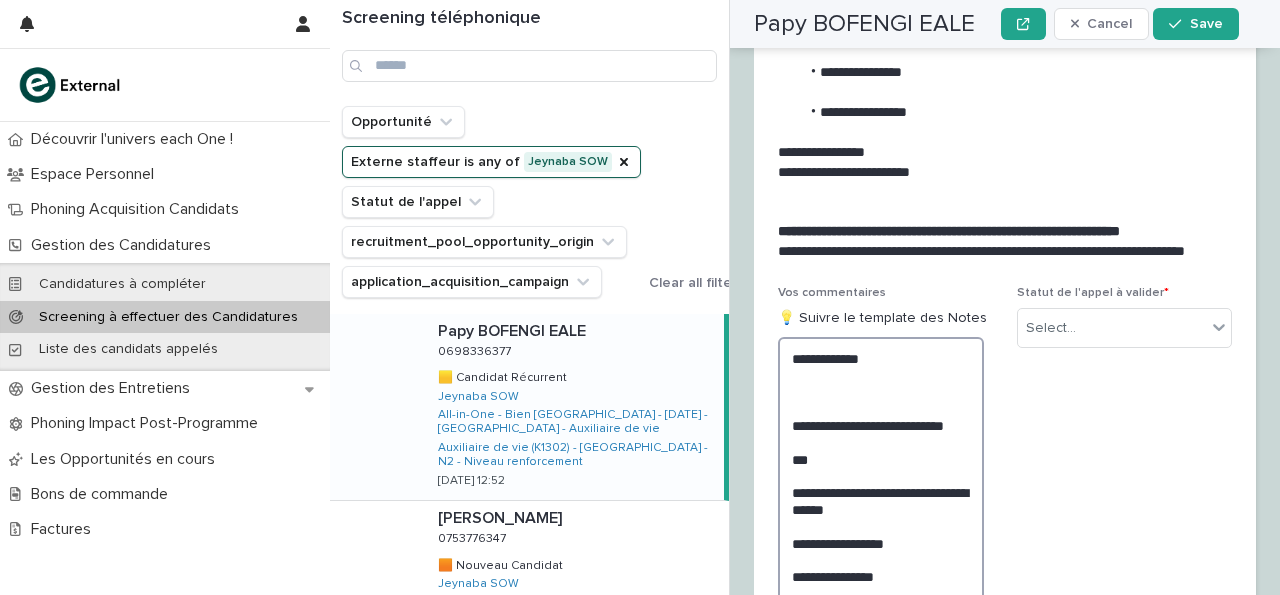 paste on "**********" 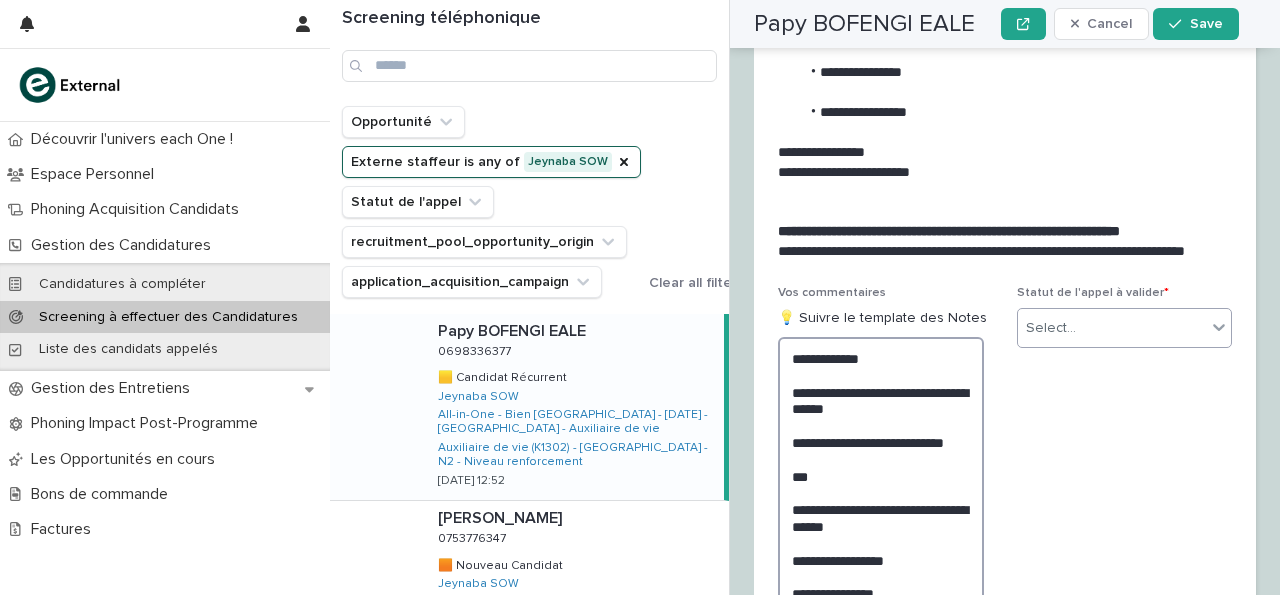 type on "**********" 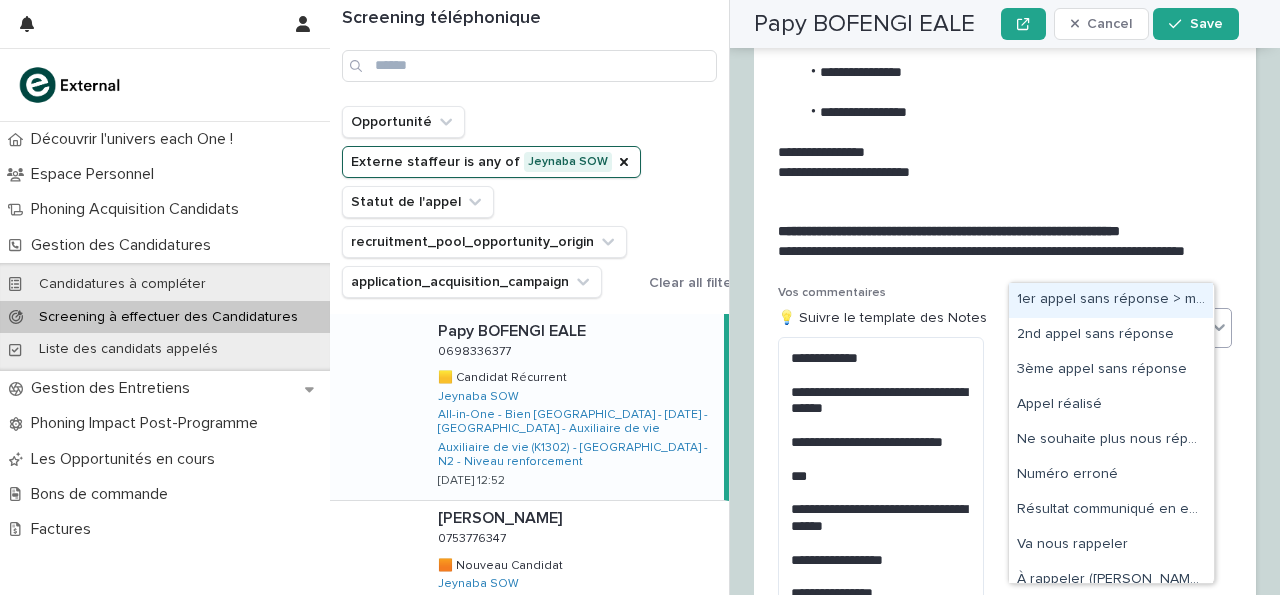 click on "Select..." at bounding box center (1112, 328) 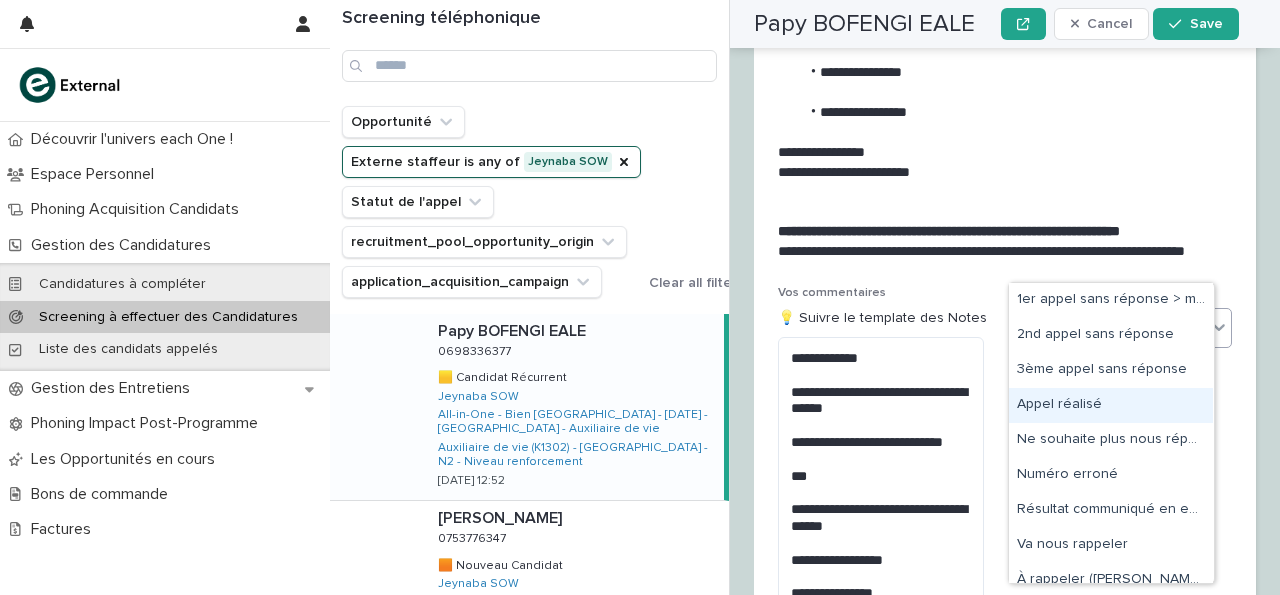 click on "Appel réalisé" at bounding box center (1111, 405) 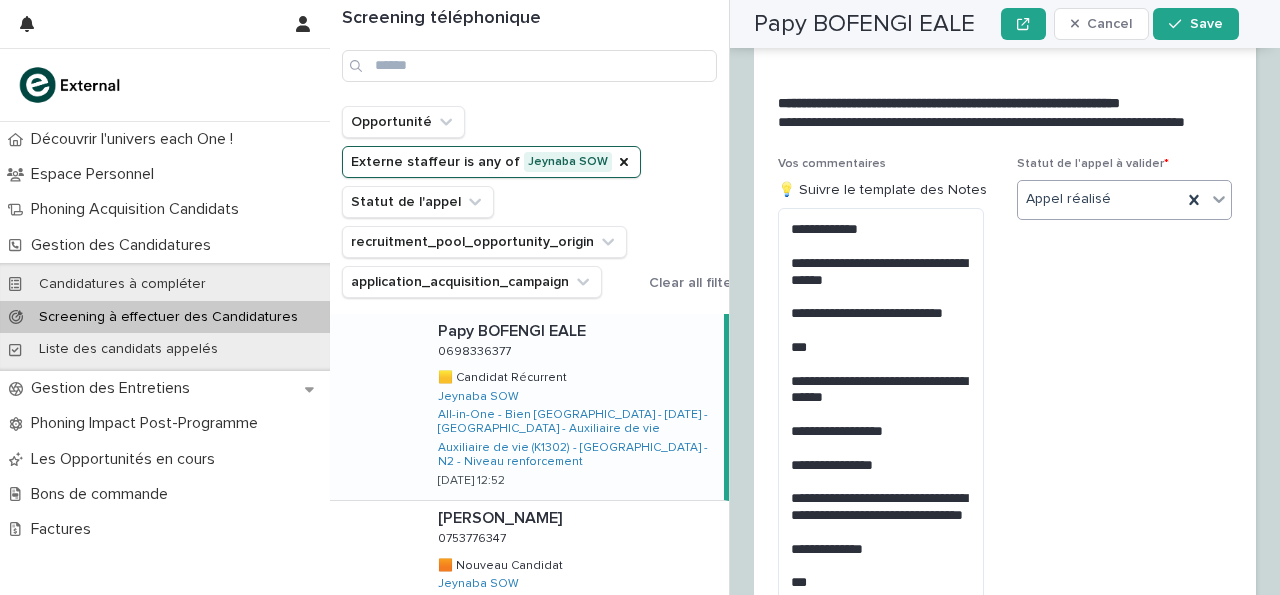 scroll, scrollTop: 3980, scrollLeft: 0, axis: vertical 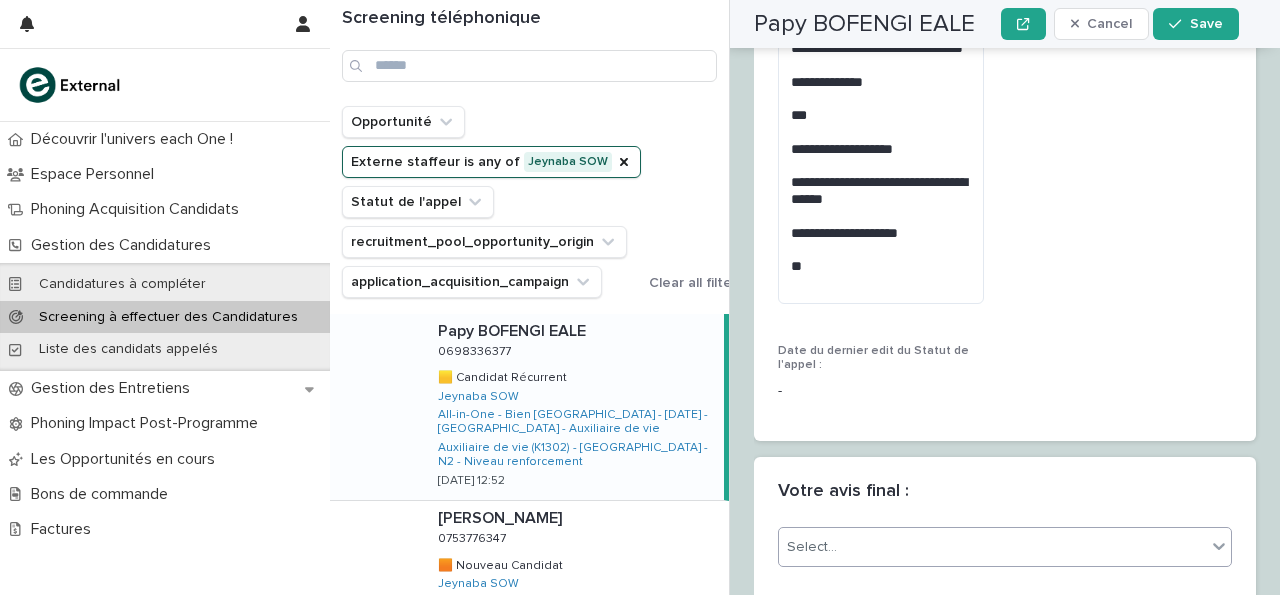 click on "Select..." at bounding box center (992, 547) 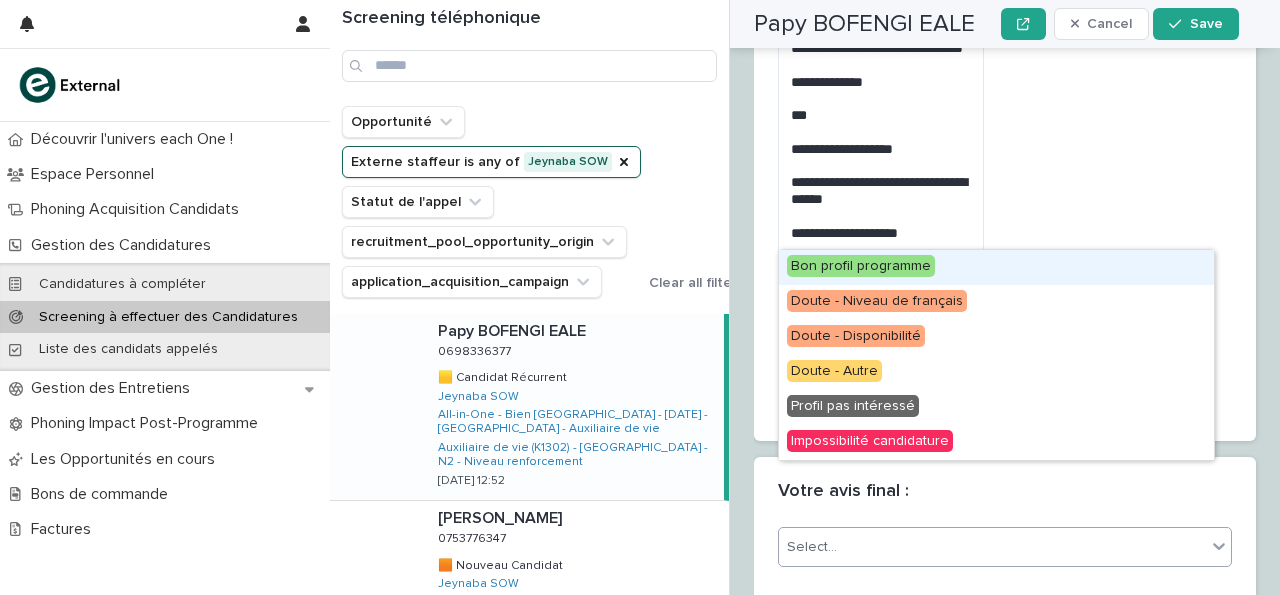 click on "Bon profil programme" at bounding box center (996, 267) 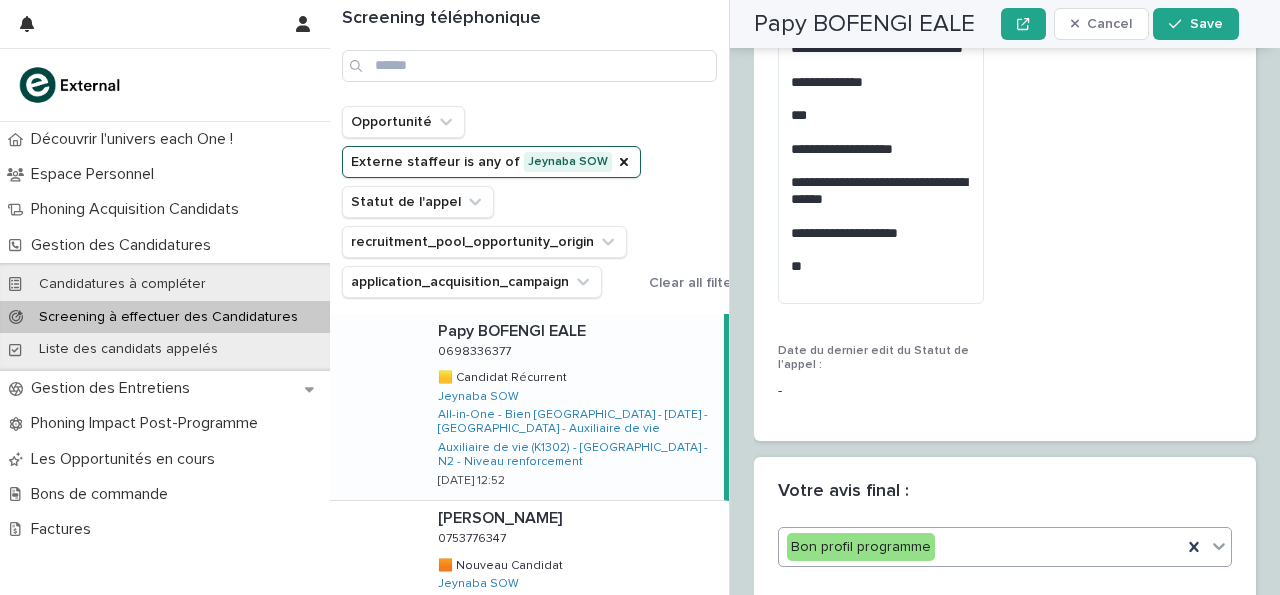 scroll, scrollTop: 3980, scrollLeft: 0, axis: vertical 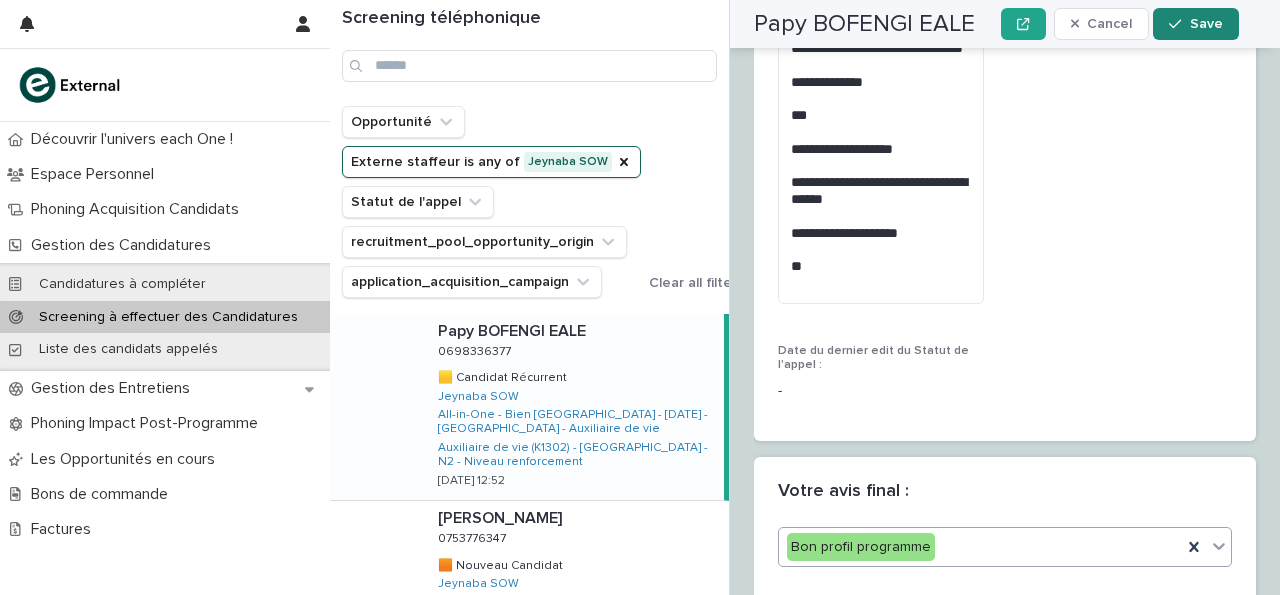 click on "Save" at bounding box center [1206, 24] 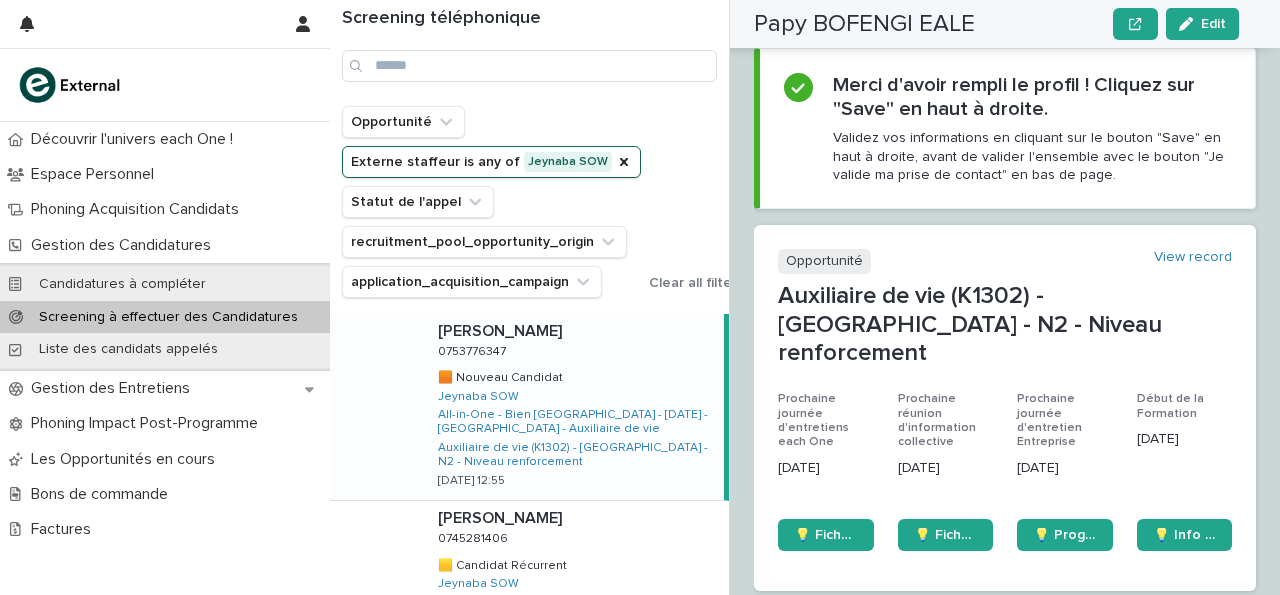 scroll, scrollTop: 0, scrollLeft: 0, axis: both 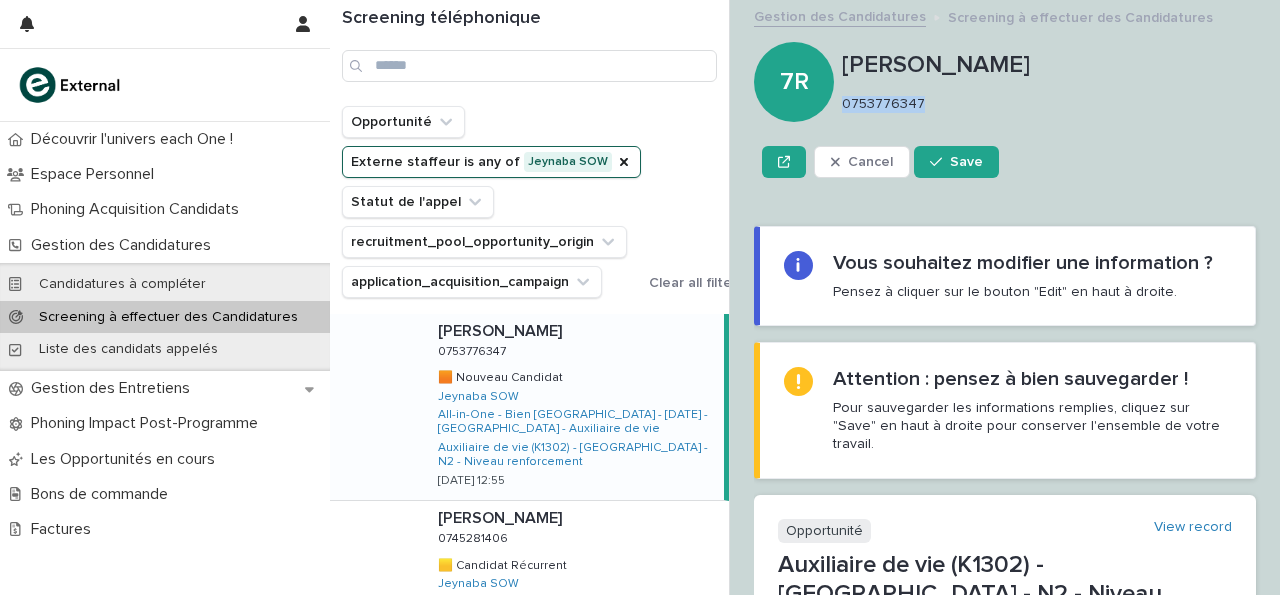drag, startPoint x: 844, startPoint y: 103, endPoint x: 967, endPoint y: 113, distance: 123.40584 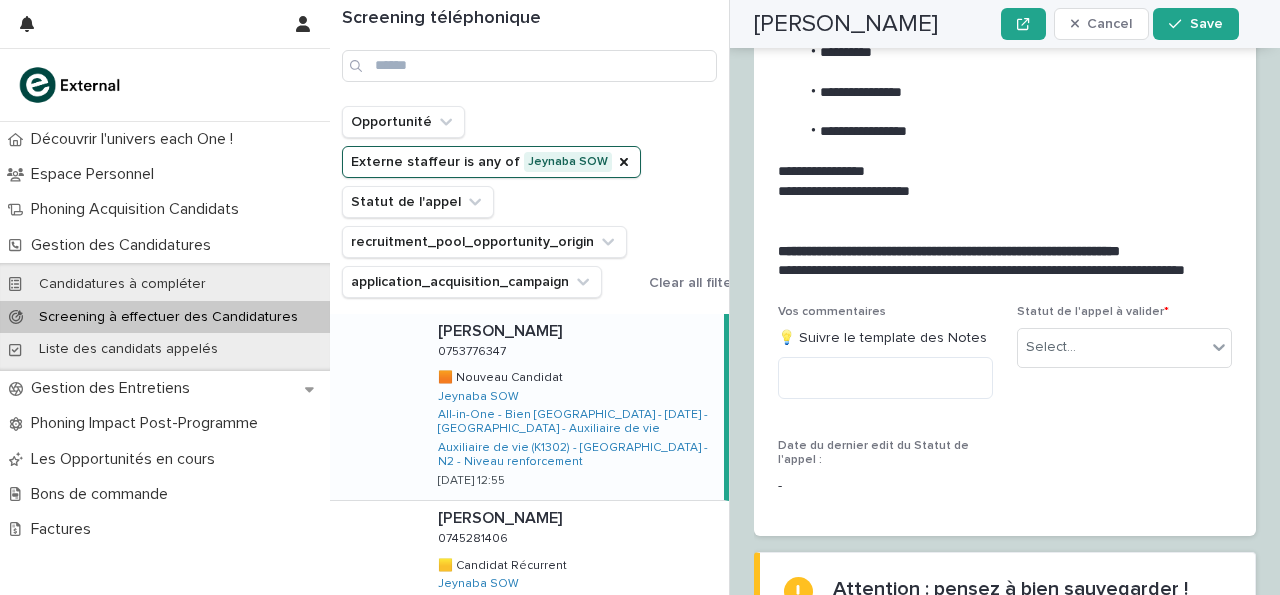 scroll, scrollTop: 3327, scrollLeft: 0, axis: vertical 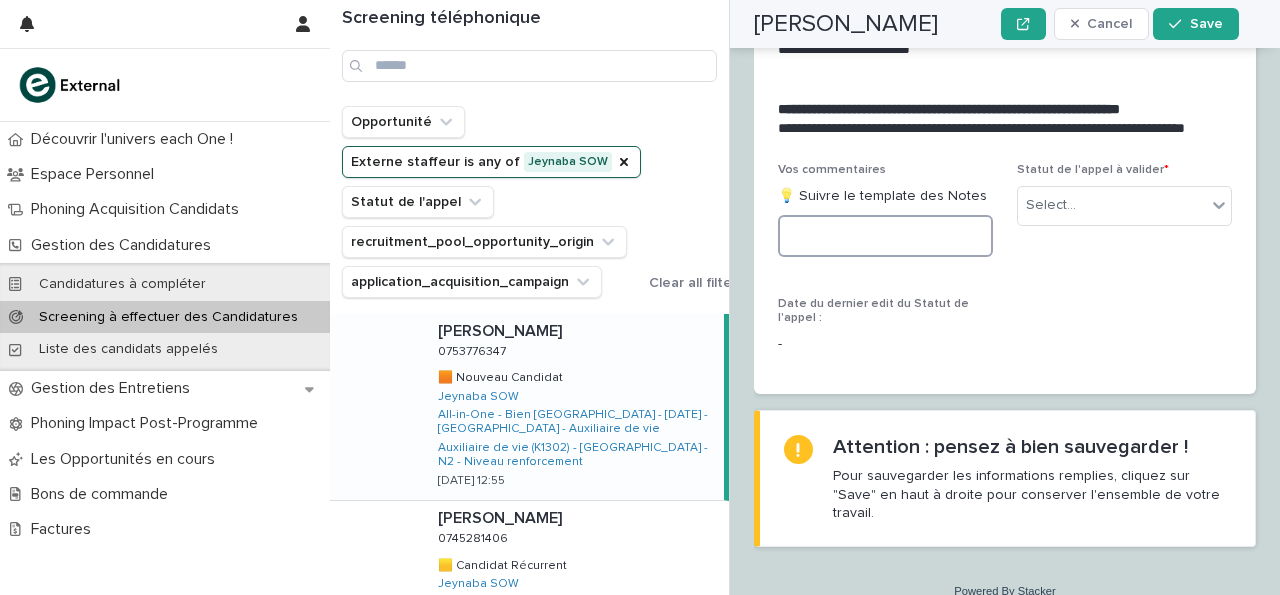 click at bounding box center [885, 236] 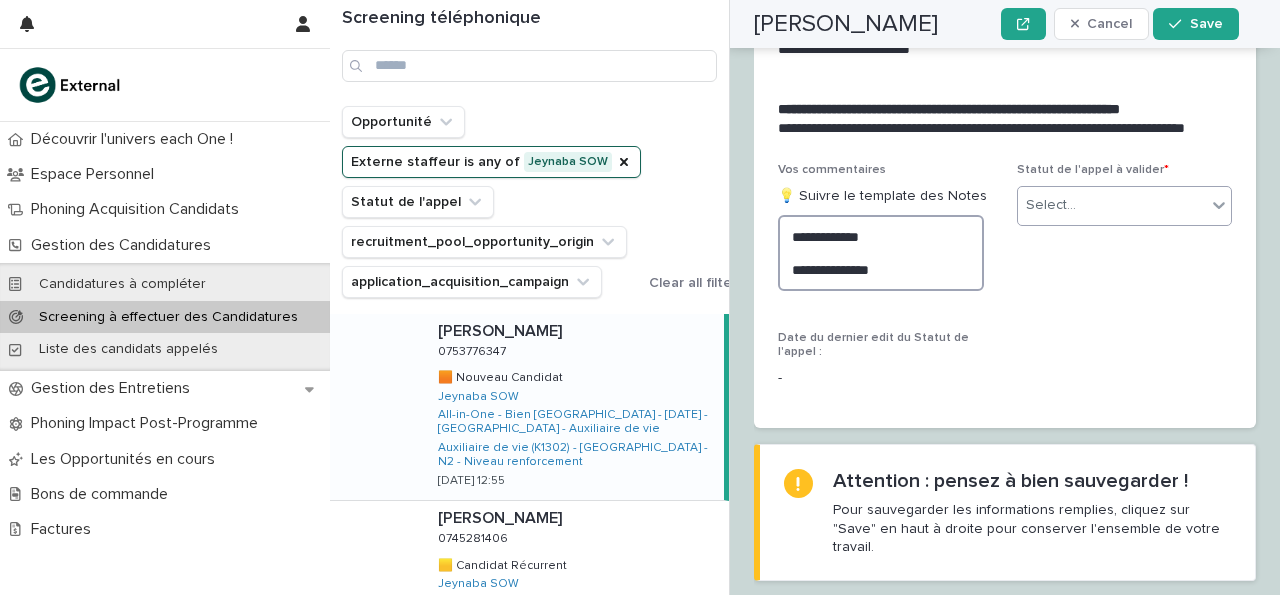 type on "**********" 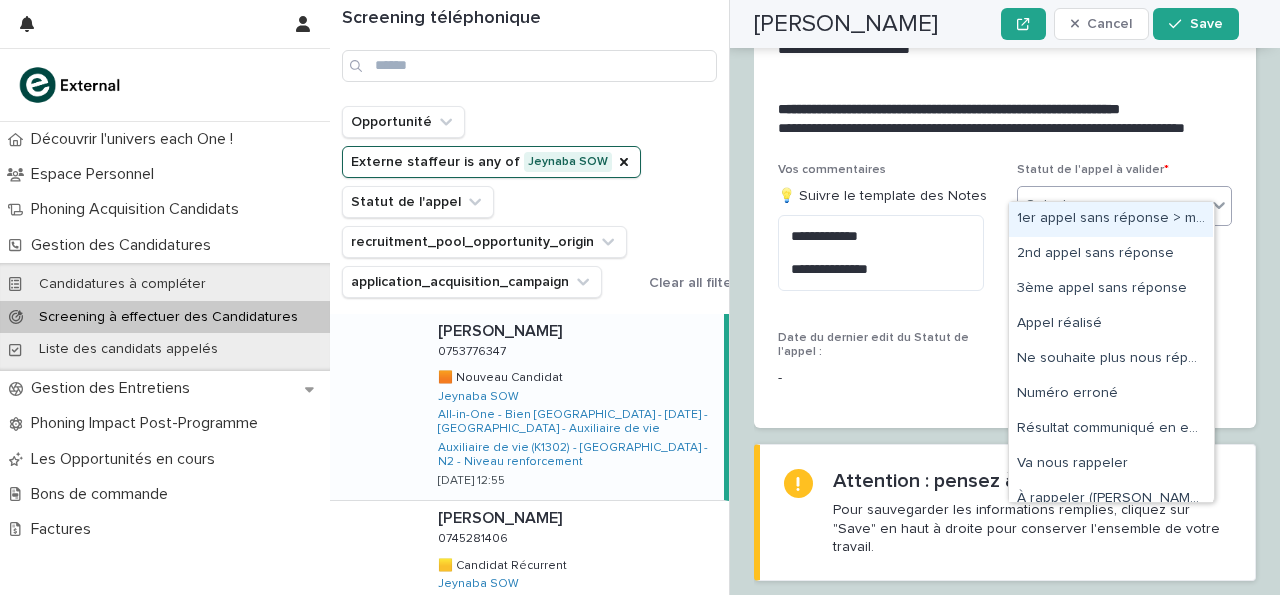 click on "Select..." at bounding box center (1112, 205) 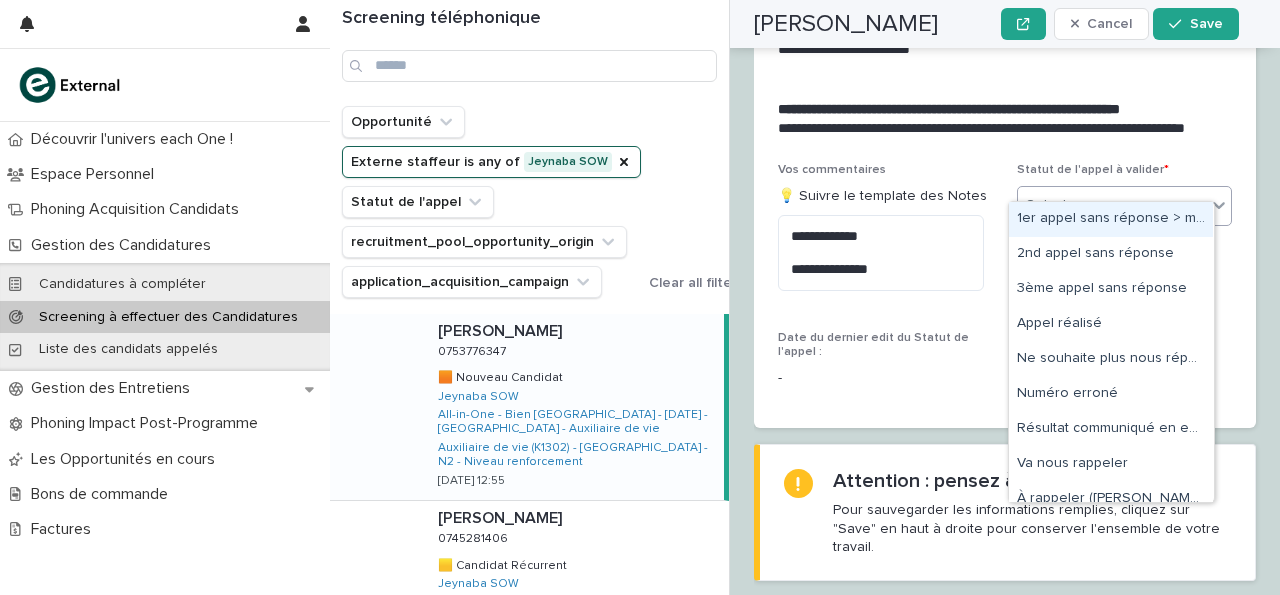 click on "1er appel sans réponse > message laissé" at bounding box center (1111, 219) 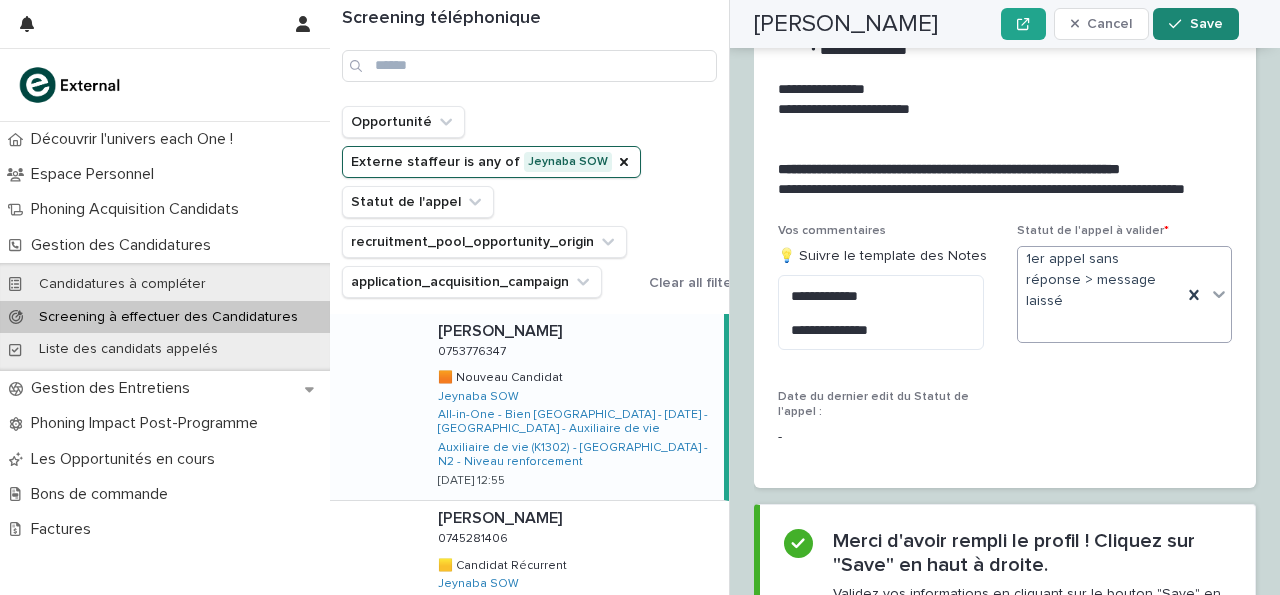 click on "Save" at bounding box center (1195, 24) 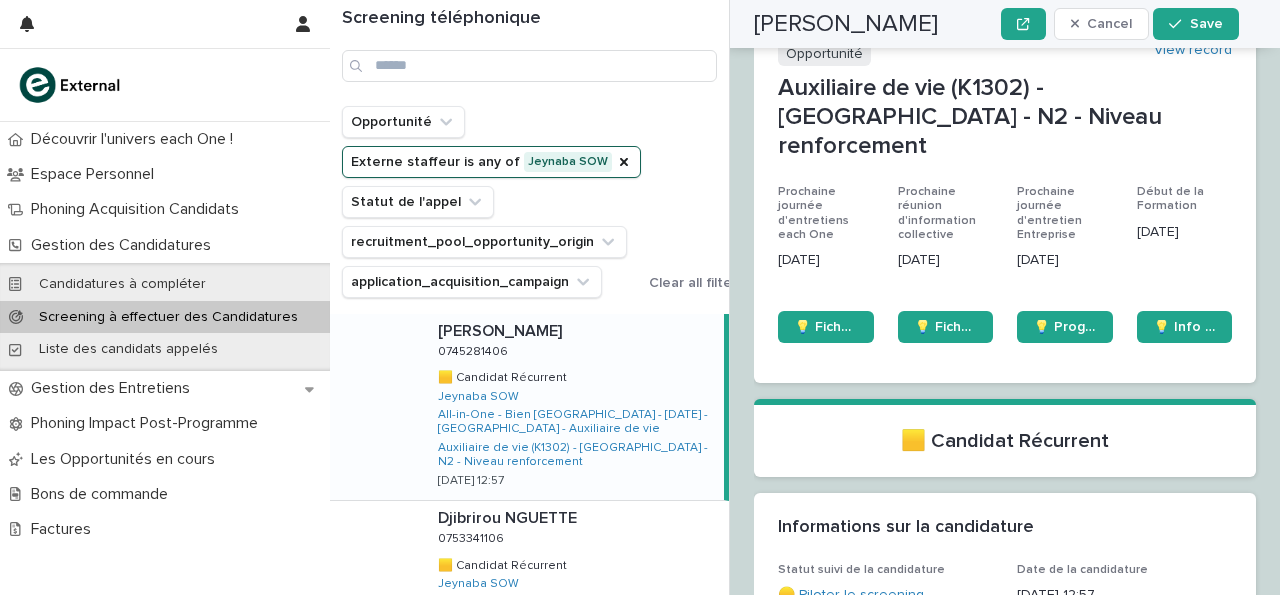 scroll, scrollTop: 0, scrollLeft: 0, axis: both 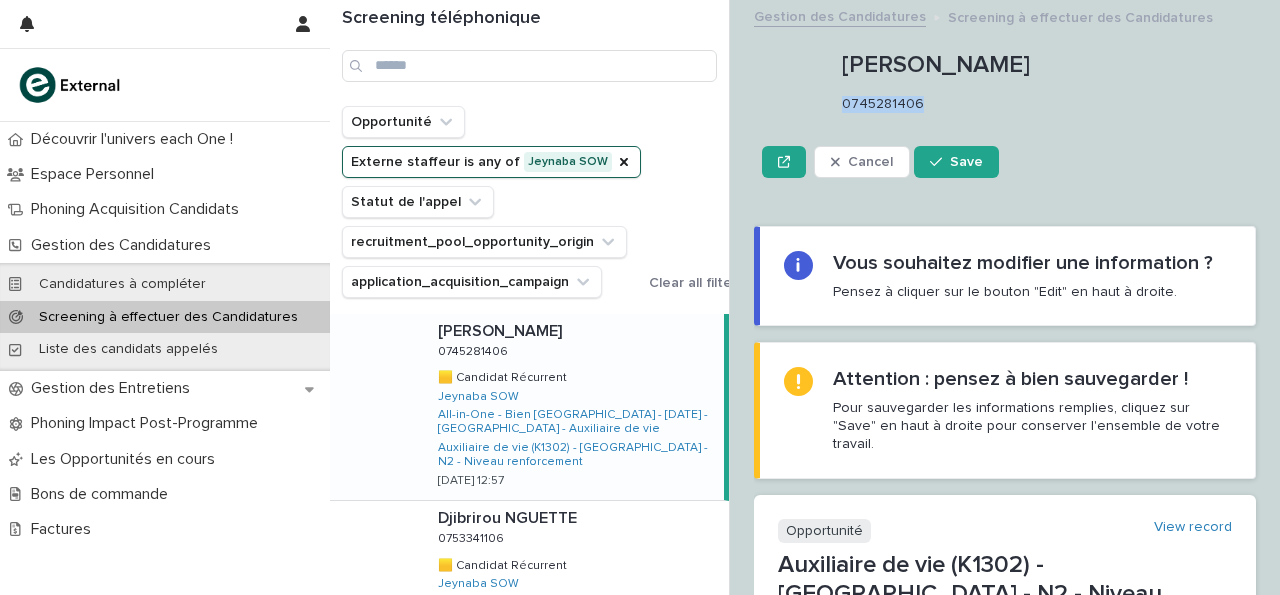 drag, startPoint x: 842, startPoint y: 99, endPoint x: 968, endPoint y: 103, distance: 126.06348 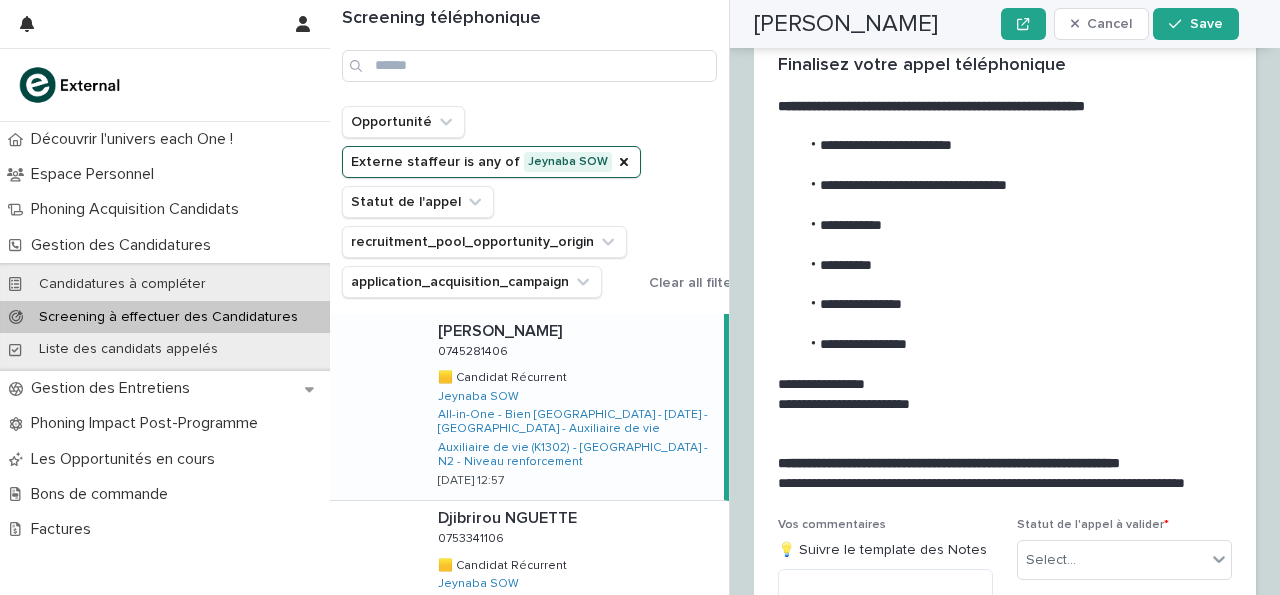 scroll, scrollTop: 3395, scrollLeft: 0, axis: vertical 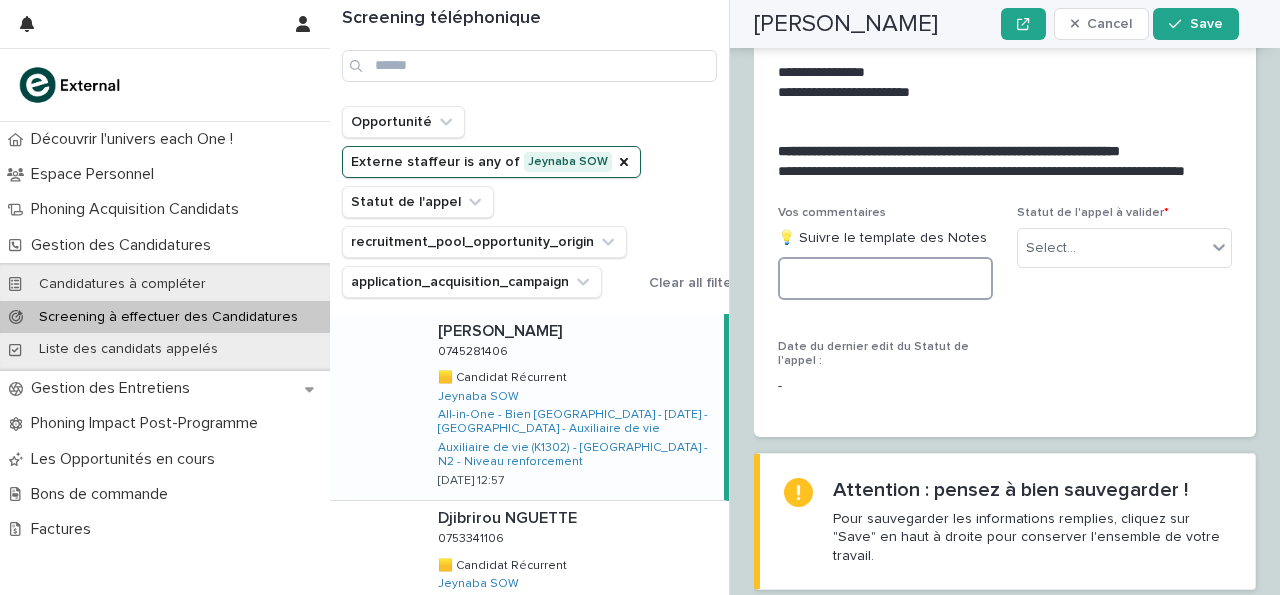 click at bounding box center (885, 278) 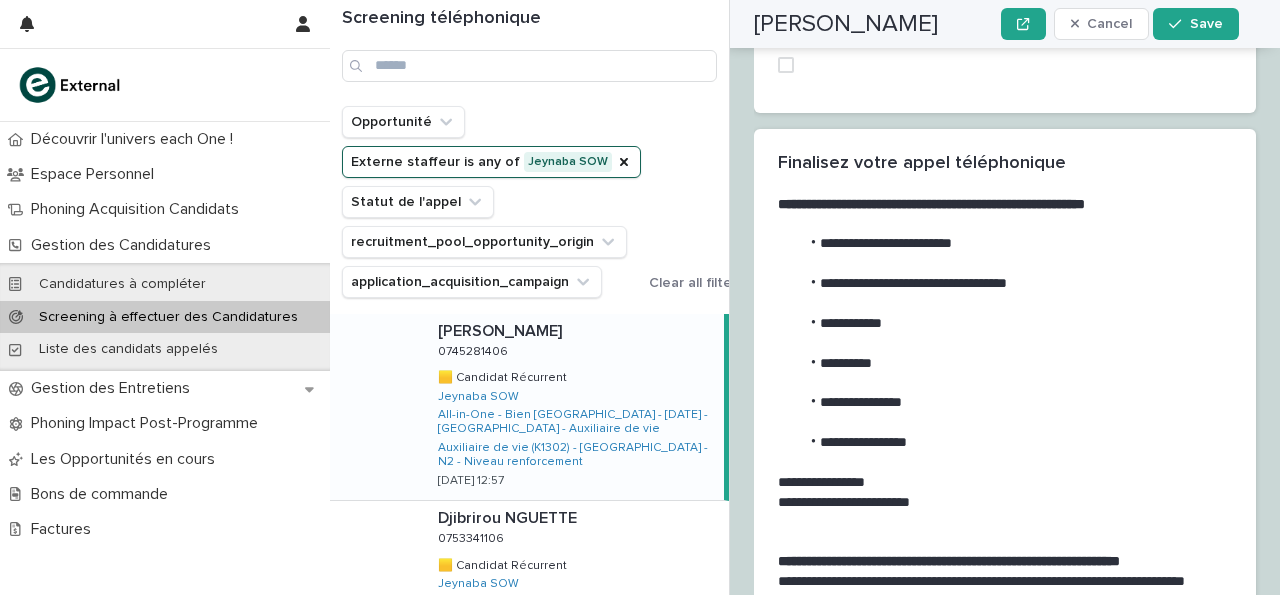 scroll, scrollTop: 2990, scrollLeft: 0, axis: vertical 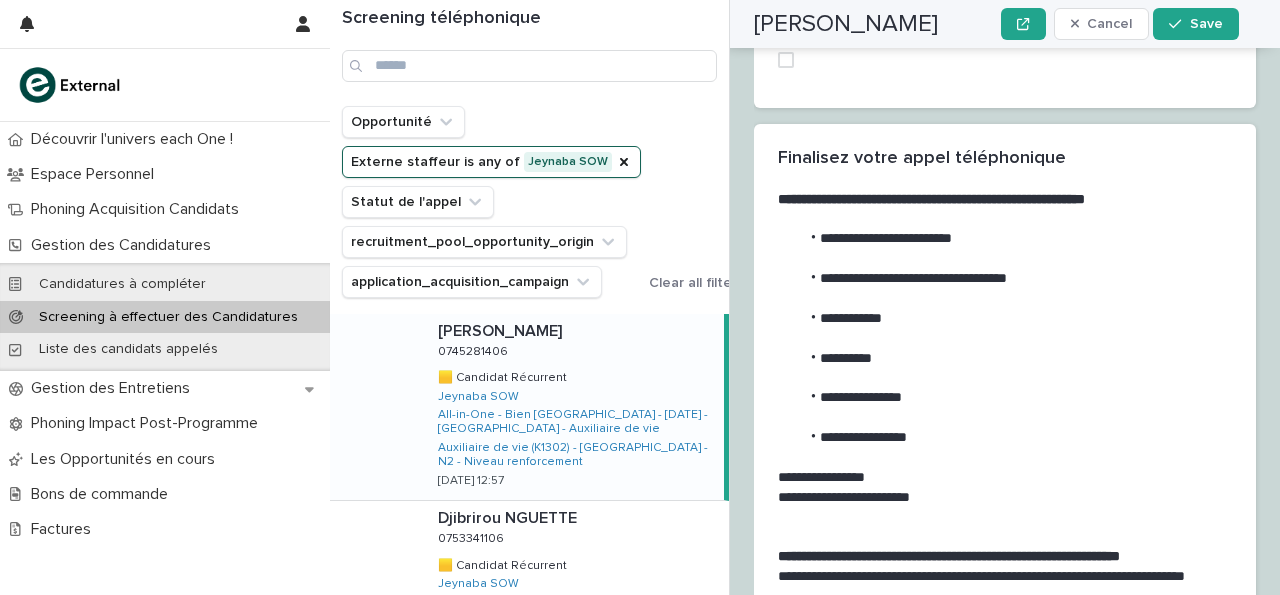click on "**********" at bounding box center (1003, 239) 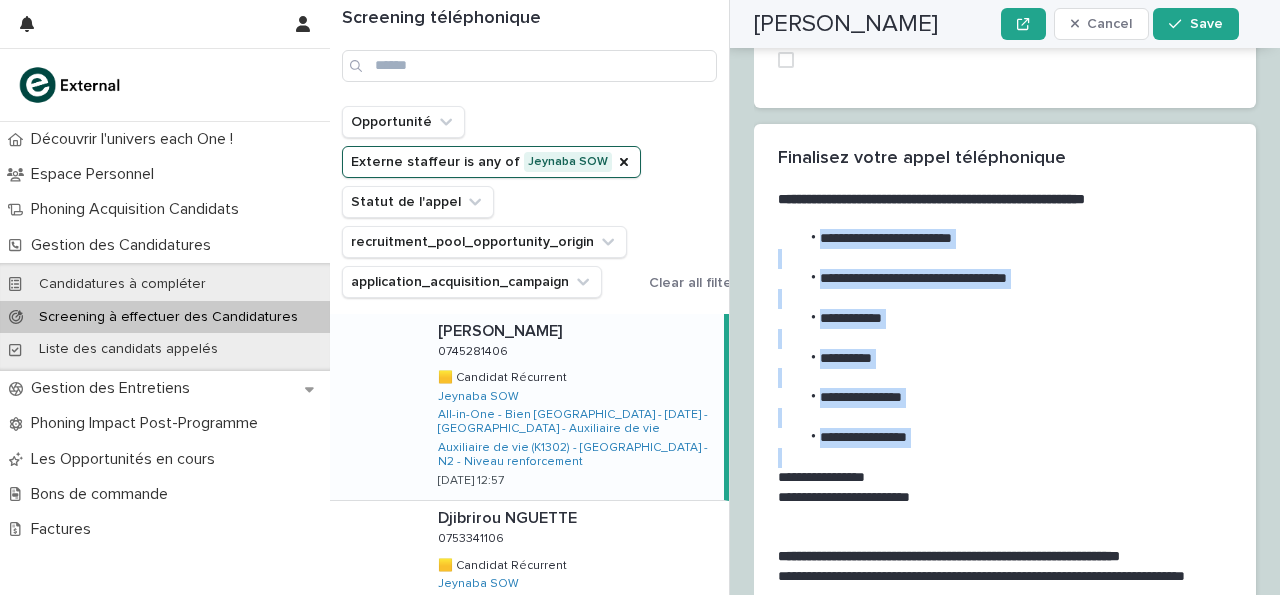 drag, startPoint x: 819, startPoint y: 166, endPoint x: 942, endPoint y: 399, distance: 263.47296 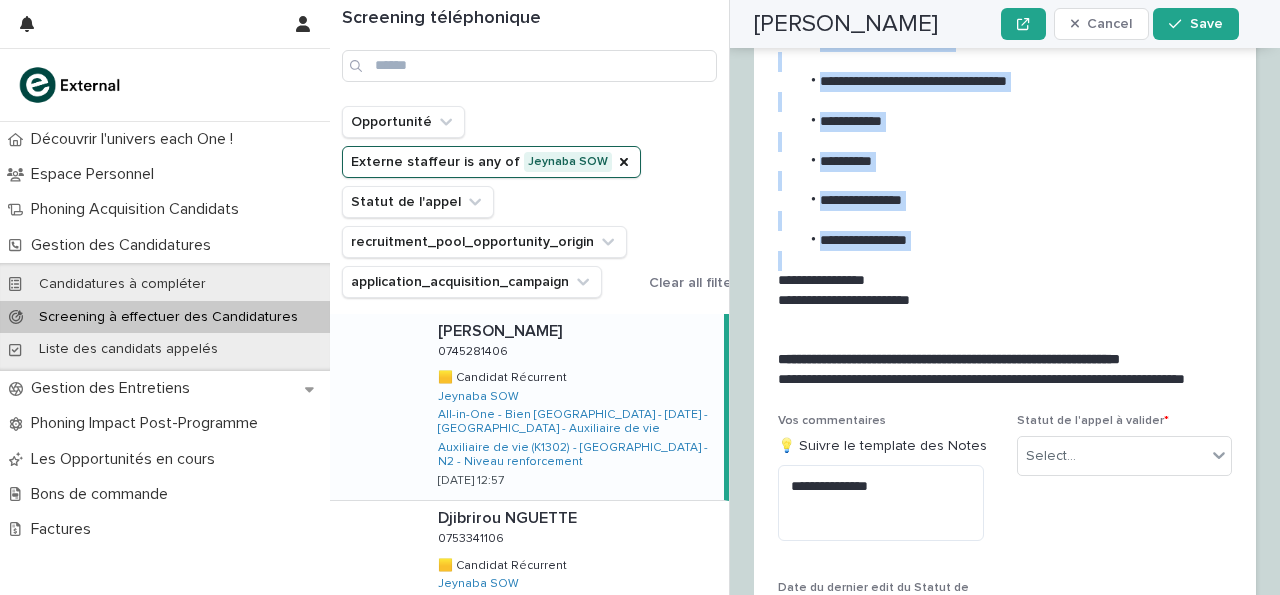 scroll, scrollTop: 3193, scrollLeft: 0, axis: vertical 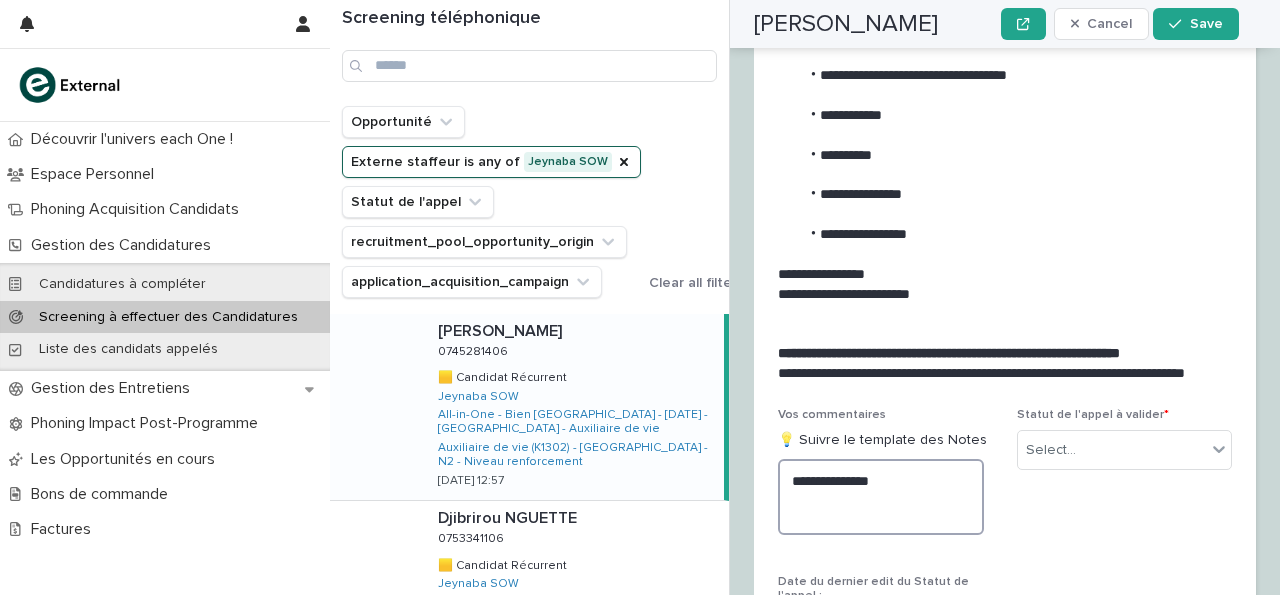 click on "**********" at bounding box center [881, 496] 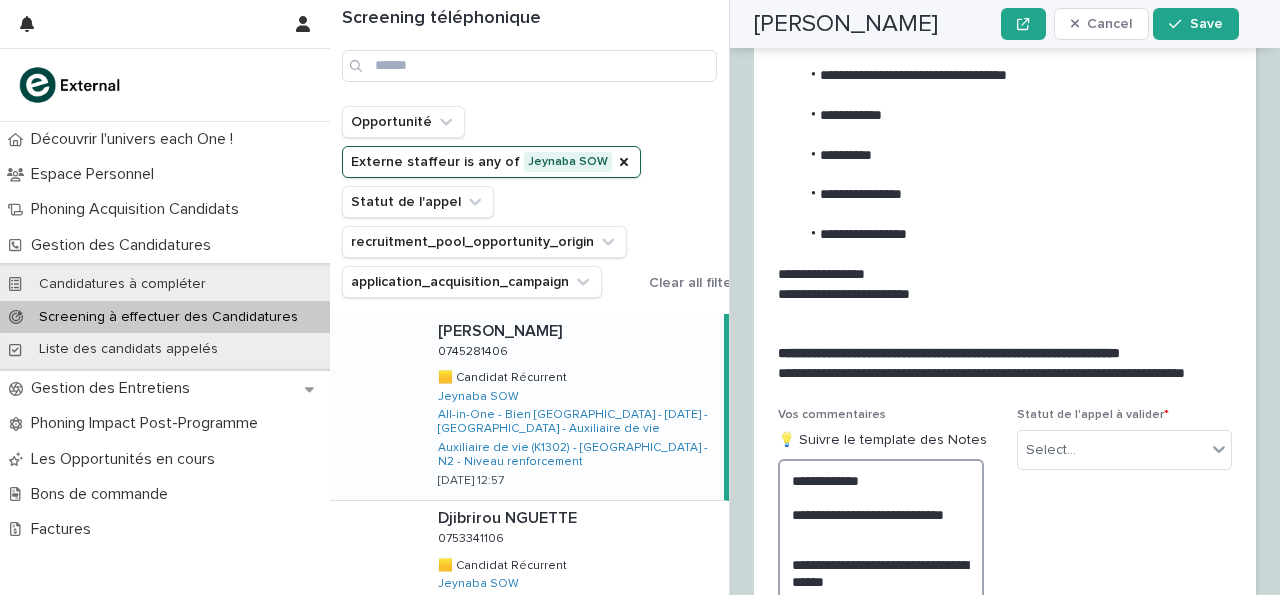 scroll, scrollTop: 3375, scrollLeft: 0, axis: vertical 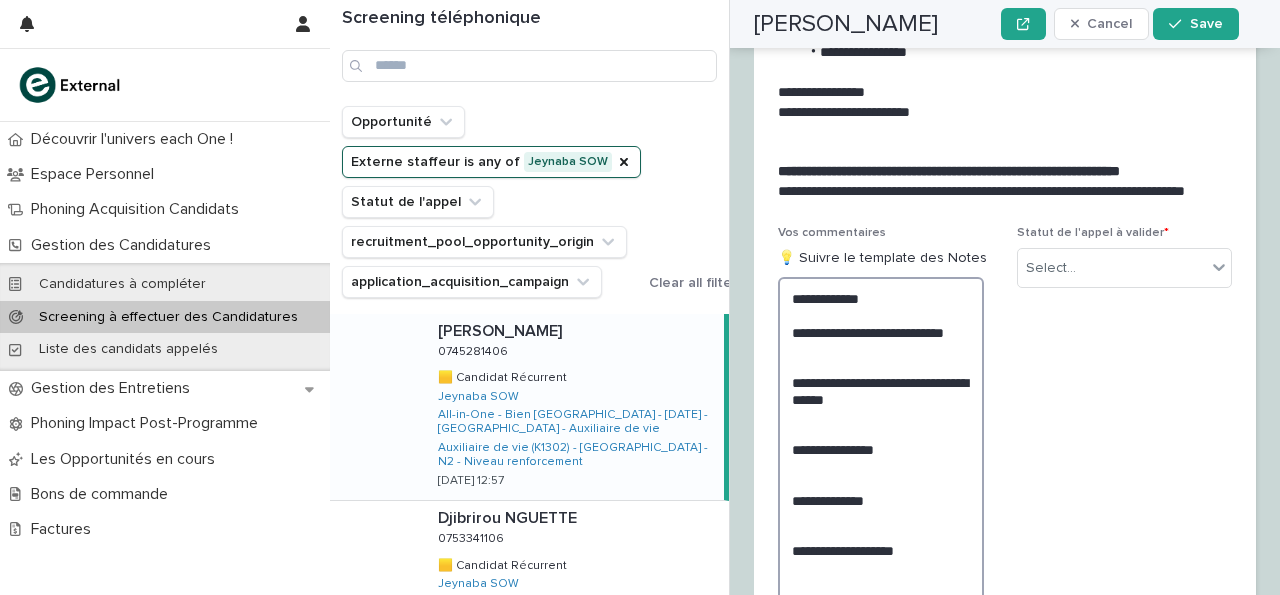 click on "**********" at bounding box center (881, 474) 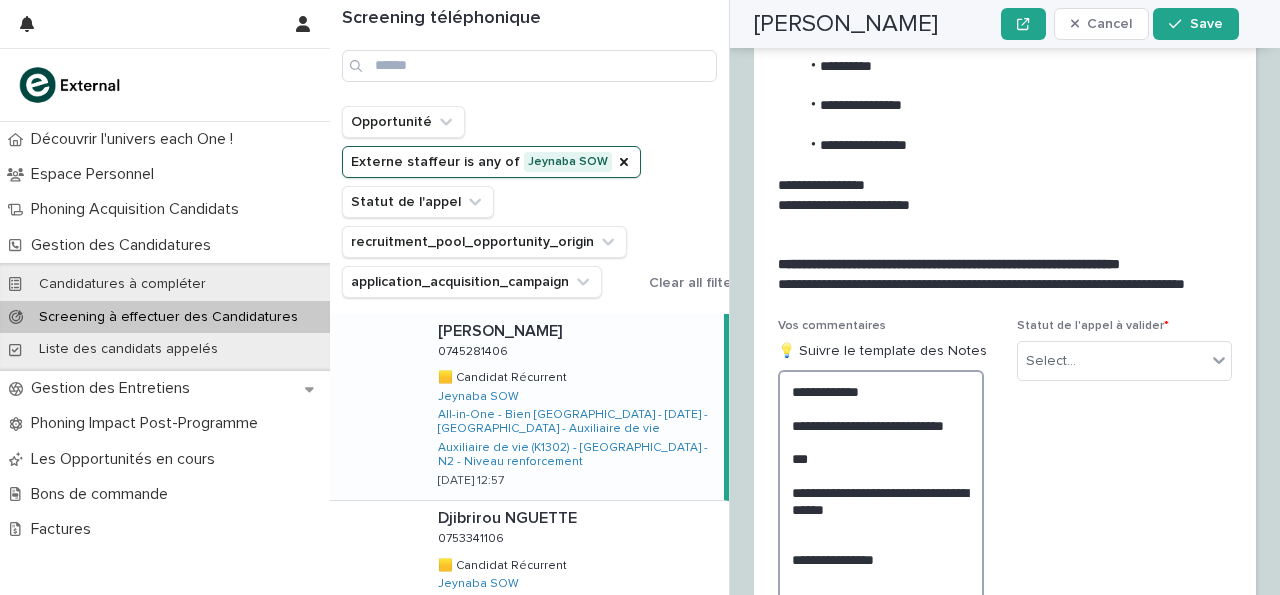 scroll, scrollTop: 3283, scrollLeft: 0, axis: vertical 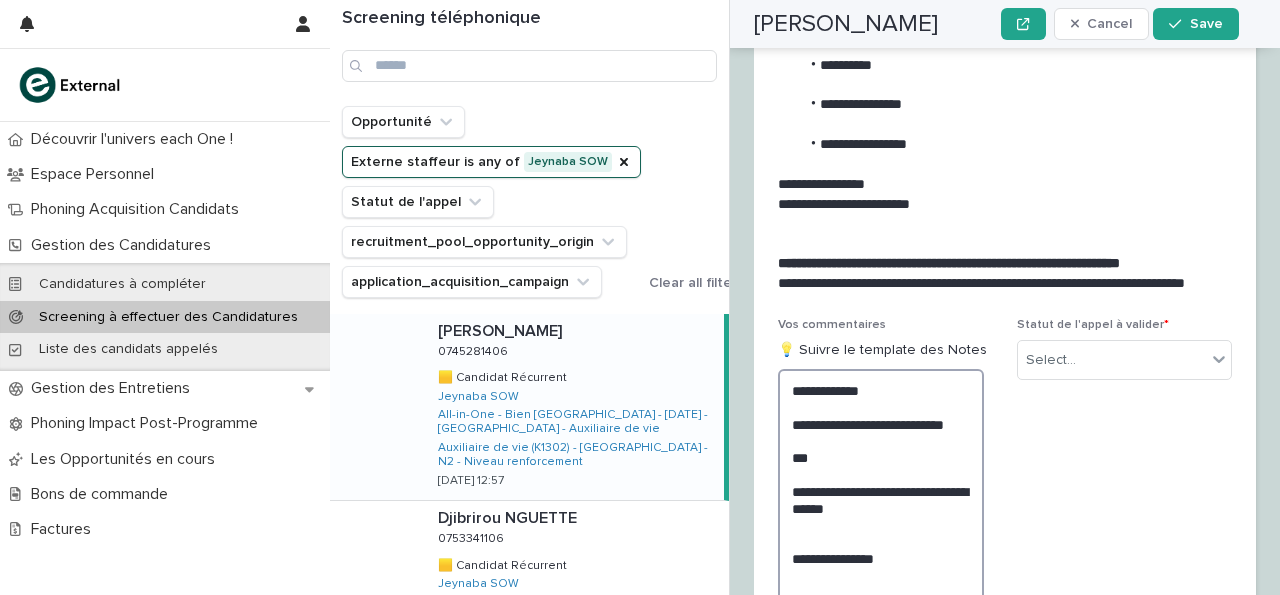 click on "**********" at bounding box center (881, 574) 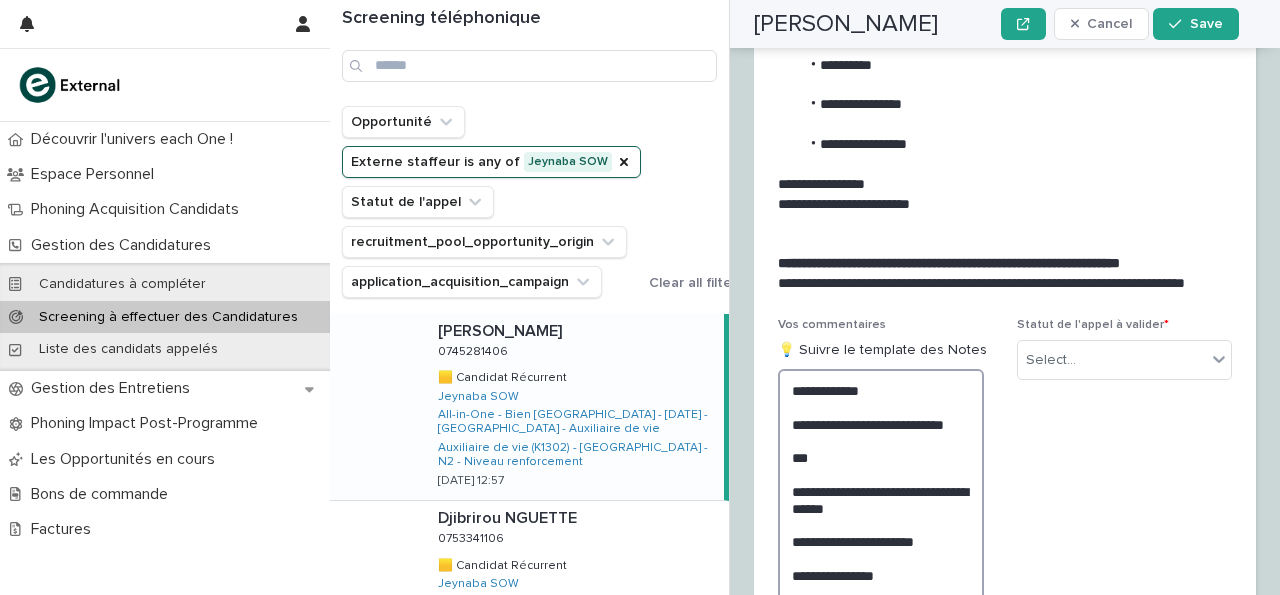 click on "**********" at bounding box center (881, 583) 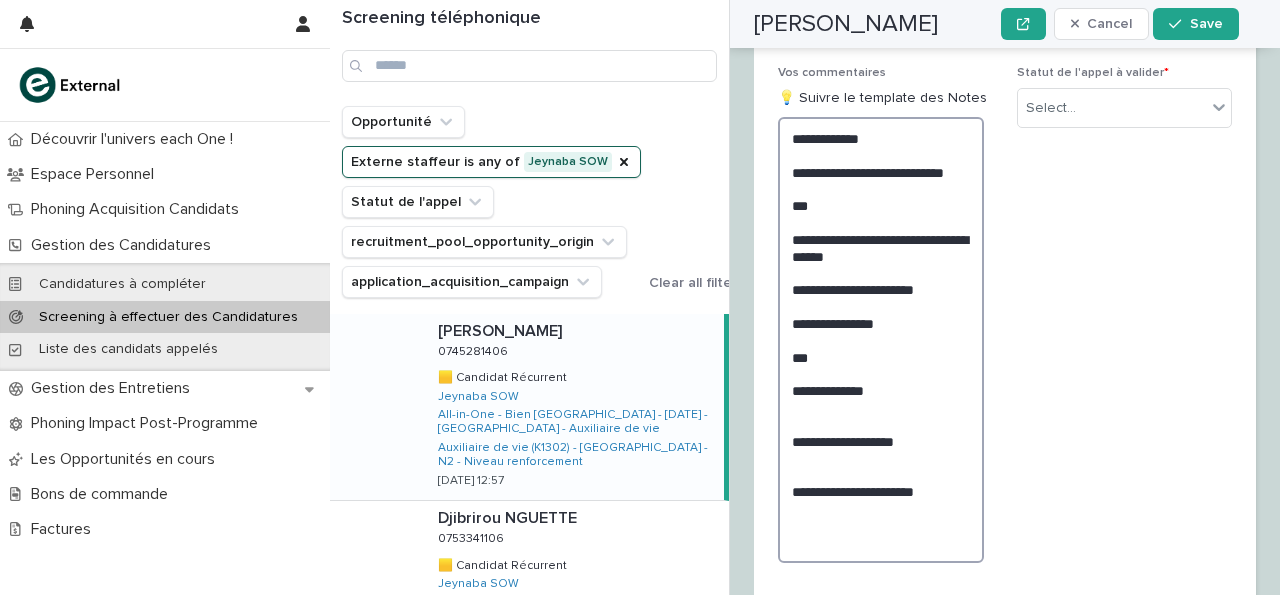 scroll, scrollTop: 3536, scrollLeft: 0, axis: vertical 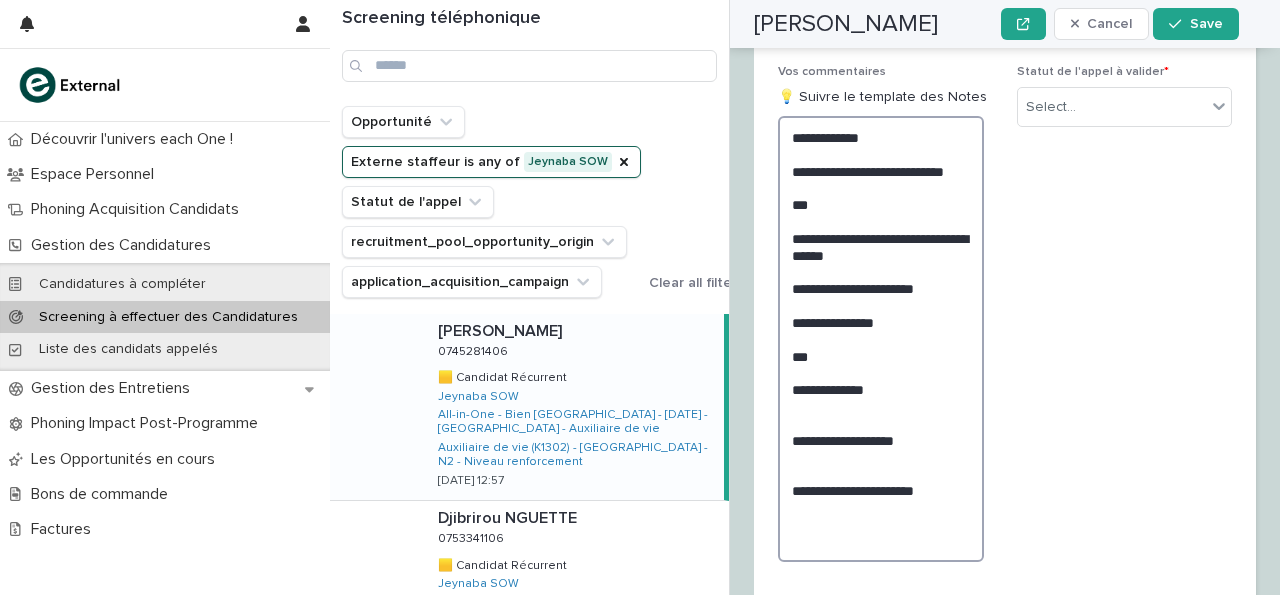 click on "**********" at bounding box center [881, 338] 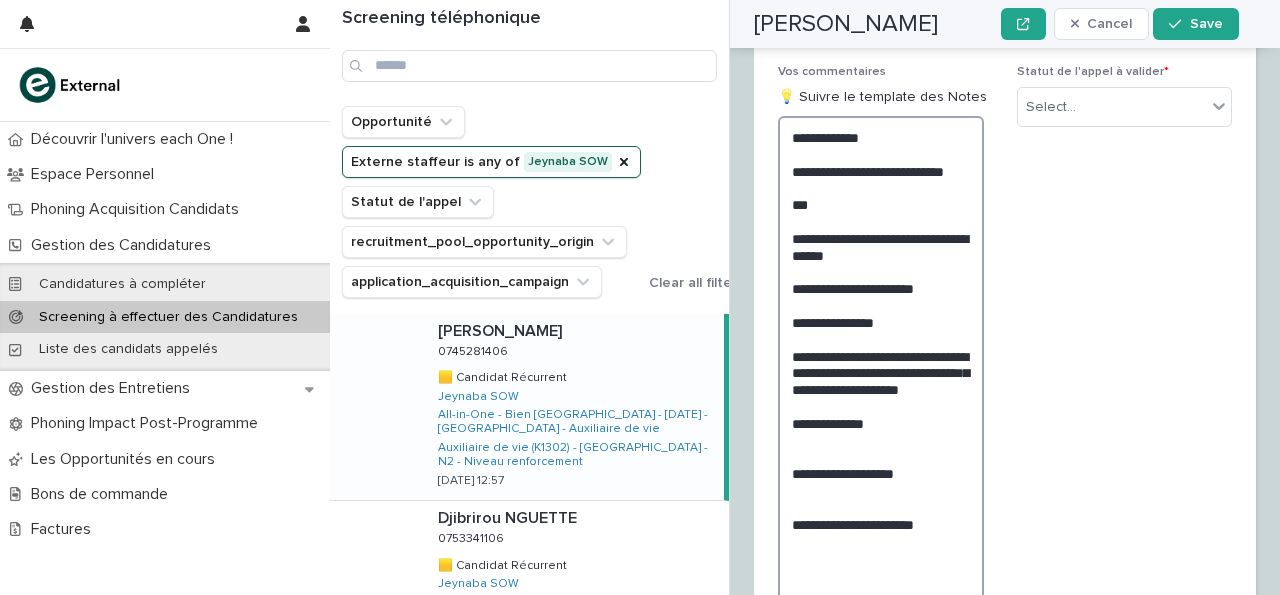 scroll, scrollTop: 3536, scrollLeft: 0, axis: vertical 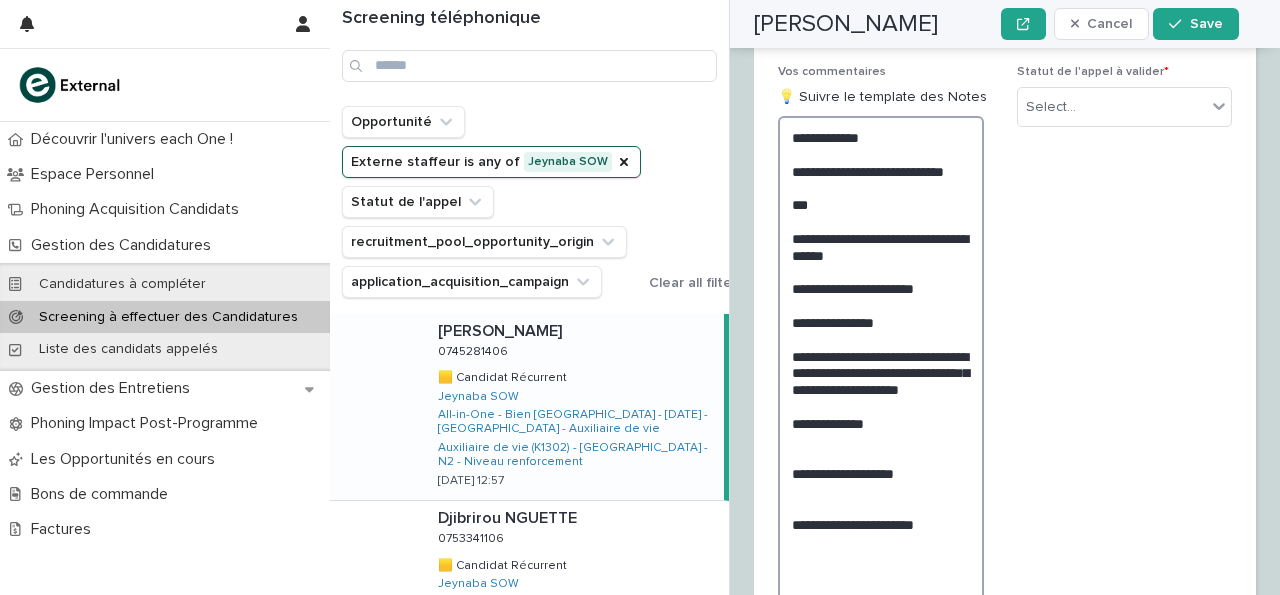 click on "**********" at bounding box center (881, 363) 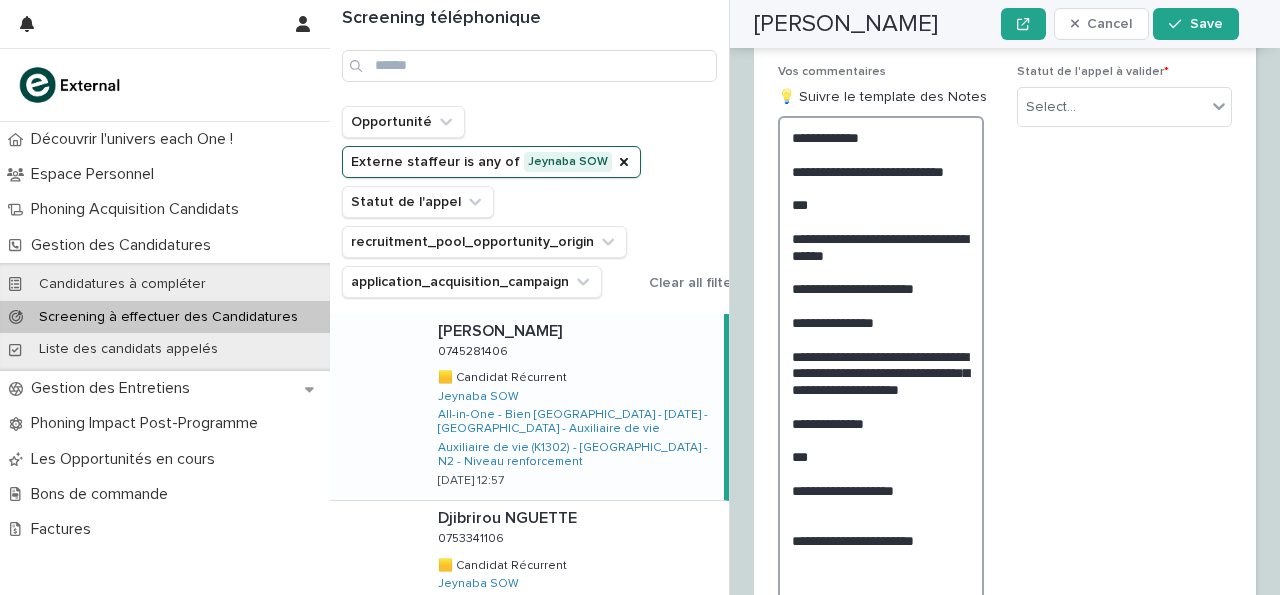 scroll, scrollTop: 3536, scrollLeft: 0, axis: vertical 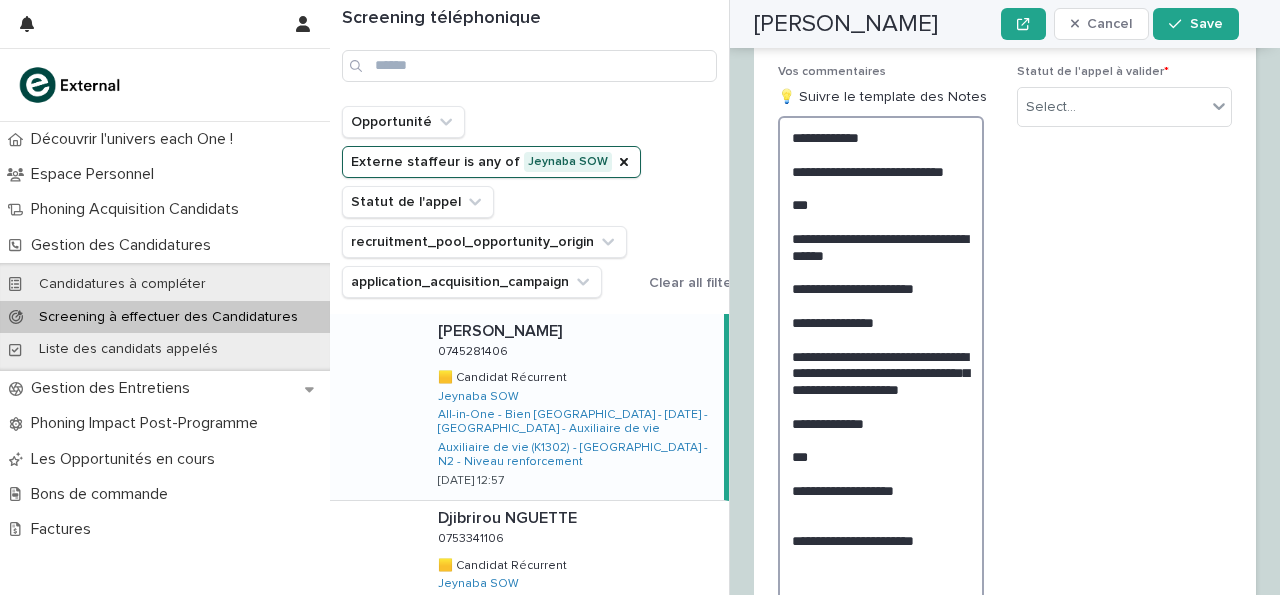 click on "**********" at bounding box center [881, 372] 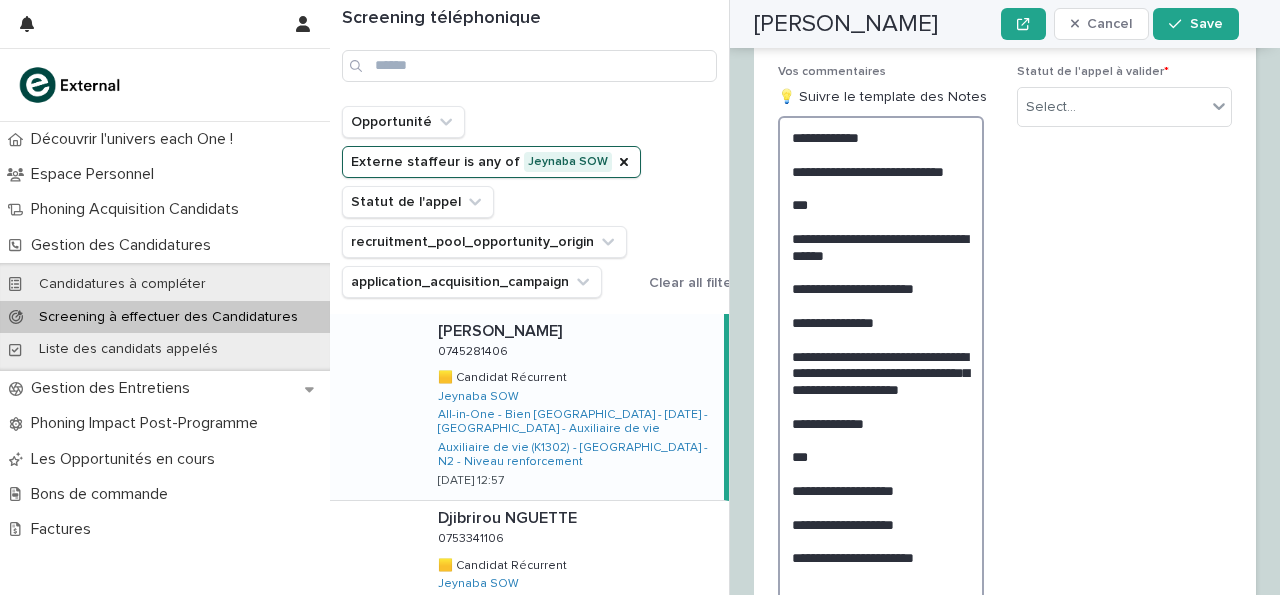 scroll, scrollTop: 3536, scrollLeft: 0, axis: vertical 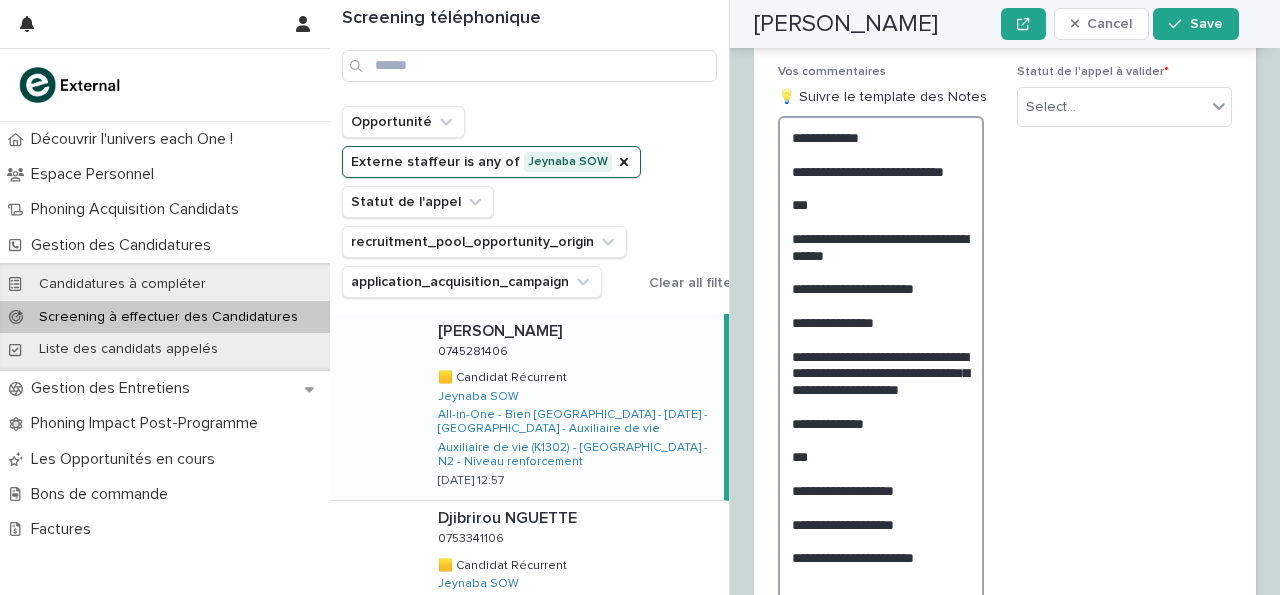 click on "**********" at bounding box center [881, 380] 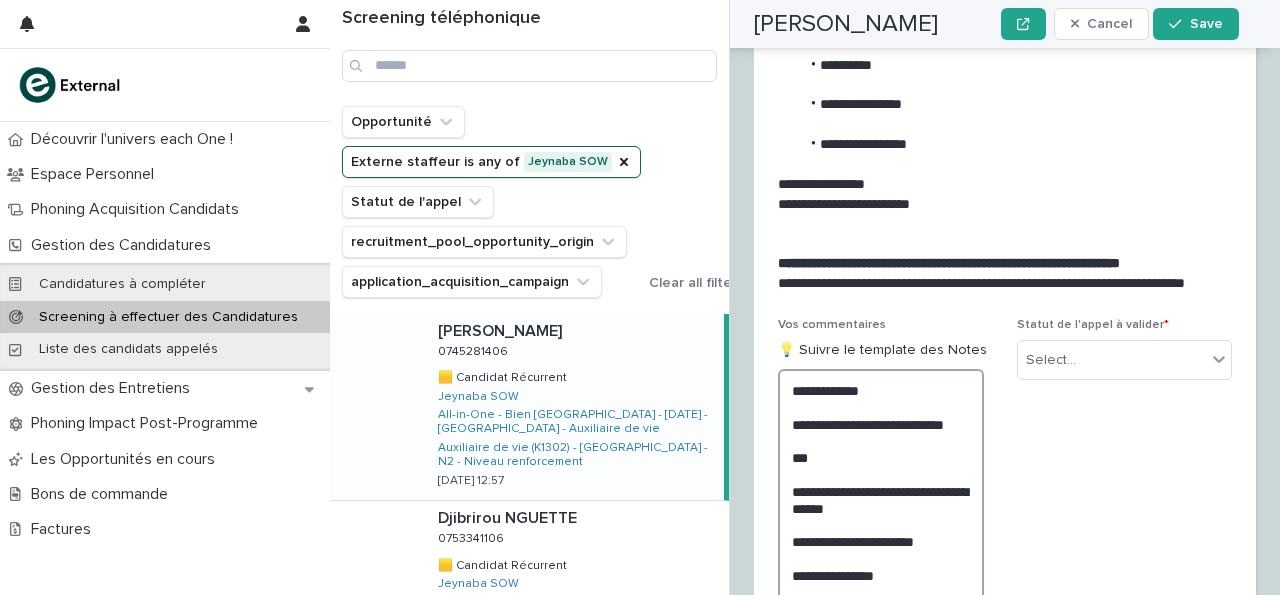 scroll, scrollTop: 3283, scrollLeft: 0, axis: vertical 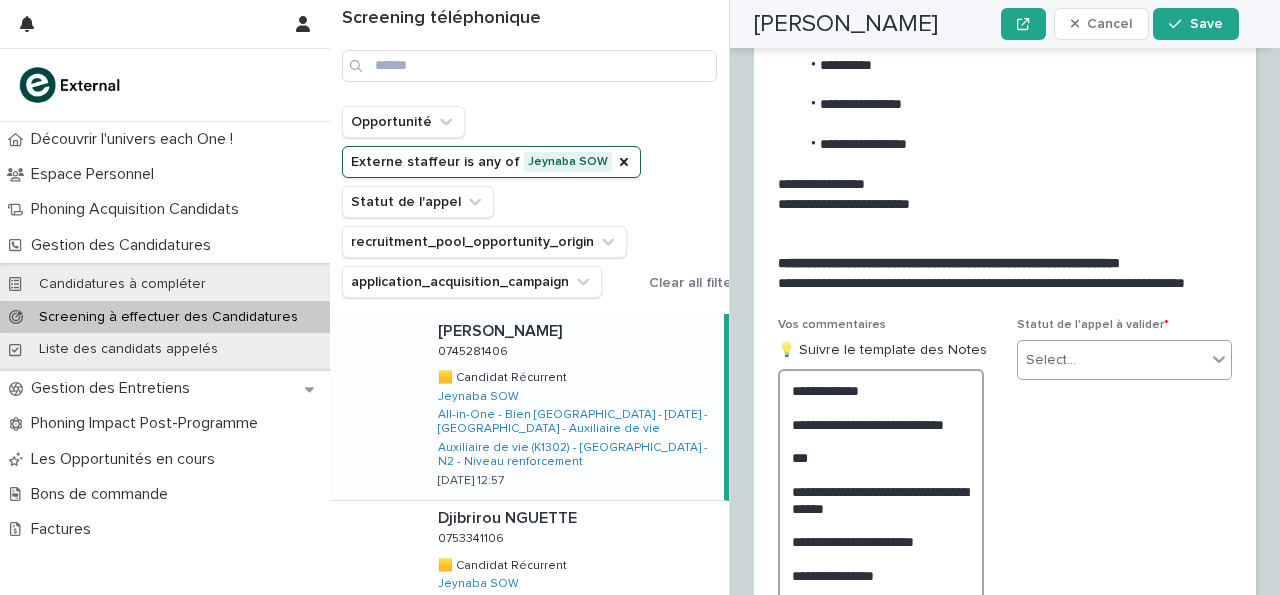 type on "**********" 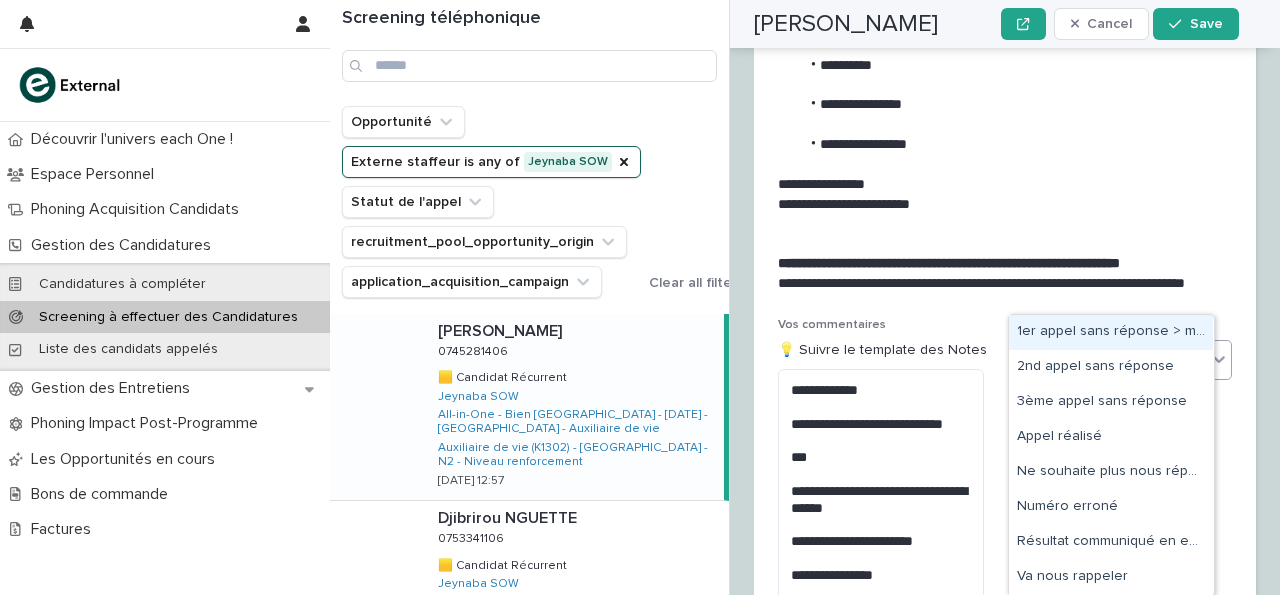 click on "Select..." at bounding box center [1051, 360] 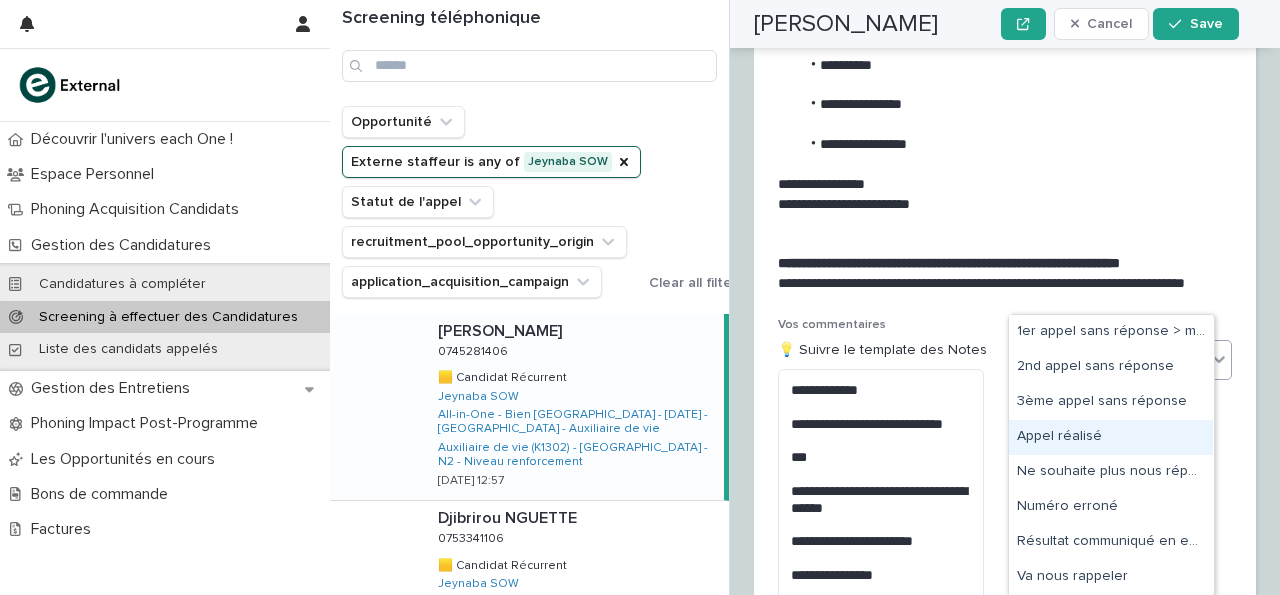 click on "Appel réalisé" at bounding box center [1111, 437] 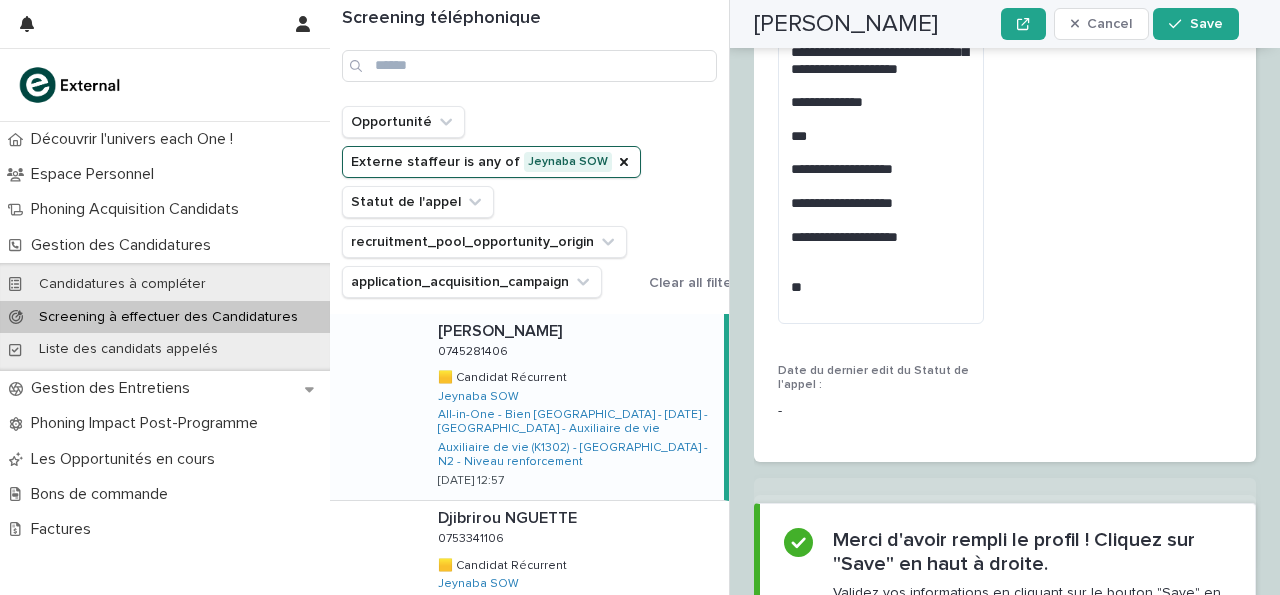 scroll, scrollTop: 3920, scrollLeft: 0, axis: vertical 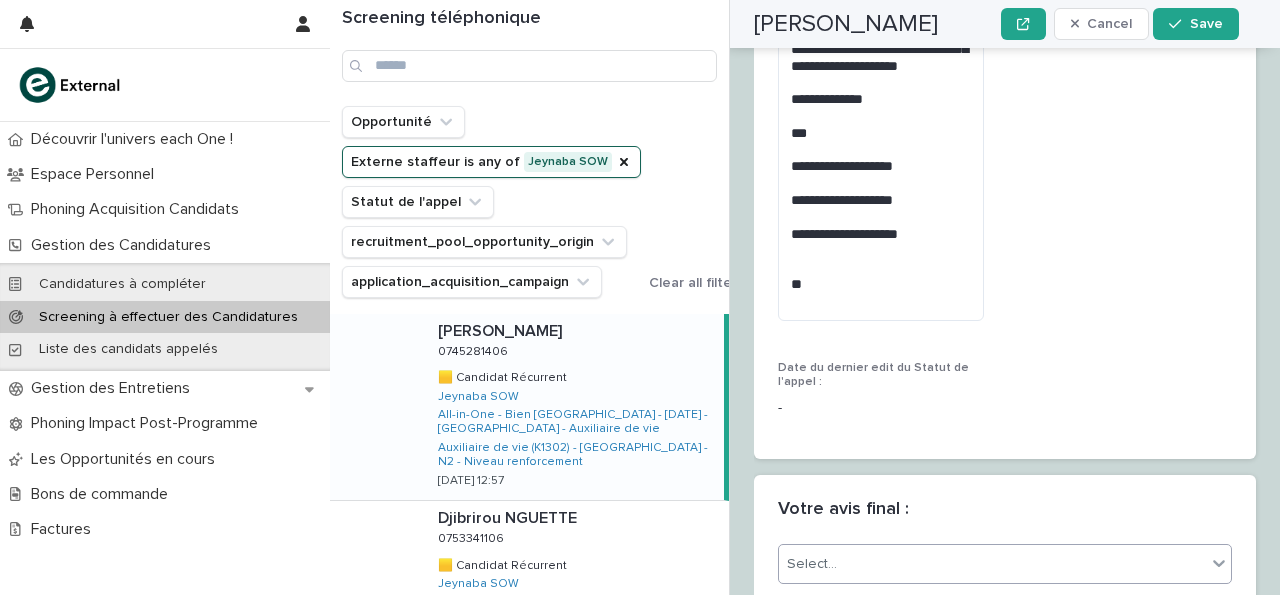 click on "Select..." at bounding box center [992, 564] 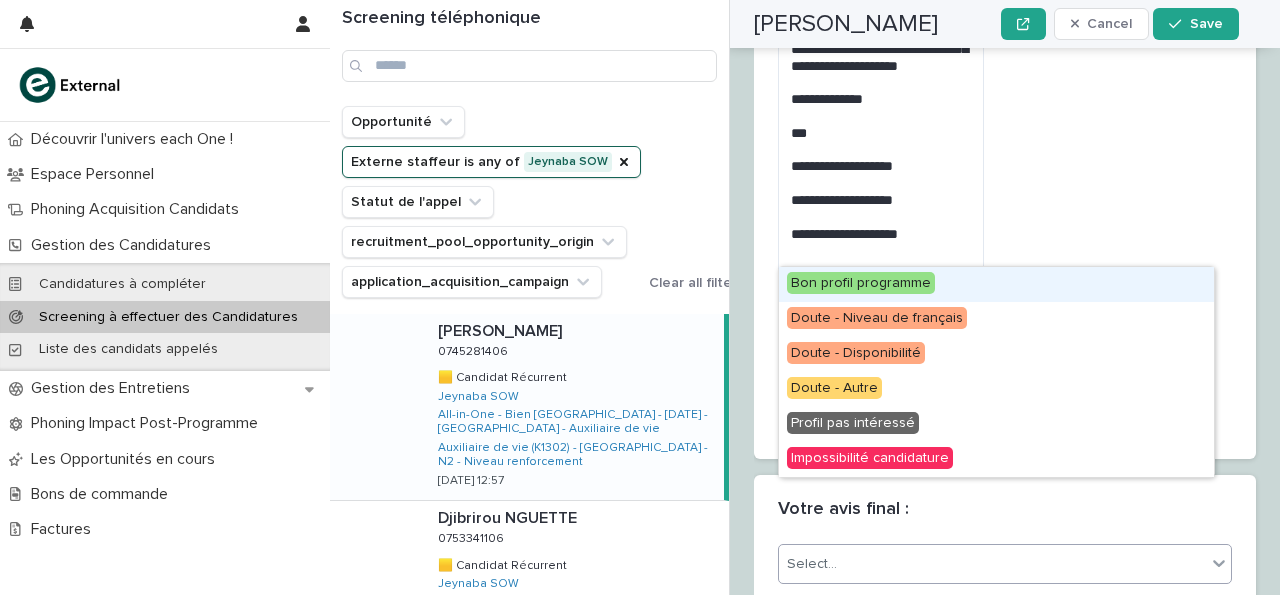 click on "Bon profil programme" at bounding box center [996, 284] 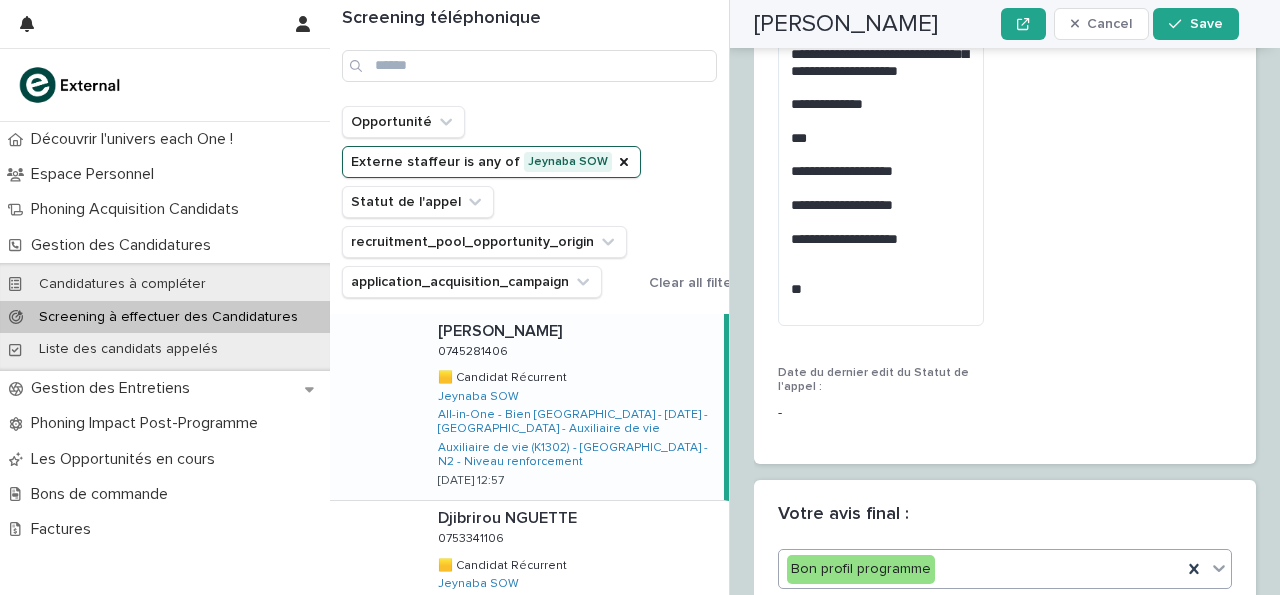 scroll, scrollTop: 3919, scrollLeft: 0, axis: vertical 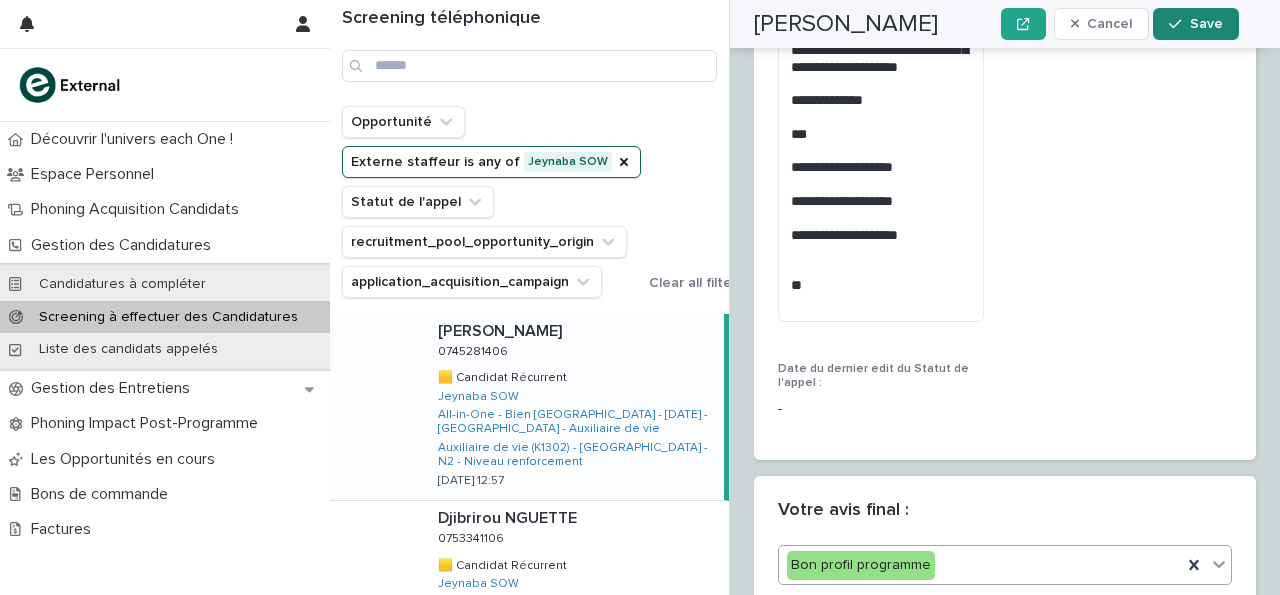 click on "Save" at bounding box center [1195, 24] 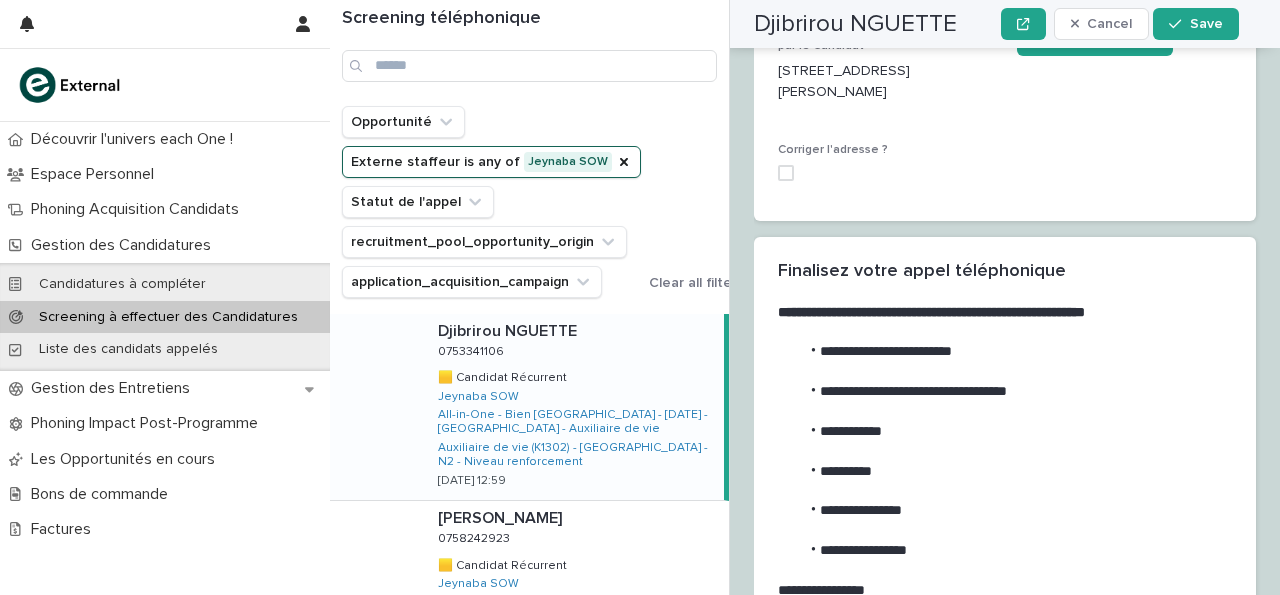 scroll, scrollTop: 0, scrollLeft: 0, axis: both 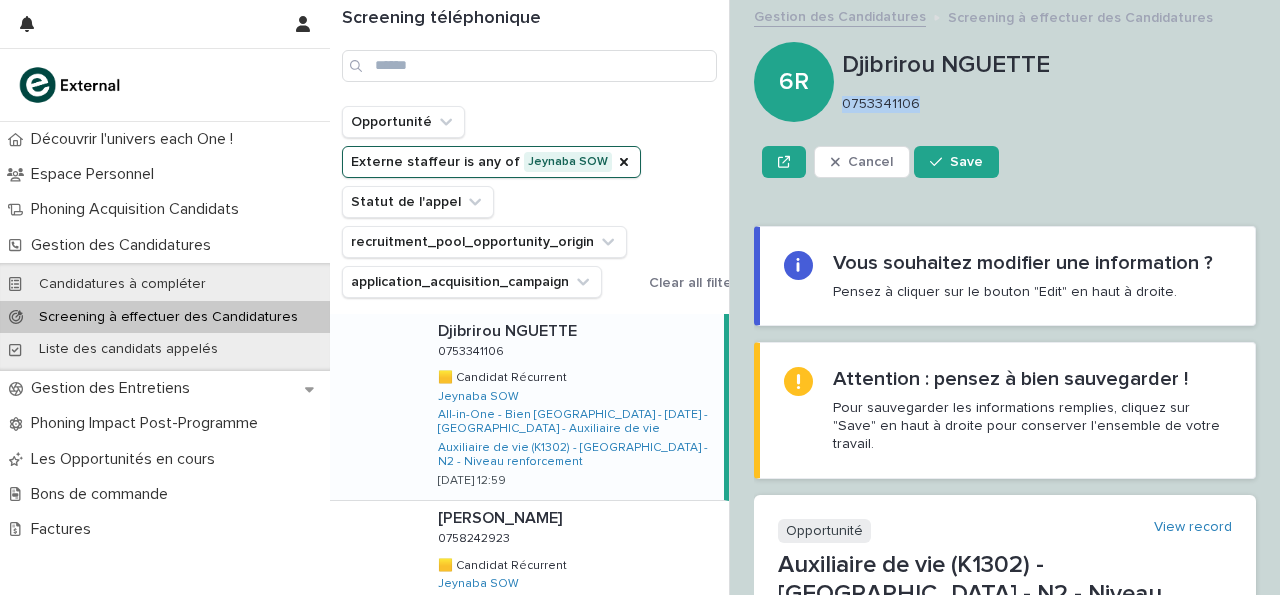 drag, startPoint x: 845, startPoint y: 101, endPoint x: 929, endPoint y: 113, distance: 84.85281 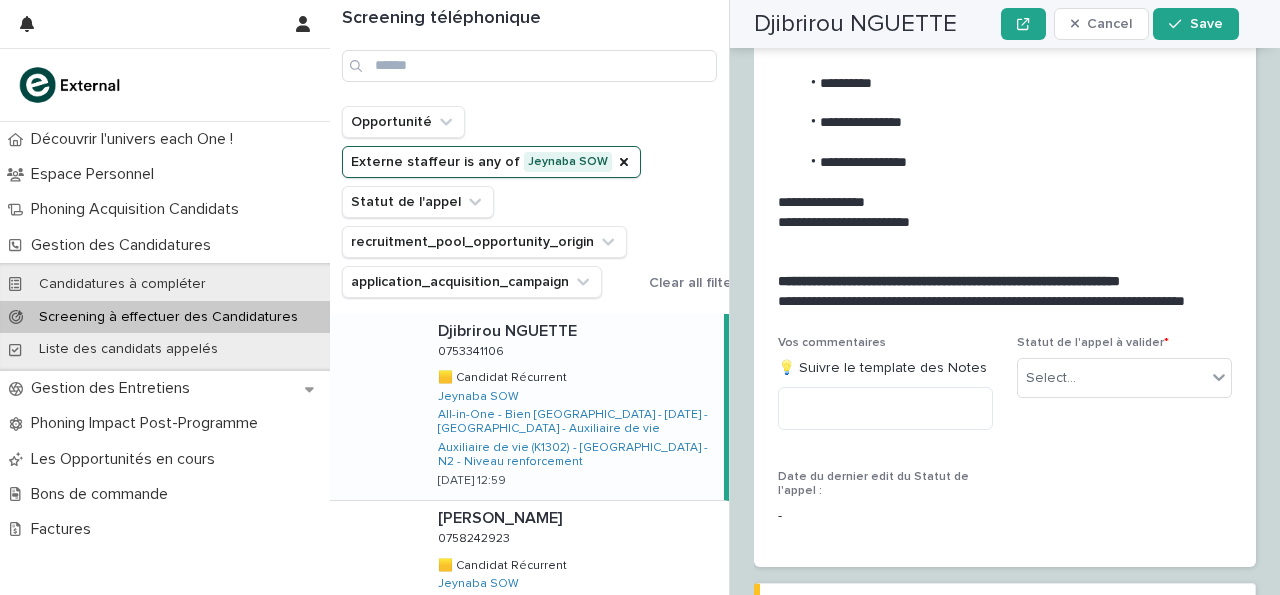 scroll, scrollTop: 3405, scrollLeft: 0, axis: vertical 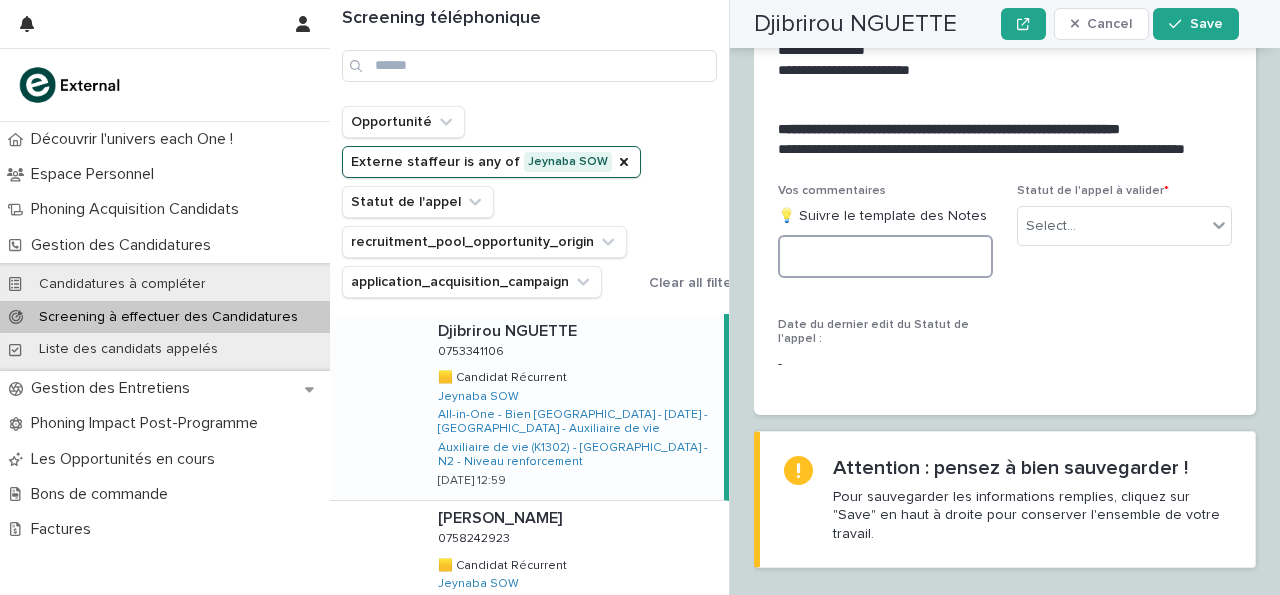 click at bounding box center (885, 256) 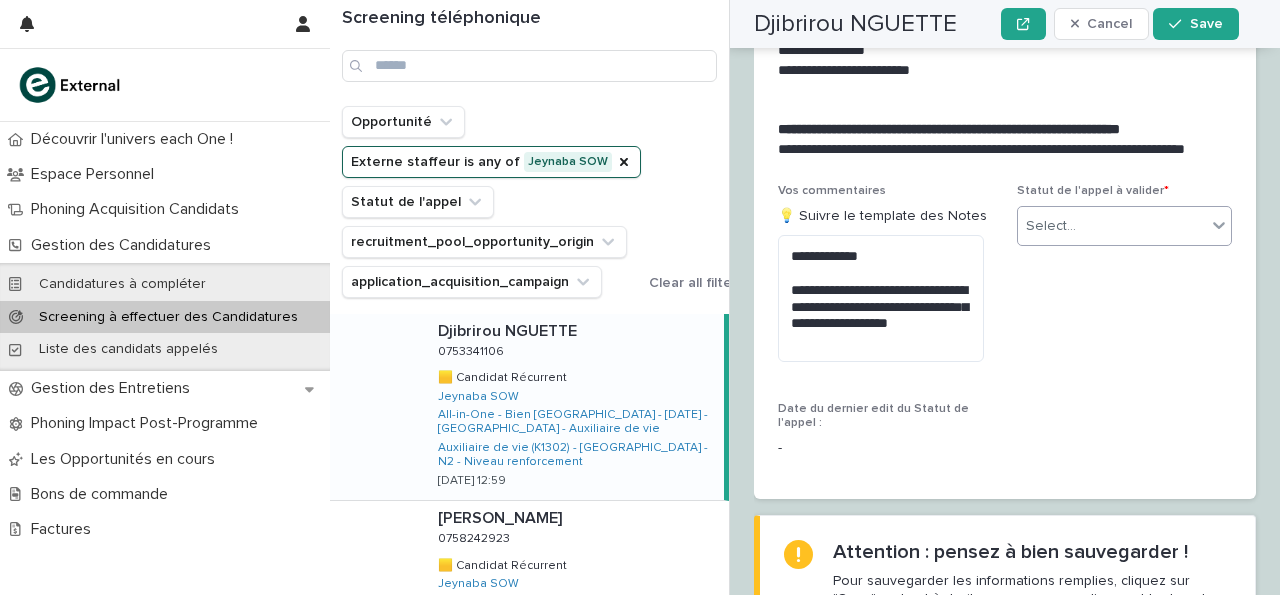 click on "Select..." at bounding box center (1112, 226) 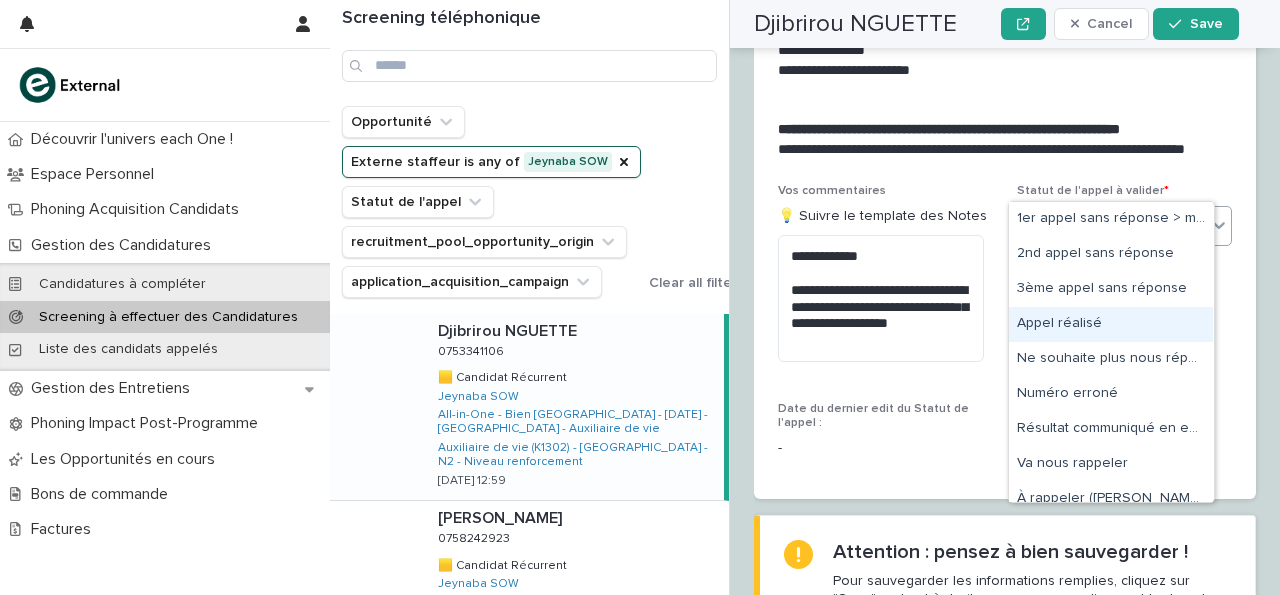 click on "Appel réalisé" at bounding box center [1111, 324] 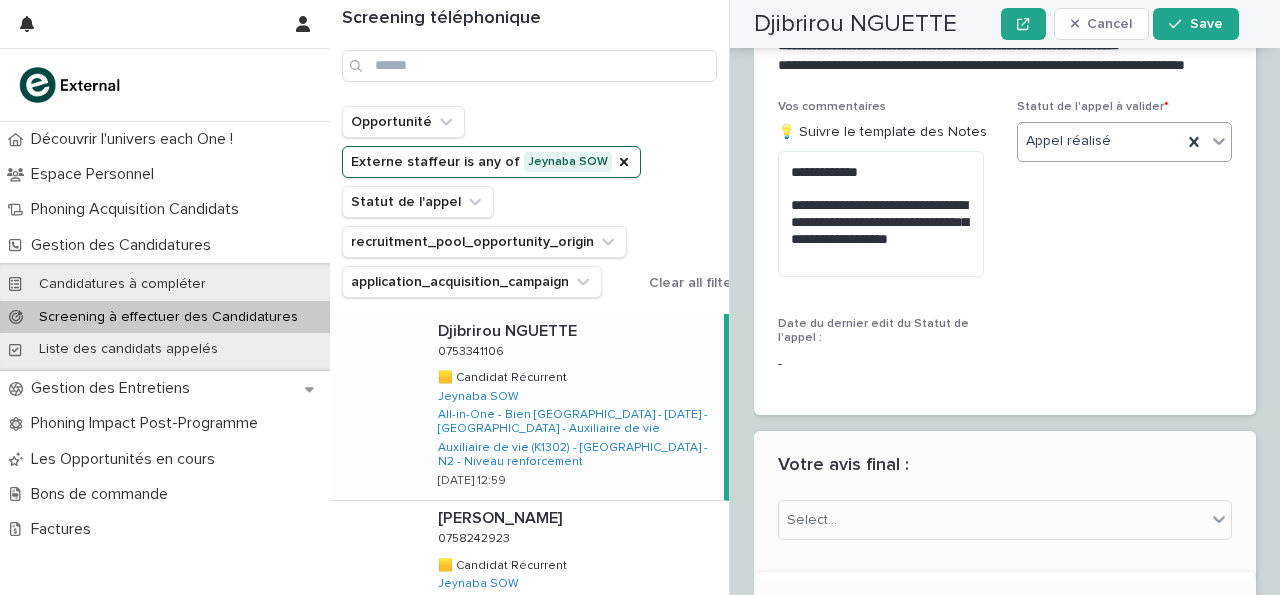 scroll, scrollTop: 3649, scrollLeft: 0, axis: vertical 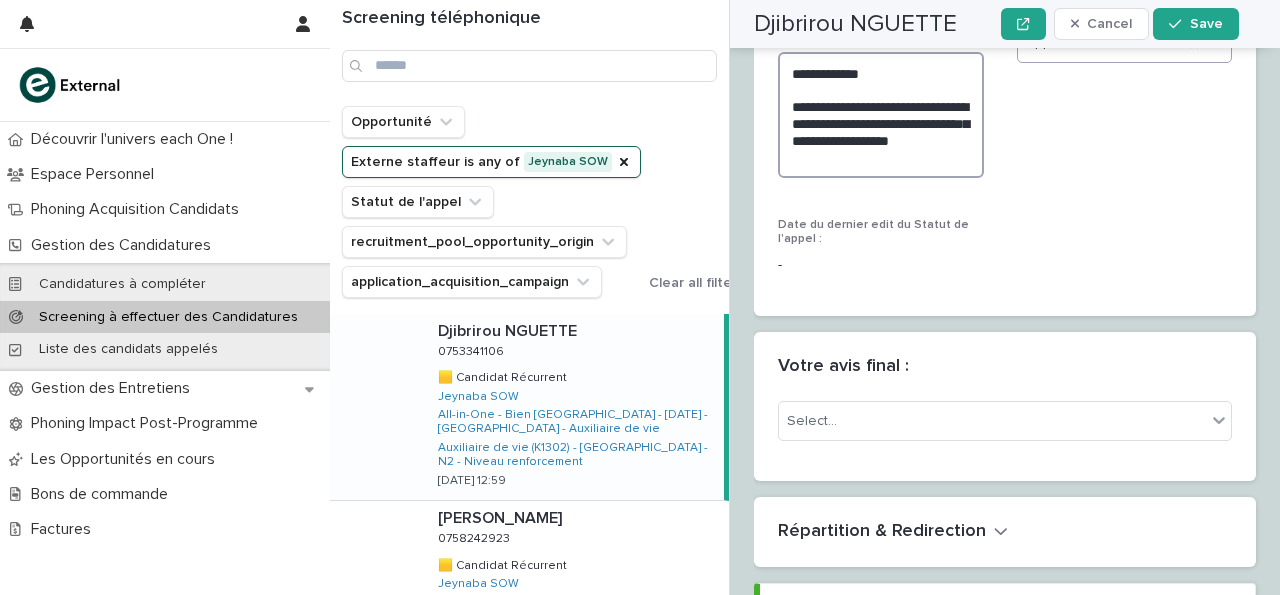 click on "**********" at bounding box center (881, 115) 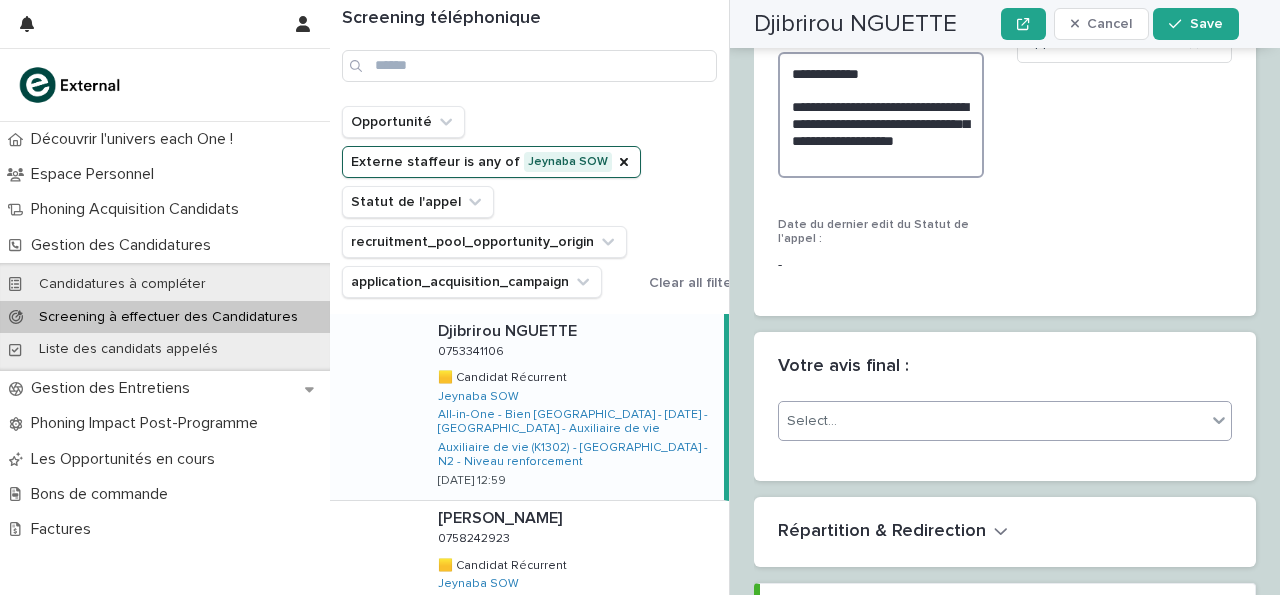type on "**********" 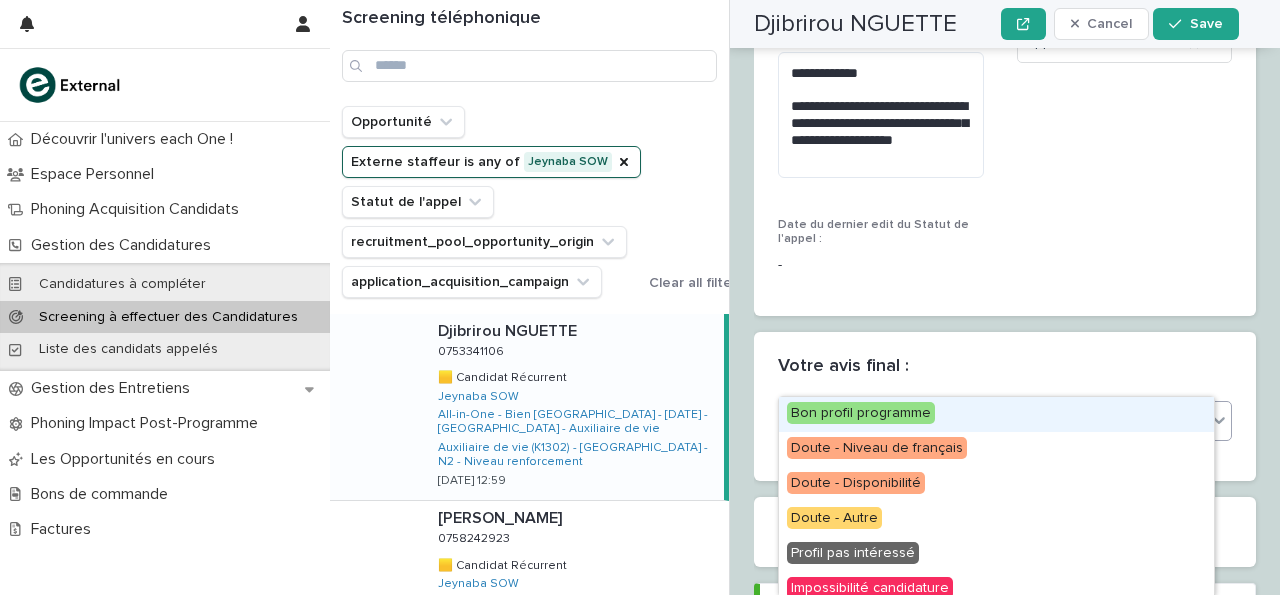 click on "Select..." at bounding box center [992, 421] 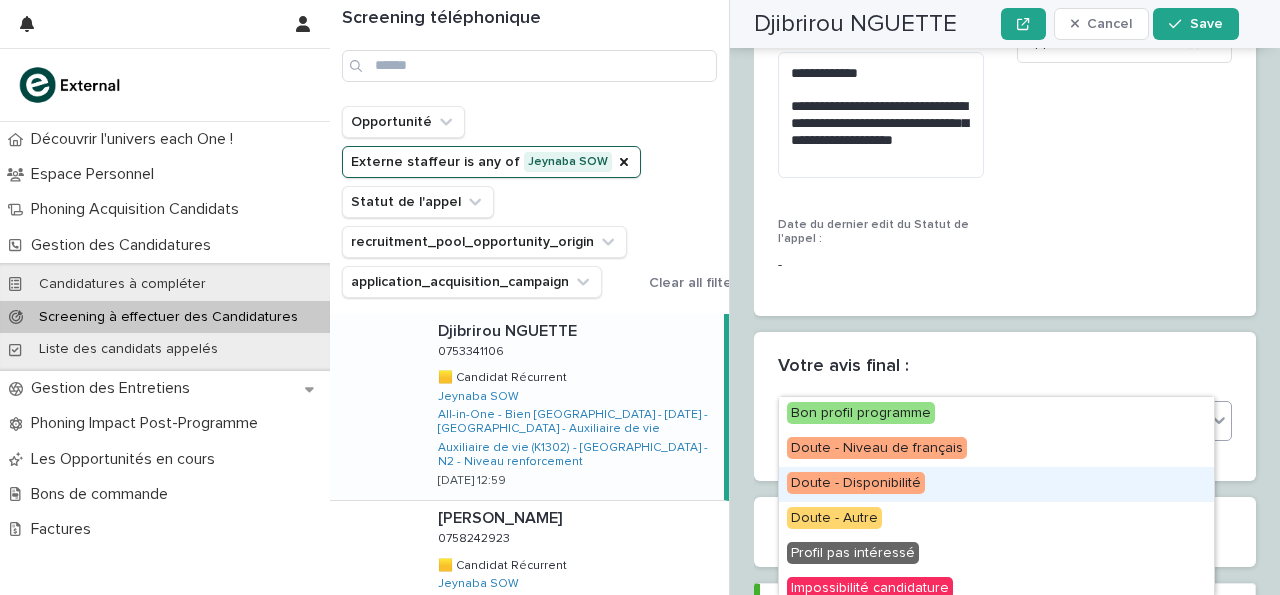 scroll, scrollTop: 11, scrollLeft: 0, axis: vertical 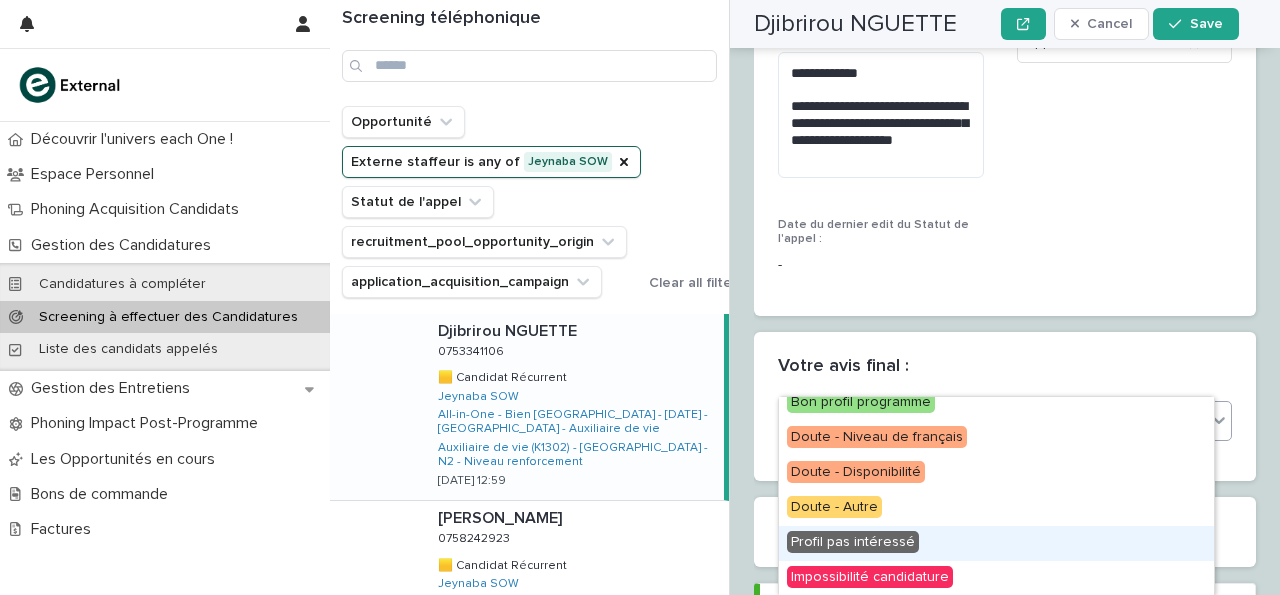 click on "Profil pas intéressé" at bounding box center (853, 542) 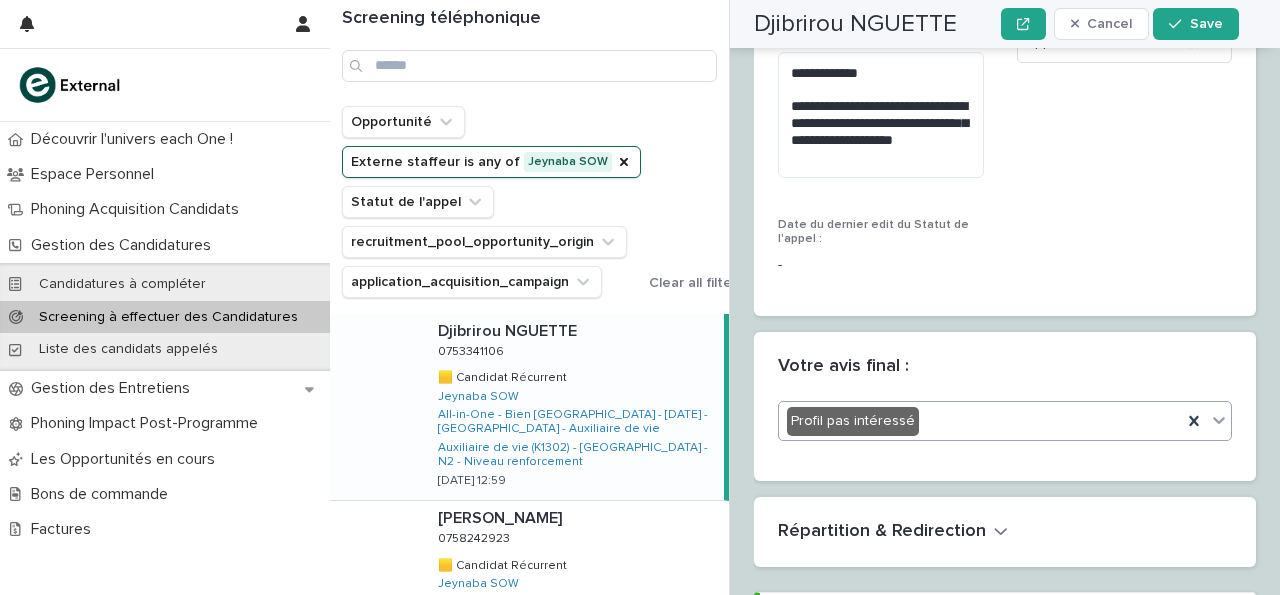 scroll, scrollTop: 3885, scrollLeft: 0, axis: vertical 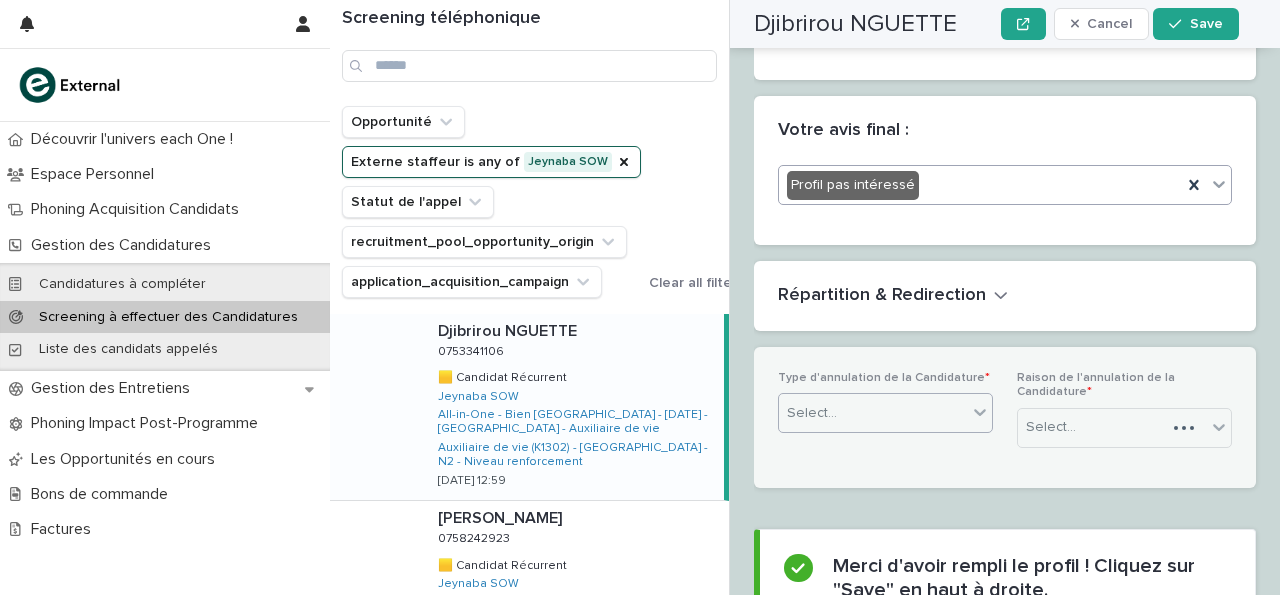 click on "Select..." at bounding box center [873, 413] 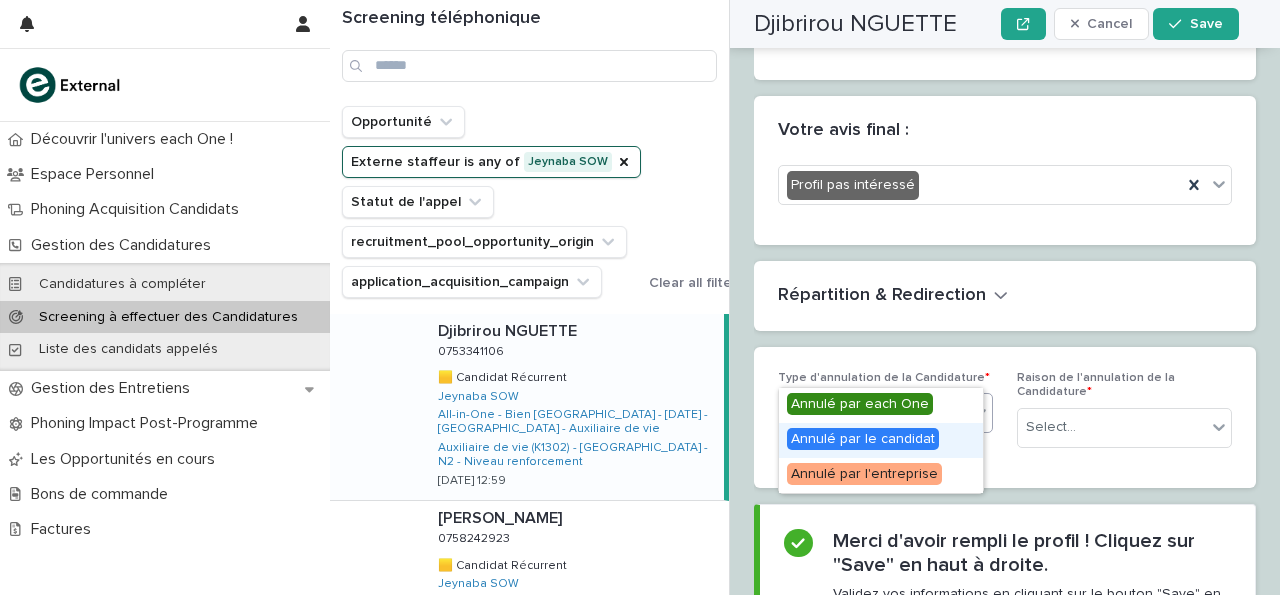 click on "Annulé par le candidat" at bounding box center [863, 439] 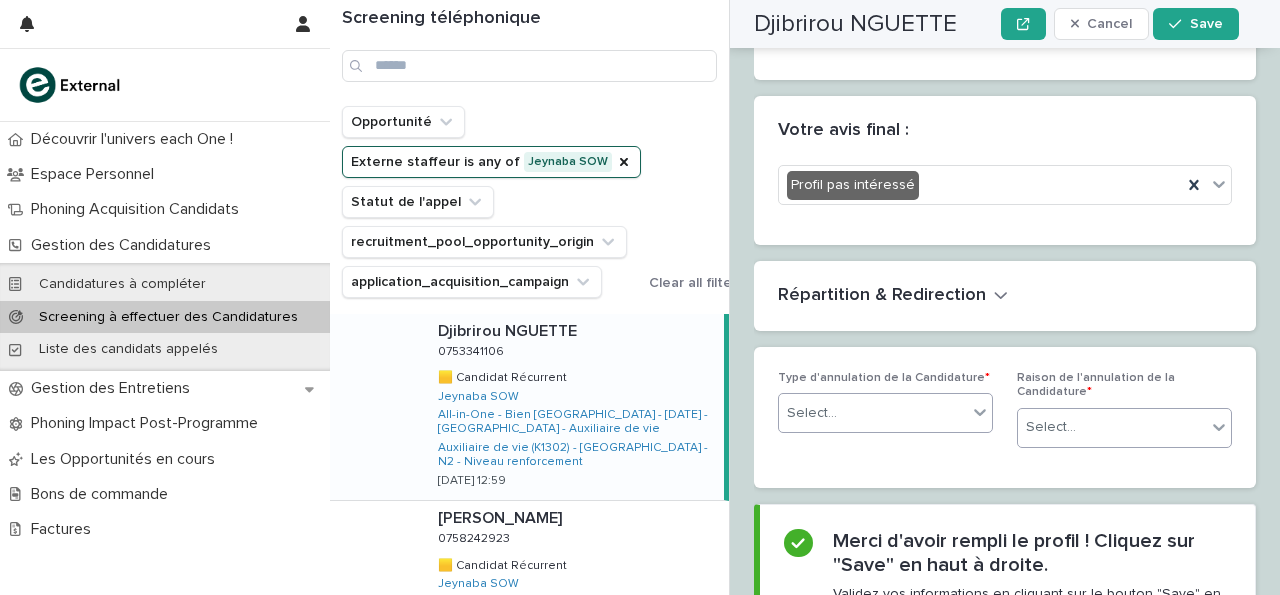 click on "Select..." at bounding box center (1051, 427) 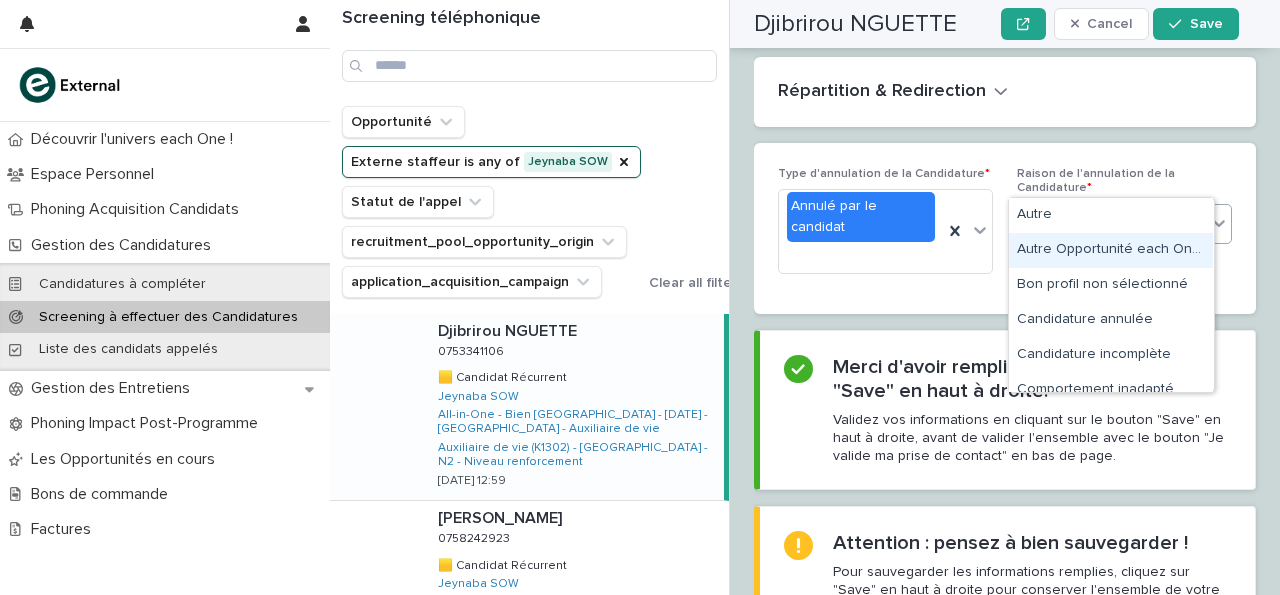 scroll, scrollTop: 4161, scrollLeft: 0, axis: vertical 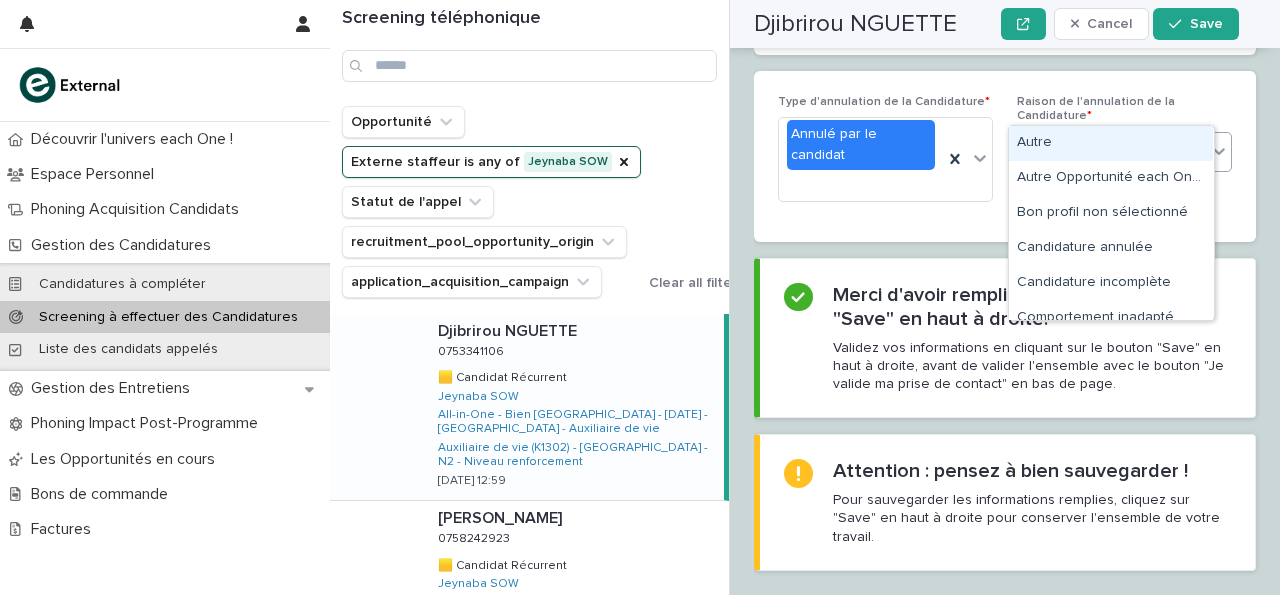 click on "Autre" at bounding box center (1111, 143) 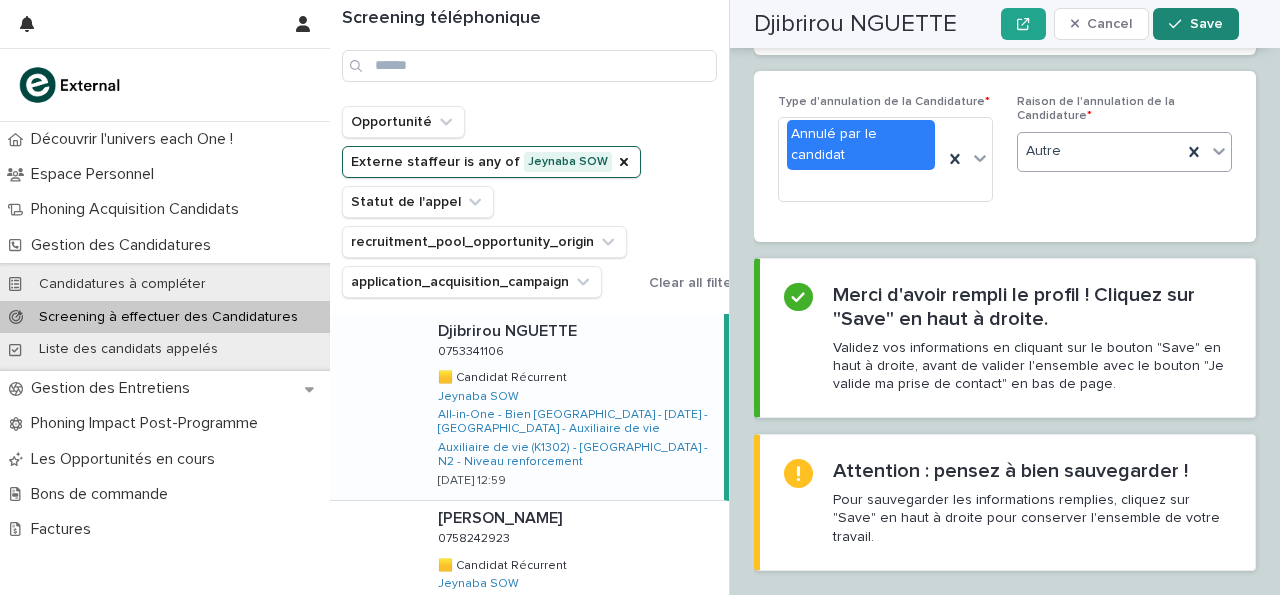 scroll, scrollTop: 4161, scrollLeft: 0, axis: vertical 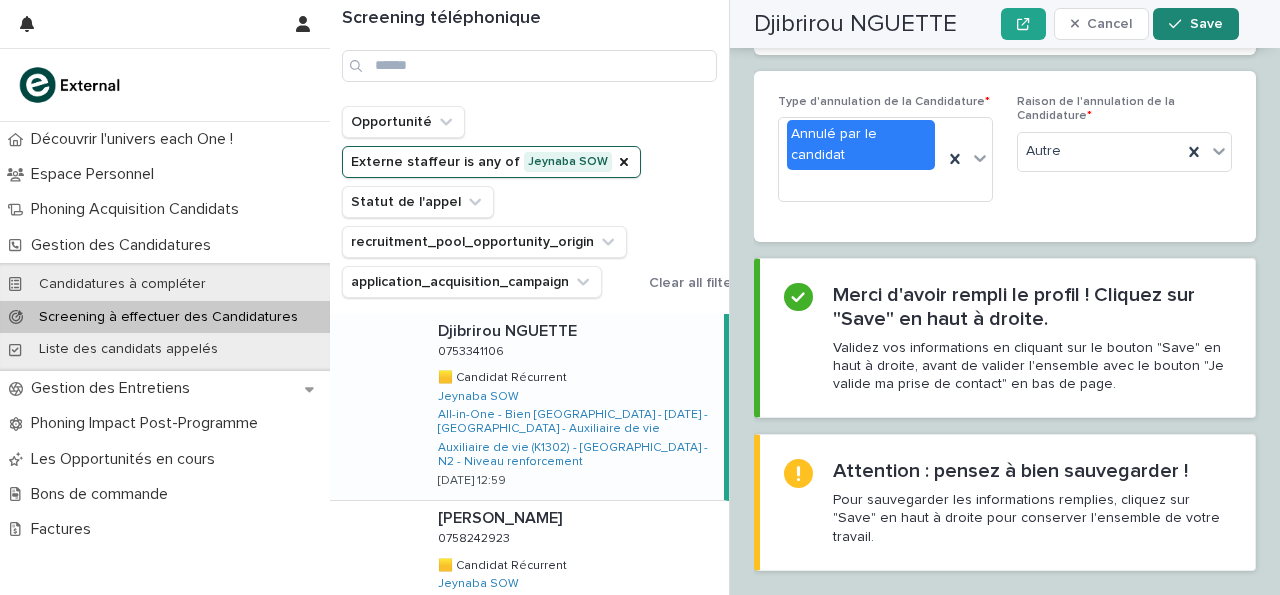 click on "Save" at bounding box center (1206, 24) 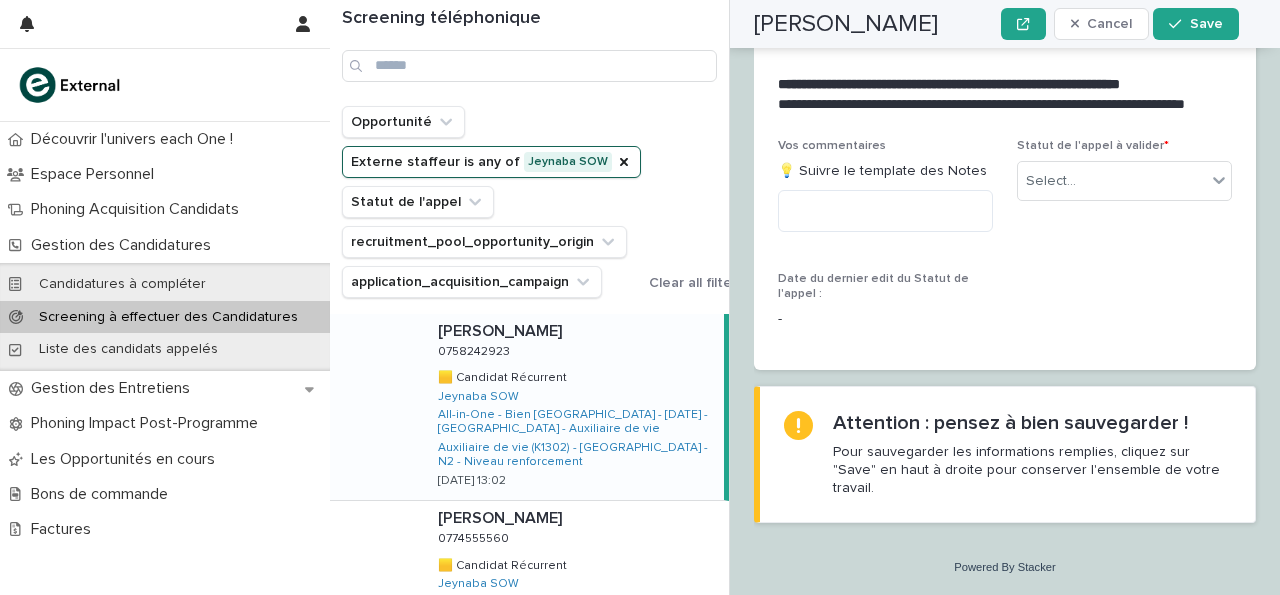 scroll, scrollTop: 2816, scrollLeft: 0, axis: vertical 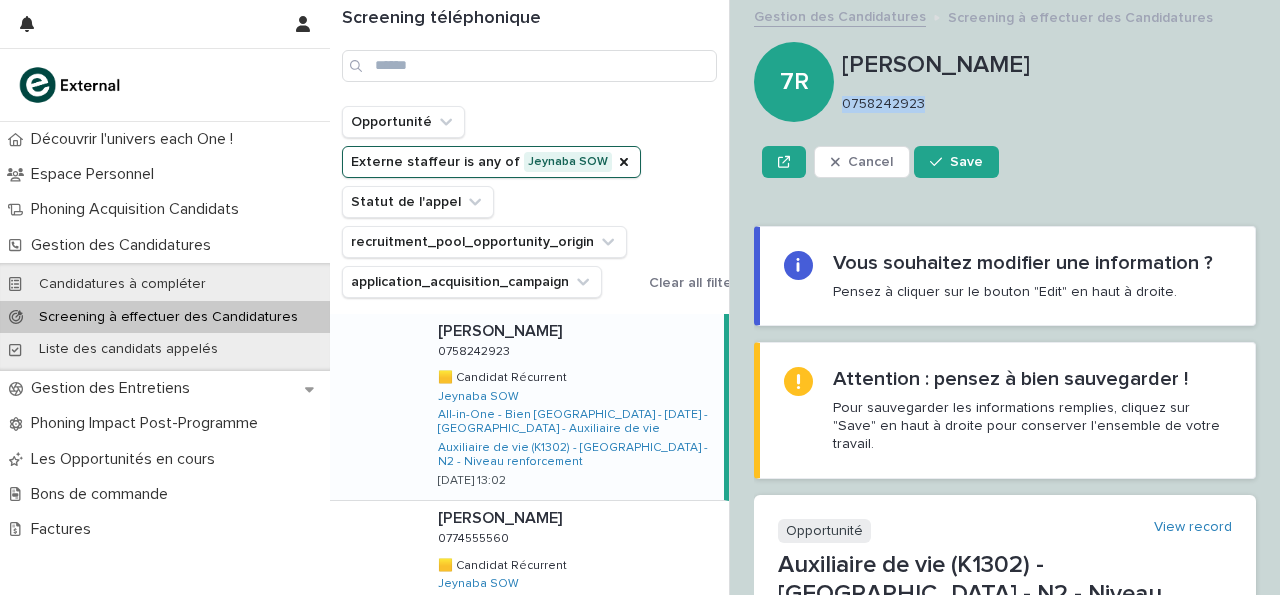 drag, startPoint x: 845, startPoint y: 103, endPoint x: 937, endPoint y: 121, distance: 93.74433 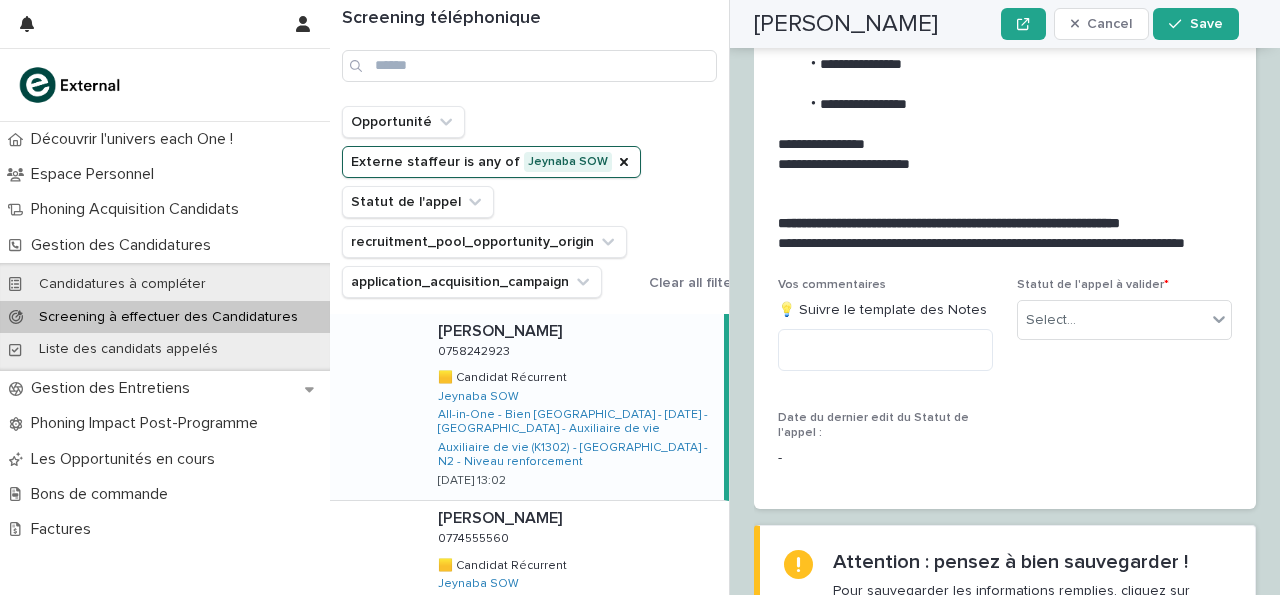 scroll, scrollTop: 3397, scrollLeft: 0, axis: vertical 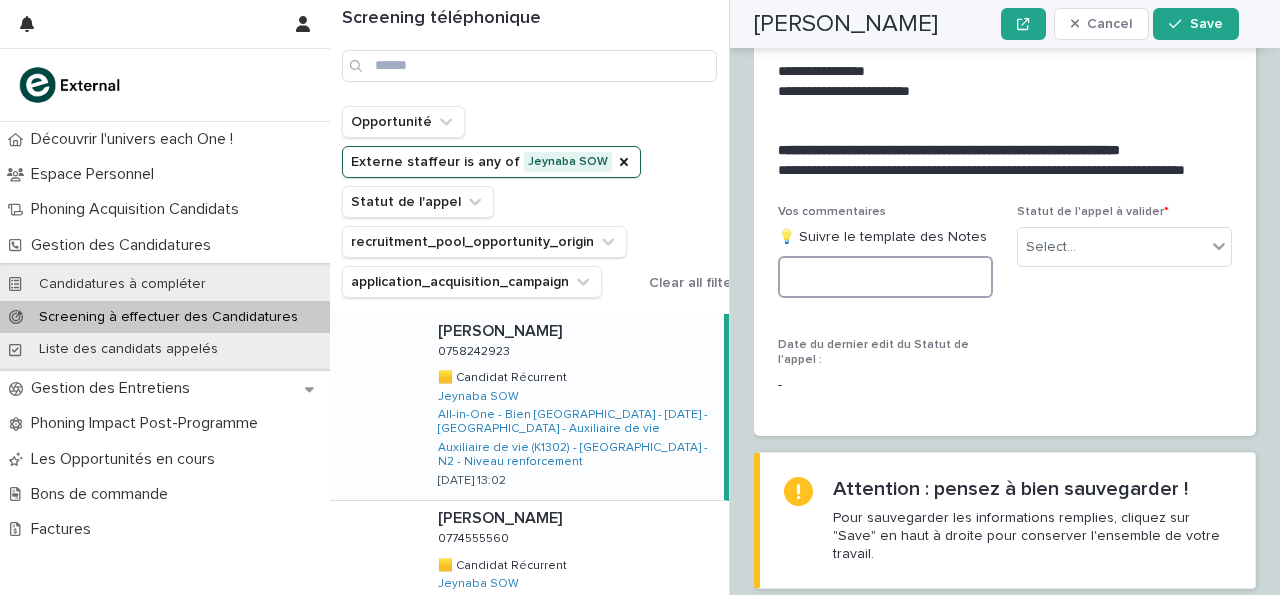 click at bounding box center [885, 277] 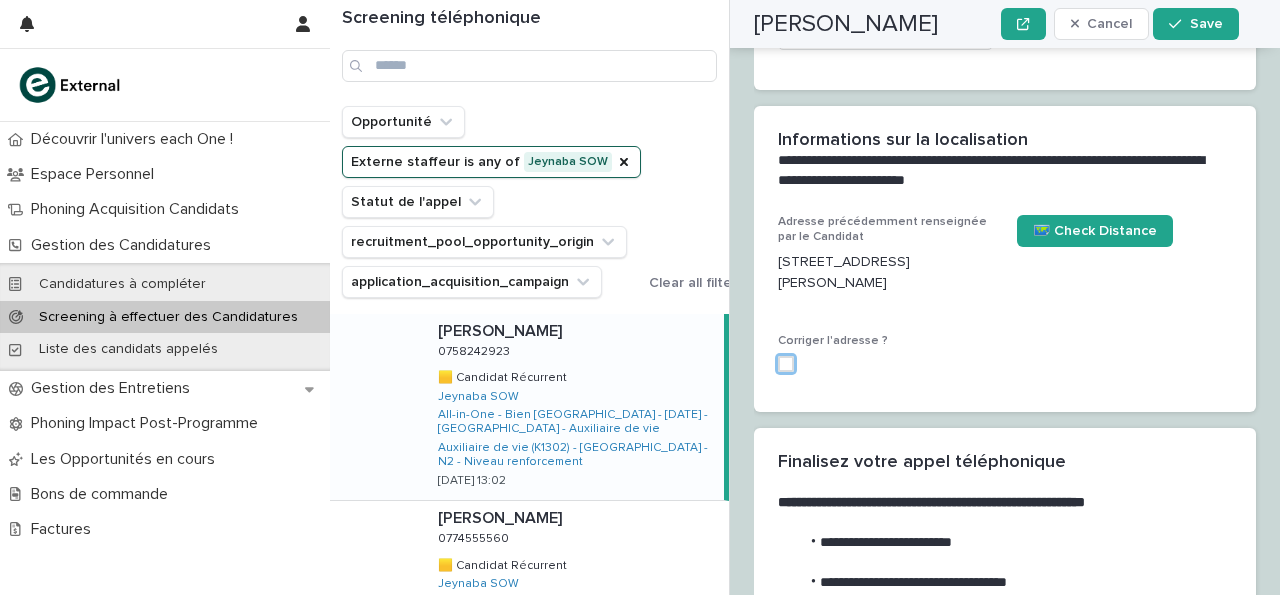 scroll, scrollTop: 3397, scrollLeft: 0, axis: vertical 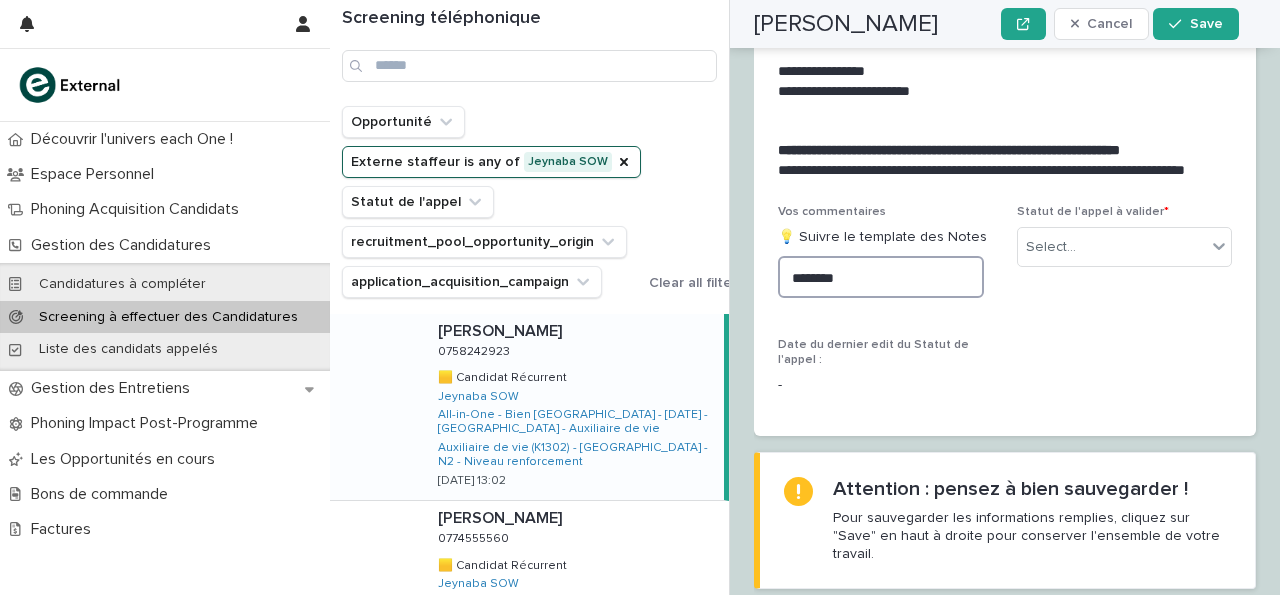 click on "*******" at bounding box center [881, 277] 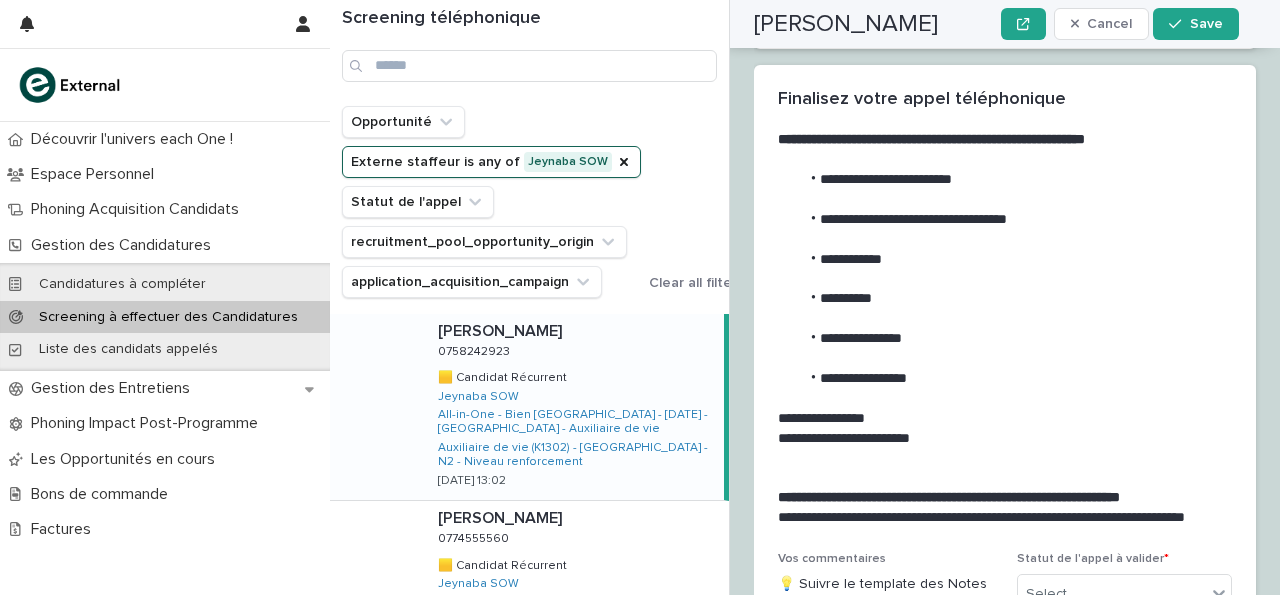 scroll, scrollTop: 3021, scrollLeft: 0, axis: vertical 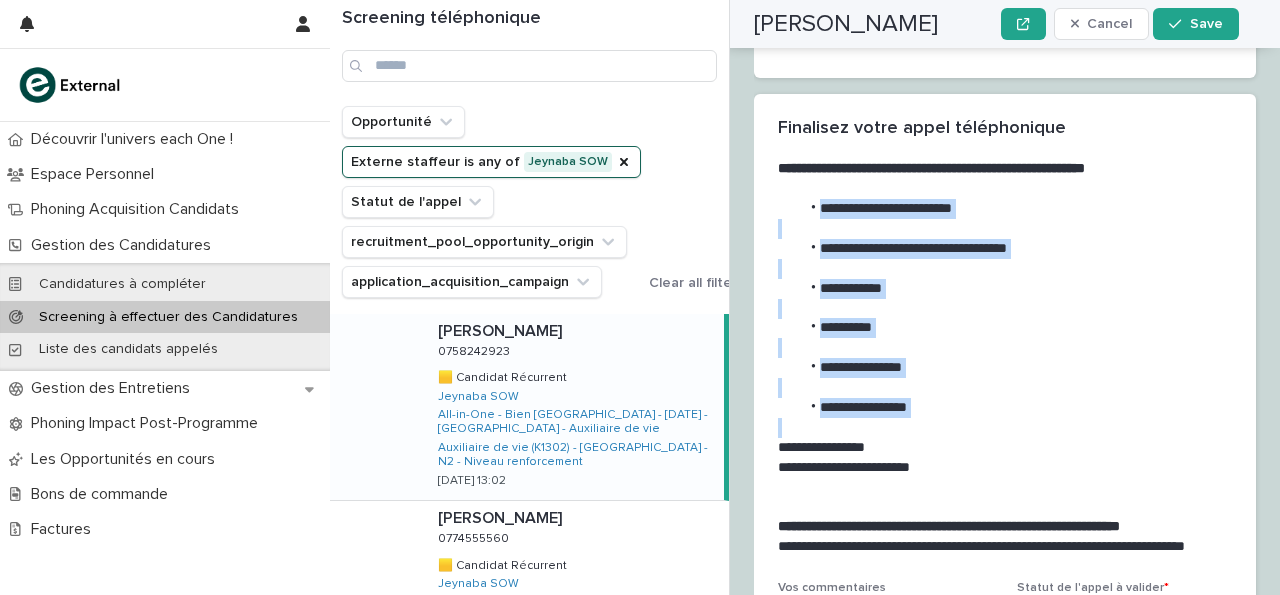 drag, startPoint x: 818, startPoint y: 141, endPoint x: 925, endPoint y: 357, distance: 241.04979 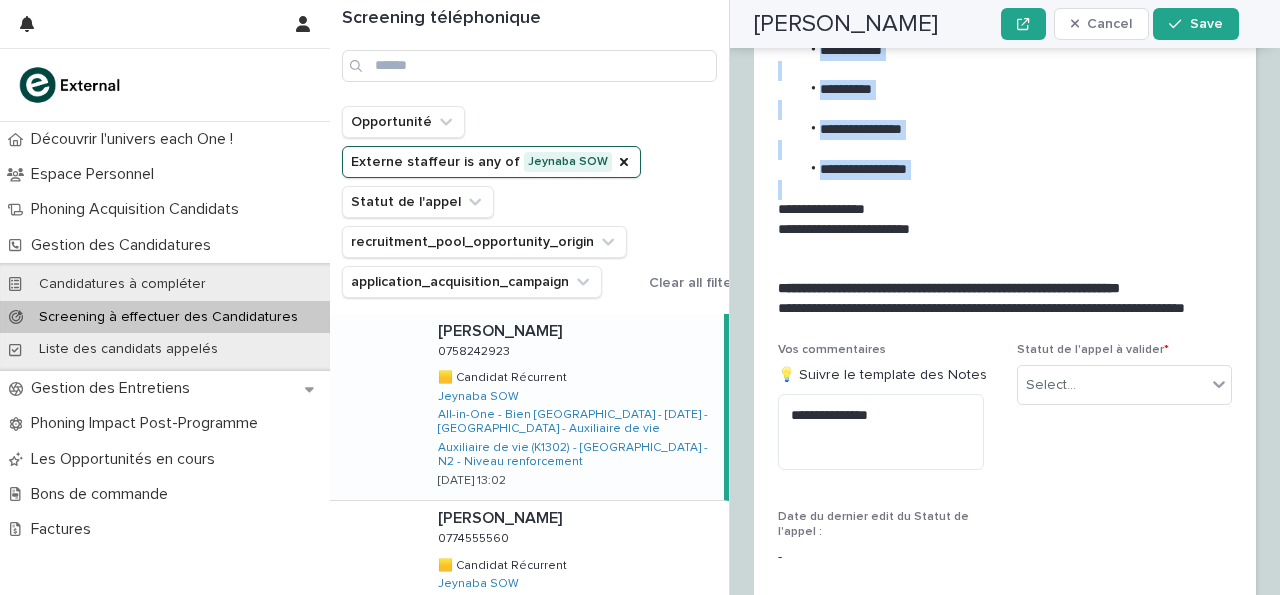 scroll, scrollTop: 3431, scrollLeft: 0, axis: vertical 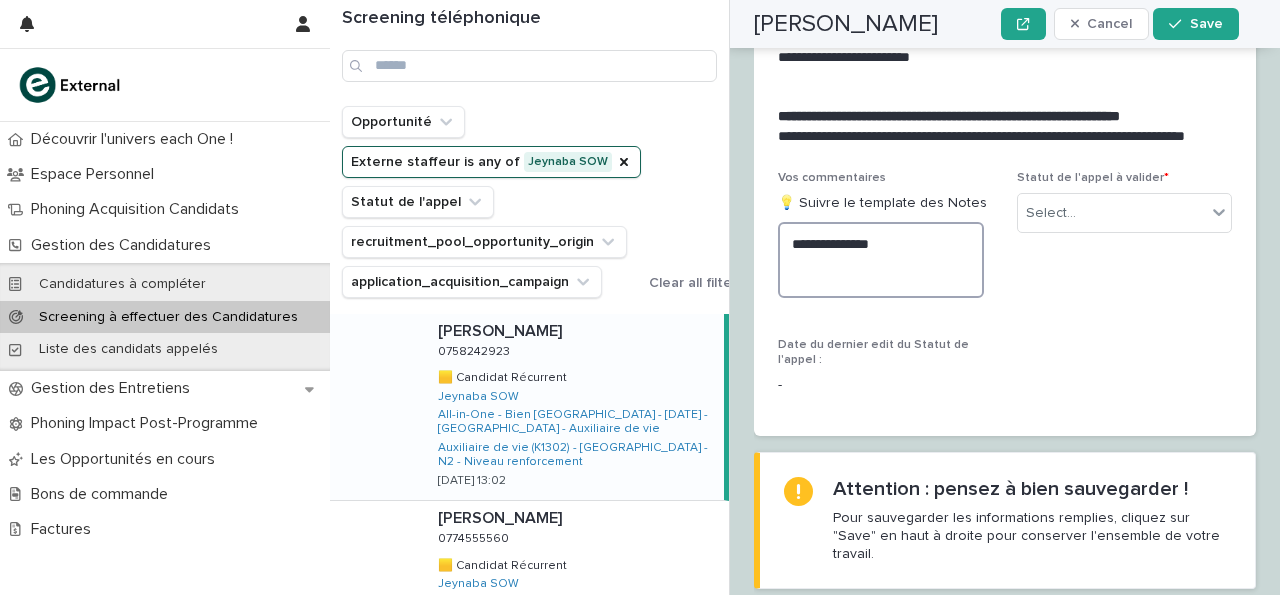 click on "**********" at bounding box center (881, 260) 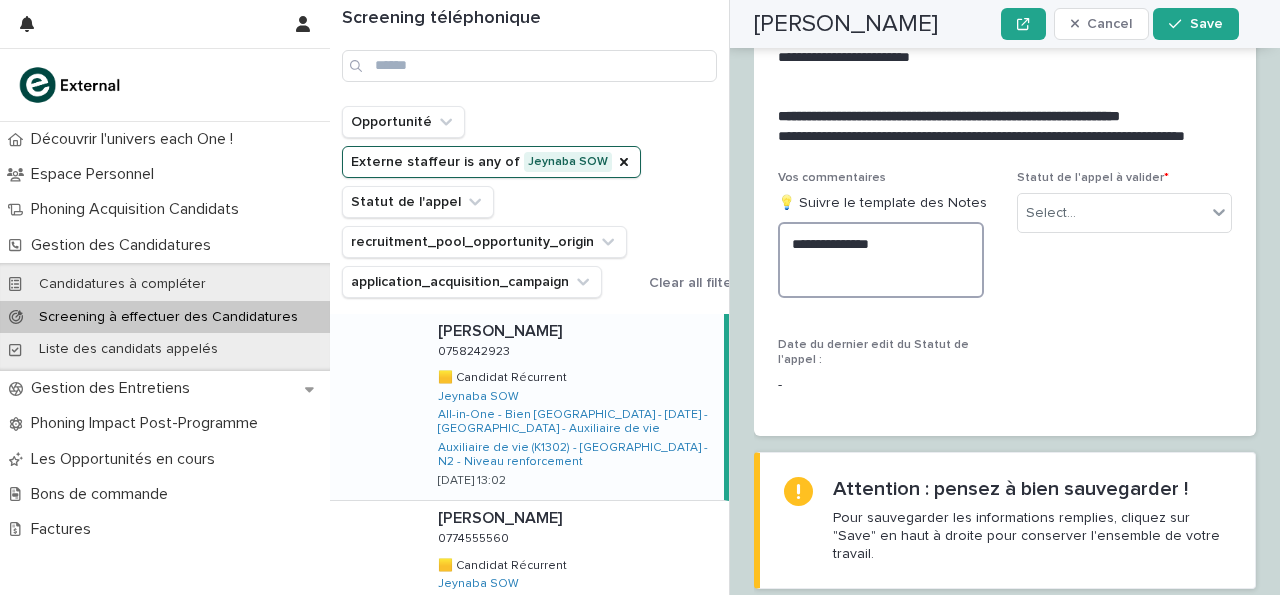paste on "**********" 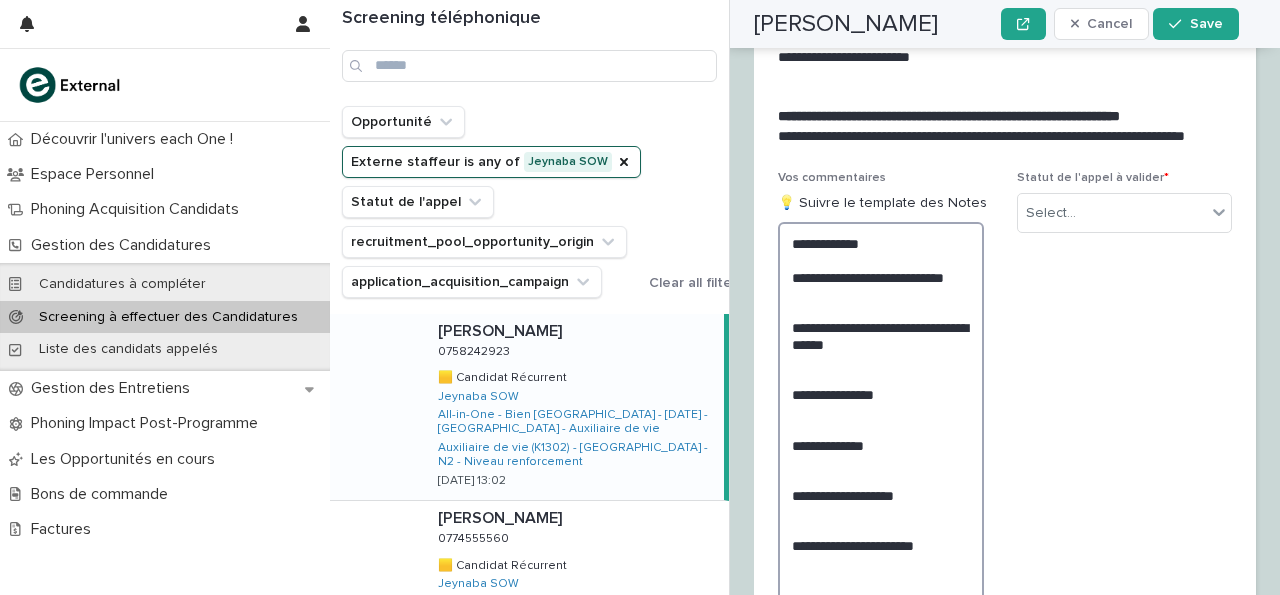 scroll, scrollTop: 3431, scrollLeft: 0, axis: vertical 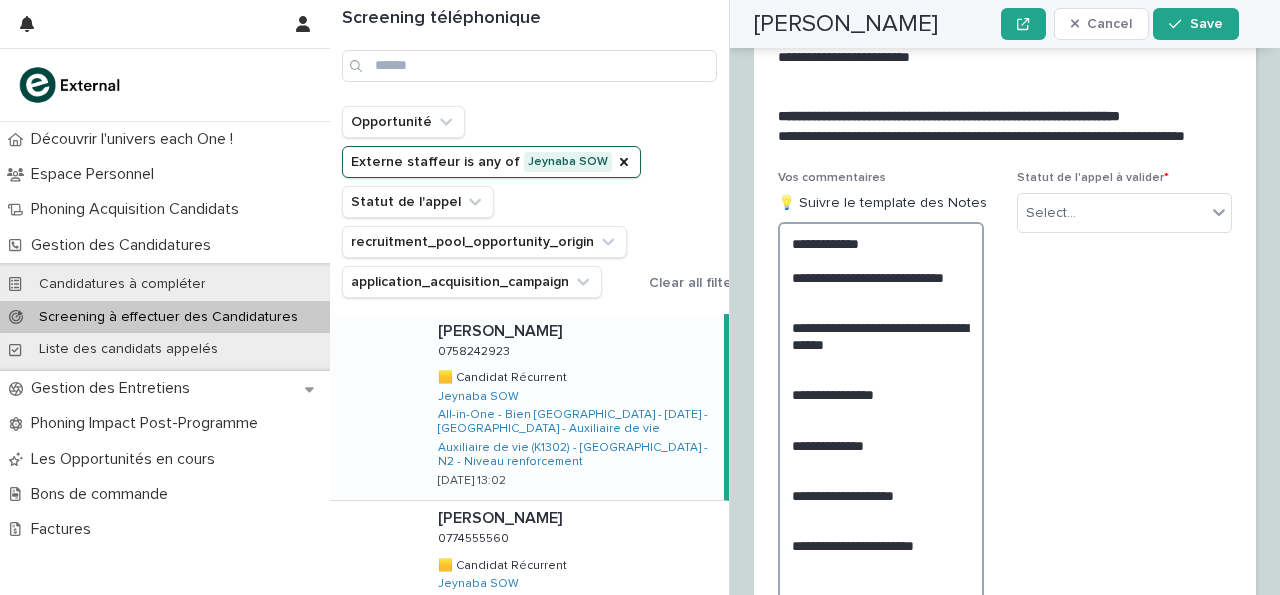 click on "**********" at bounding box center [881, 419] 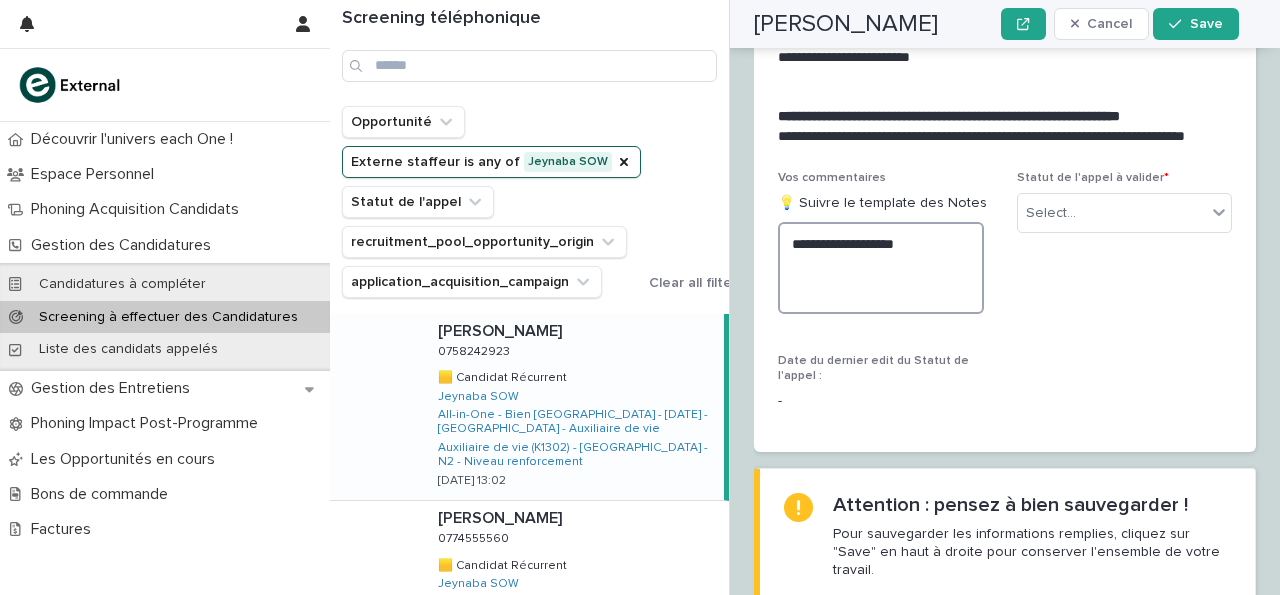 scroll, scrollTop: 3431, scrollLeft: 0, axis: vertical 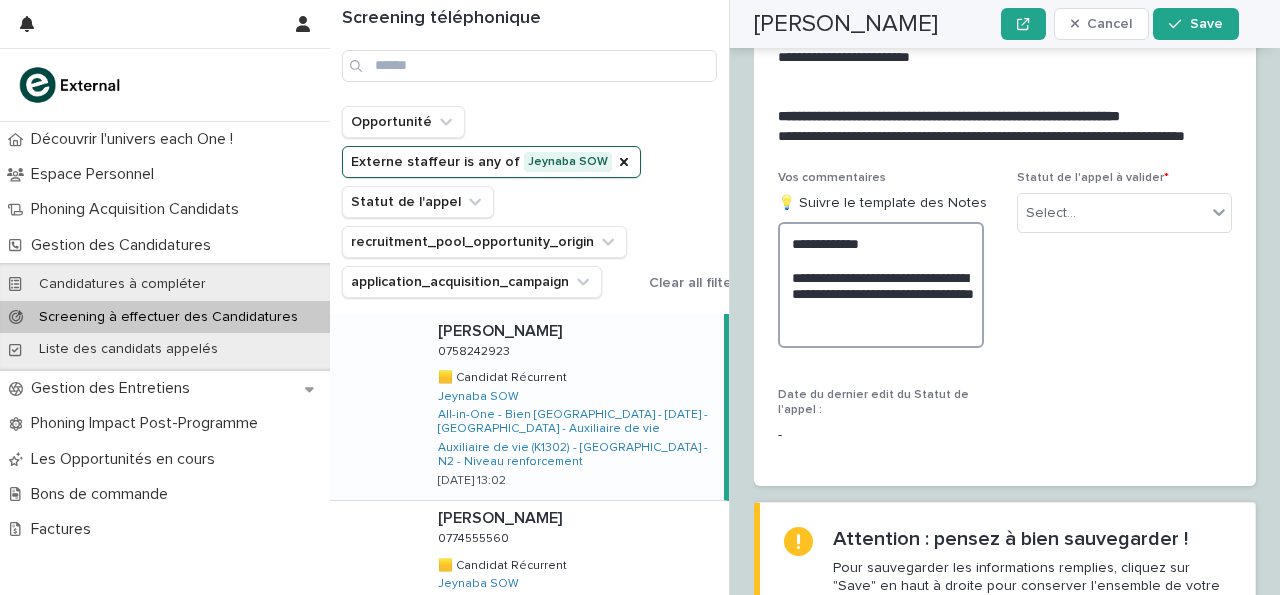 click on "**********" at bounding box center (881, 285) 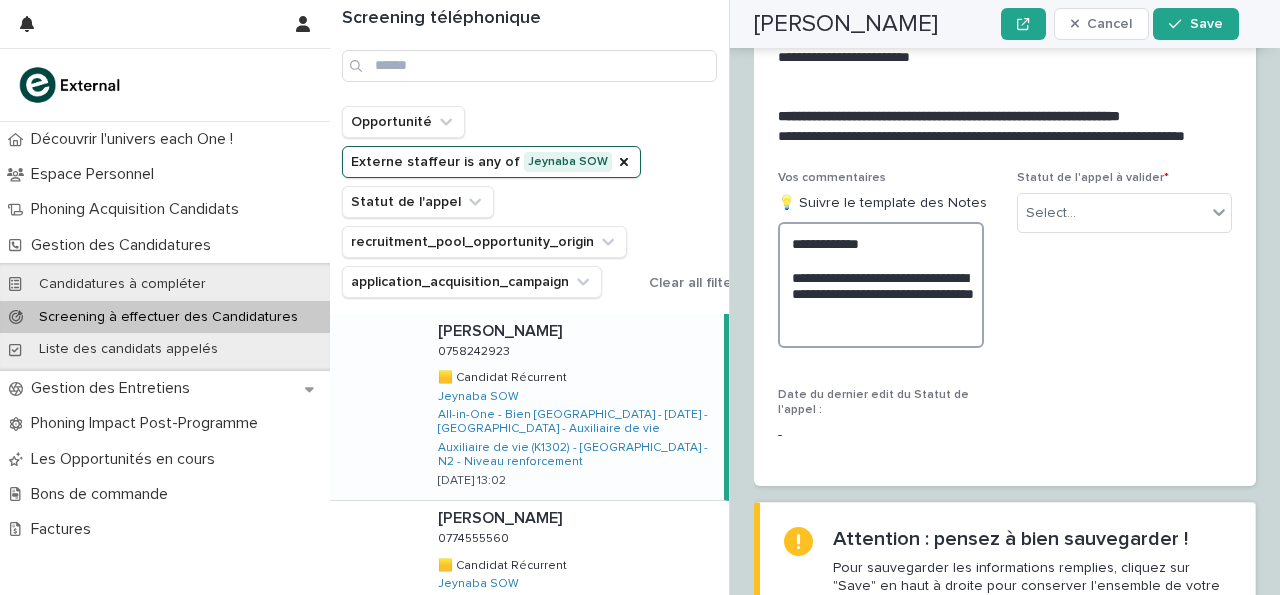 scroll, scrollTop: 3431, scrollLeft: 0, axis: vertical 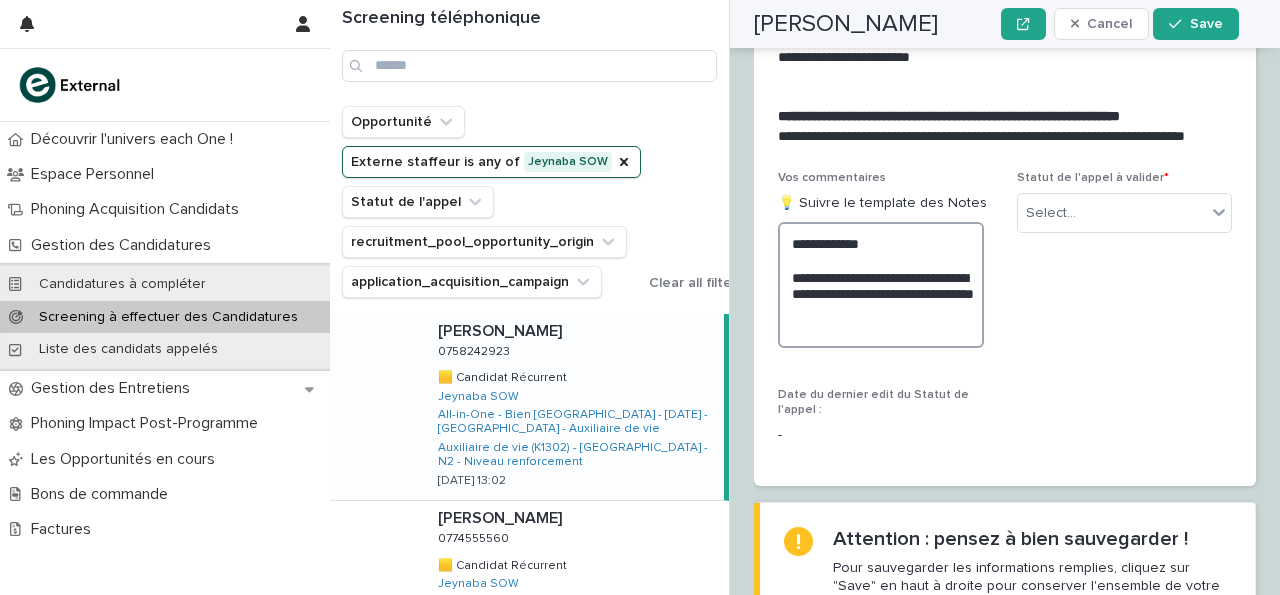 click on "**********" at bounding box center [881, 285] 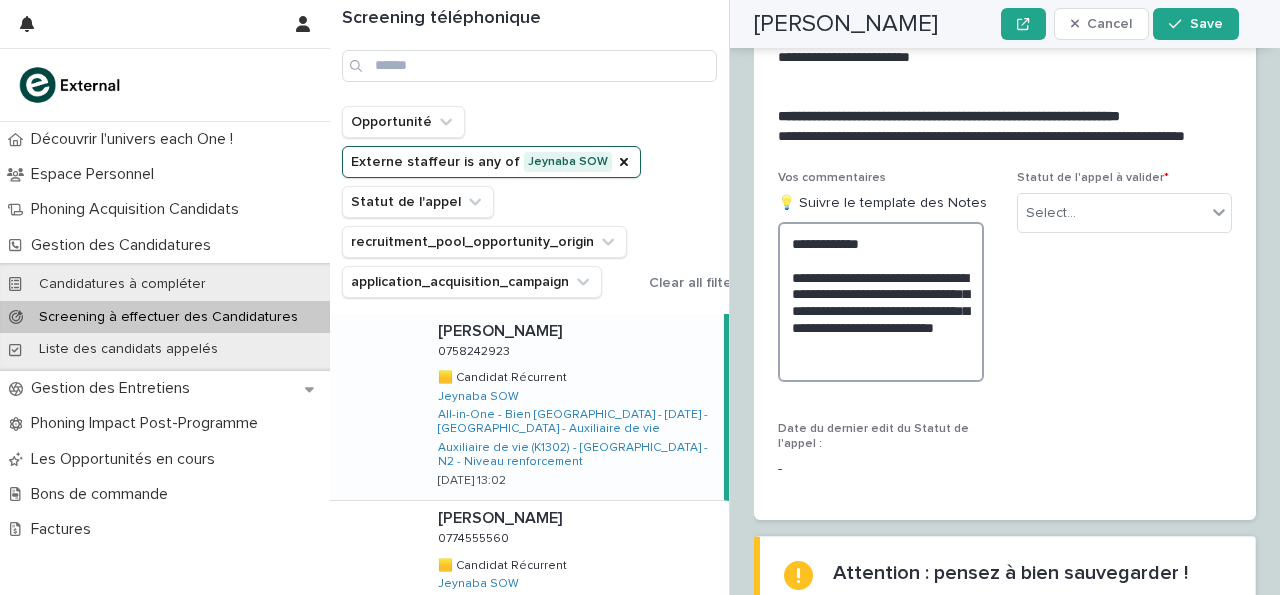 scroll, scrollTop: 3431, scrollLeft: 0, axis: vertical 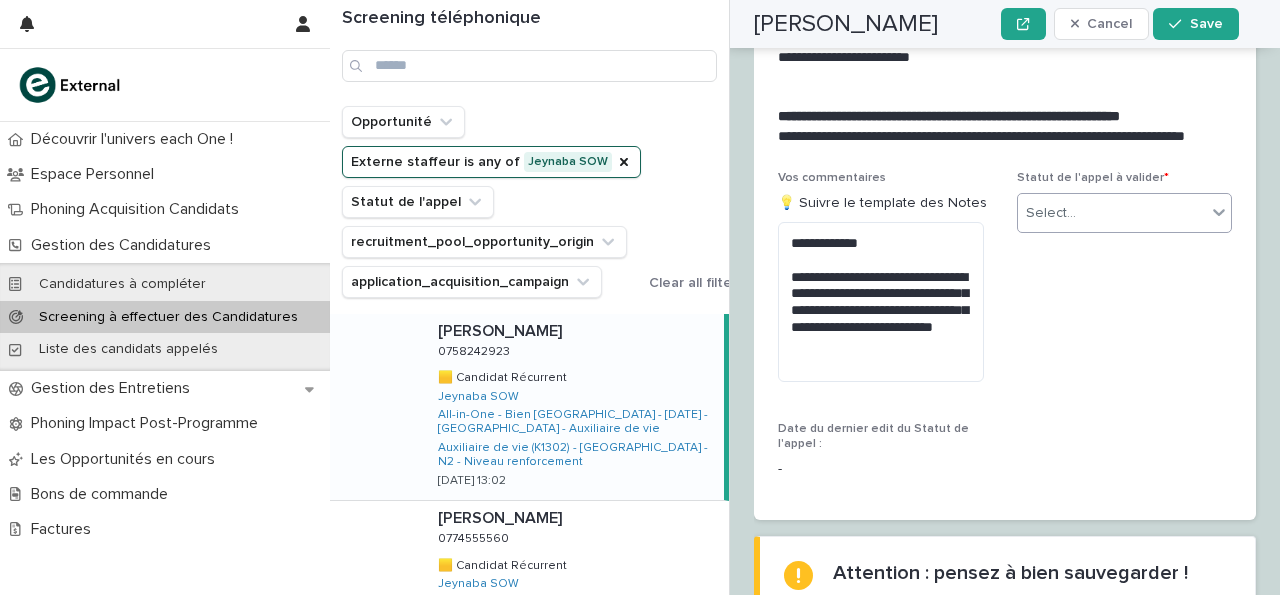 click on "Select..." at bounding box center [1051, 213] 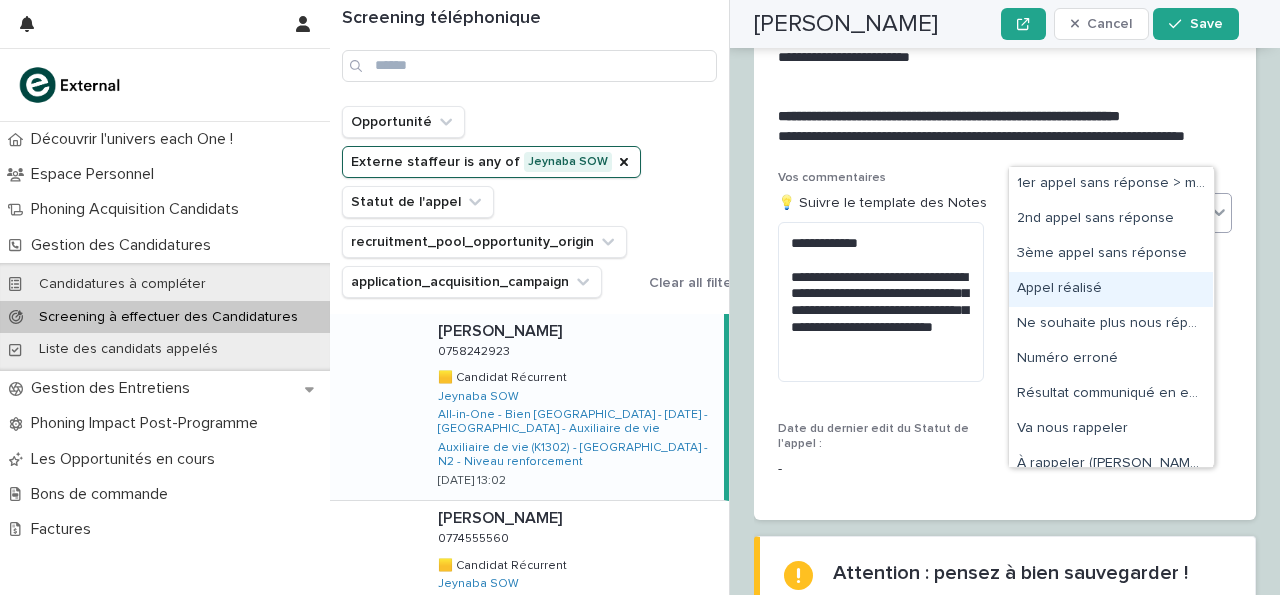 click on "Appel réalisé" at bounding box center [1111, 289] 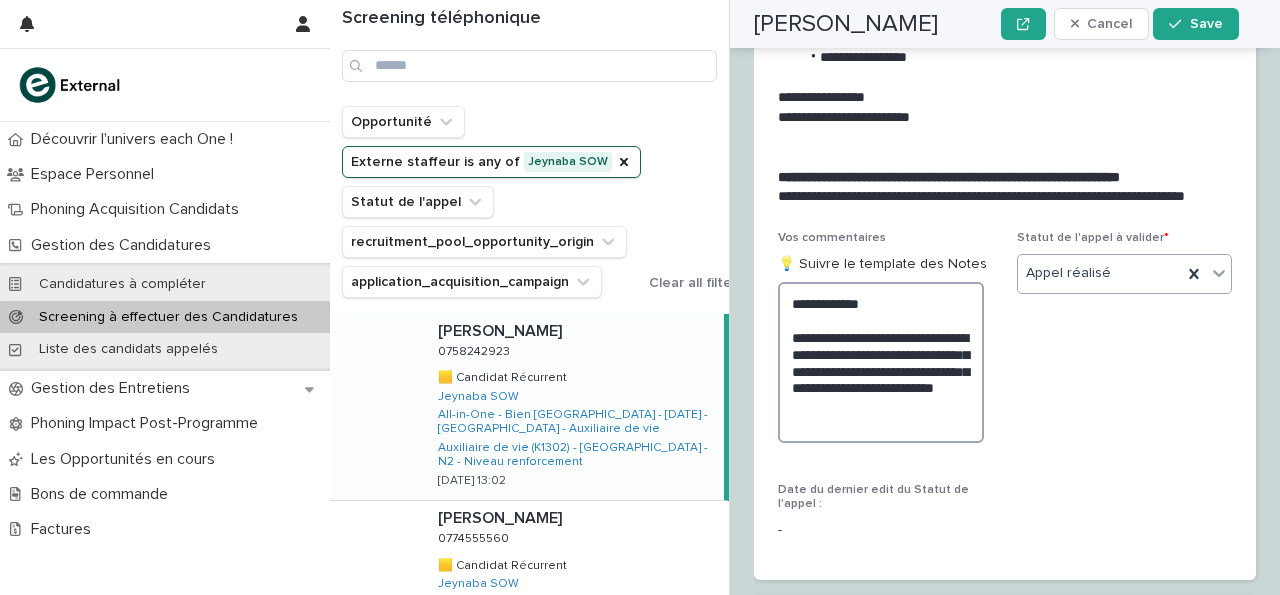 click on "**********" at bounding box center (881, 362) 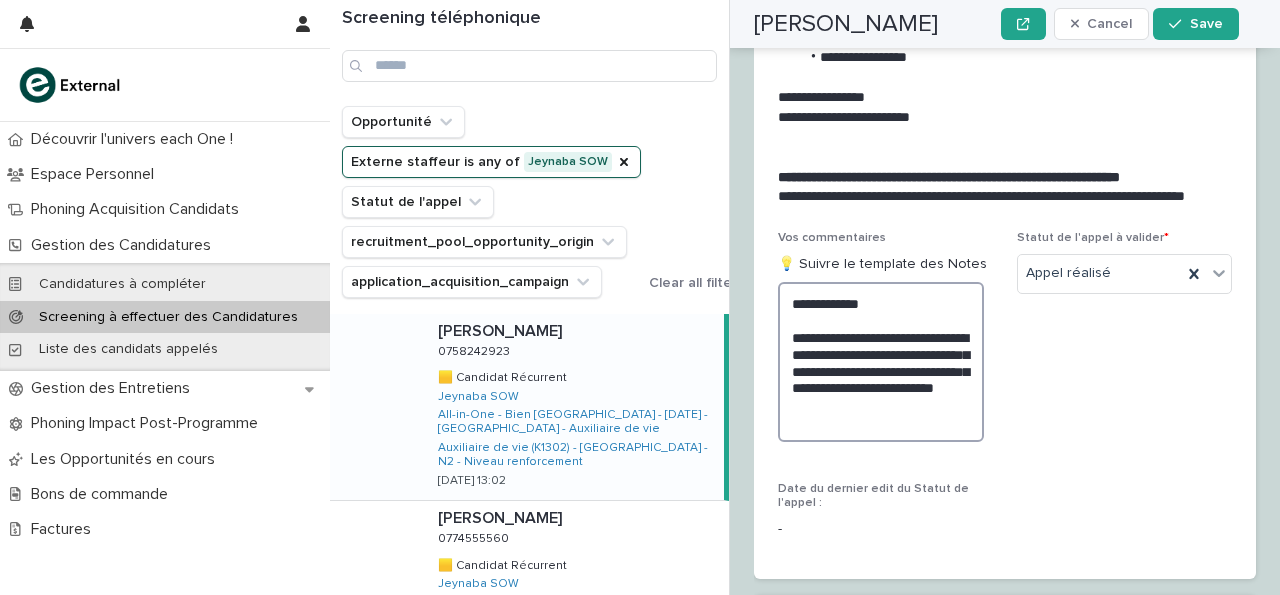 click on "**********" at bounding box center (881, 361) 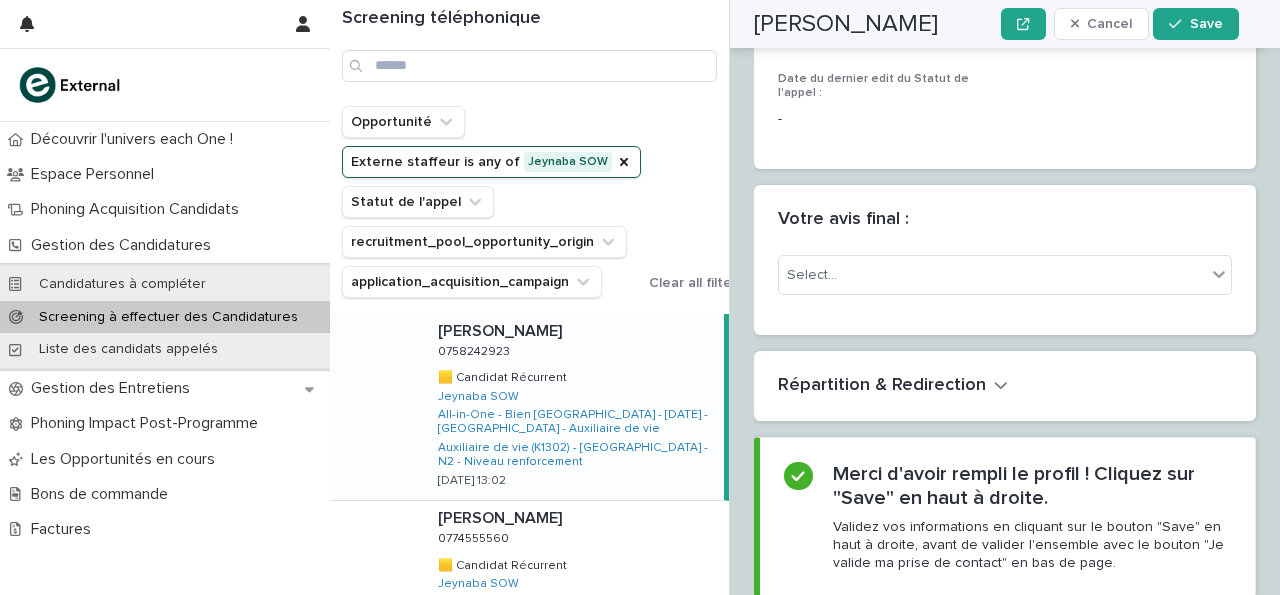 scroll, scrollTop: 3944, scrollLeft: 0, axis: vertical 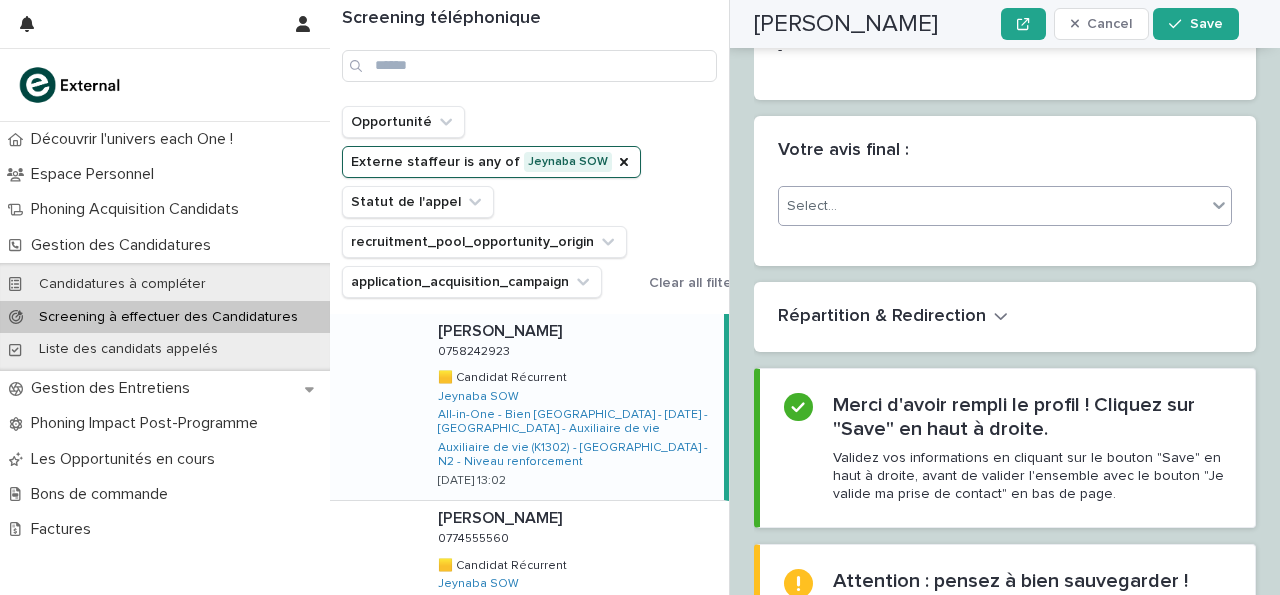 type on "**********" 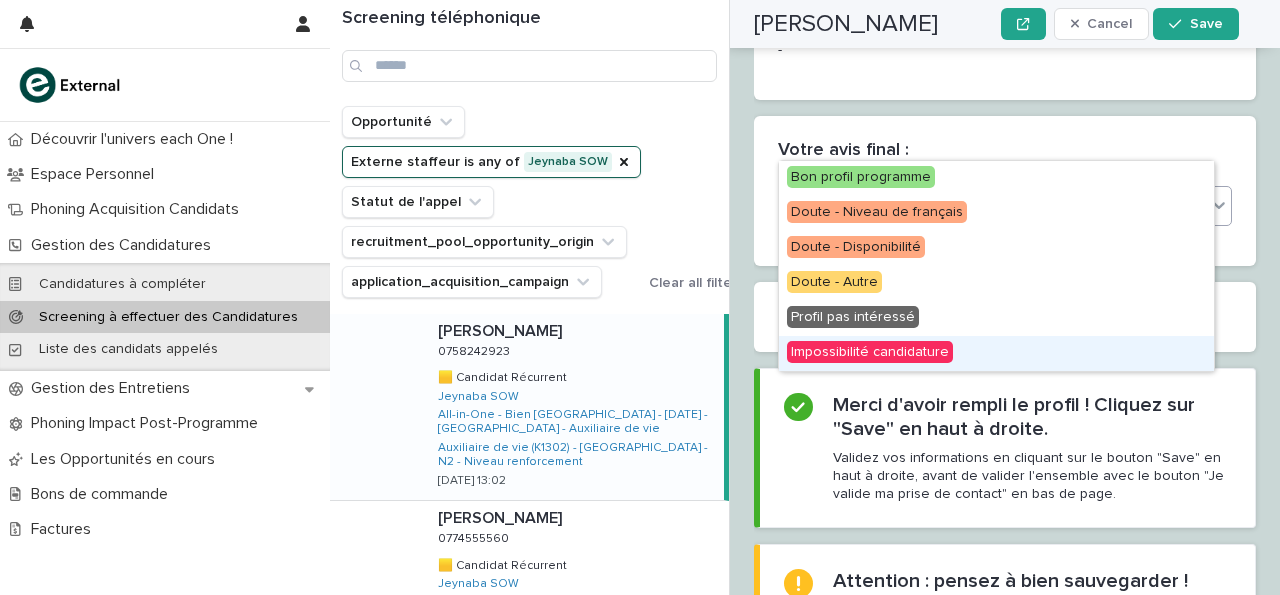 click on "Impossibilité candidature" at bounding box center (996, 353) 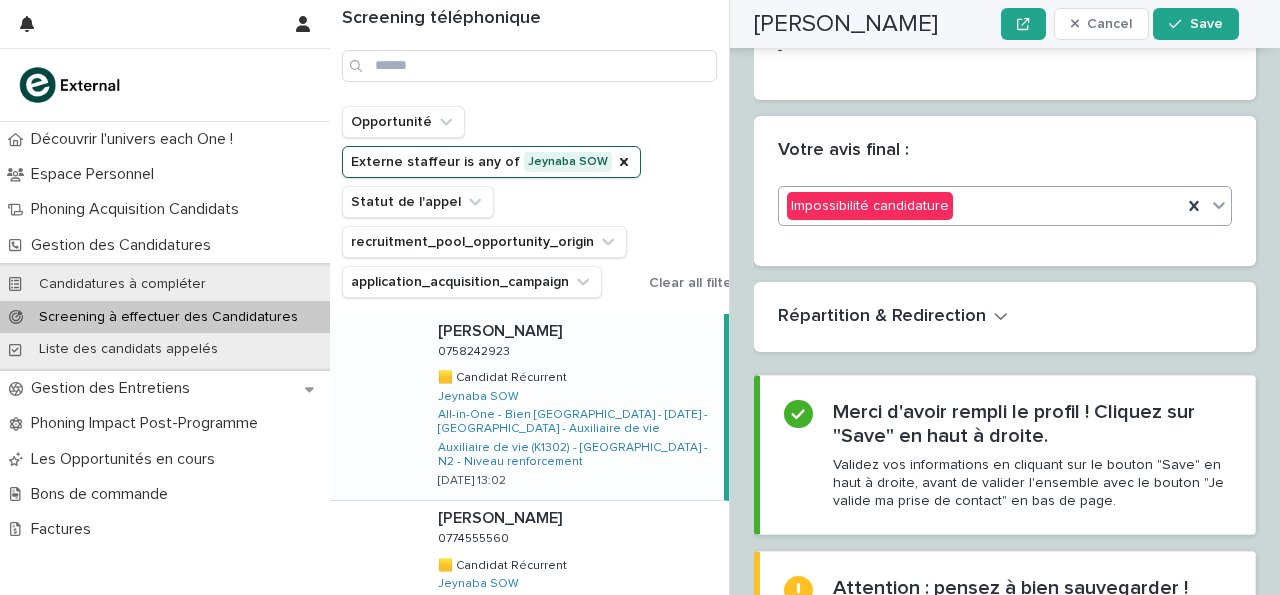 scroll, scrollTop: 4005, scrollLeft: 0, axis: vertical 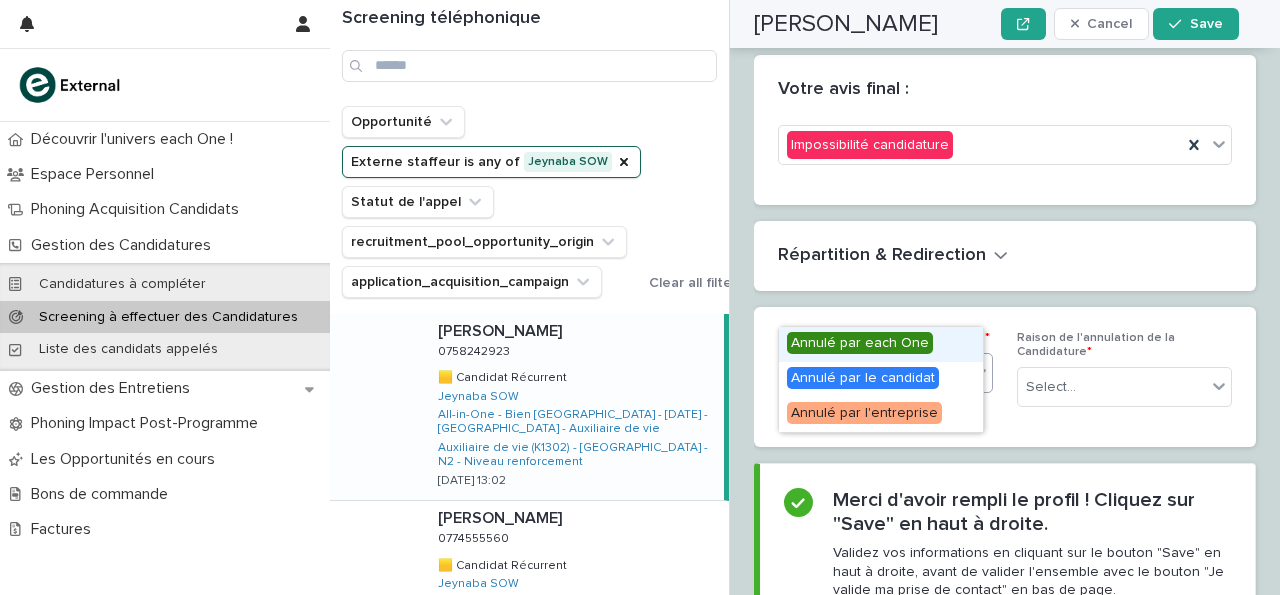 click on "Select..." at bounding box center (873, 373) 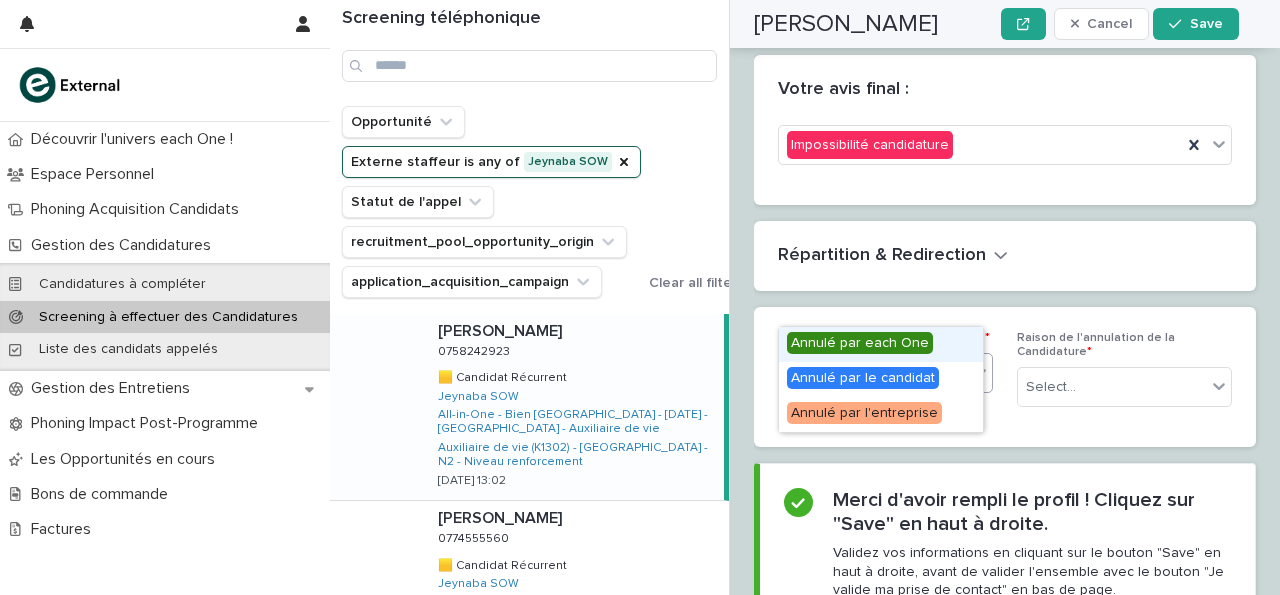 click on "Annulé par each One" at bounding box center [860, 343] 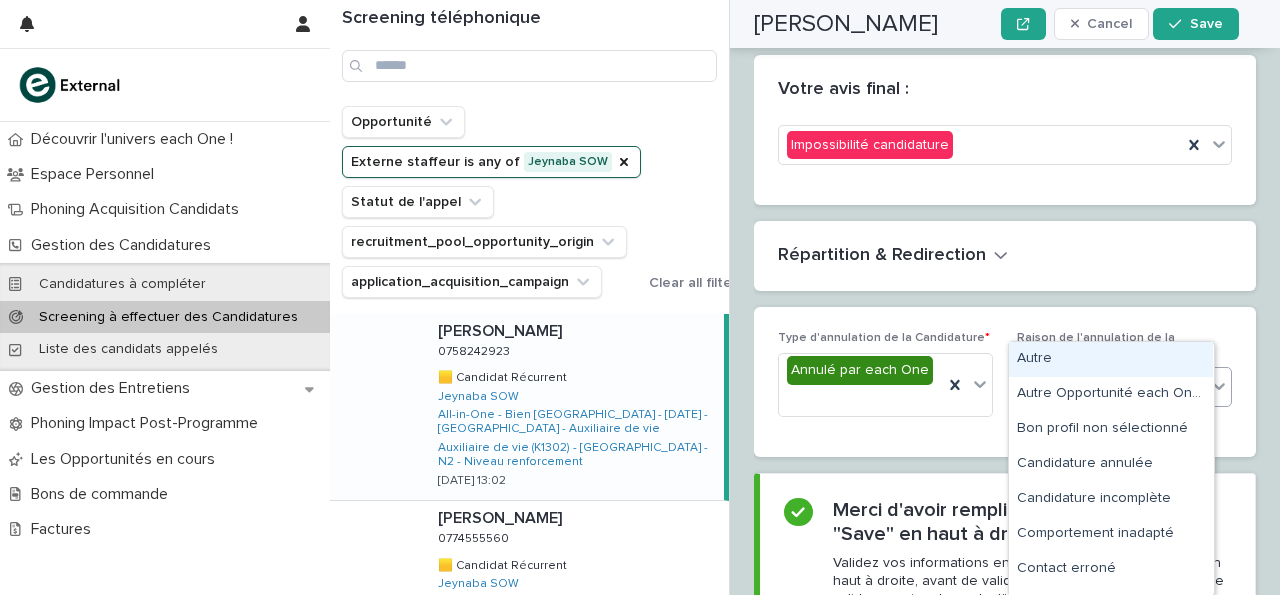 click on "Select..." at bounding box center [1124, 387] 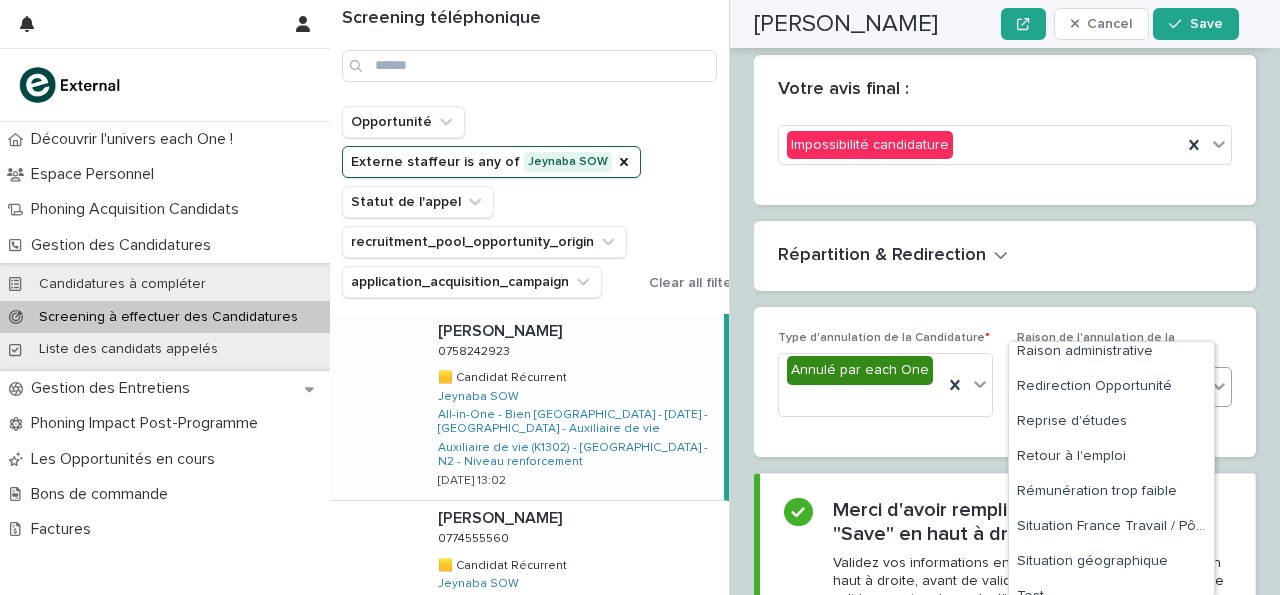 scroll, scrollTop: 1111, scrollLeft: 0, axis: vertical 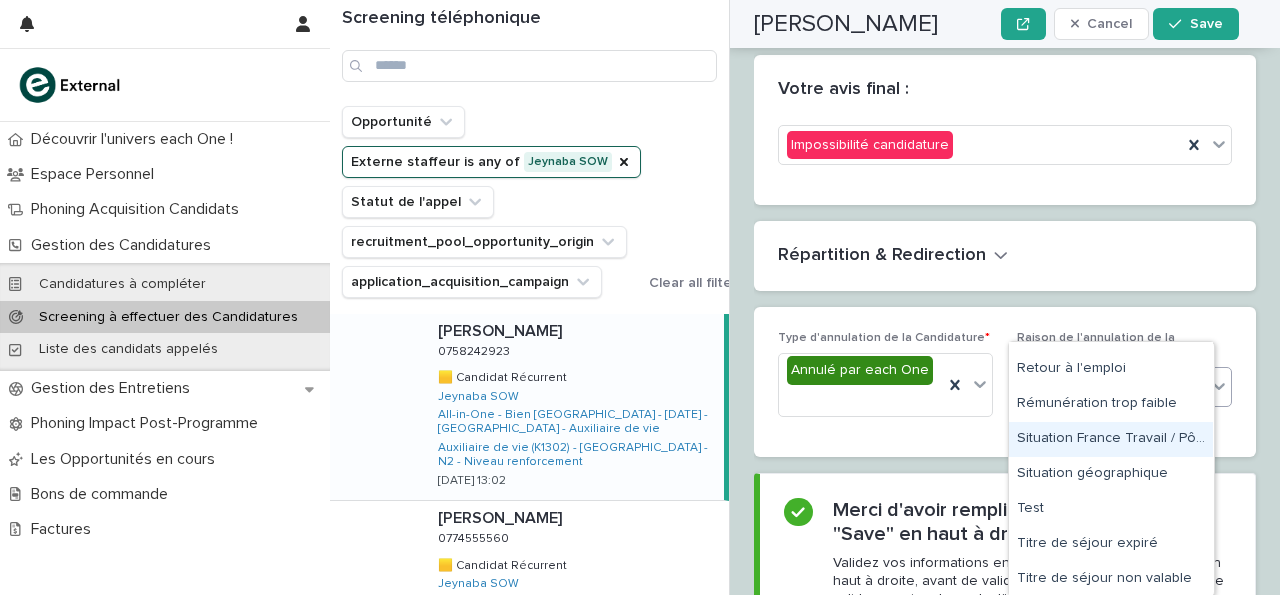click on "Situation France Travail / Pôle Emploi non conforme" at bounding box center [1111, 439] 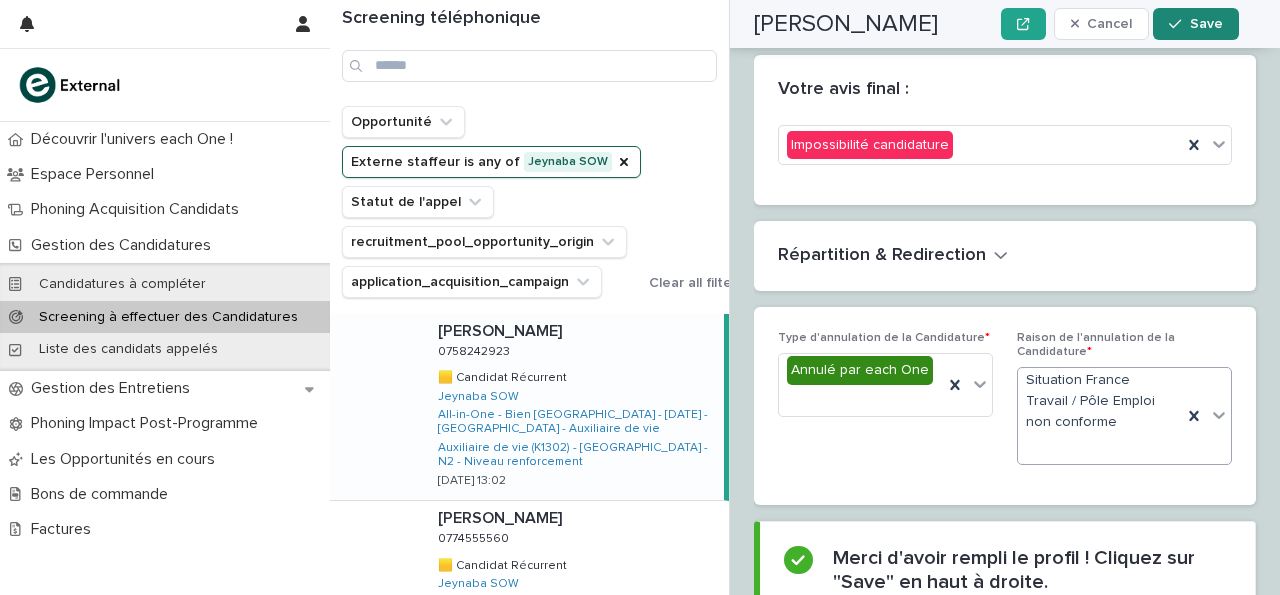 click on "Save" at bounding box center [1195, 24] 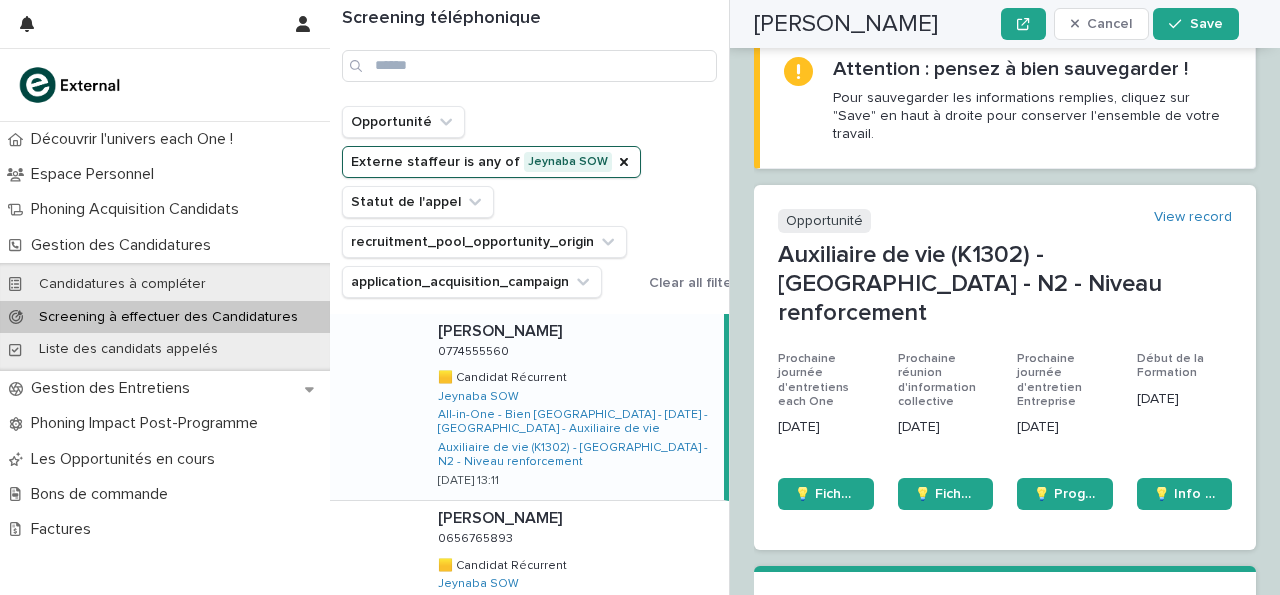 scroll, scrollTop: 0, scrollLeft: 0, axis: both 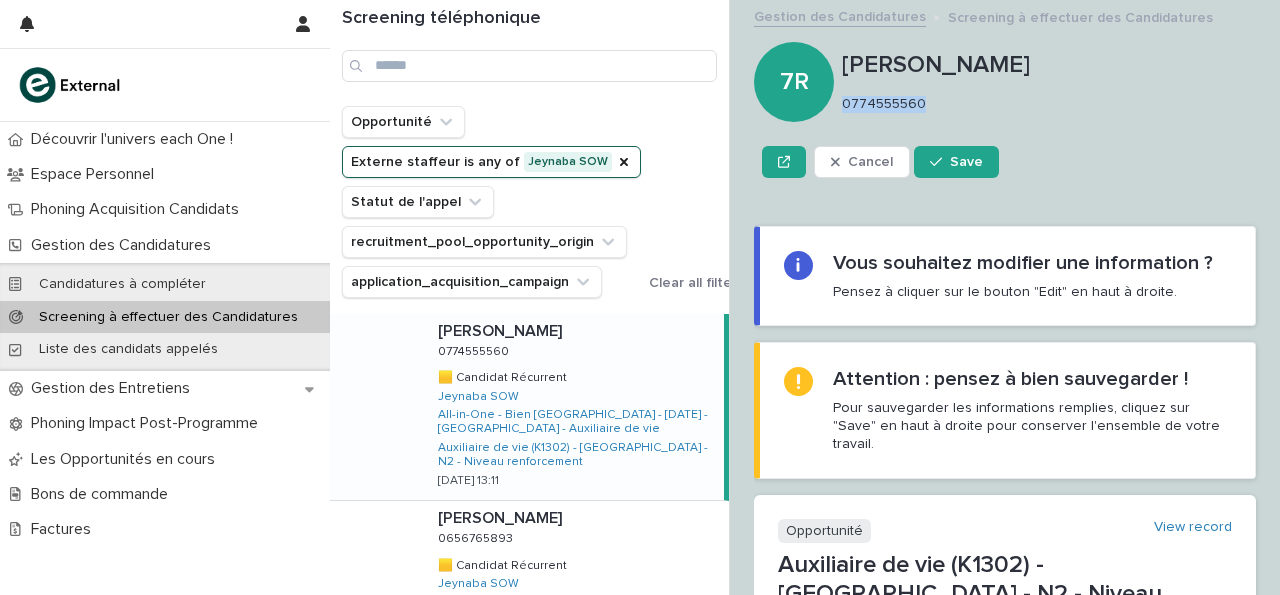 drag, startPoint x: 842, startPoint y: 100, endPoint x: 936, endPoint y: 99, distance: 94.00532 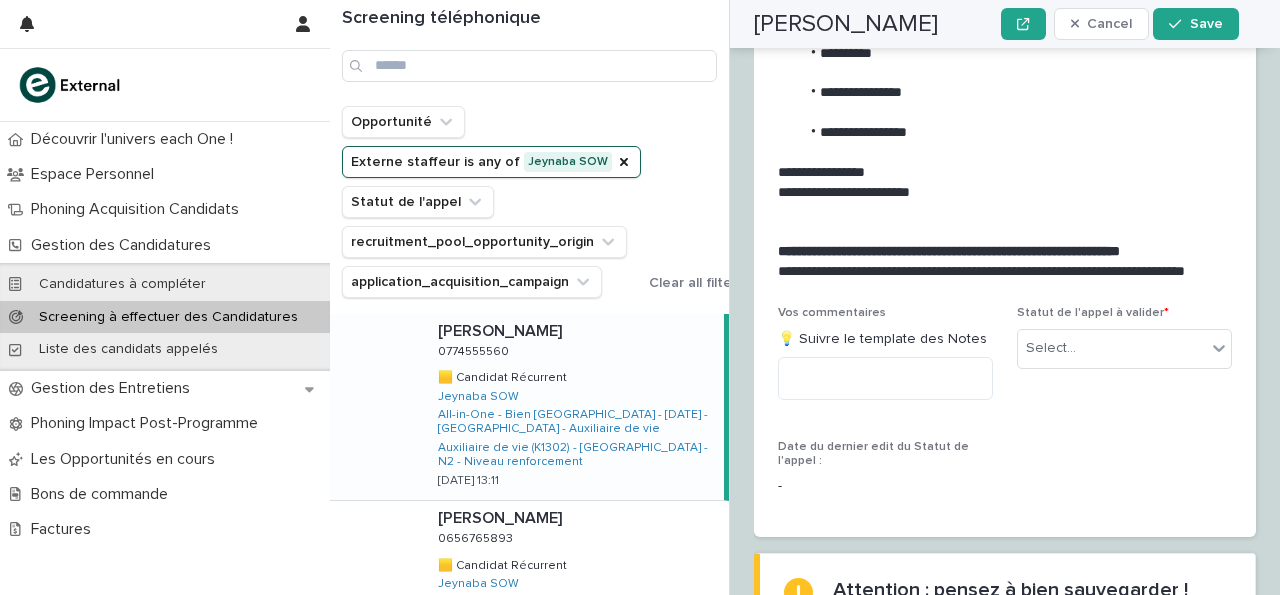 scroll, scrollTop: 3355, scrollLeft: 0, axis: vertical 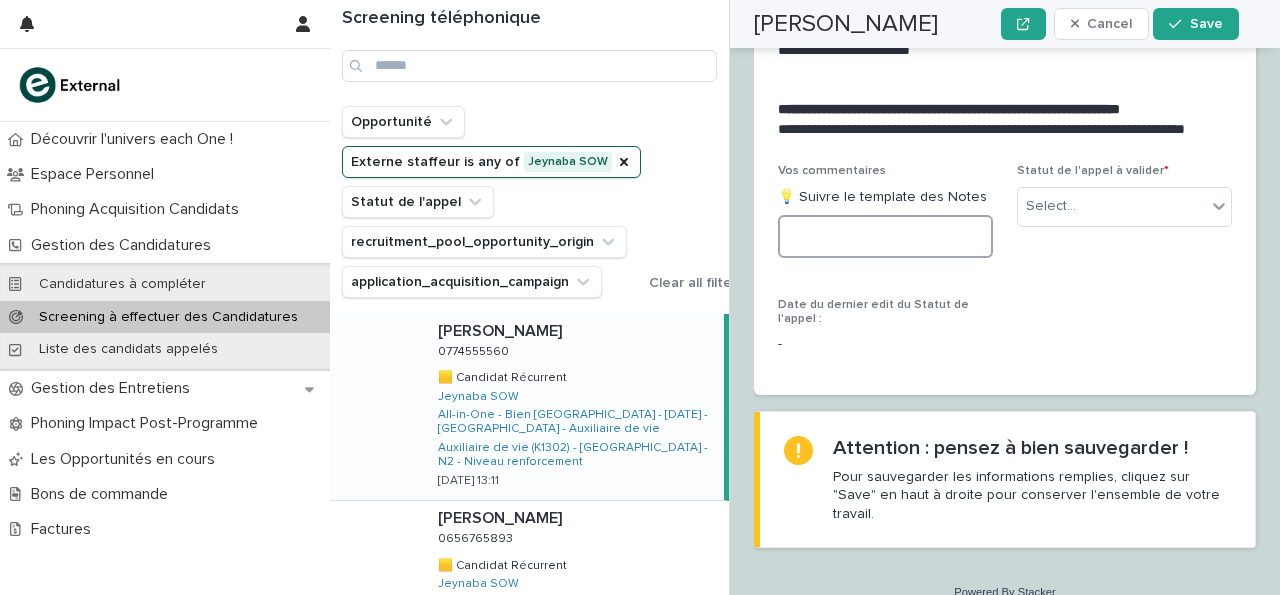 click at bounding box center (885, 236) 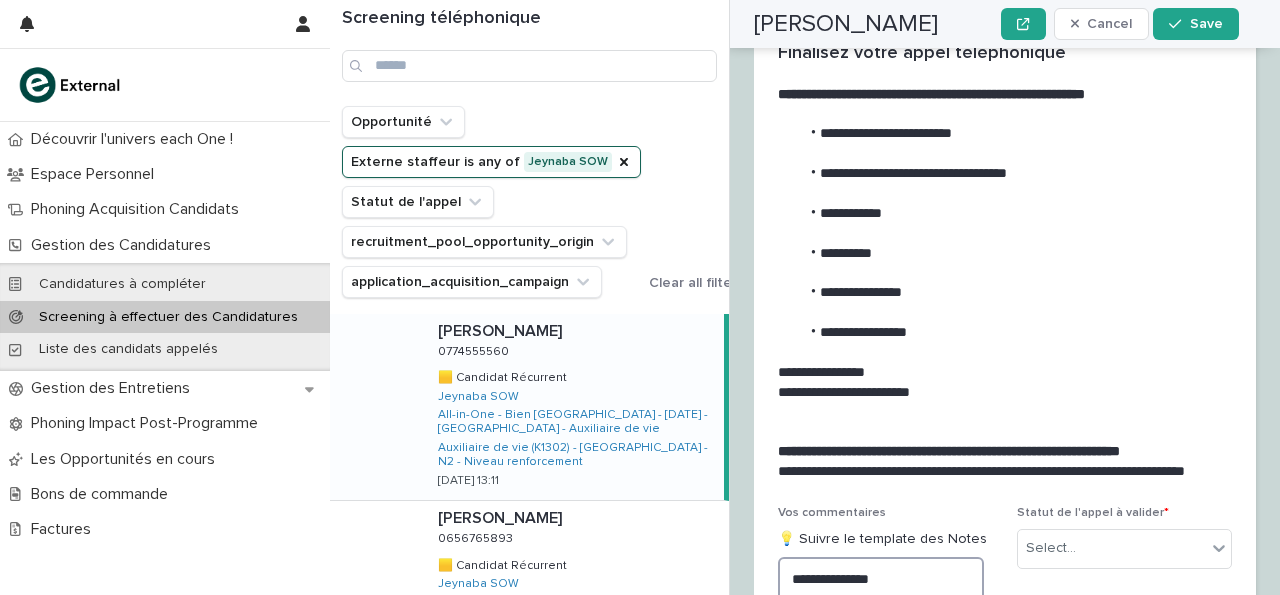 scroll, scrollTop: 3009, scrollLeft: 0, axis: vertical 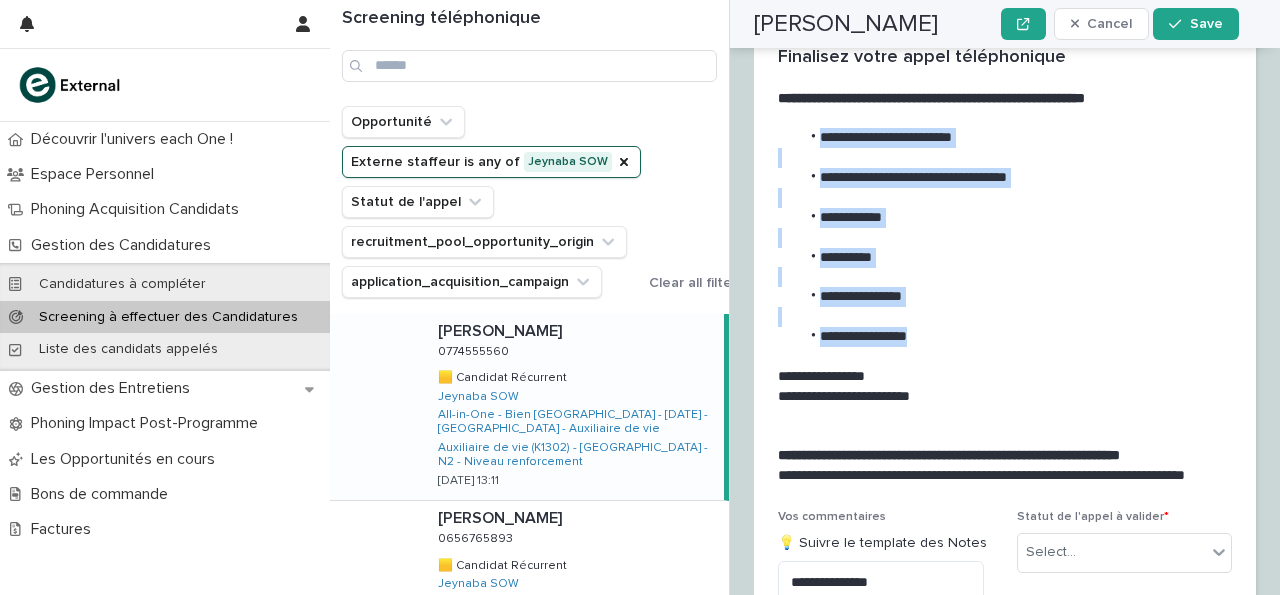 drag, startPoint x: 821, startPoint y: 117, endPoint x: 923, endPoint y: 317, distance: 224.50835 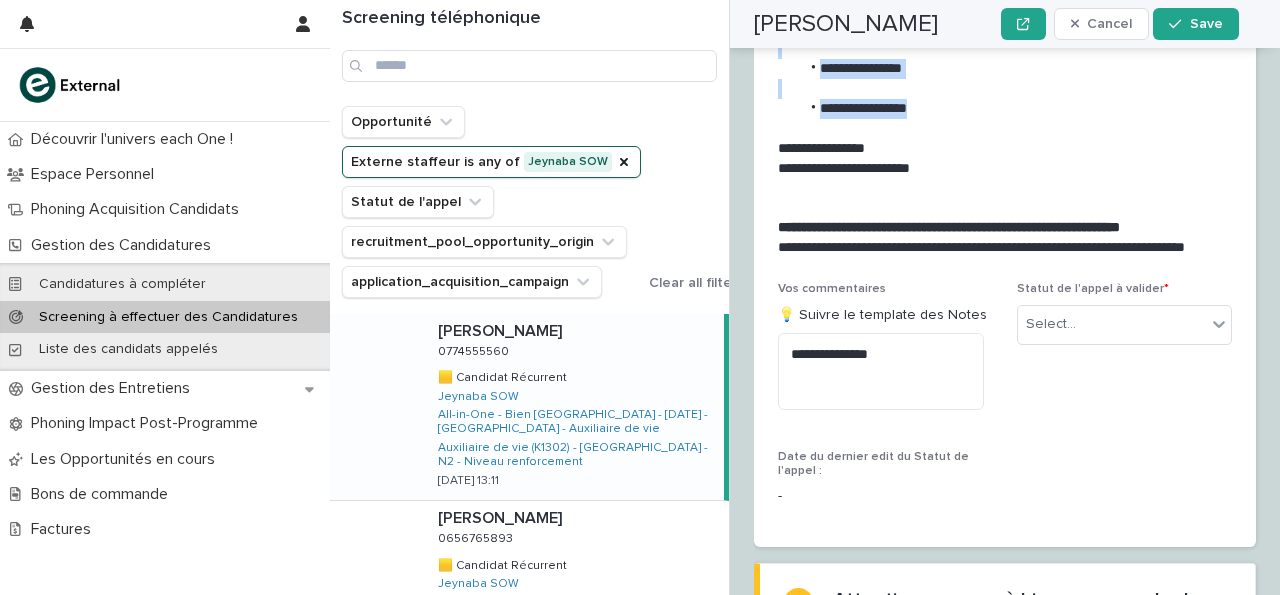 scroll, scrollTop: 3231, scrollLeft: 0, axis: vertical 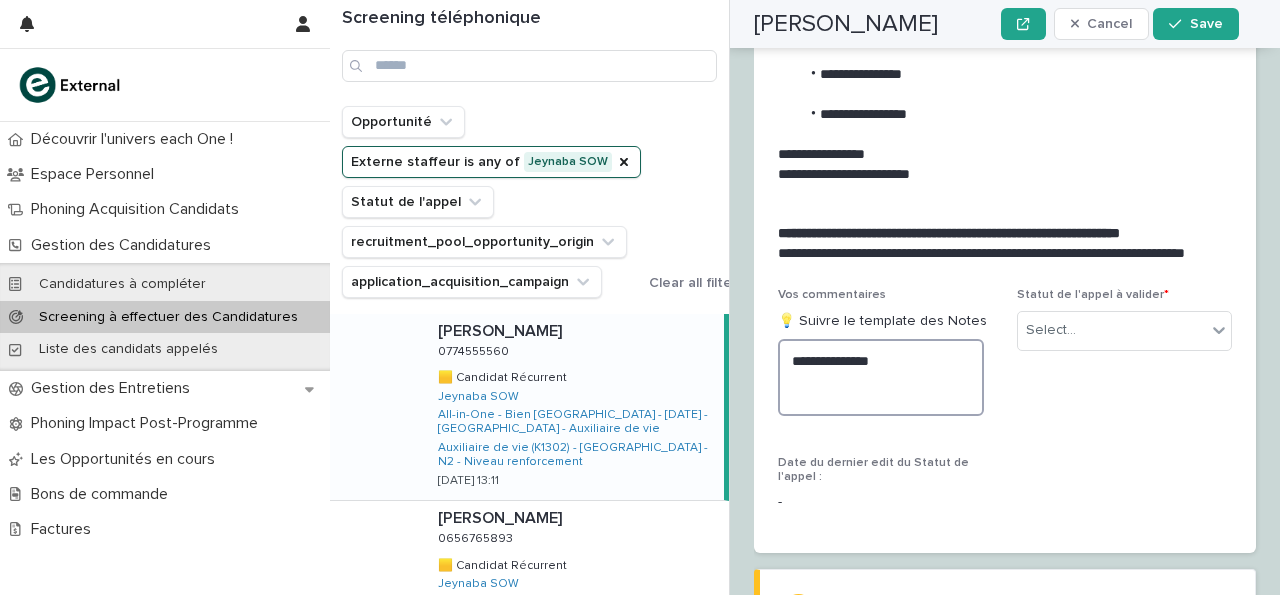 click on "**********" at bounding box center [881, 377] 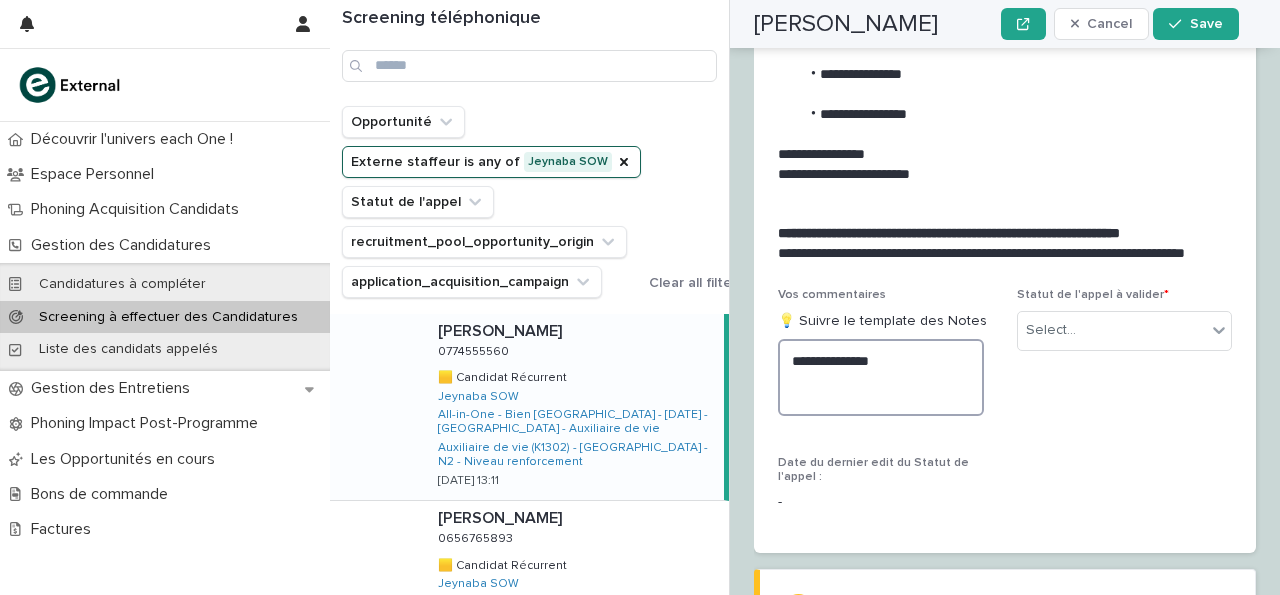 paste on "**********" 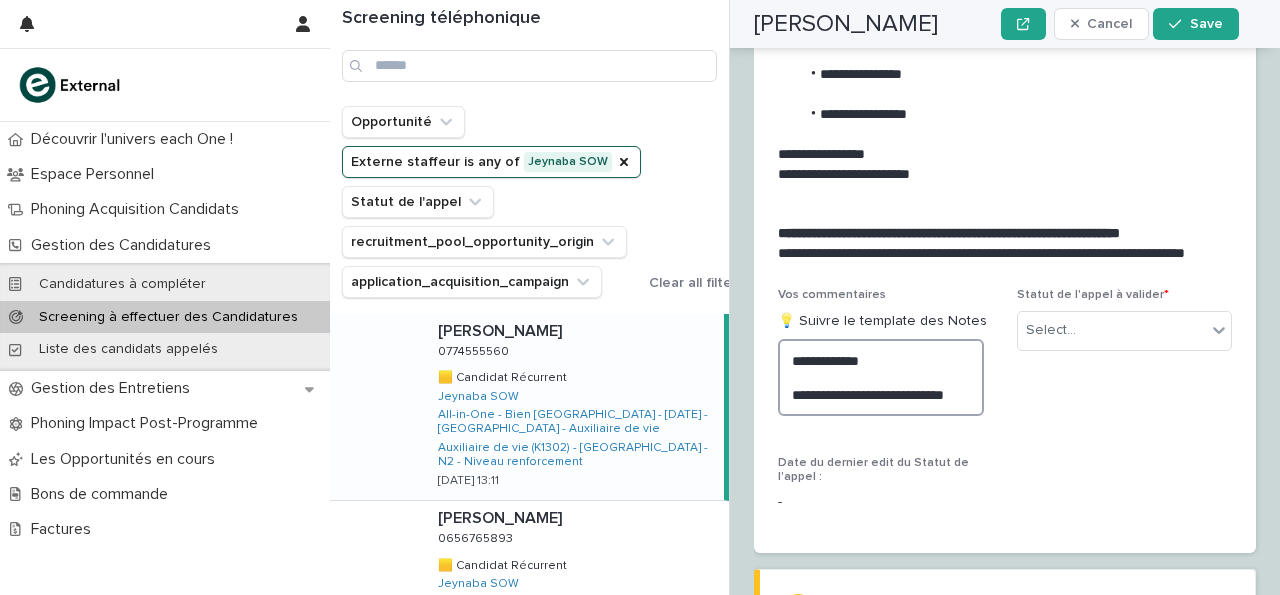 scroll, scrollTop: 3282, scrollLeft: 0, axis: vertical 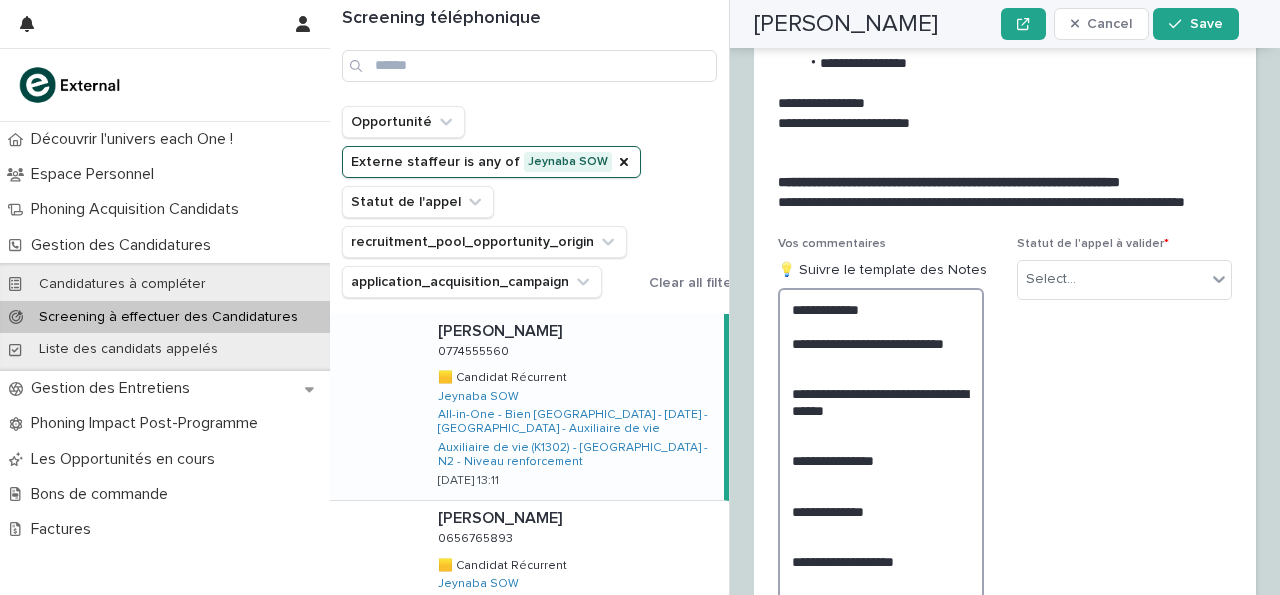 click on "**********" at bounding box center [881, 460] 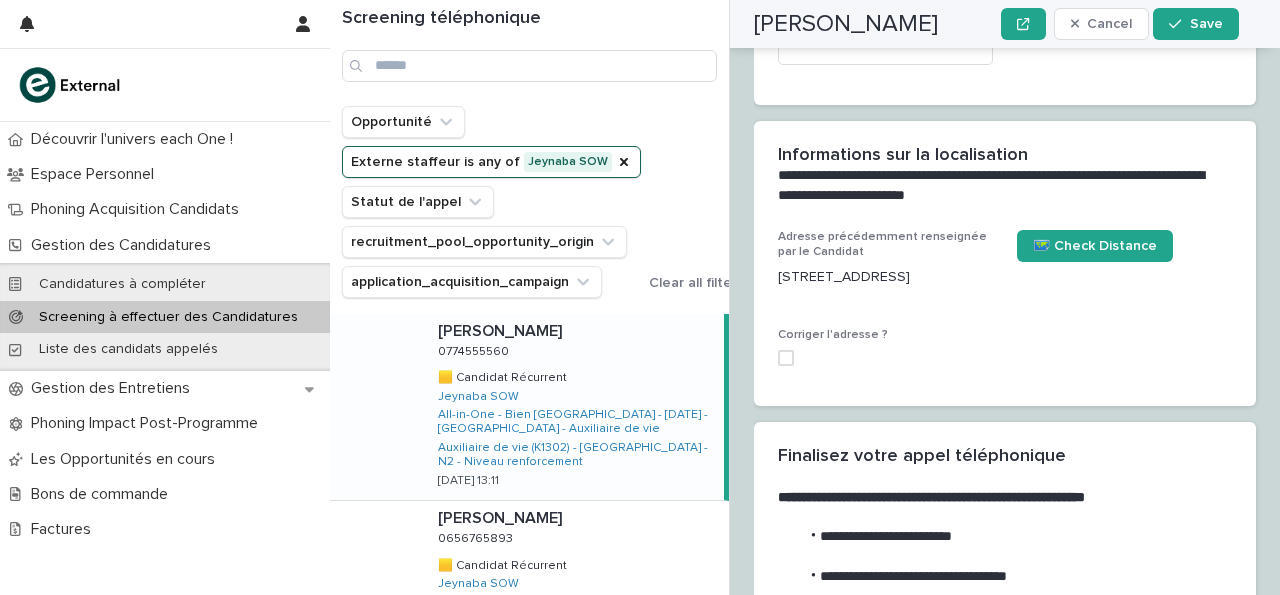 scroll, scrollTop: 2608, scrollLeft: 0, axis: vertical 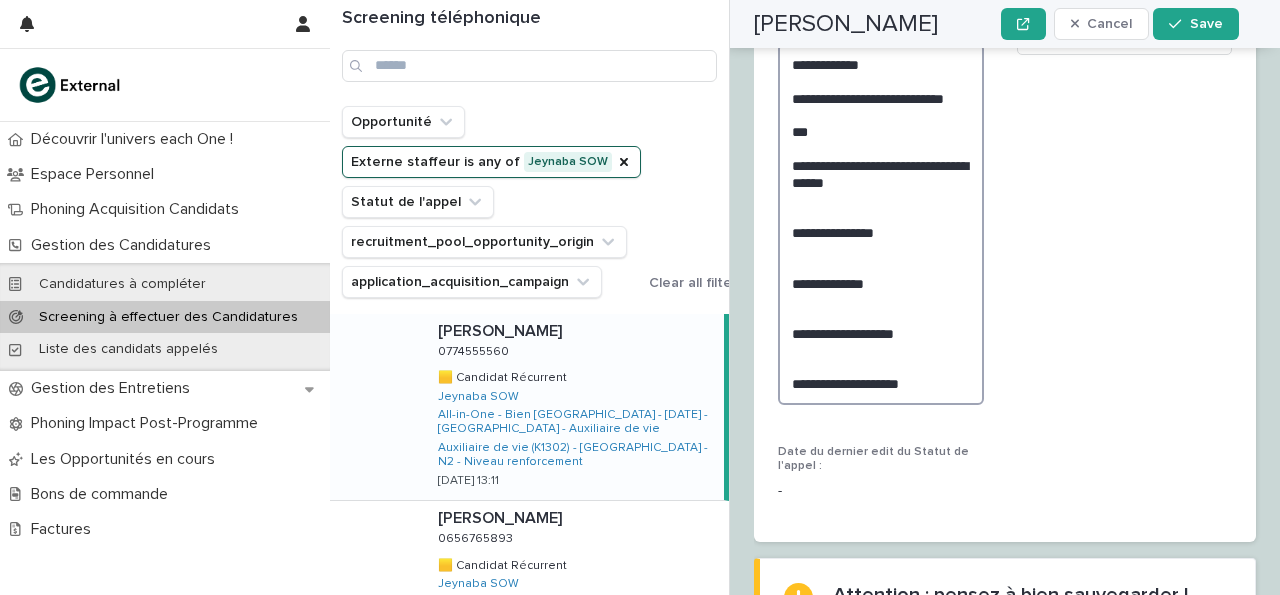 click on "**********" at bounding box center [881, 223] 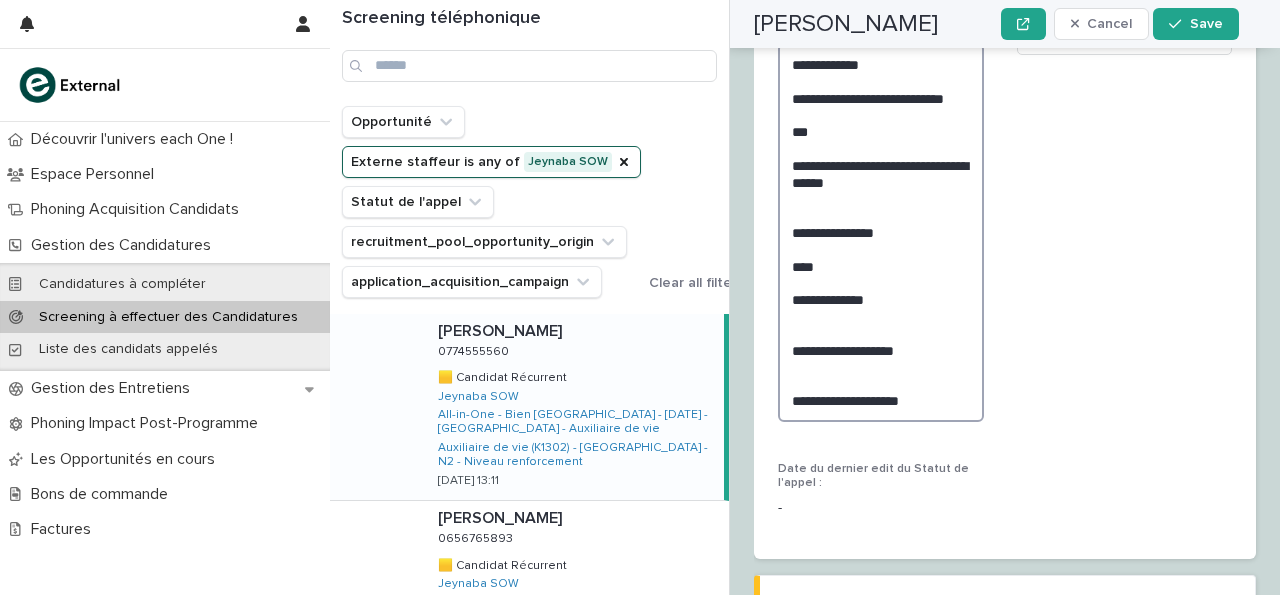 scroll, scrollTop: 3527, scrollLeft: 0, axis: vertical 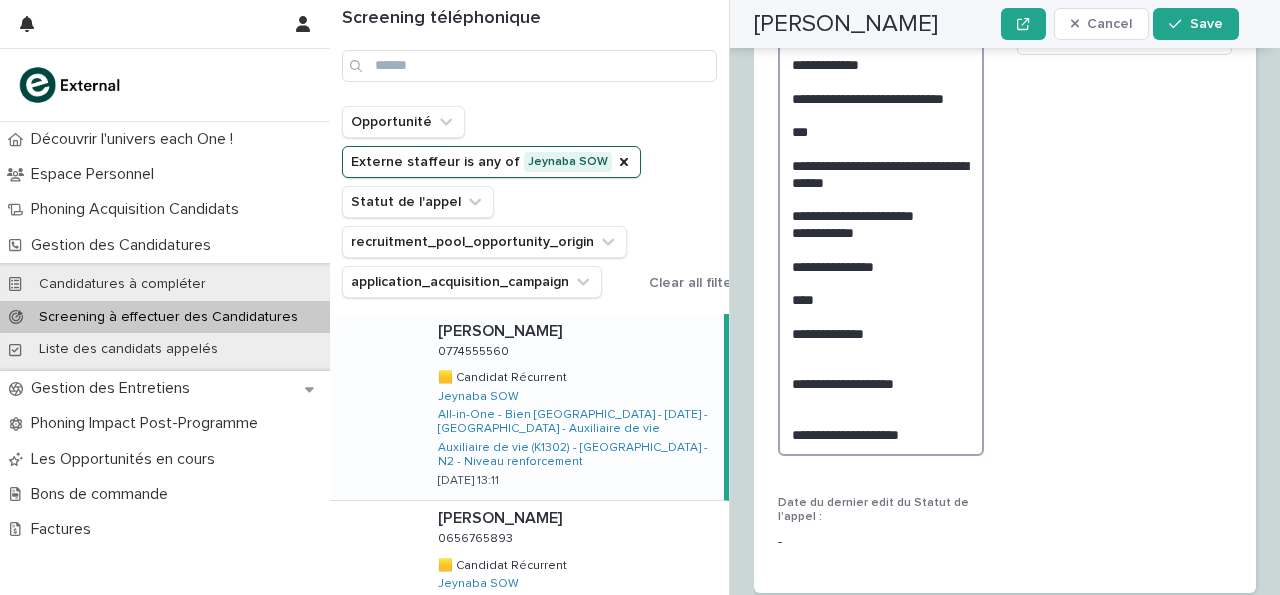 drag, startPoint x: 878, startPoint y: 215, endPoint x: 856, endPoint y: 214, distance: 22.022715 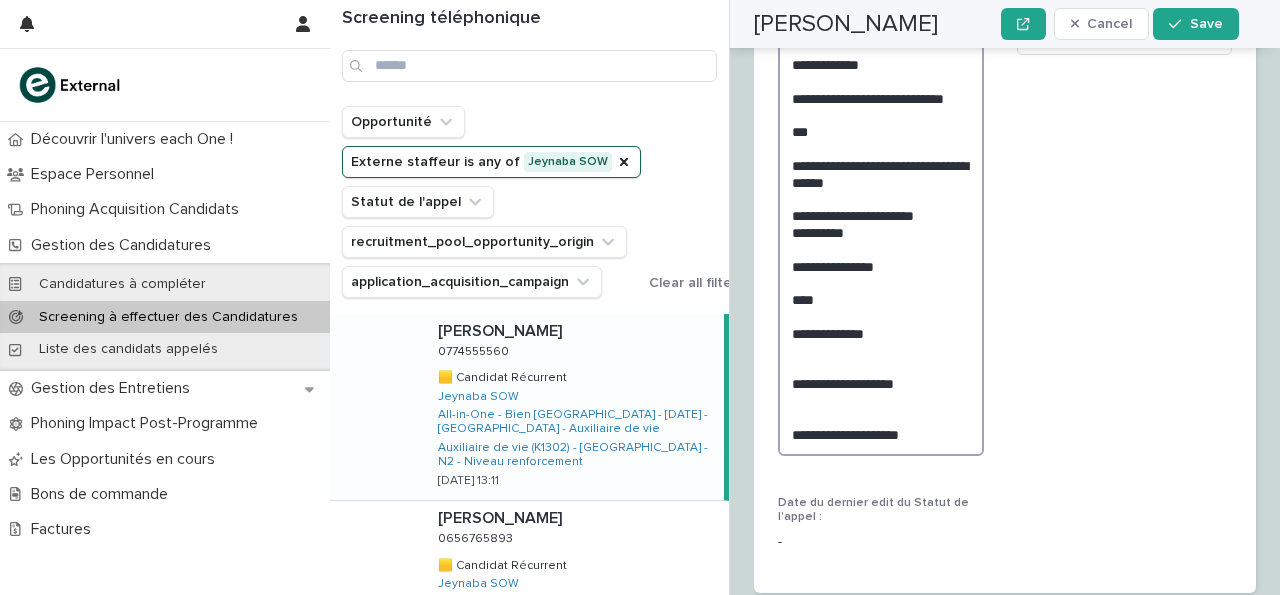 scroll, scrollTop: 3527, scrollLeft: 0, axis: vertical 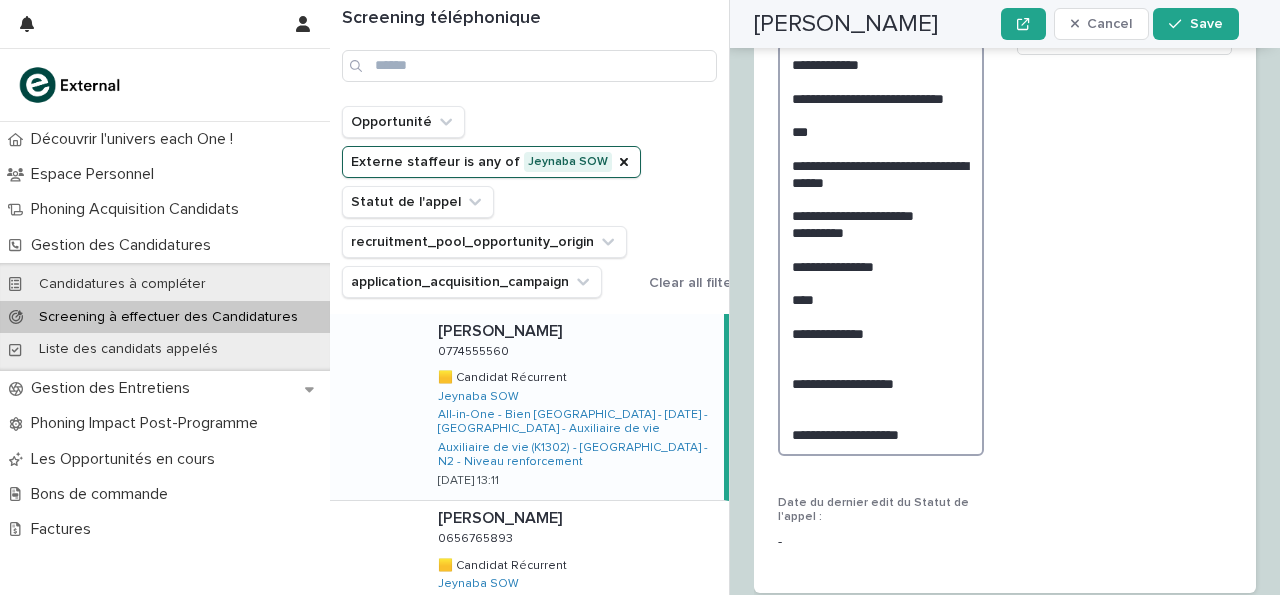 click on "**********" at bounding box center (881, 249) 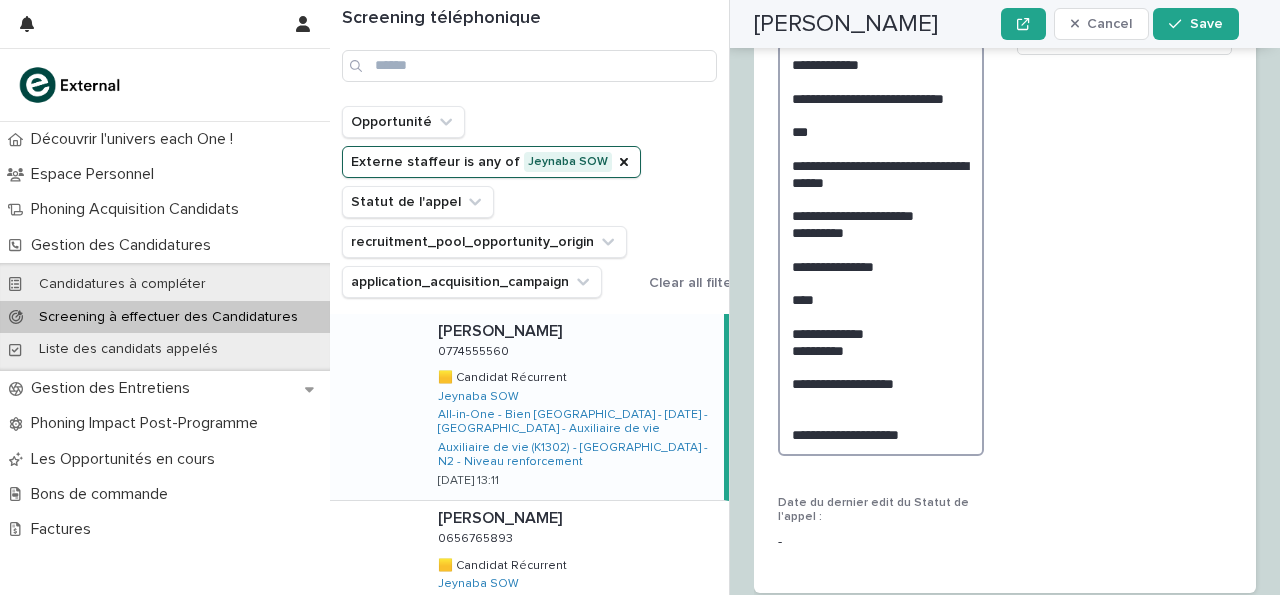 scroll, scrollTop: 3527, scrollLeft: 0, axis: vertical 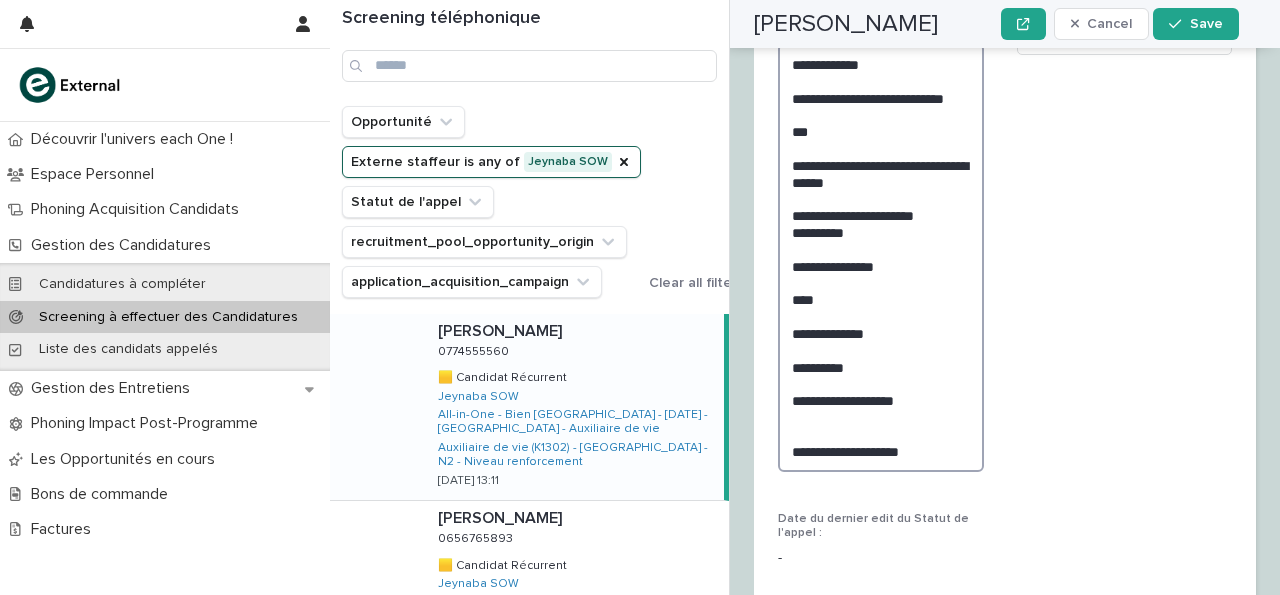 click on "**********" at bounding box center (881, 257) 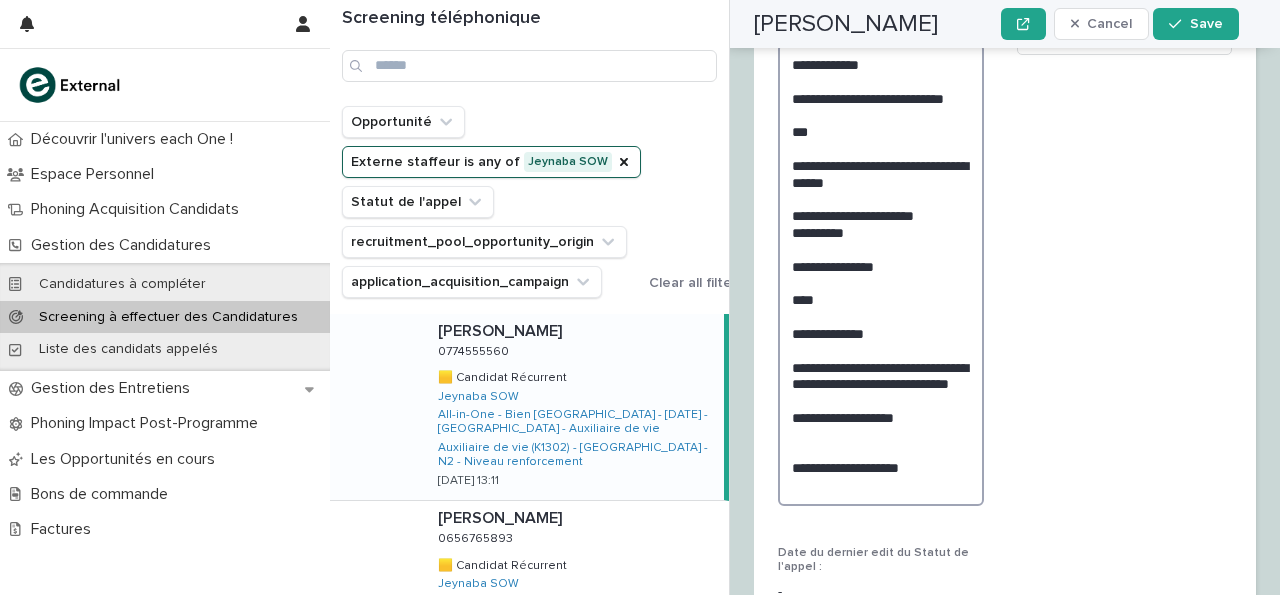 scroll, scrollTop: 3527, scrollLeft: 0, axis: vertical 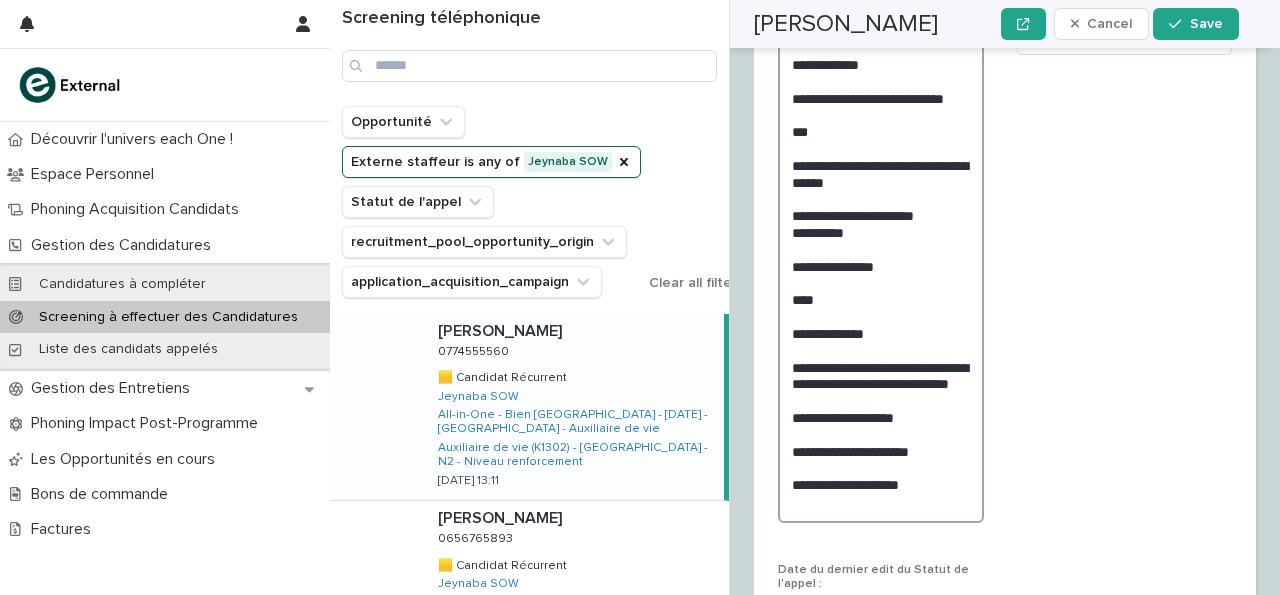click on "**********" at bounding box center [881, 282] 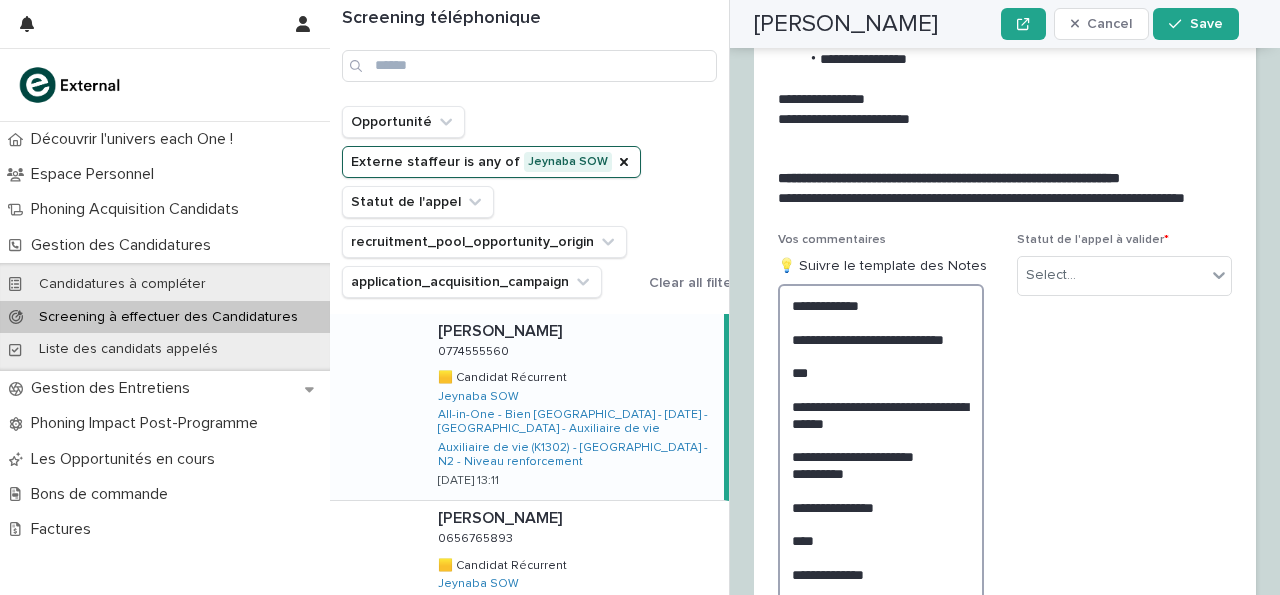 scroll, scrollTop: 3277, scrollLeft: 0, axis: vertical 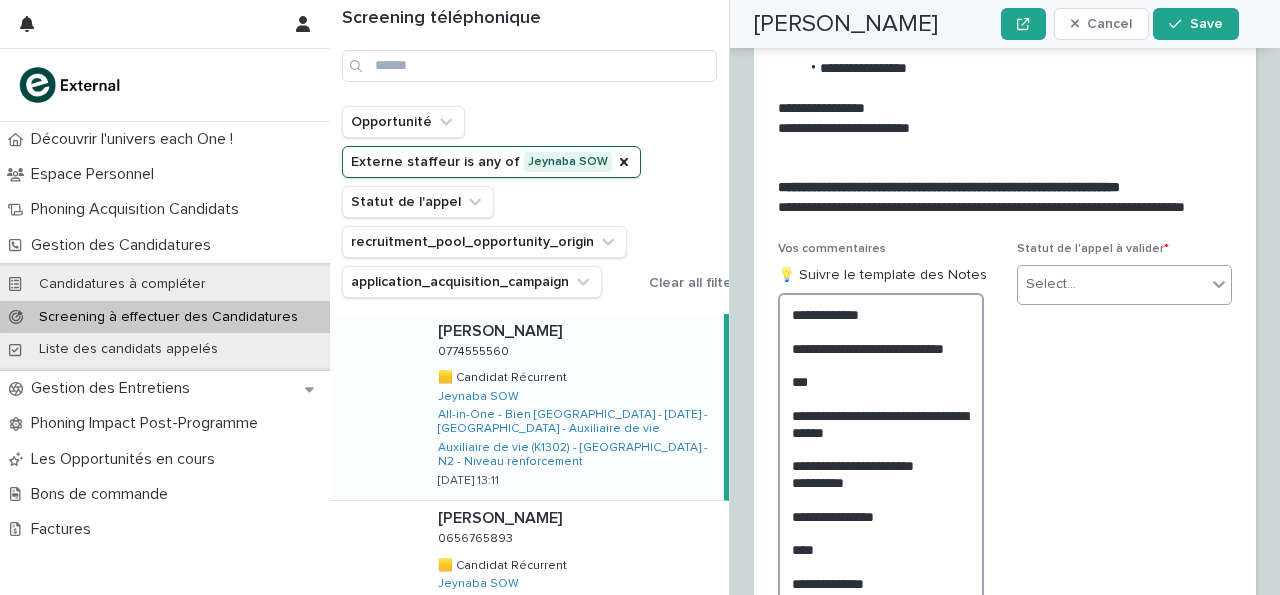 type on "**********" 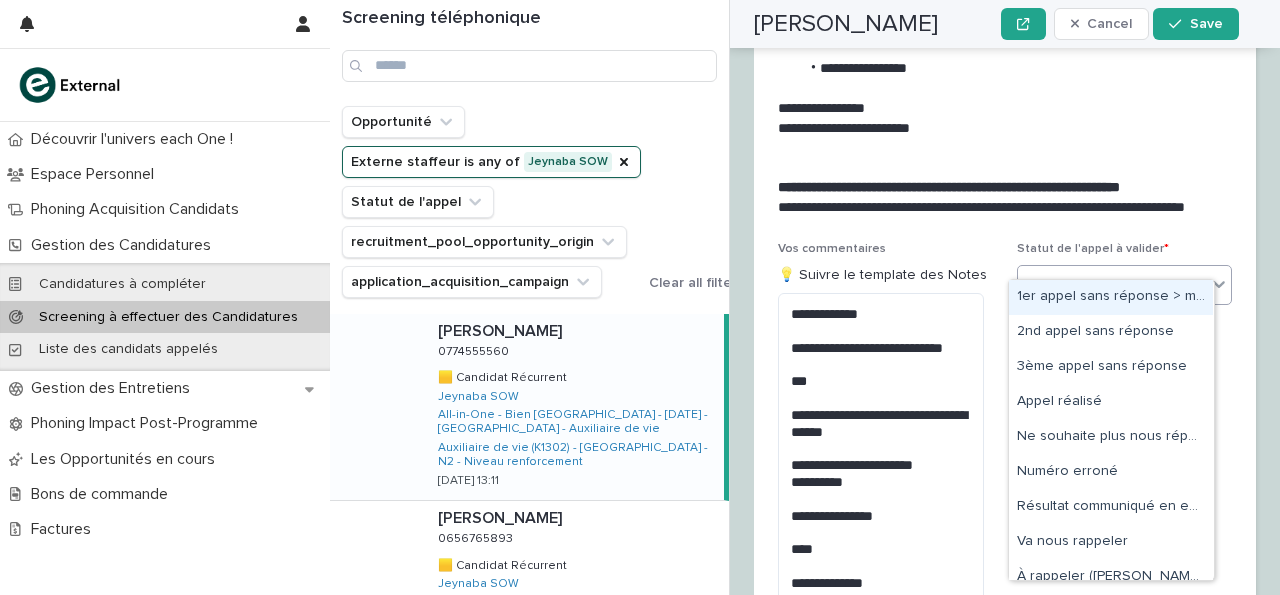click on "Select..." at bounding box center (1051, 284) 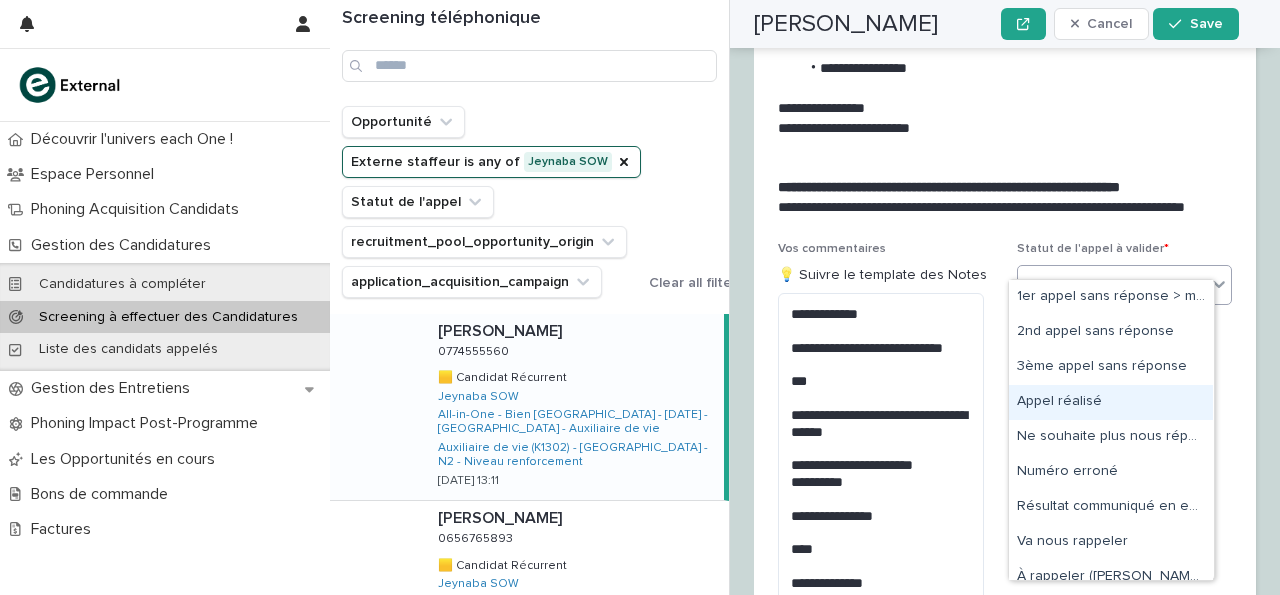 click on "Appel réalisé" at bounding box center [1111, 402] 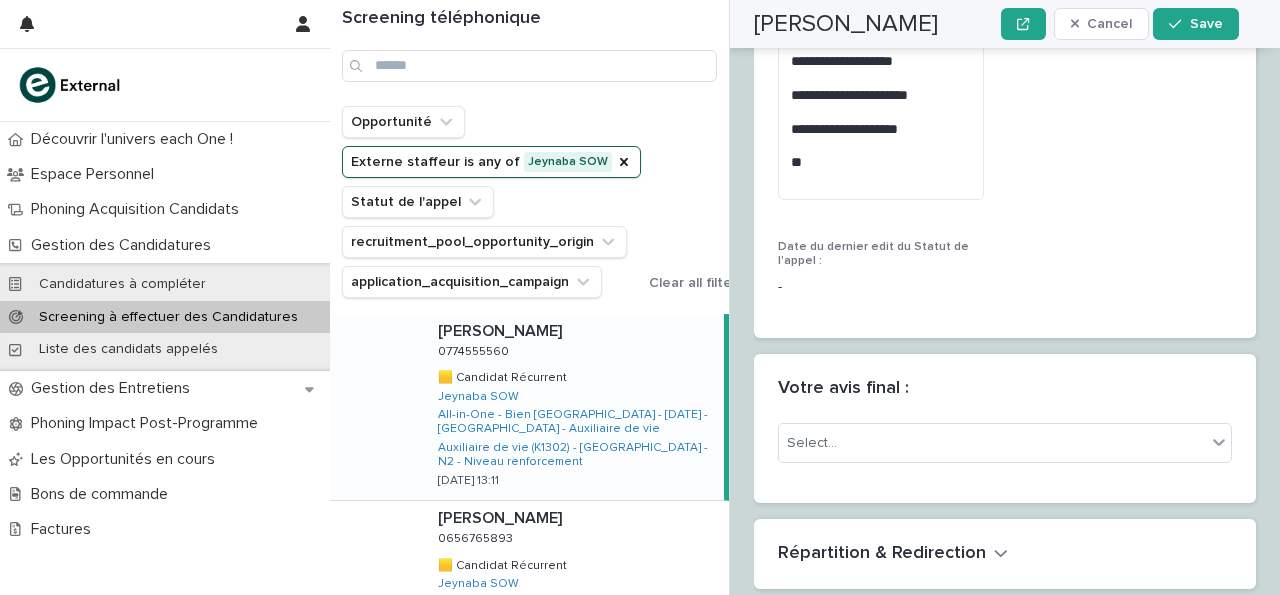 scroll, scrollTop: 3950, scrollLeft: 0, axis: vertical 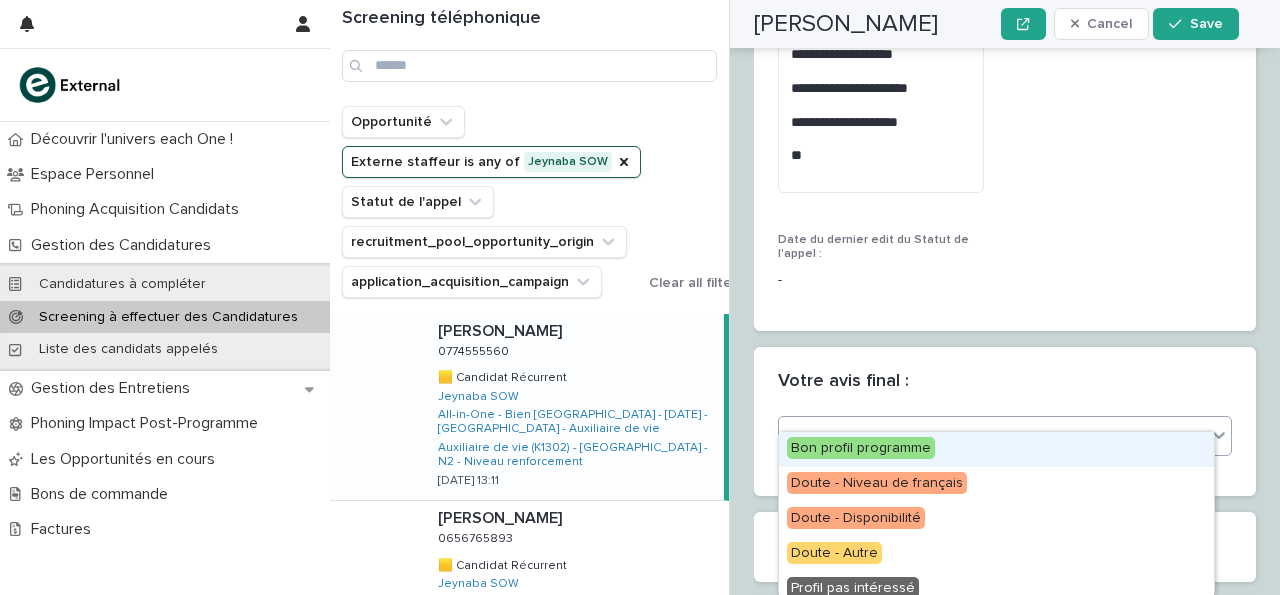 click on "Select..." at bounding box center [992, 436] 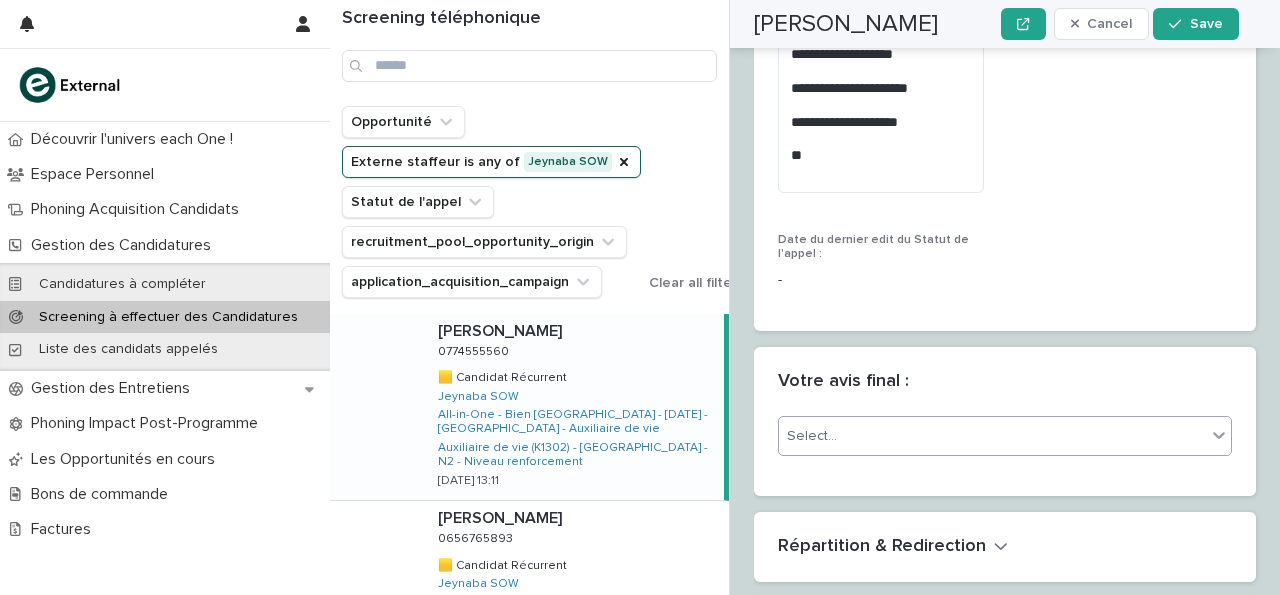 click on "Select..." at bounding box center (992, 436) 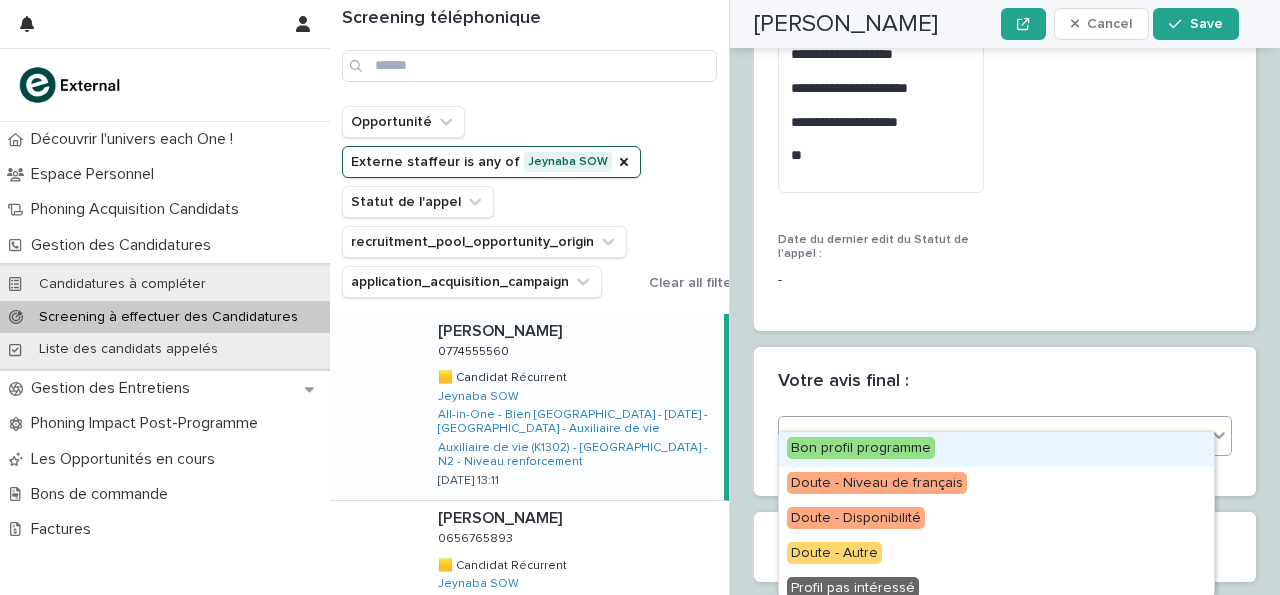click on "Bon profil programme" at bounding box center [861, 448] 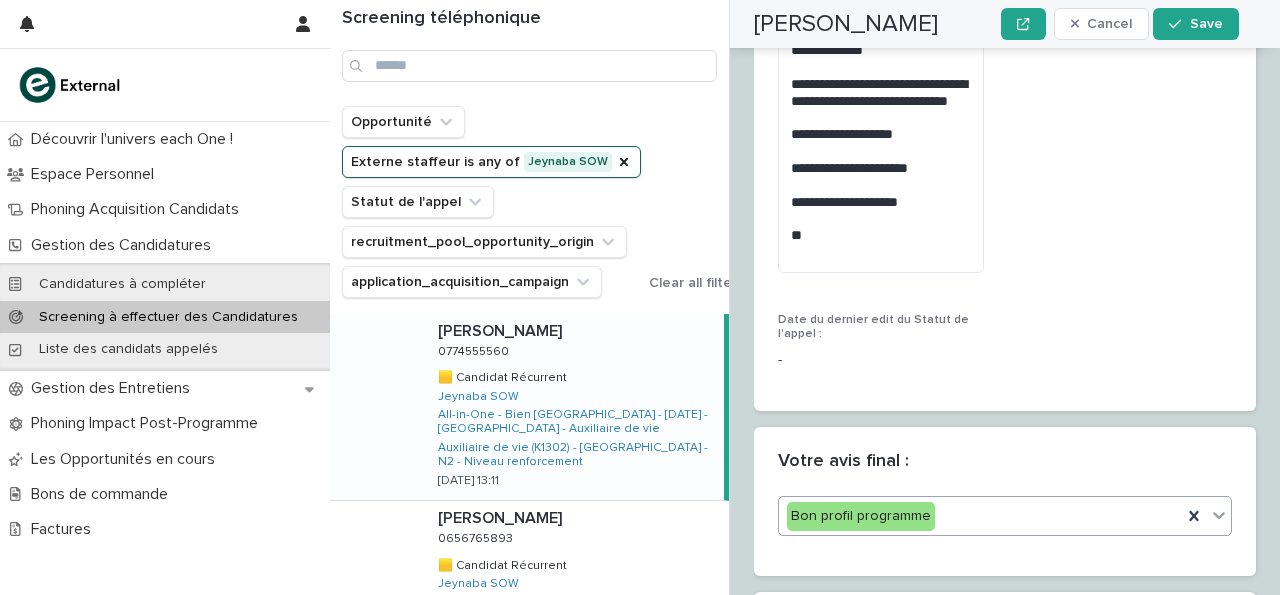 scroll, scrollTop: 3869, scrollLeft: 0, axis: vertical 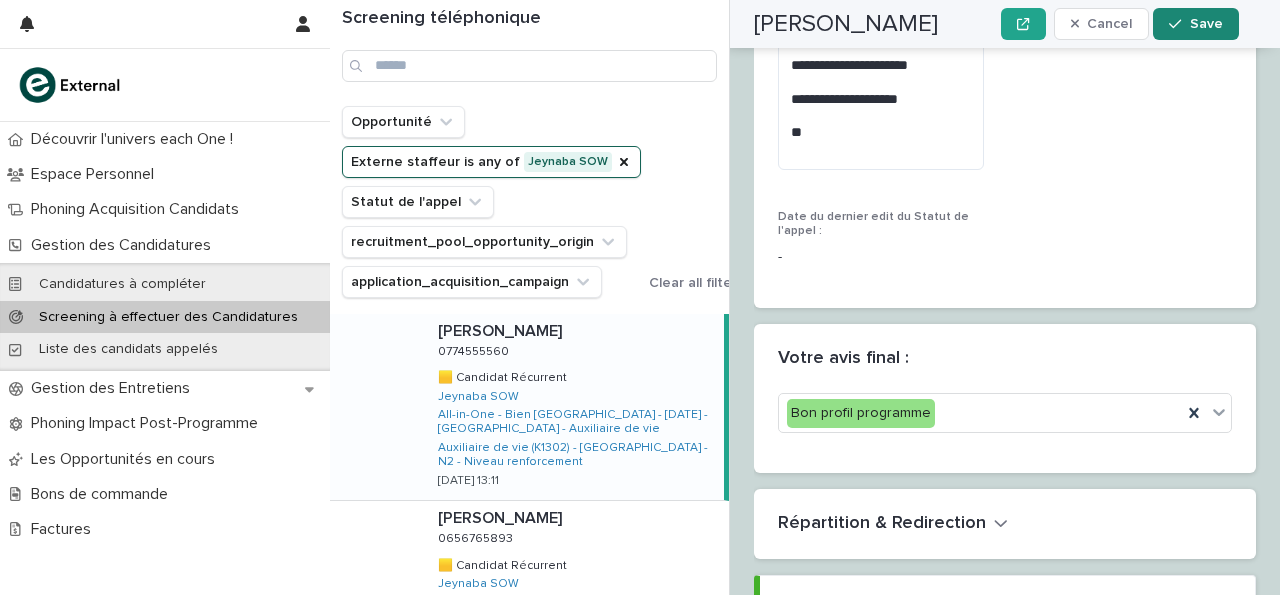 click on "Save" at bounding box center (1195, 24) 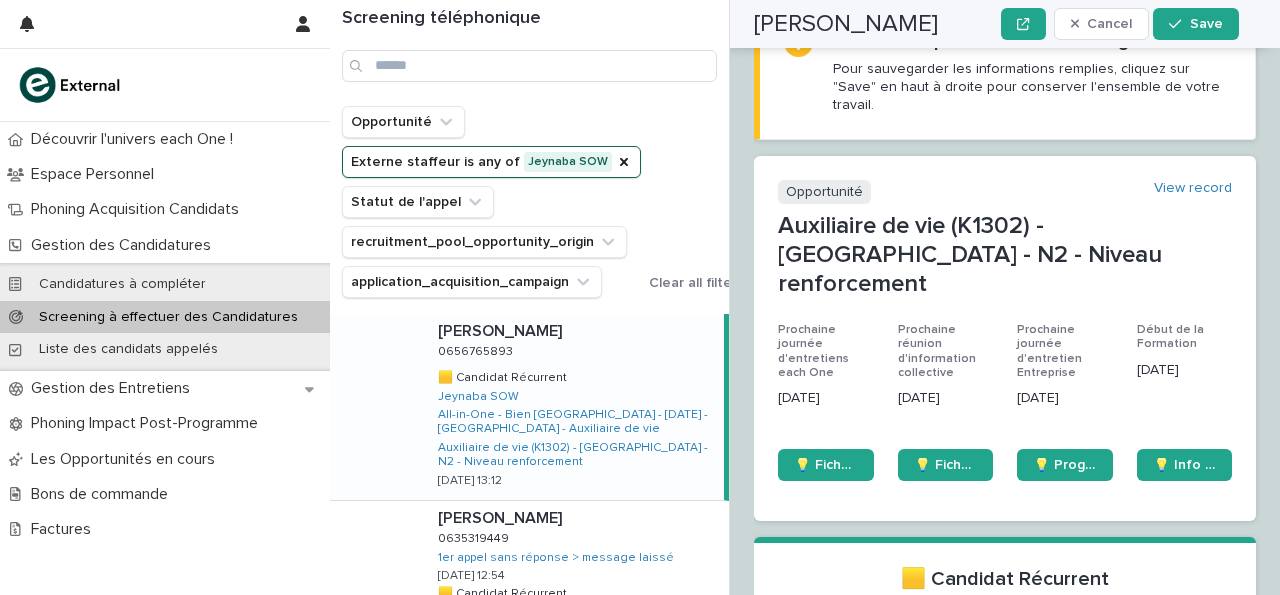 scroll, scrollTop: 0, scrollLeft: 0, axis: both 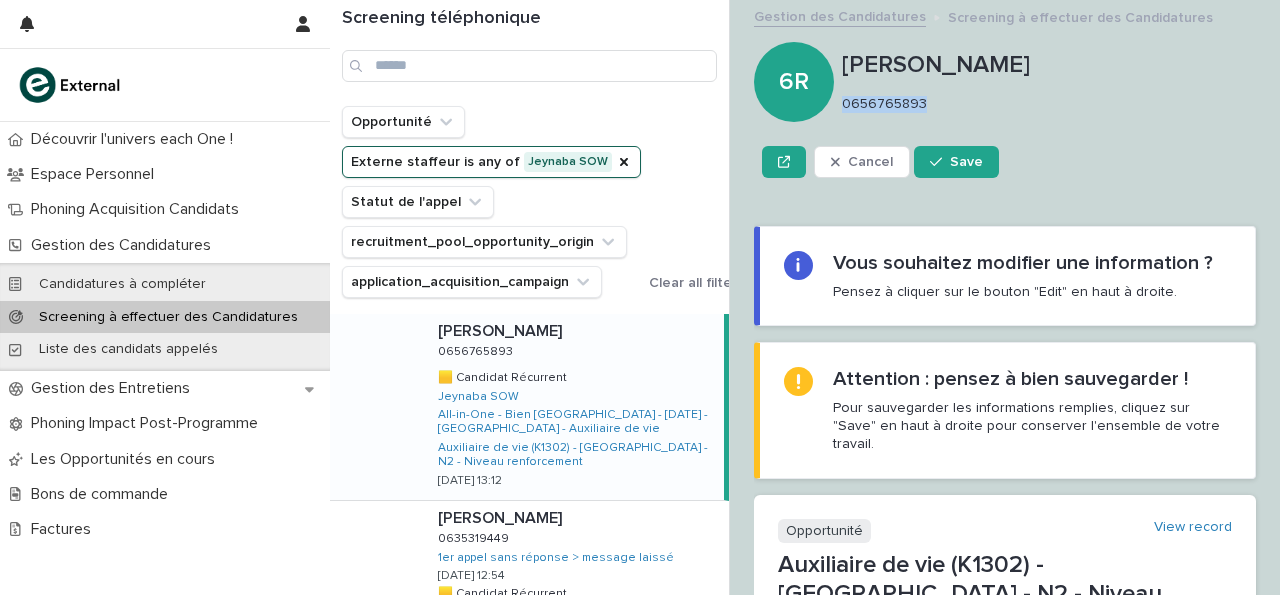 drag, startPoint x: 844, startPoint y: 102, endPoint x: 925, endPoint y: 103, distance: 81.00617 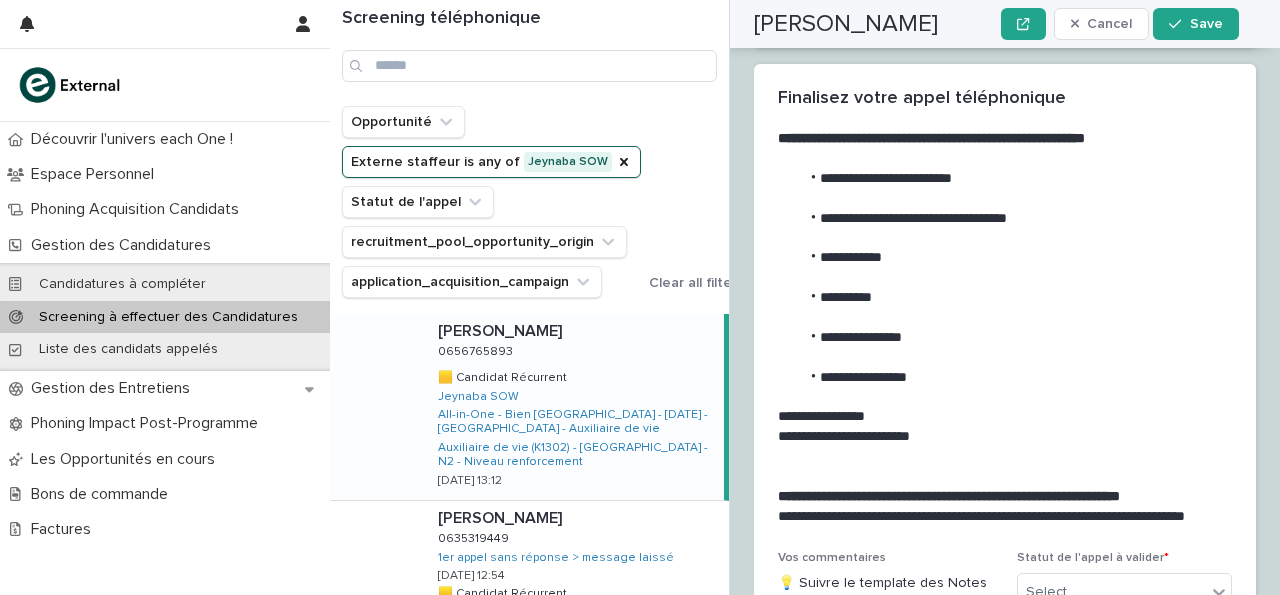 scroll, scrollTop: 3016, scrollLeft: 0, axis: vertical 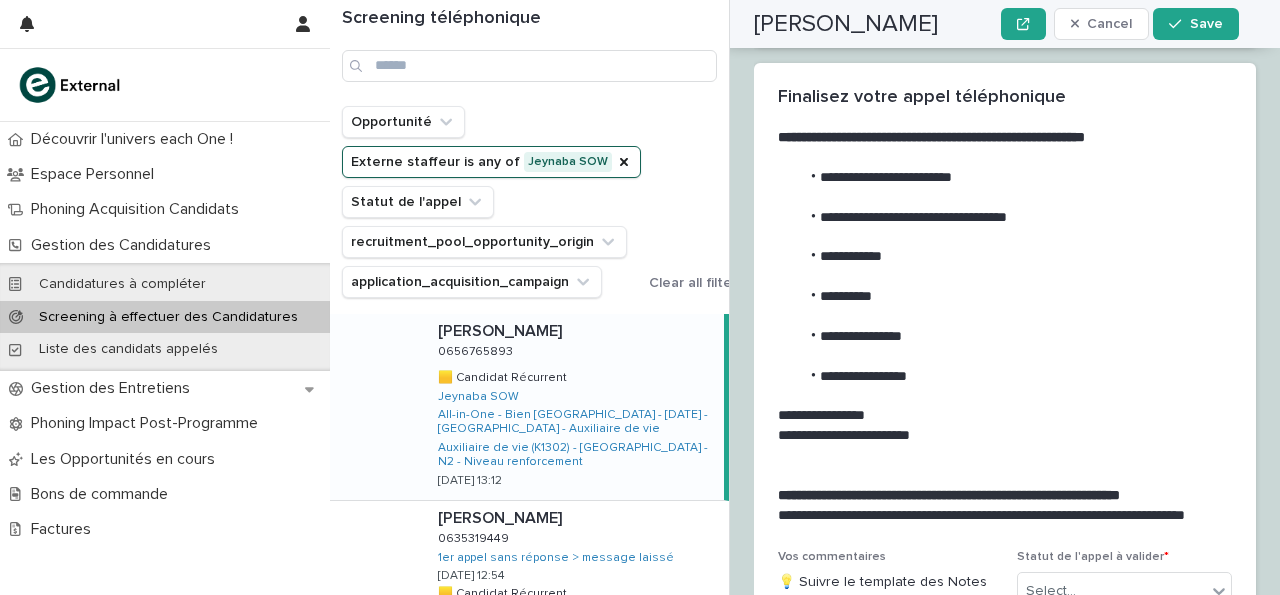 click at bounding box center [885, 622] 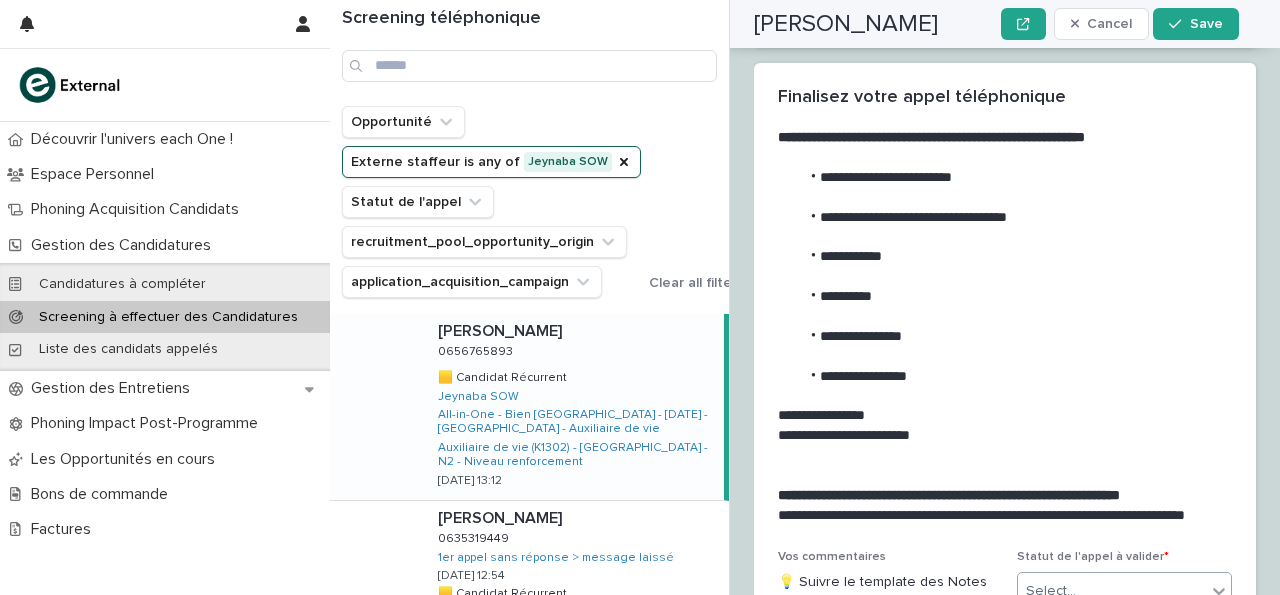 type on "**********" 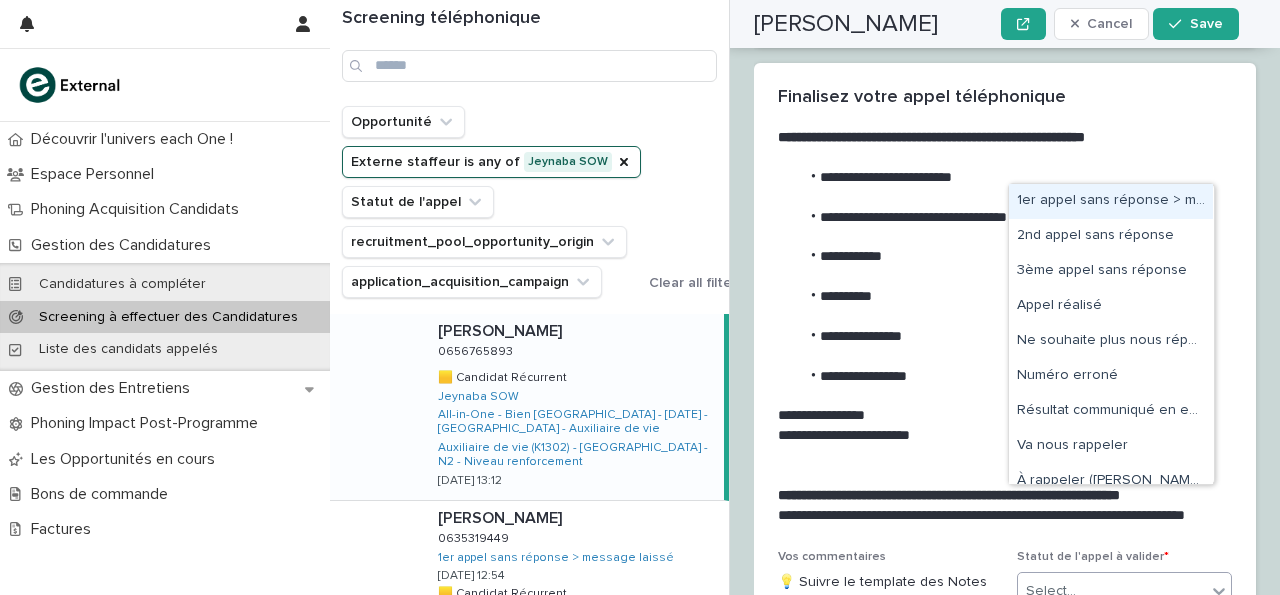click on "Select..." at bounding box center (1051, 591) 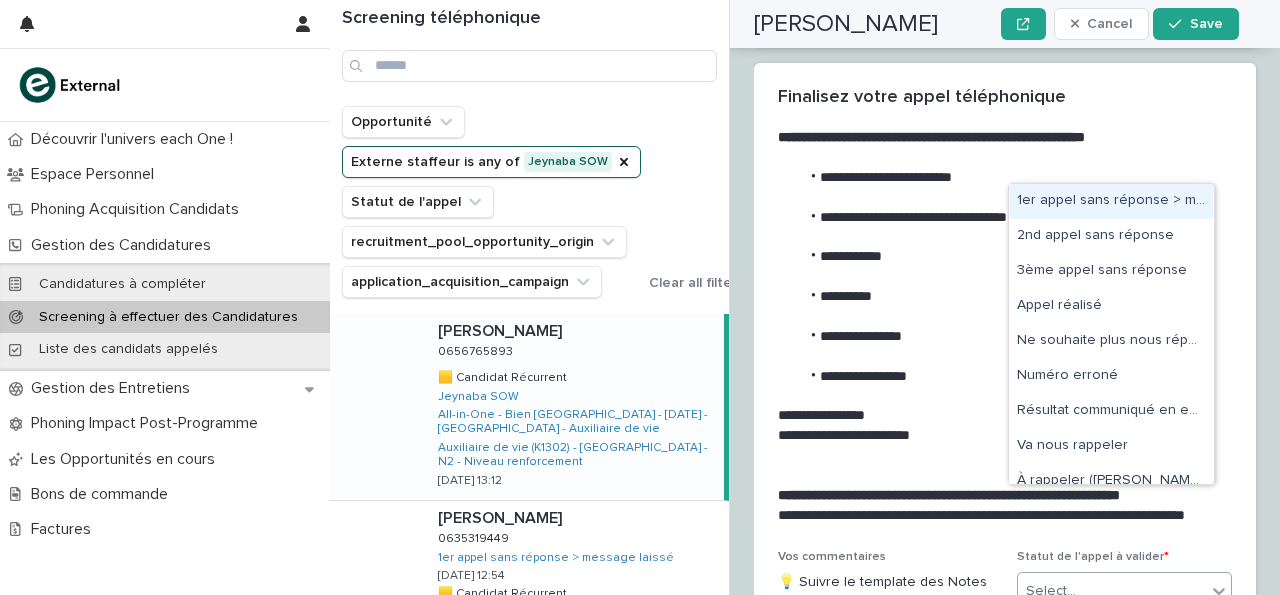 click on "1er appel sans réponse > message laissé" at bounding box center [1111, 201] 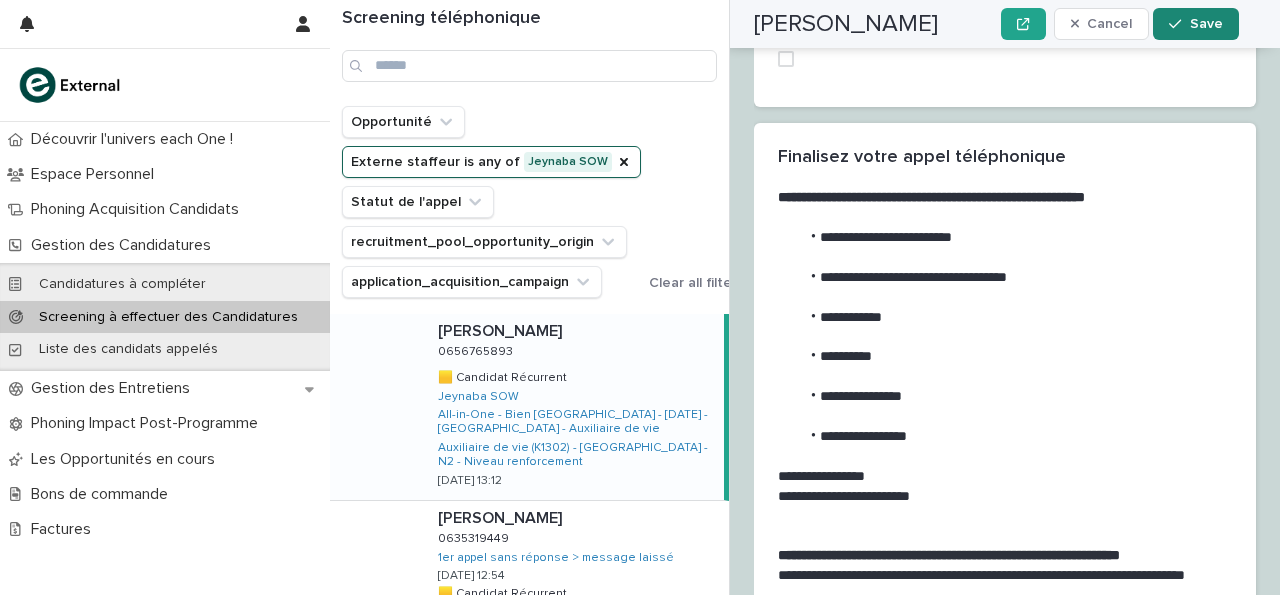 click on "Save" at bounding box center (1195, 24) 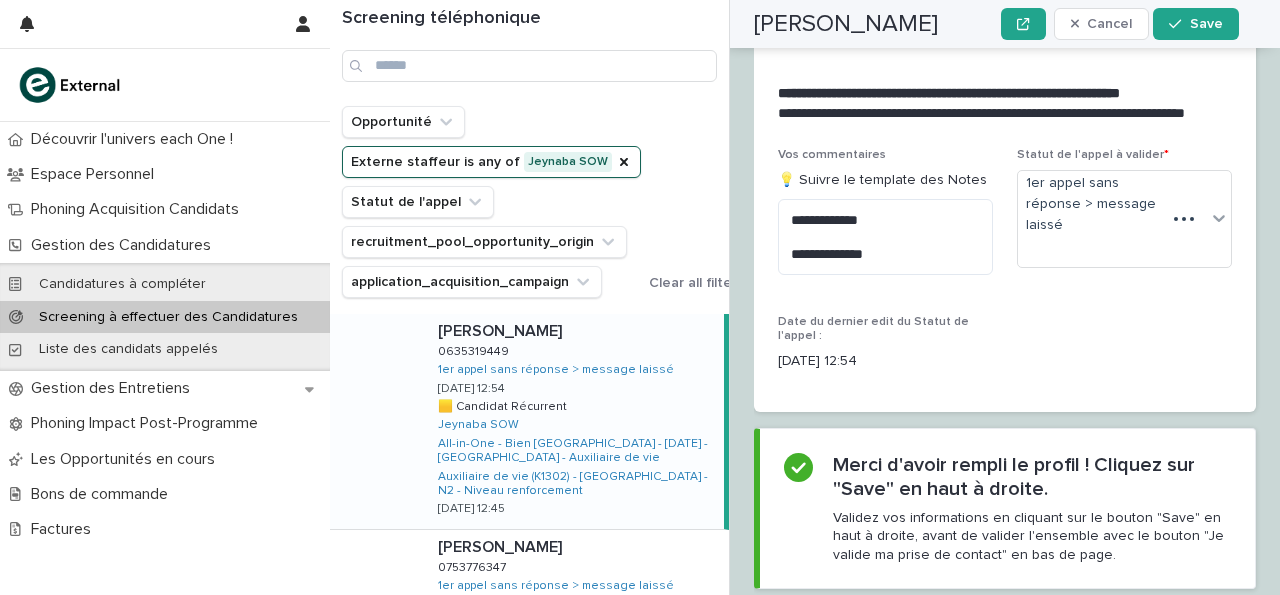 scroll, scrollTop: 2888, scrollLeft: 0, axis: vertical 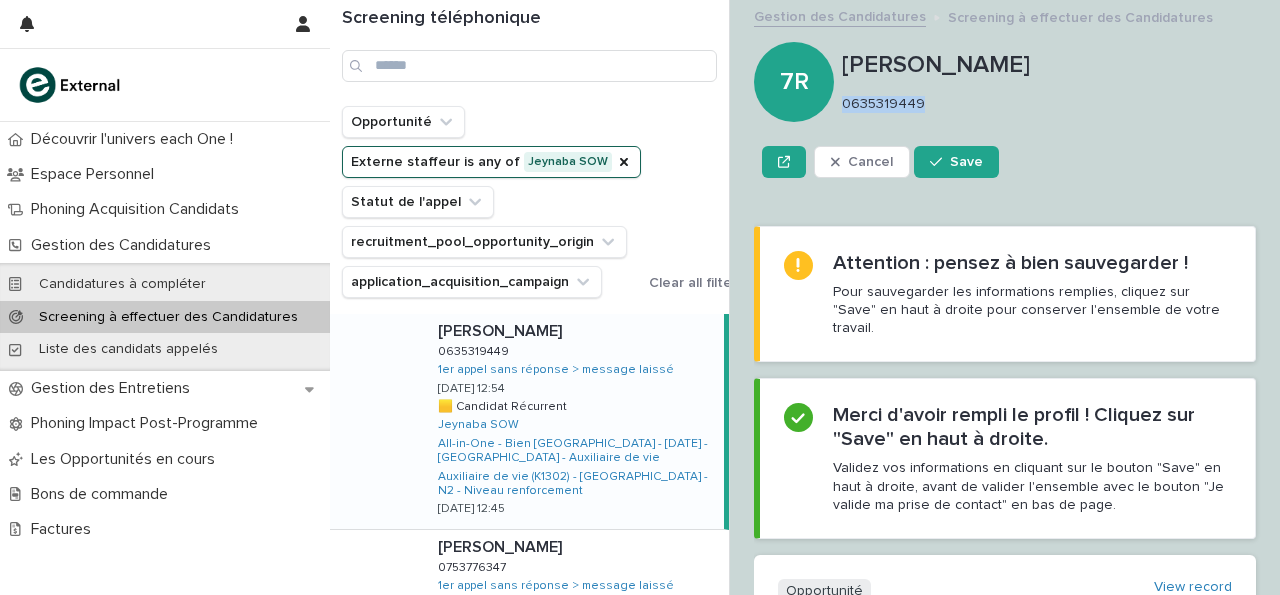 drag, startPoint x: 842, startPoint y: 100, endPoint x: 938, endPoint y: 96, distance: 96.0833 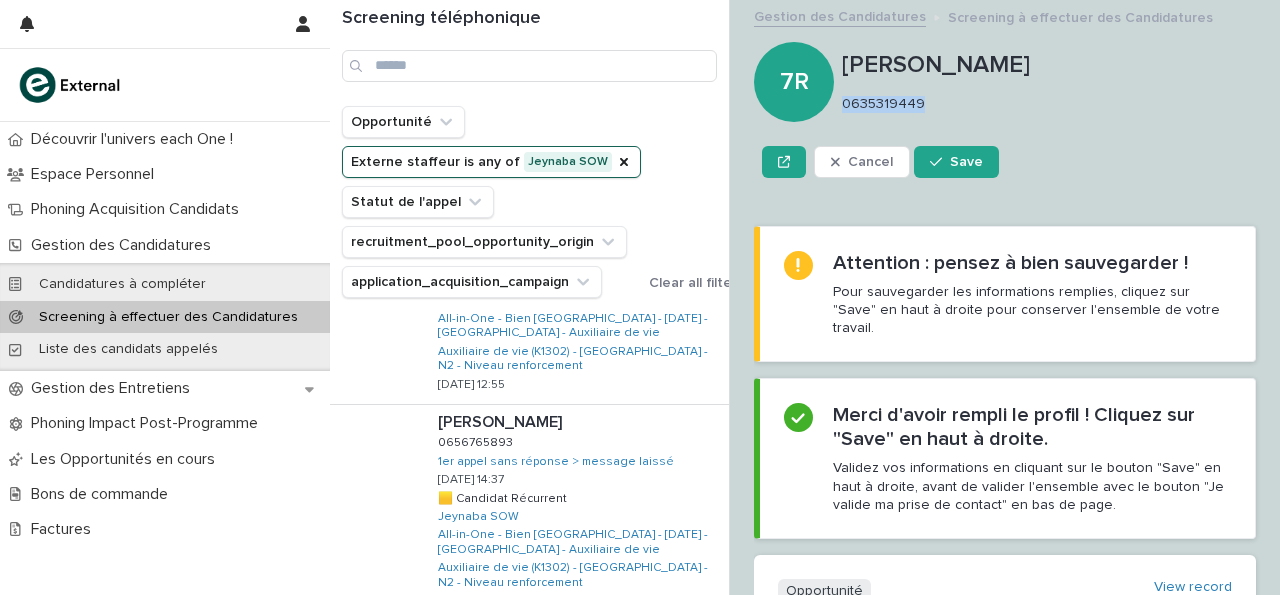 scroll, scrollTop: 435, scrollLeft: 0, axis: vertical 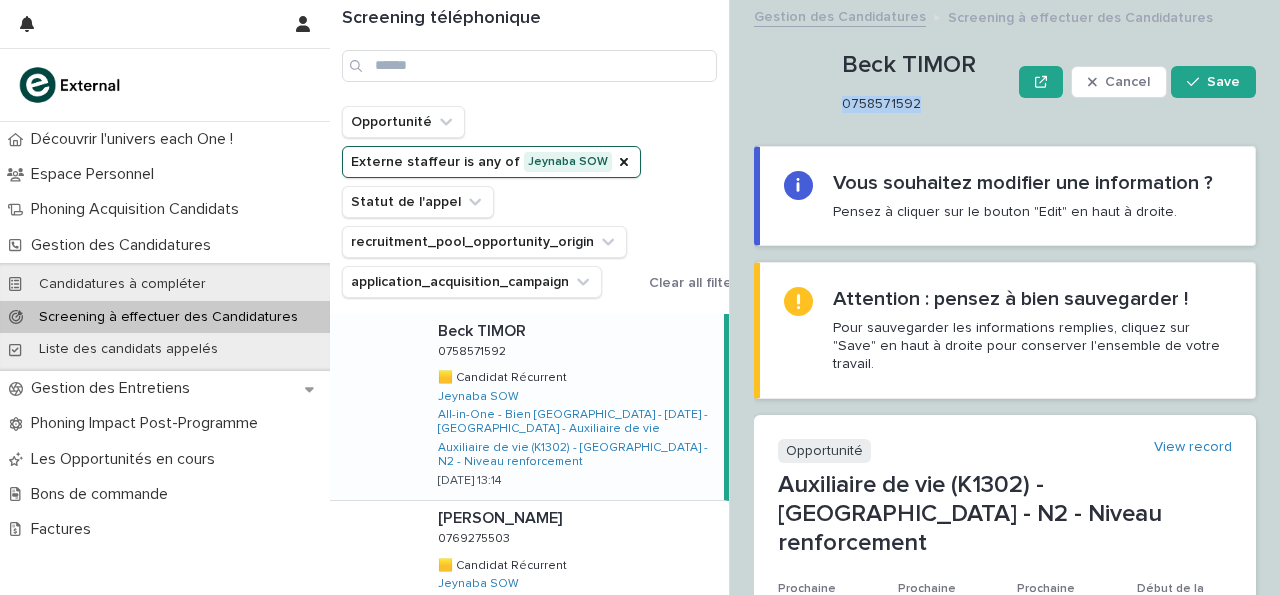 drag, startPoint x: 842, startPoint y: 106, endPoint x: 941, endPoint y: 99, distance: 99.24717 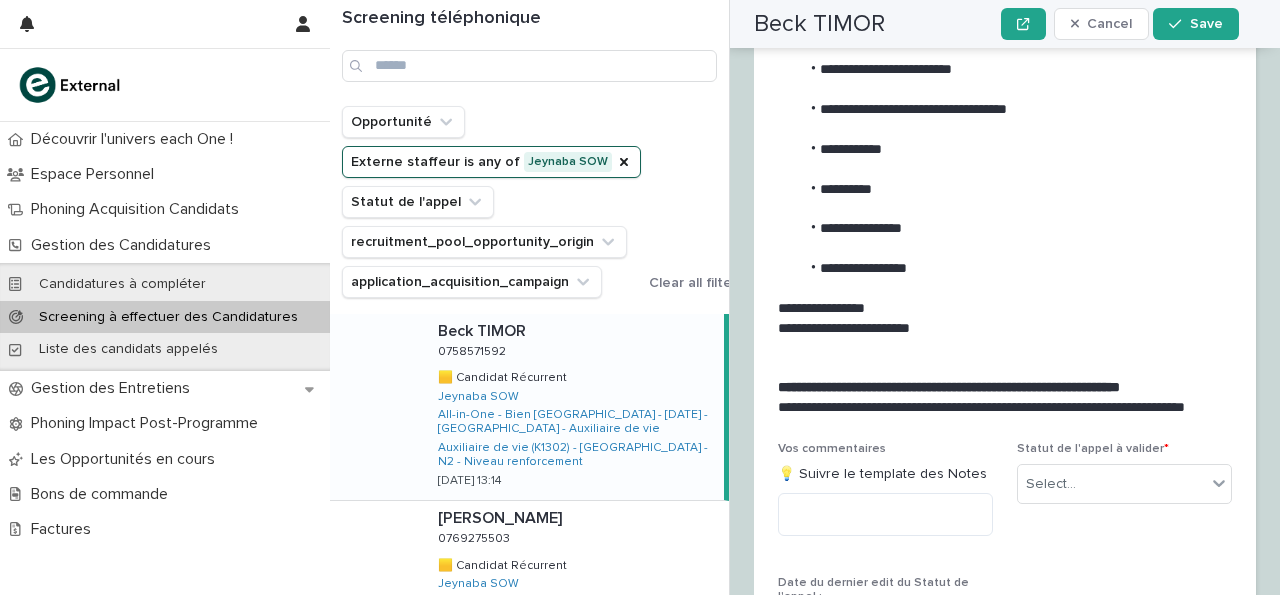 scroll, scrollTop: 3307, scrollLeft: 0, axis: vertical 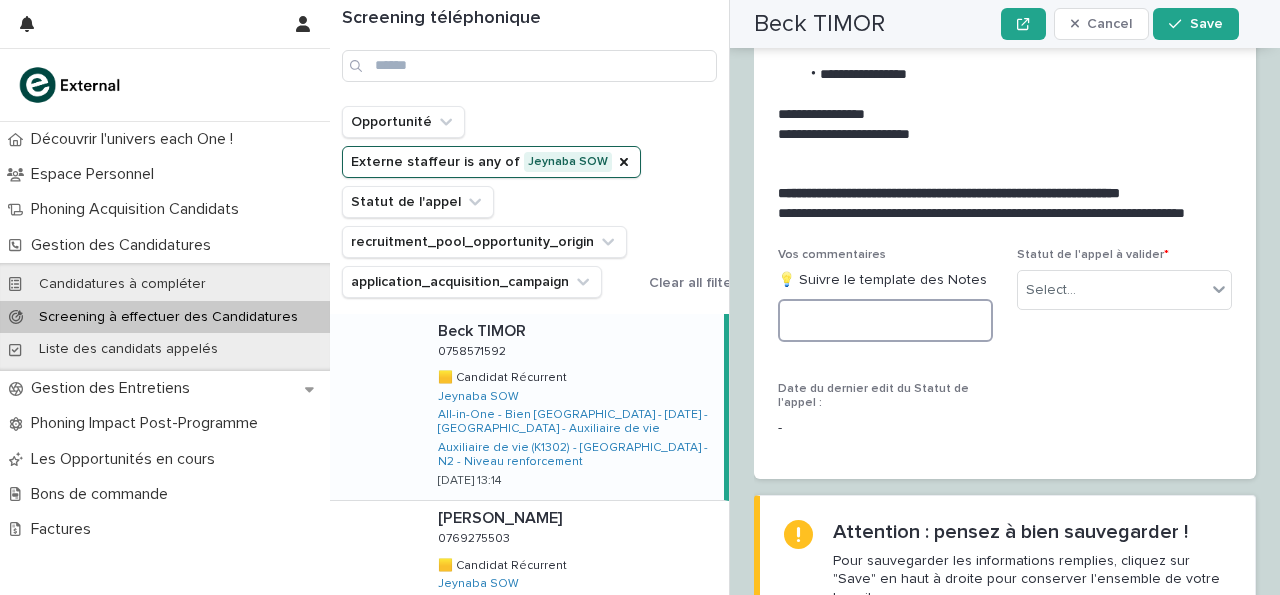 click at bounding box center [885, 320] 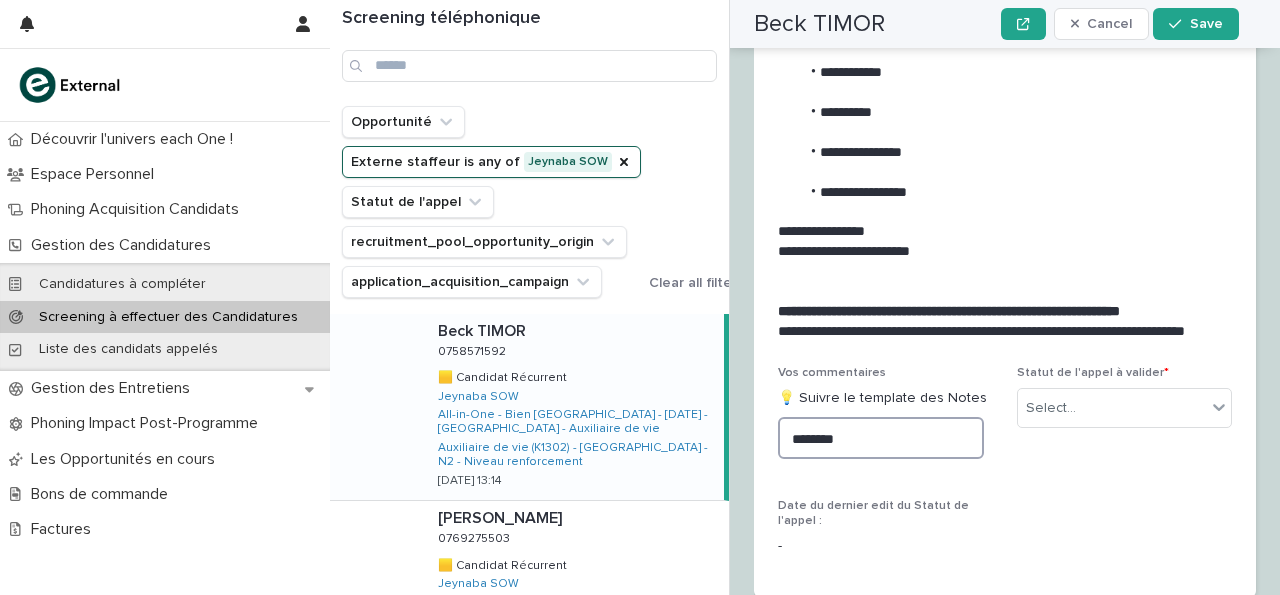 scroll, scrollTop: 3425, scrollLeft: 0, axis: vertical 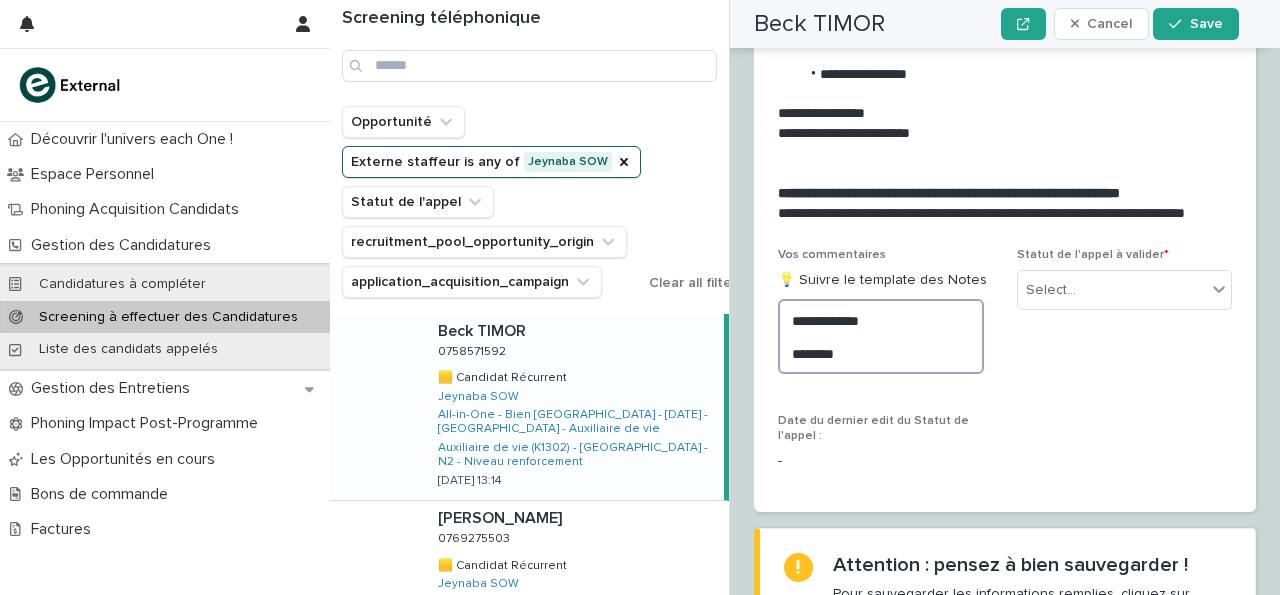 click on "**********" at bounding box center [881, 336] 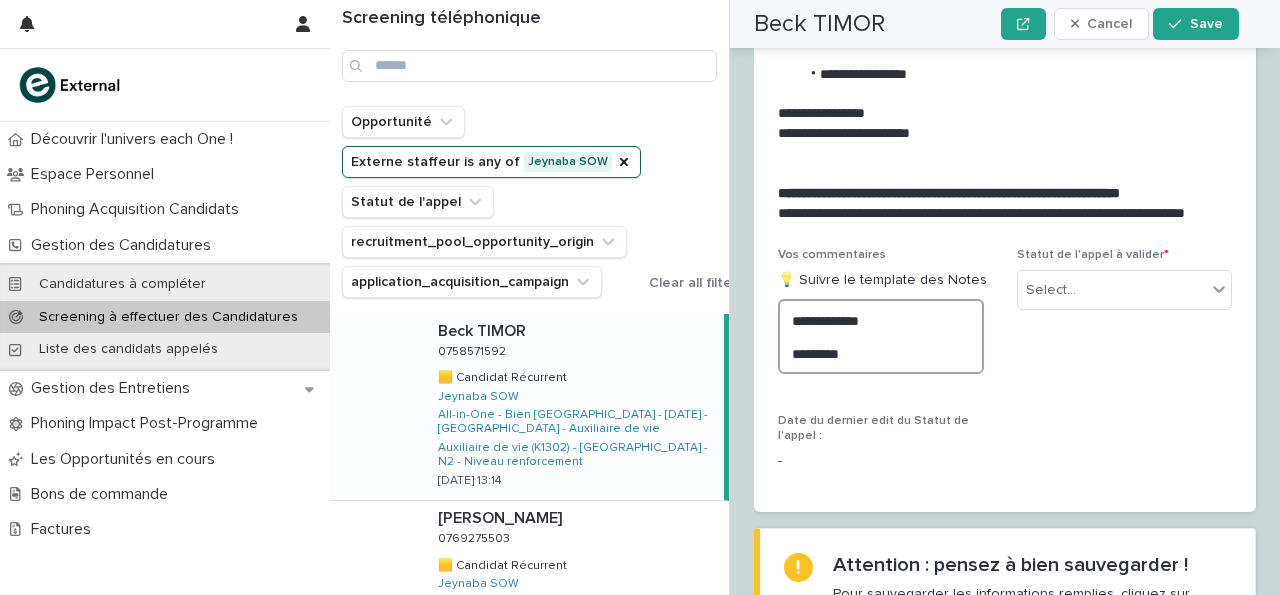 click on "**********" at bounding box center [881, 336] 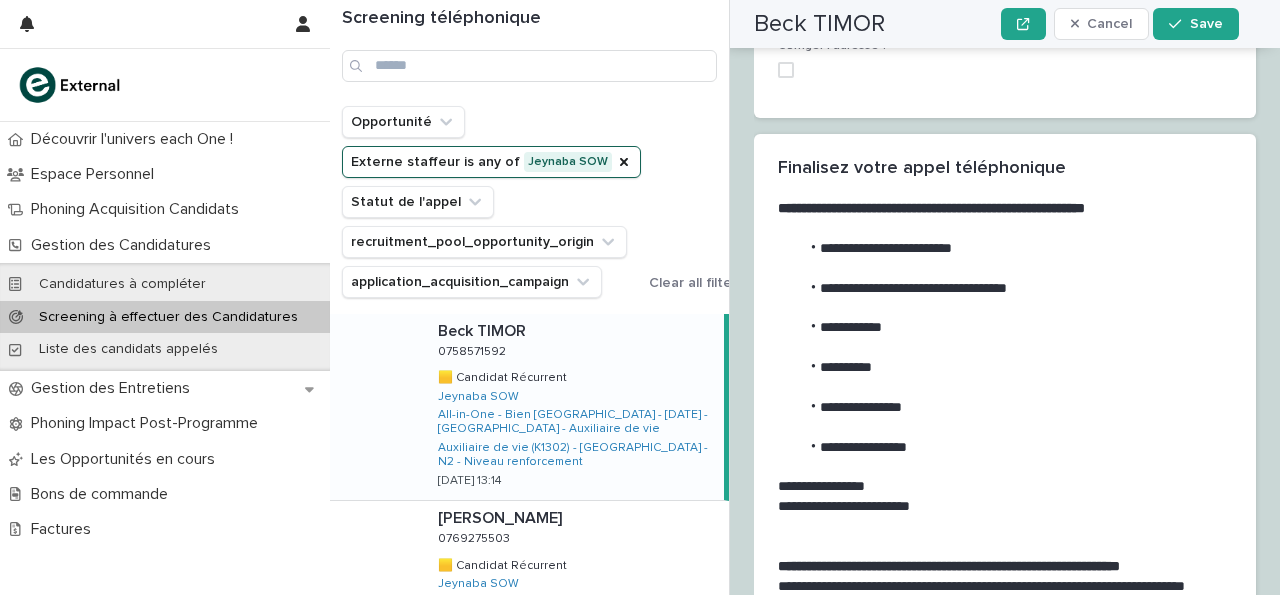 scroll, scrollTop: 3049, scrollLeft: 0, axis: vertical 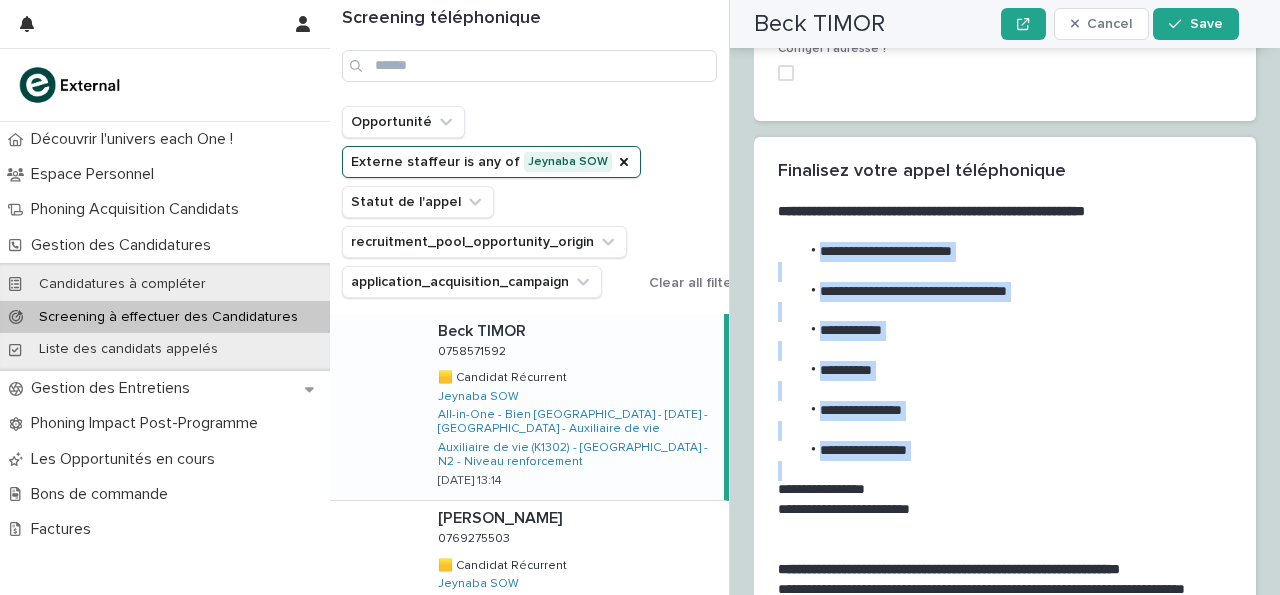 drag, startPoint x: 817, startPoint y: 141, endPoint x: 983, endPoint y: 358, distance: 273.21237 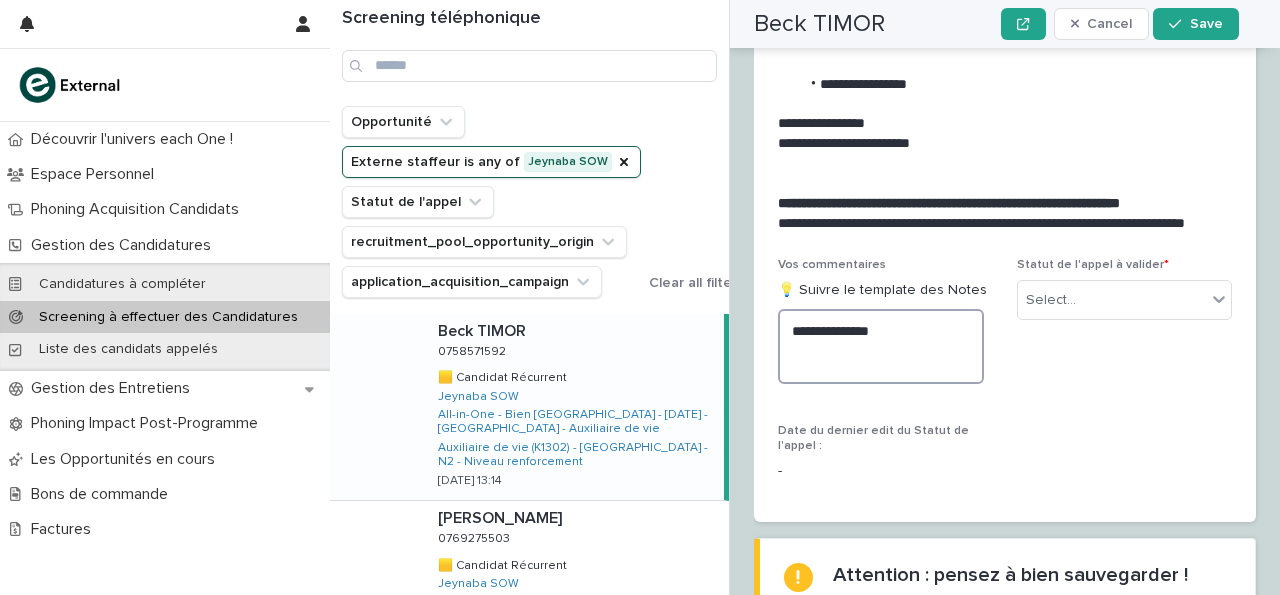 click on "**********" at bounding box center [881, 346] 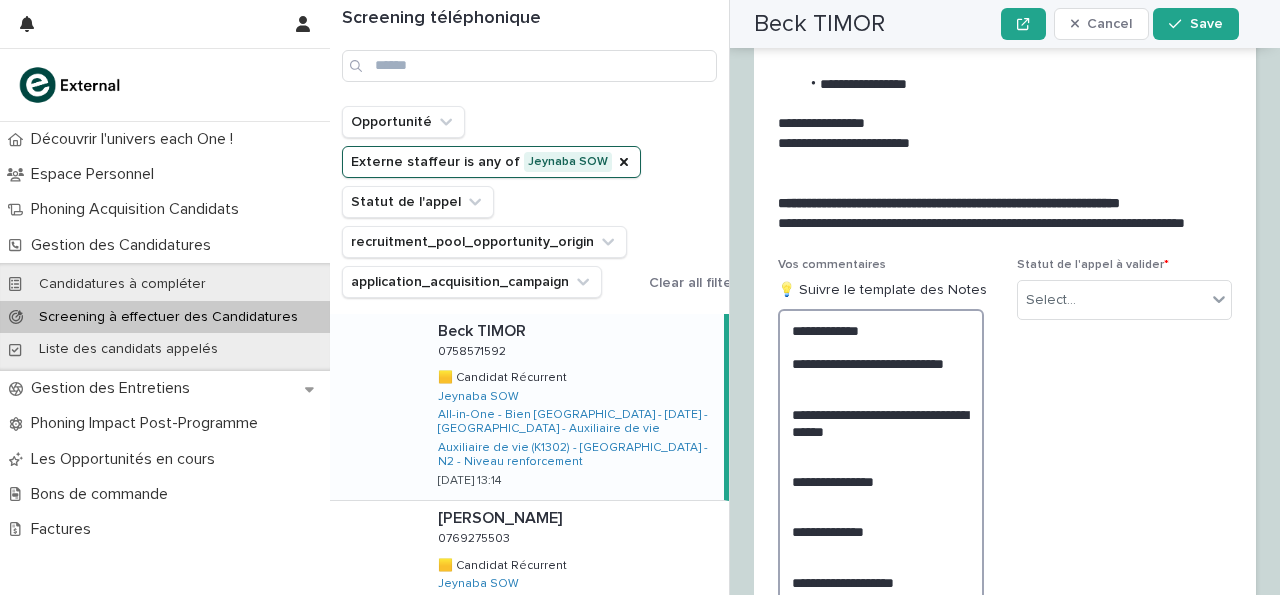 click on "**********" at bounding box center [881, 506] 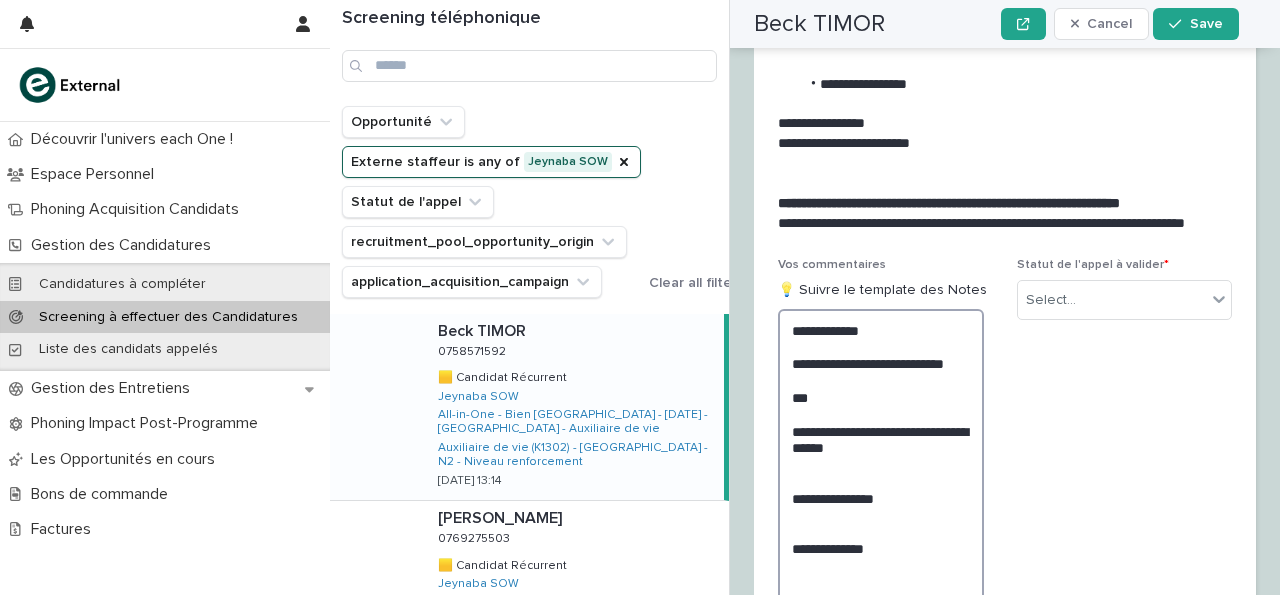 click on "**********" at bounding box center (881, 514) 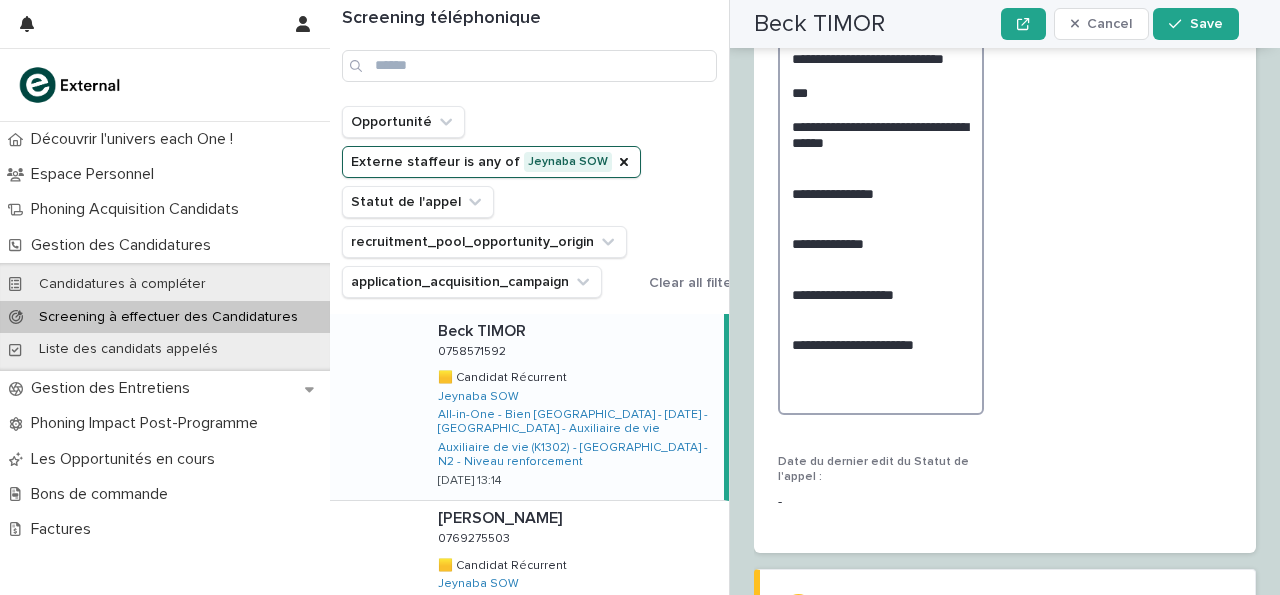 scroll, scrollTop: 3718, scrollLeft: 0, axis: vertical 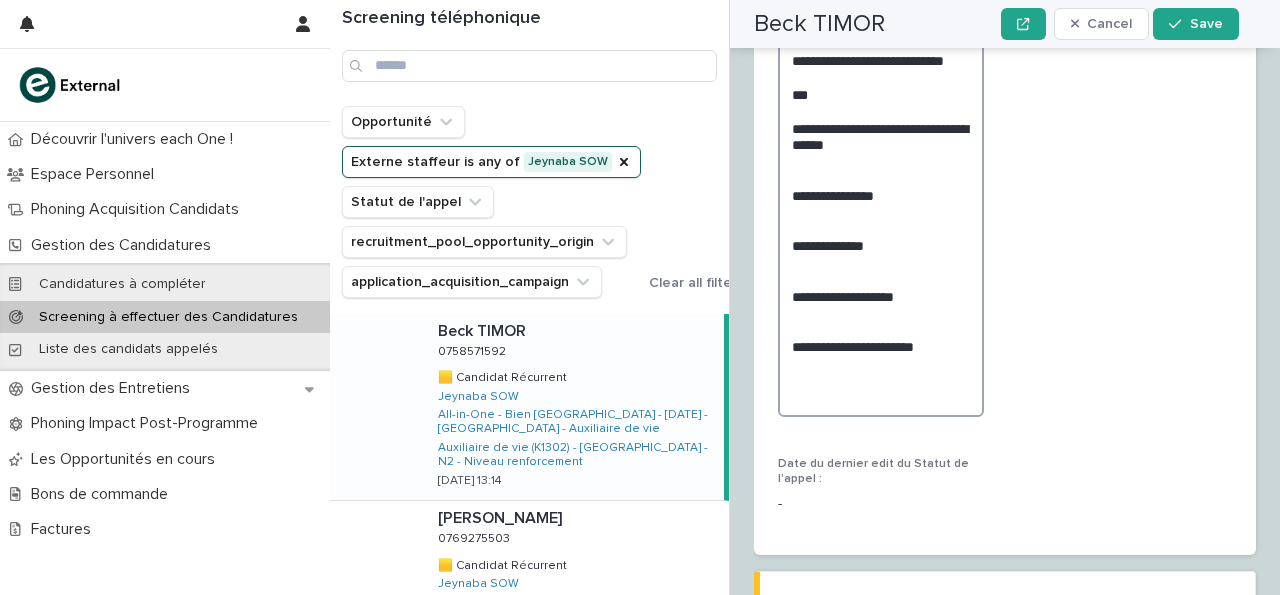click on "**********" at bounding box center (881, 211) 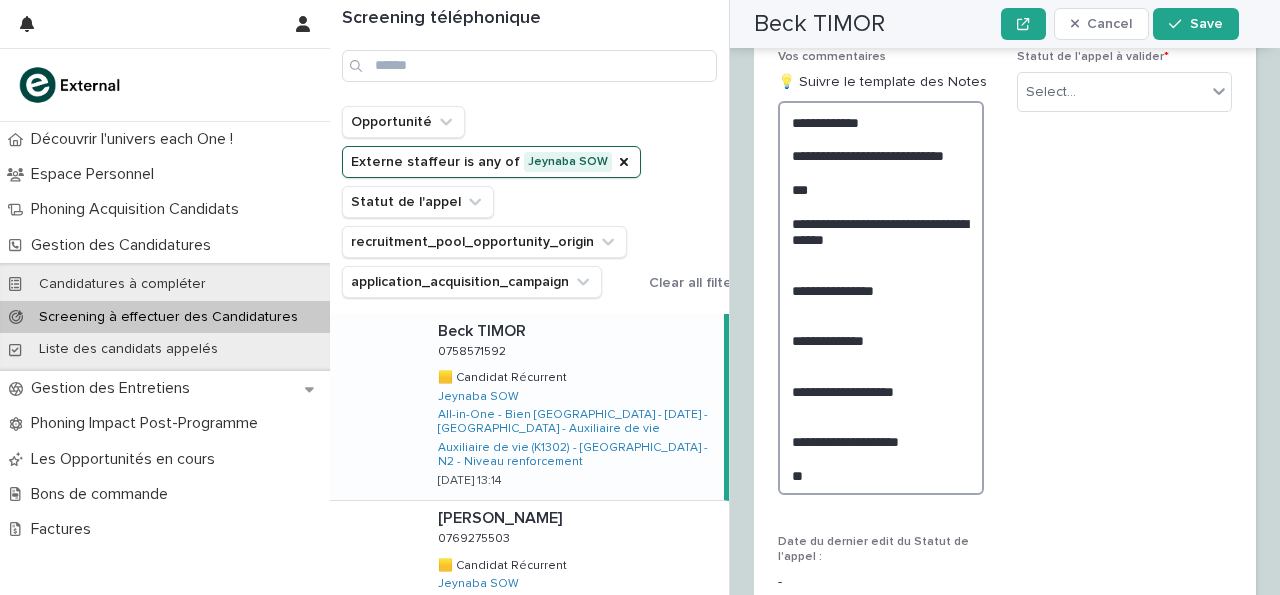 scroll, scrollTop: 3622, scrollLeft: 0, axis: vertical 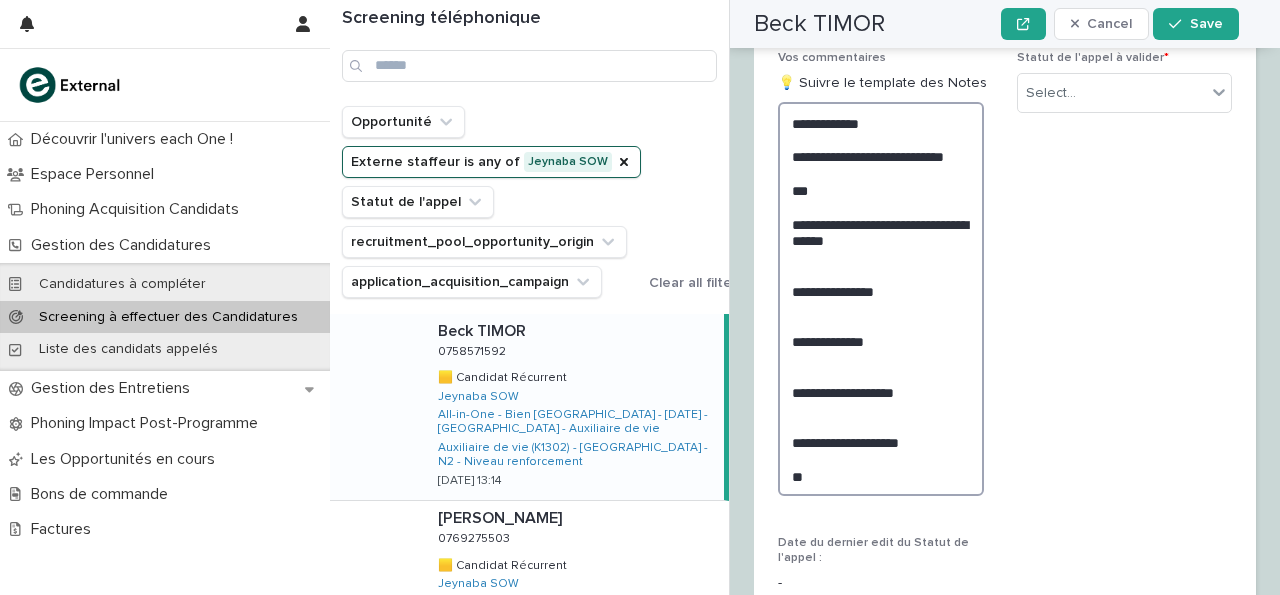 click on "**********" at bounding box center (881, 299) 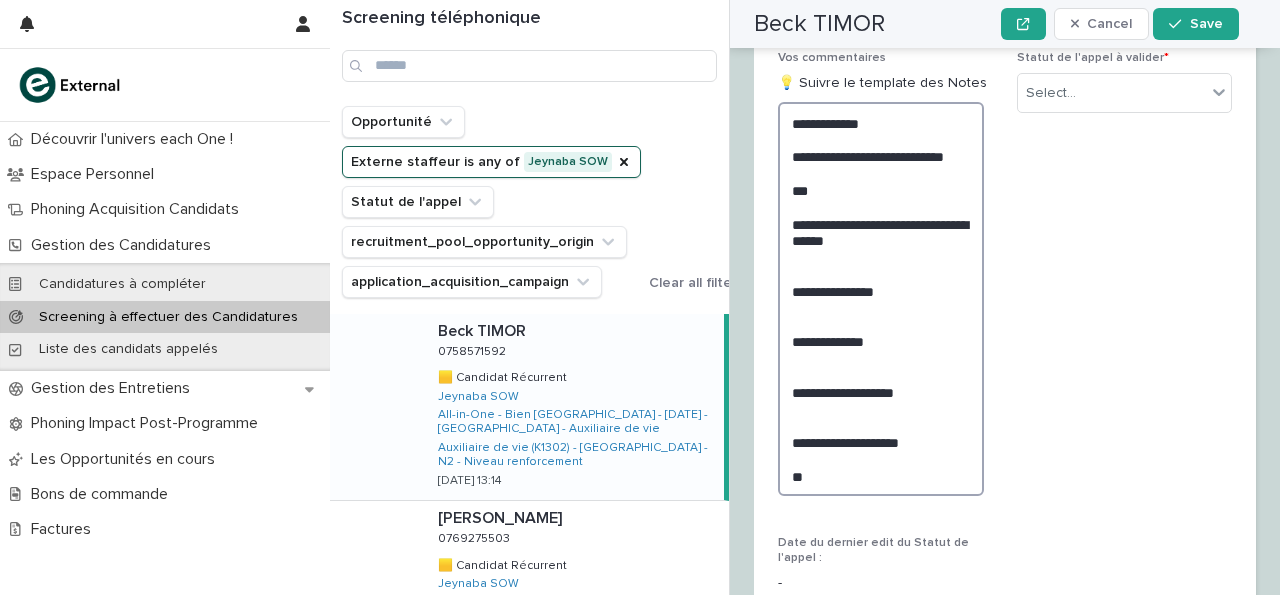 scroll, scrollTop: 3622, scrollLeft: 0, axis: vertical 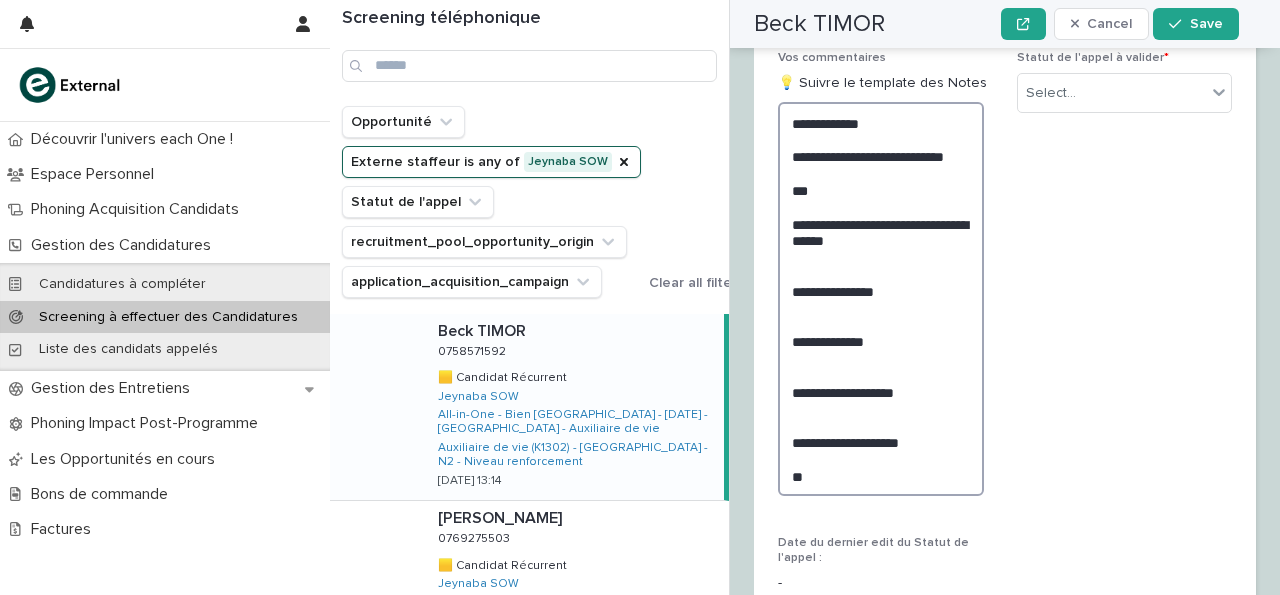 click on "**********" at bounding box center (881, 299) 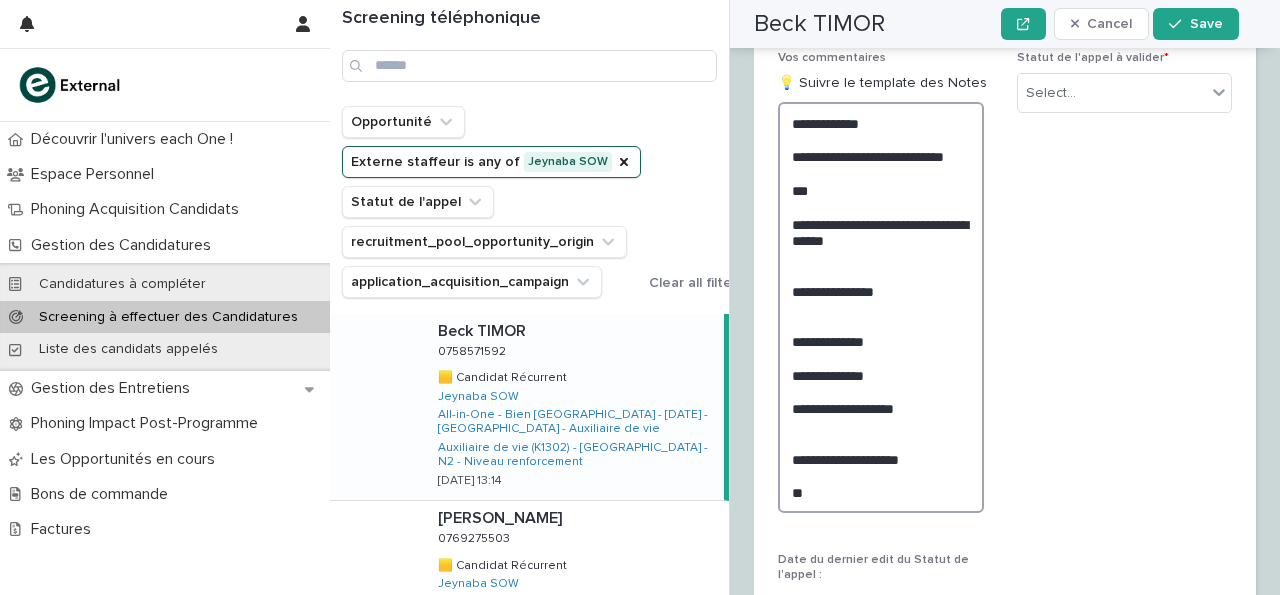 scroll, scrollTop: 3622, scrollLeft: 0, axis: vertical 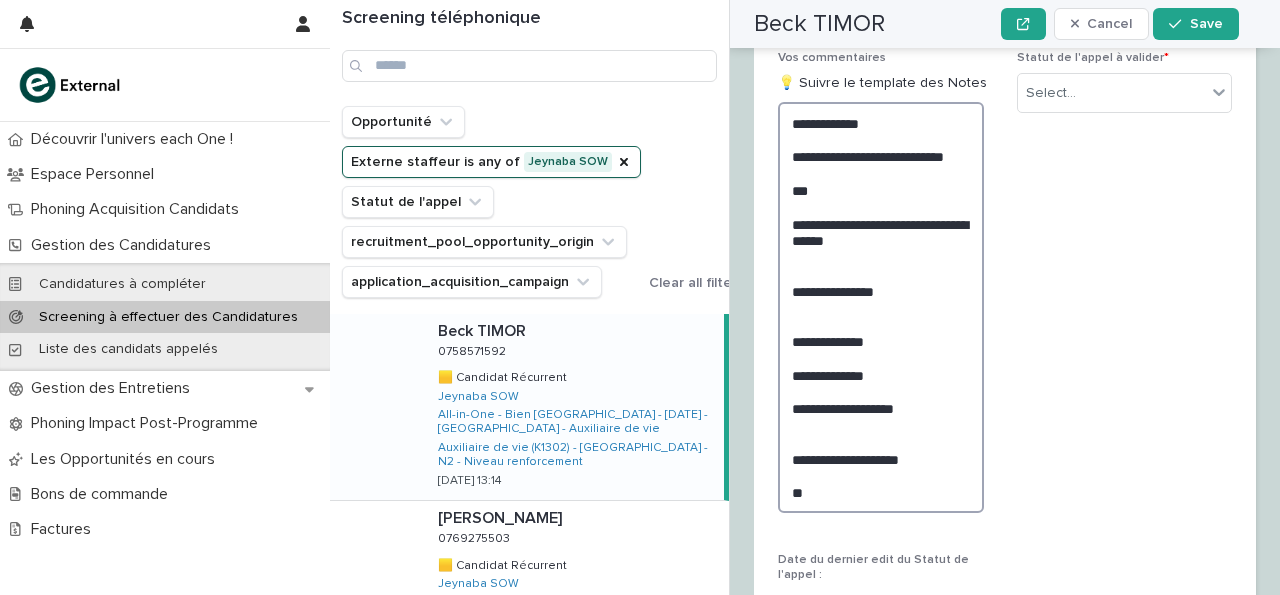 click on "**********" at bounding box center [881, 307] 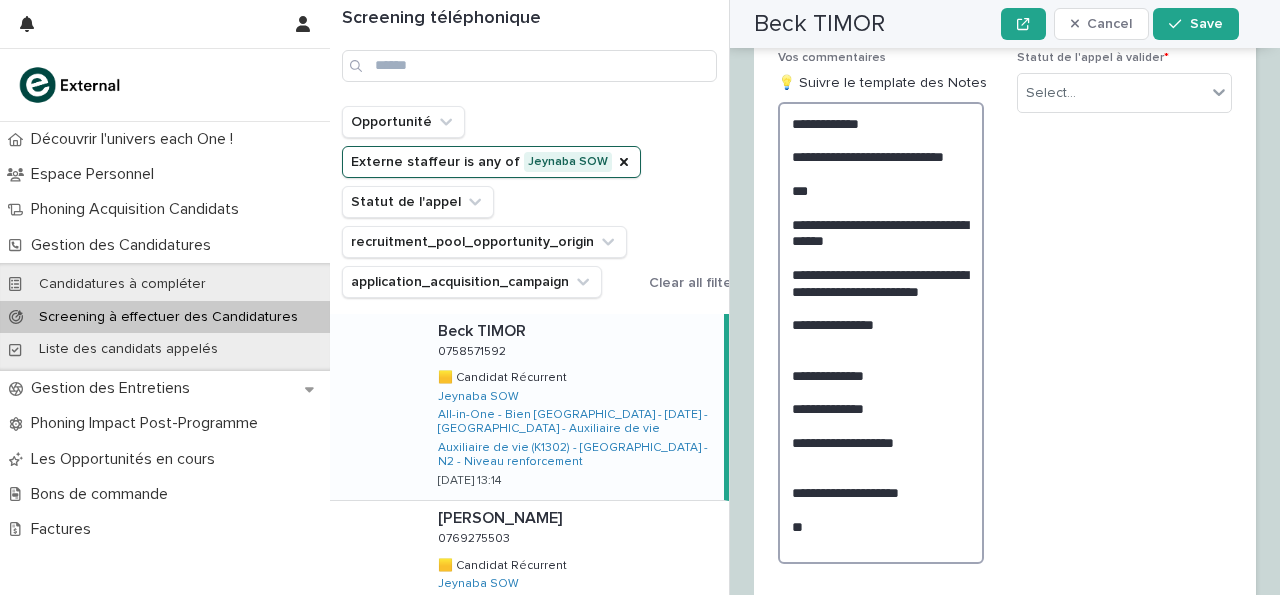 scroll, scrollTop: 3622, scrollLeft: 0, axis: vertical 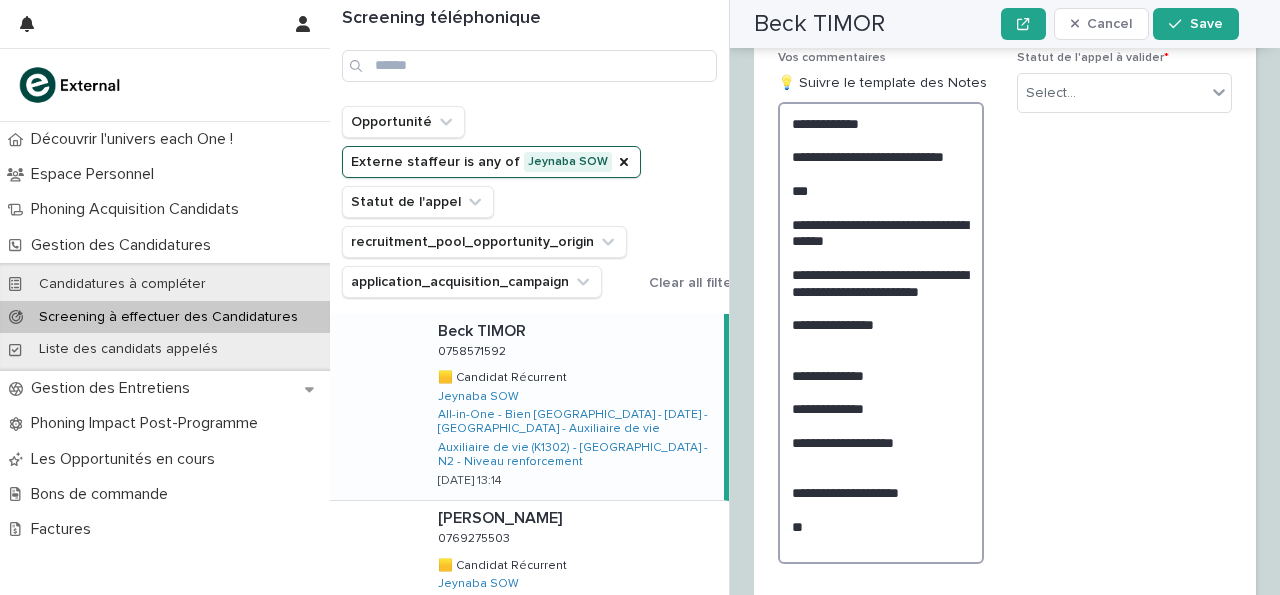 click on "**********" at bounding box center [881, 333] 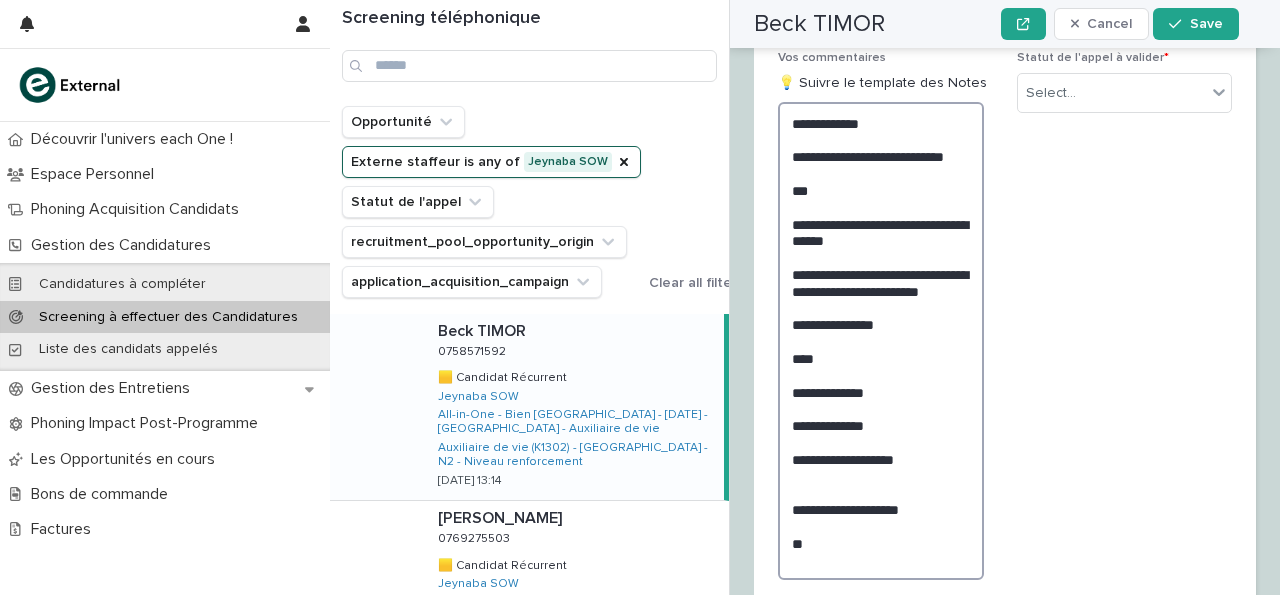 scroll, scrollTop: 3622, scrollLeft: 0, axis: vertical 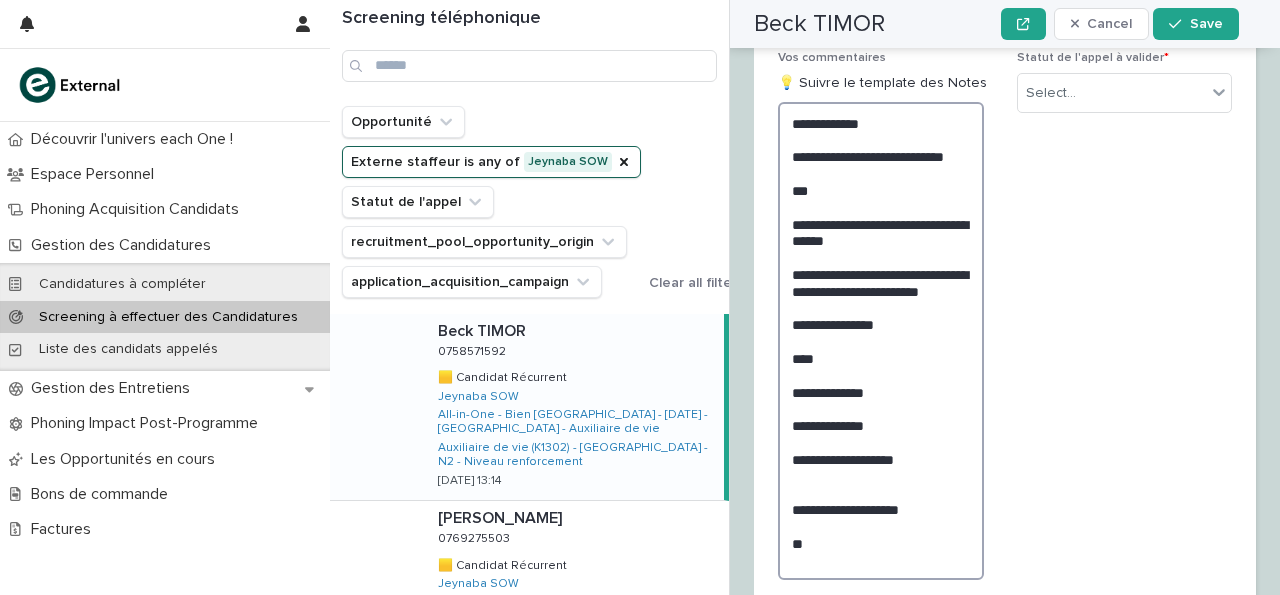 click on "**********" at bounding box center [881, 341] 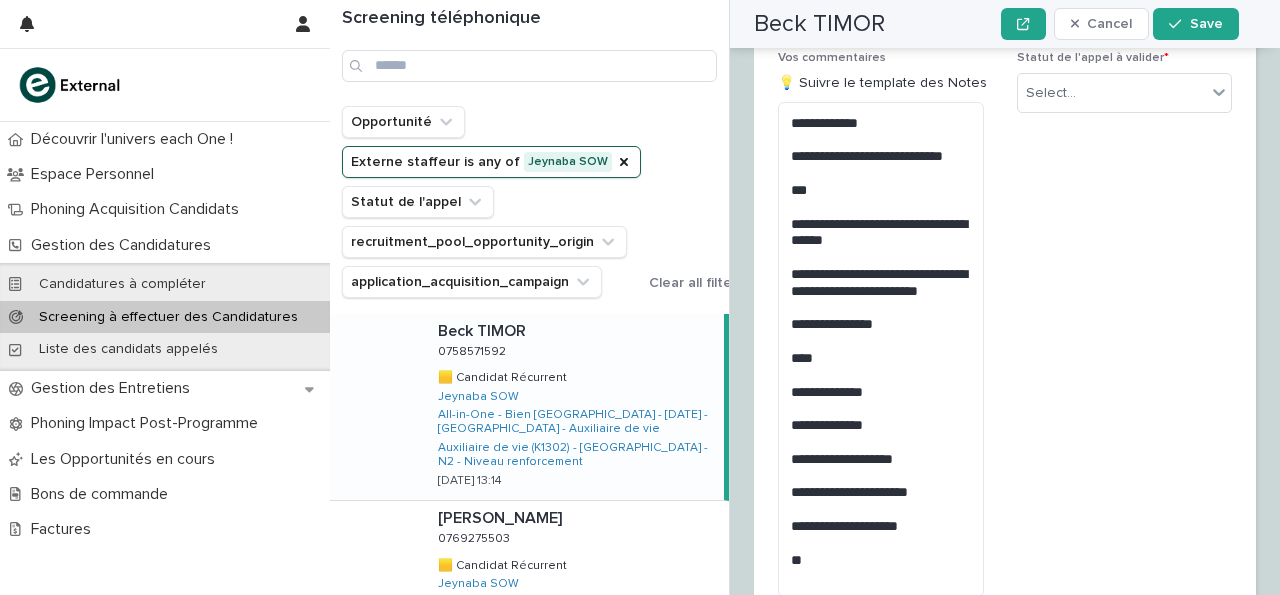 scroll, scrollTop: 3622, scrollLeft: 0, axis: vertical 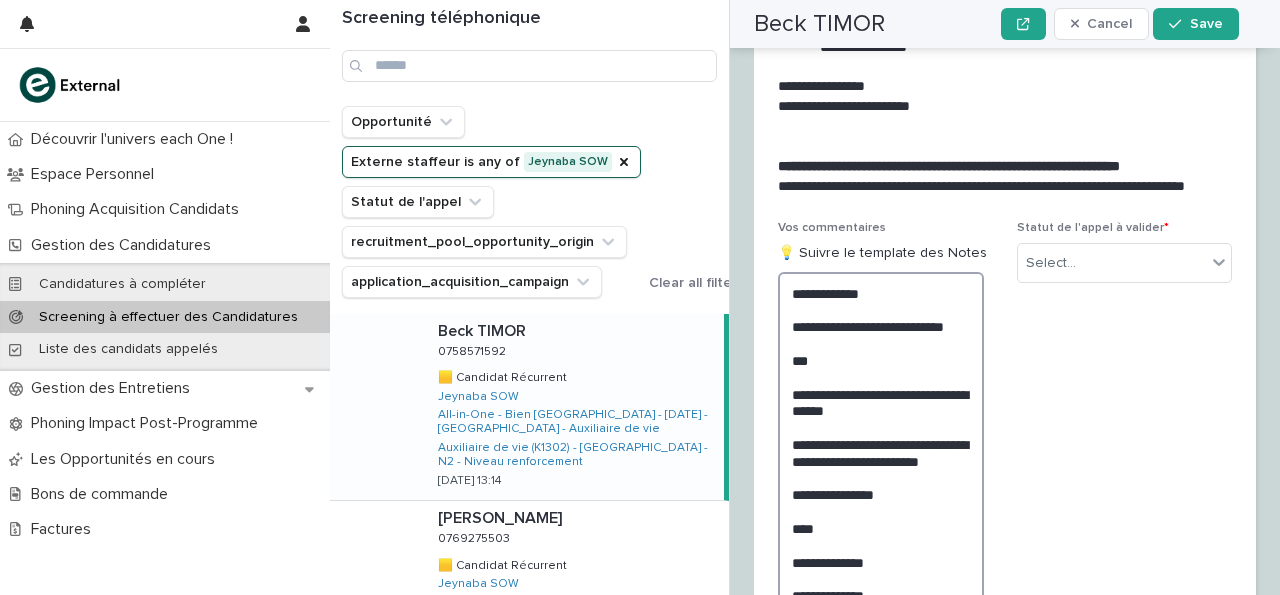 click on "**********" at bounding box center (881, 519) 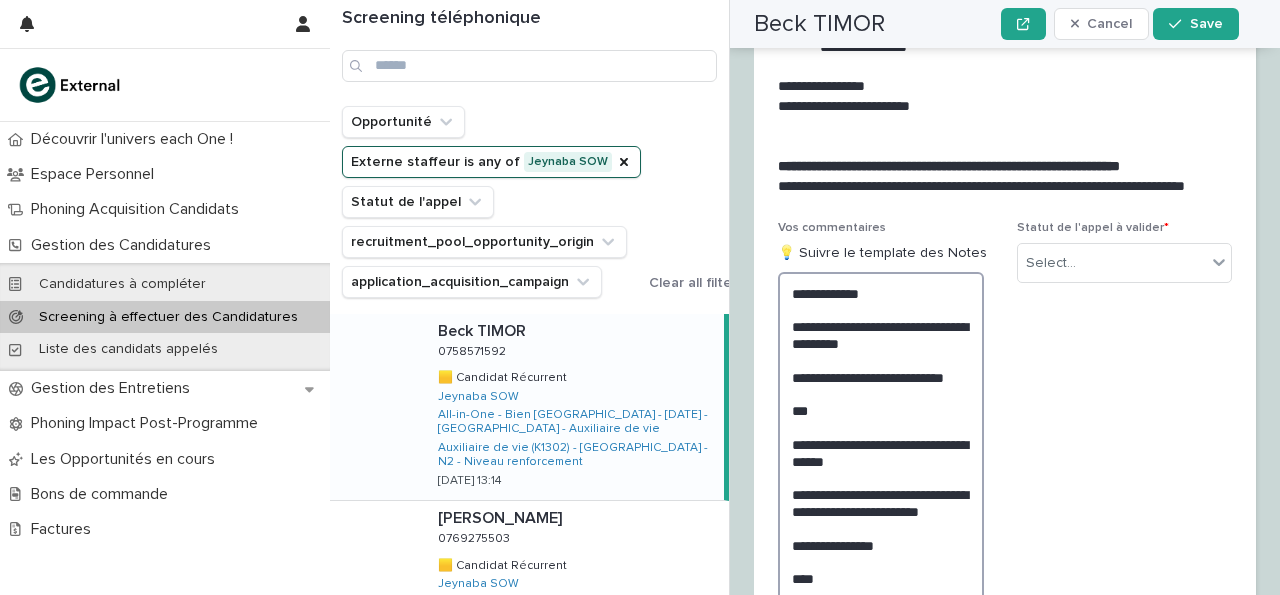scroll, scrollTop: 3452, scrollLeft: 0, axis: vertical 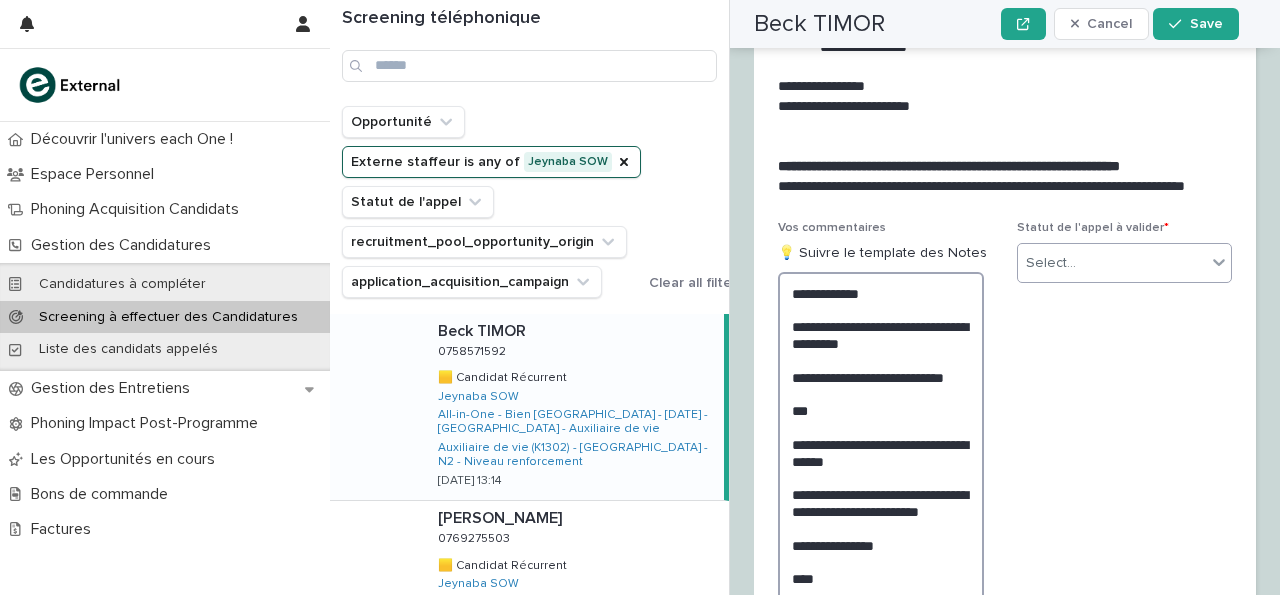 type on "**********" 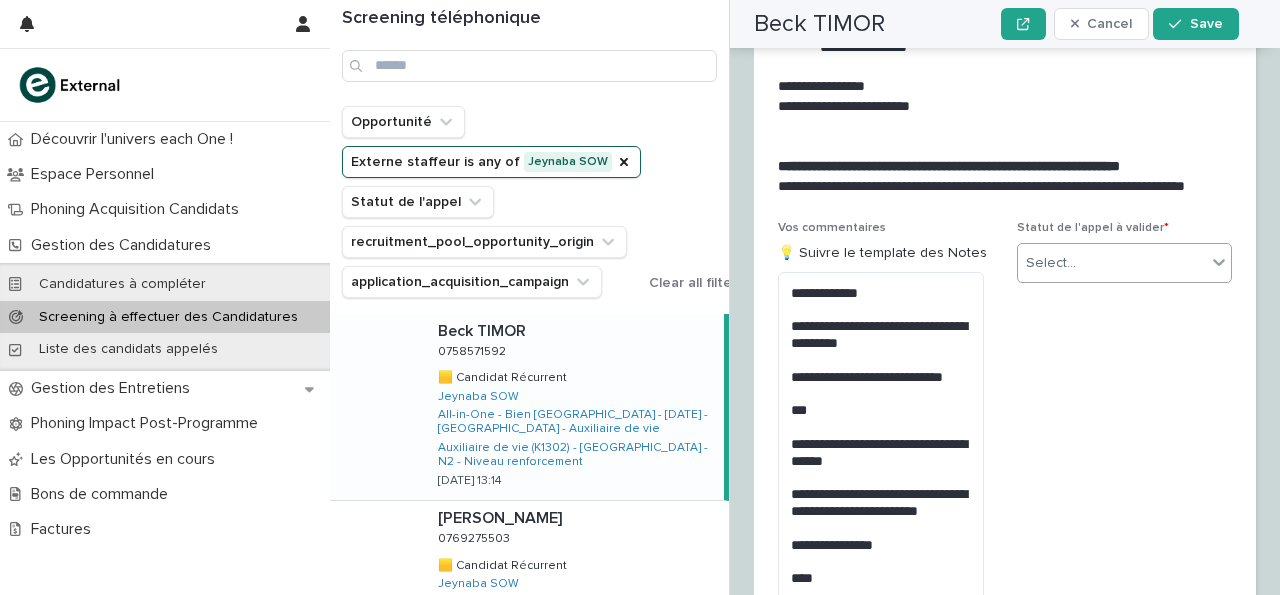 click at bounding box center [1079, 263] 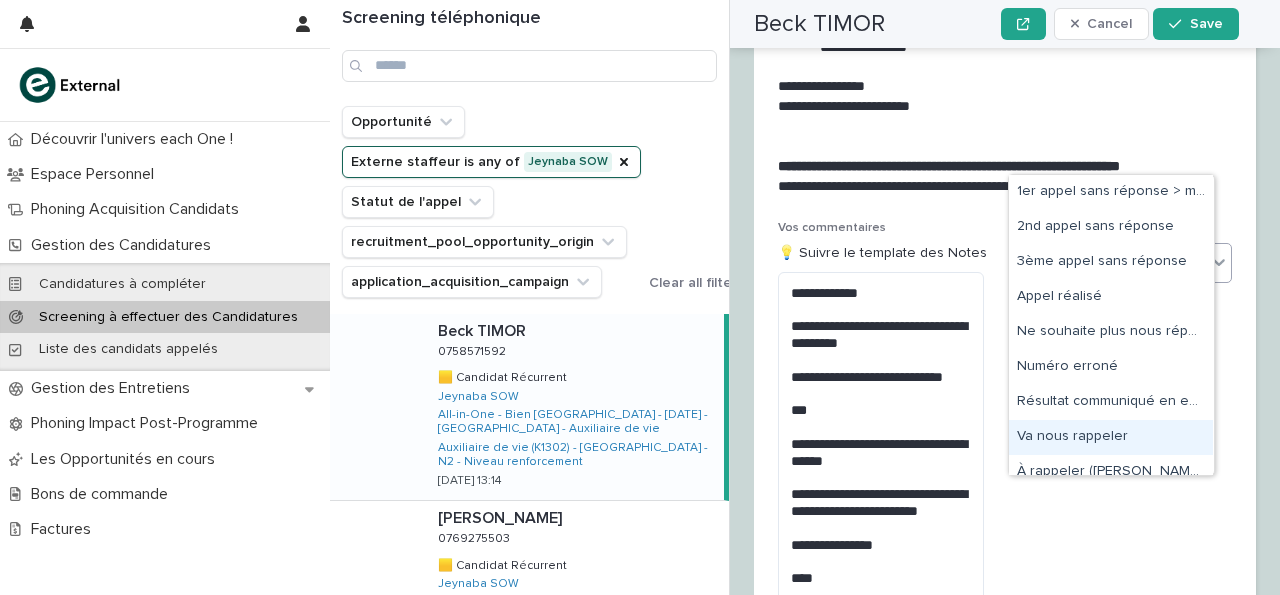scroll, scrollTop: 15, scrollLeft: 0, axis: vertical 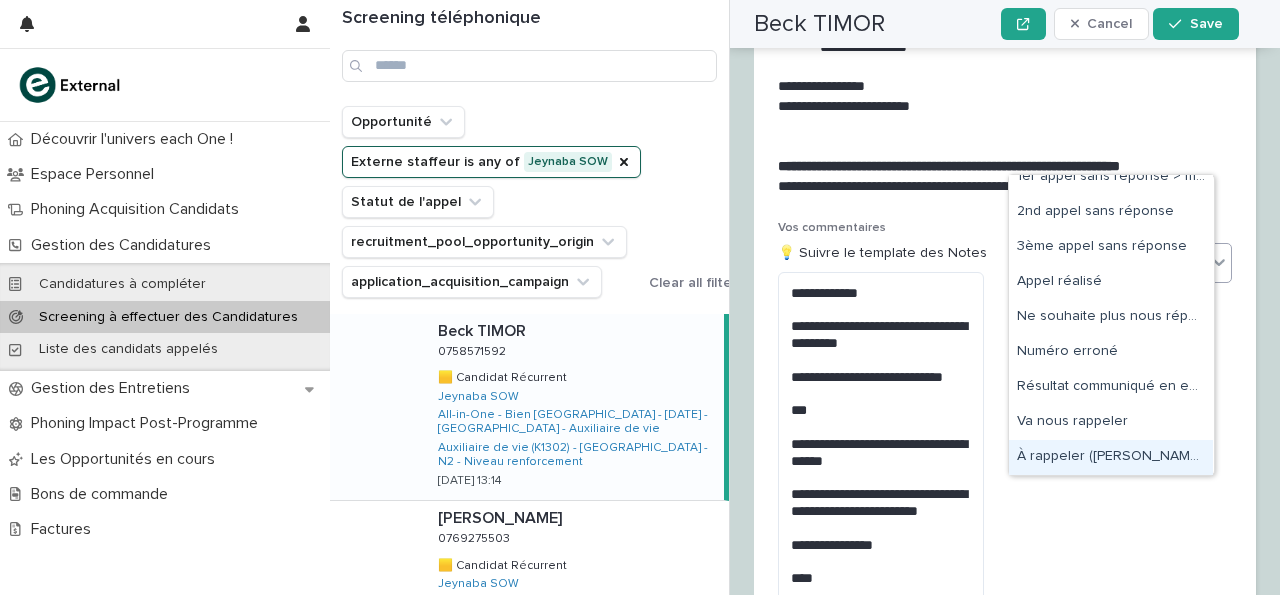 click on "À rappeler ([PERSON_NAME] en commentaire)" at bounding box center [1111, 457] 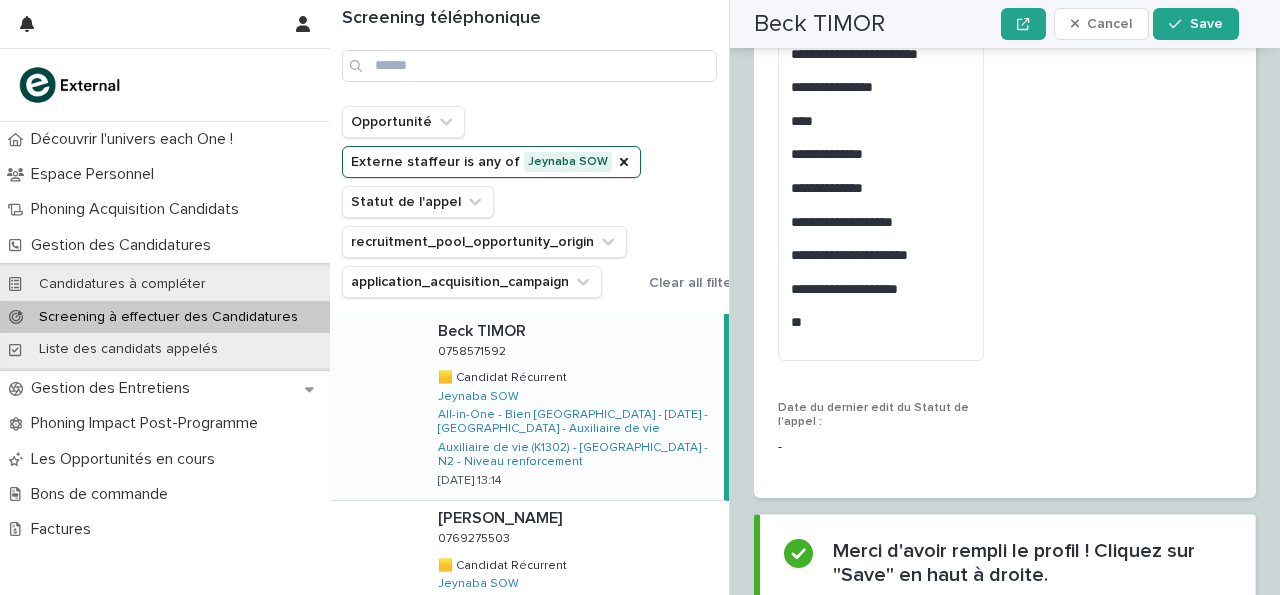 scroll, scrollTop: 3973, scrollLeft: 0, axis: vertical 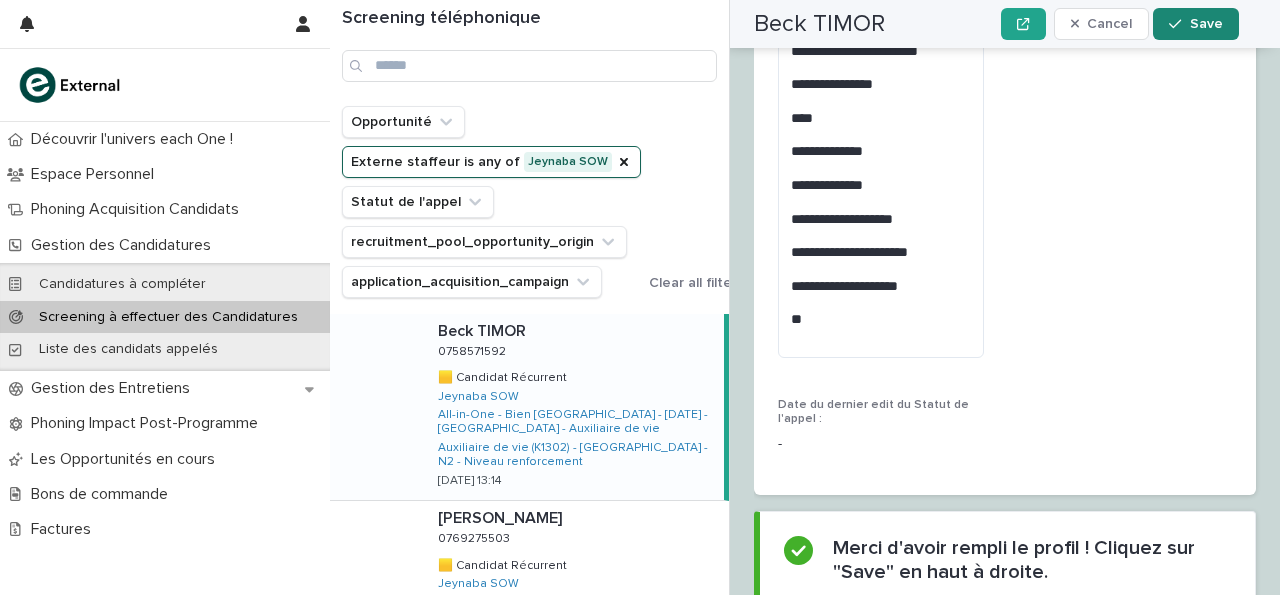 click 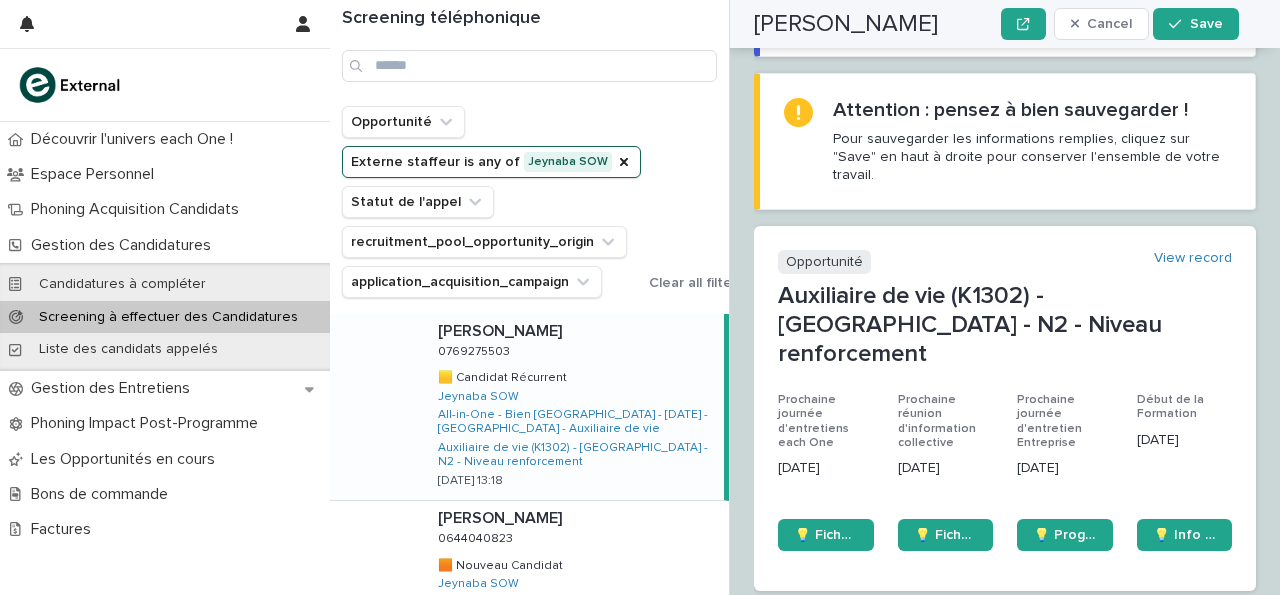 scroll, scrollTop: 0, scrollLeft: 0, axis: both 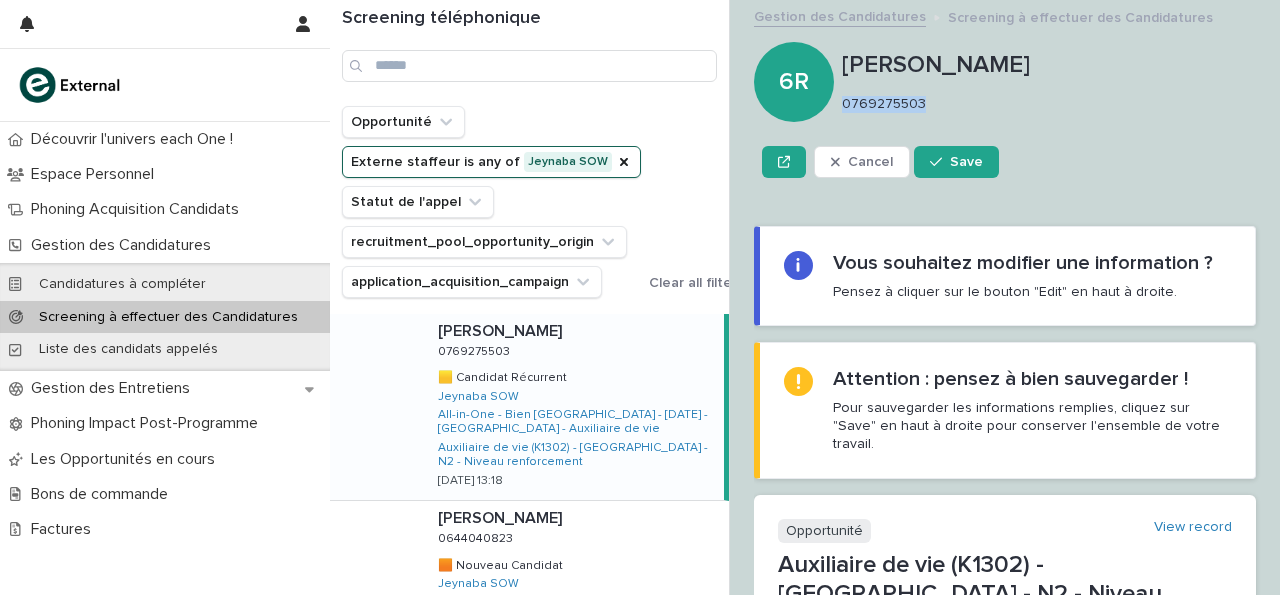 drag, startPoint x: 844, startPoint y: 107, endPoint x: 960, endPoint y: 111, distance: 116.06895 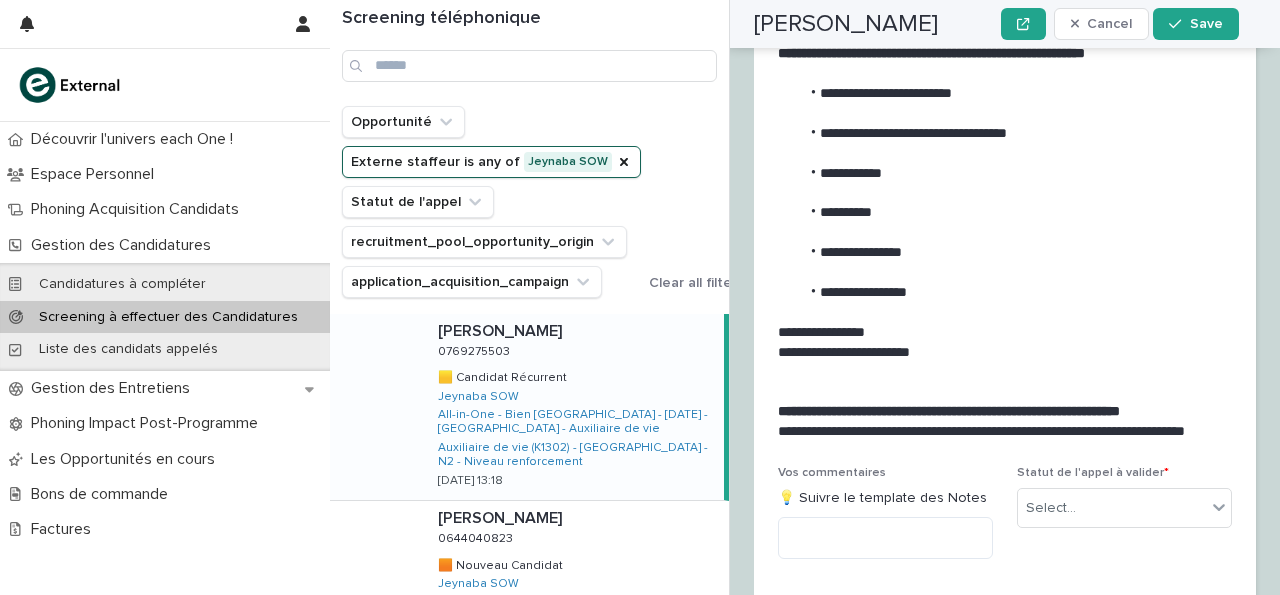 scroll, scrollTop: 3149, scrollLeft: 0, axis: vertical 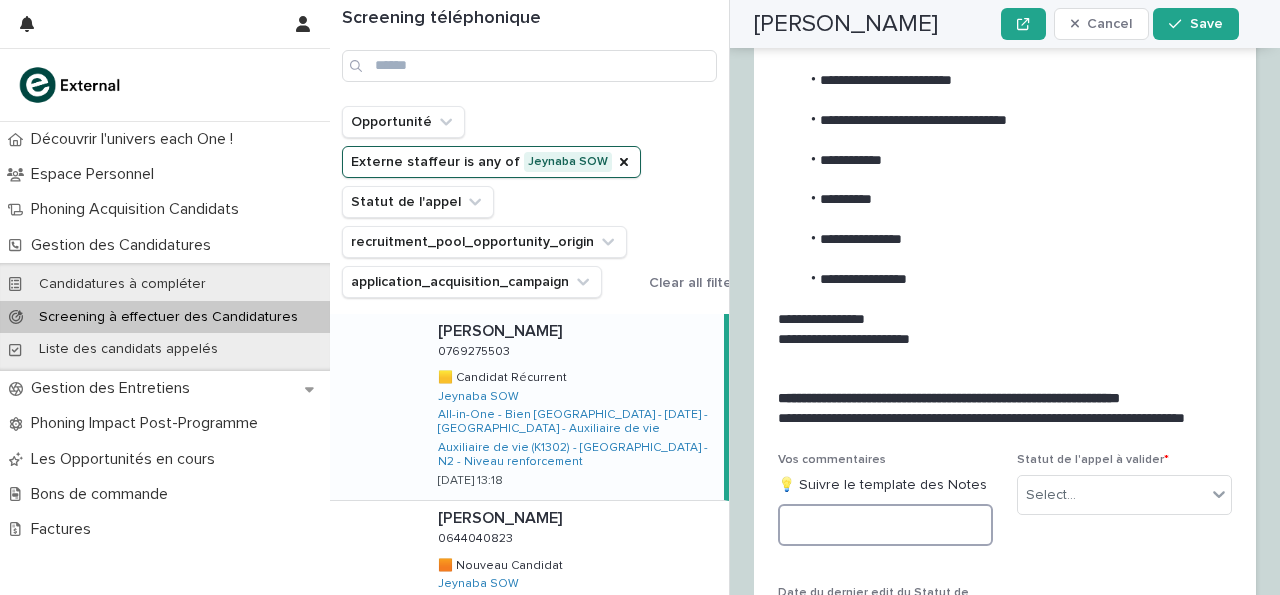 click at bounding box center (885, 525) 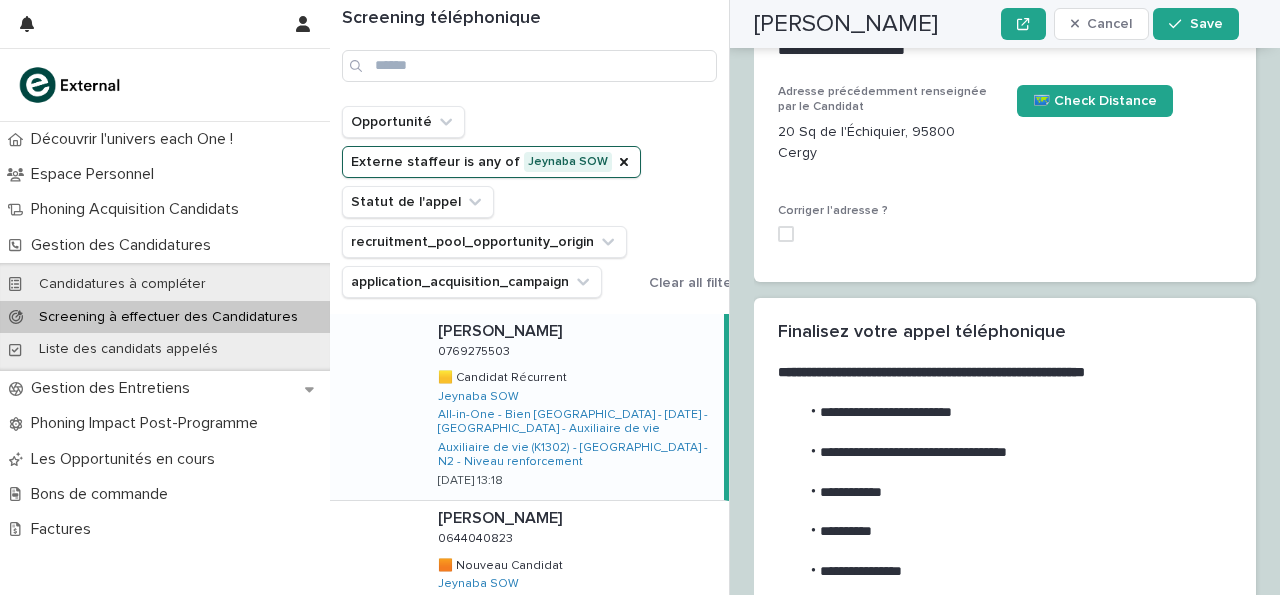 scroll, scrollTop: 2815, scrollLeft: 0, axis: vertical 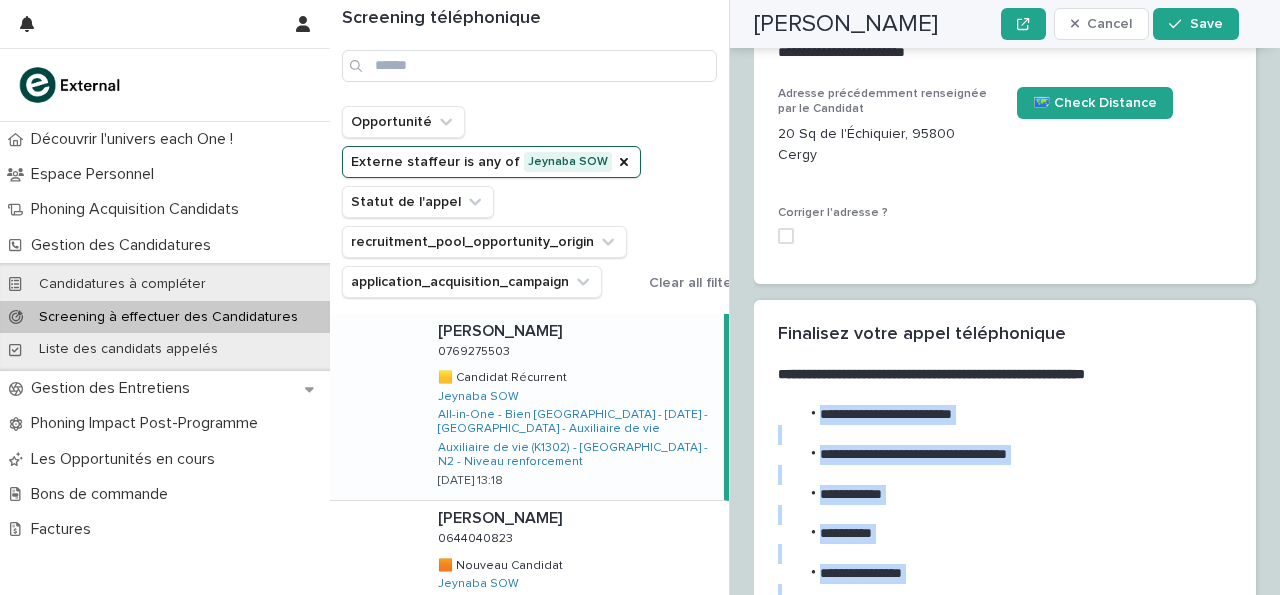 drag, startPoint x: 819, startPoint y: 269, endPoint x: 929, endPoint y: 471, distance: 230.0087 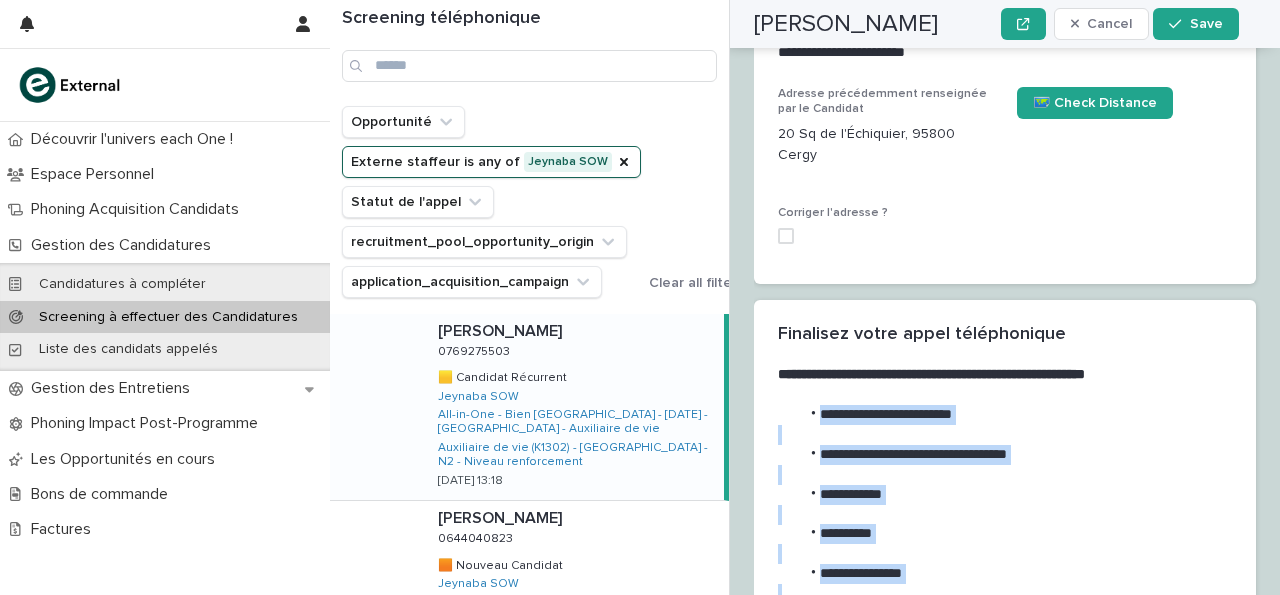 copy on "**********" 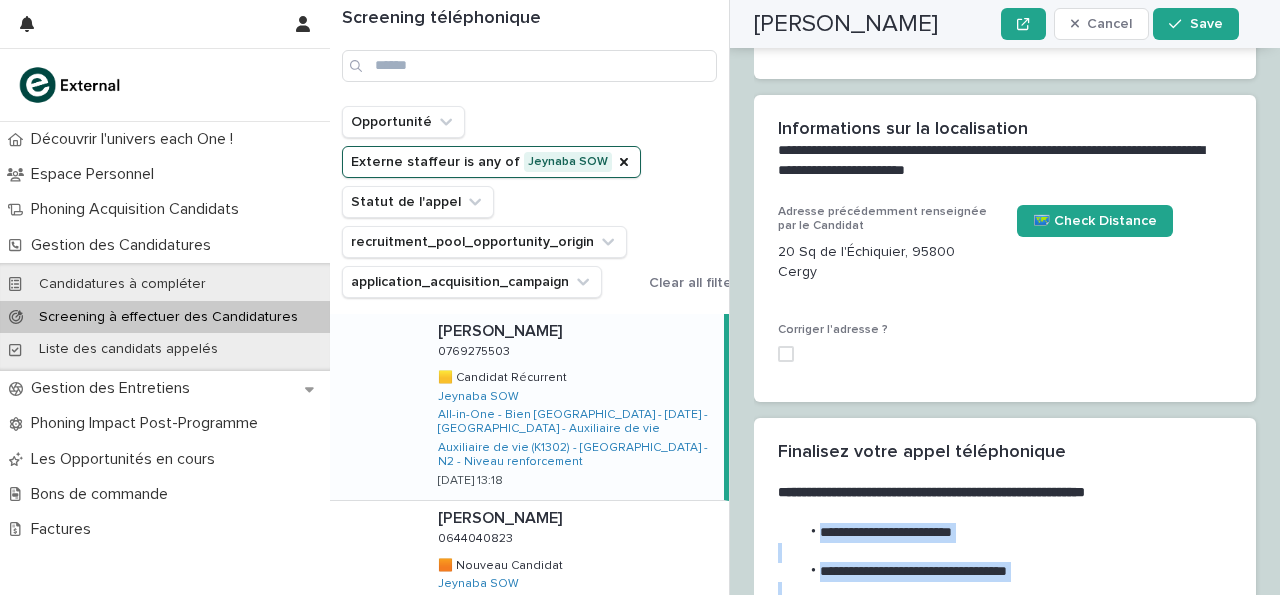 scroll, scrollTop: 2933, scrollLeft: 0, axis: vertical 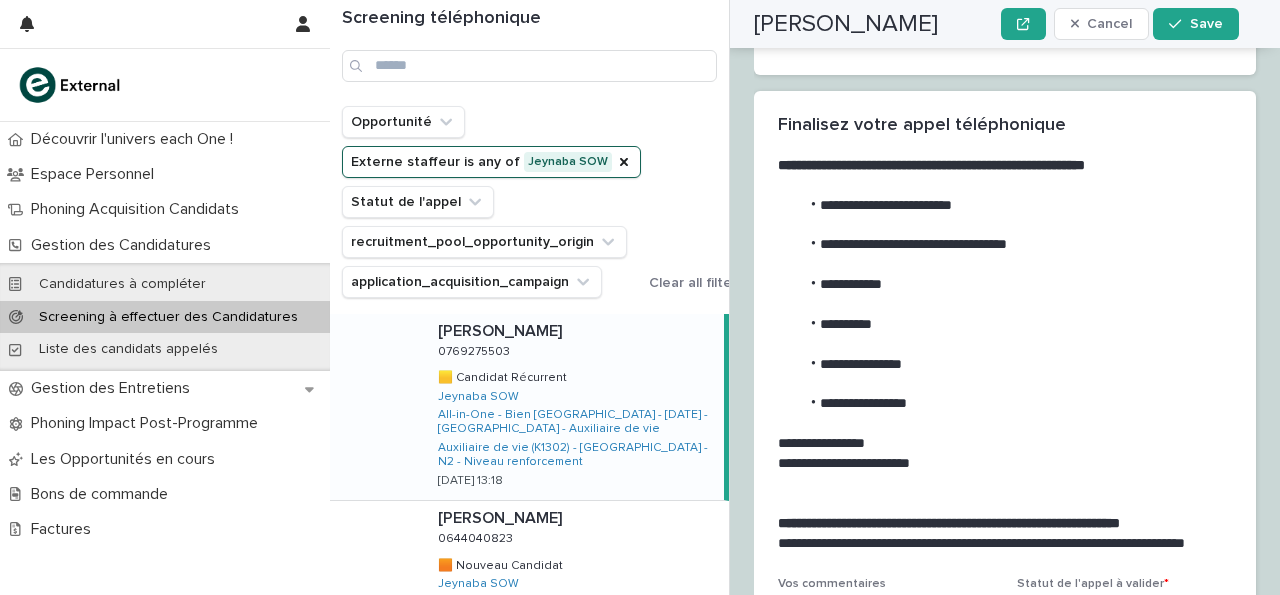 click on "**********" at bounding box center [881, 667] 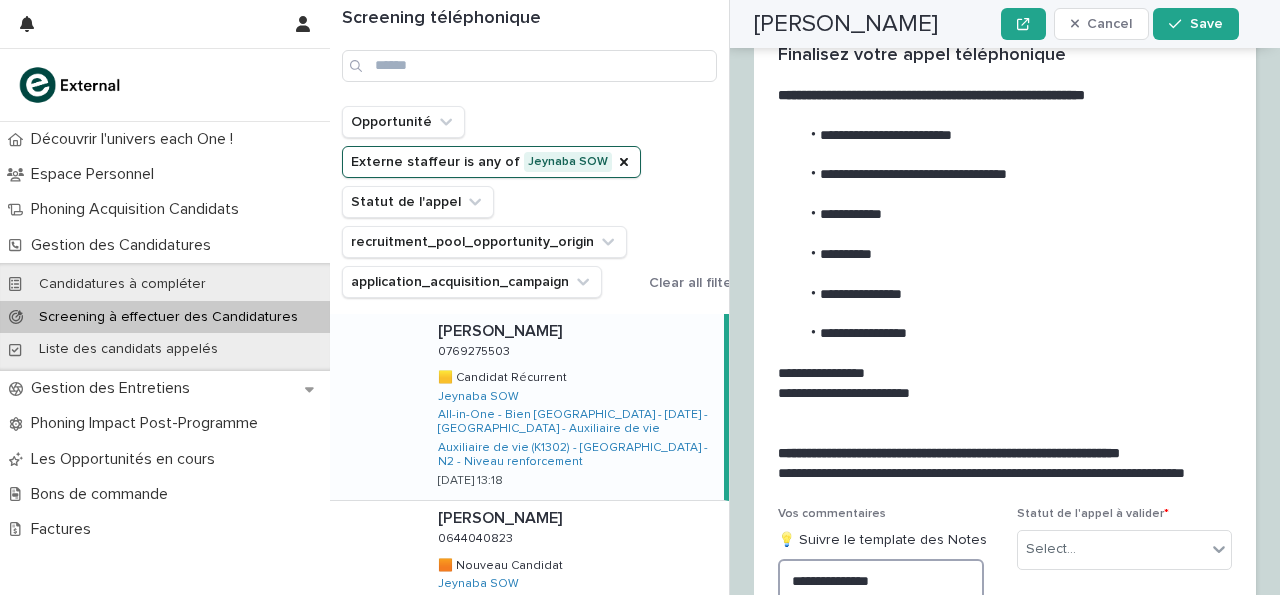 scroll, scrollTop: 3016, scrollLeft: 0, axis: vertical 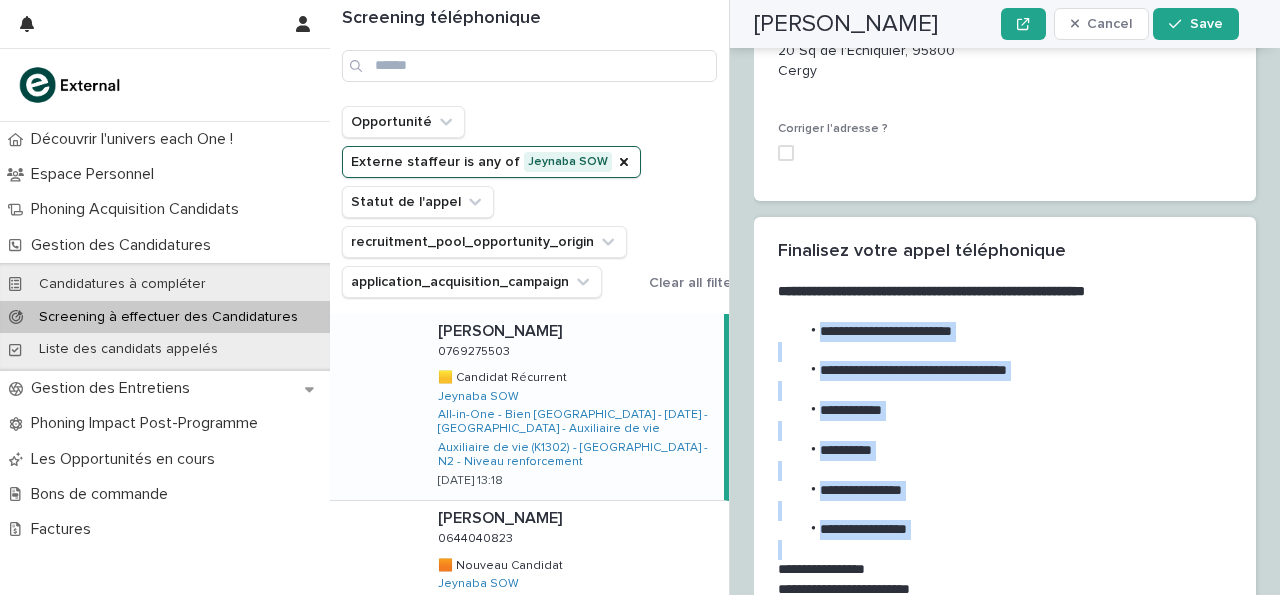 drag, startPoint x: 821, startPoint y: 183, endPoint x: 948, endPoint y: 405, distance: 255.75966 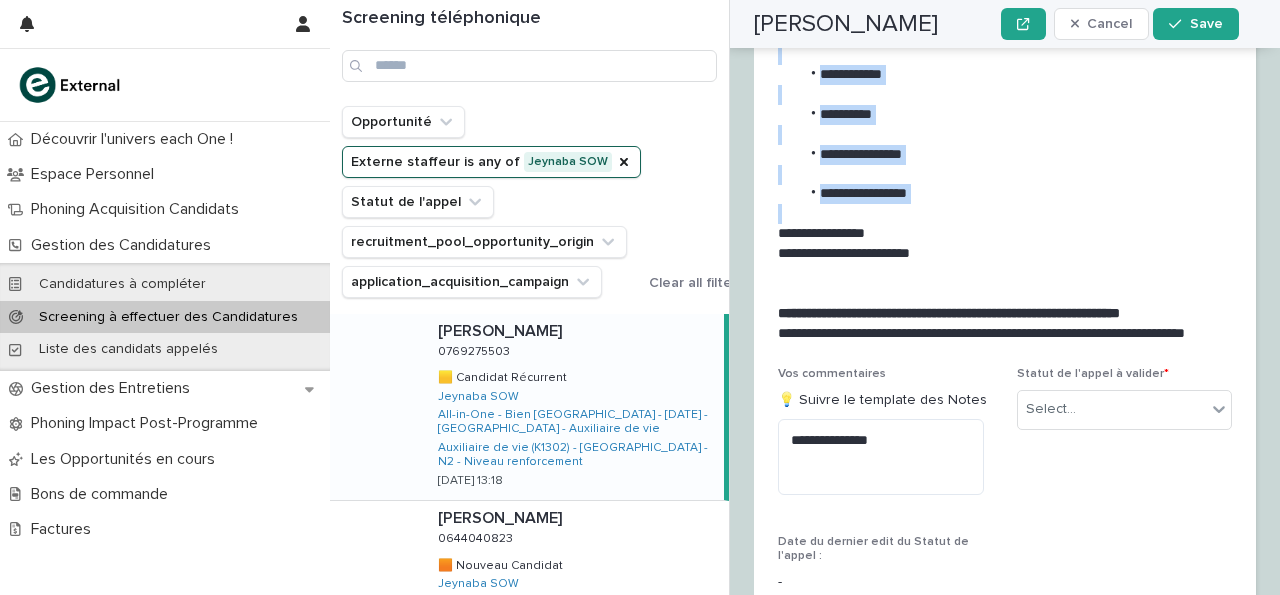 scroll, scrollTop: 3400, scrollLeft: 0, axis: vertical 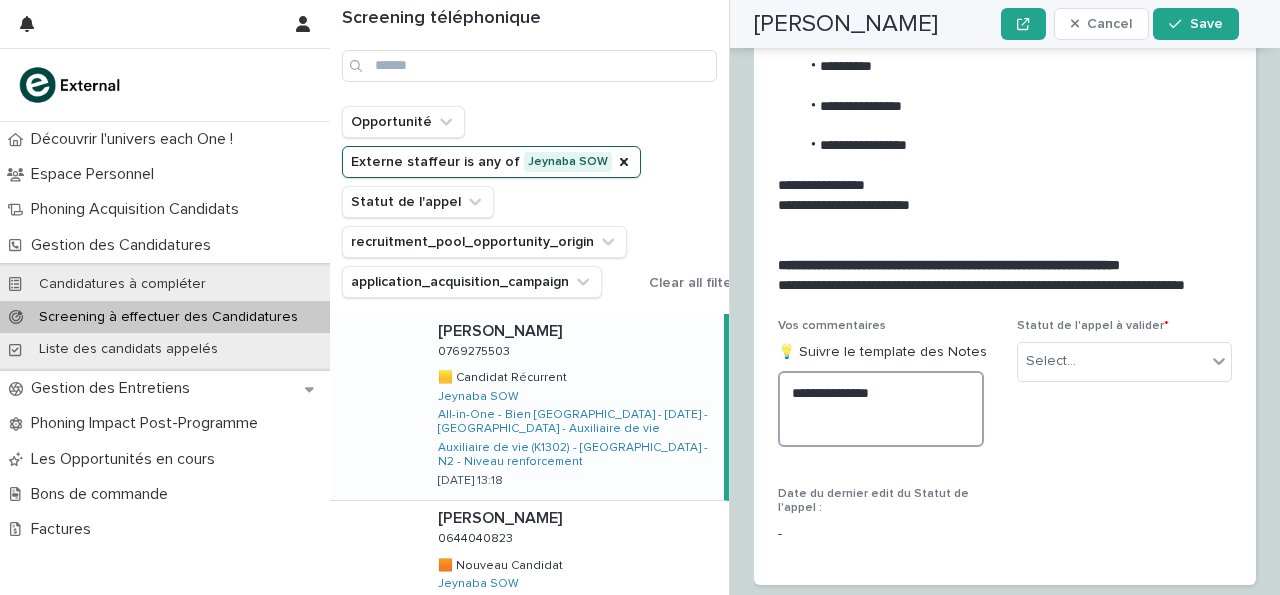 click on "**********" at bounding box center [881, 409] 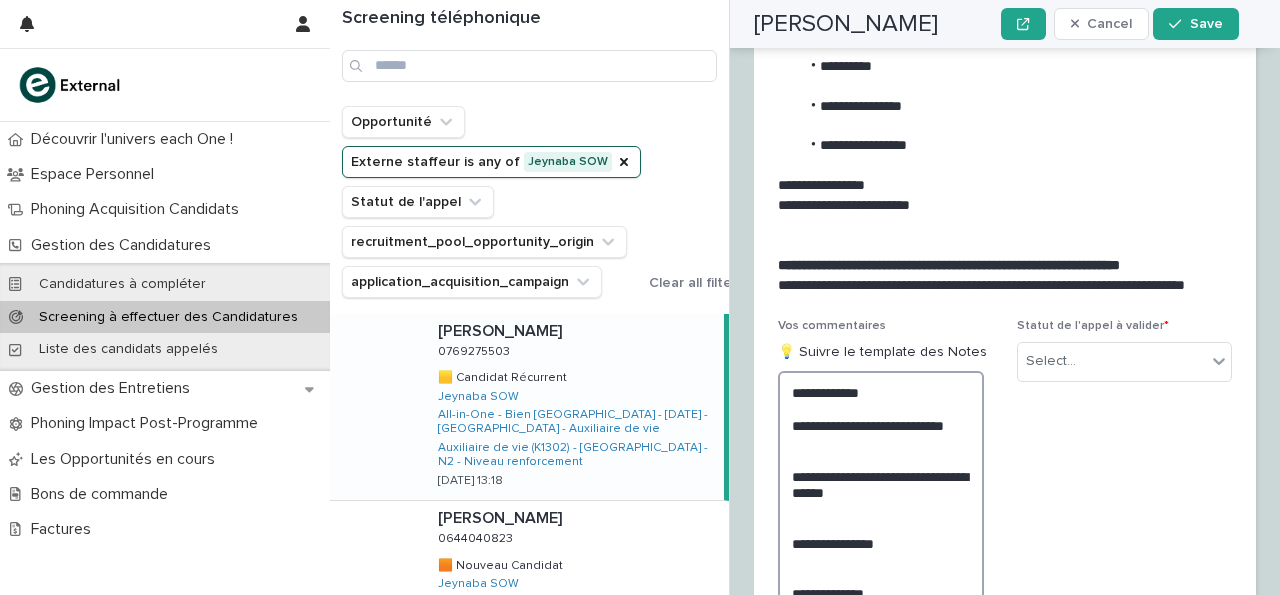 scroll, scrollTop: 3414, scrollLeft: 0, axis: vertical 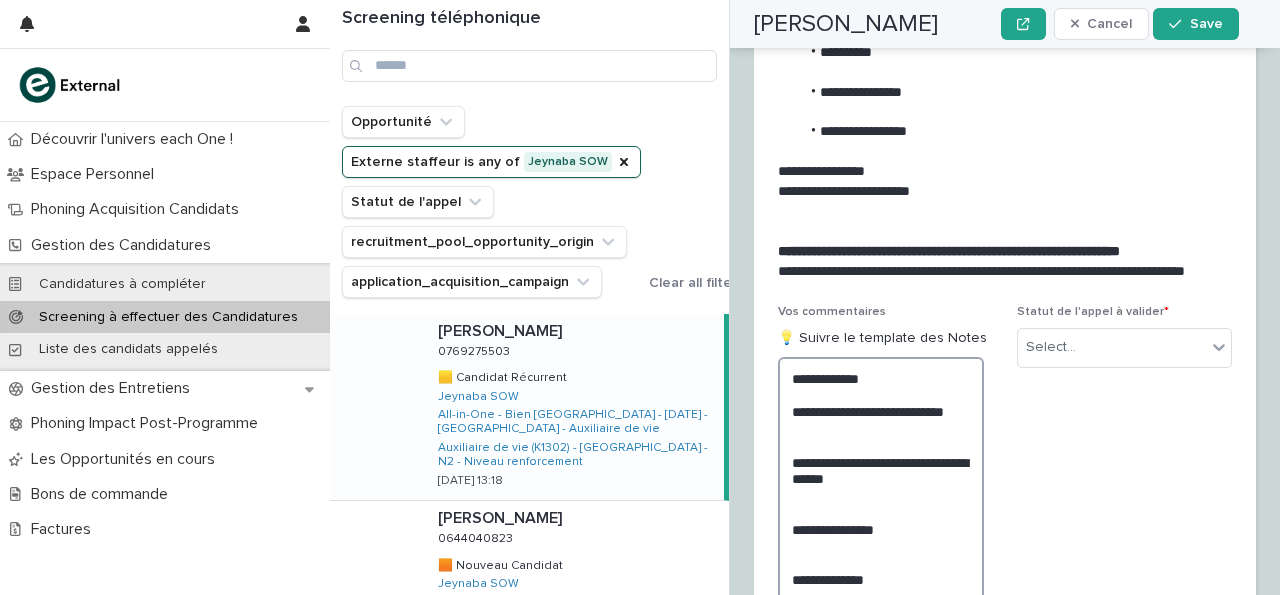 click on "**********" at bounding box center [881, 554] 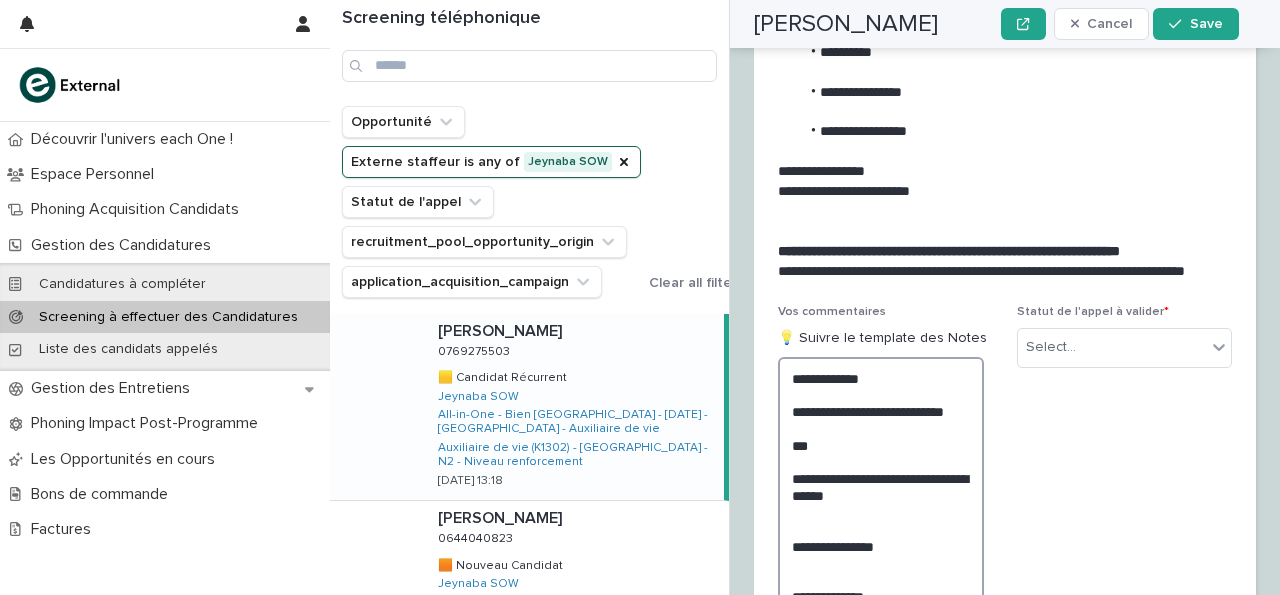 click on "**********" at bounding box center (881, 563) 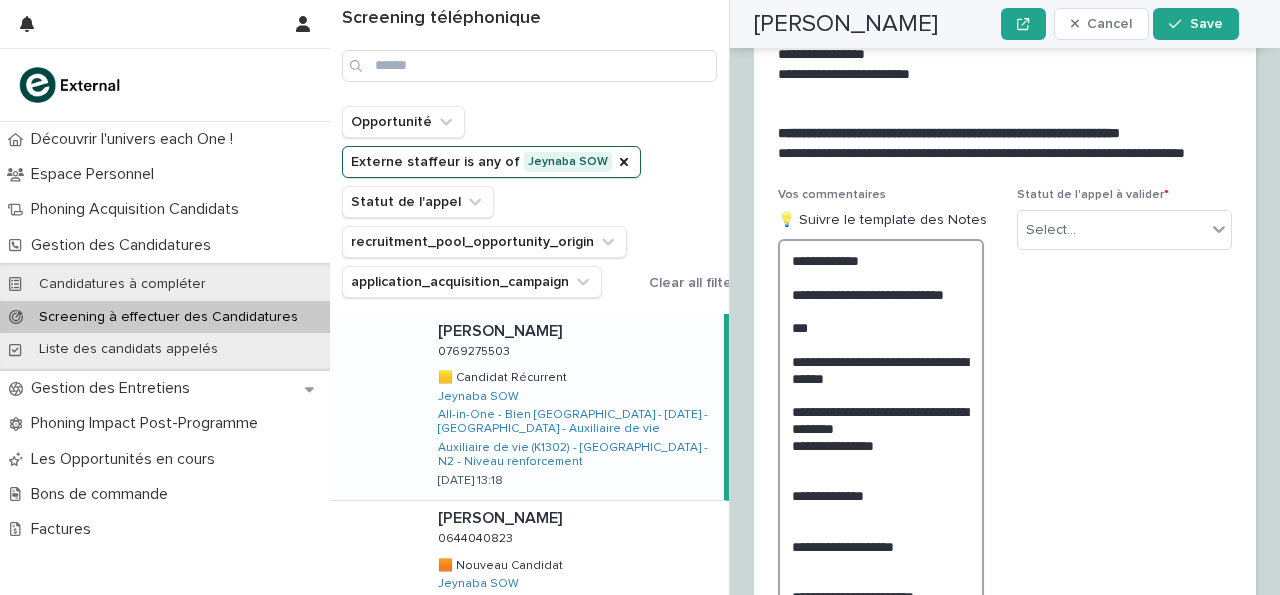scroll, scrollTop: 3296, scrollLeft: 0, axis: vertical 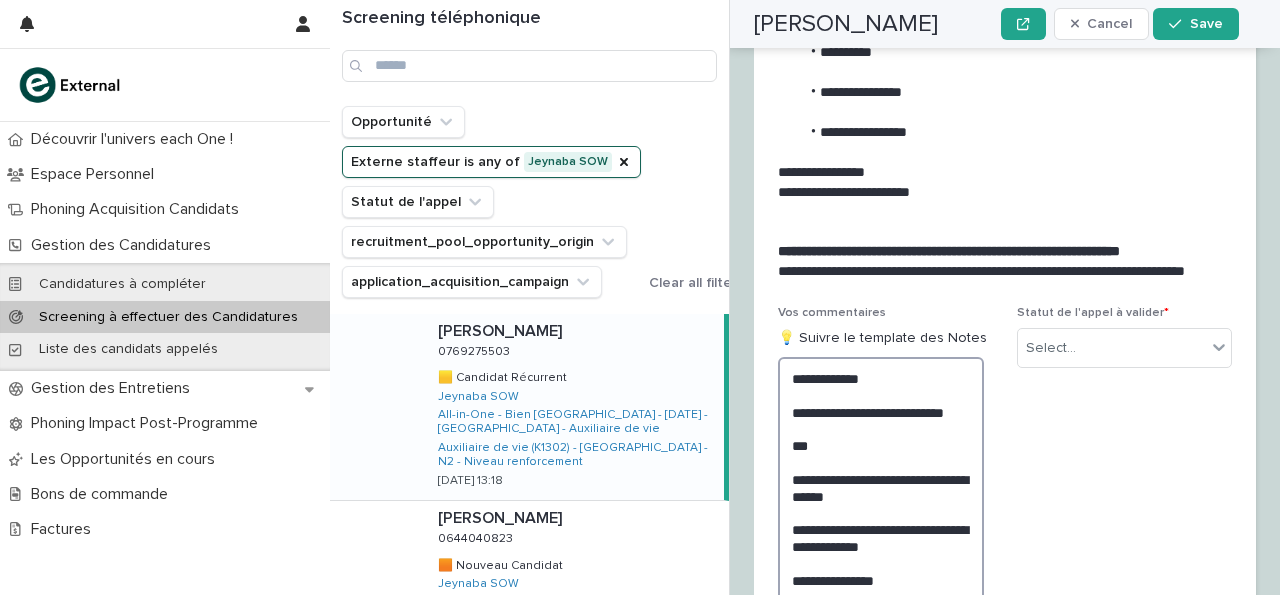 click on "**********" at bounding box center (881, 579) 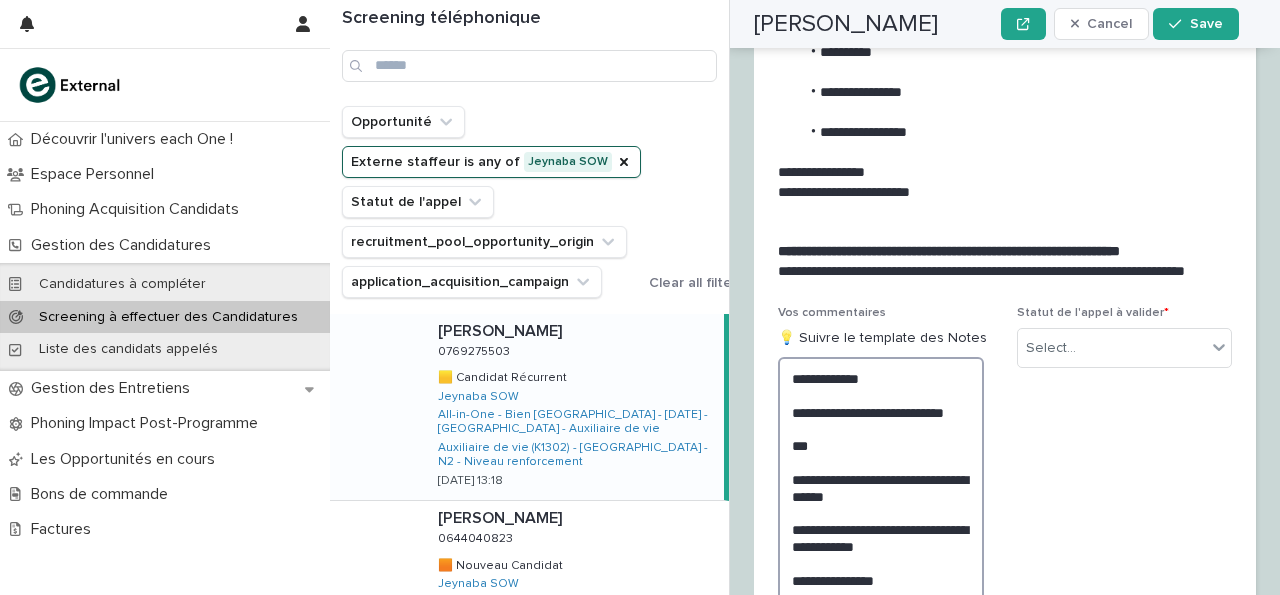 scroll, scrollTop: 3409, scrollLeft: 0, axis: vertical 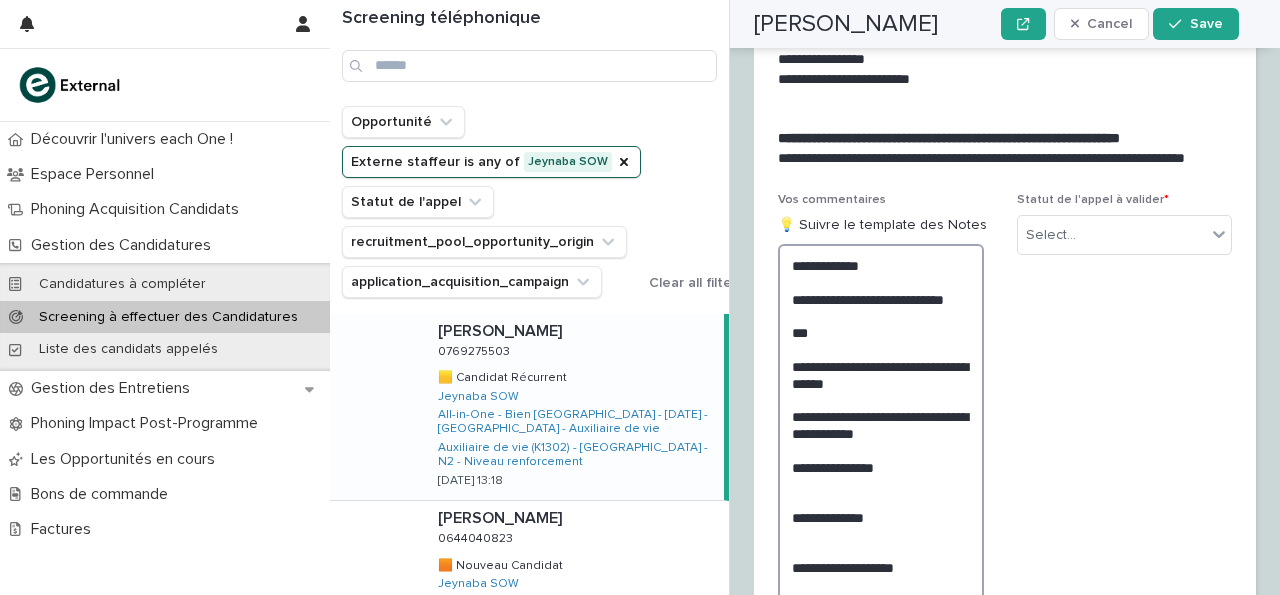 click on "**********" at bounding box center [881, 466] 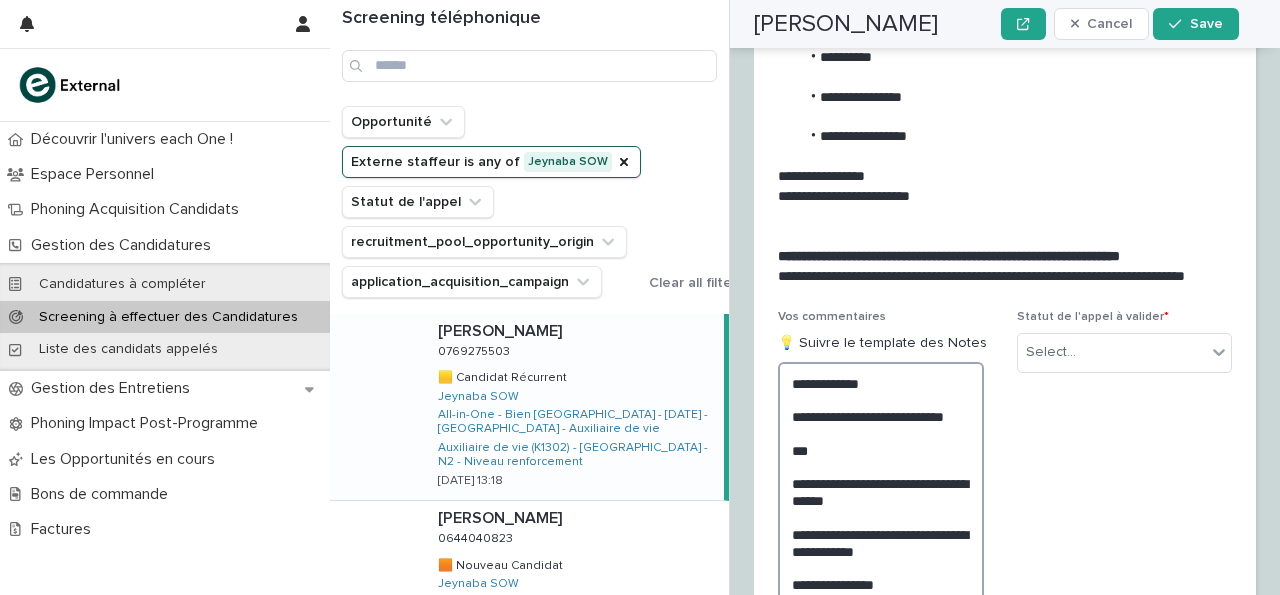 scroll, scrollTop: 3527, scrollLeft: 0, axis: vertical 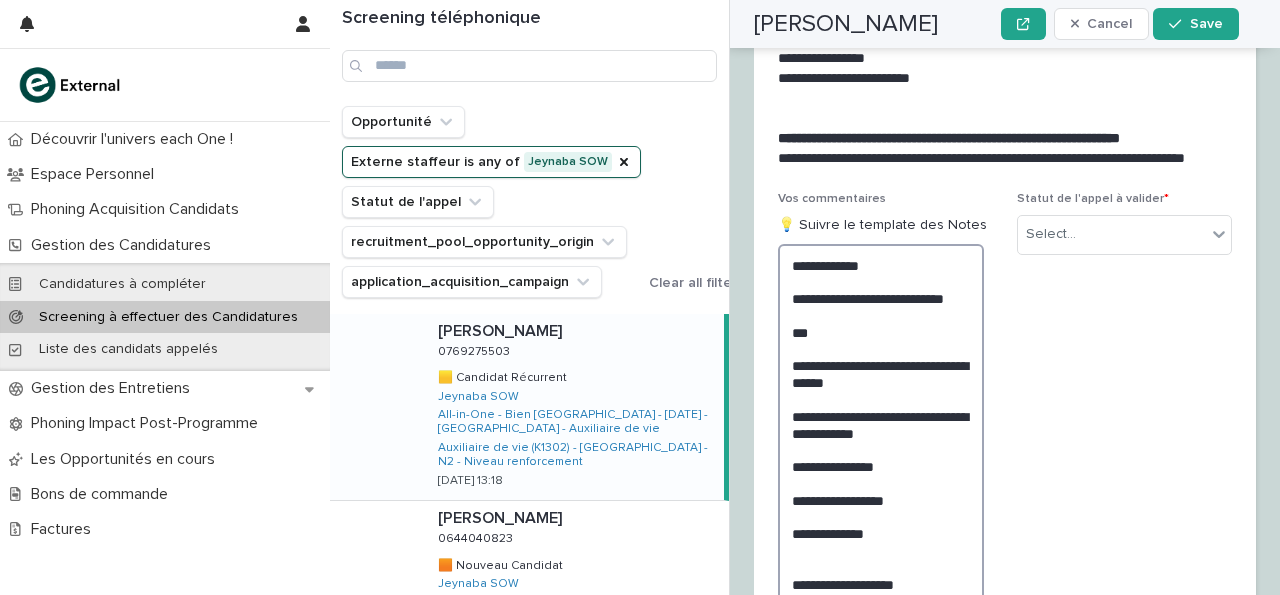click on "**********" at bounding box center [881, 475] 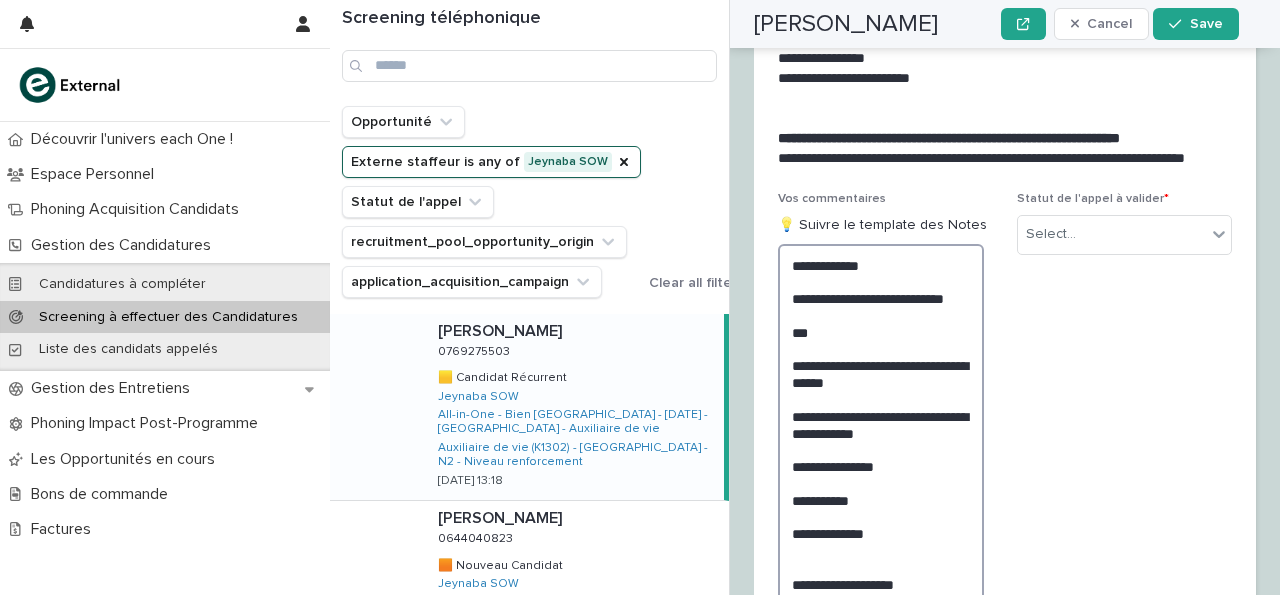 scroll, scrollTop: 3527, scrollLeft: 0, axis: vertical 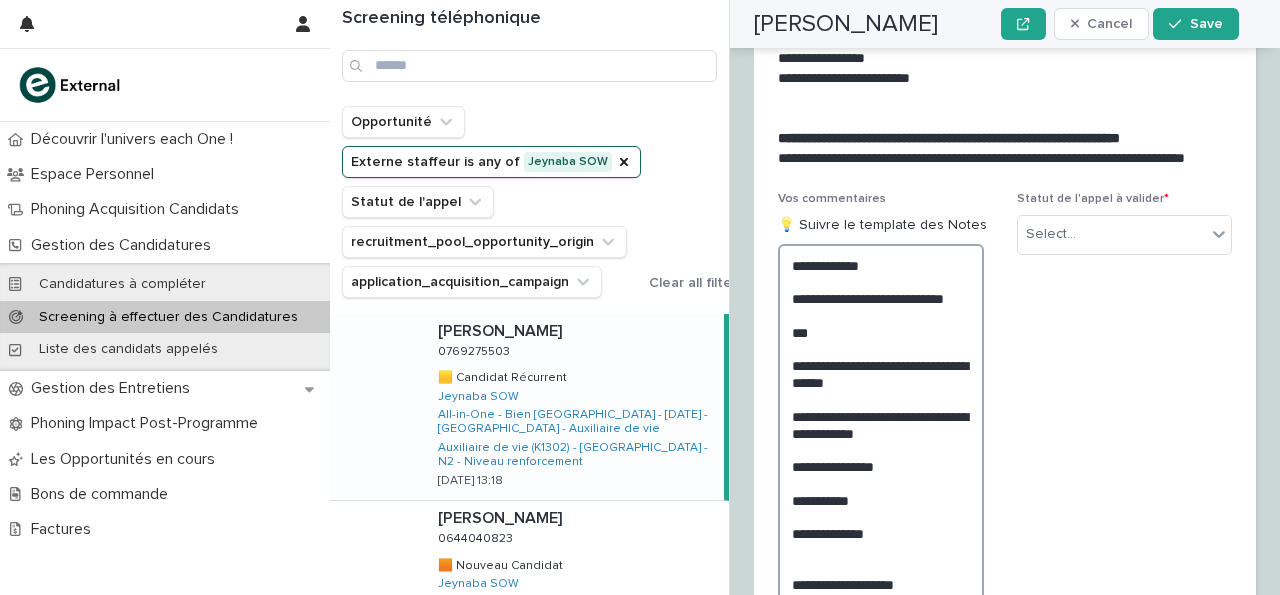 click on "**********" at bounding box center [881, 475] 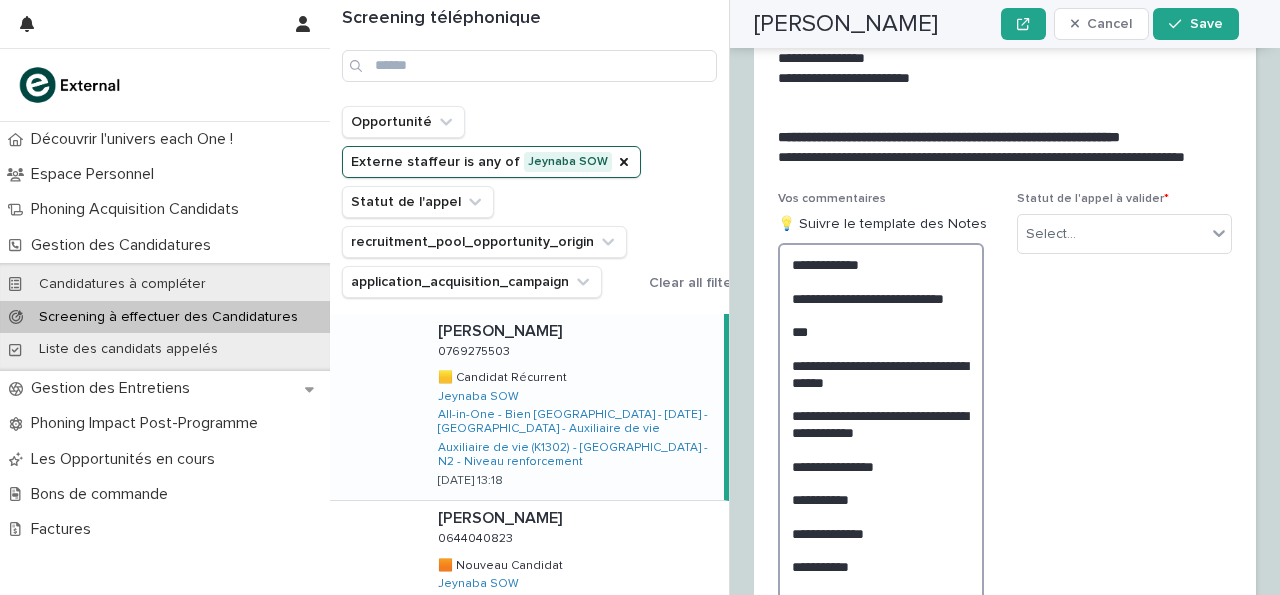 scroll, scrollTop: 3410, scrollLeft: 0, axis: vertical 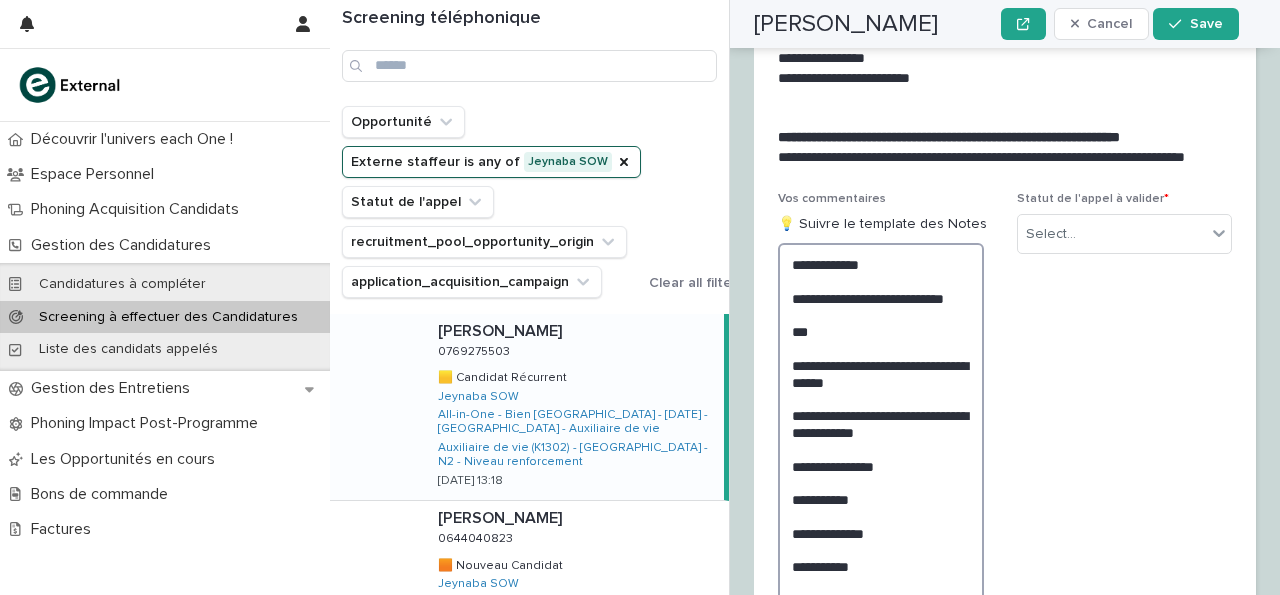 click on "**********" at bounding box center (881, 482) 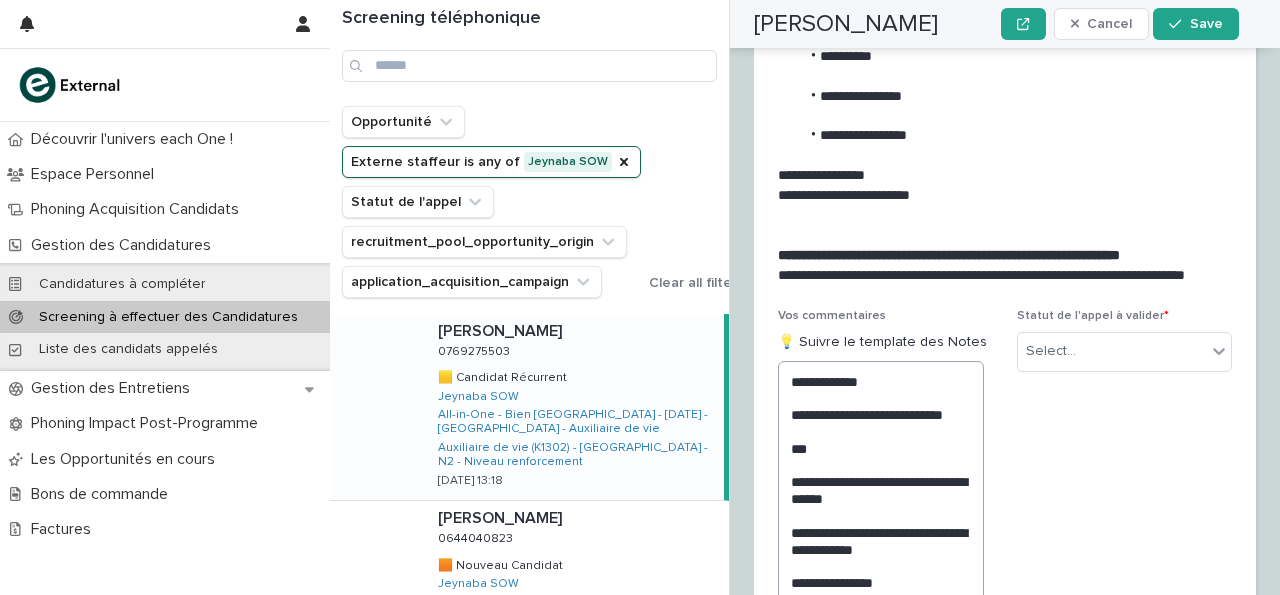 scroll, scrollTop: 3528, scrollLeft: 0, axis: vertical 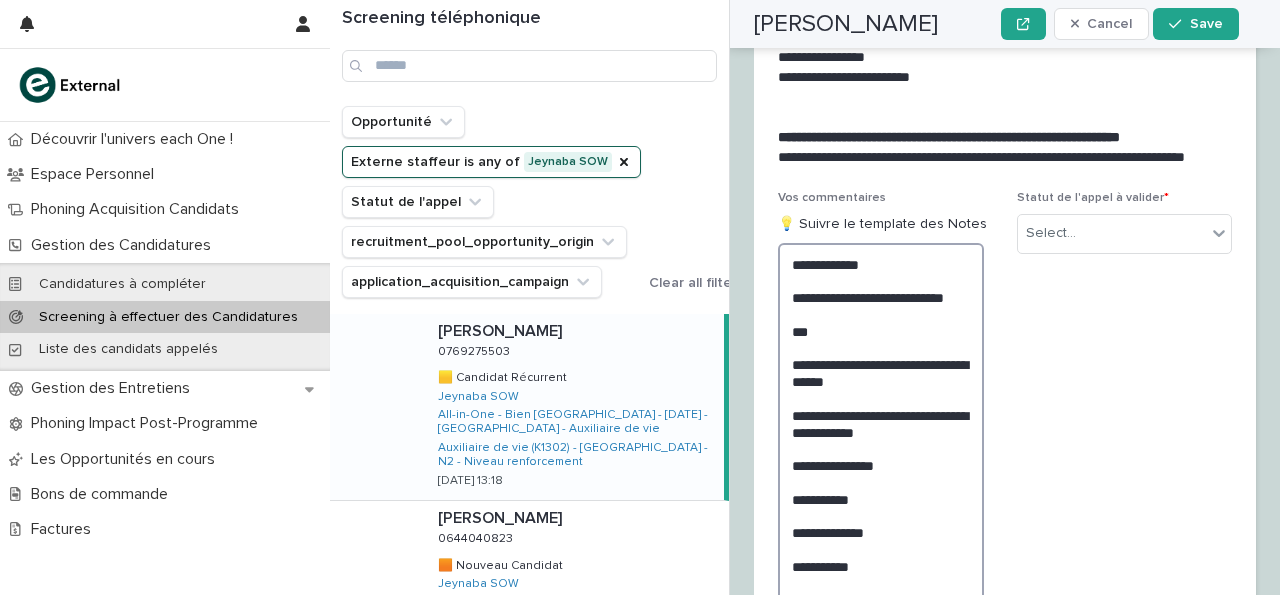 click on "**********" at bounding box center (881, 490) 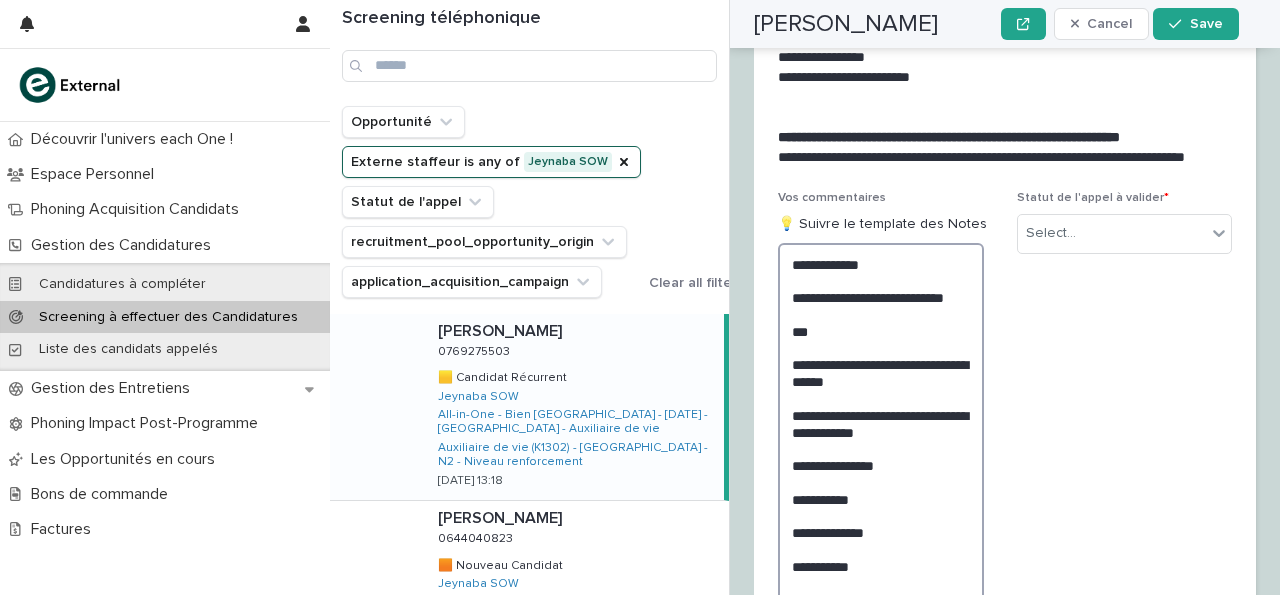 scroll, scrollTop: 3528, scrollLeft: 0, axis: vertical 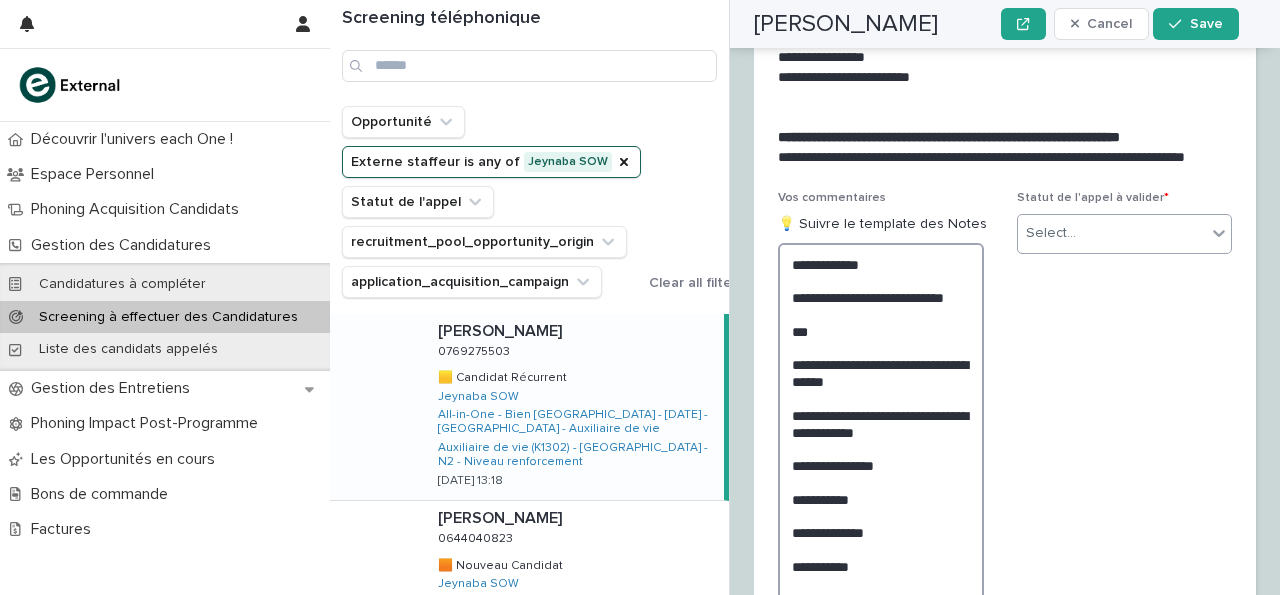 type on "**********" 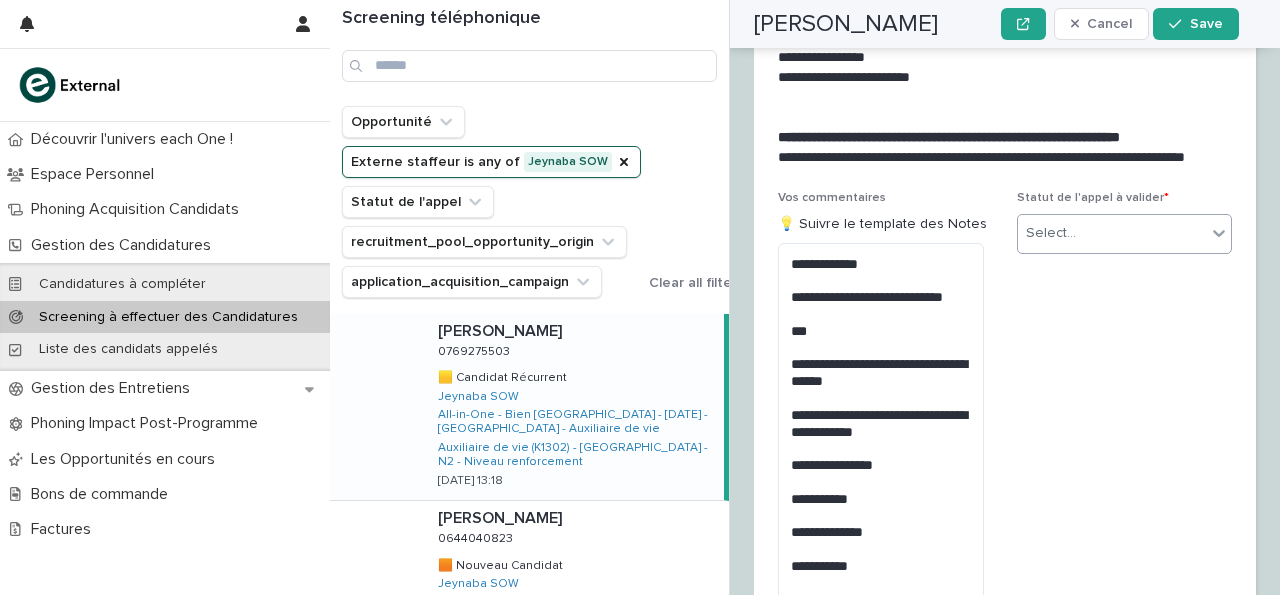 click on "Select..." at bounding box center [1124, 234] 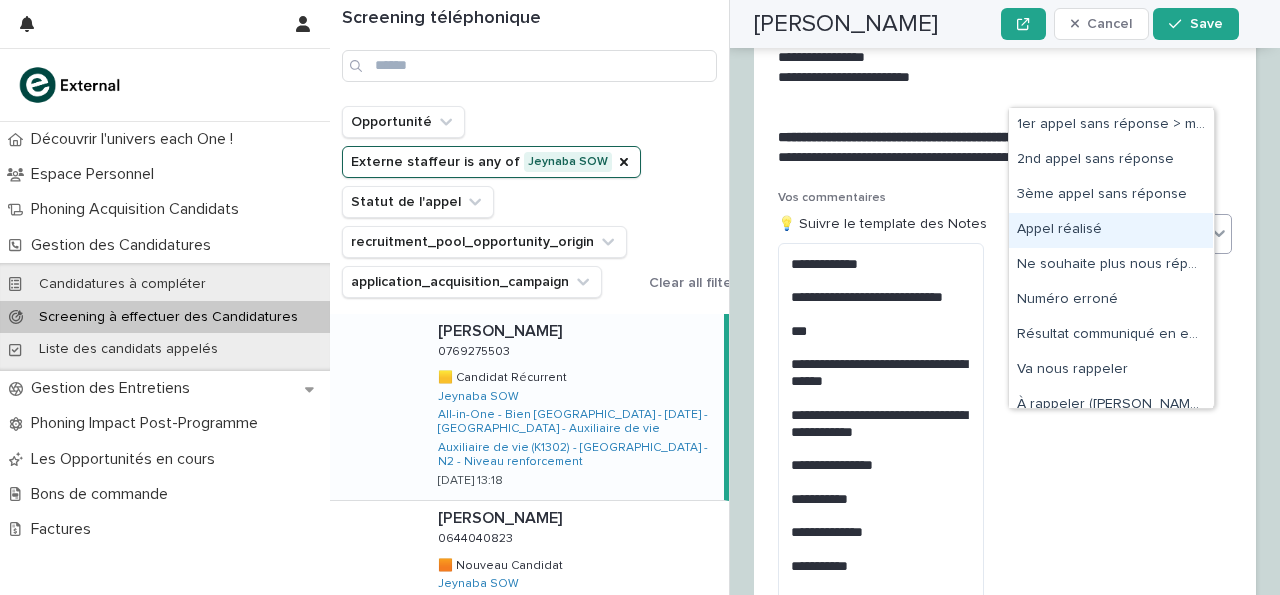 click on "Appel réalisé" at bounding box center (1111, 230) 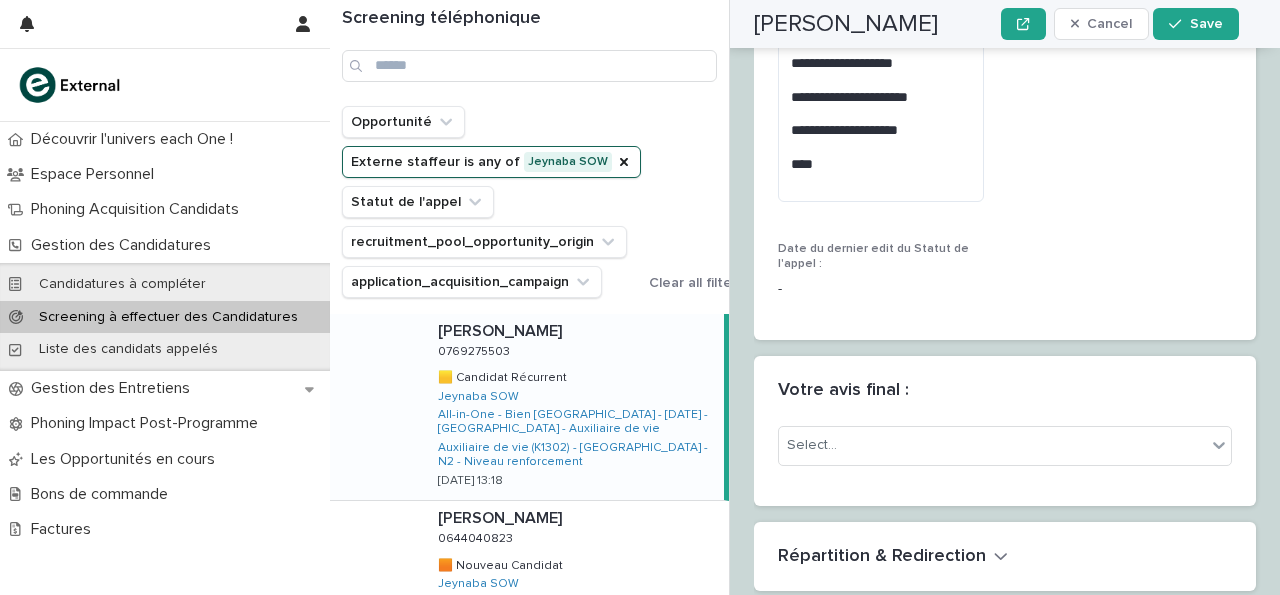 scroll, scrollTop: 4126, scrollLeft: 0, axis: vertical 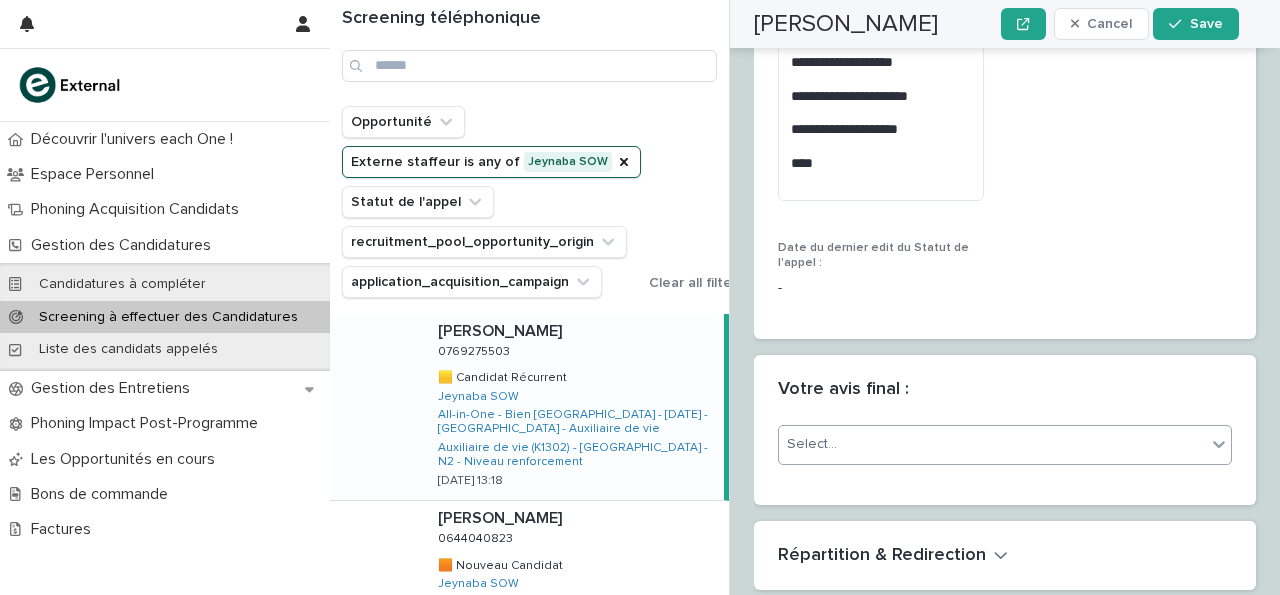 click on "Select..." at bounding box center (992, 444) 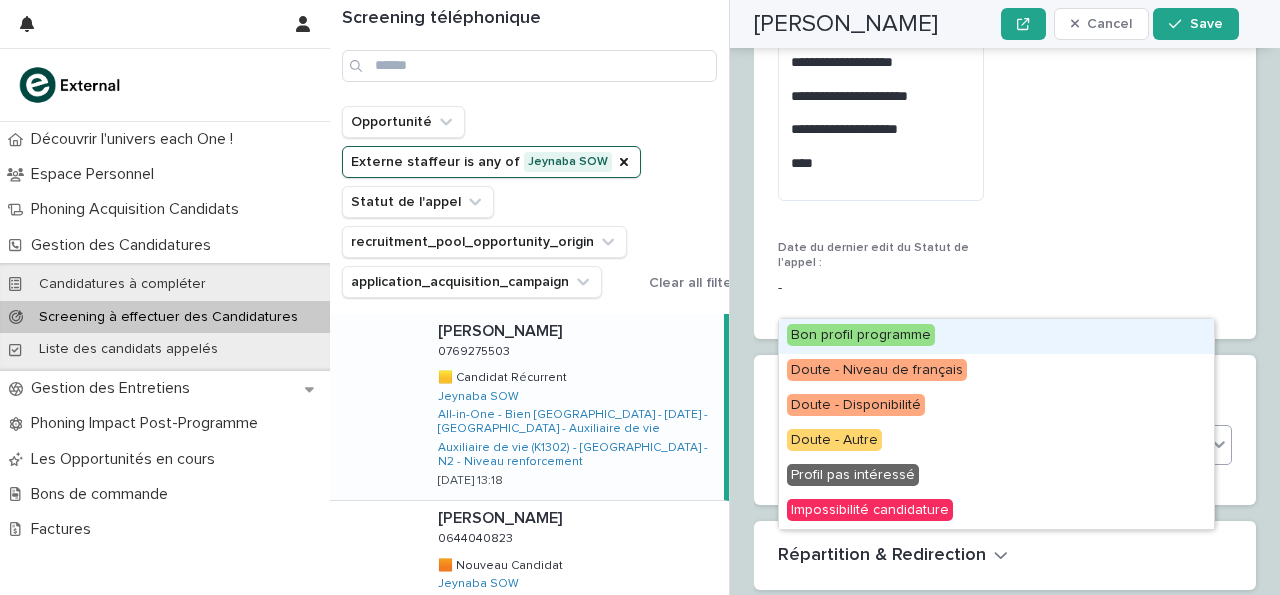 click on "Bon profil programme" at bounding box center [996, 336] 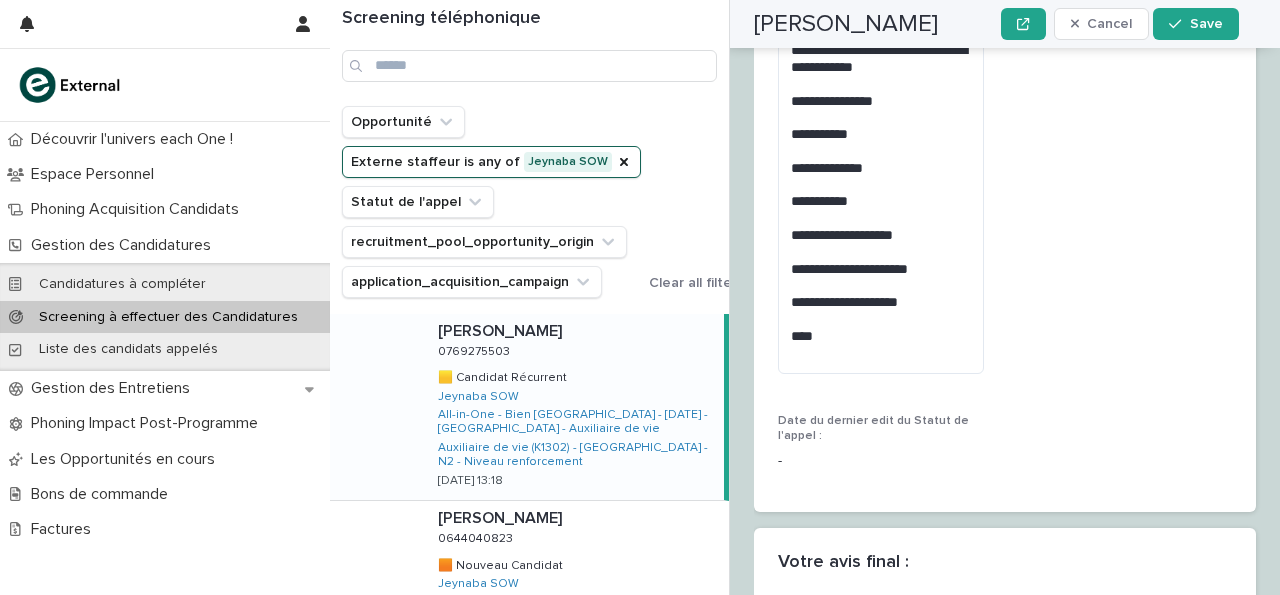 scroll, scrollTop: 3949, scrollLeft: 0, axis: vertical 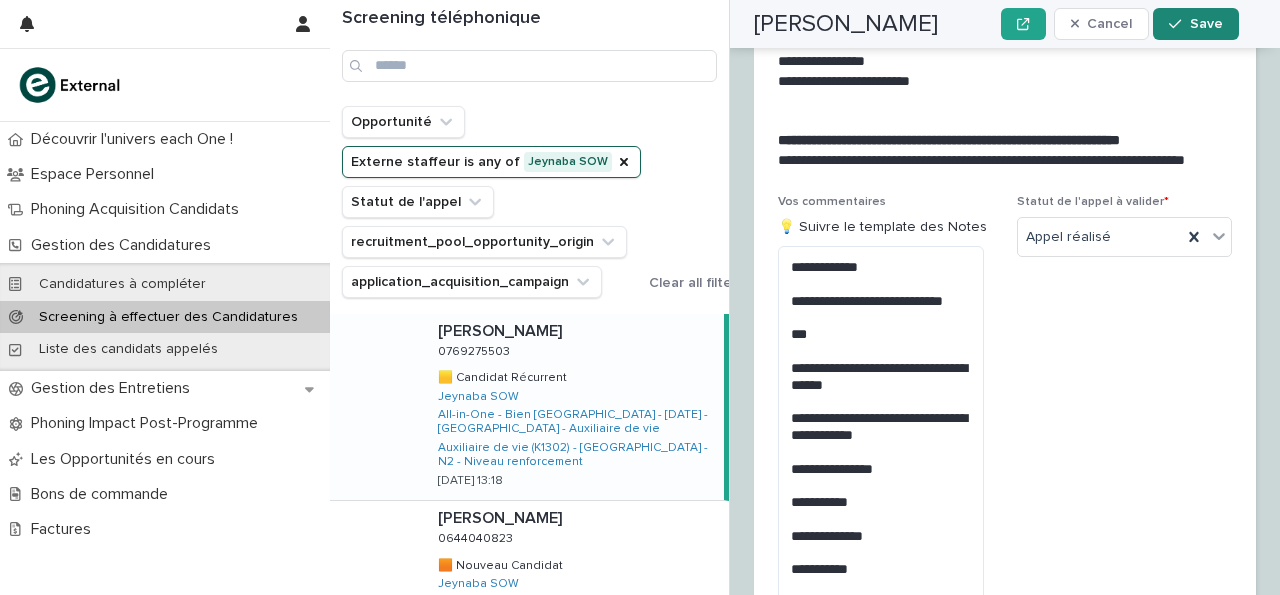 click on "Save" at bounding box center (1206, 24) 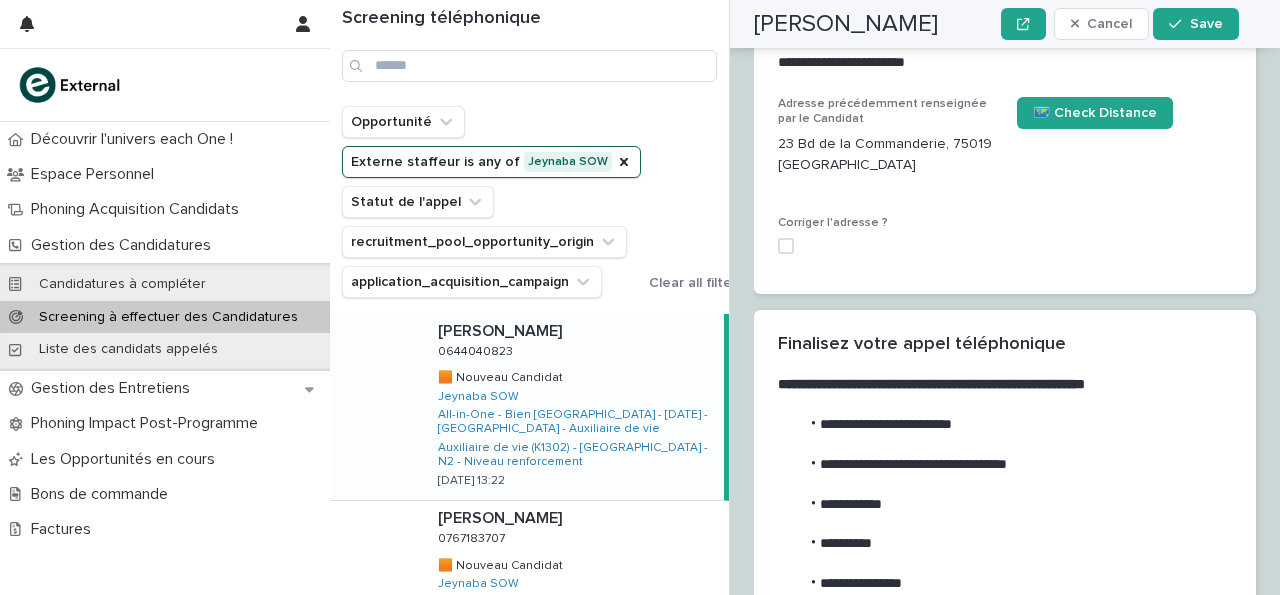 scroll, scrollTop: 2719, scrollLeft: 0, axis: vertical 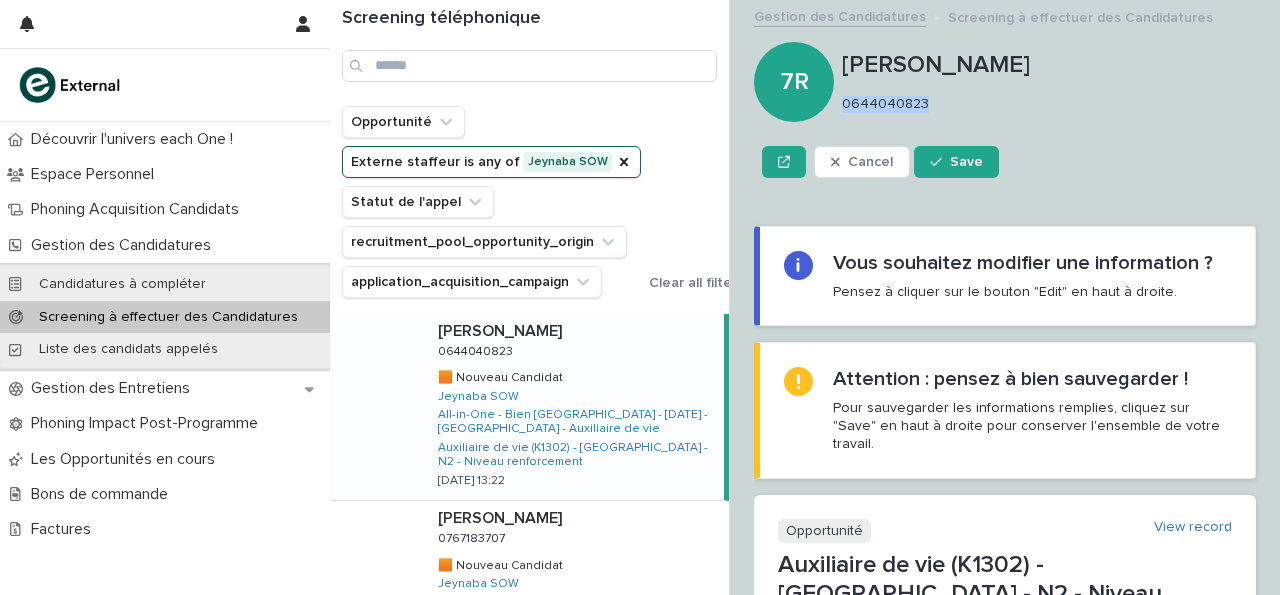 drag, startPoint x: 844, startPoint y: 101, endPoint x: 963, endPoint y: 115, distance: 119.8207 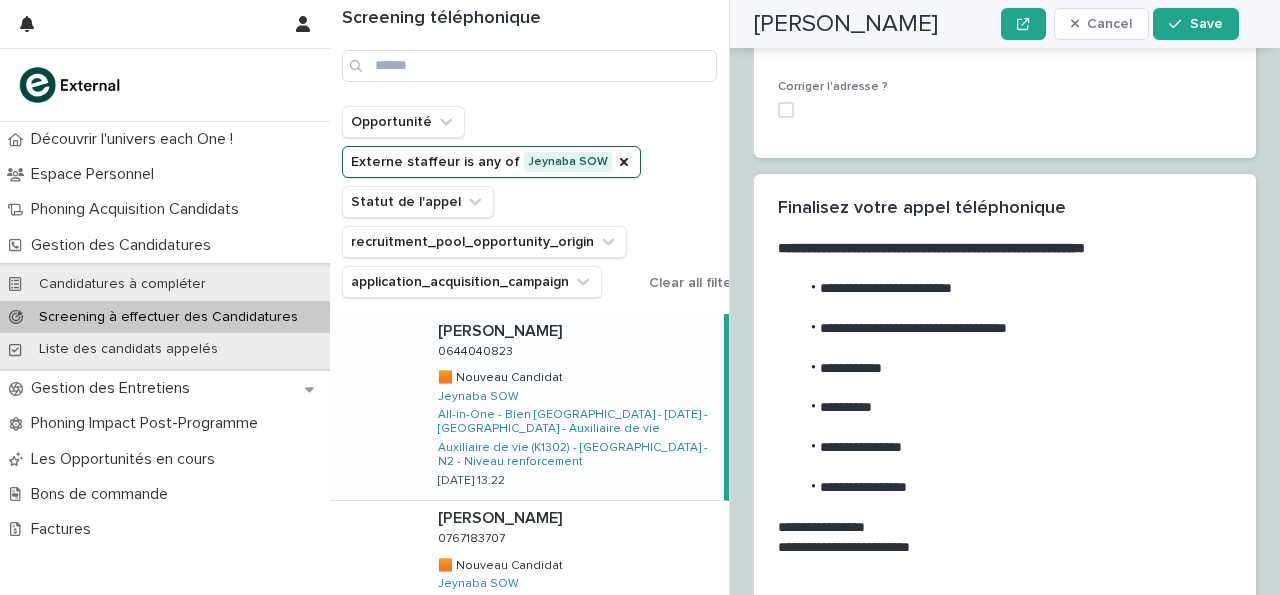 scroll, scrollTop: 3247, scrollLeft: 0, axis: vertical 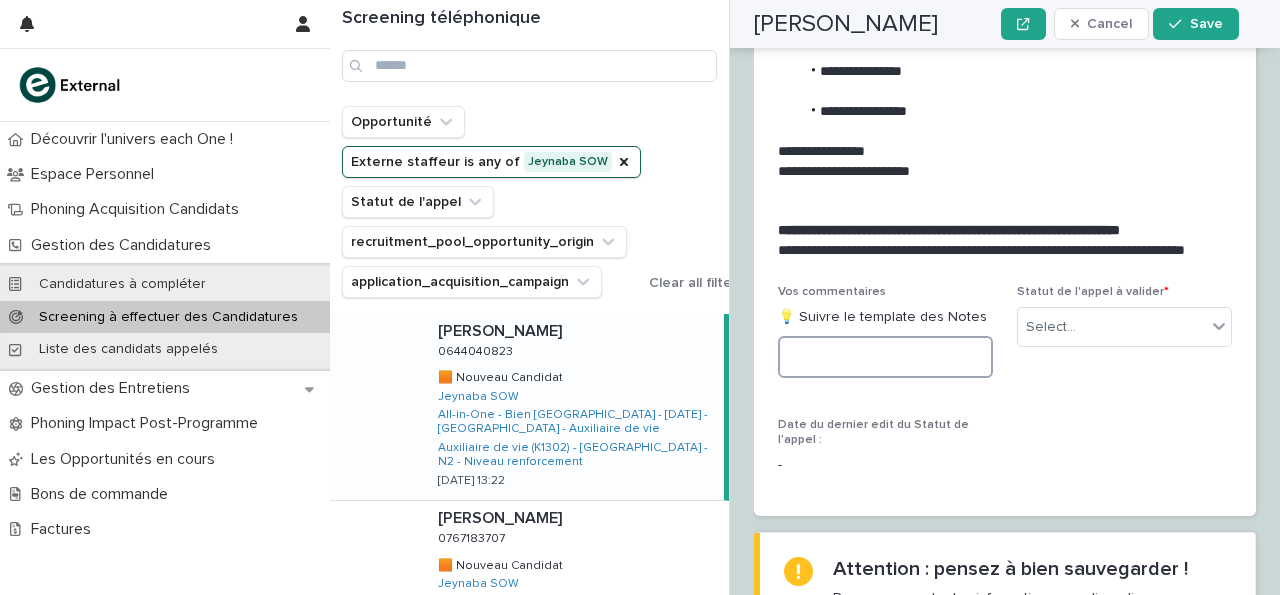 click at bounding box center (885, 357) 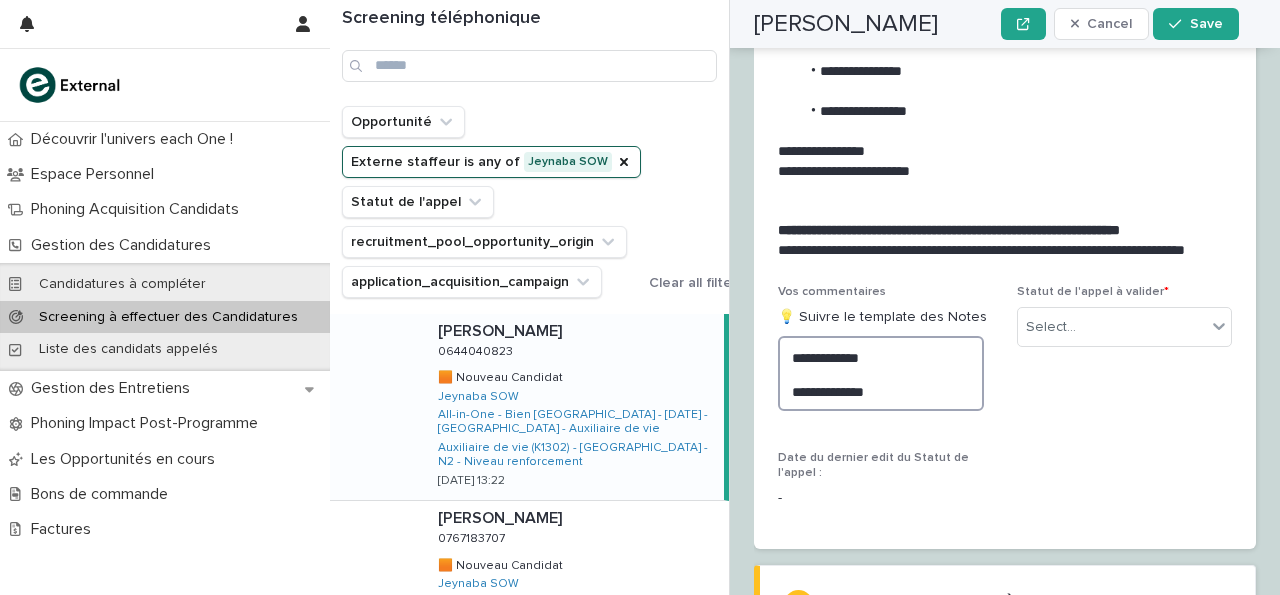 type on "**********" 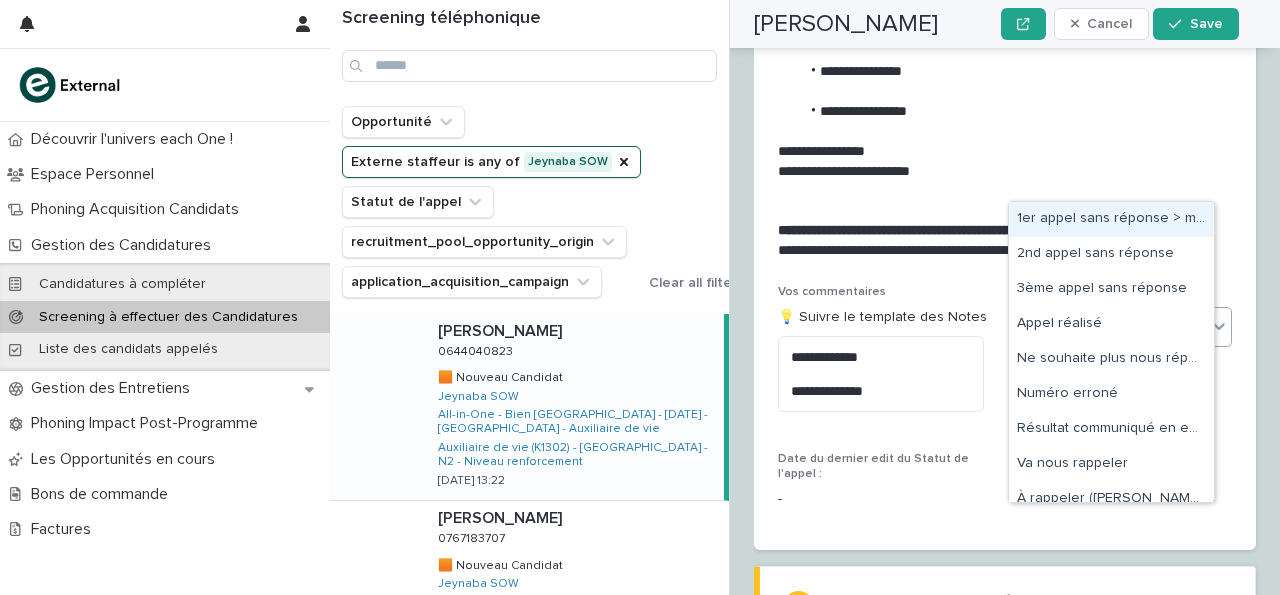 click on "1er appel sans réponse > message laissé" at bounding box center (1111, 219) 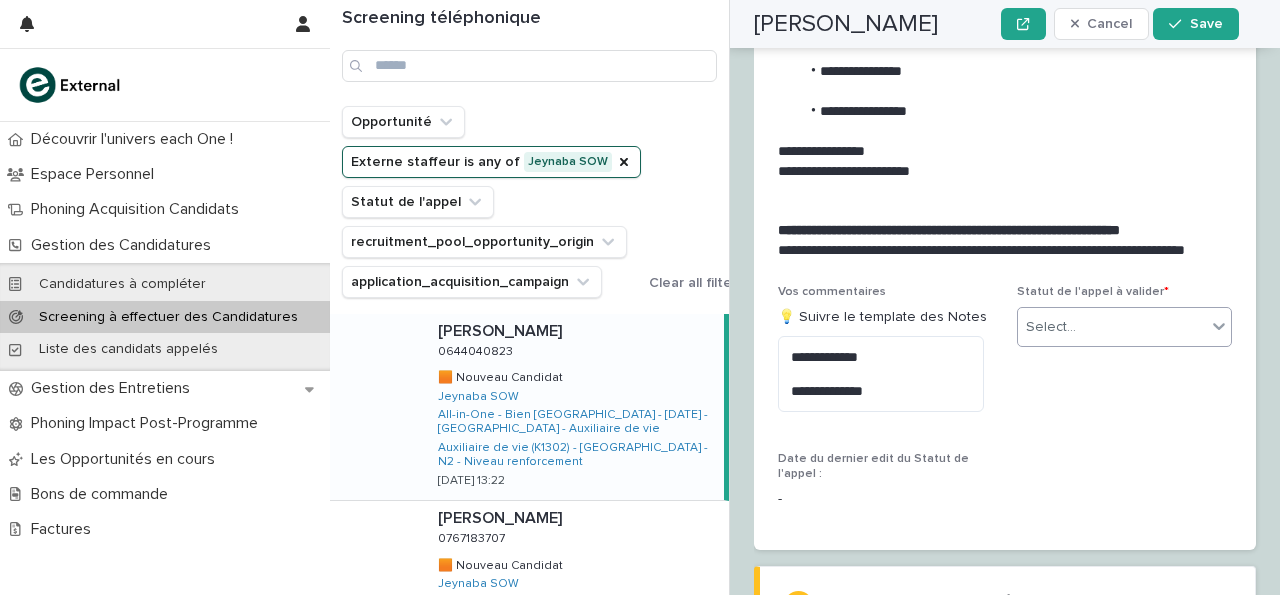 click on "Sidide FODIE Cancel Save" at bounding box center [996, 24] 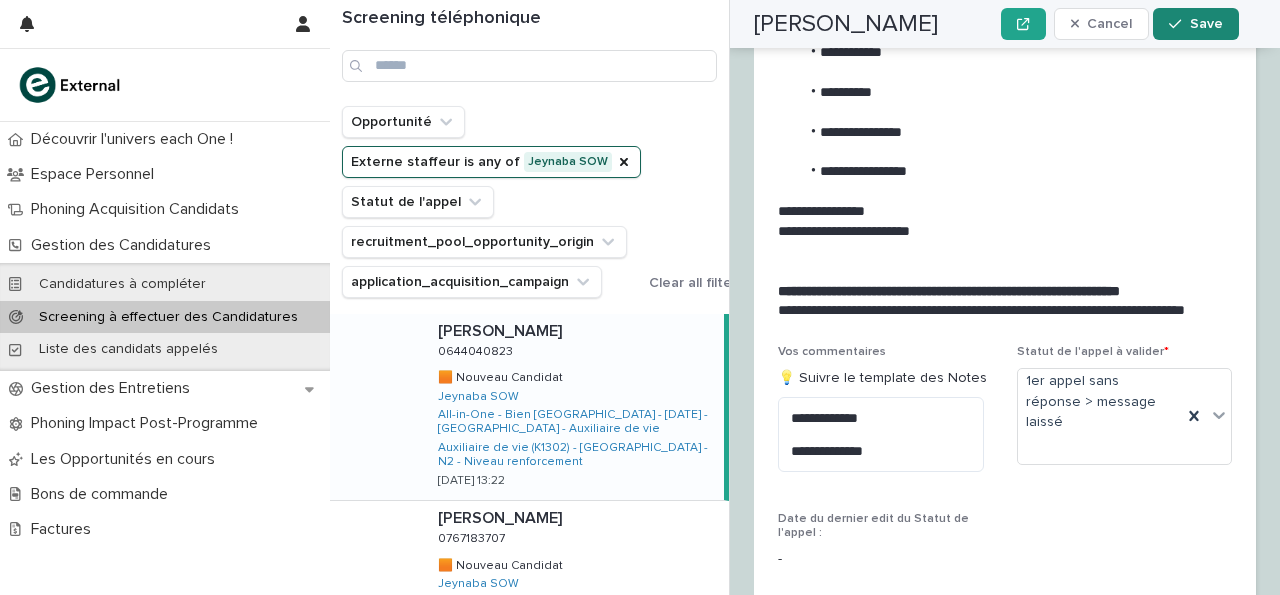 click on "Save" at bounding box center (1195, 24) 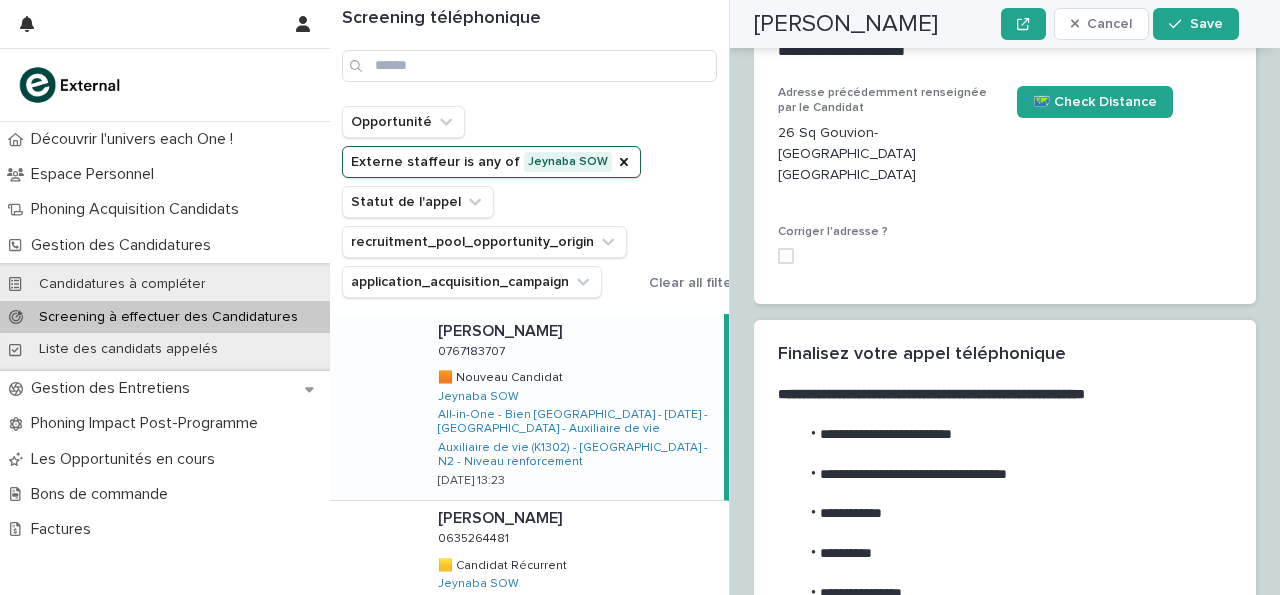 scroll, scrollTop: 2824, scrollLeft: 0, axis: vertical 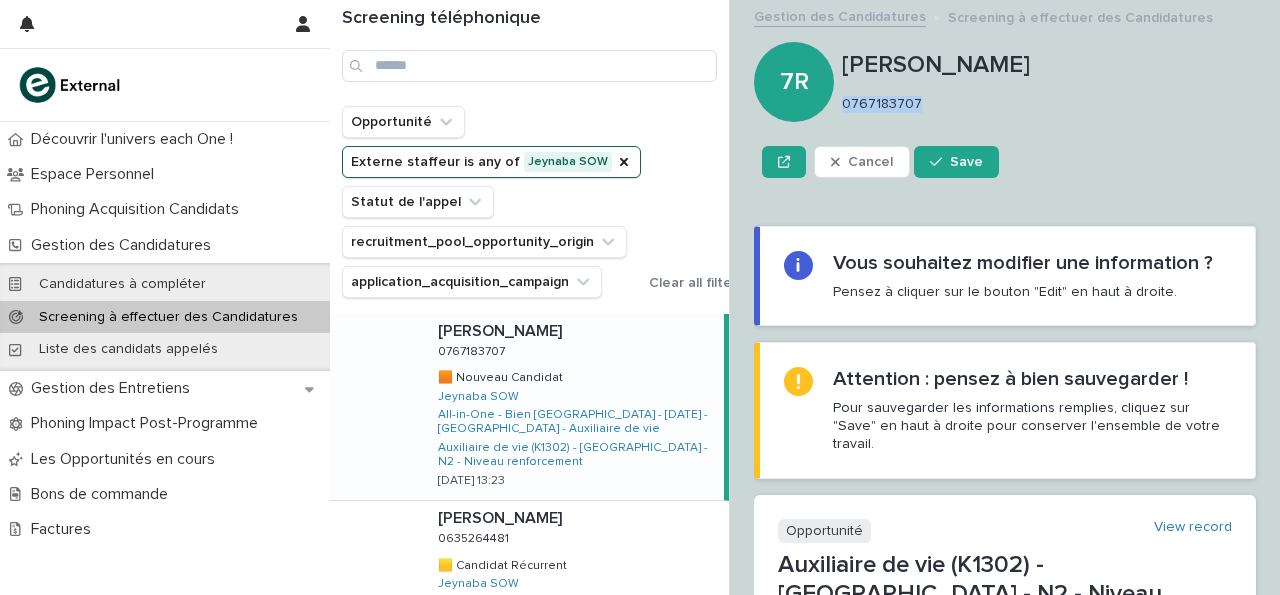 drag, startPoint x: 845, startPoint y: 100, endPoint x: 970, endPoint y: 116, distance: 126.01984 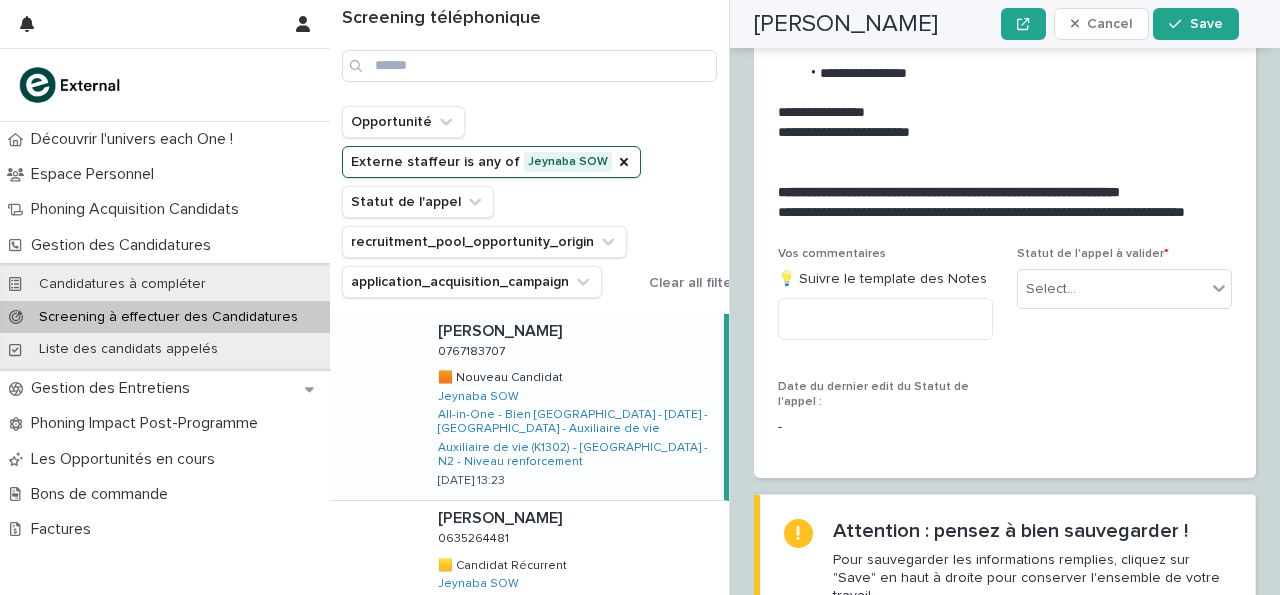 scroll, scrollTop: 3384, scrollLeft: 0, axis: vertical 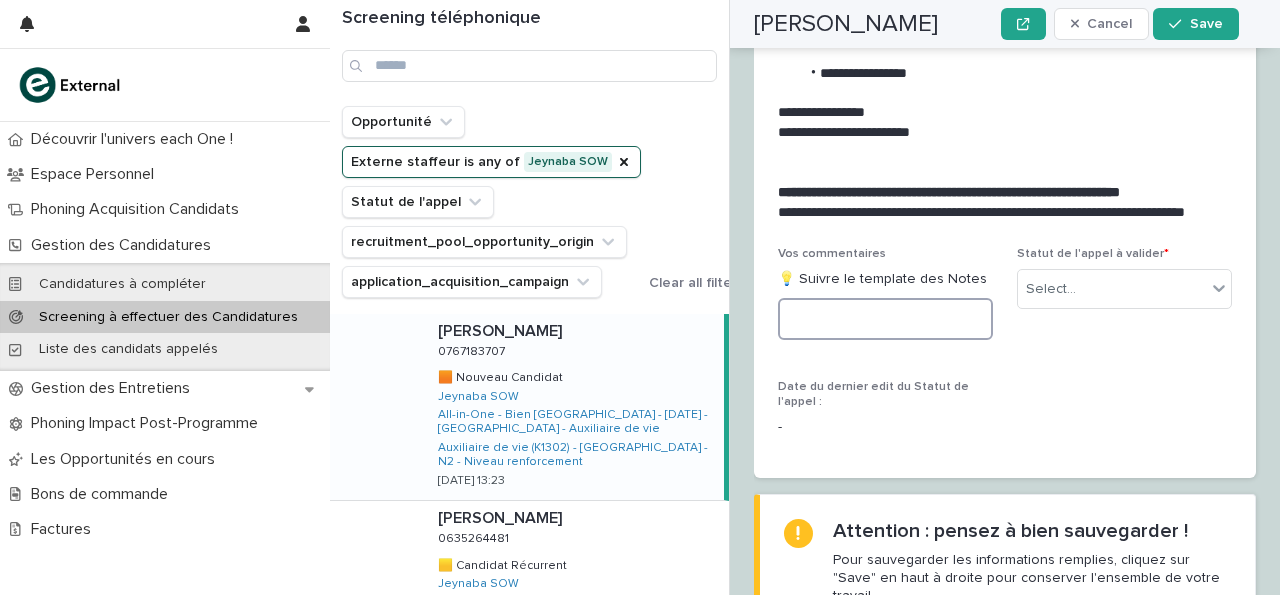 click at bounding box center [885, 319] 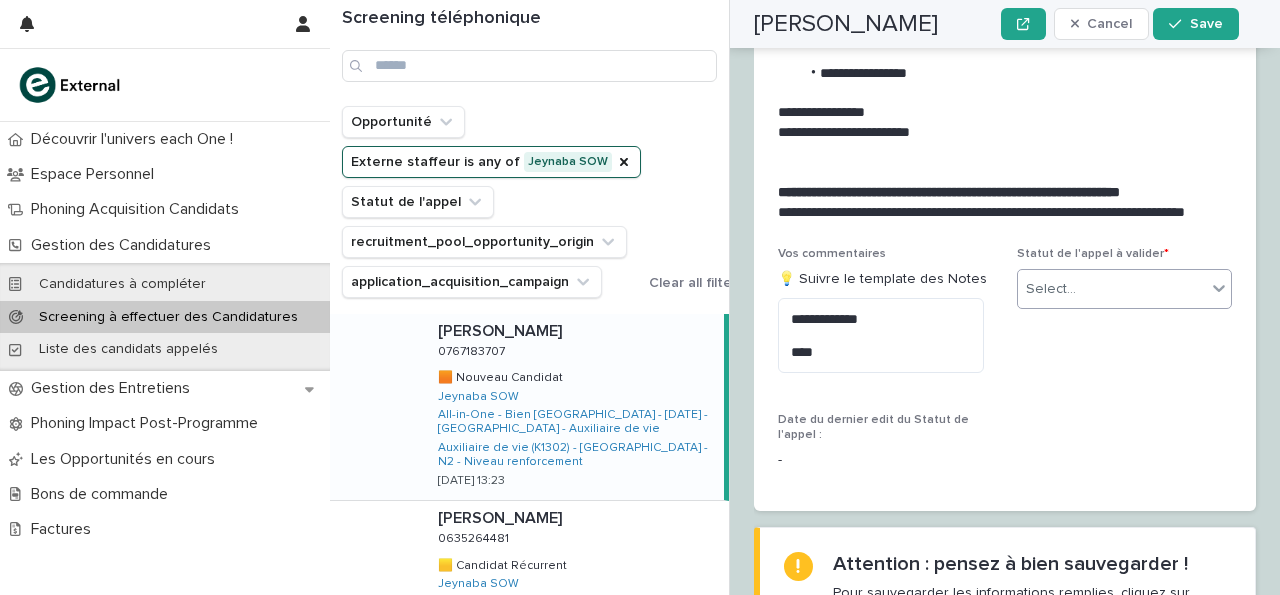 click on "Select..." at bounding box center (1112, 289) 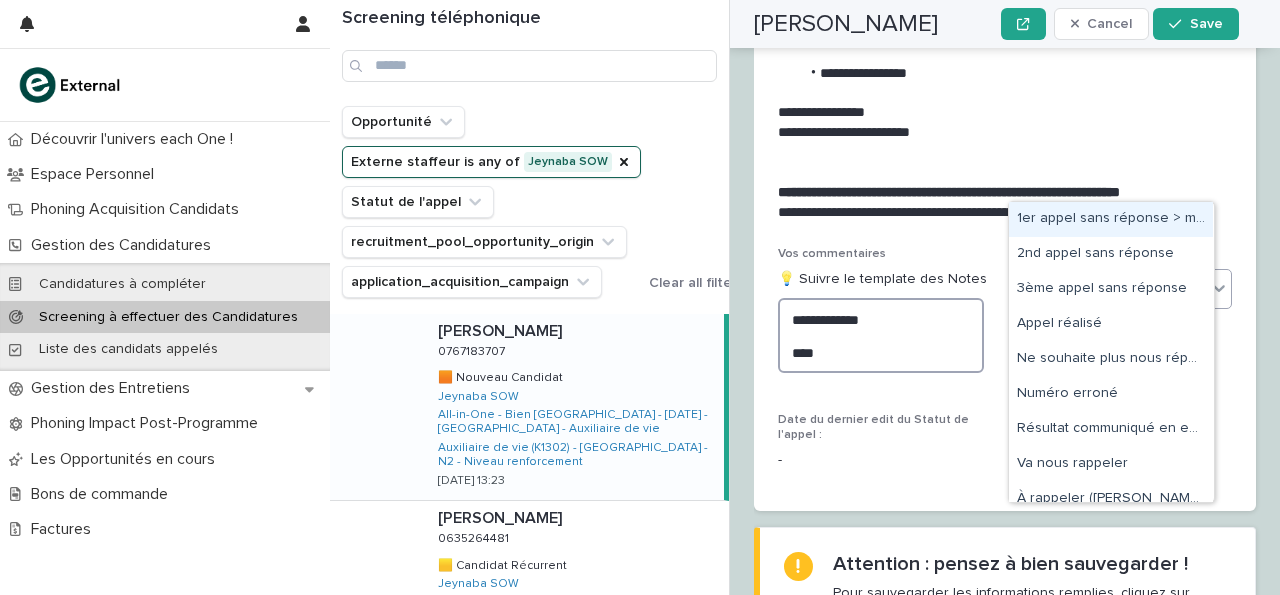 click on "**********" at bounding box center [881, 335] 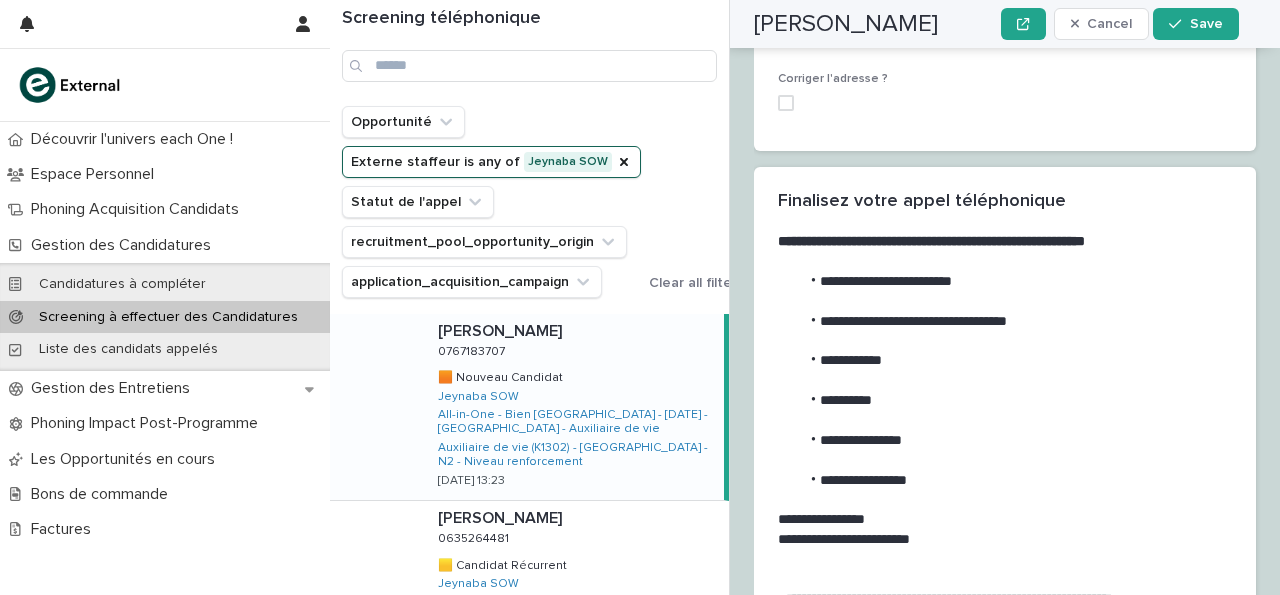 scroll, scrollTop: 2975, scrollLeft: 0, axis: vertical 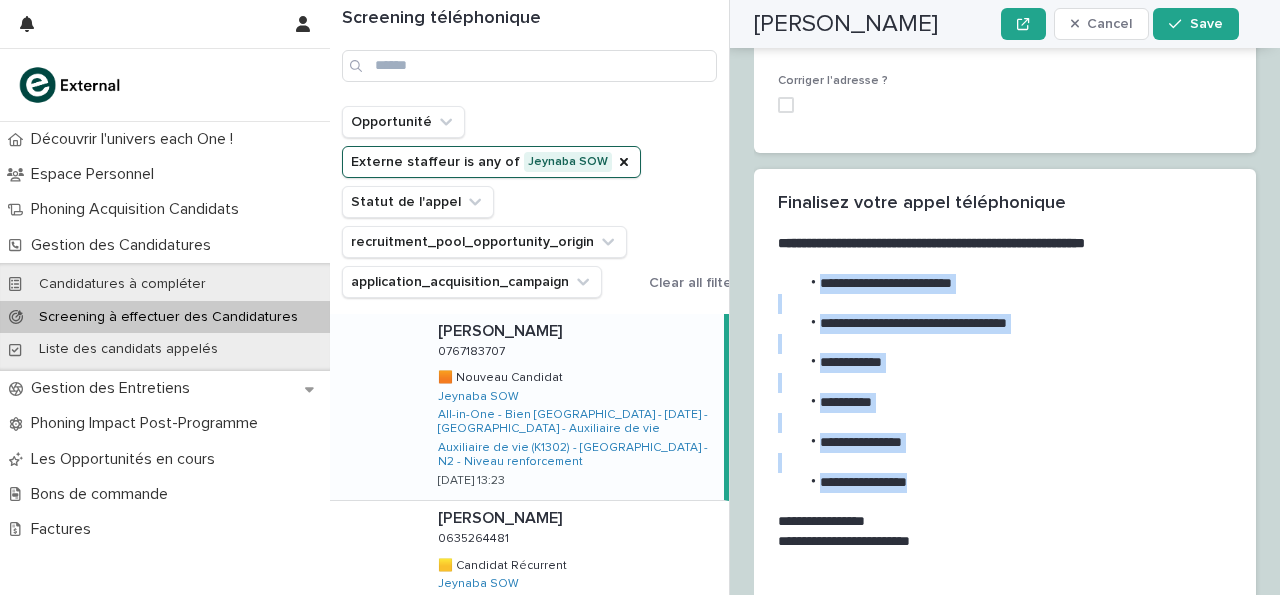 drag, startPoint x: 817, startPoint y: 176, endPoint x: 966, endPoint y: 376, distance: 249.40128 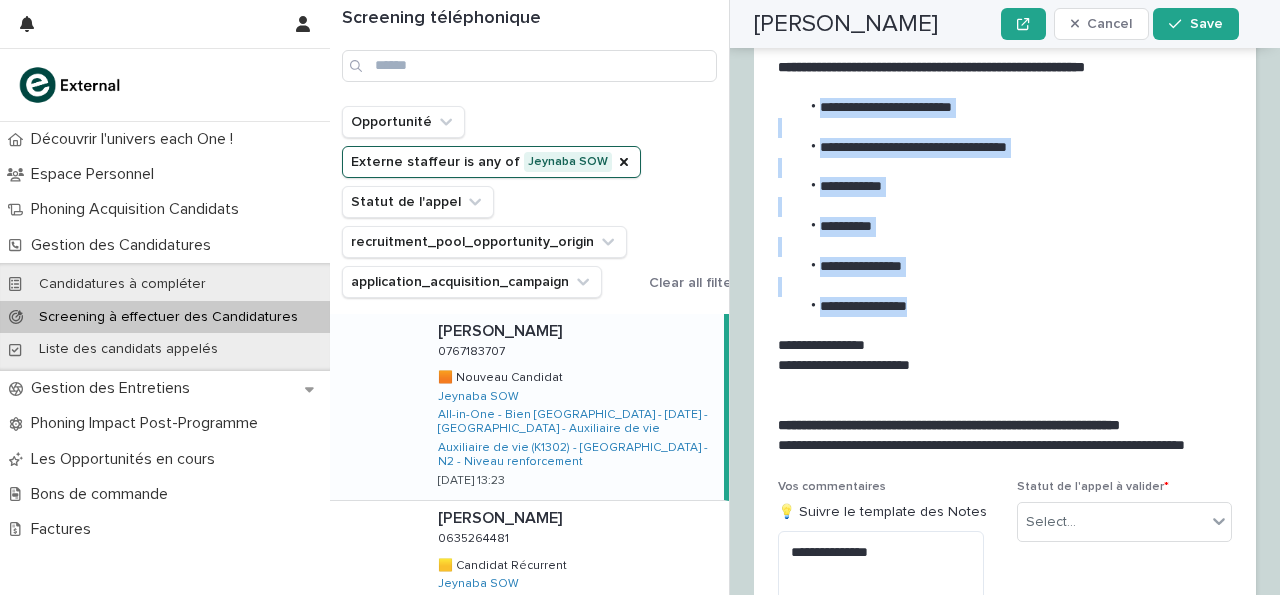 scroll, scrollTop: 3152, scrollLeft: 0, axis: vertical 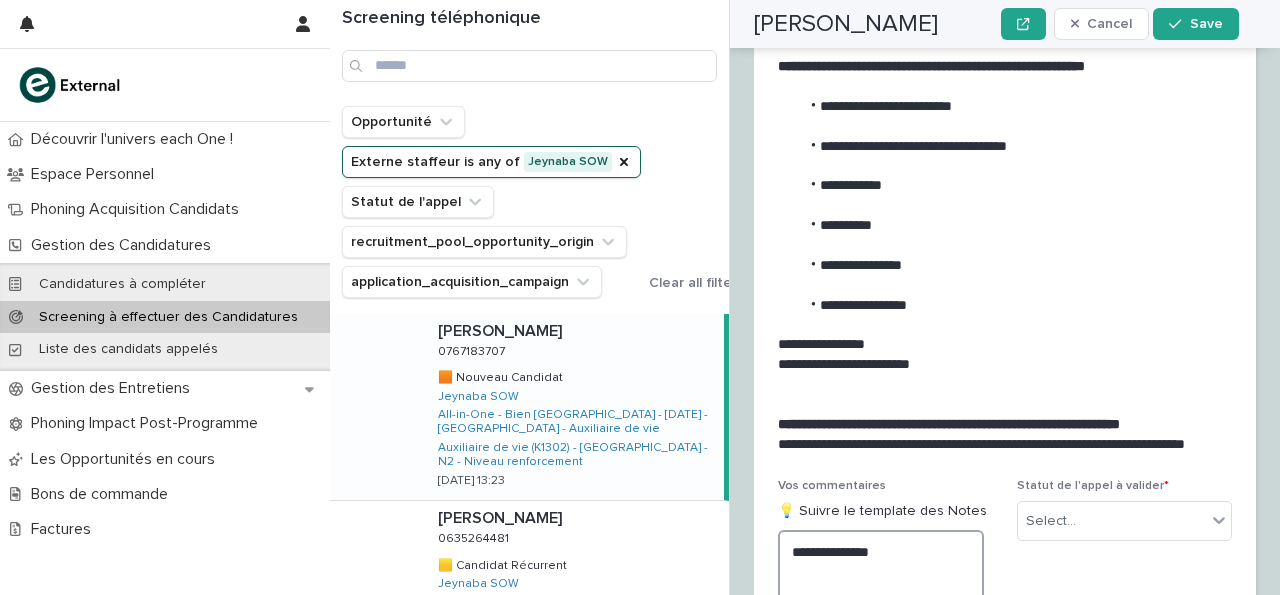 click on "**********" at bounding box center (881, 567) 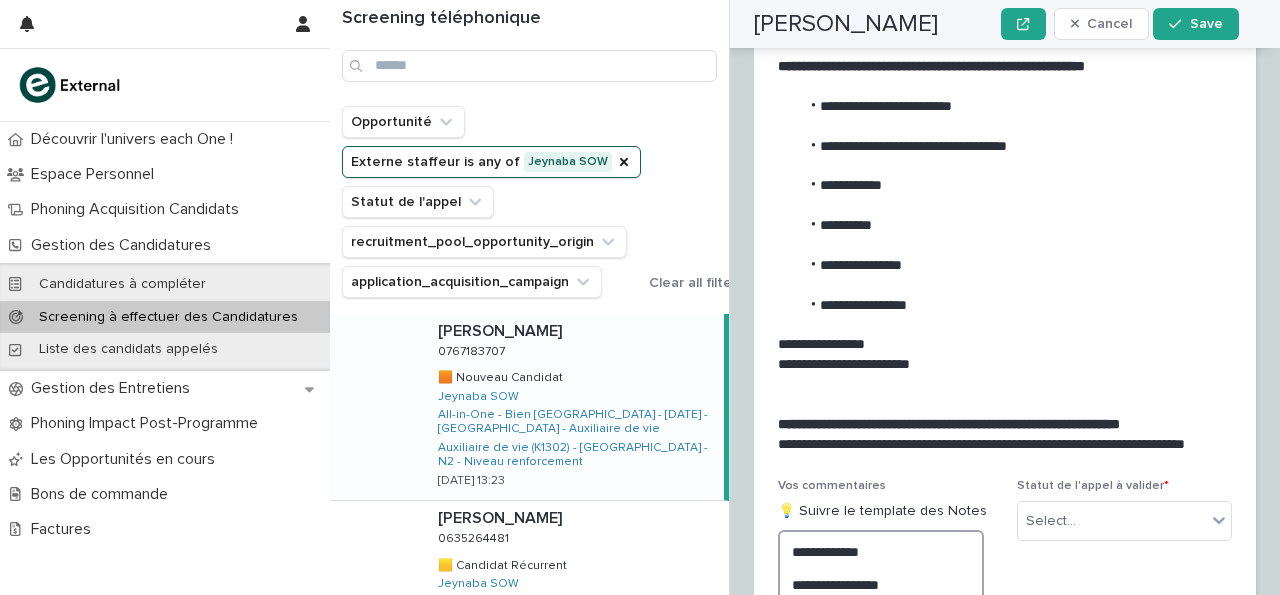 click on "**********" at bounding box center [881, 567] 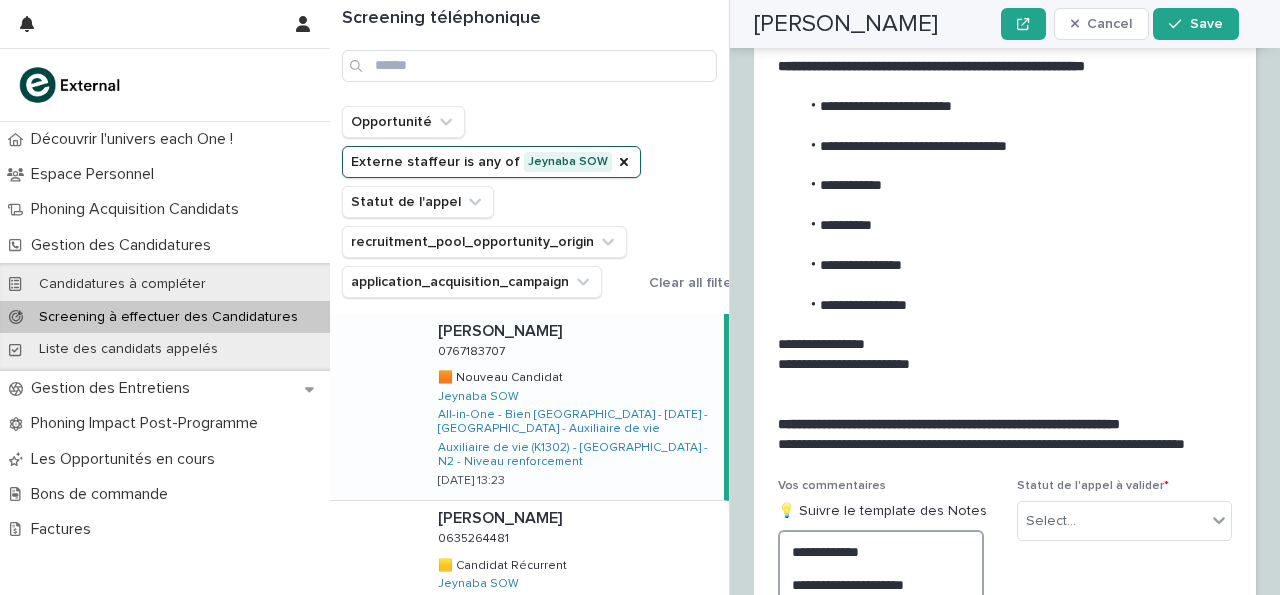 type on "**********" 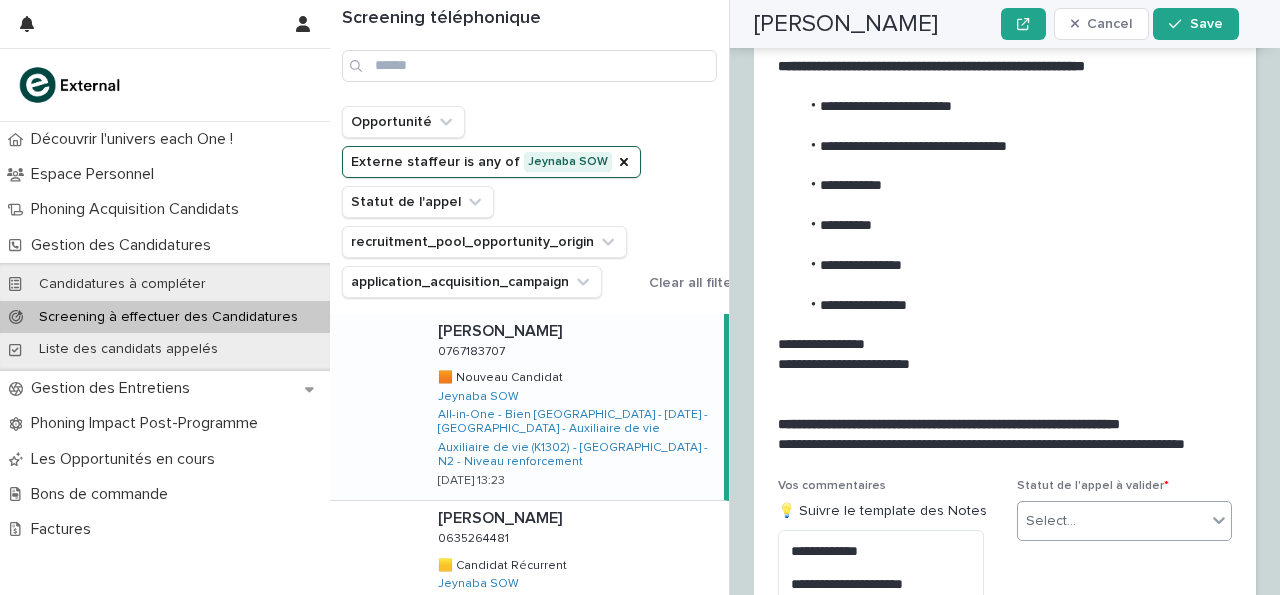click on "Select..." at bounding box center (1112, 521) 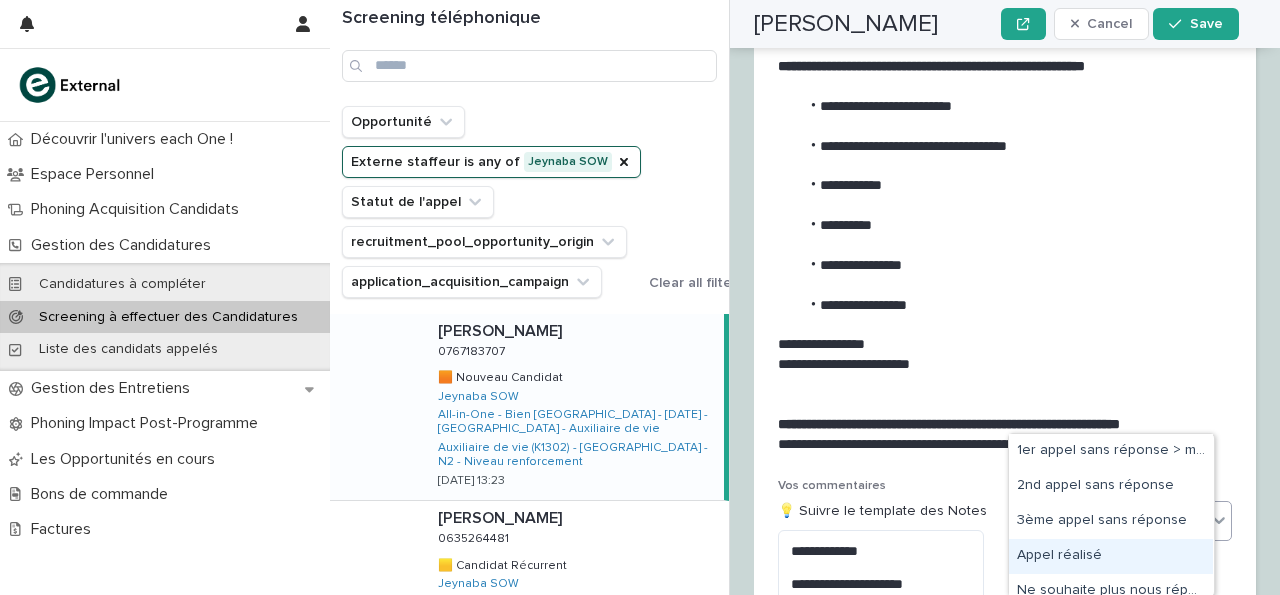 click on "Appel réalisé" at bounding box center [1111, 556] 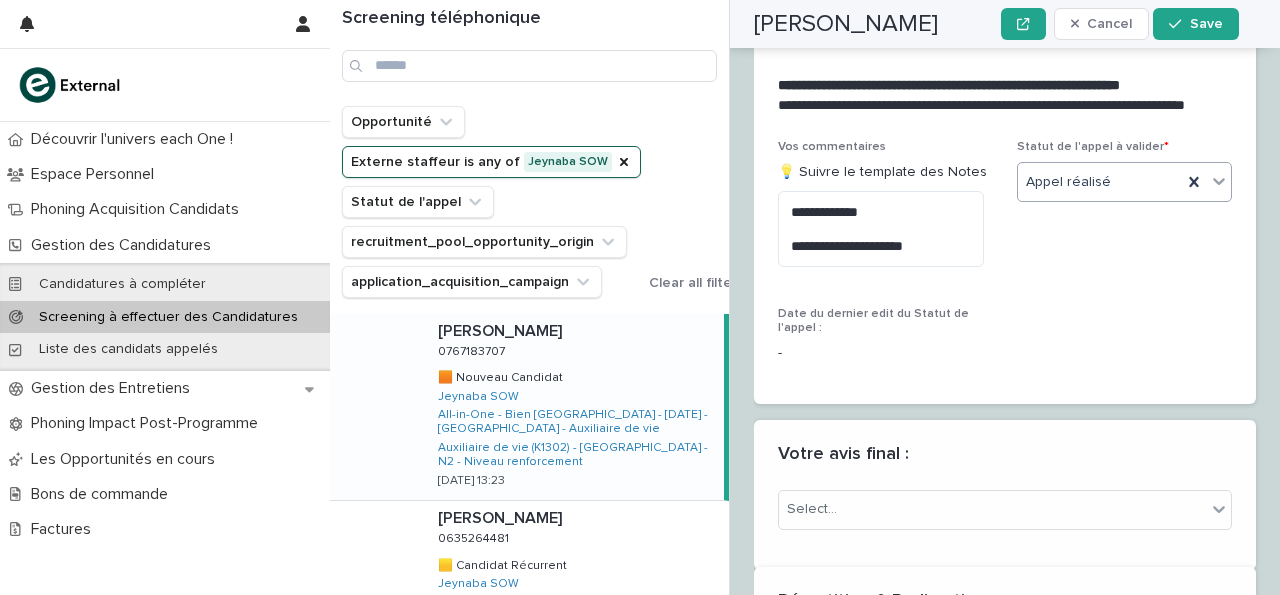 scroll, scrollTop: 3551, scrollLeft: 0, axis: vertical 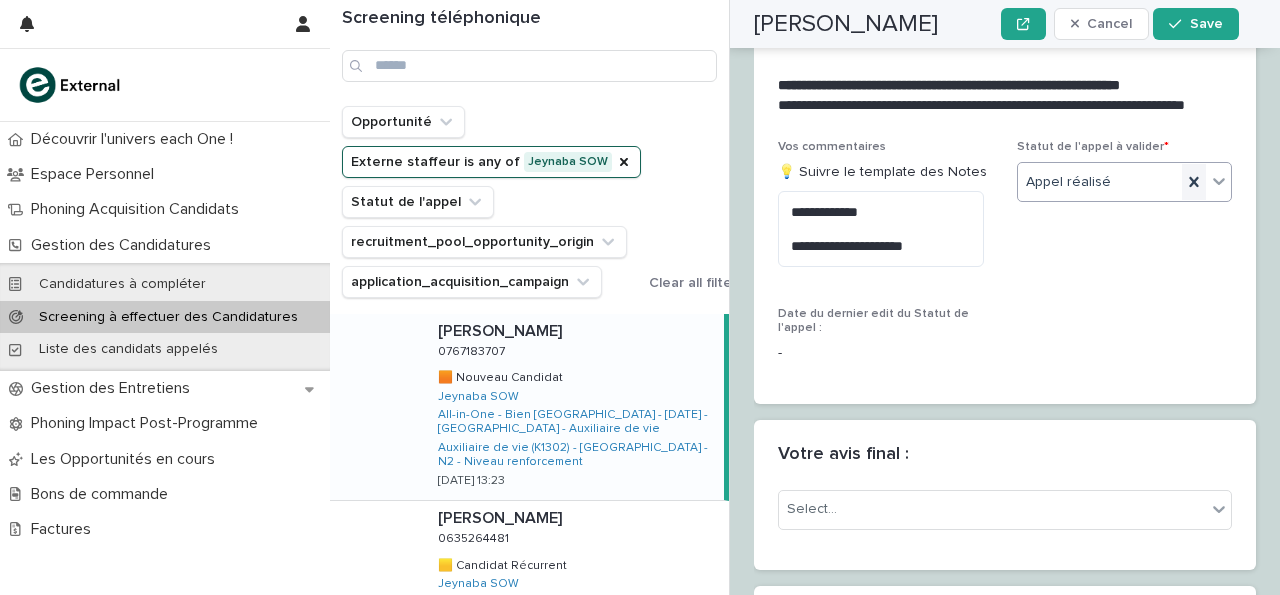 click at bounding box center [1194, 182] 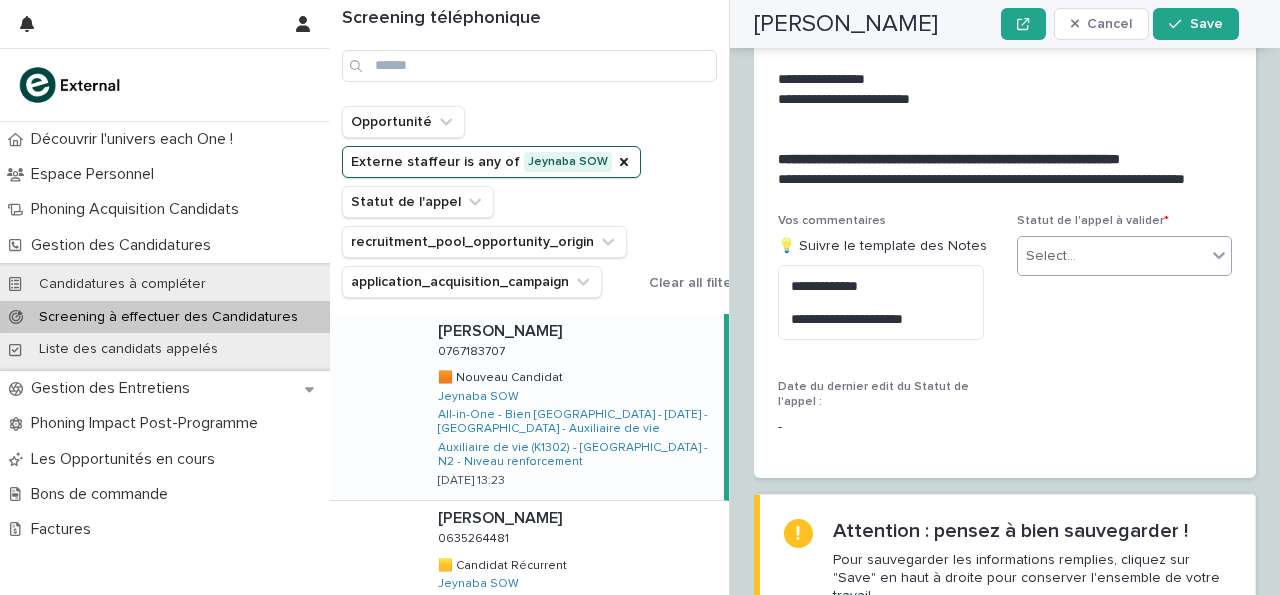 scroll, scrollTop: 3417, scrollLeft: 0, axis: vertical 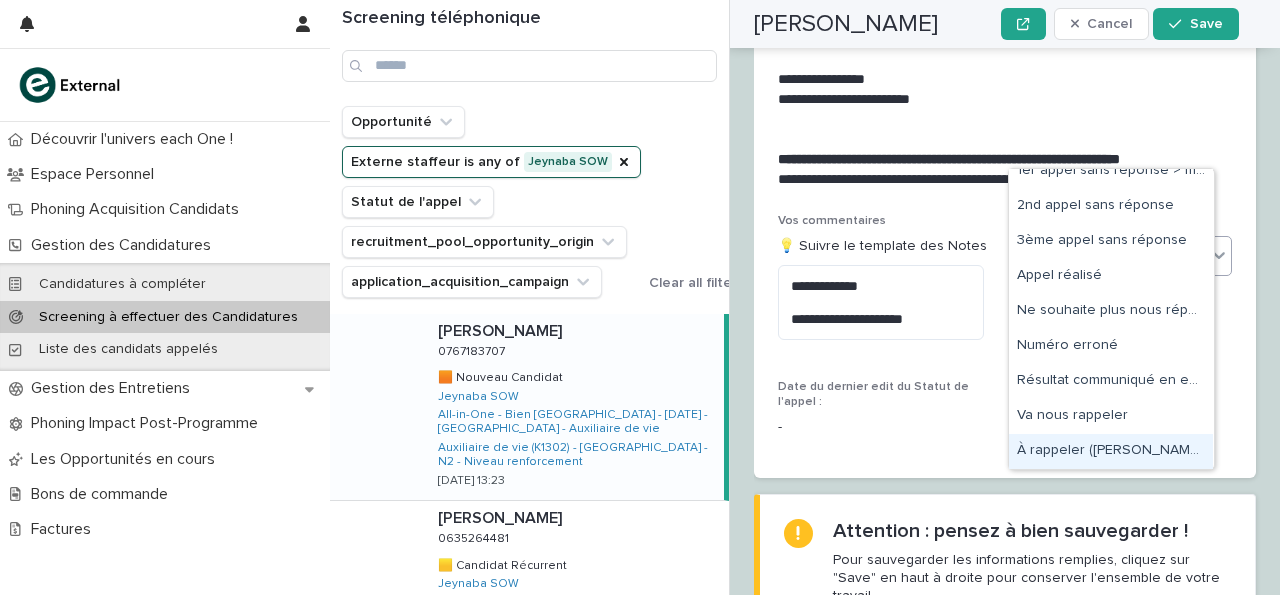 click on "À rappeler (créneau en commentaire)" at bounding box center [1111, 451] 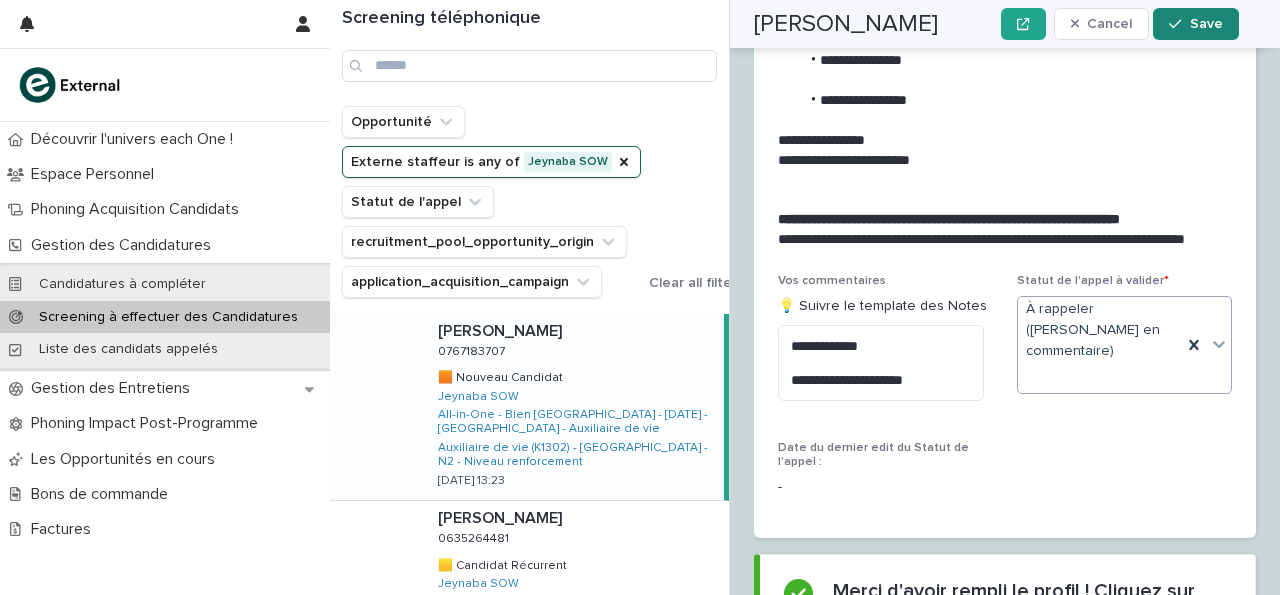 click on "Save" at bounding box center (1206, 24) 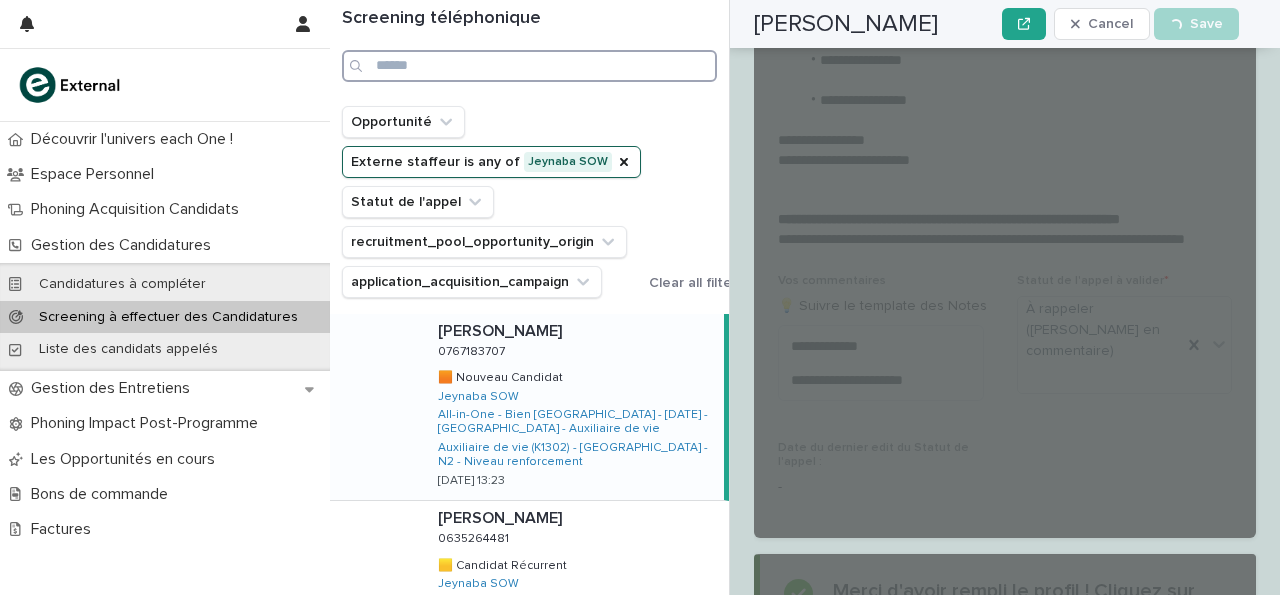 click at bounding box center (529, 66) 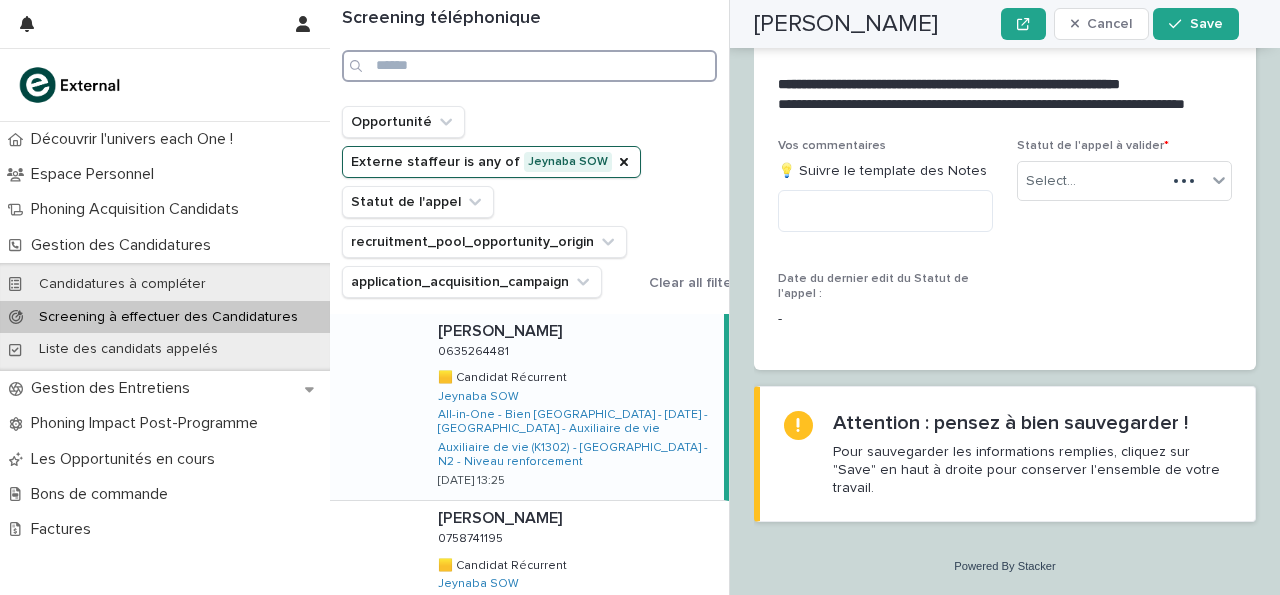 scroll, scrollTop: 2841, scrollLeft: 0, axis: vertical 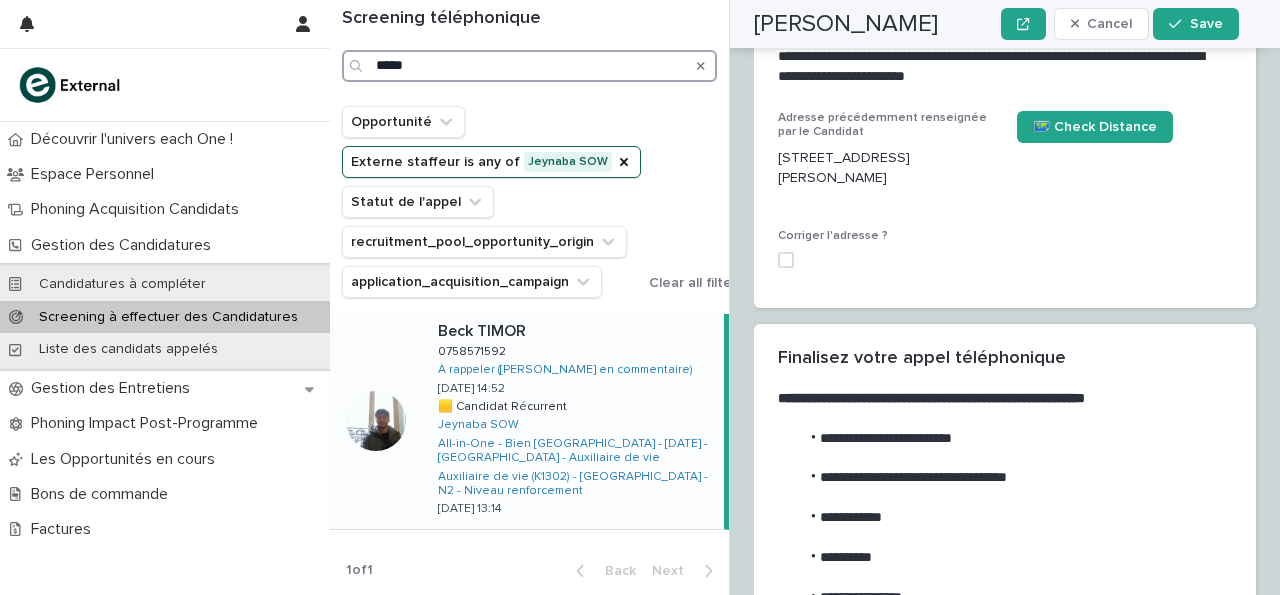 type on "*****" 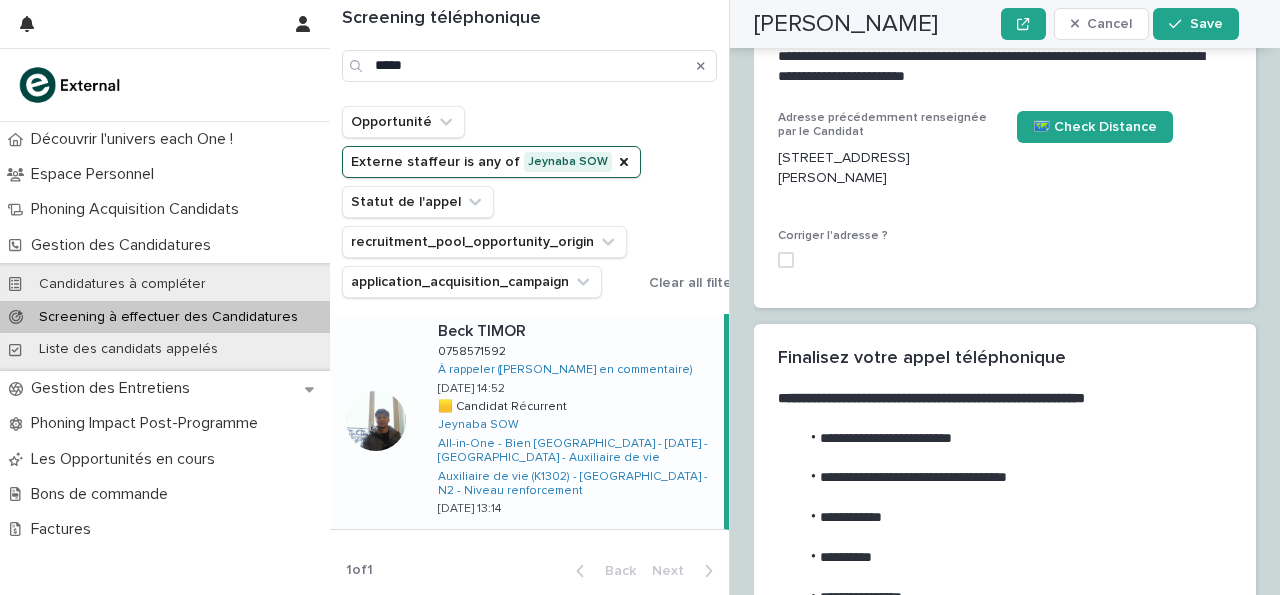 click on "Beck TIMOR Beck TIMOR   0758571592 0758571592   À rappeler (créneau en commentaire)   15/7/2025 14:52 🟨 Candidat Récurrent 🟨 Candidat Récurrent   Jeynaba SOW   All-in-One - Bien Vieillir - 20 - Juillet 2025 - Île-de-France - Auxiliaire de vie   Auxiliaire de vie (K1302) - Île-de-France - N2 - Niveau renforcement   10/7/2025 13:14" at bounding box center [573, 421] 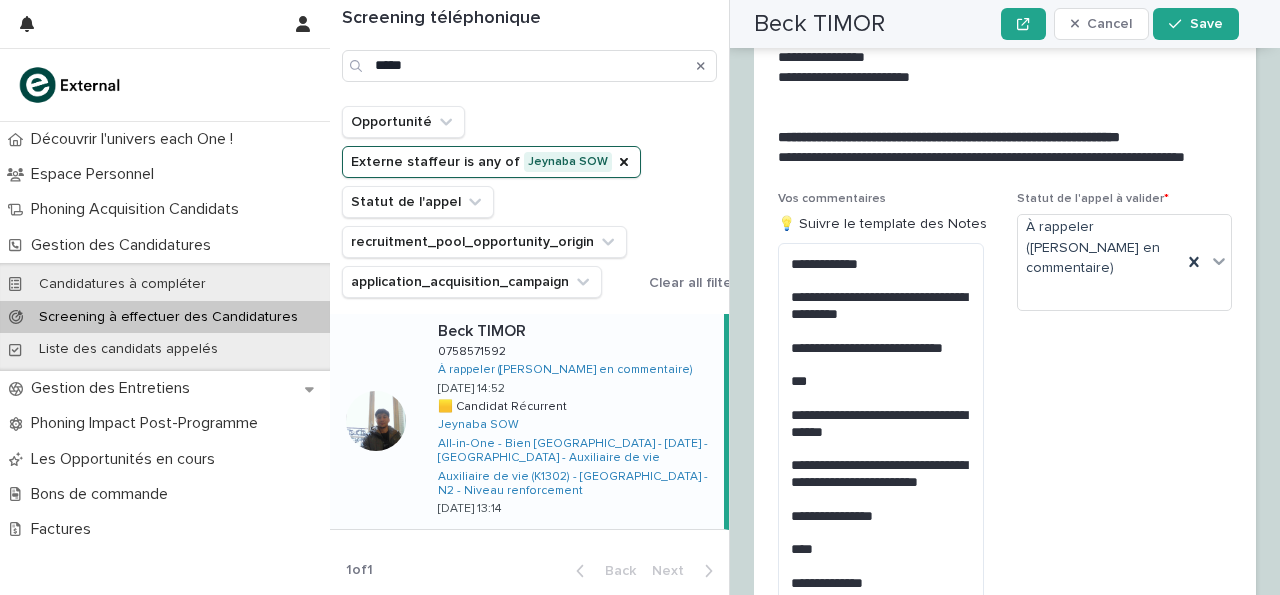 scroll, scrollTop: 3448, scrollLeft: 0, axis: vertical 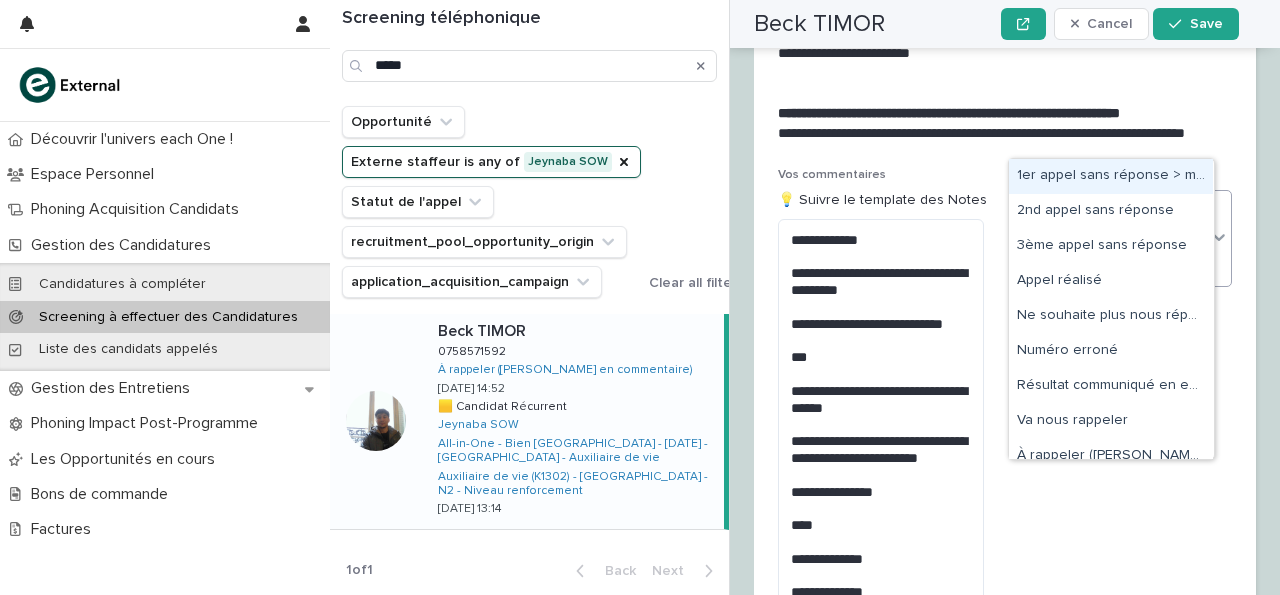 click at bounding box center [1219, 237] 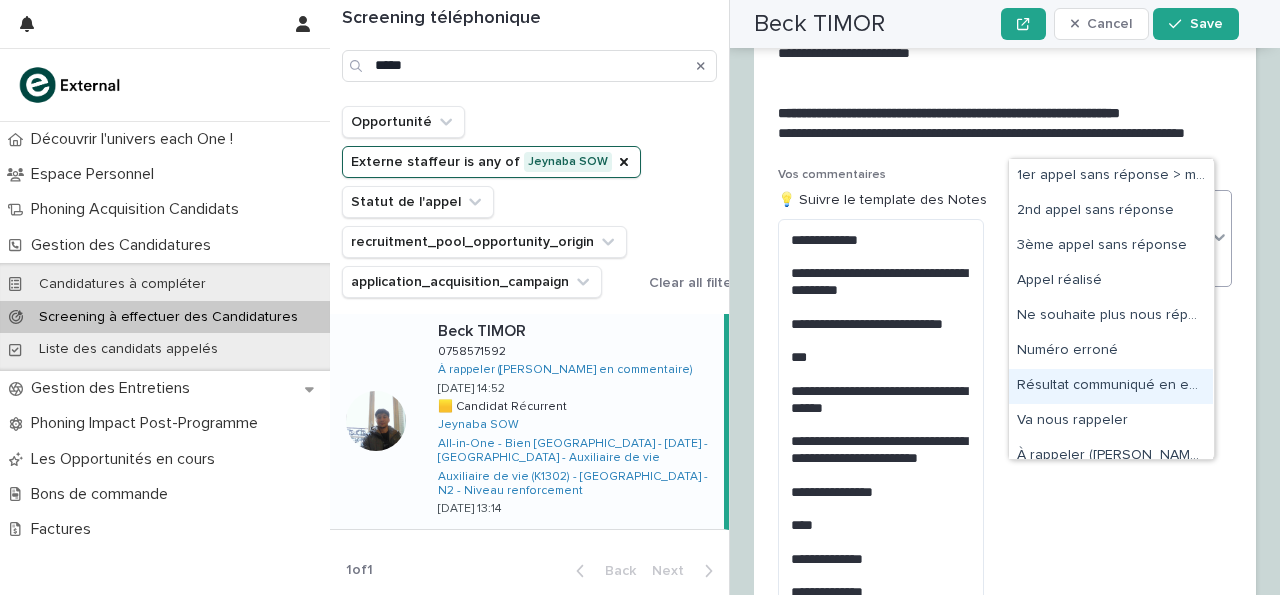scroll, scrollTop: 15, scrollLeft: 0, axis: vertical 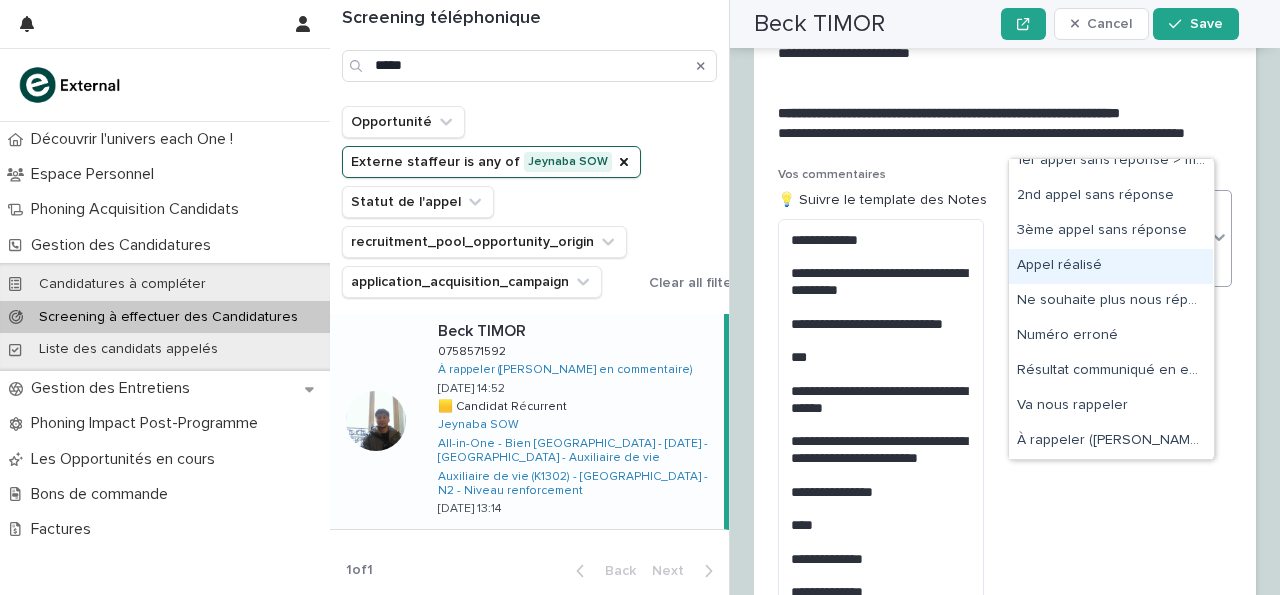 click on "Appel réalisé" at bounding box center [1111, 266] 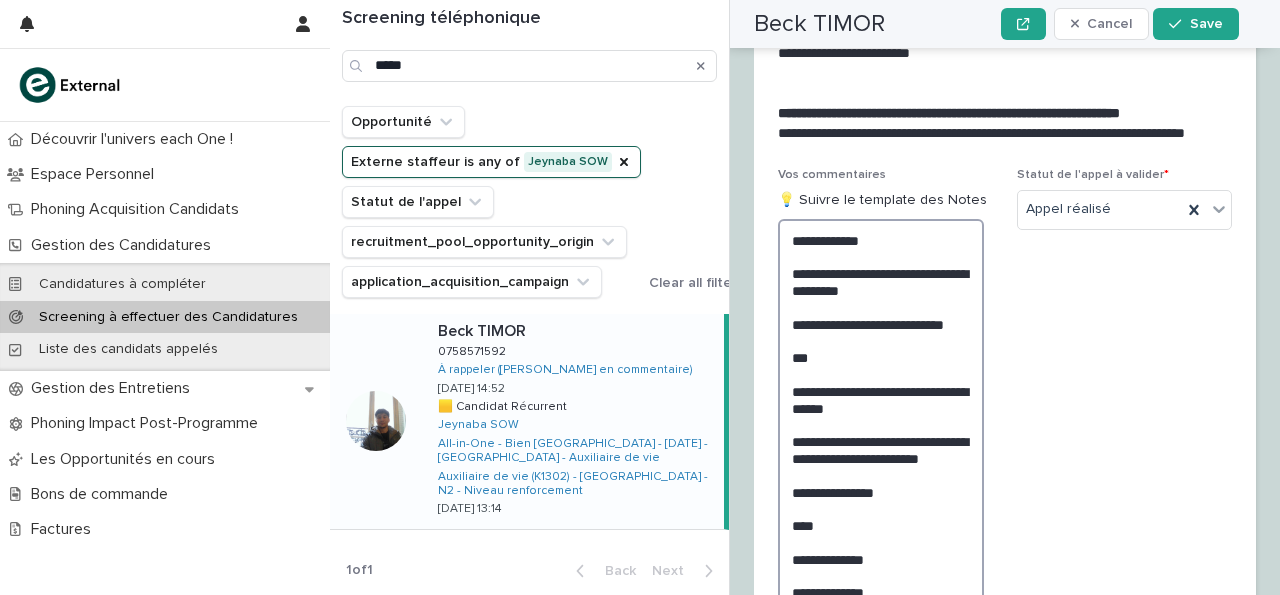 click on "**********" at bounding box center (881, 492) 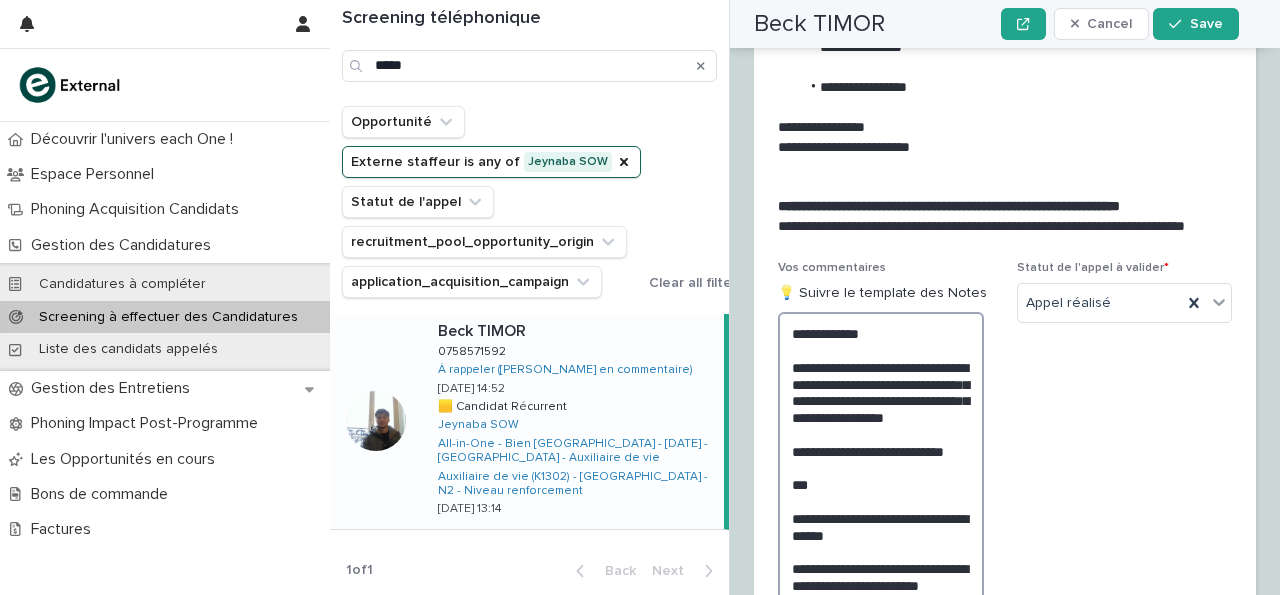 scroll, scrollTop: 3590, scrollLeft: 0, axis: vertical 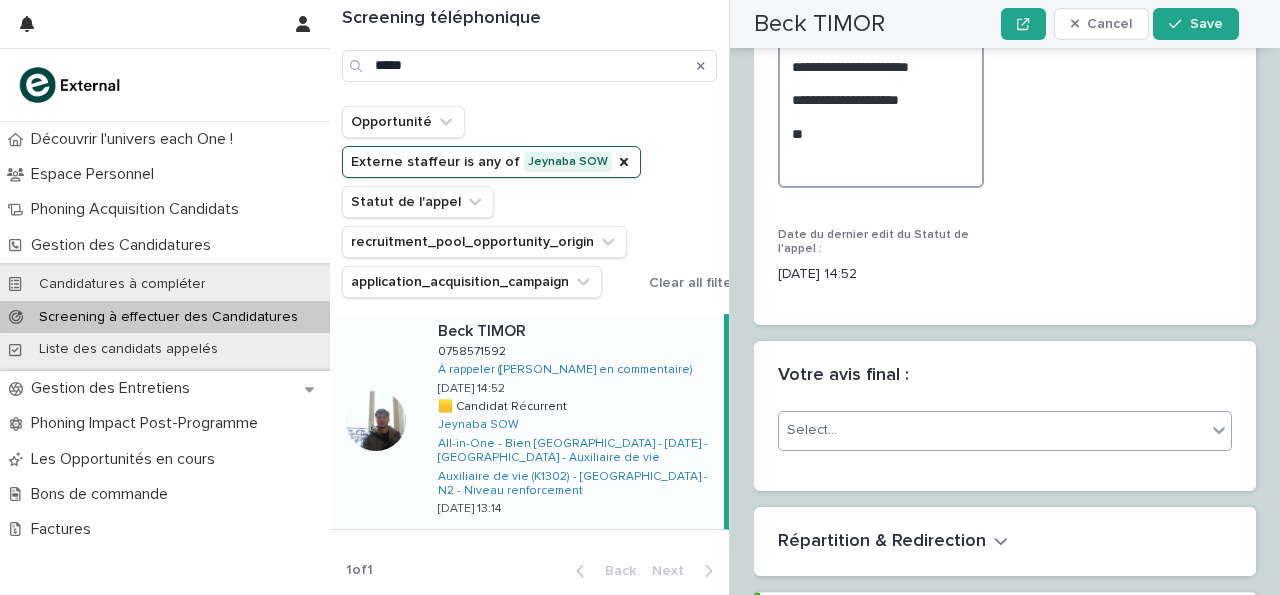 type on "**********" 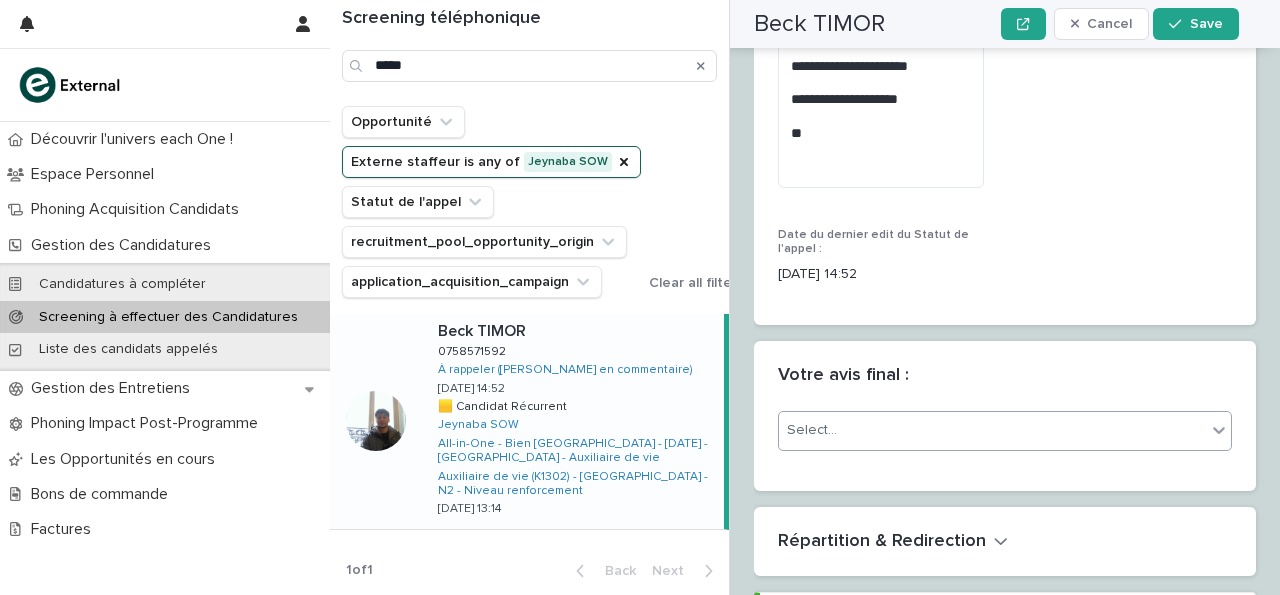 click on "Select..." at bounding box center (992, 430) 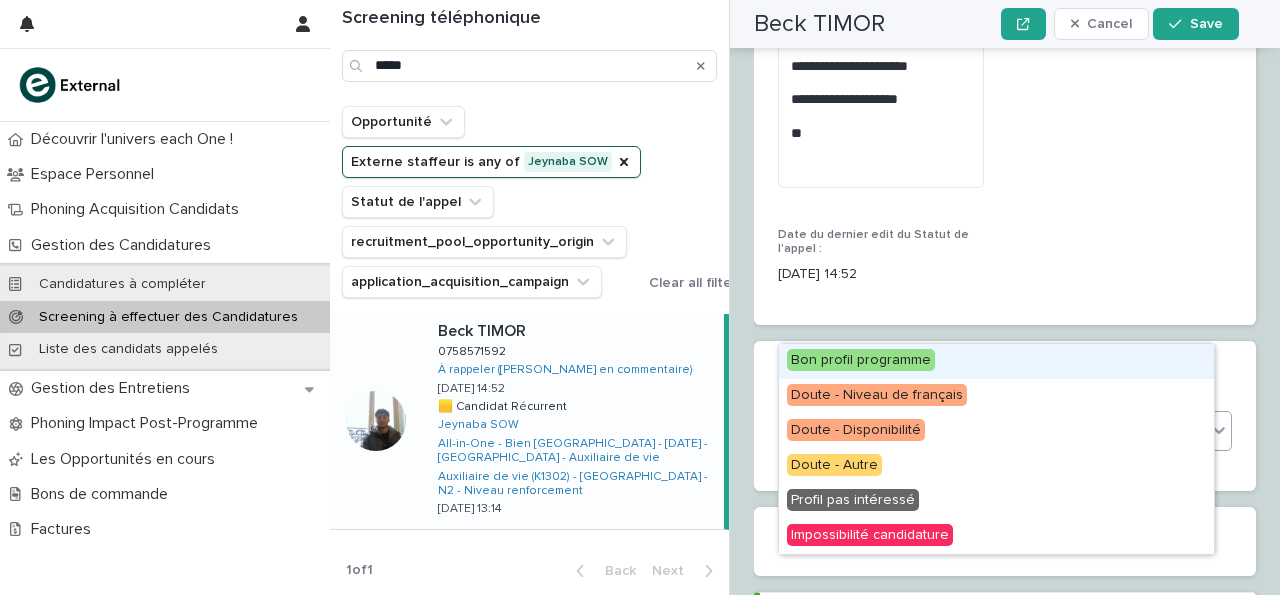 click on "Select..." at bounding box center (992, 430) 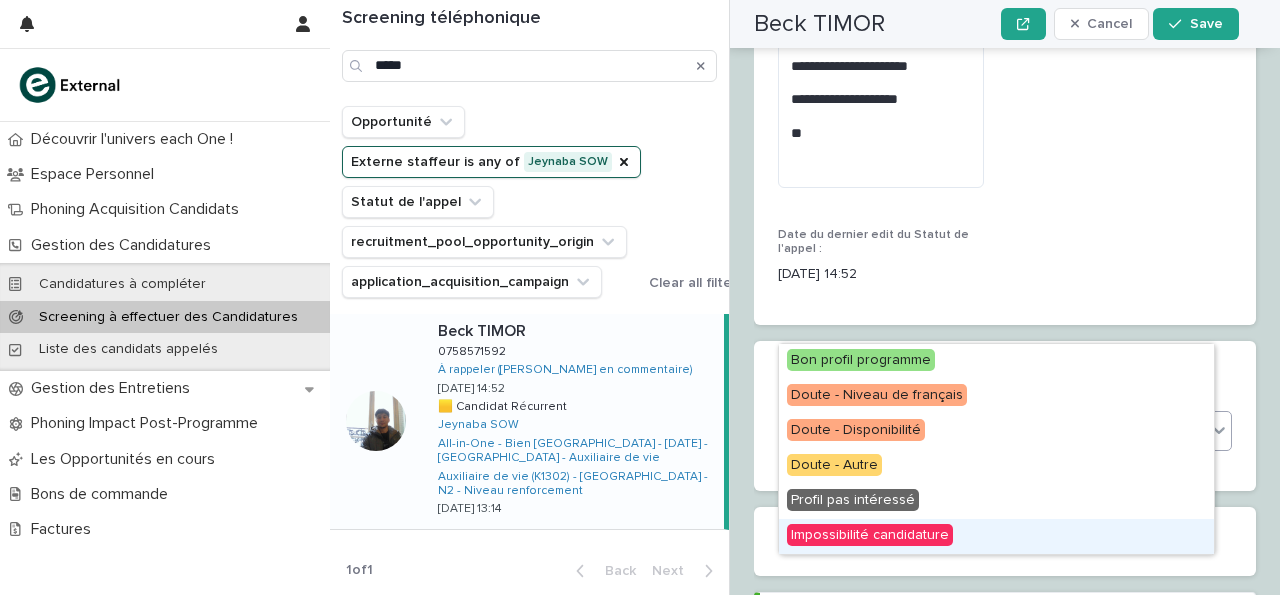 click on "Impossibilité candidature" at bounding box center [870, 535] 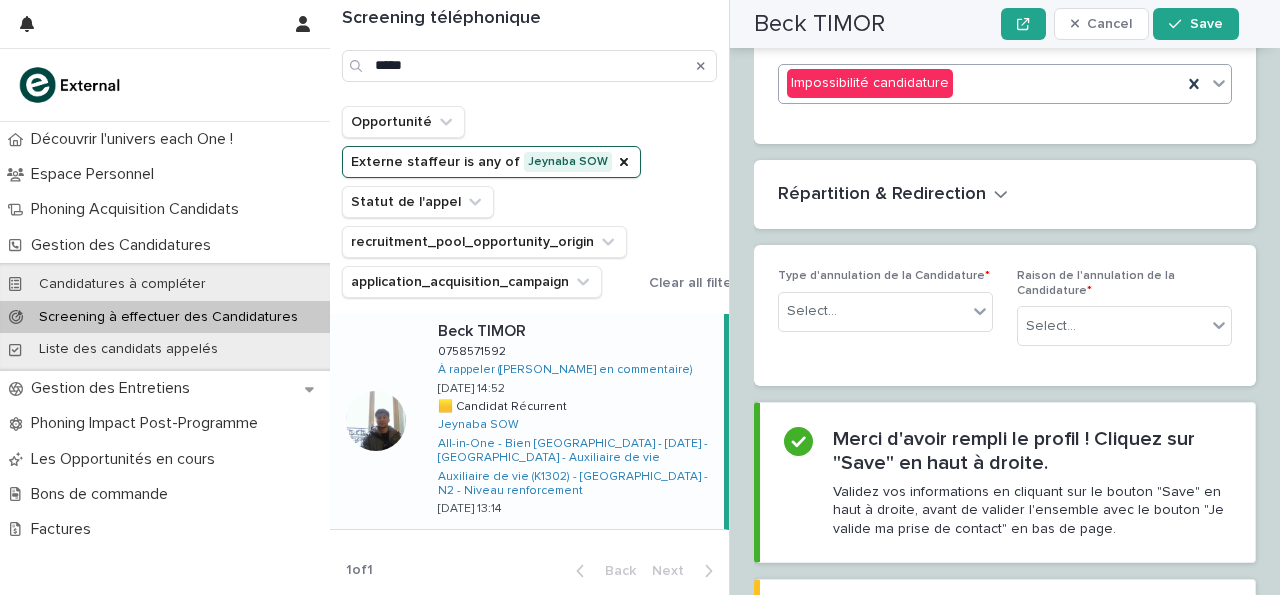 scroll, scrollTop: 4541, scrollLeft: 0, axis: vertical 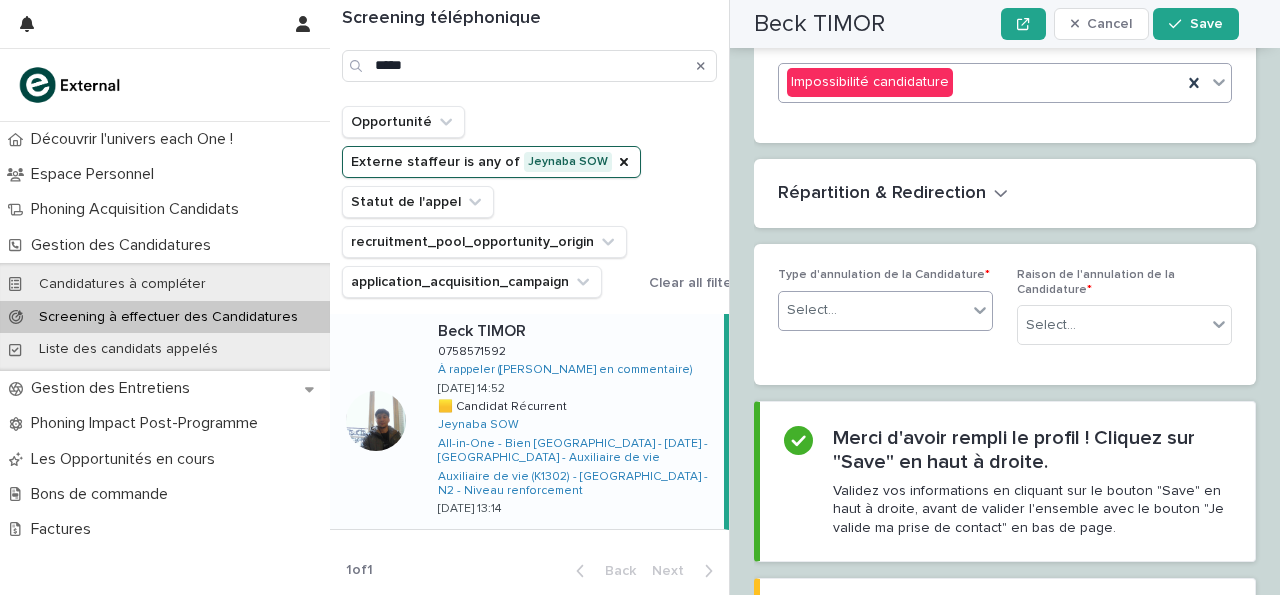 click on "Select..." at bounding box center (873, 310) 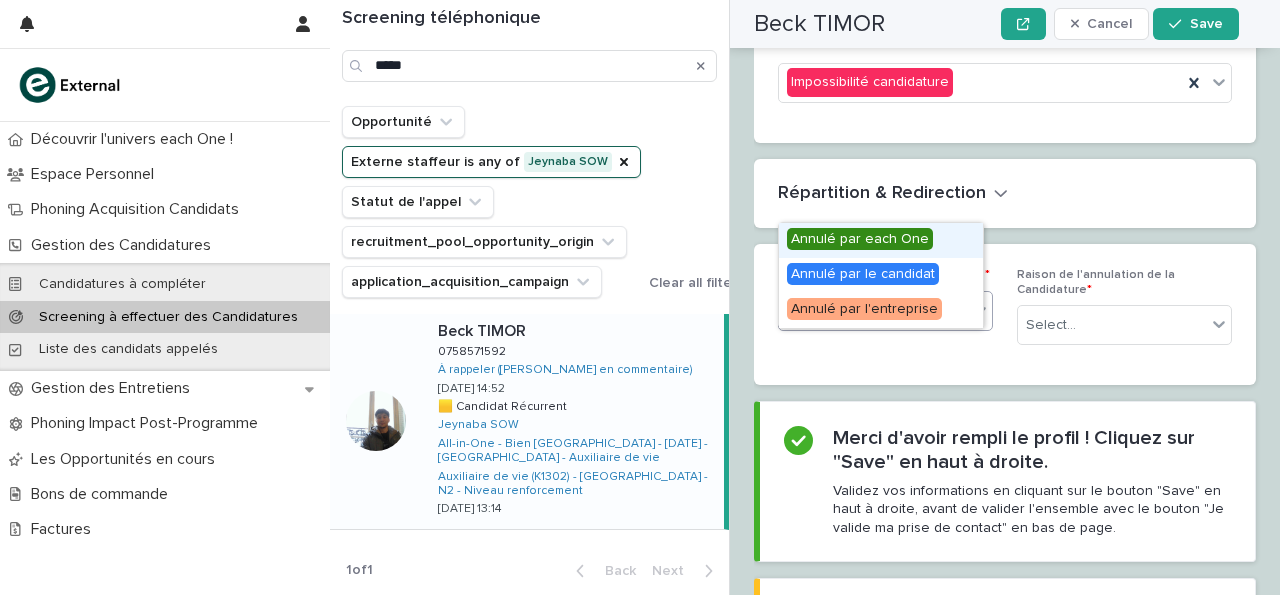 click on "Annulé par each One" at bounding box center (860, 239) 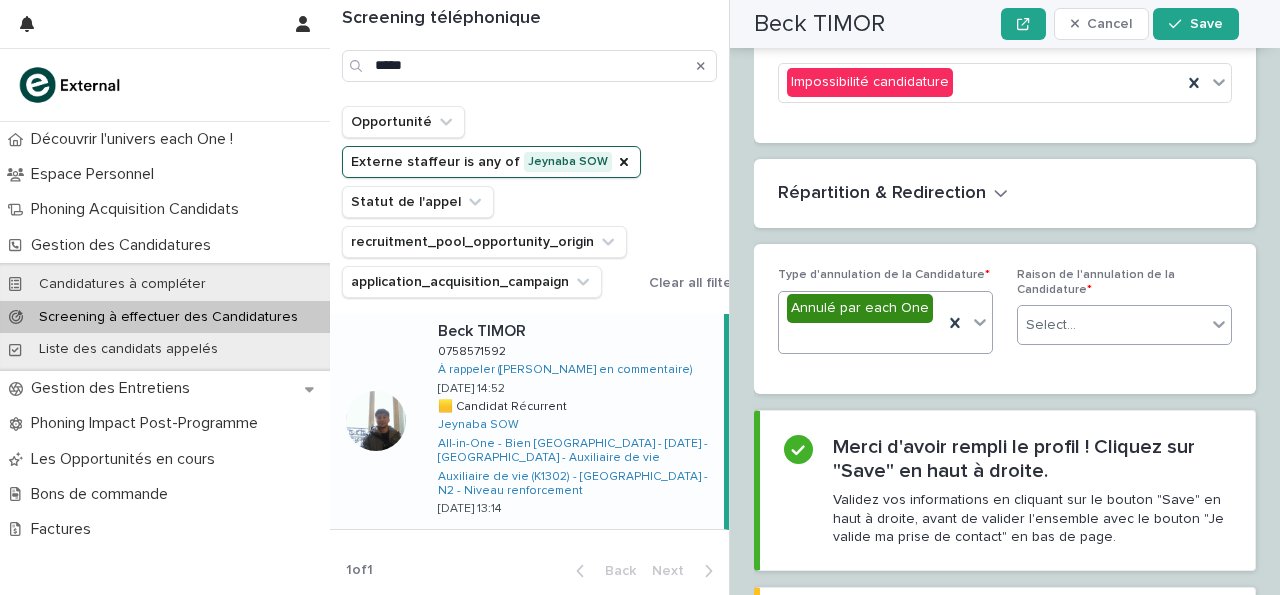 scroll, scrollTop: 4541, scrollLeft: 0, axis: vertical 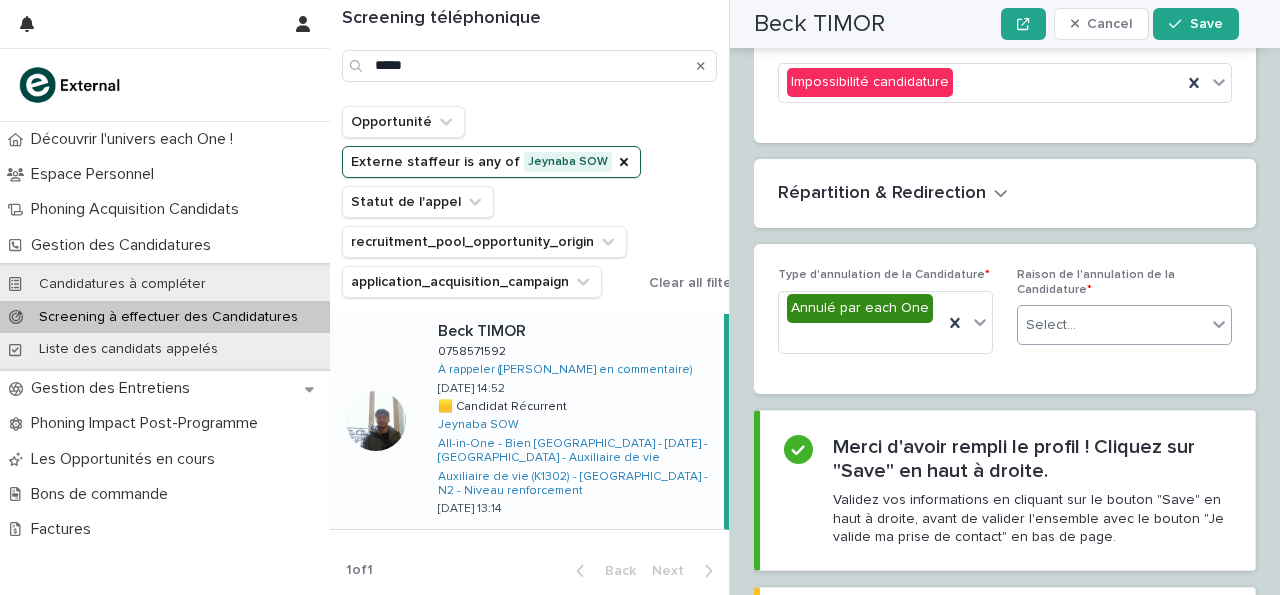 click on "Select..." at bounding box center [1112, 325] 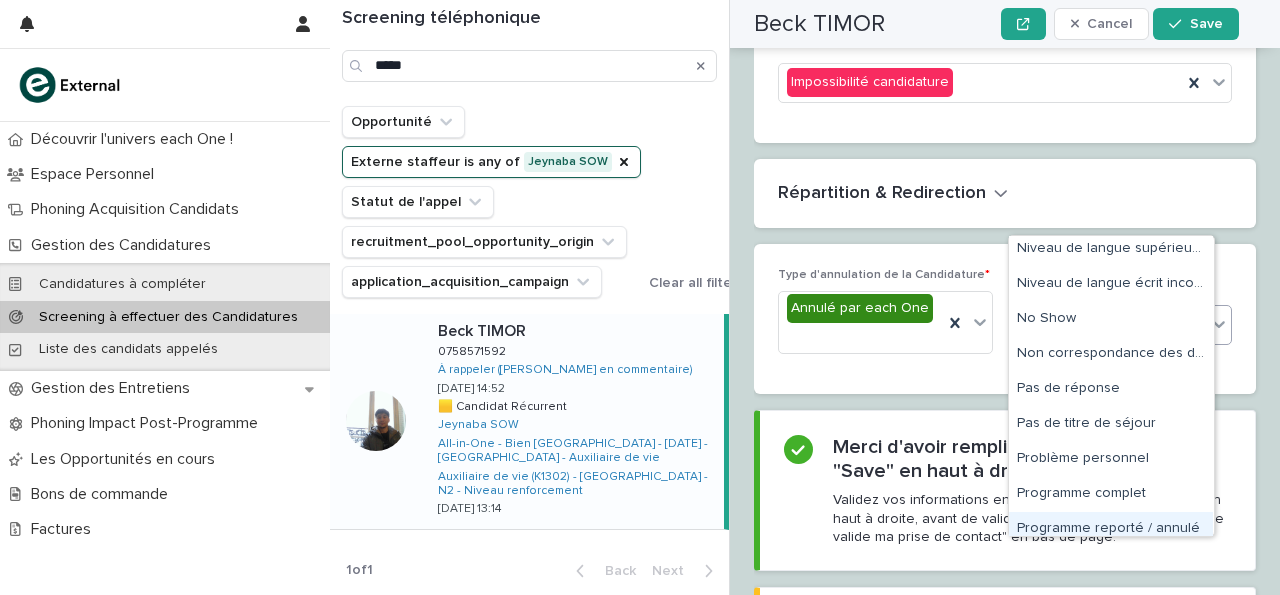 scroll, scrollTop: 661, scrollLeft: 0, axis: vertical 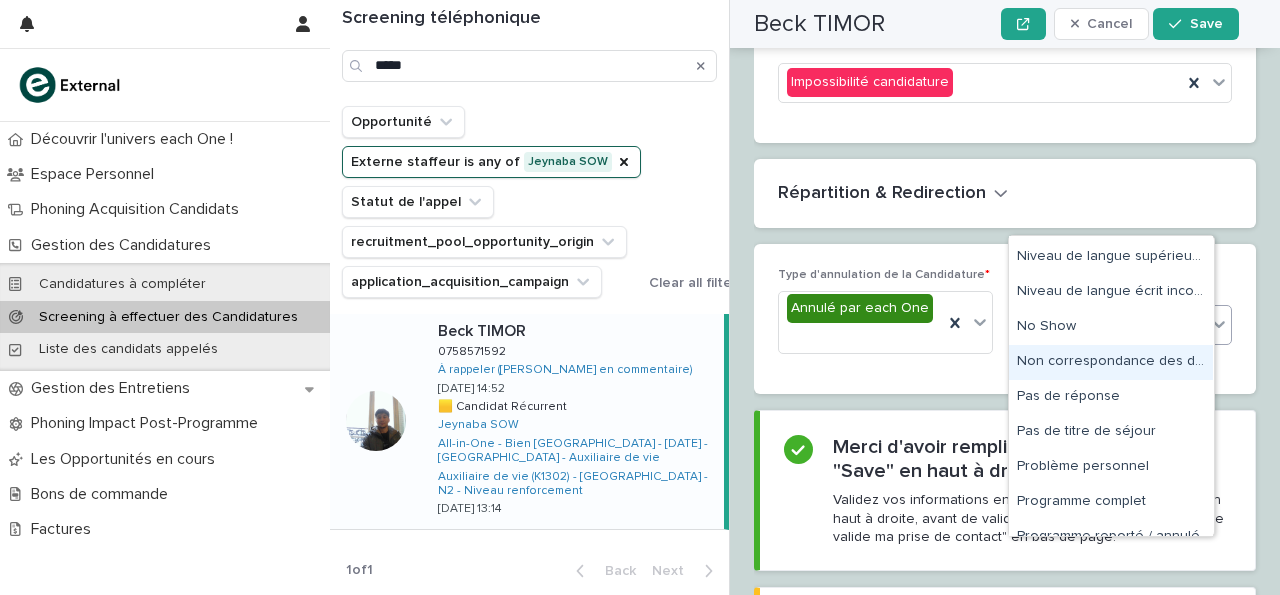 click on "Non correspondance des débouchés" at bounding box center [1111, 362] 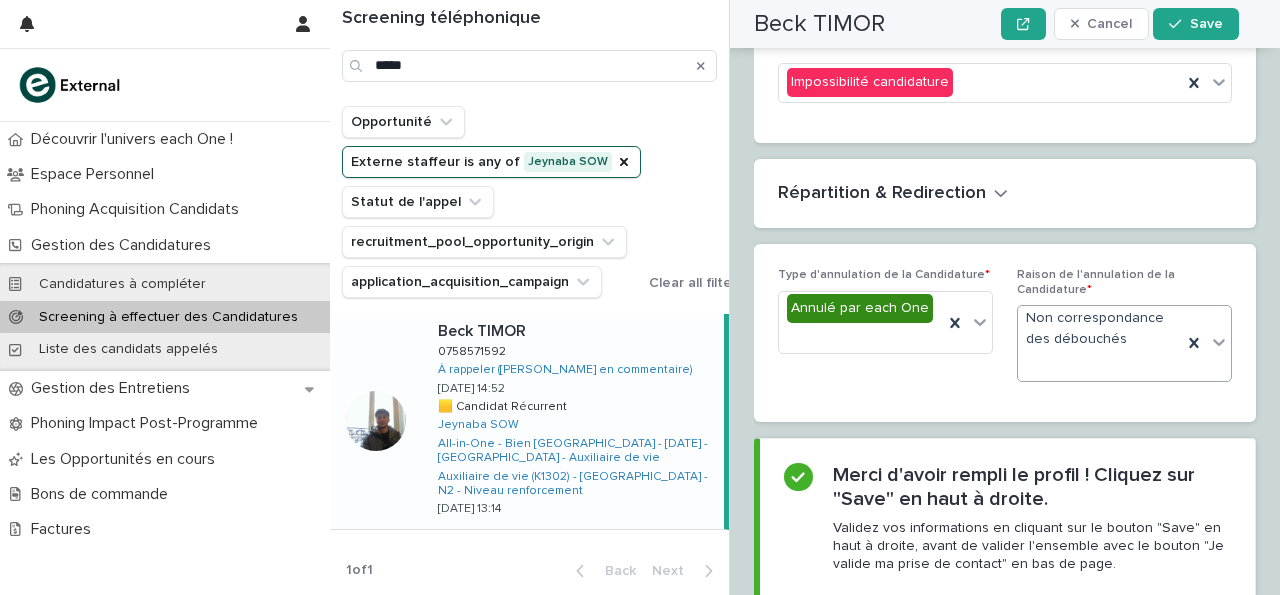 scroll, scrollTop: 4541, scrollLeft: 0, axis: vertical 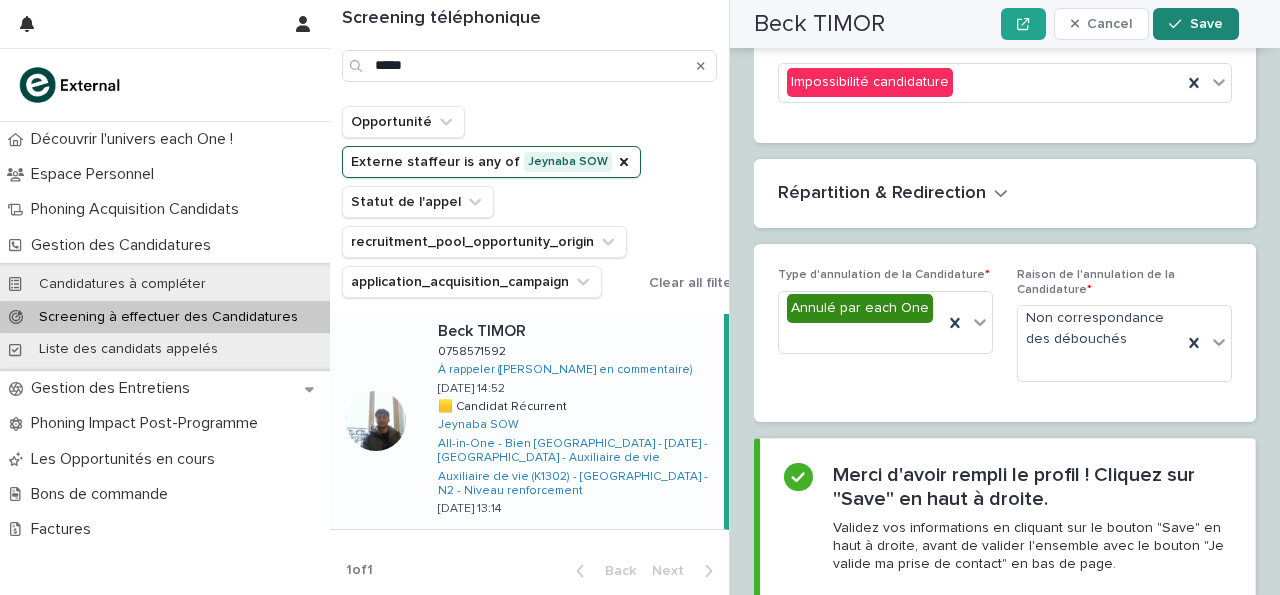 click on "Save" at bounding box center [1195, 24] 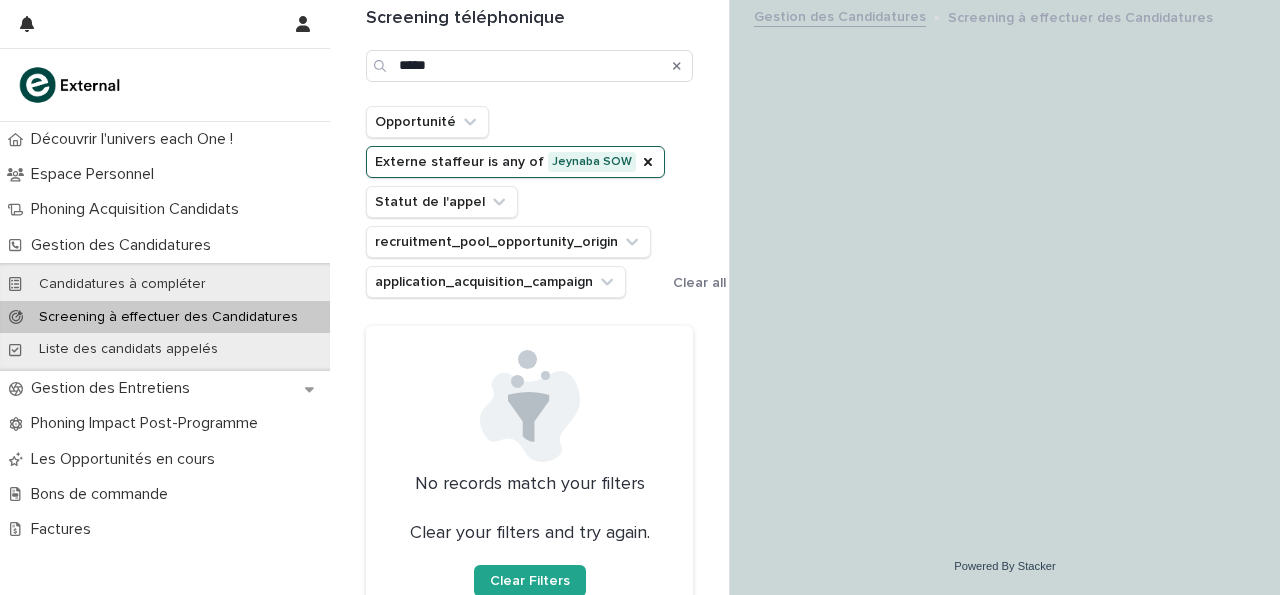 scroll, scrollTop: 0, scrollLeft: 0, axis: both 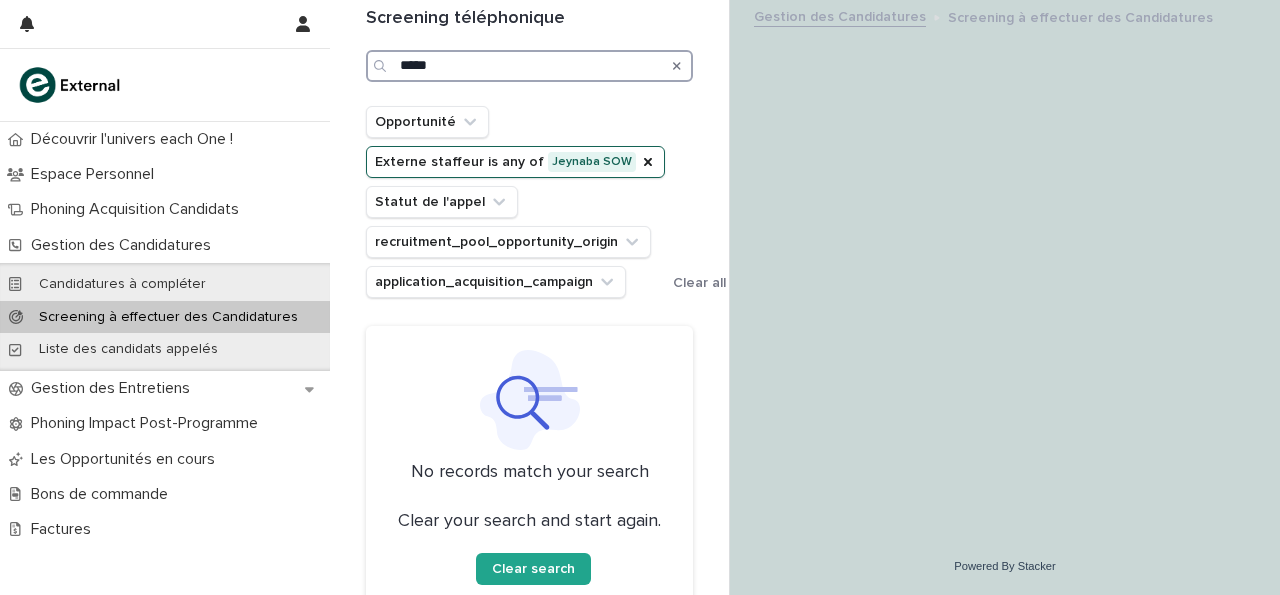 click on "*****" at bounding box center (529, 66) 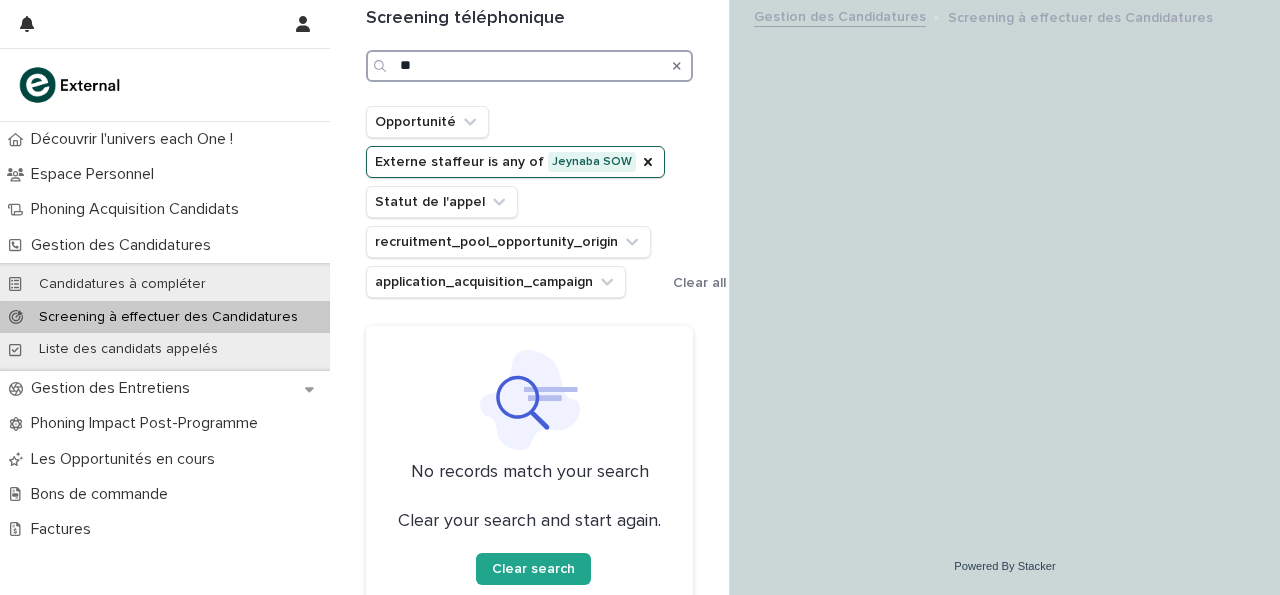 type on "*" 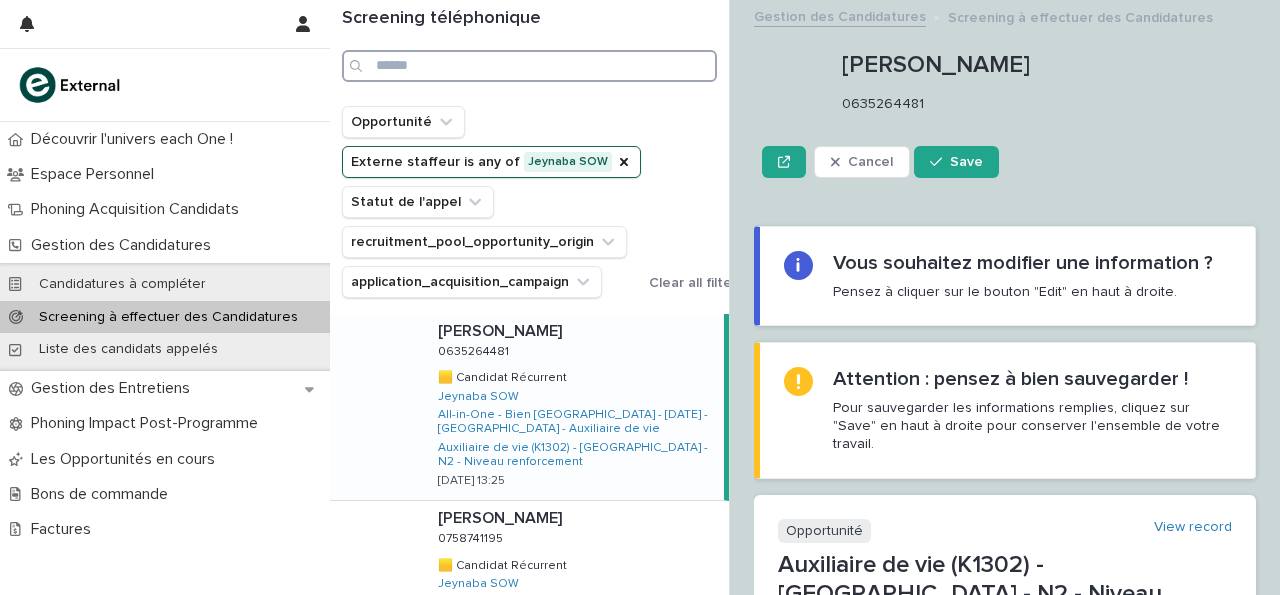 type 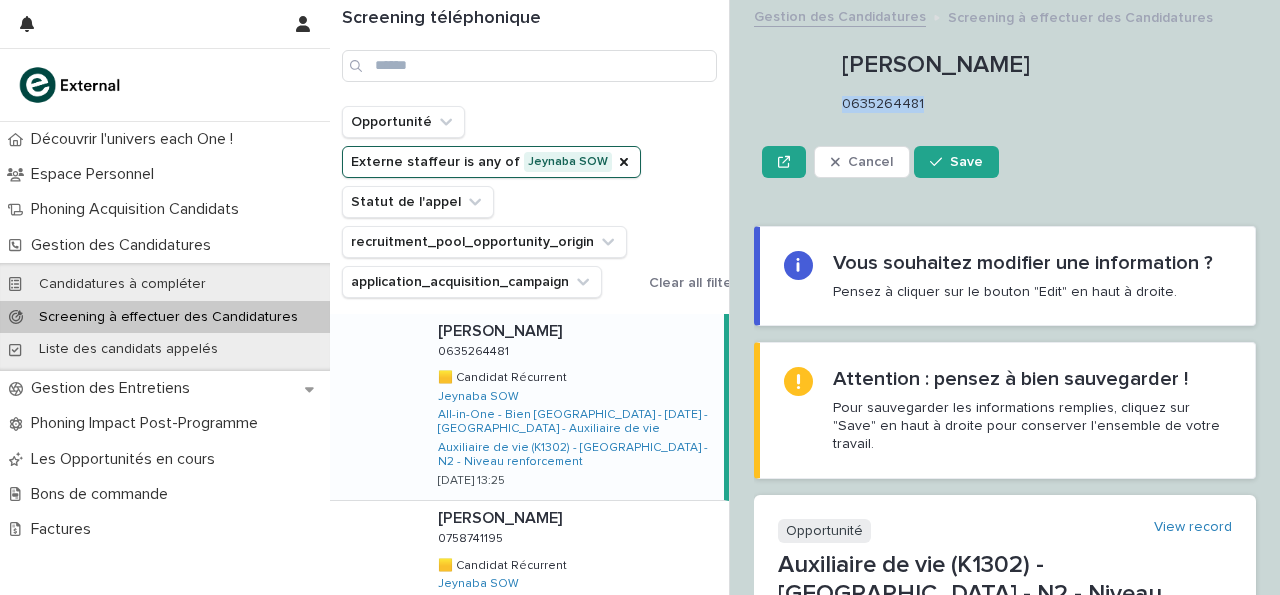 drag, startPoint x: 846, startPoint y: 102, endPoint x: 934, endPoint y: 102, distance: 88 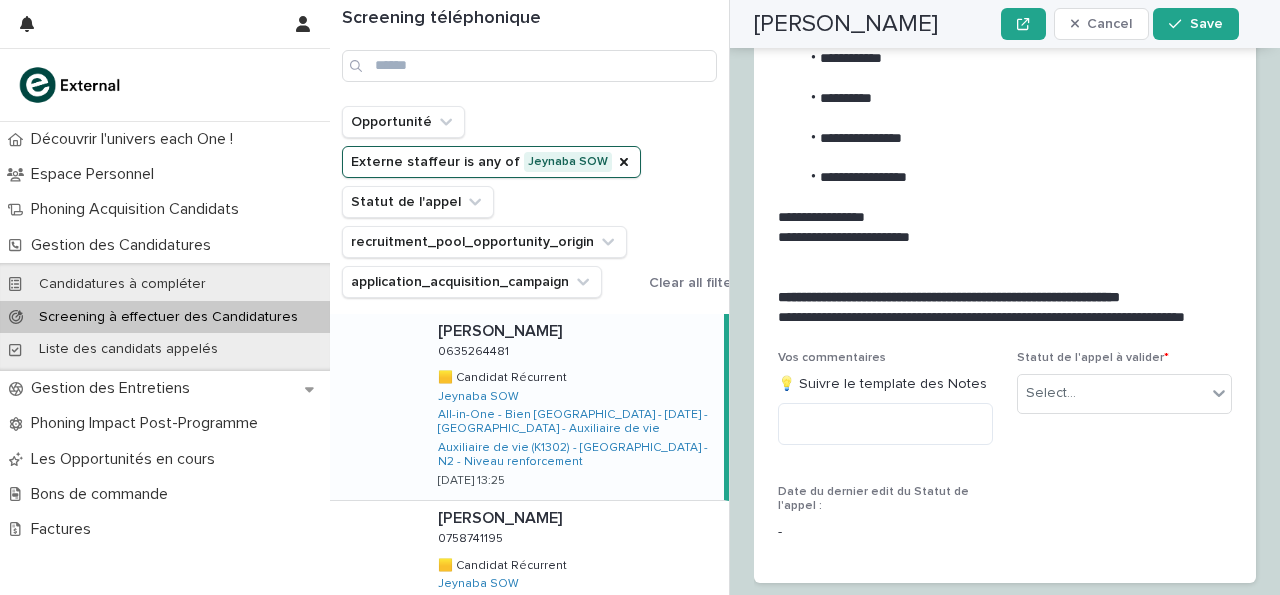 scroll, scrollTop: 3445, scrollLeft: 0, axis: vertical 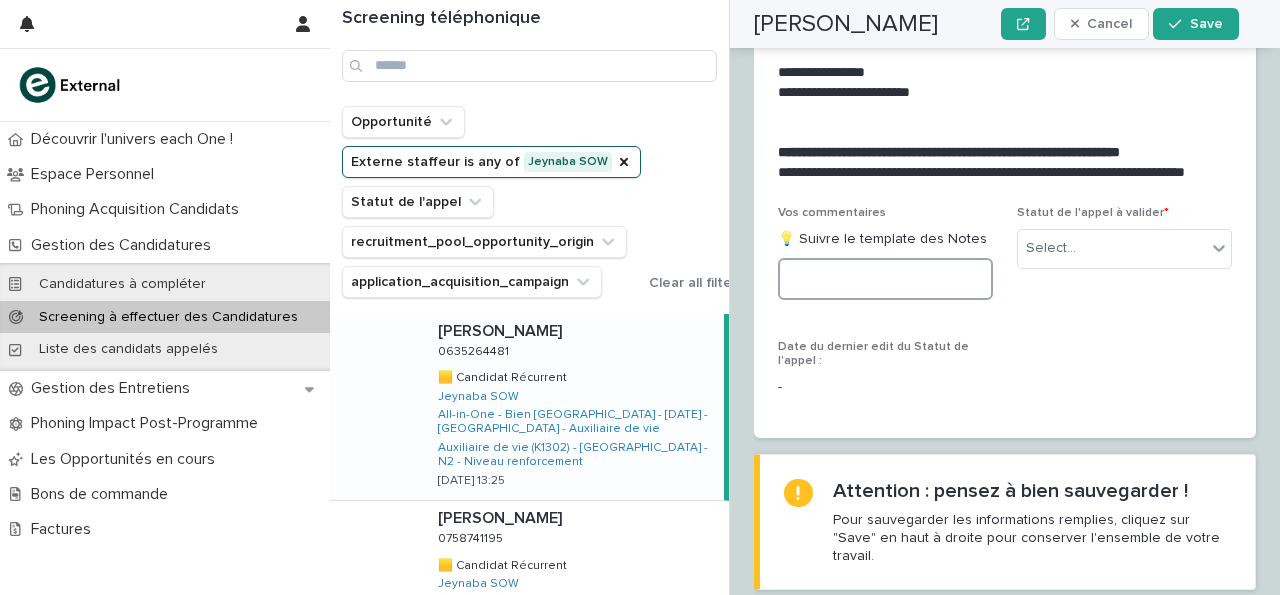 click at bounding box center (885, 279) 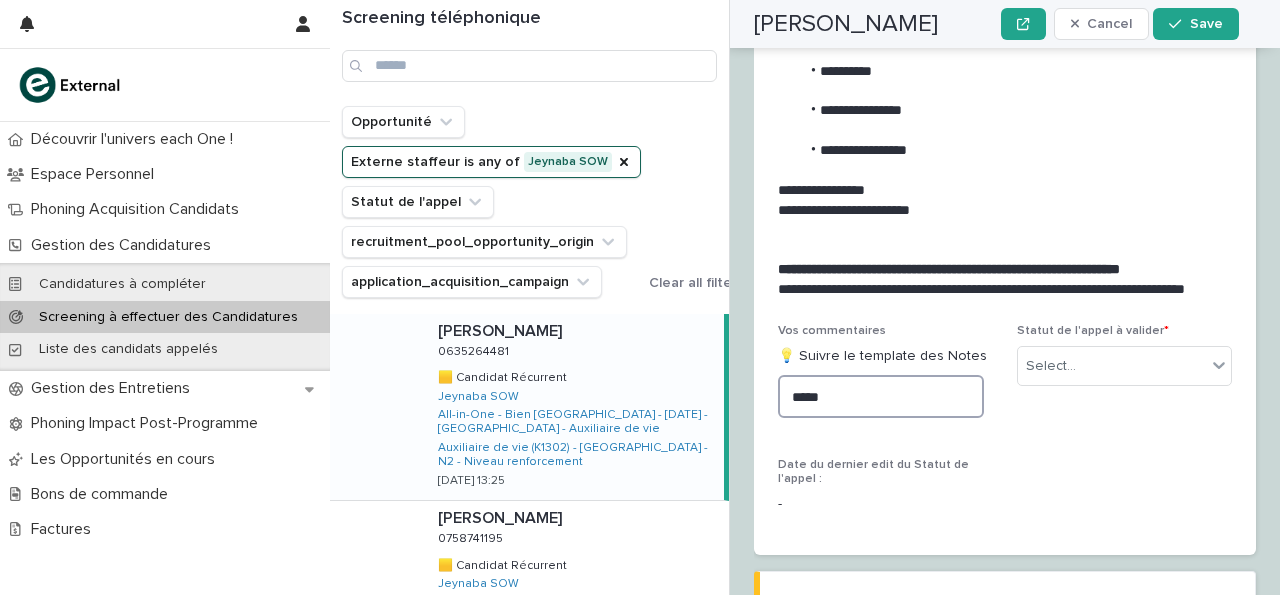 scroll, scrollTop: 1658, scrollLeft: 0, axis: vertical 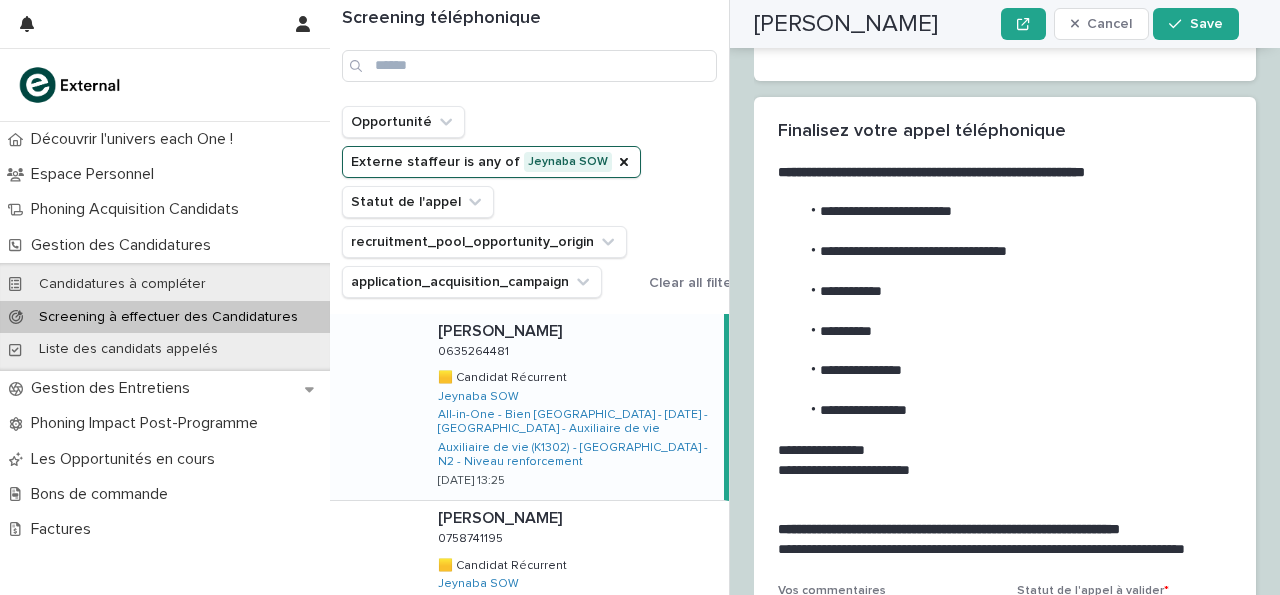 drag, startPoint x: 815, startPoint y: 145, endPoint x: 968, endPoint y: 360, distance: 263.88254 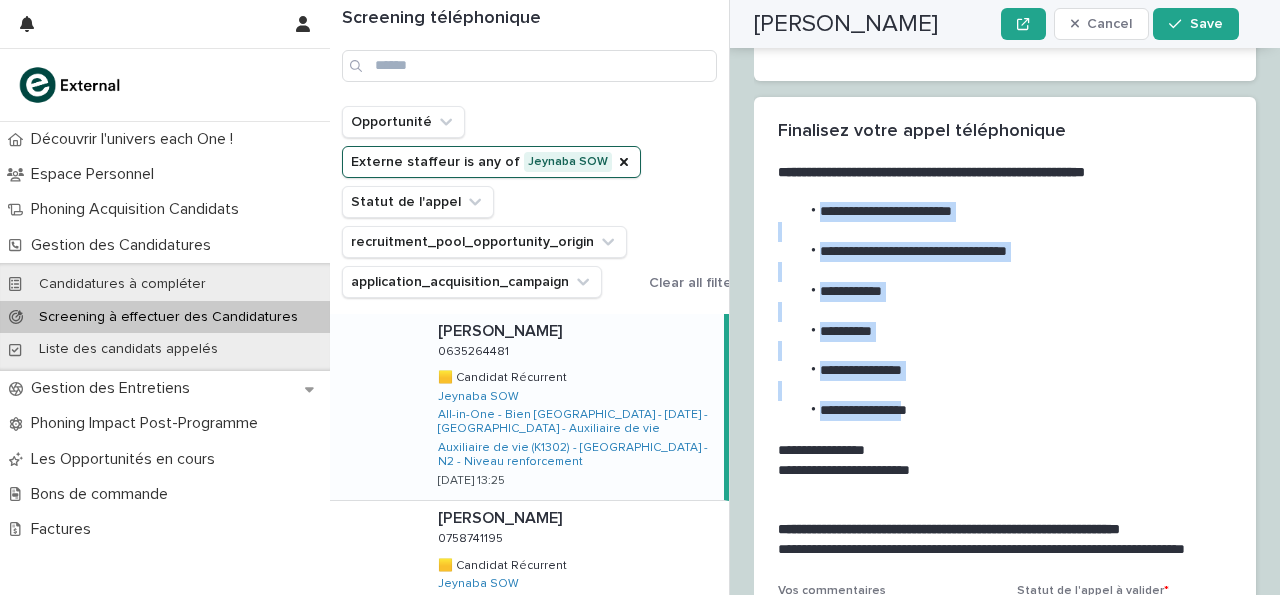 drag, startPoint x: 917, startPoint y: 343, endPoint x: 818, endPoint y: 154, distance: 213.35886 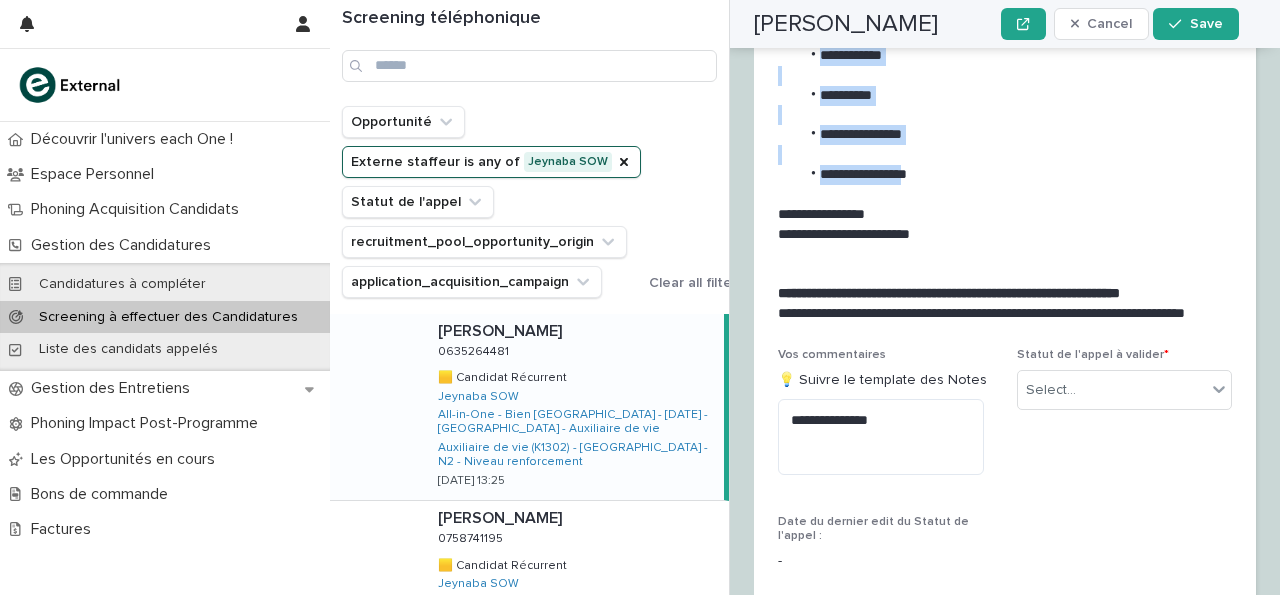 scroll, scrollTop: 3425, scrollLeft: 0, axis: vertical 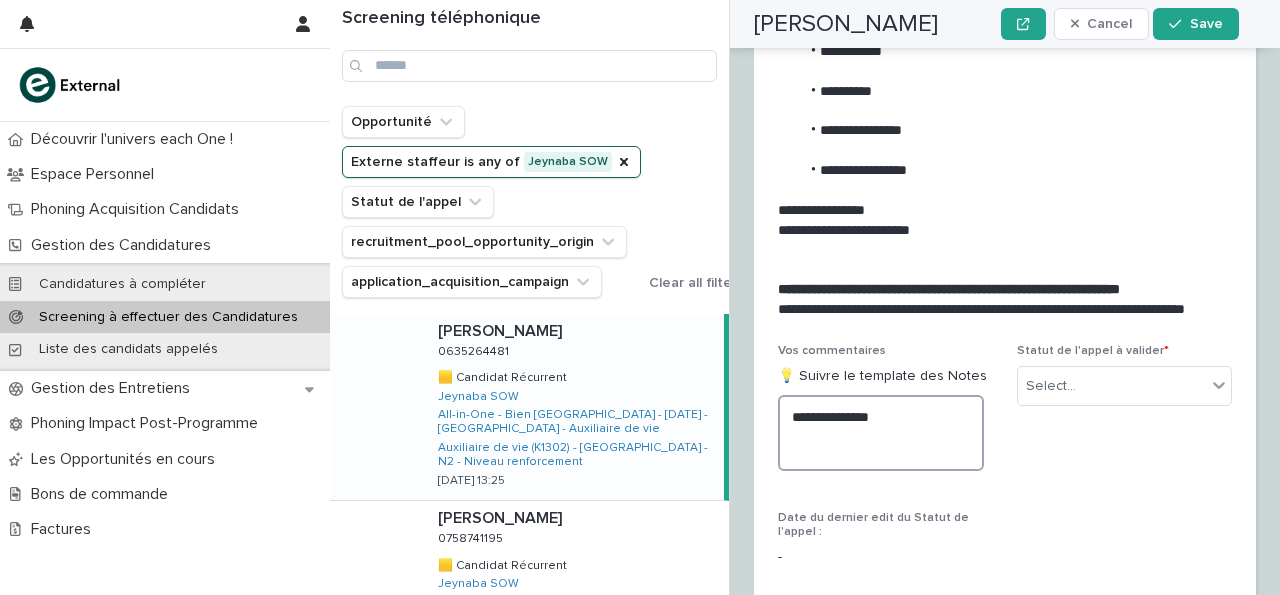 click on "**********" at bounding box center [881, 432] 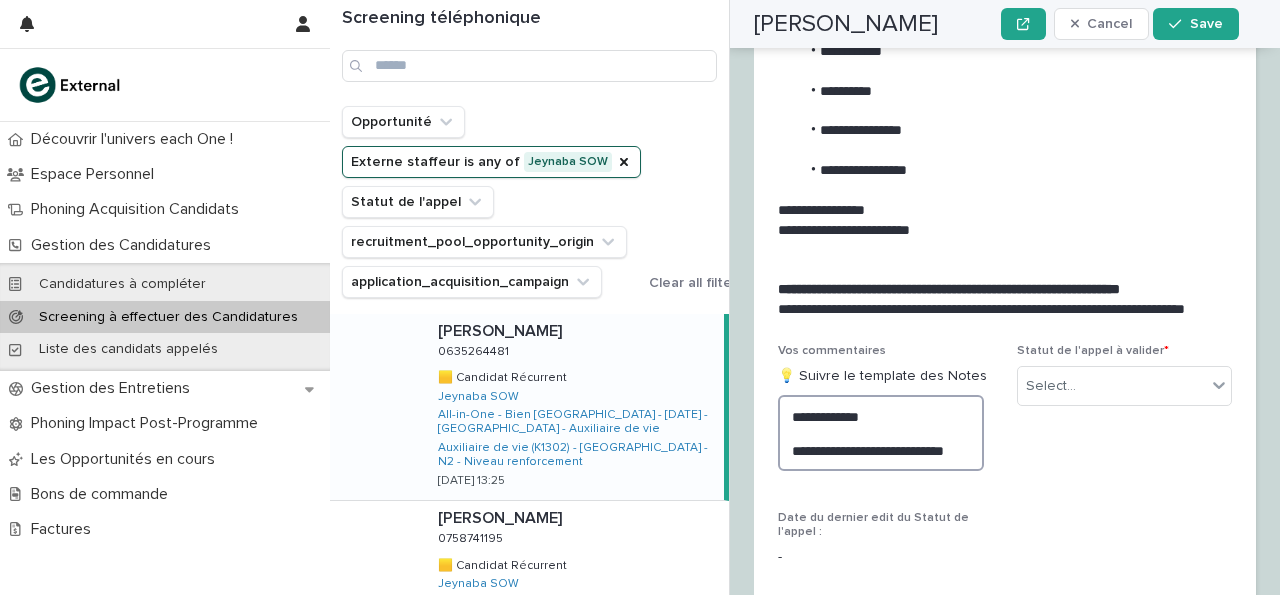 scroll, scrollTop: 3491, scrollLeft: 0, axis: vertical 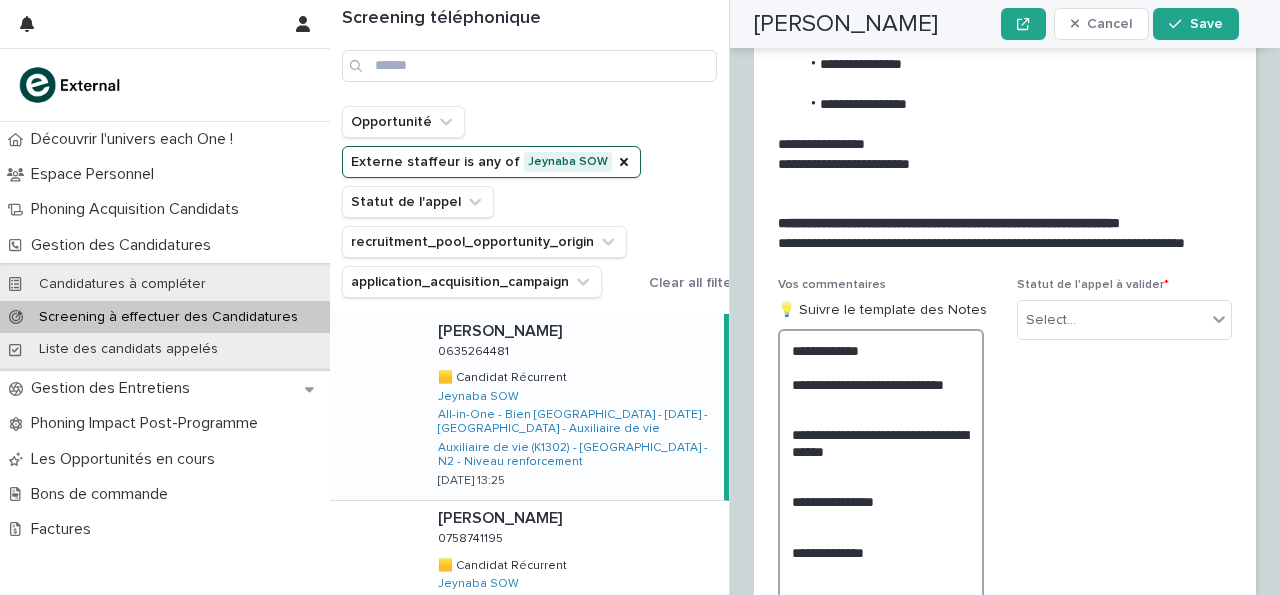 click on "**********" at bounding box center (881, 501) 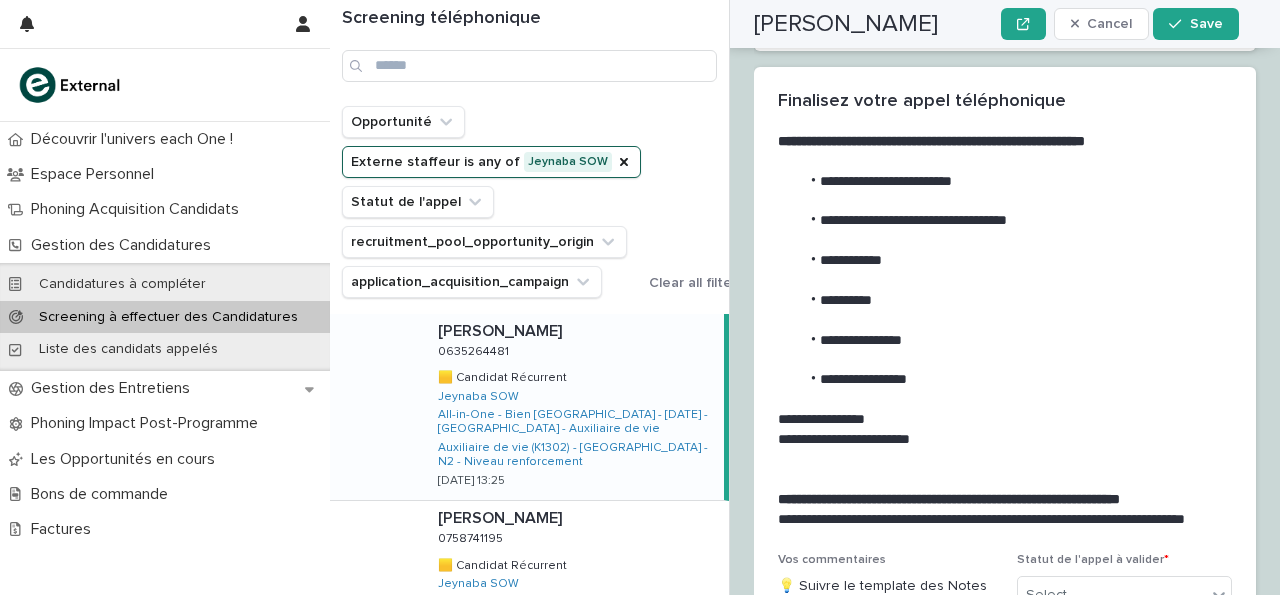 scroll, scrollTop: 3322, scrollLeft: 0, axis: vertical 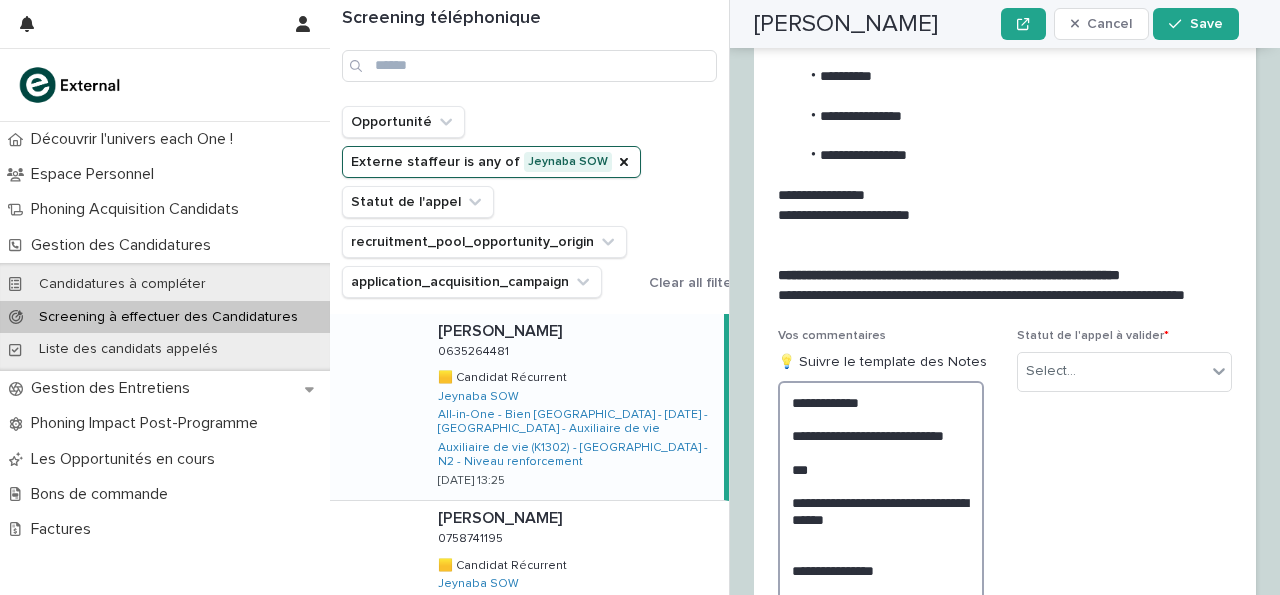 click on "**********" at bounding box center [881, 561] 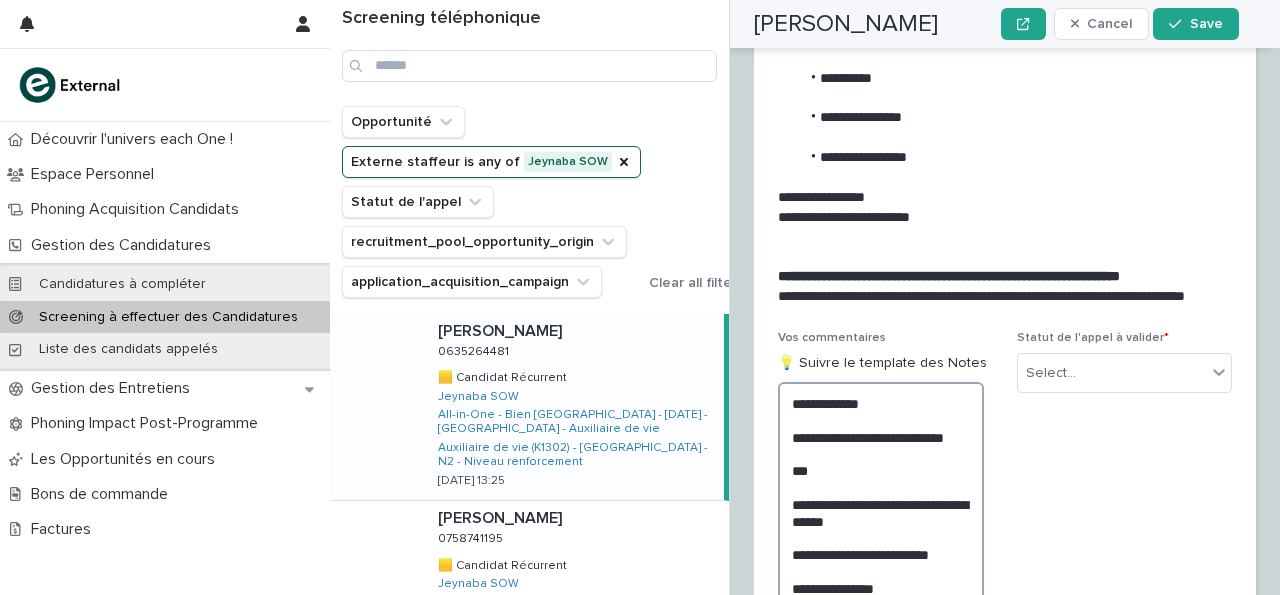 scroll, scrollTop: 3556, scrollLeft: 0, axis: vertical 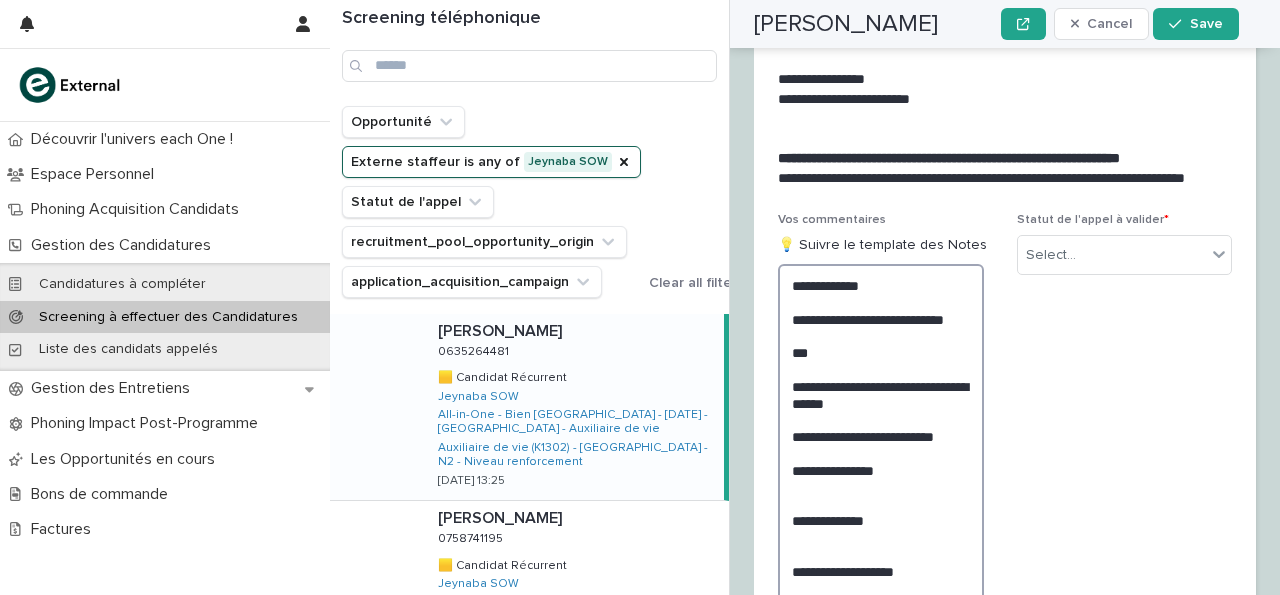 click on "**********" at bounding box center [881, 461] 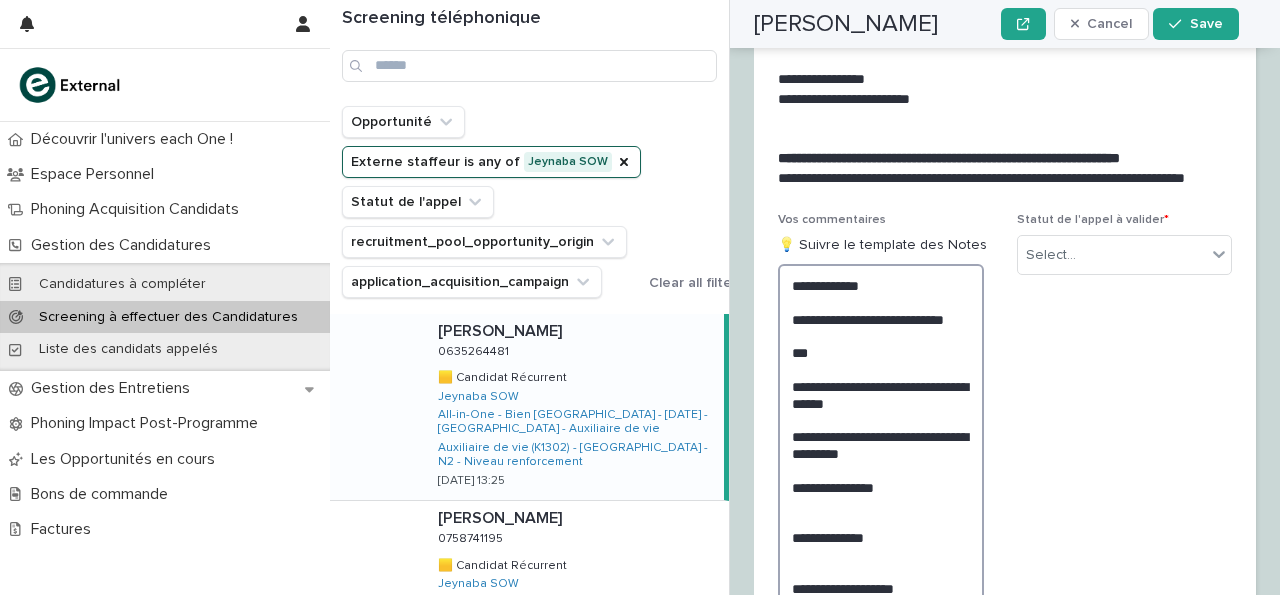 click on "**********" at bounding box center (881, 461) 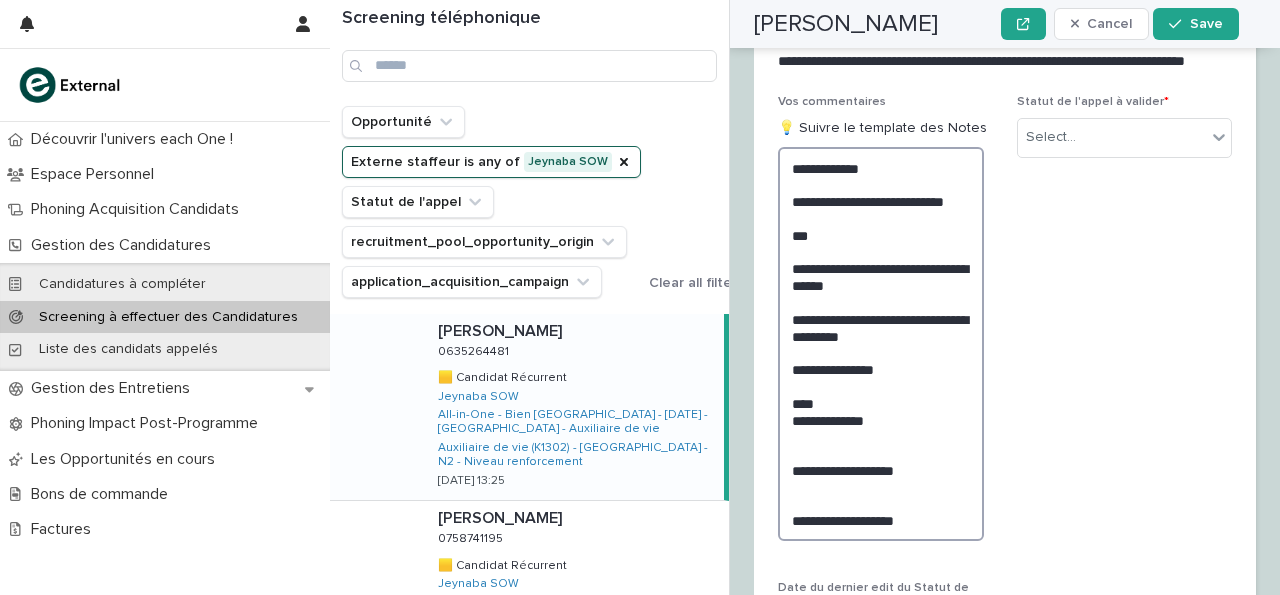scroll, scrollTop: 3438, scrollLeft: 0, axis: vertical 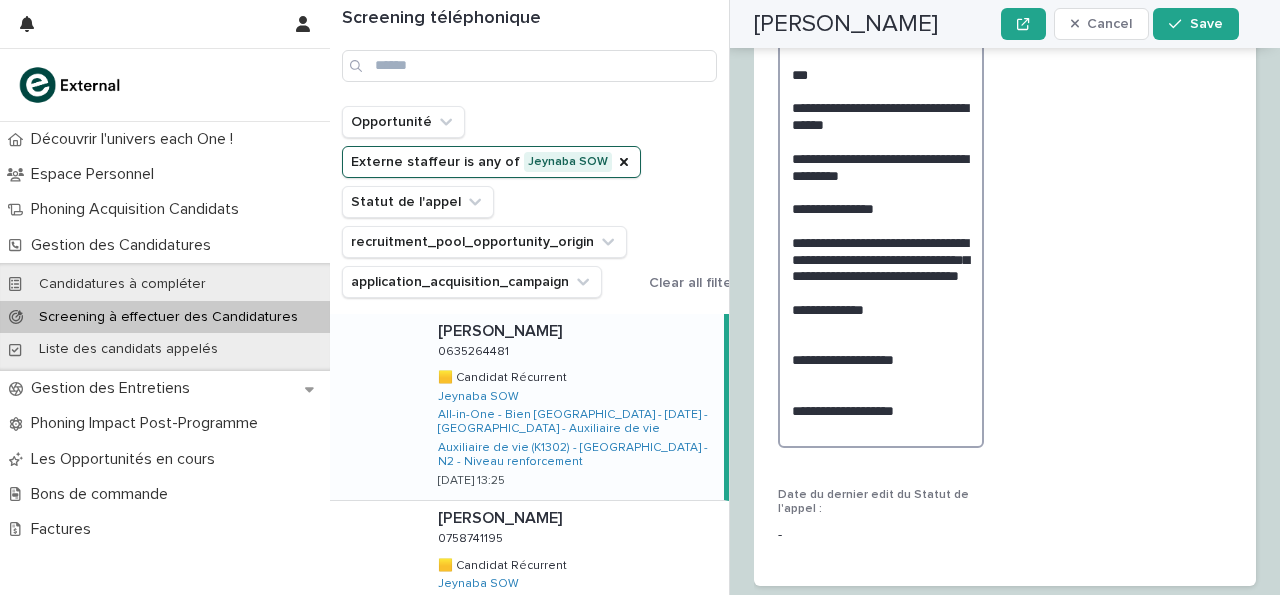click on "**********" at bounding box center (881, 217) 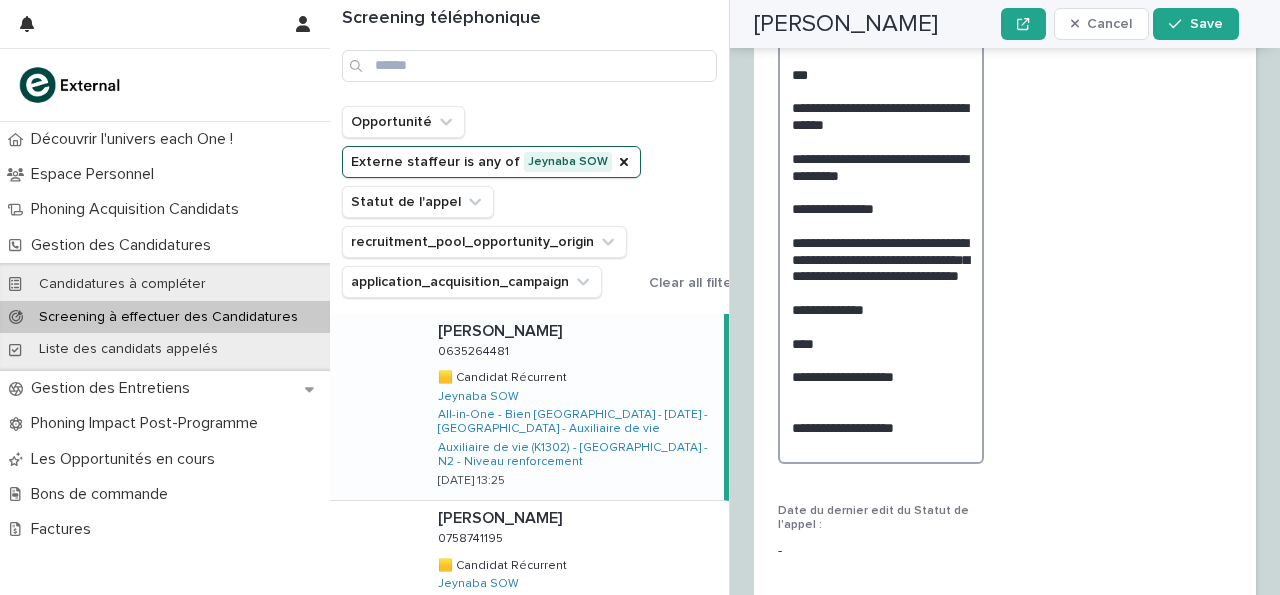 scroll, scrollTop: 3717, scrollLeft: 0, axis: vertical 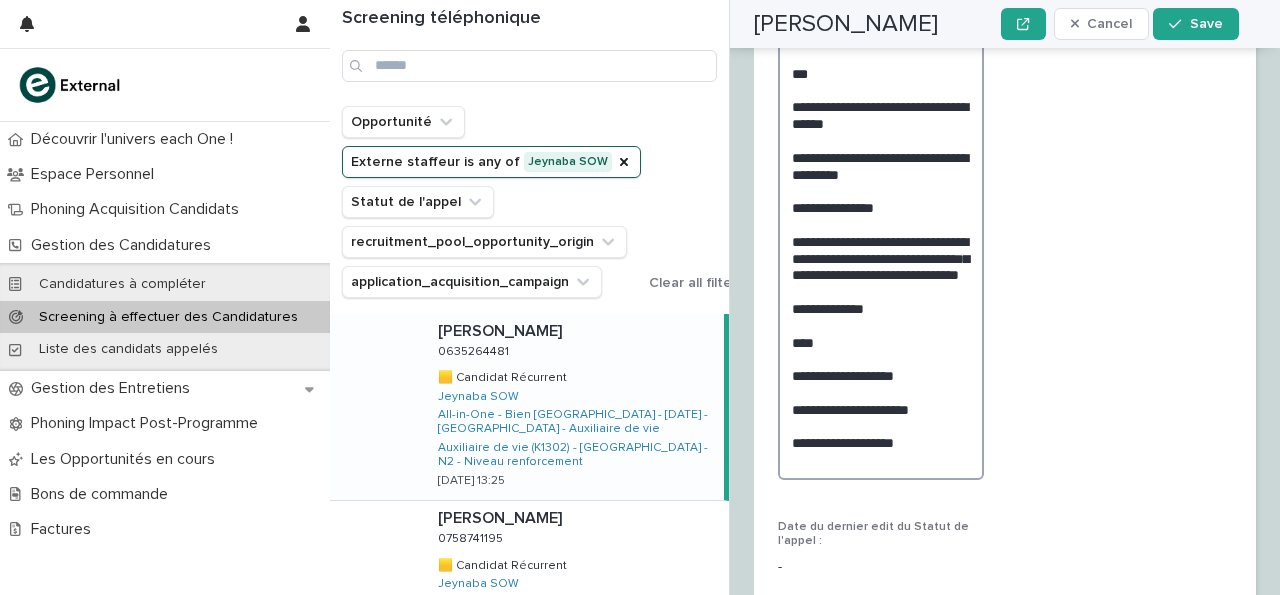 click on "**********" at bounding box center [881, 232] 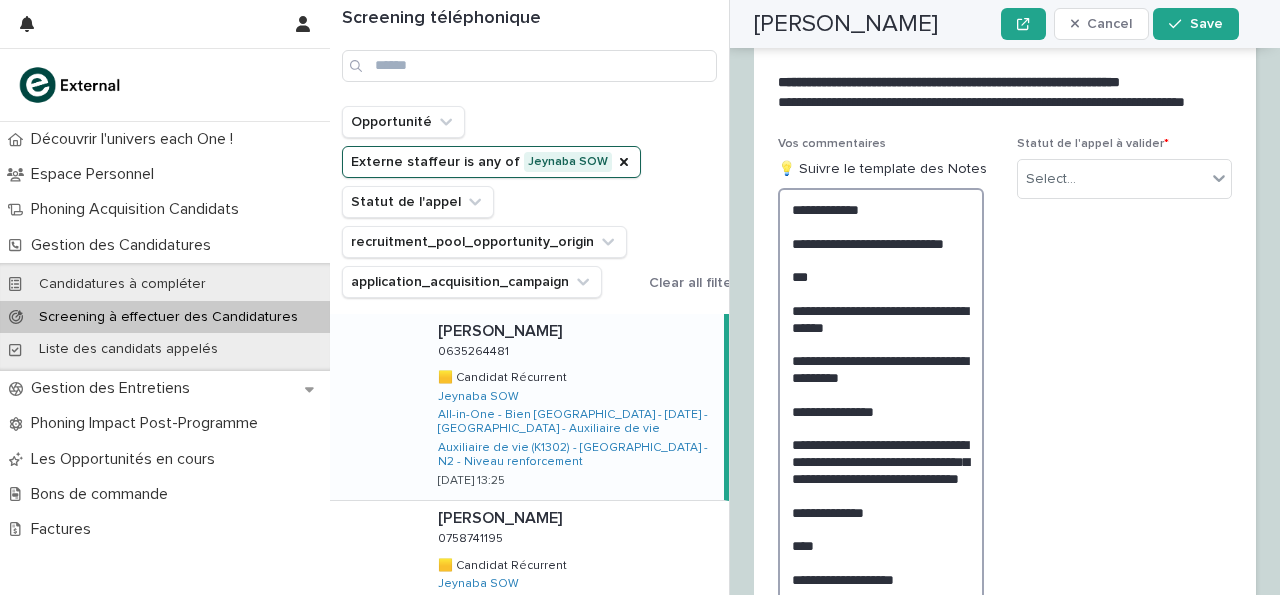 scroll, scrollTop: 3631, scrollLeft: 0, axis: vertical 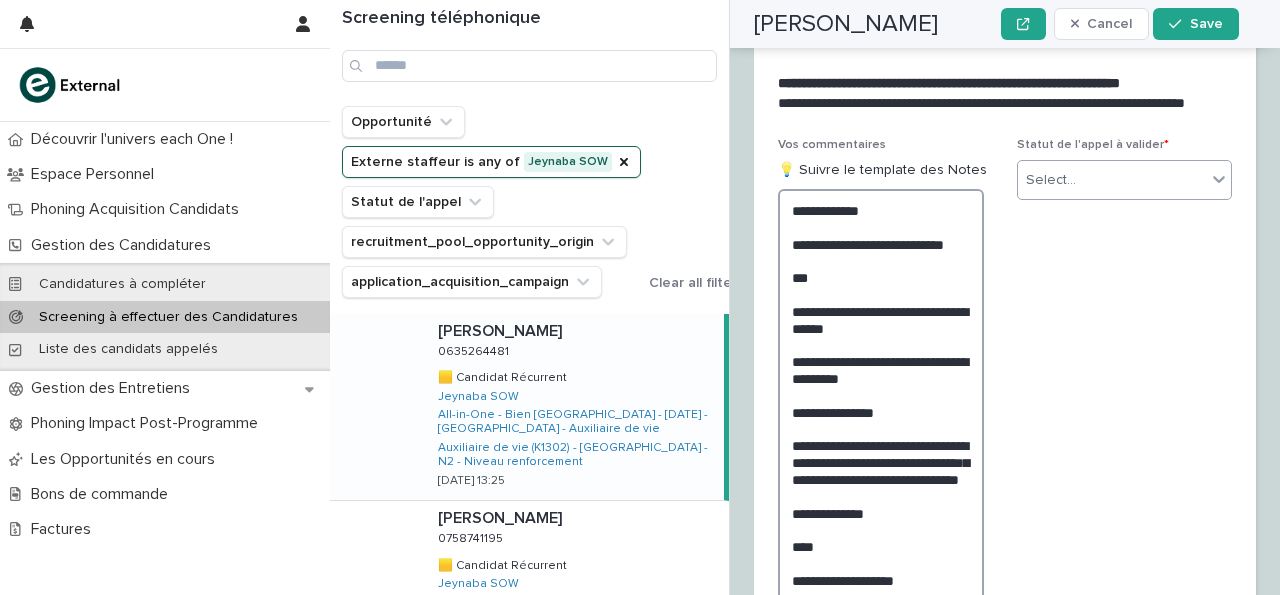 type on "**********" 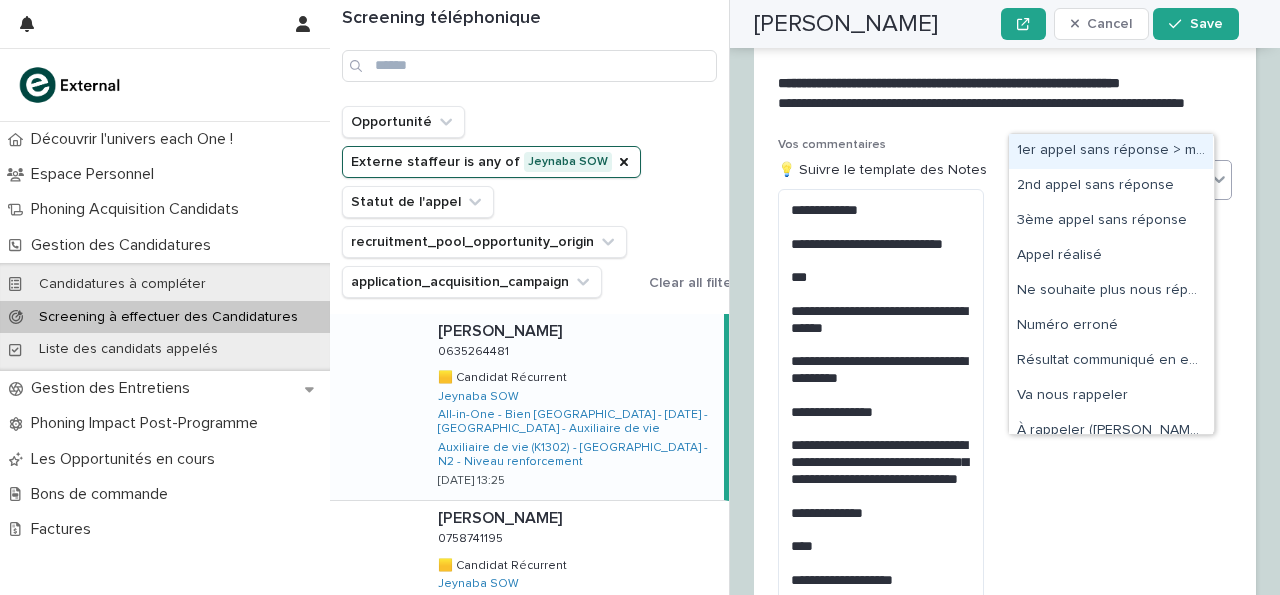 click on "Select..." at bounding box center (1112, 180) 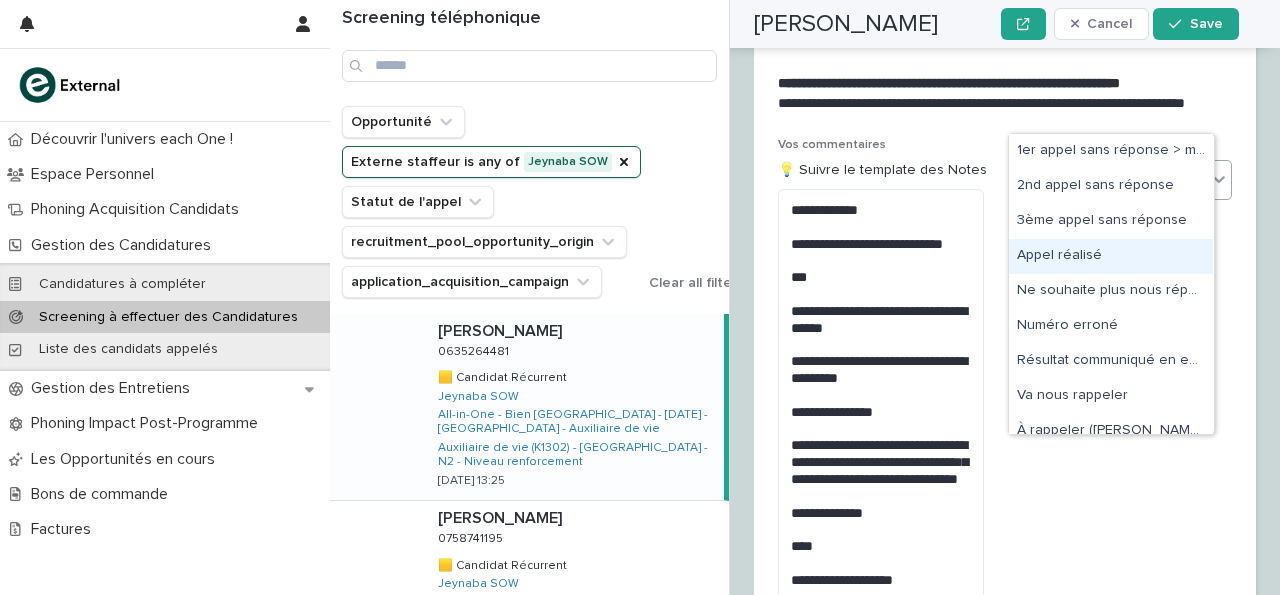 click on "Appel réalisé" at bounding box center [1111, 256] 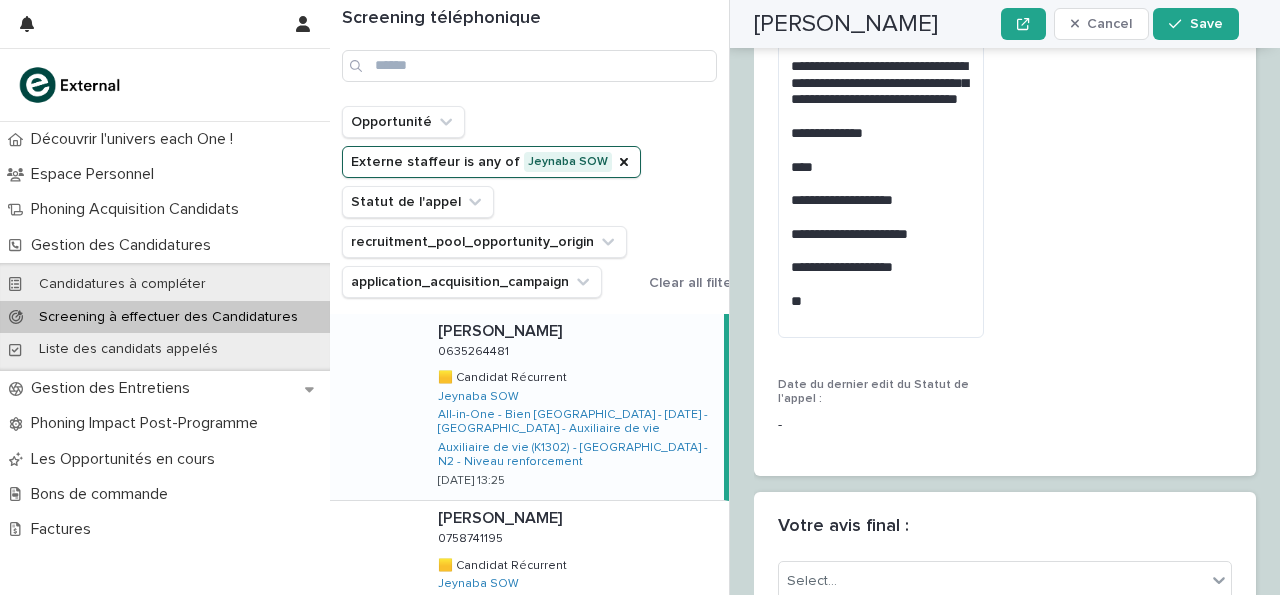 scroll, scrollTop: 4071, scrollLeft: 0, axis: vertical 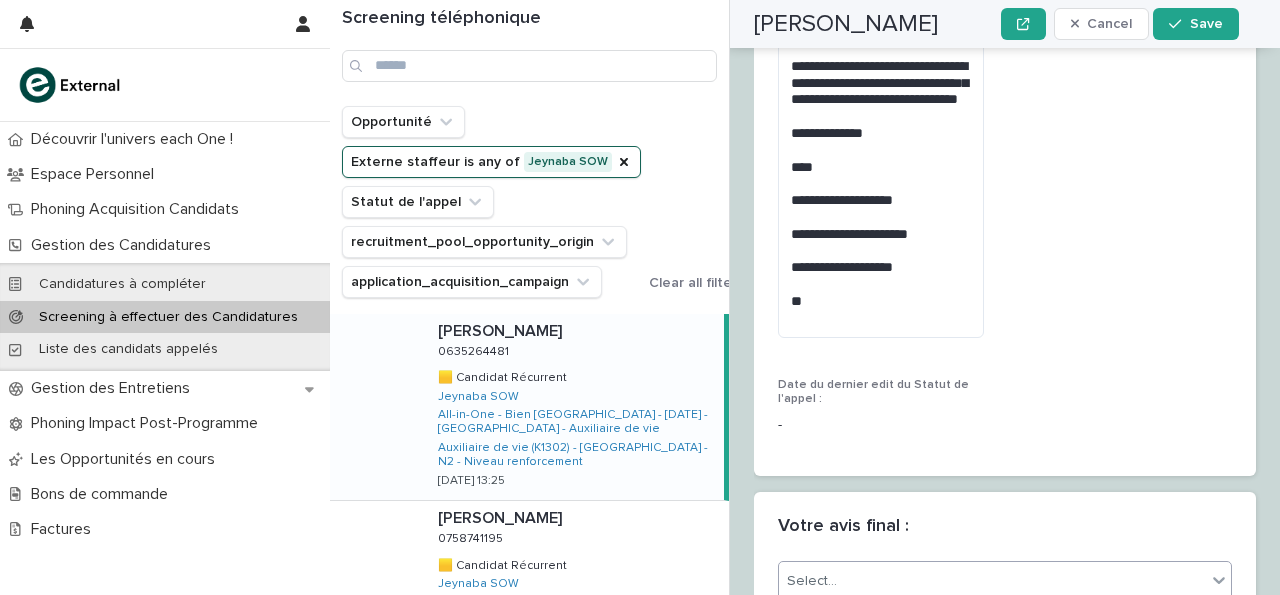 click on "Select..." at bounding box center [992, 581] 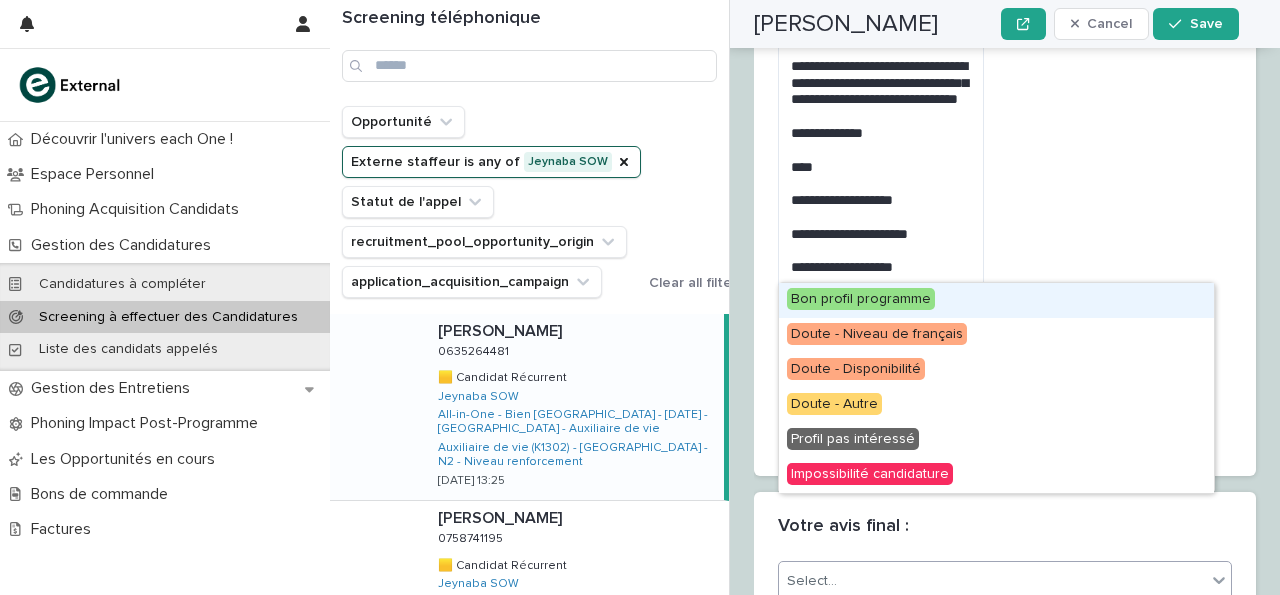 click on "Bon profil programme Doute - Niveau de français Doute - Disponibilité Doute - Autre Profil pas intéressé Impossibilité candidature" at bounding box center (996, 388) 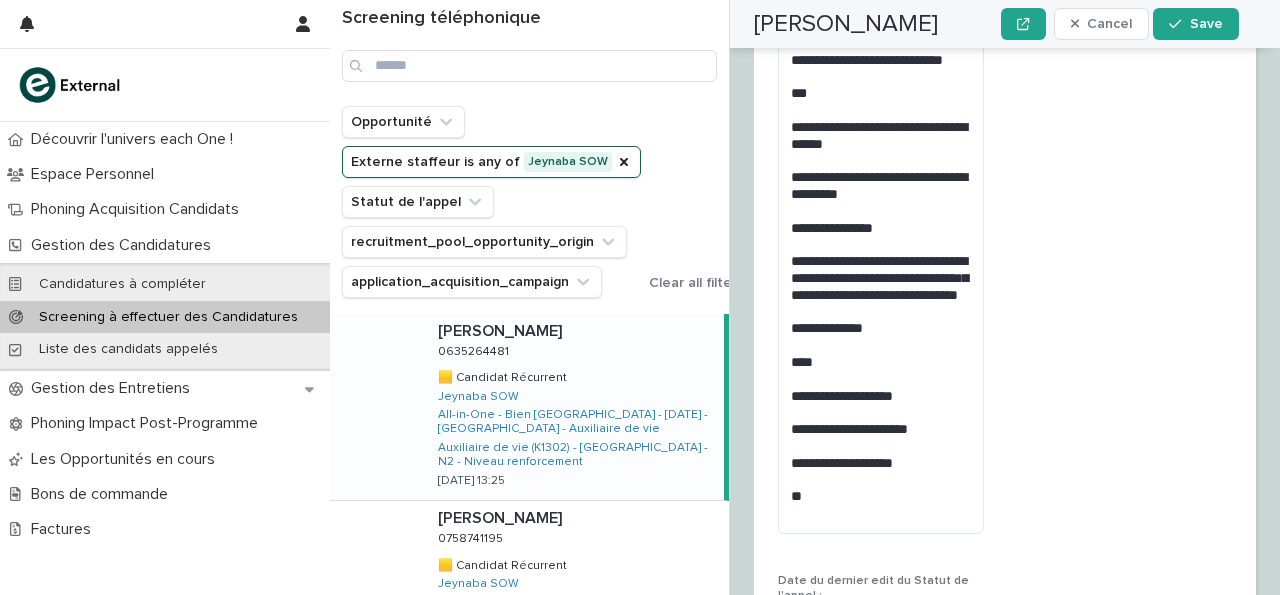scroll, scrollTop: 3640, scrollLeft: 0, axis: vertical 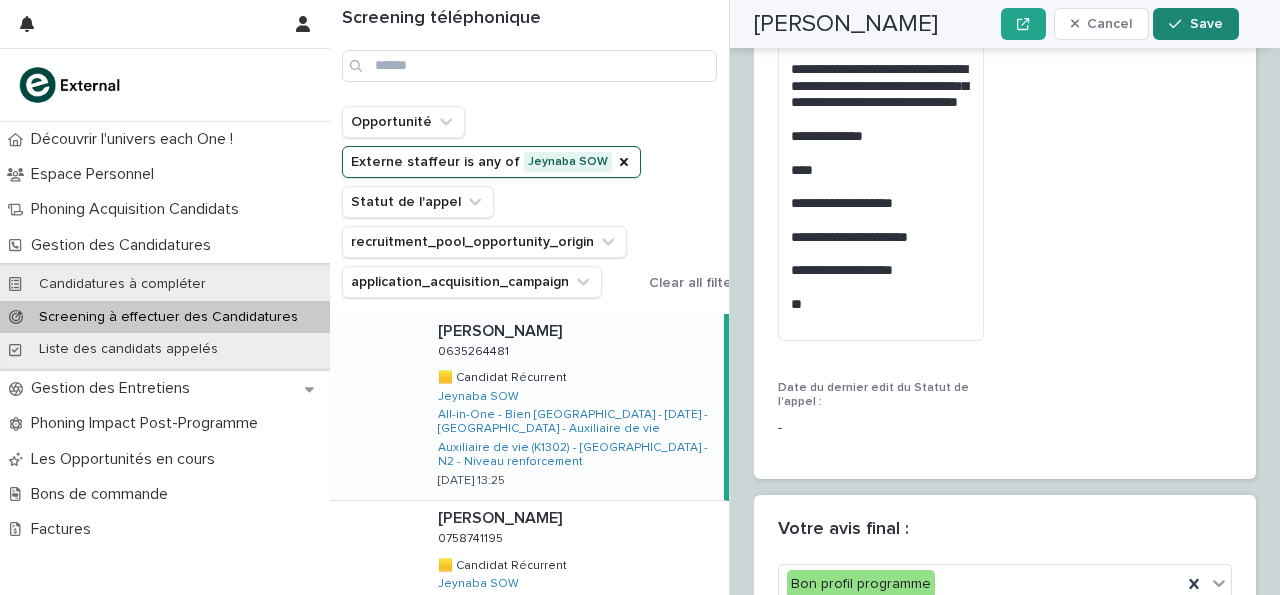 click 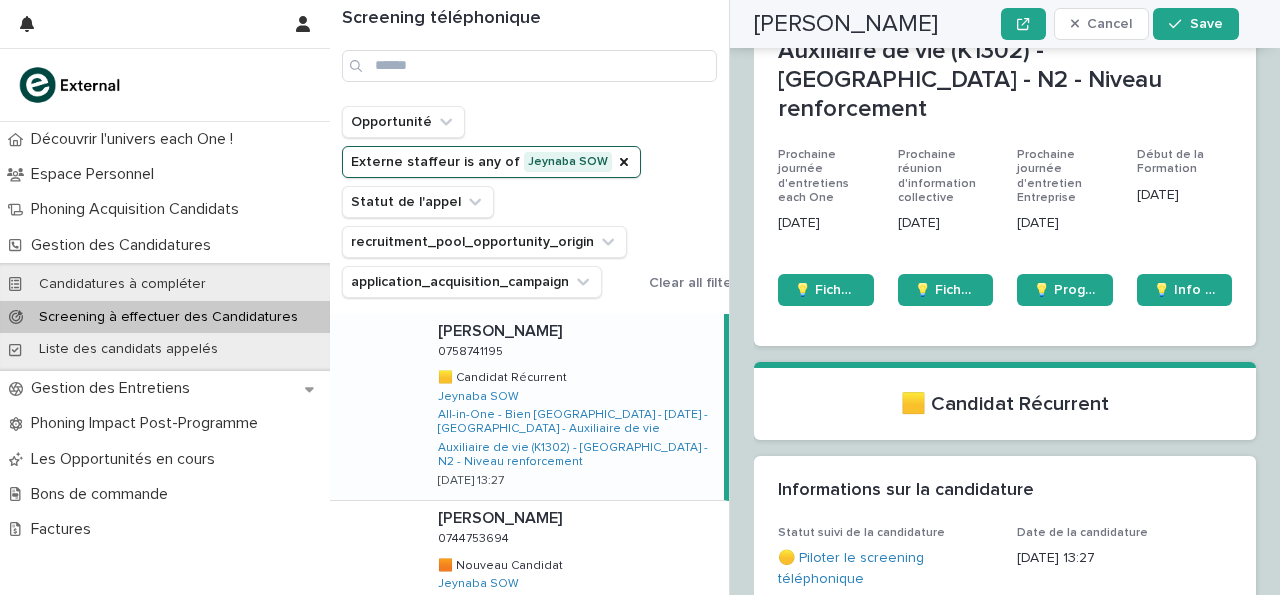scroll, scrollTop: 0, scrollLeft: 0, axis: both 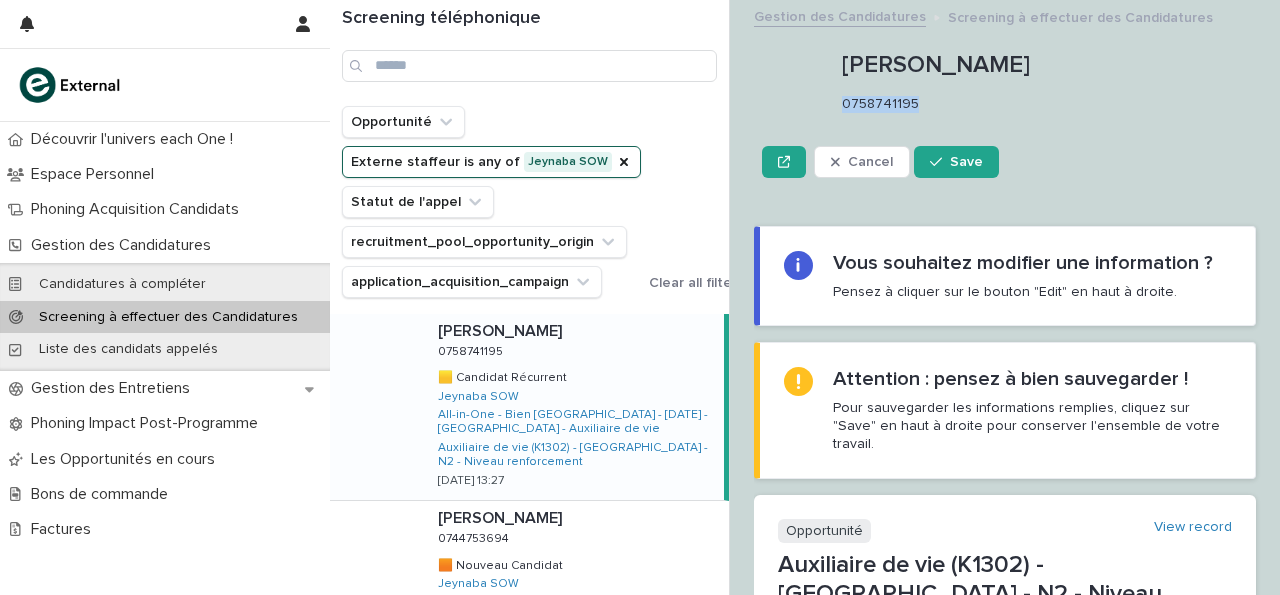 drag, startPoint x: 843, startPoint y: 98, endPoint x: 953, endPoint y: 106, distance: 110.29053 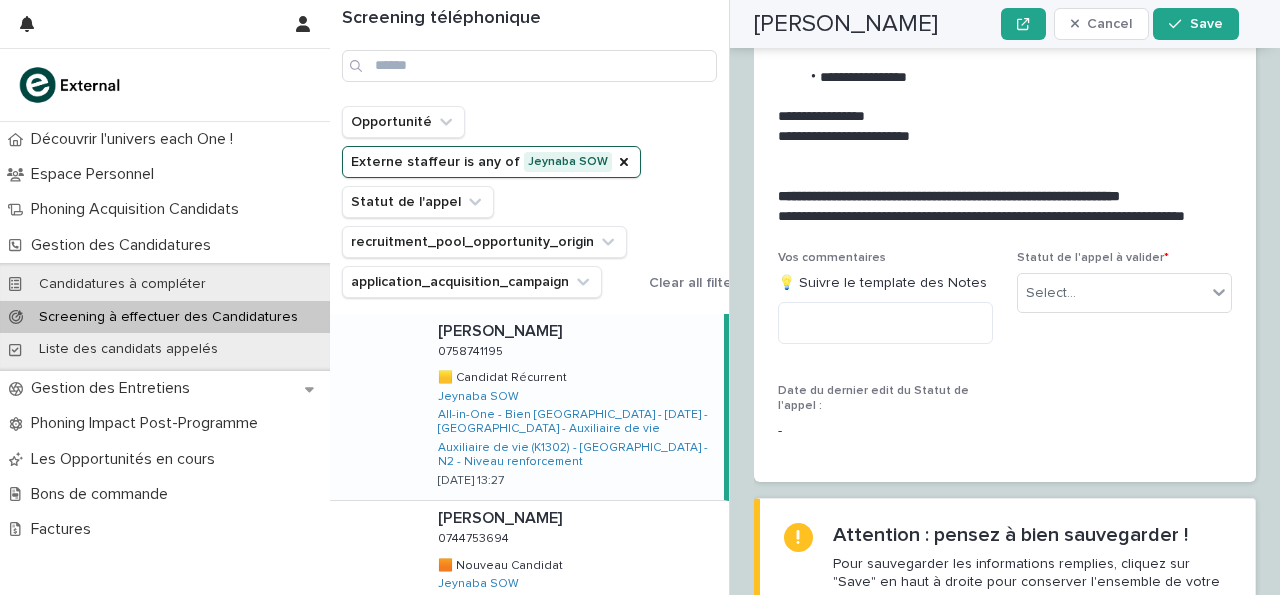 scroll, scrollTop: 3359, scrollLeft: 0, axis: vertical 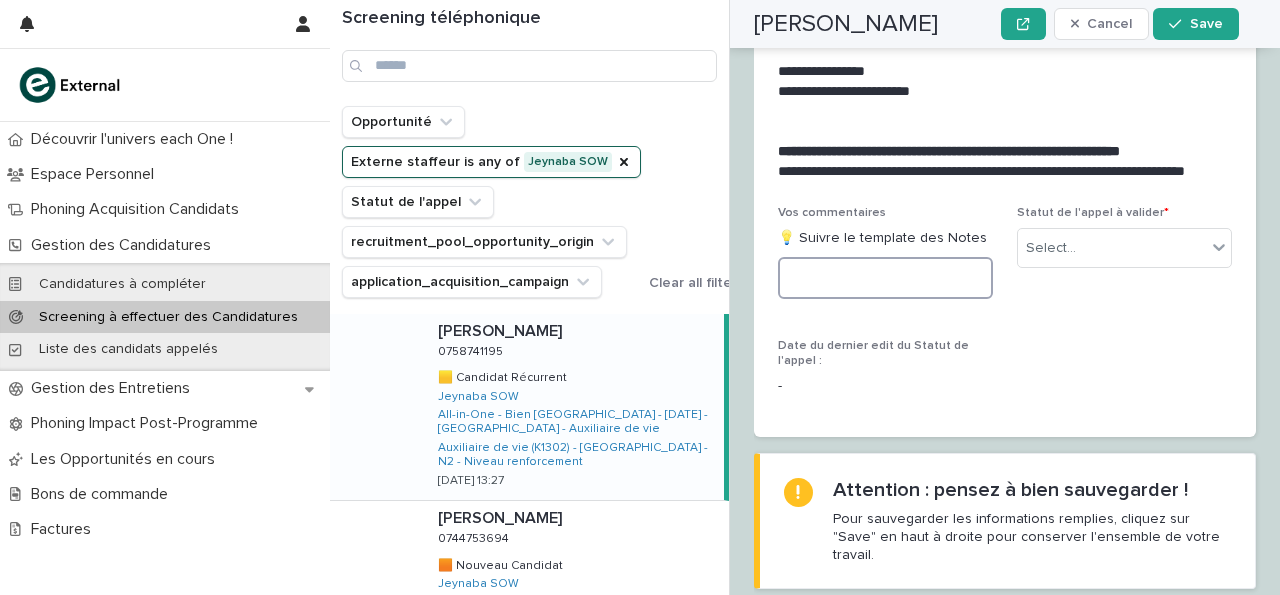 click at bounding box center [885, 278] 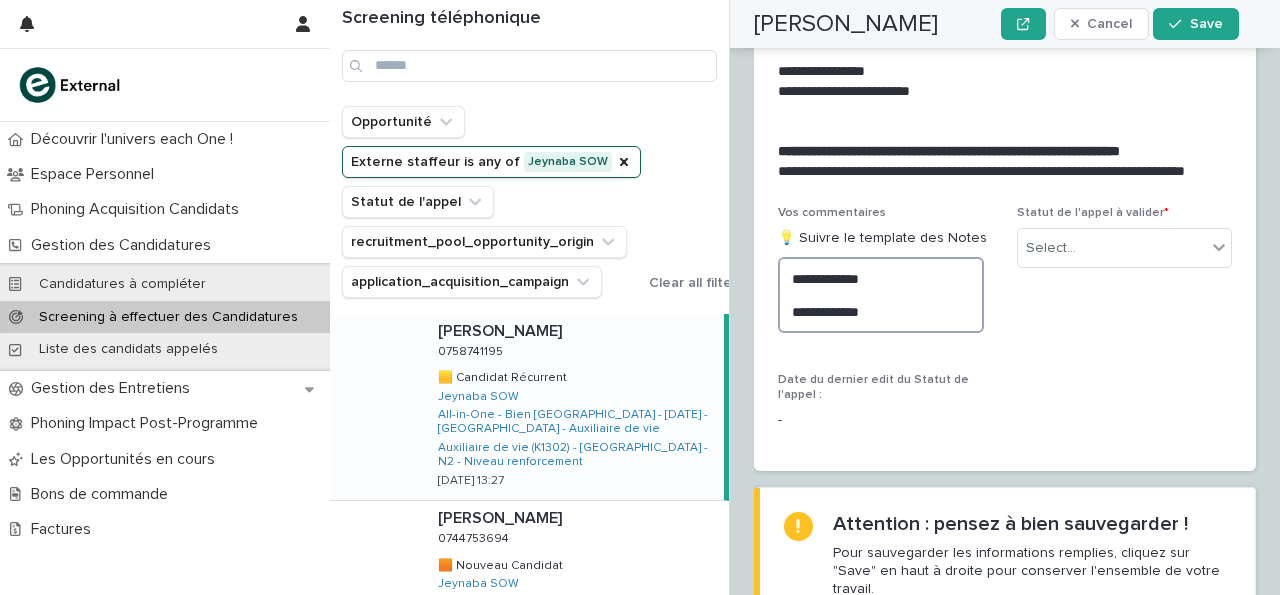 type on "**********" 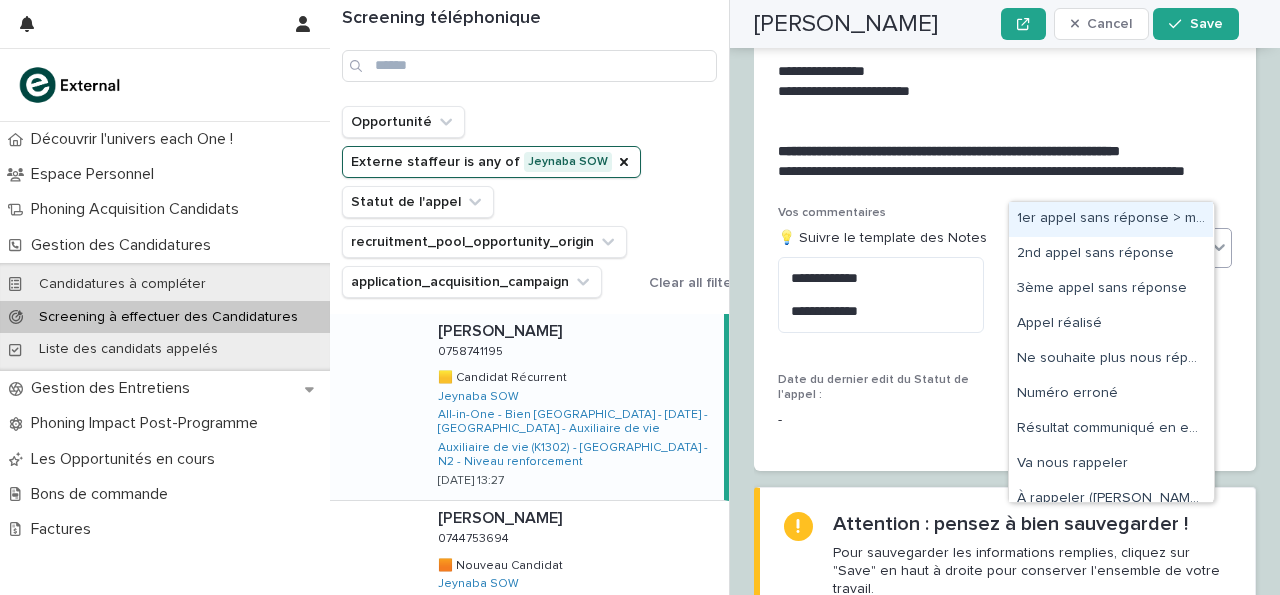 click on "1er appel sans réponse > message laissé" at bounding box center [1111, 219] 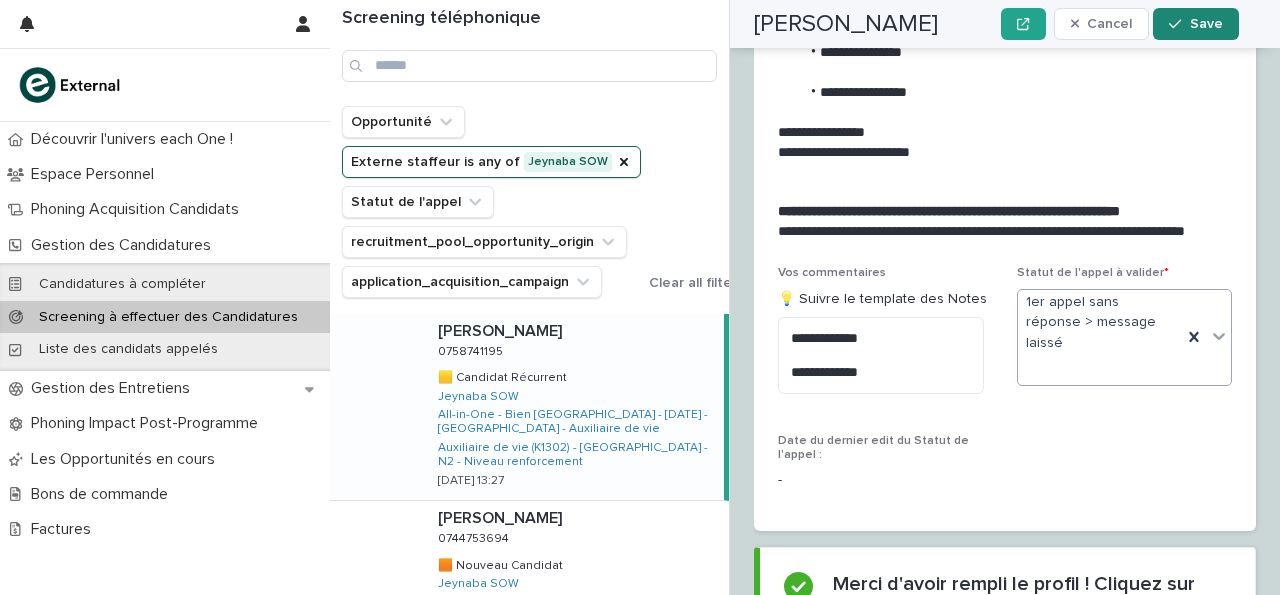 click on "Save" at bounding box center [1206, 24] 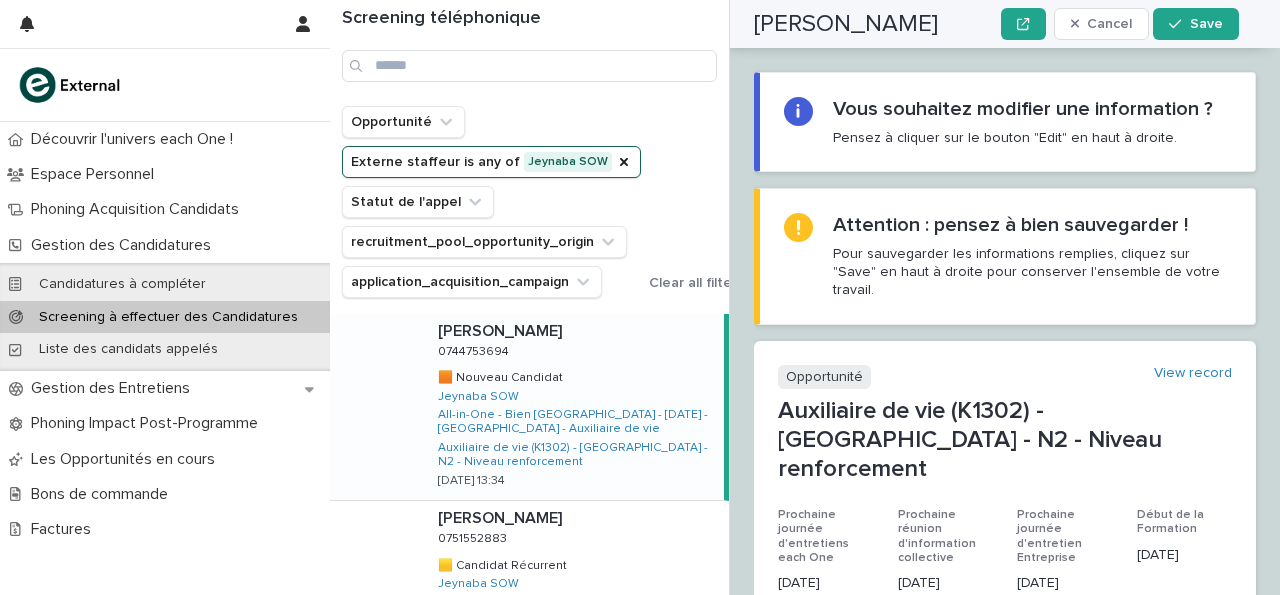 scroll, scrollTop: 0, scrollLeft: 0, axis: both 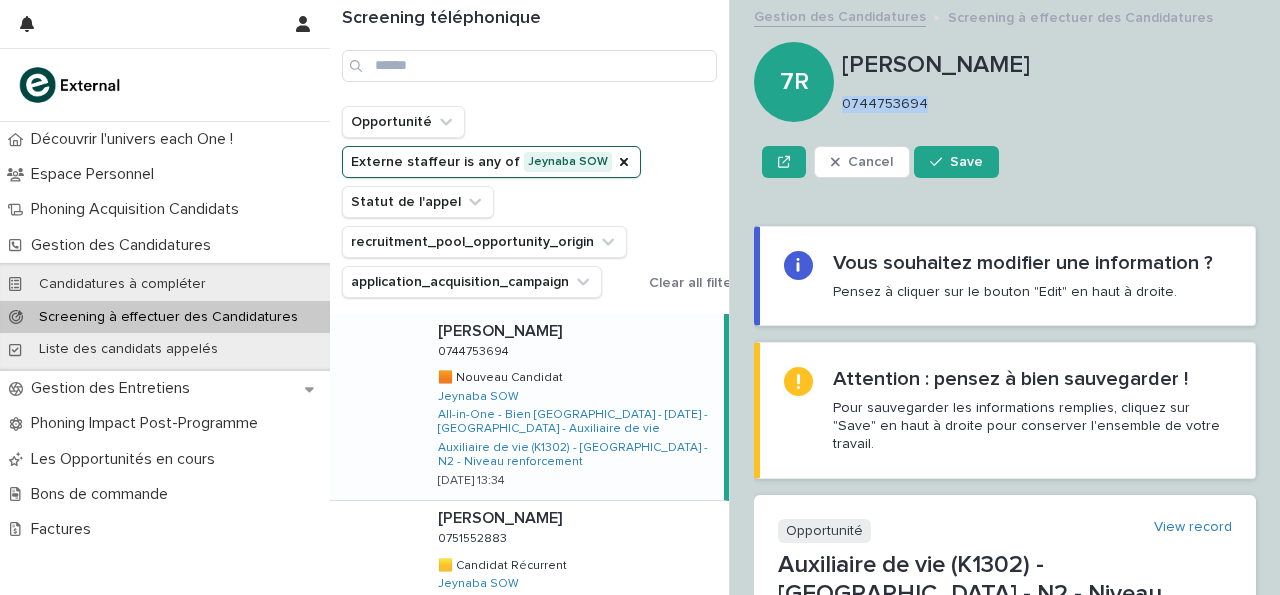 drag, startPoint x: 846, startPoint y: 100, endPoint x: 939, endPoint y: 111, distance: 93.64828 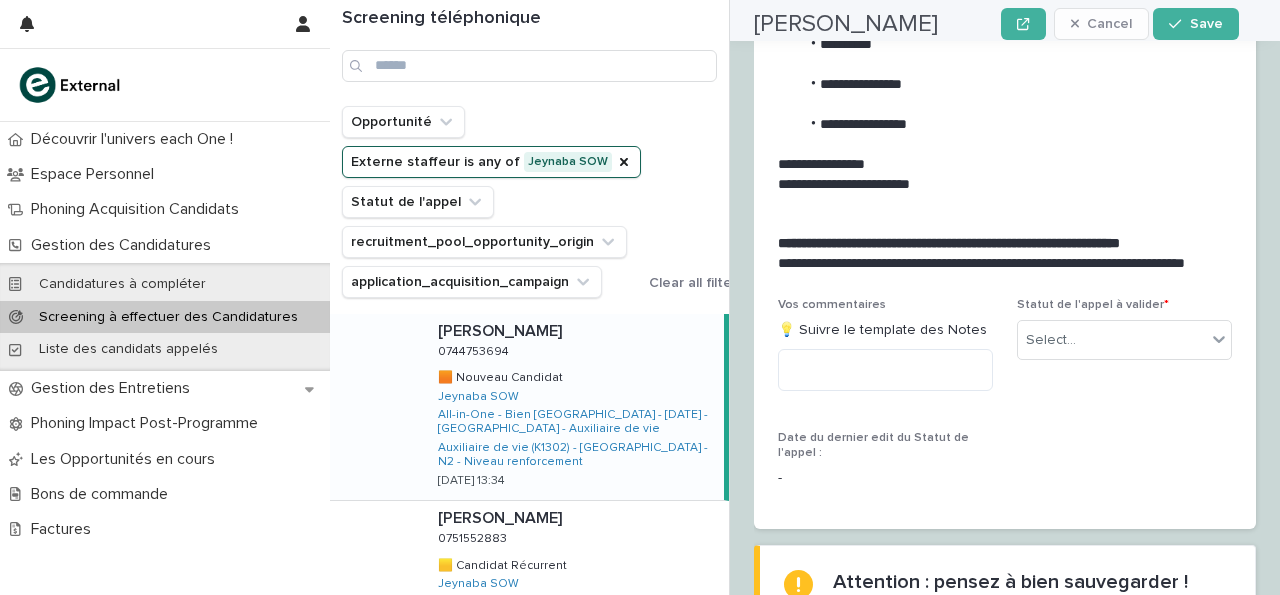 scroll, scrollTop: 3327, scrollLeft: 0, axis: vertical 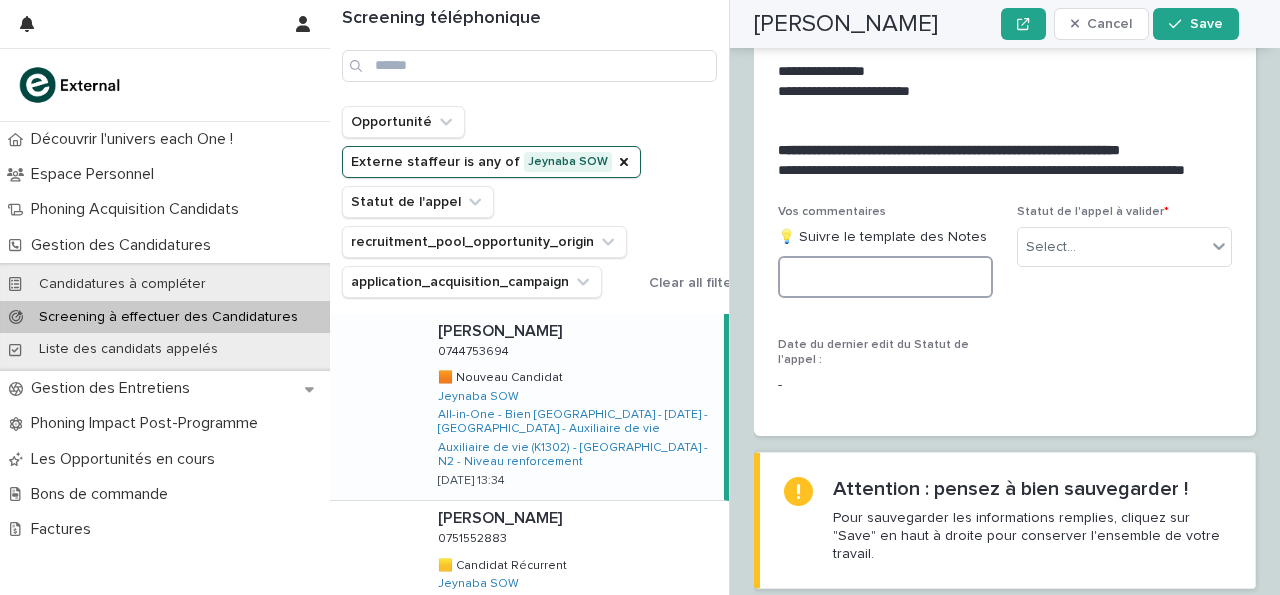 click at bounding box center (885, 277) 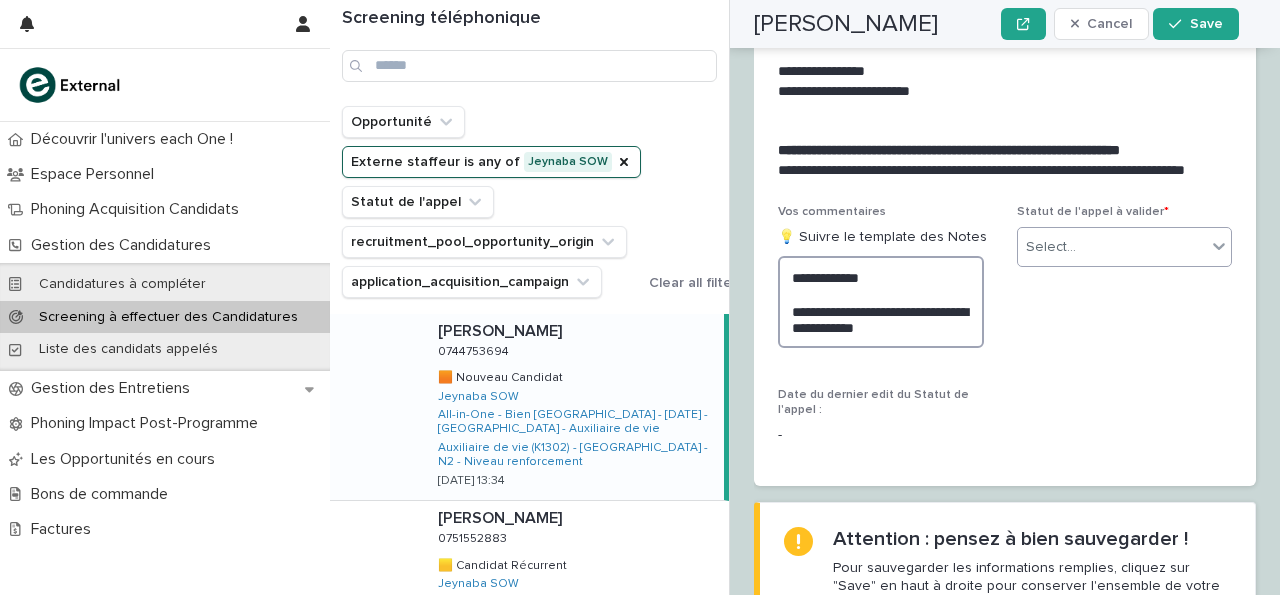 type on "**********" 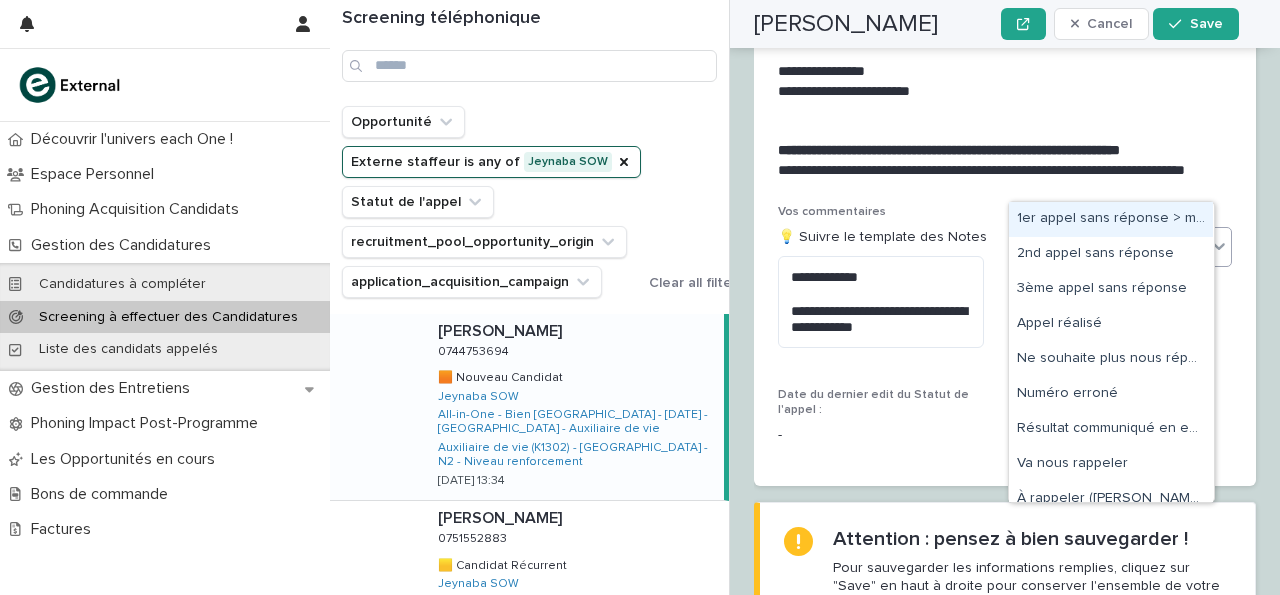 click on "Select..." at bounding box center (1112, 247) 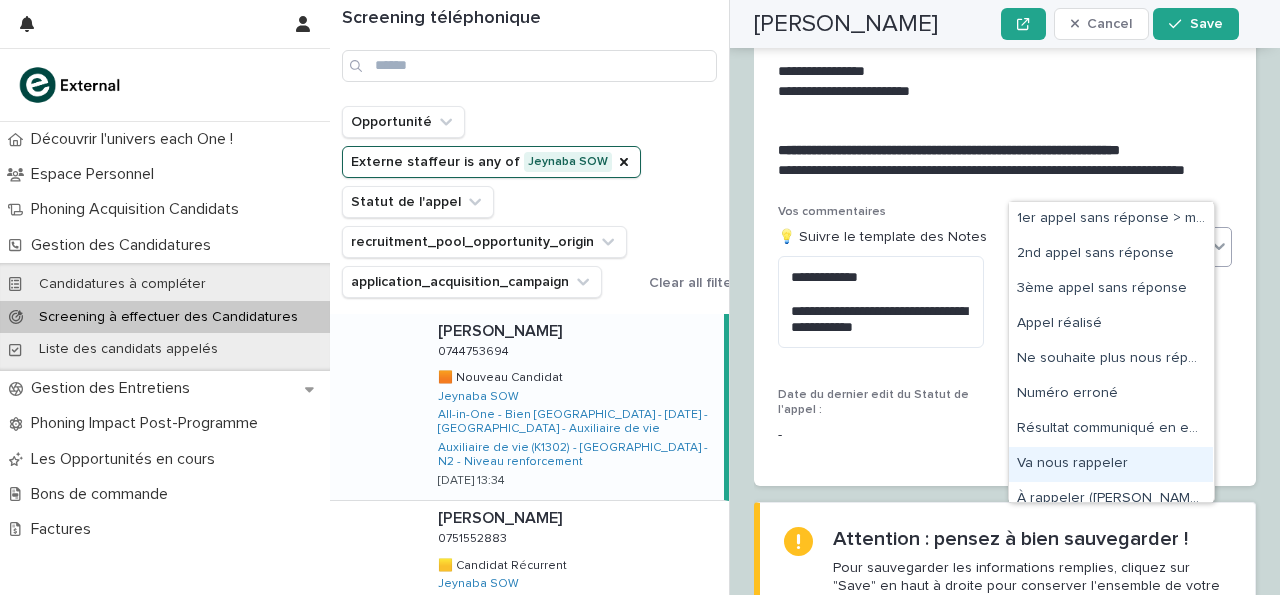 click on "Va nous rappeler" at bounding box center [1111, 464] 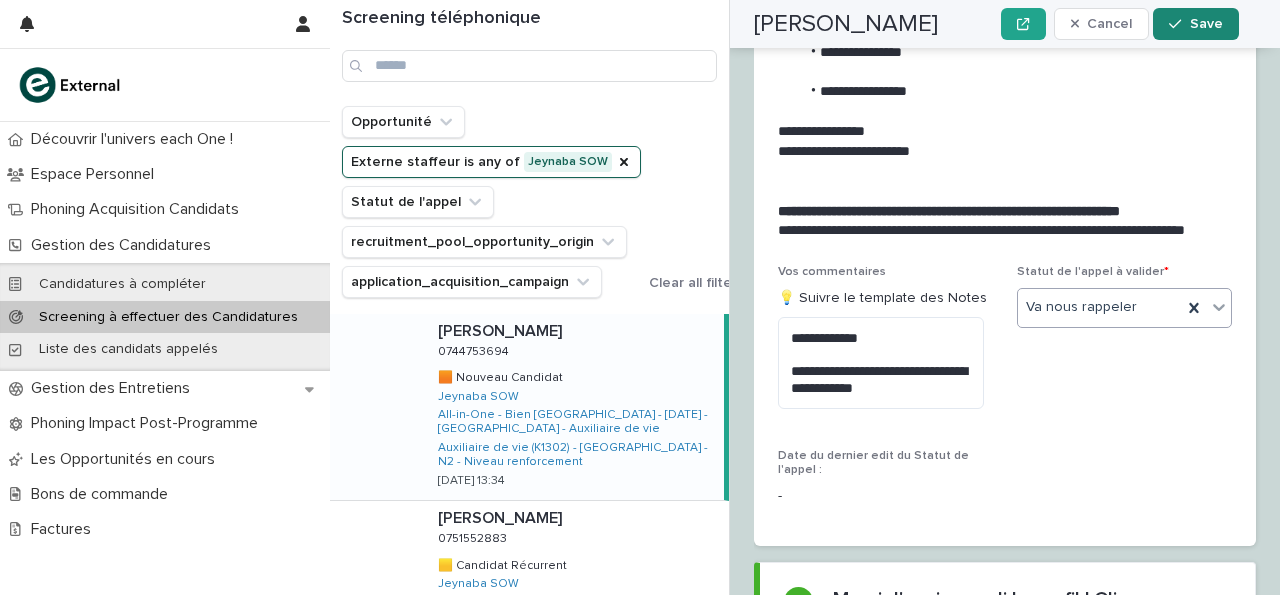 click on "Save" at bounding box center (1206, 24) 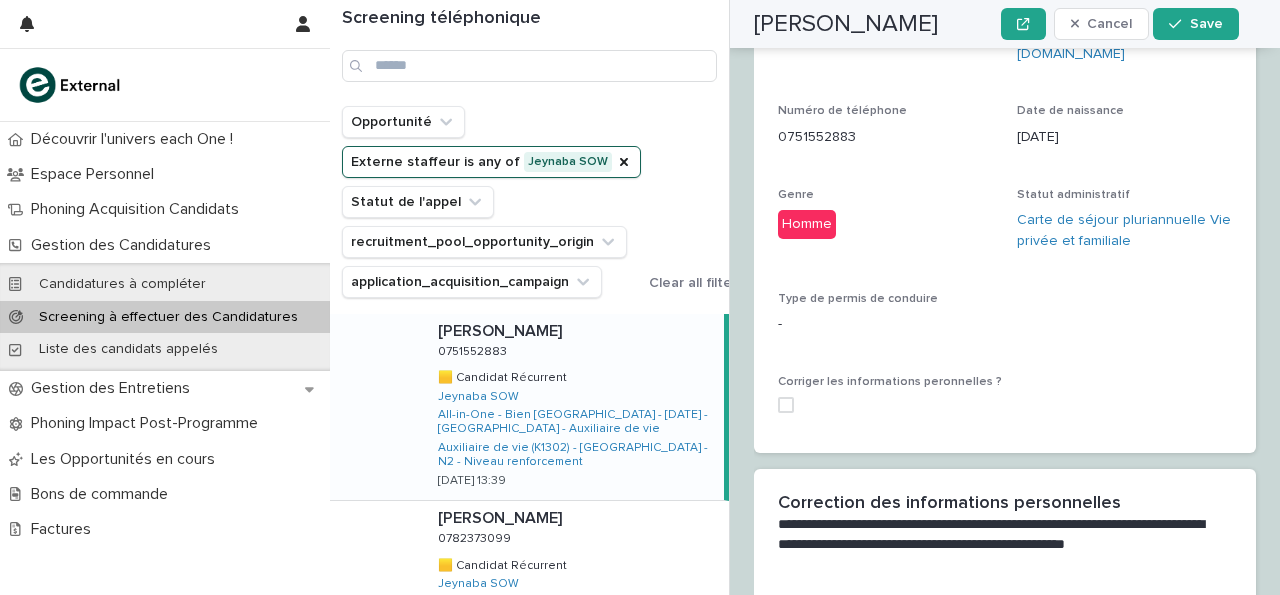 scroll, scrollTop: 0, scrollLeft: 0, axis: both 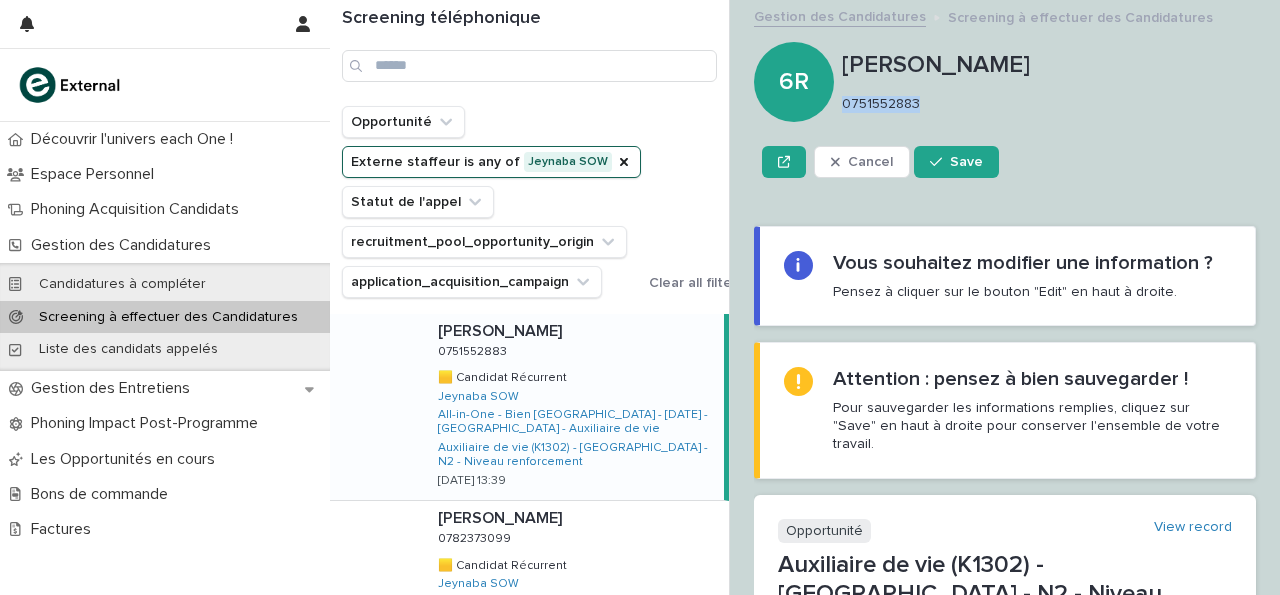 drag, startPoint x: 843, startPoint y: 103, endPoint x: 939, endPoint y: 99, distance: 96.0833 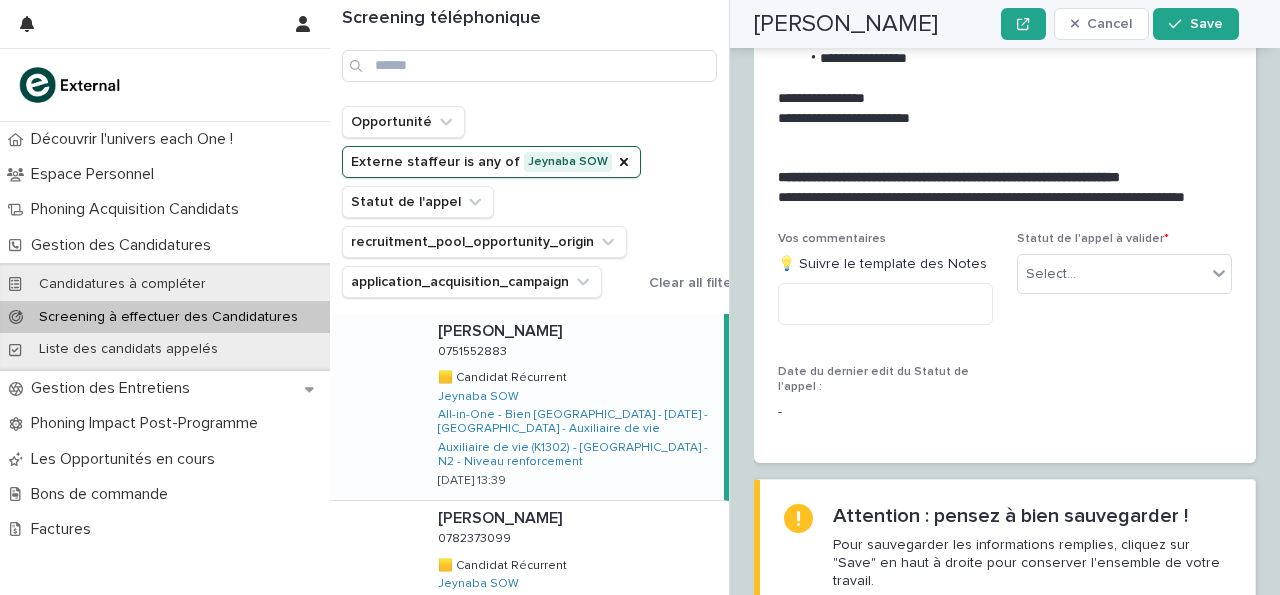 scroll, scrollTop: 3429, scrollLeft: 0, axis: vertical 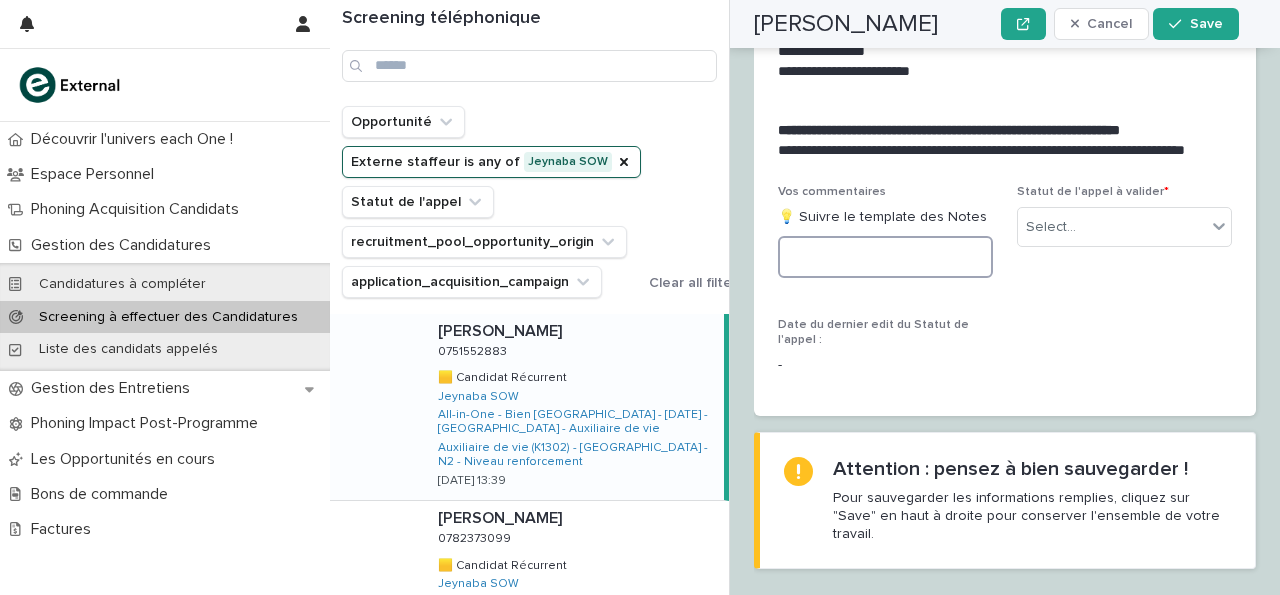click at bounding box center [885, 257] 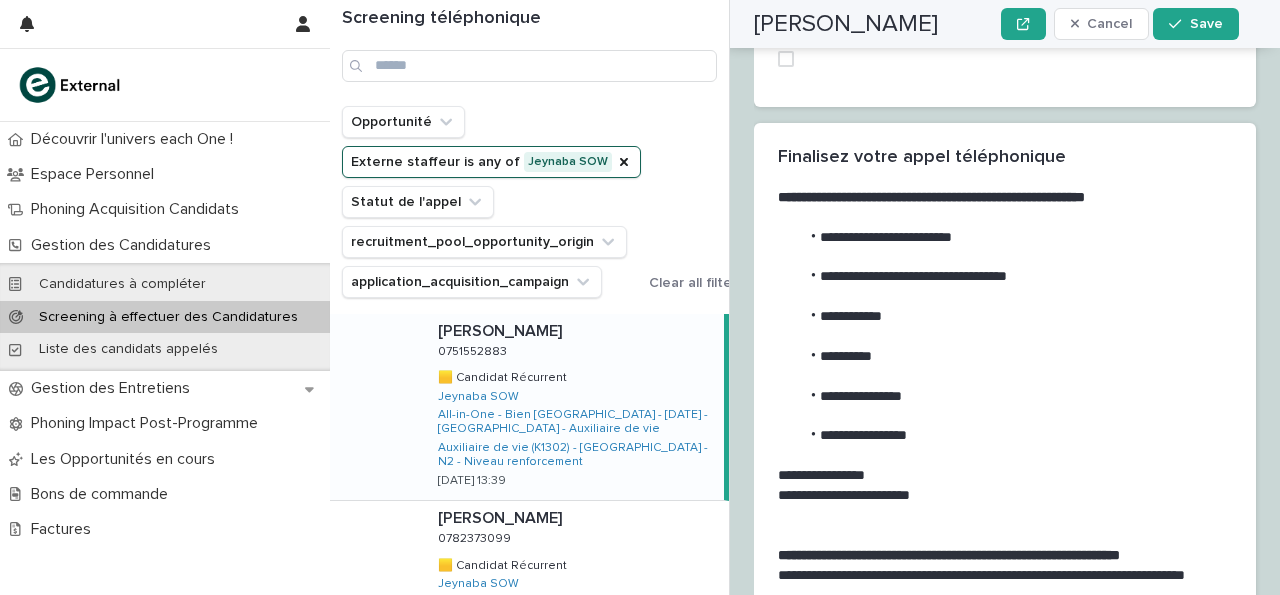 scroll, scrollTop: 3123, scrollLeft: 0, axis: vertical 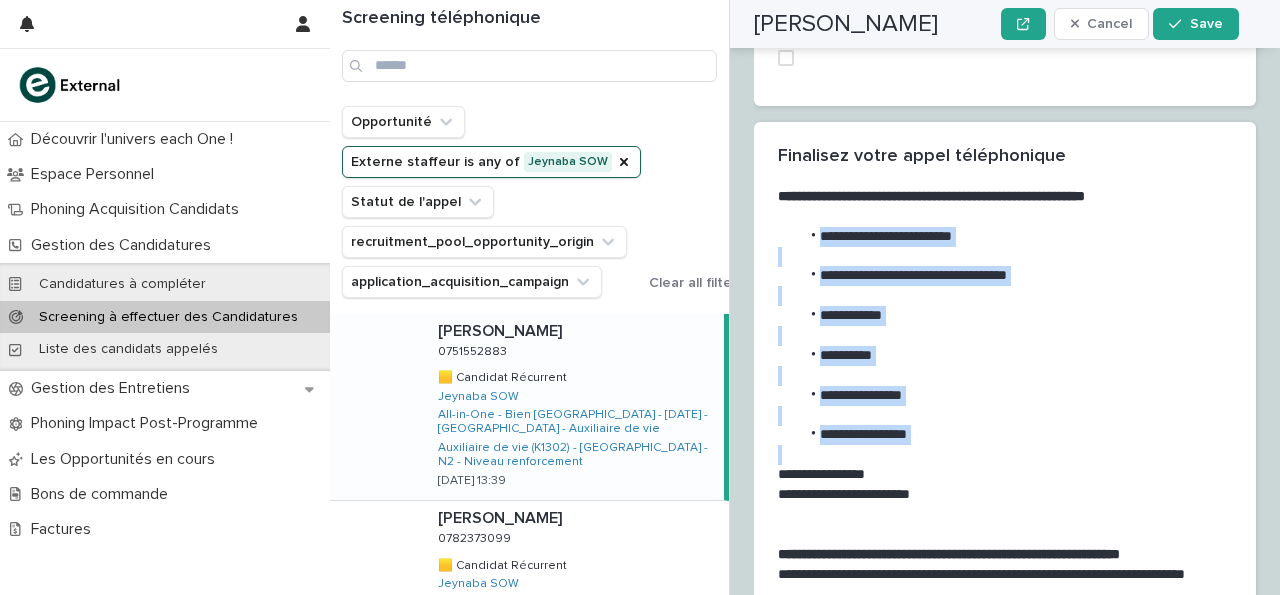 drag, startPoint x: 821, startPoint y: 184, endPoint x: 1003, endPoint y: 416, distance: 294.86948 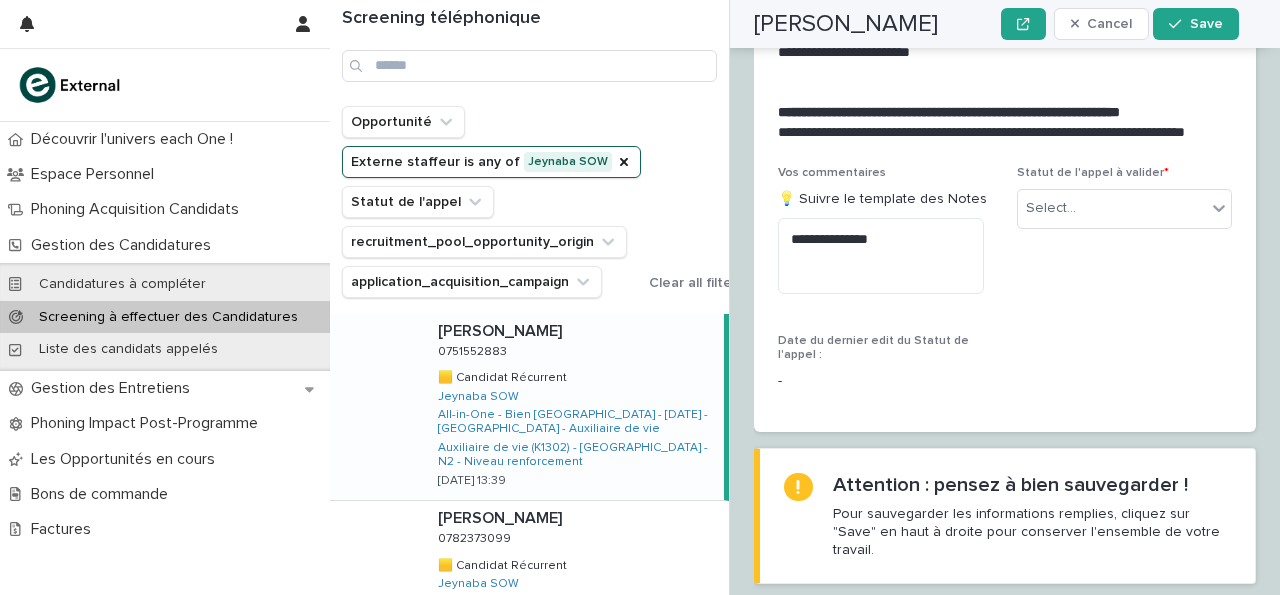 scroll, scrollTop: 3581, scrollLeft: 0, axis: vertical 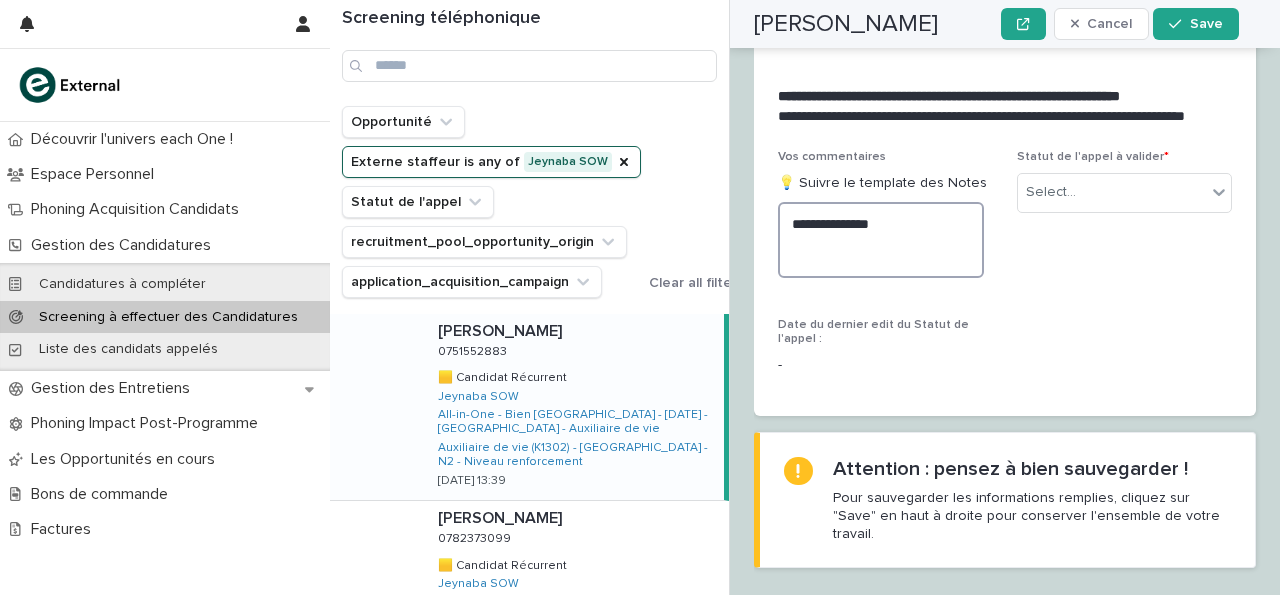 click on "**********" at bounding box center [881, 240] 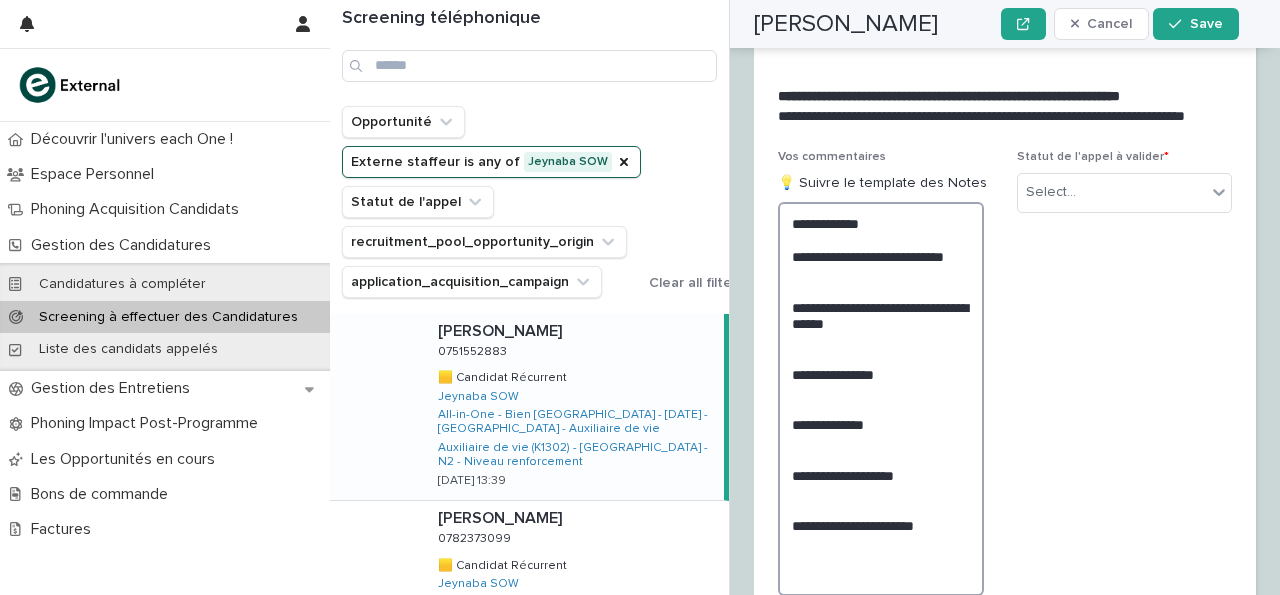 scroll, scrollTop: 3581, scrollLeft: 0, axis: vertical 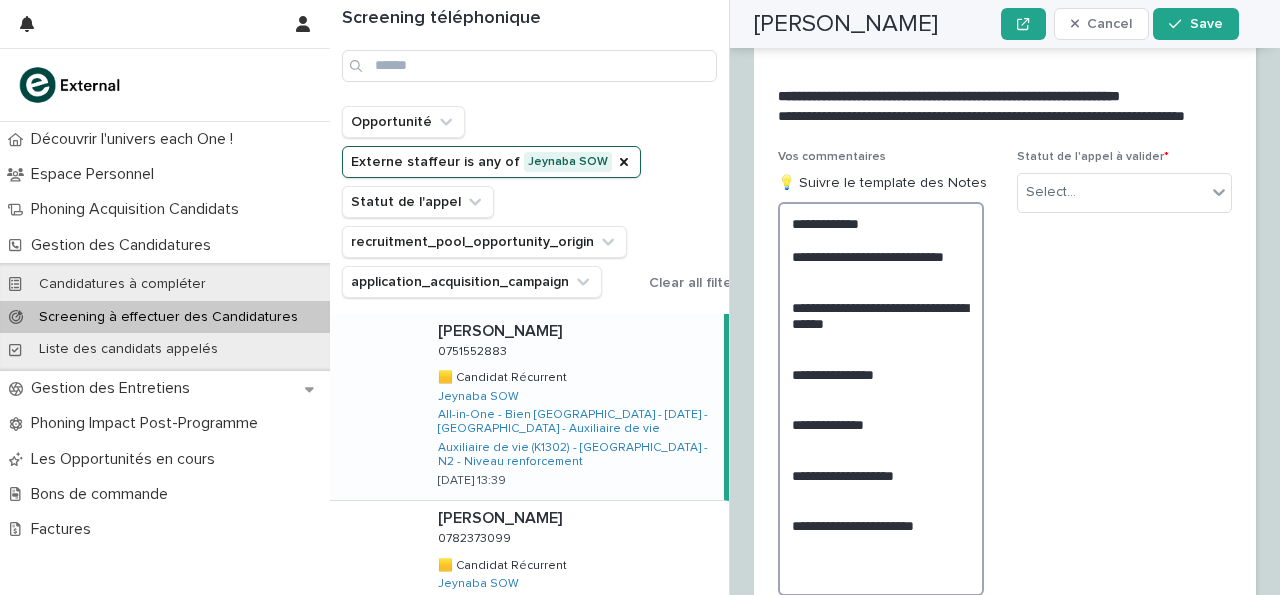 click on "**********" at bounding box center (881, 399) 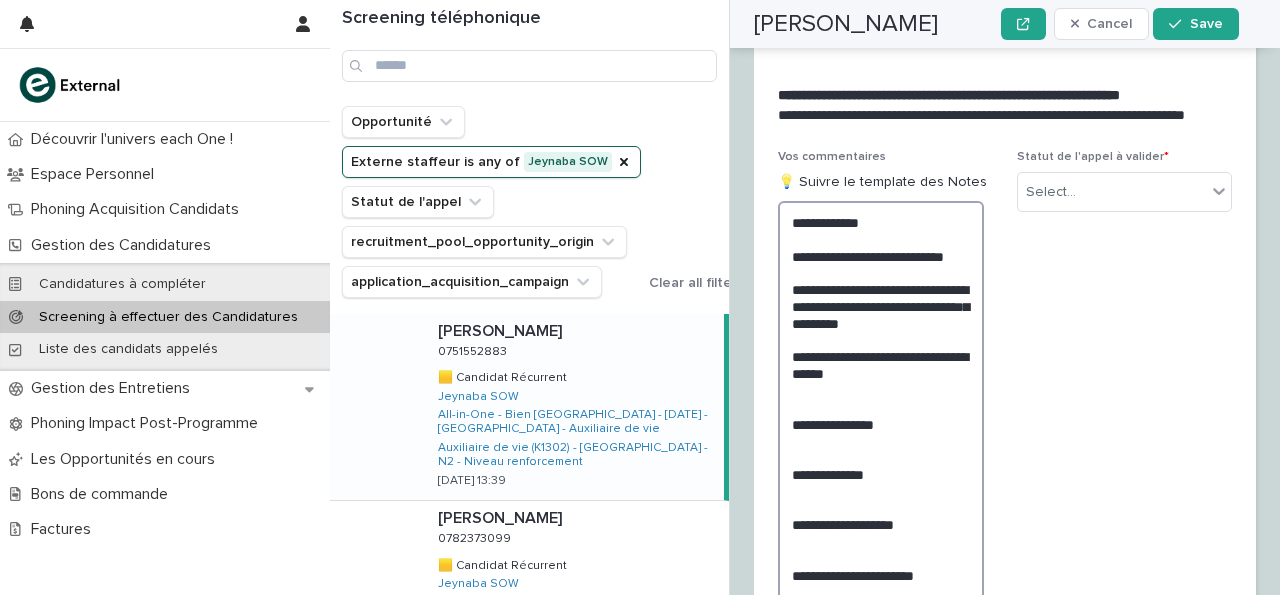 scroll, scrollTop: 3464, scrollLeft: 0, axis: vertical 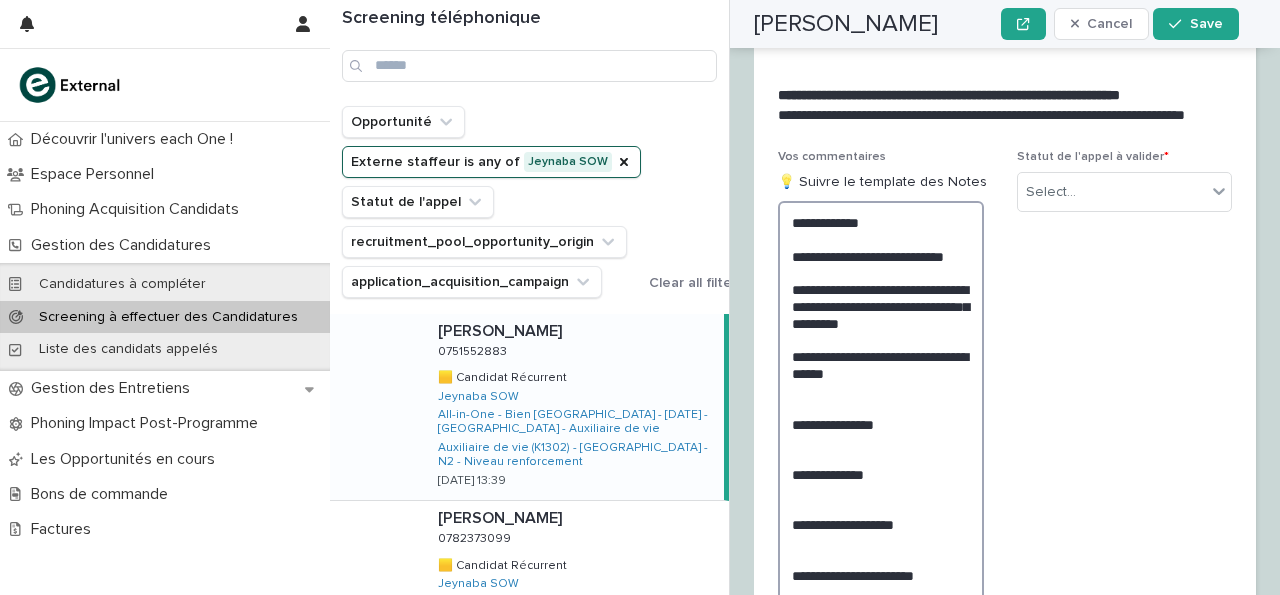 click on "**********" at bounding box center [881, 423] 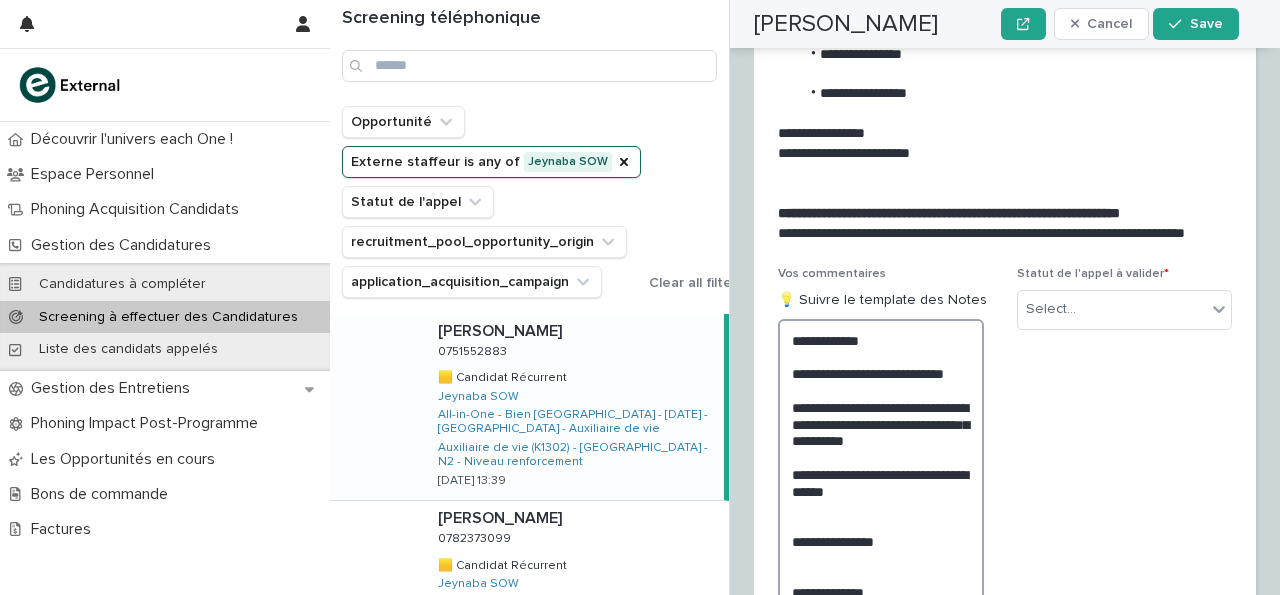 scroll, scrollTop: 3582, scrollLeft: 0, axis: vertical 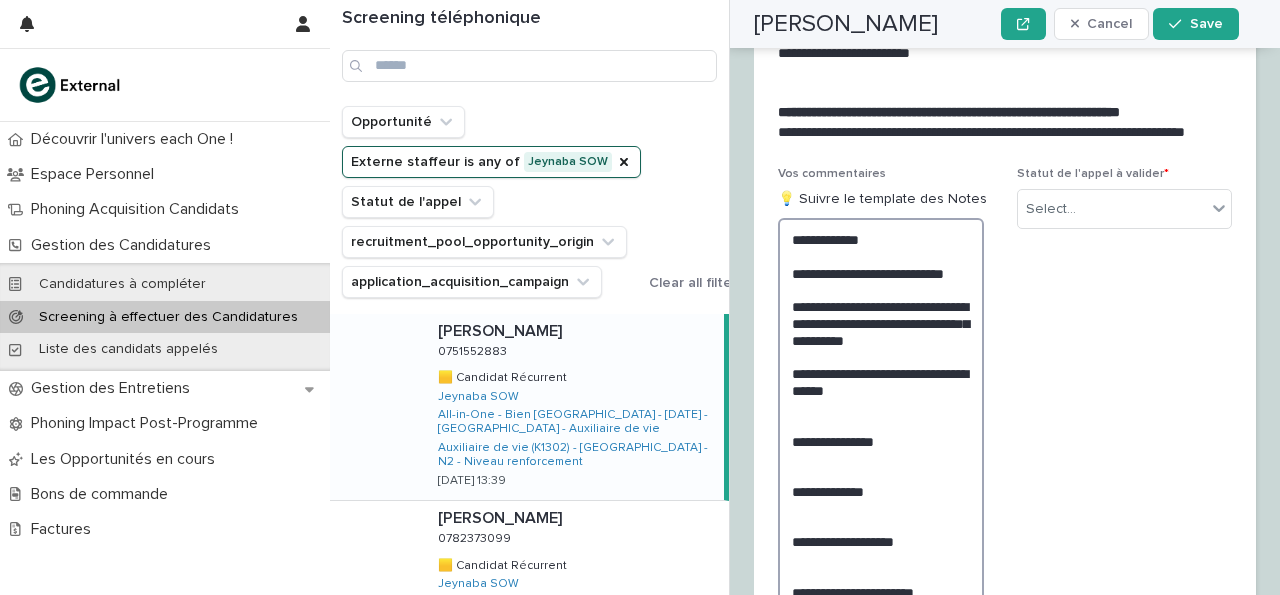 click on "**********" at bounding box center (881, 440) 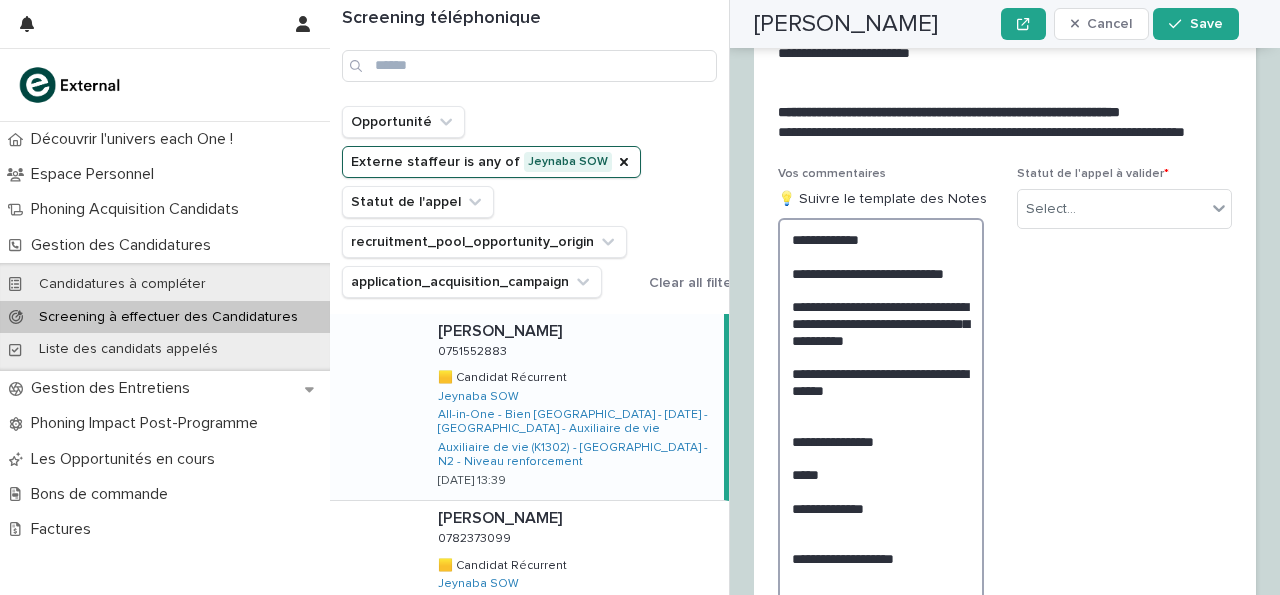 scroll, scrollTop: 3447, scrollLeft: 0, axis: vertical 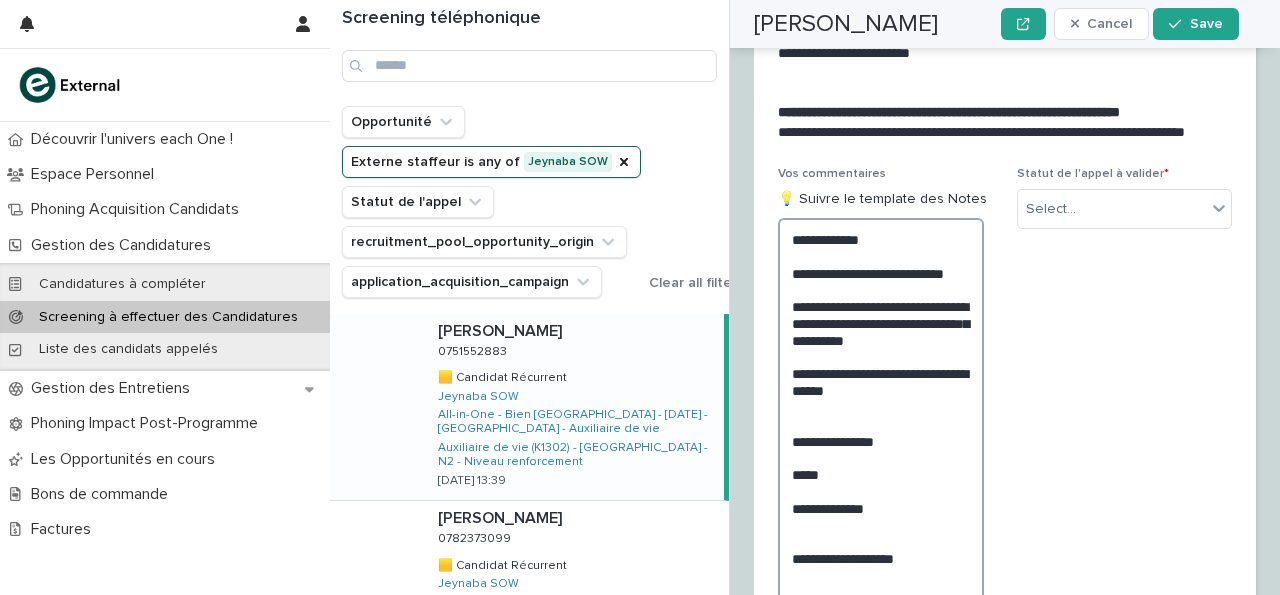 click on "**********" at bounding box center (881, 449) 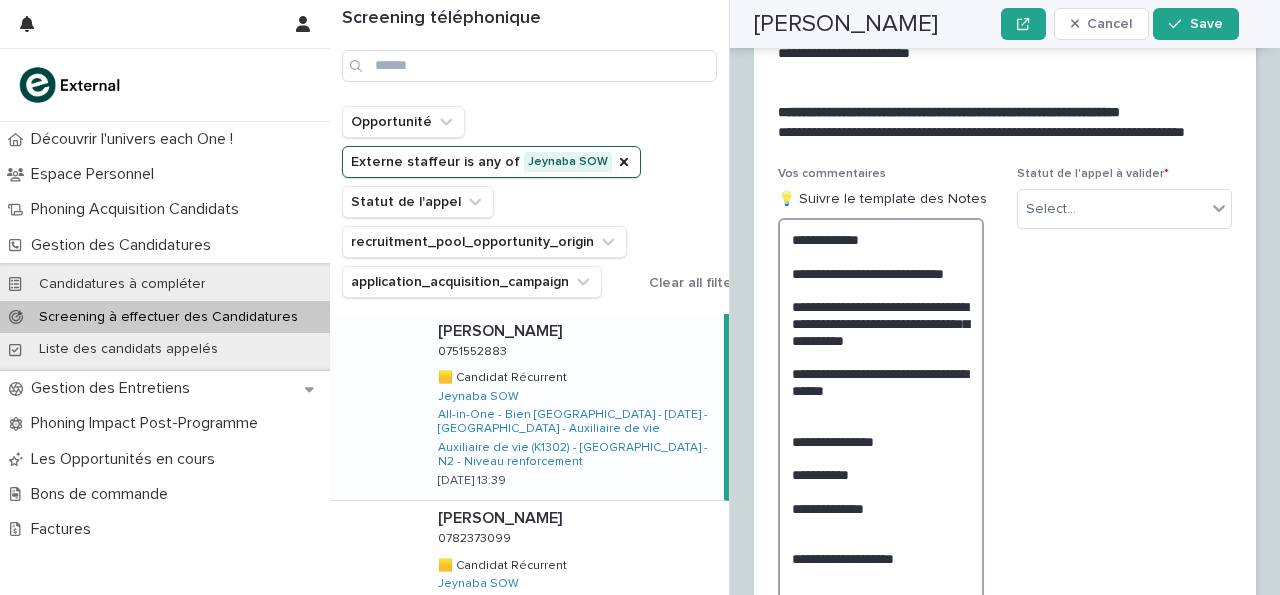 scroll, scrollTop: 3447, scrollLeft: 0, axis: vertical 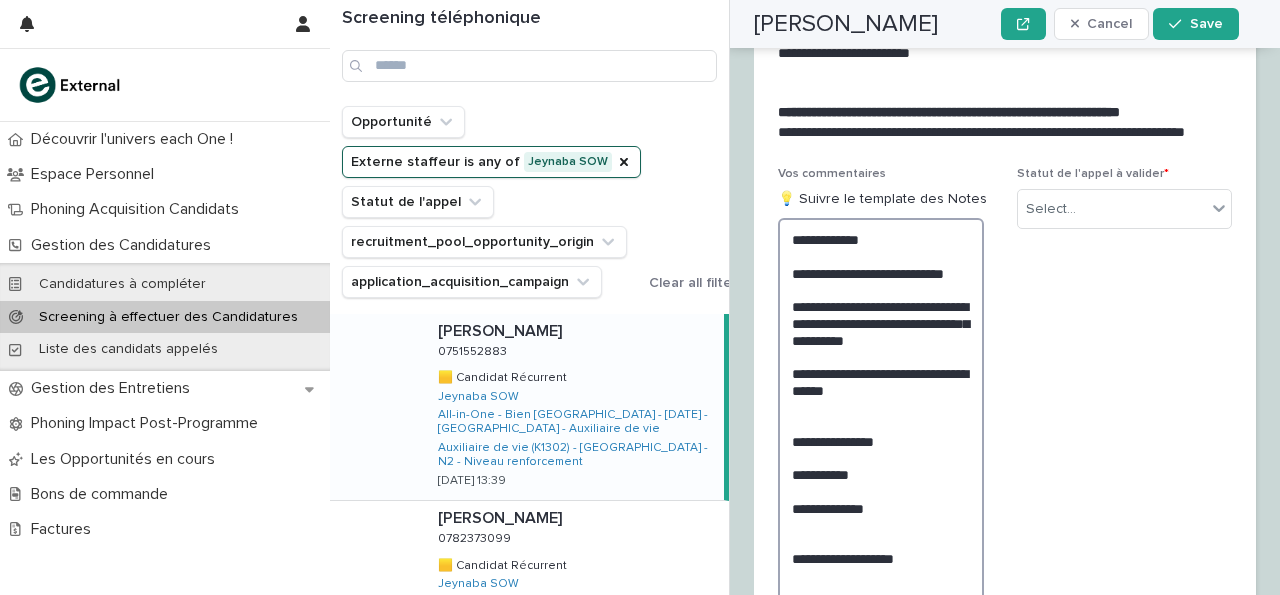click on "**********" at bounding box center [881, 449] 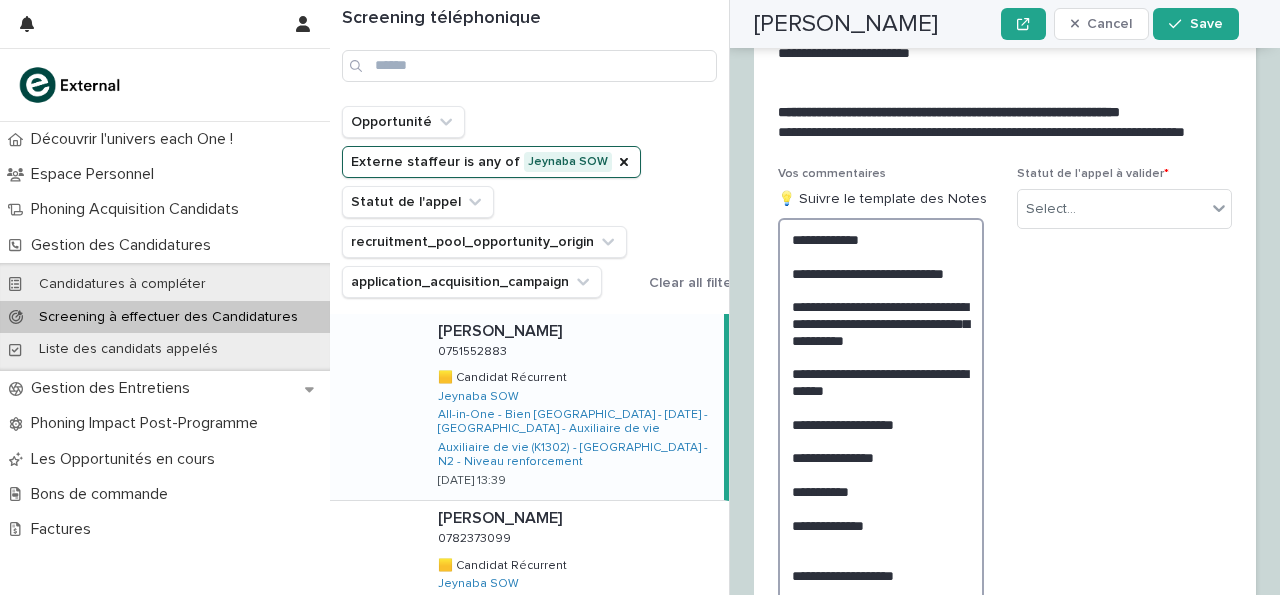 scroll, scrollTop: 3447, scrollLeft: 0, axis: vertical 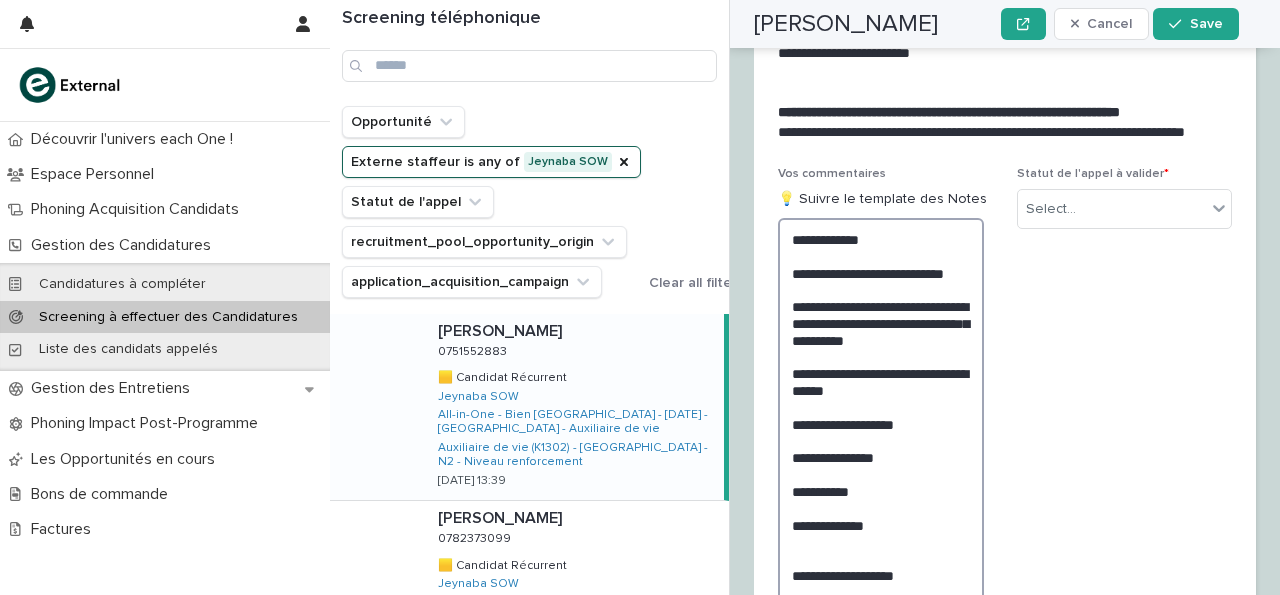 click on "**********" at bounding box center [881, 457] 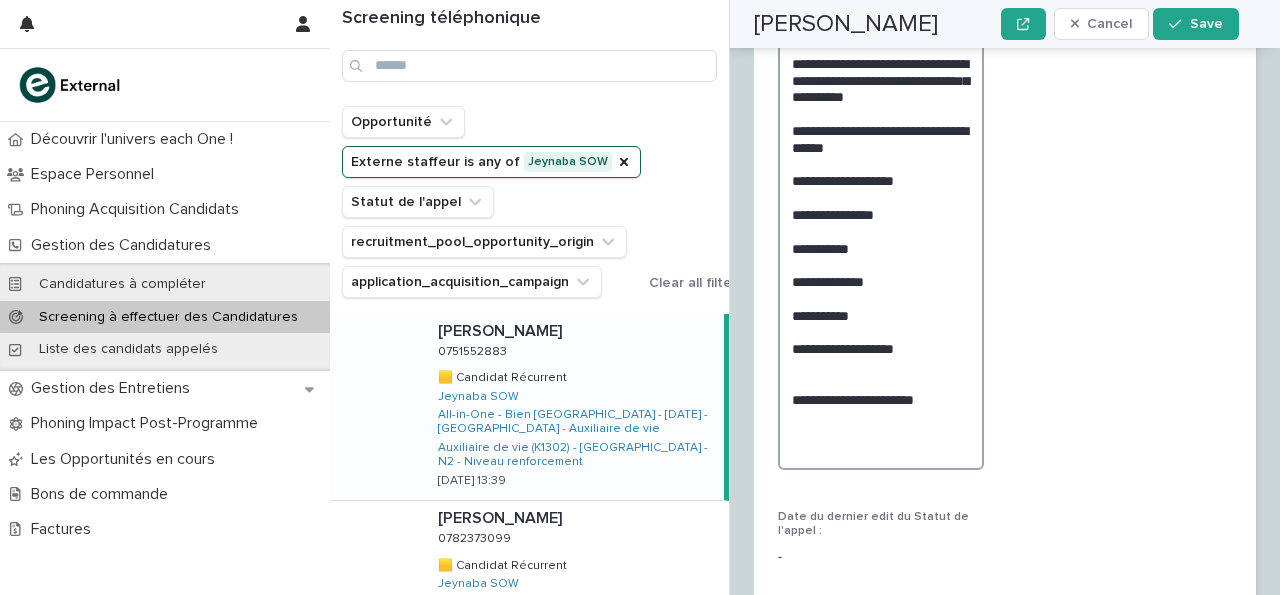 scroll, scrollTop: 3828, scrollLeft: 0, axis: vertical 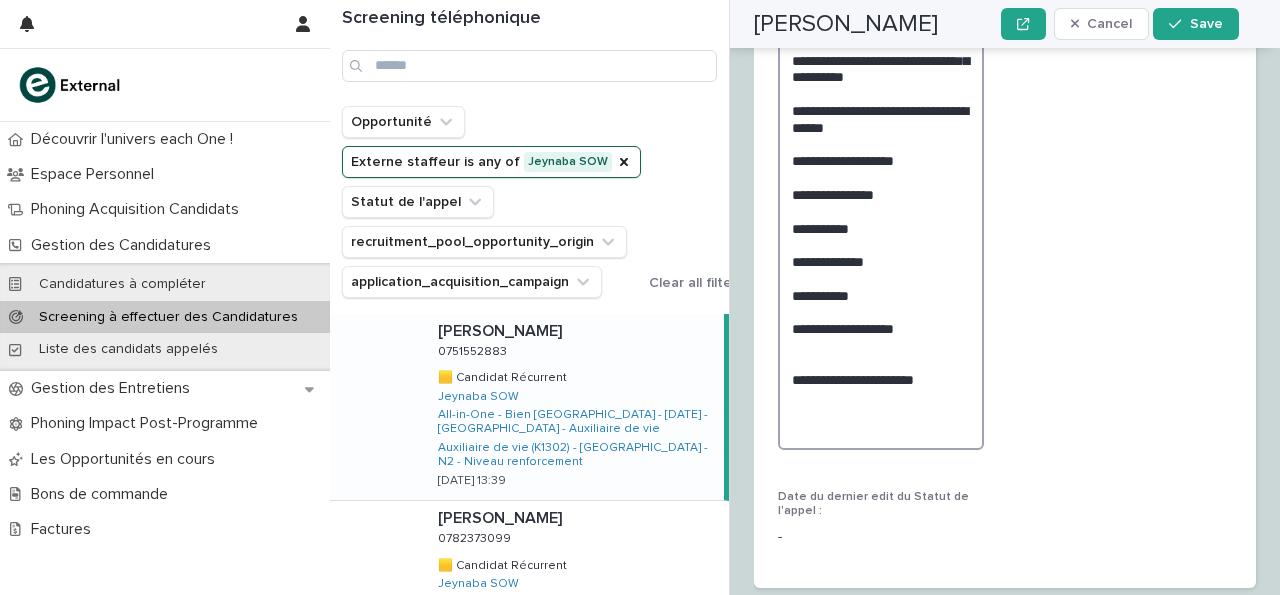 click on "**********" at bounding box center (881, 202) 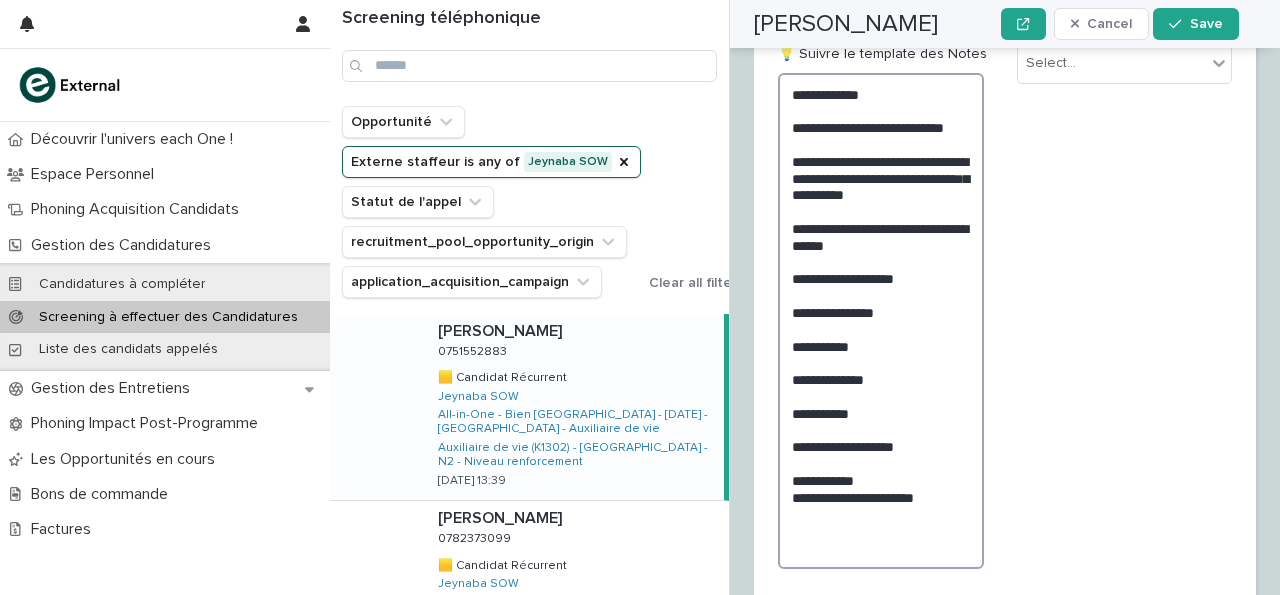 scroll, scrollTop: 3828, scrollLeft: 0, axis: vertical 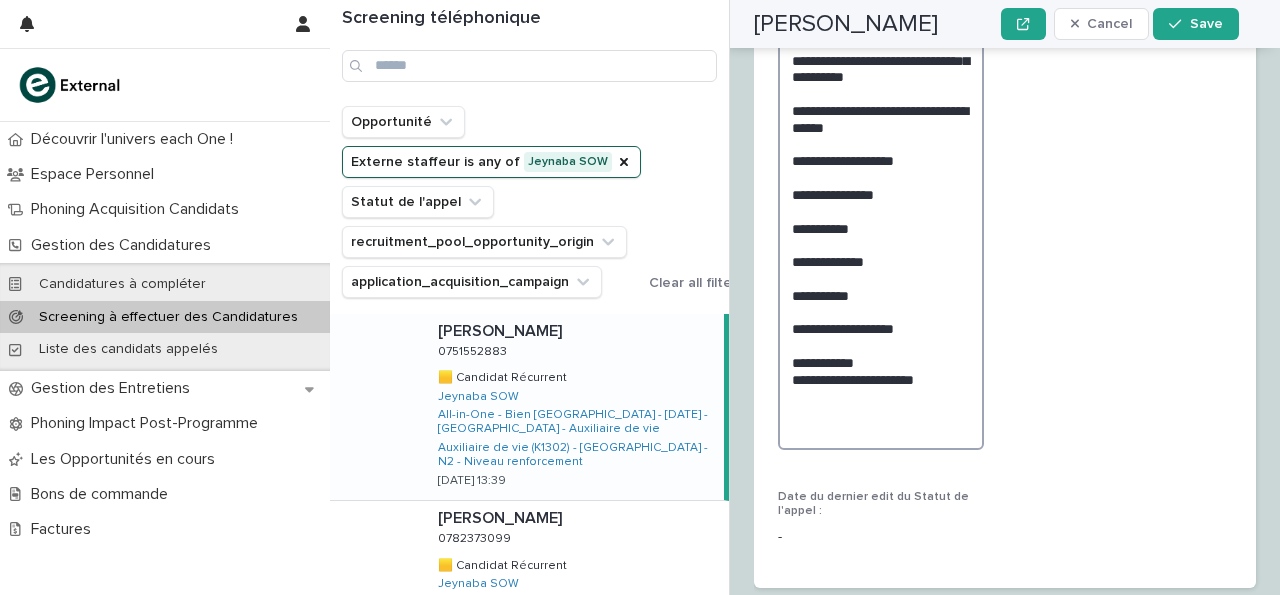 click on "**********" at bounding box center [881, 202] 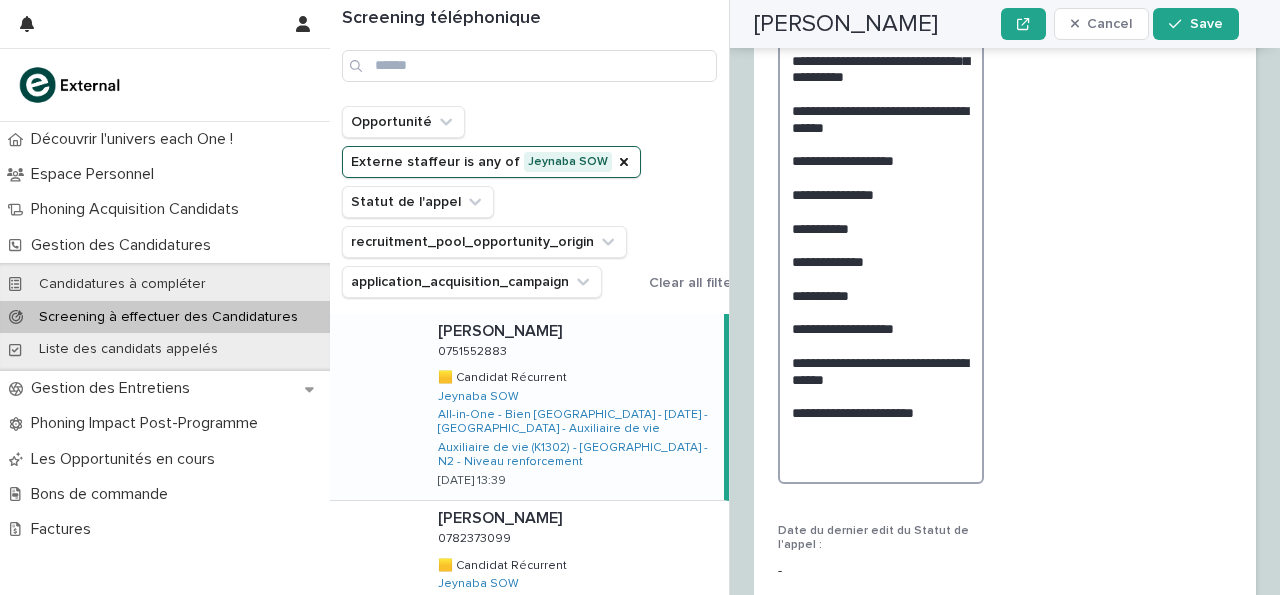 scroll, scrollTop: 3828, scrollLeft: 0, axis: vertical 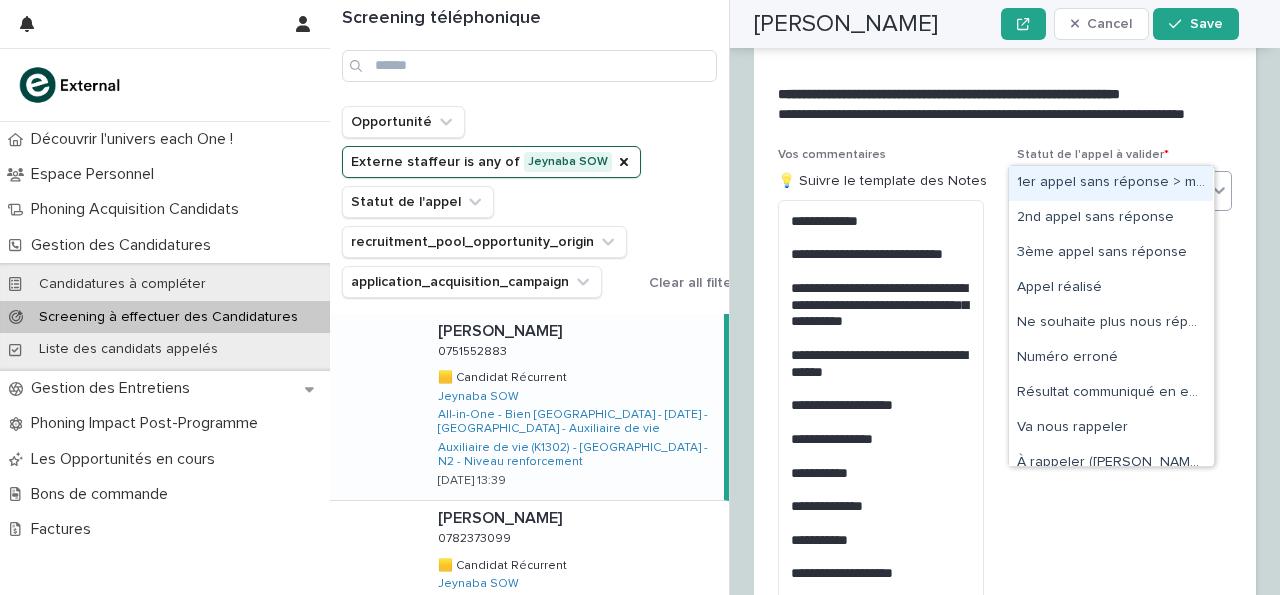 click on "Select..." at bounding box center (1112, 190) 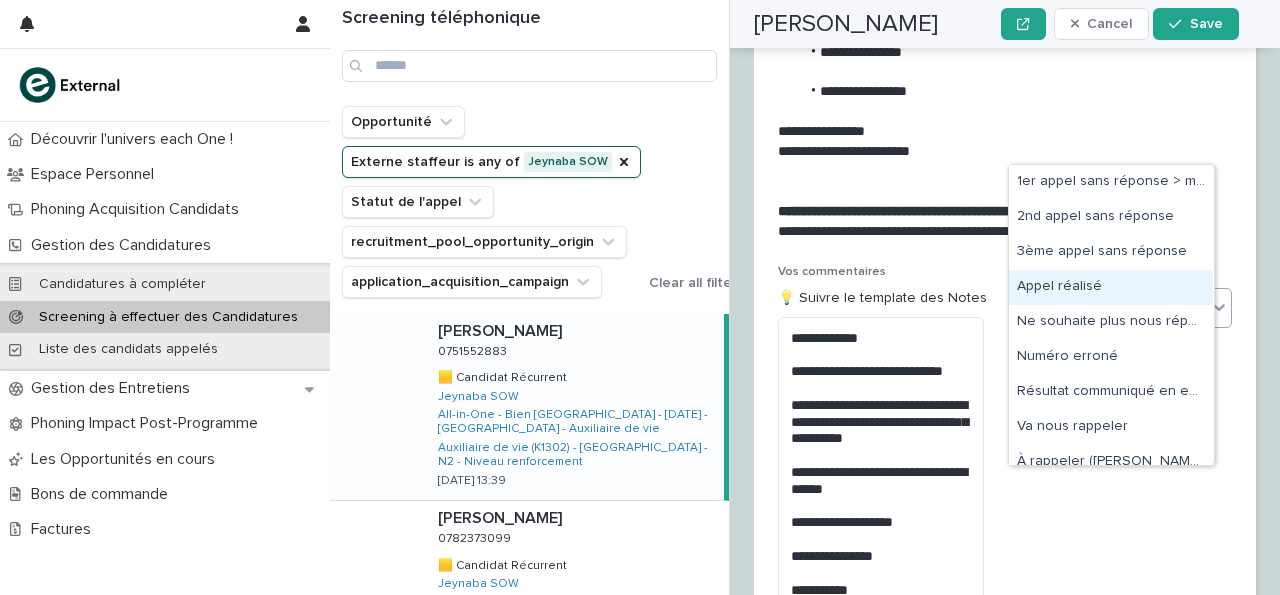 scroll, scrollTop: 3584, scrollLeft: 0, axis: vertical 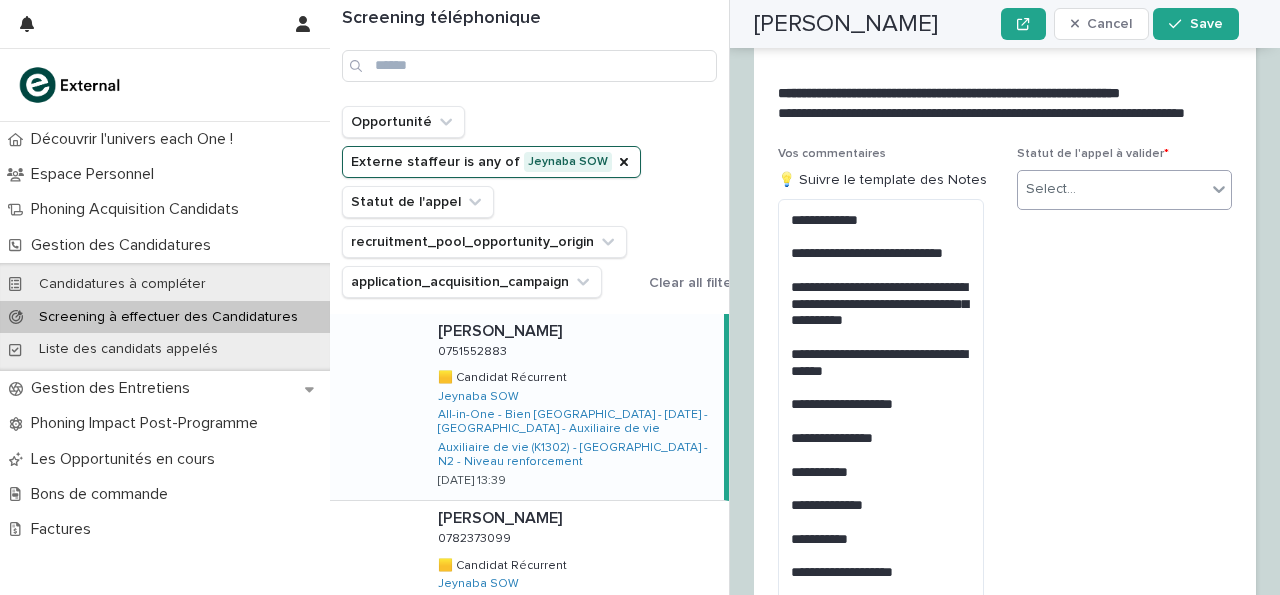 click on "Select..." at bounding box center (1051, 189) 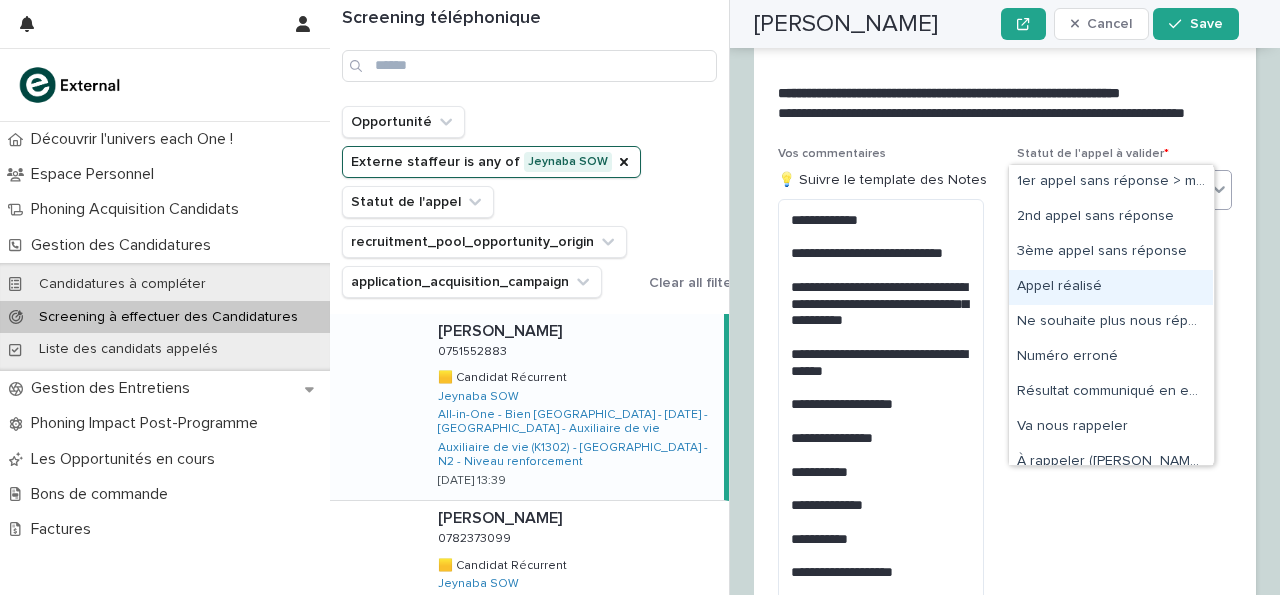 click on "Appel réalisé" at bounding box center [1111, 287] 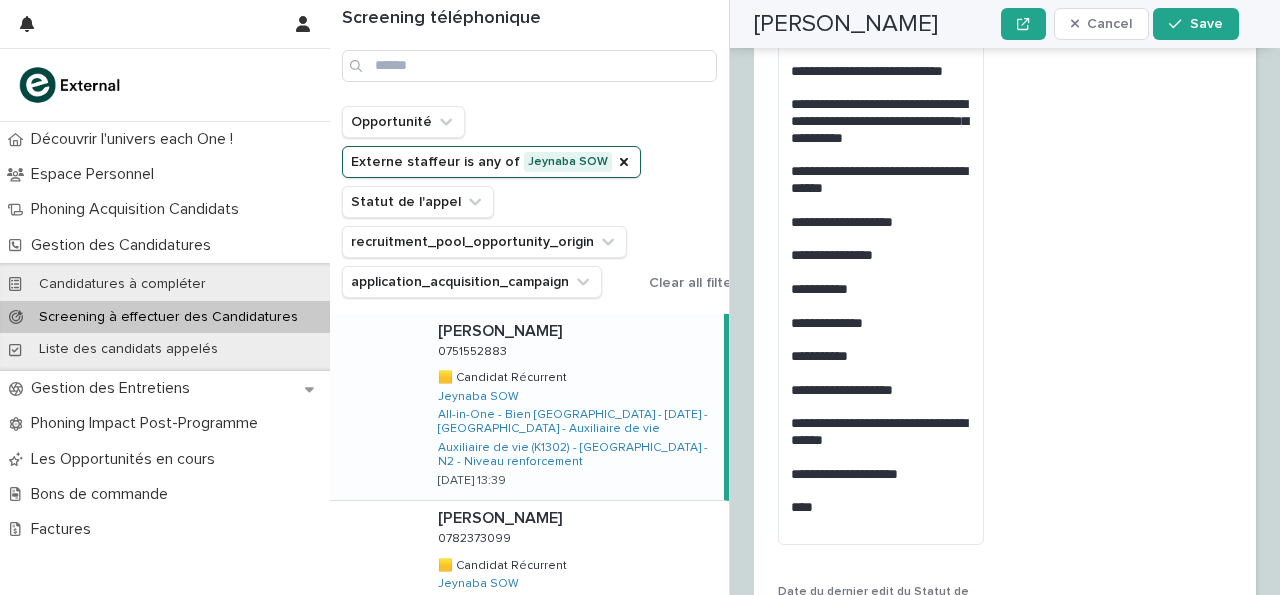 scroll, scrollTop: 3809, scrollLeft: 0, axis: vertical 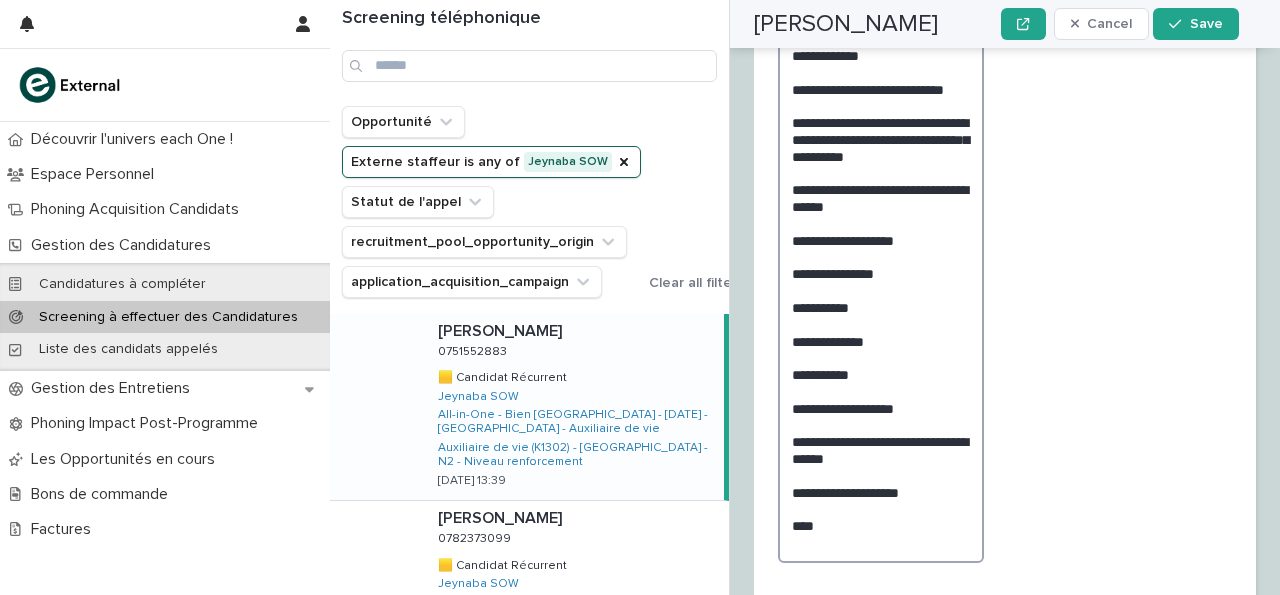 drag, startPoint x: 794, startPoint y: 389, endPoint x: 891, endPoint y: 438, distance: 108.67382 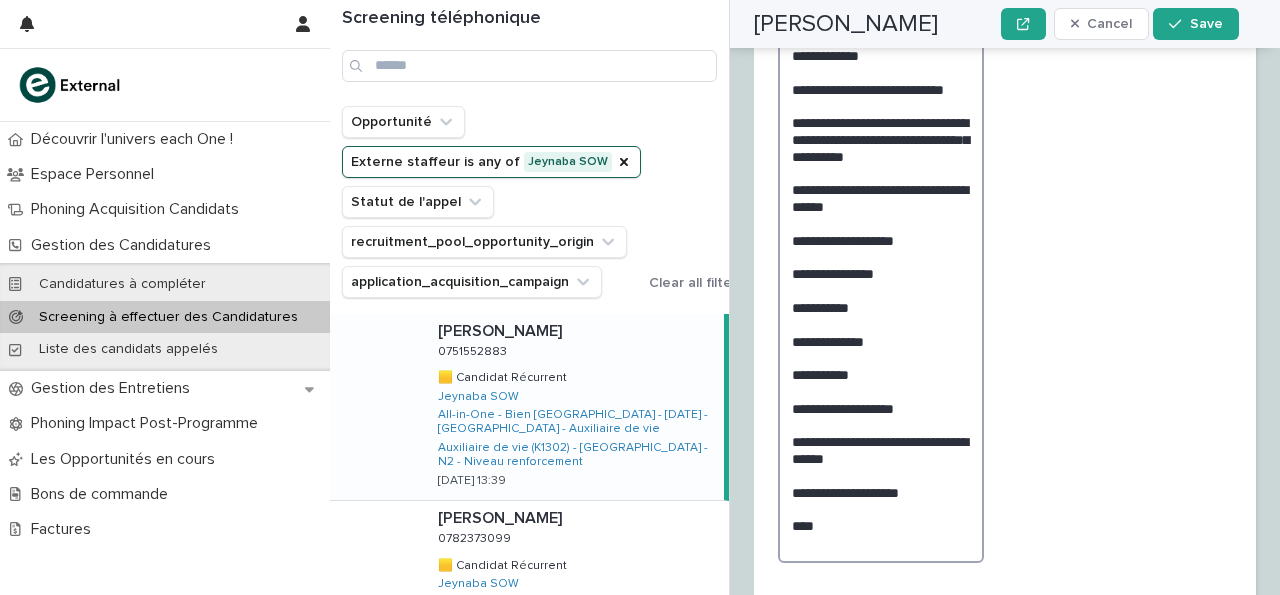click on "**********" at bounding box center [881, 298] 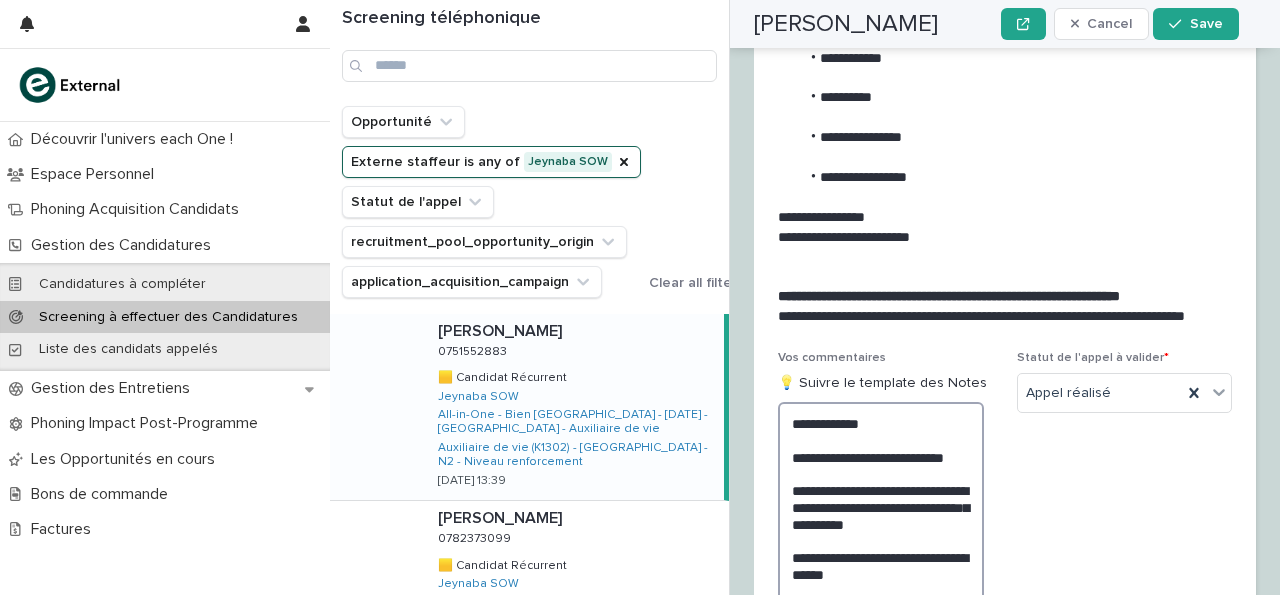 click on "**********" at bounding box center [881, 666] 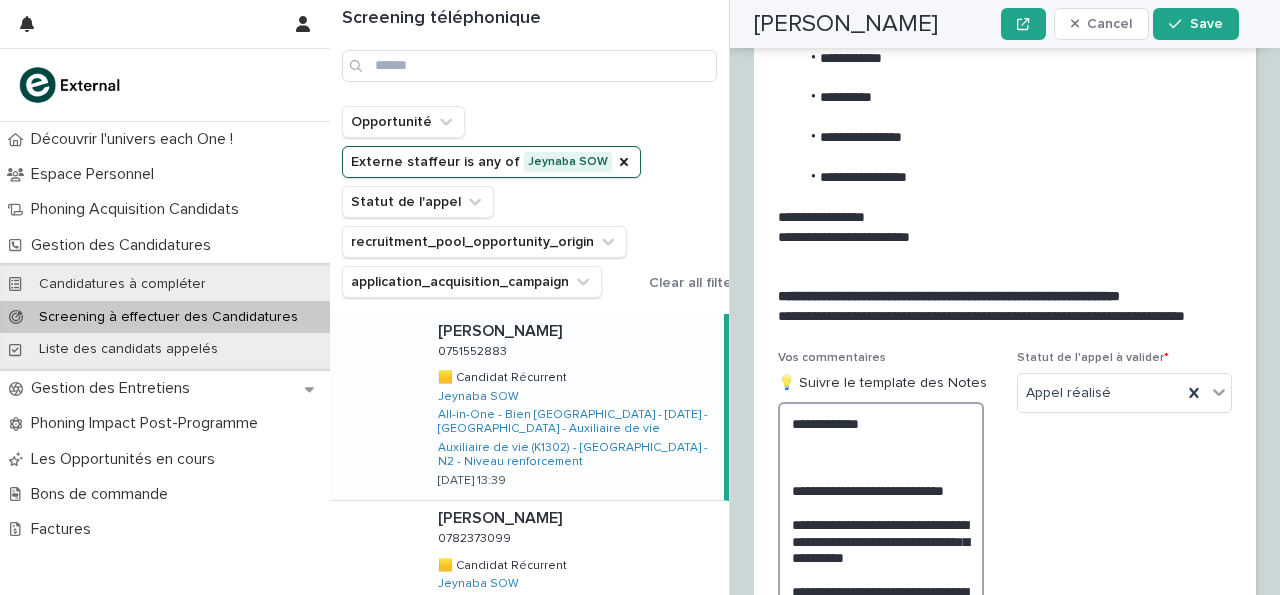 paste on "**********" 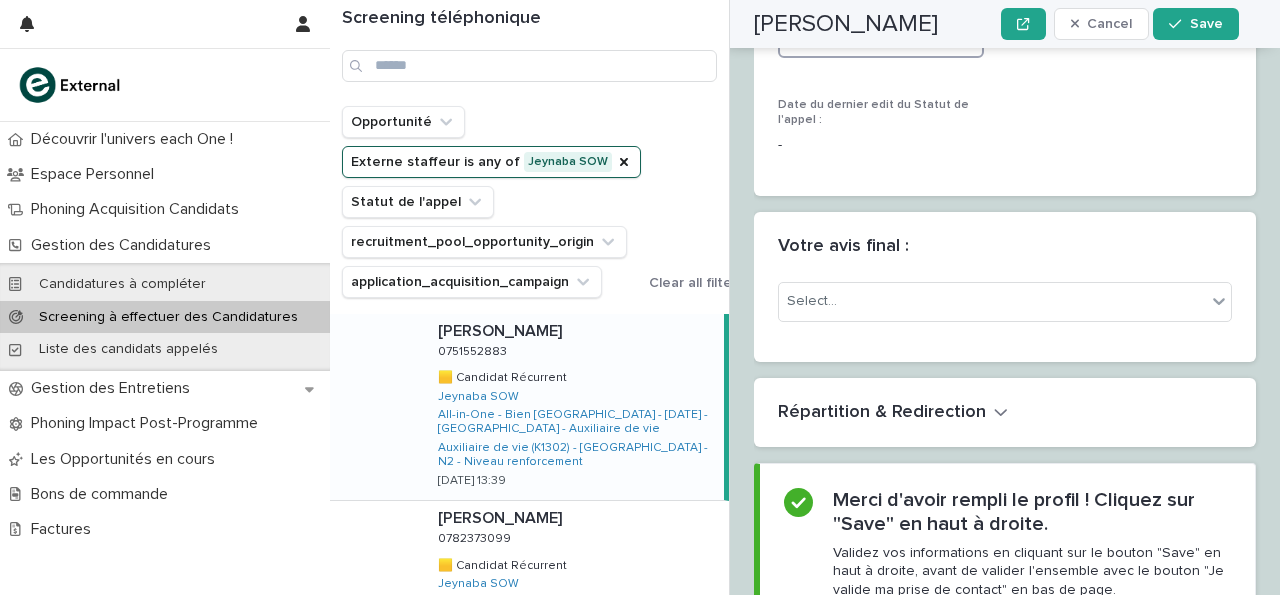 scroll, scrollTop: 4398, scrollLeft: 0, axis: vertical 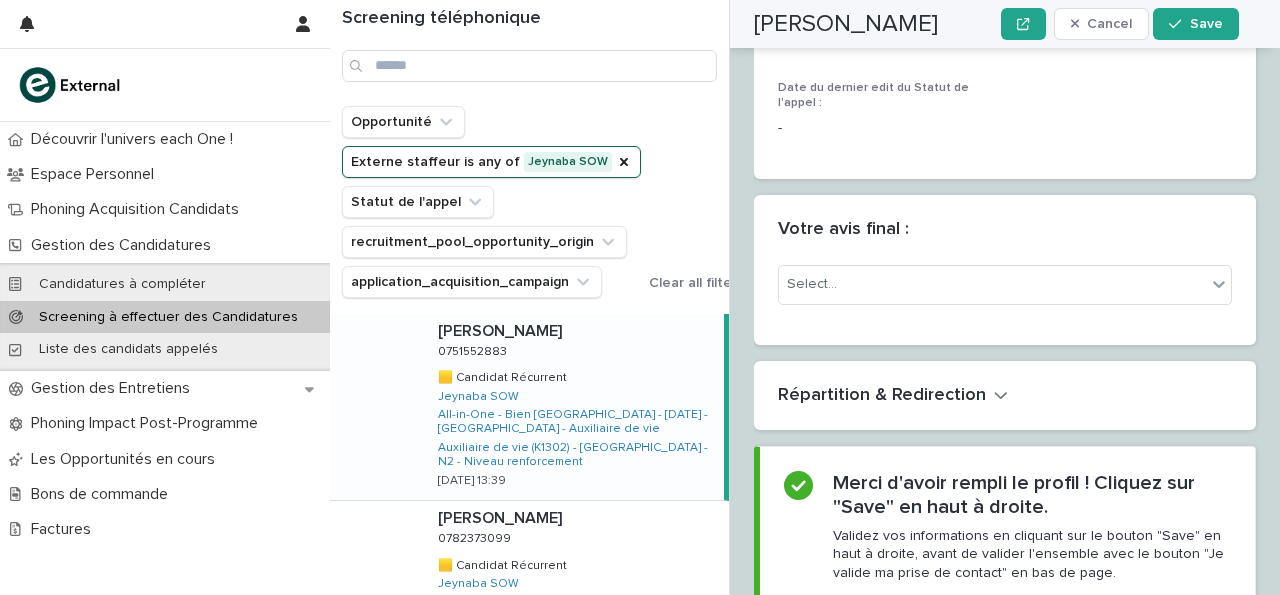 type on "**********" 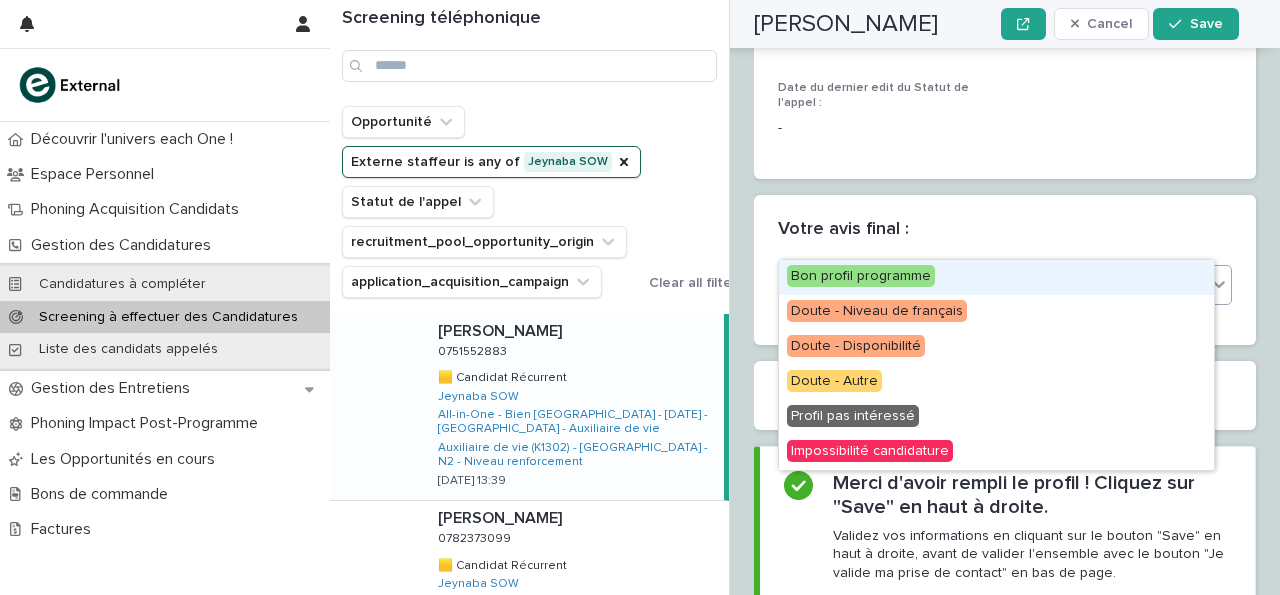 click on "Bon profil programme" at bounding box center [996, 277] 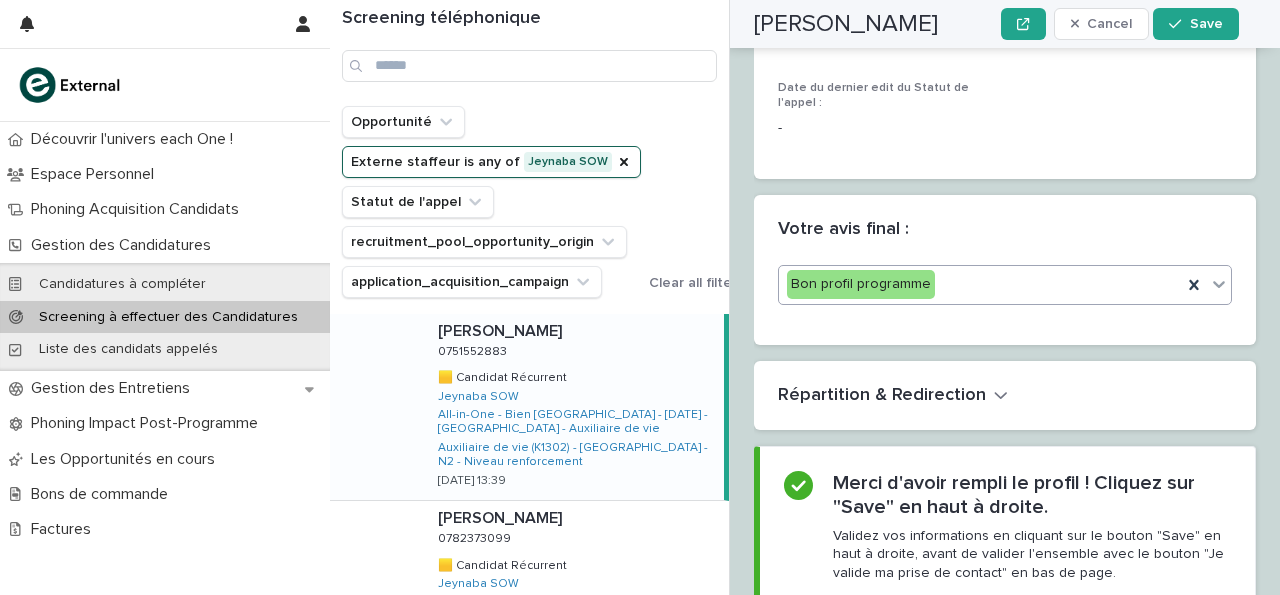 scroll, scrollTop: 4398, scrollLeft: 0, axis: vertical 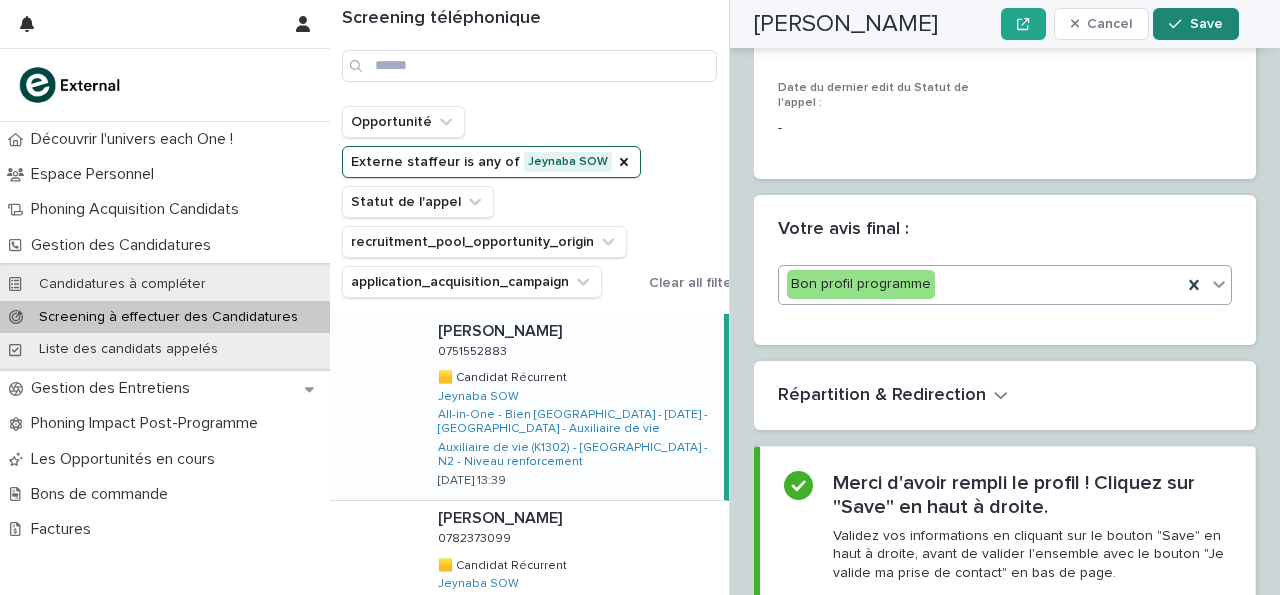 click 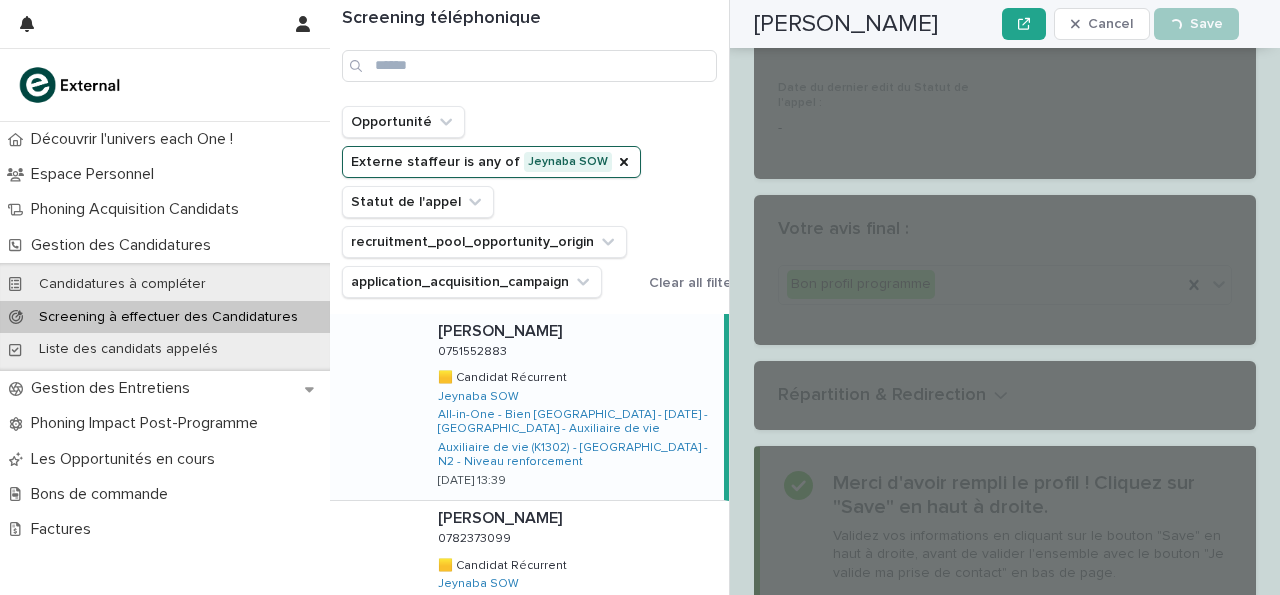 scroll, scrollTop: 4398, scrollLeft: 0, axis: vertical 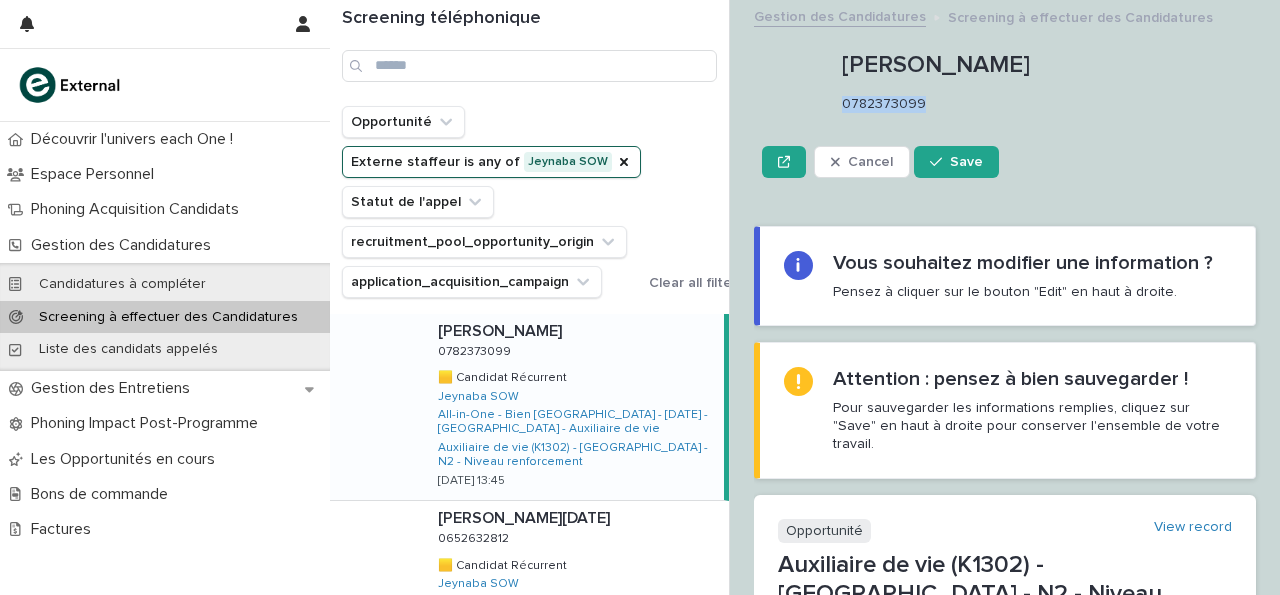 drag, startPoint x: 843, startPoint y: 101, endPoint x: 929, endPoint y: 111, distance: 86.579445 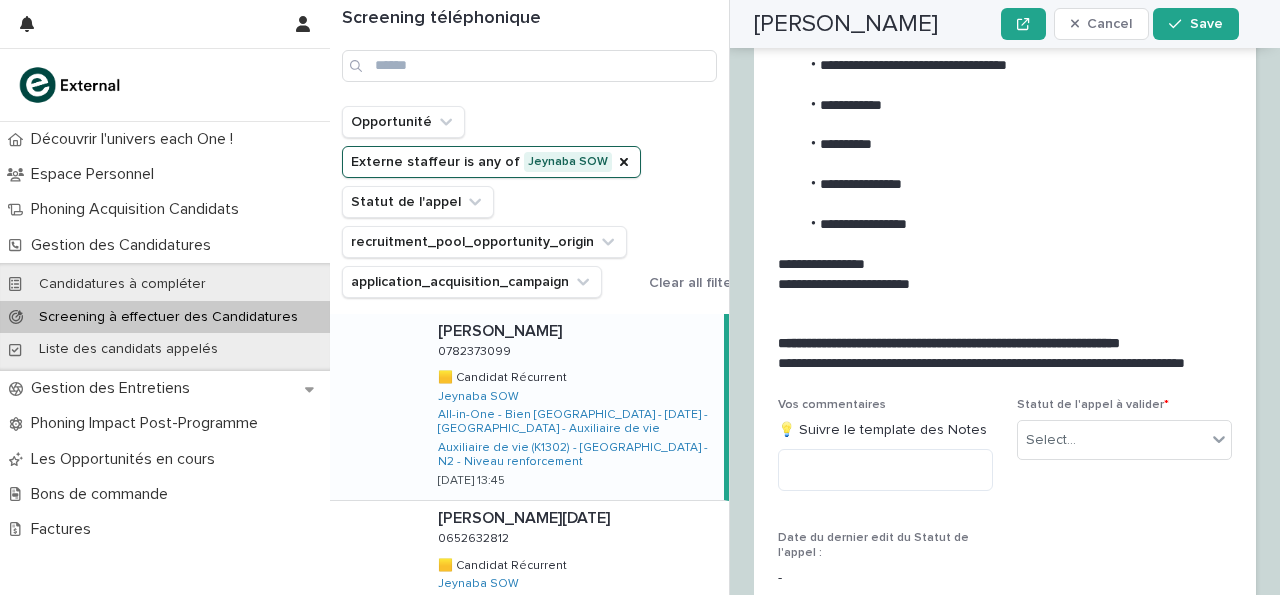 scroll, scrollTop: 3197, scrollLeft: 0, axis: vertical 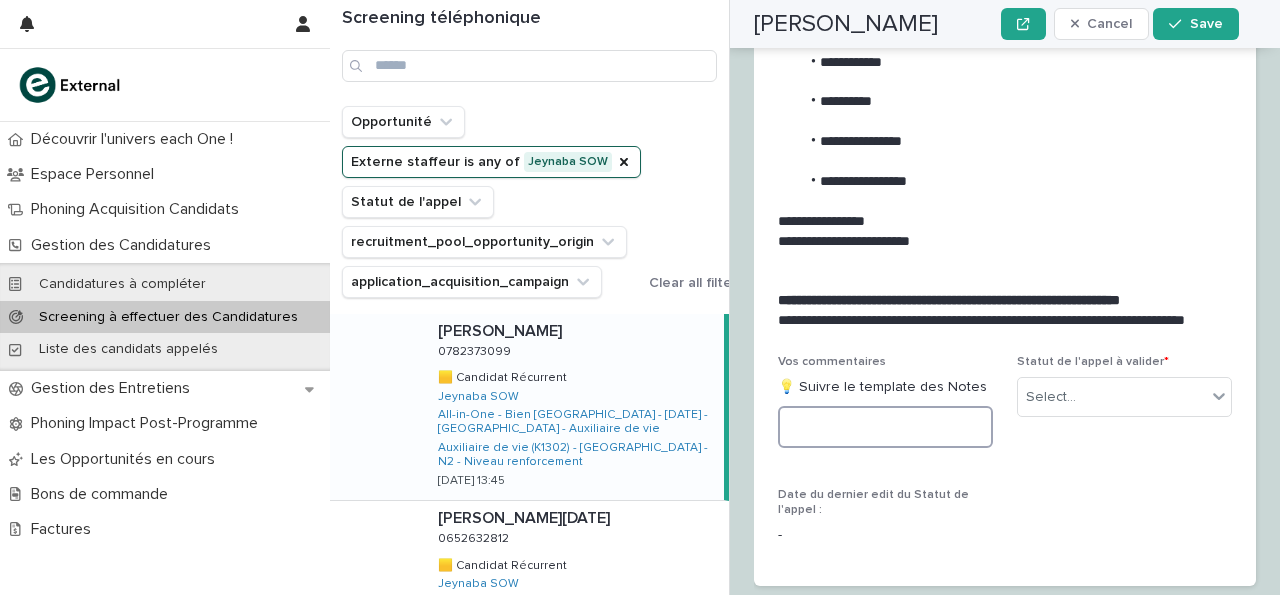click at bounding box center [885, 427] 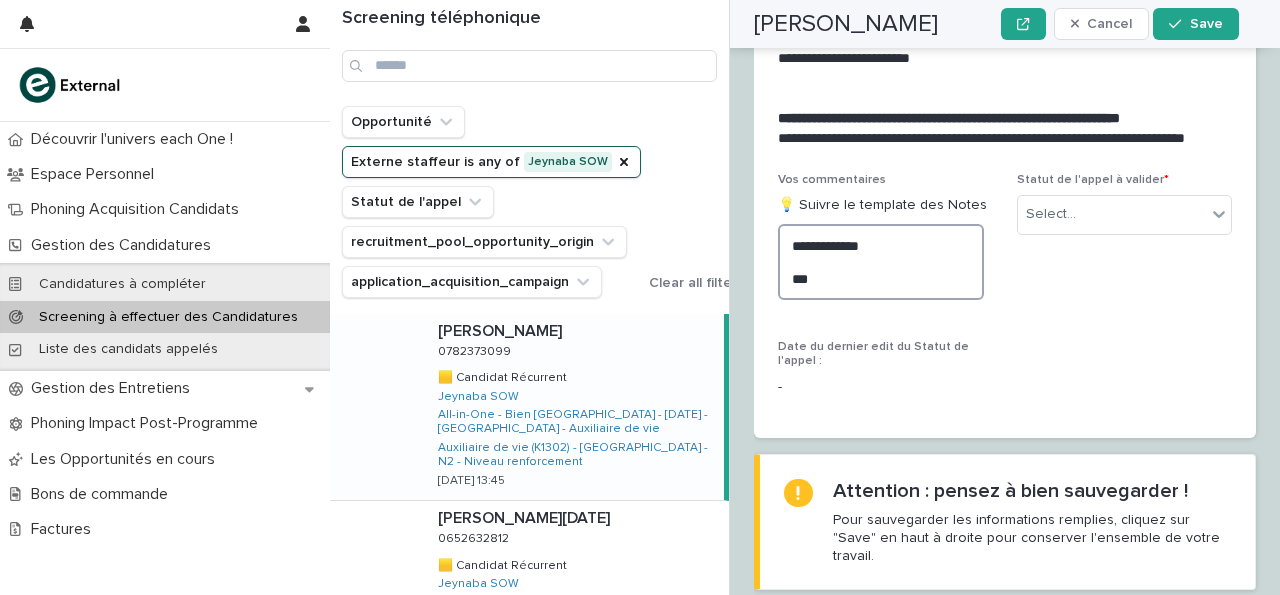 scroll, scrollTop: 3497, scrollLeft: 0, axis: vertical 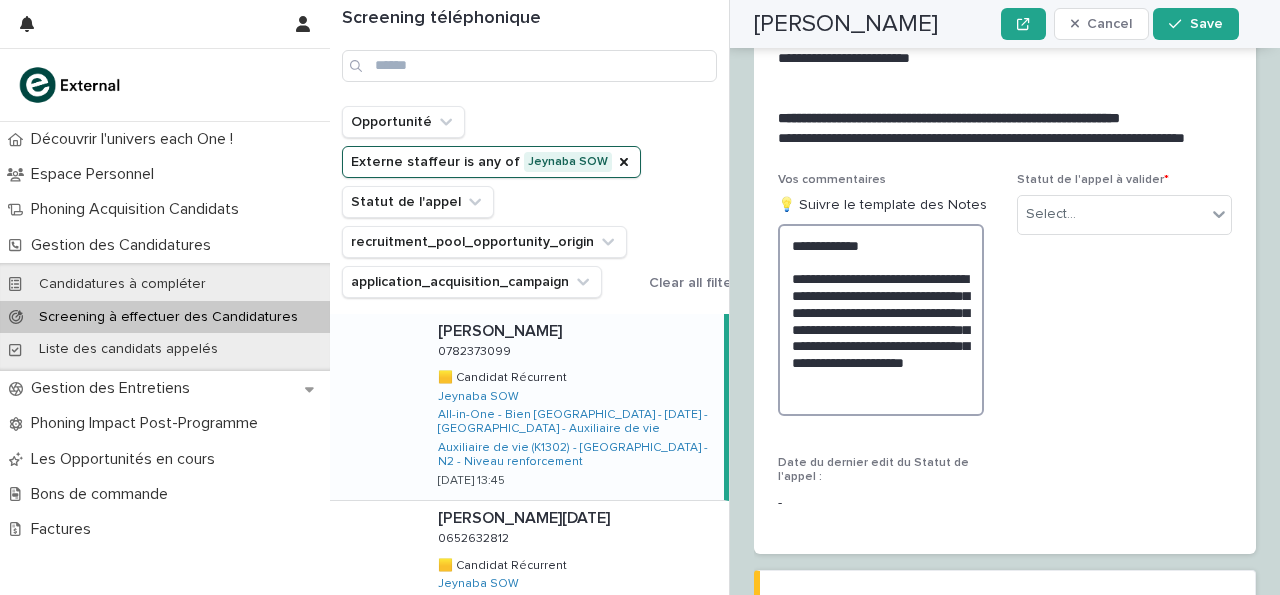 drag, startPoint x: 885, startPoint y: 342, endPoint x: 786, endPoint y: 212, distance: 163.4044 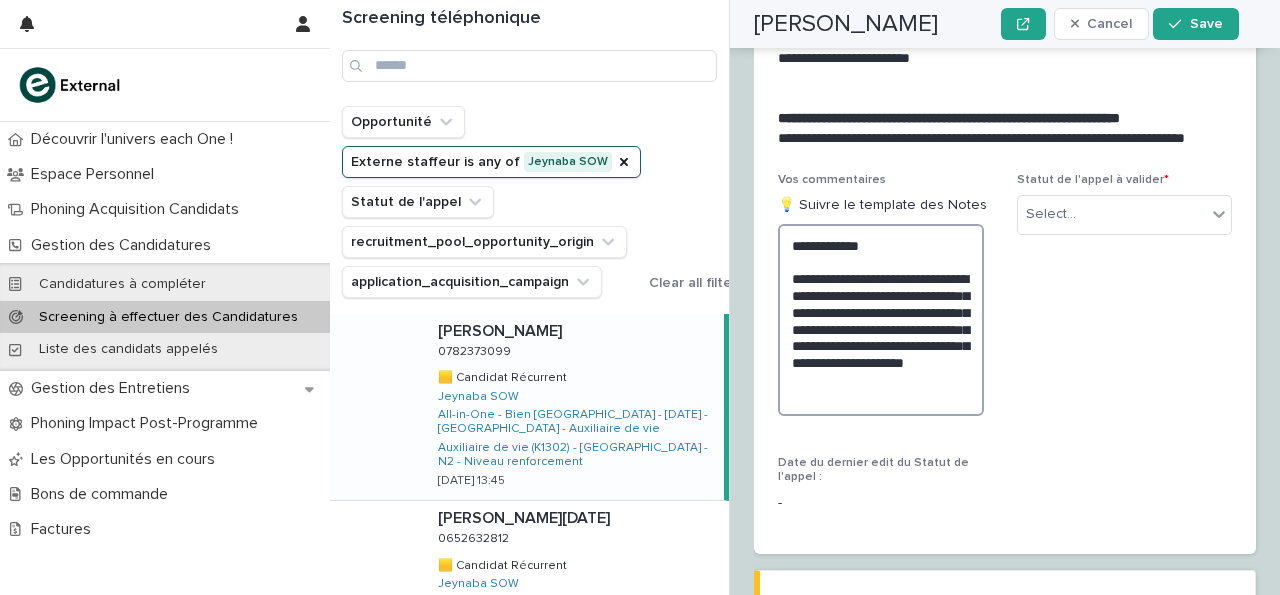 click on "**********" at bounding box center [881, 320] 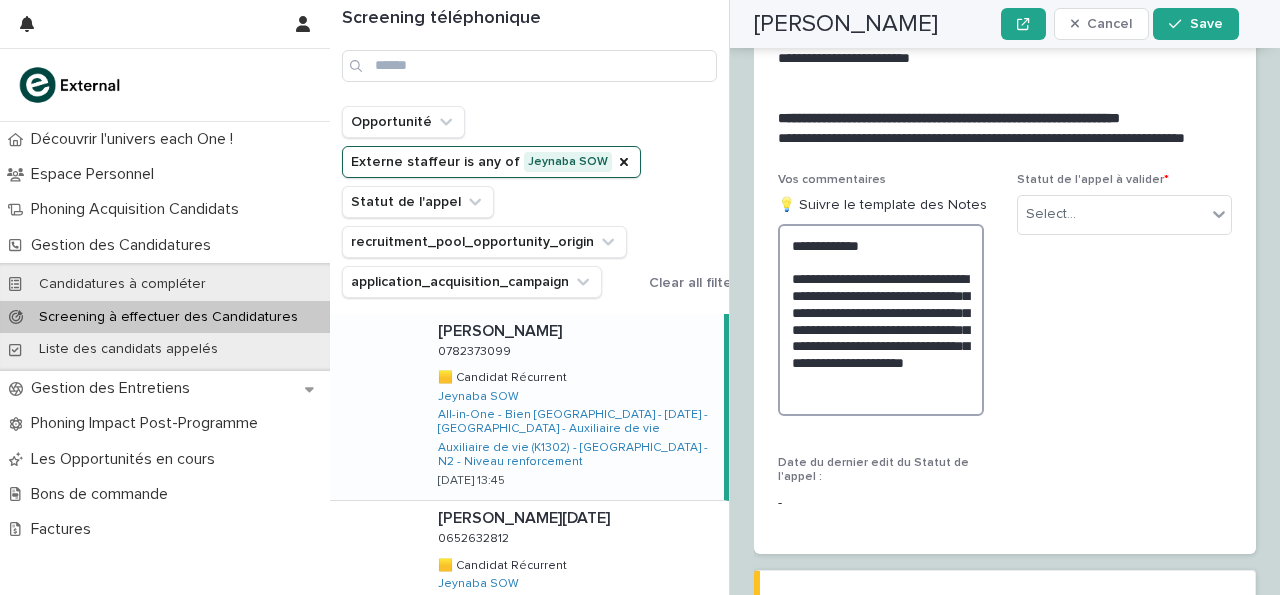 scroll, scrollTop: 3497, scrollLeft: 0, axis: vertical 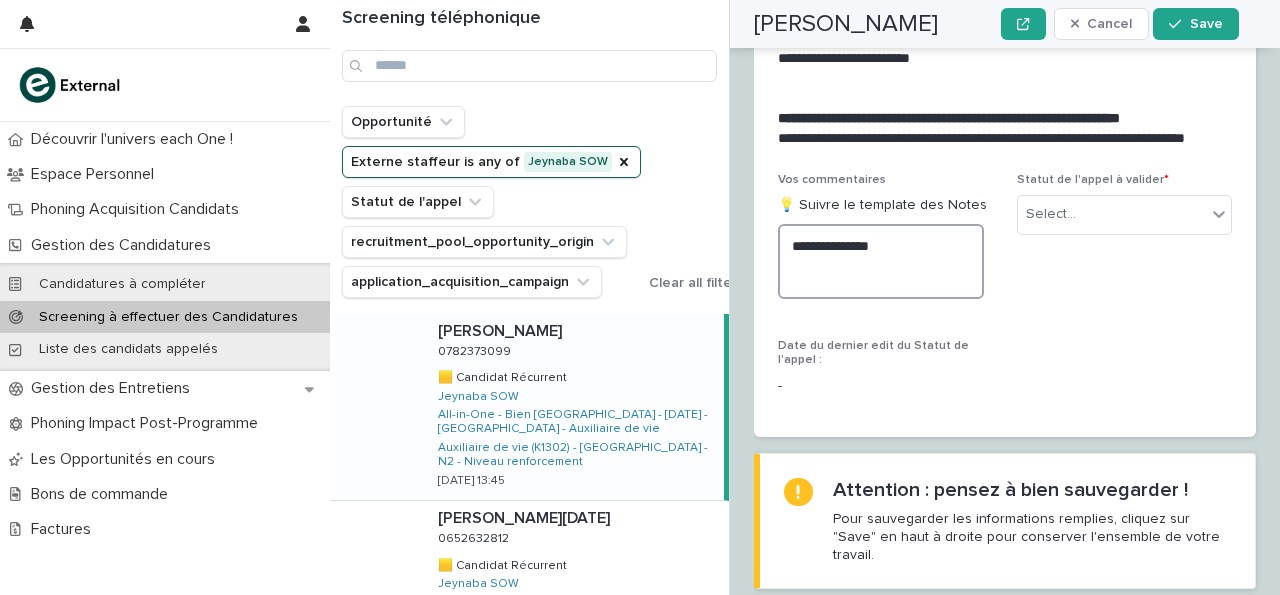 paste on "**********" 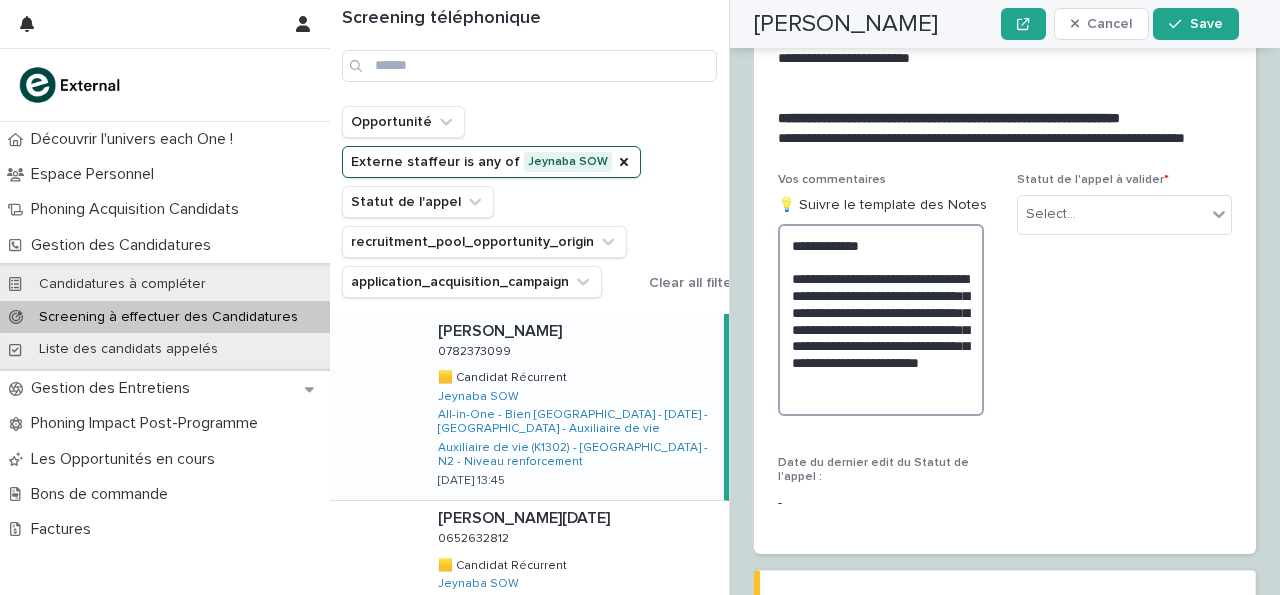 scroll, scrollTop: 3497, scrollLeft: 0, axis: vertical 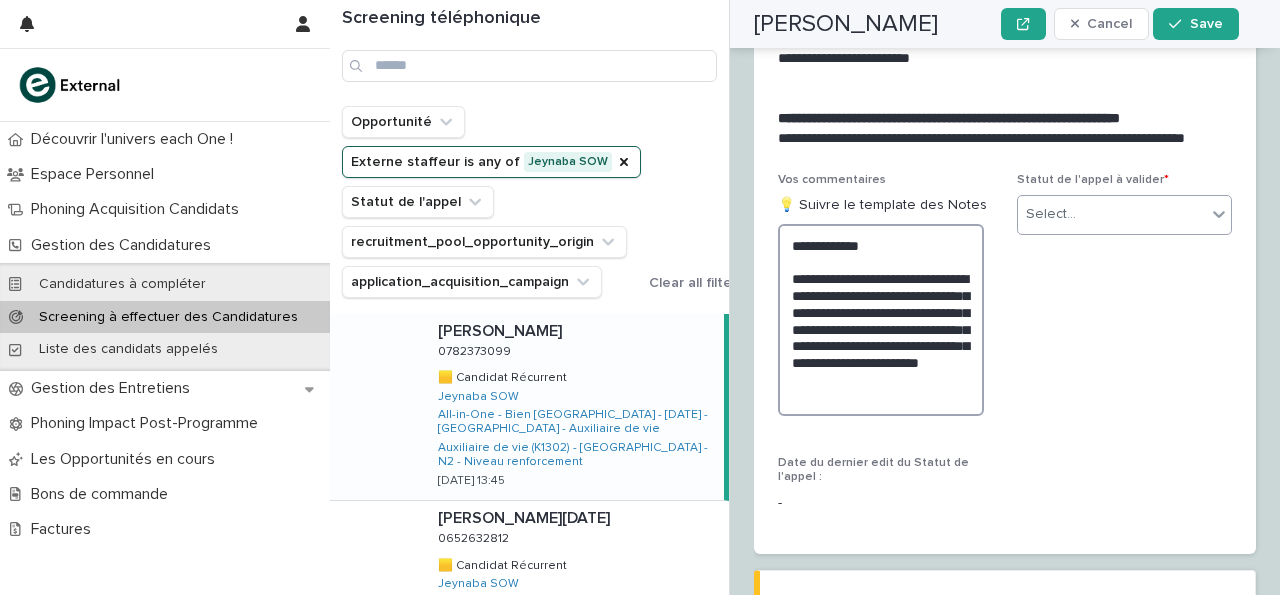 type on "**********" 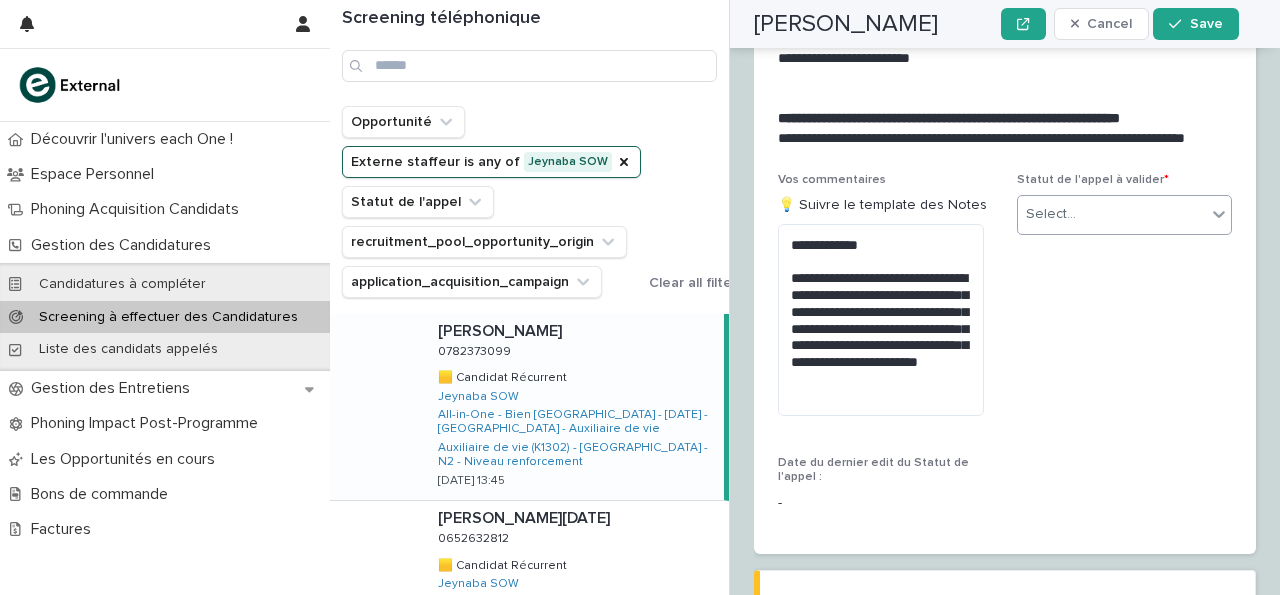 click on "Select..." at bounding box center [1112, 214] 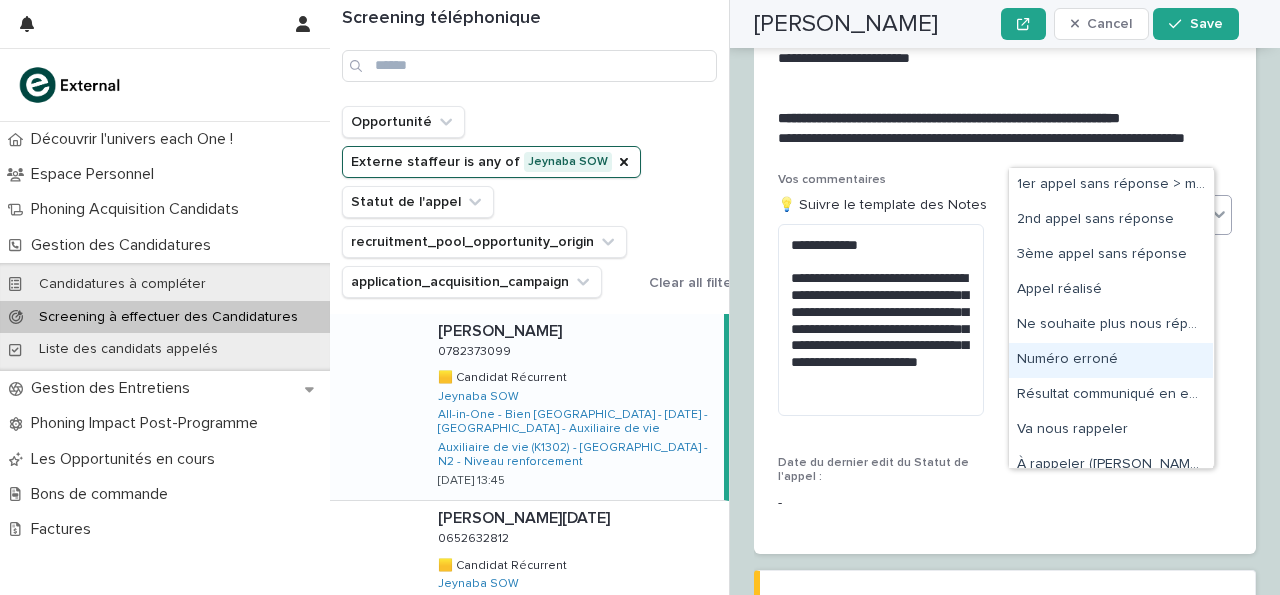 scroll, scrollTop: 3497, scrollLeft: 0, axis: vertical 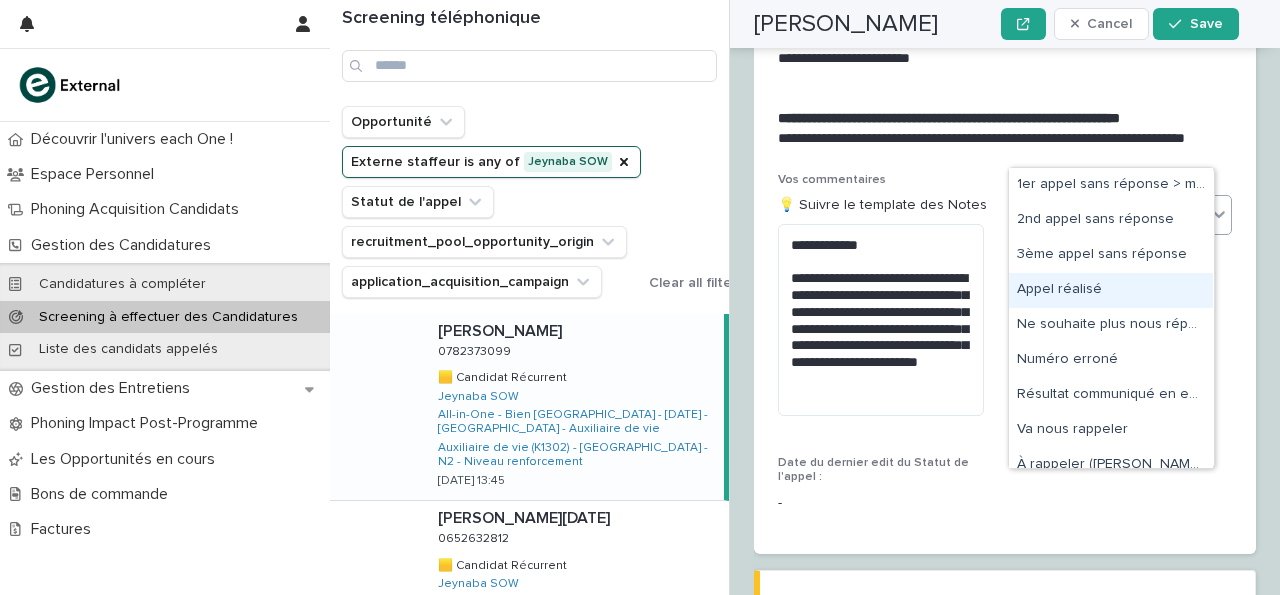 click on "Appel réalisé" at bounding box center [1111, 290] 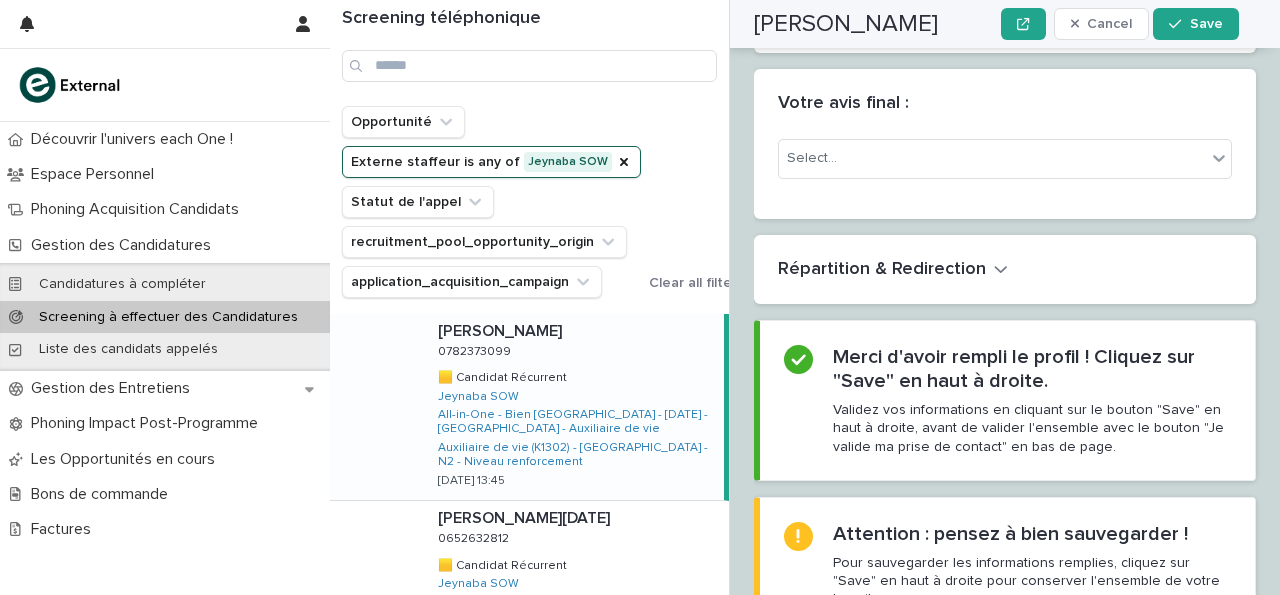 scroll, scrollTop: 4059, scrollLeft: 0, axis: vertical 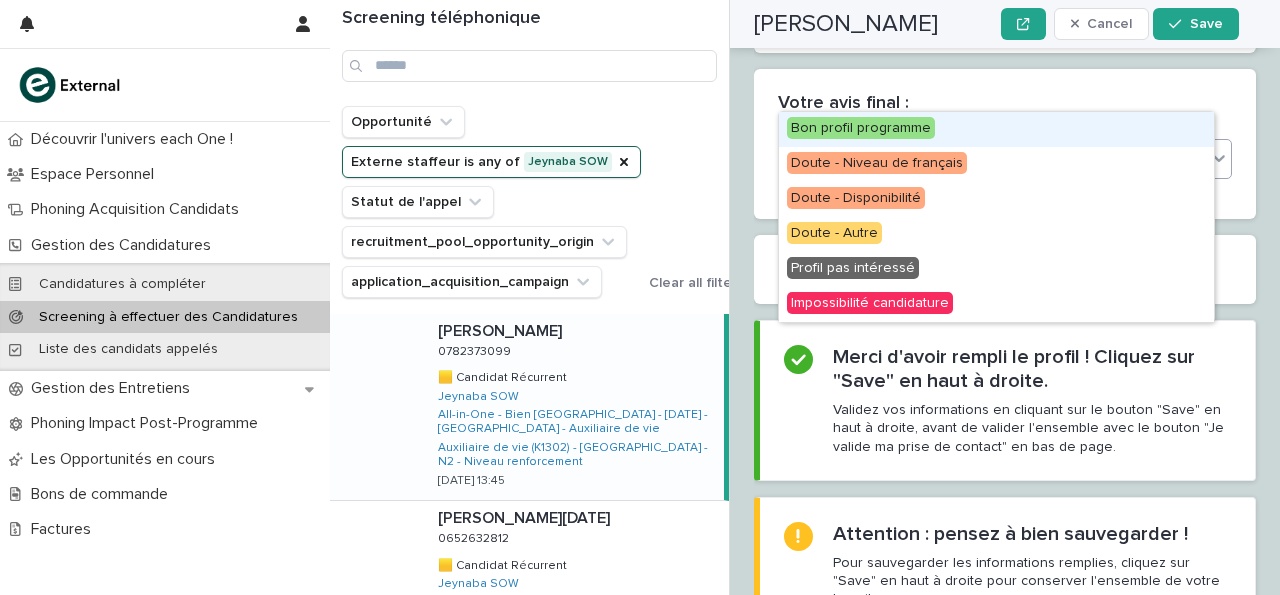 click on "Select..." at bounding box center [992, 158] 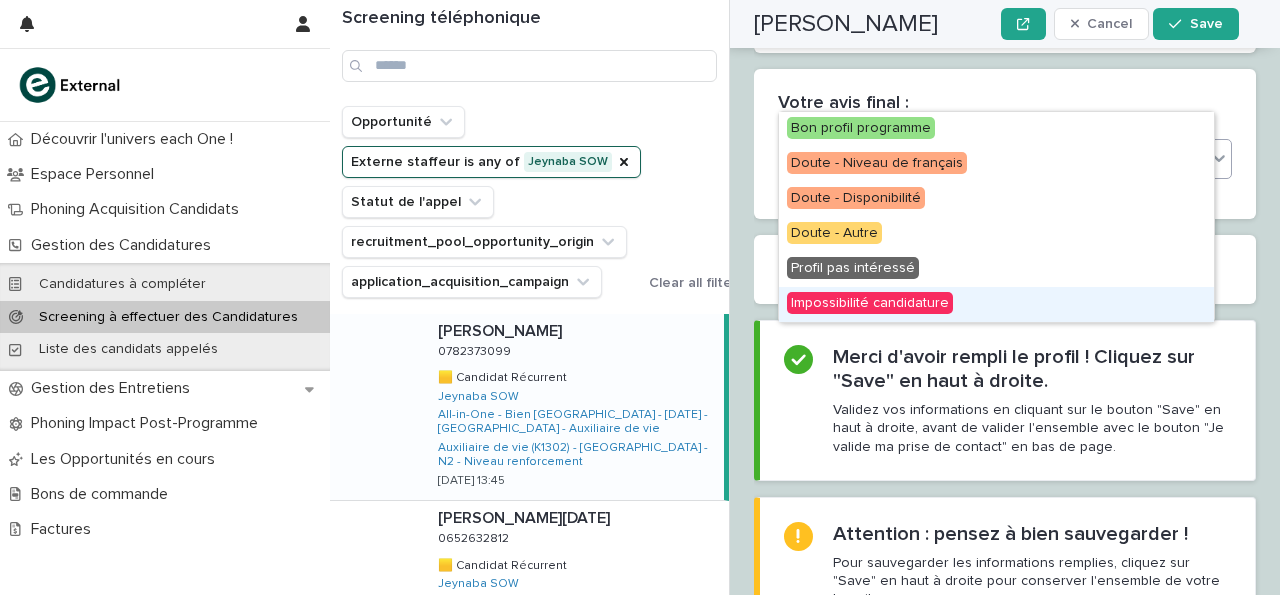 click on "Impossibilité candidature" at bounding box center [870, 303] 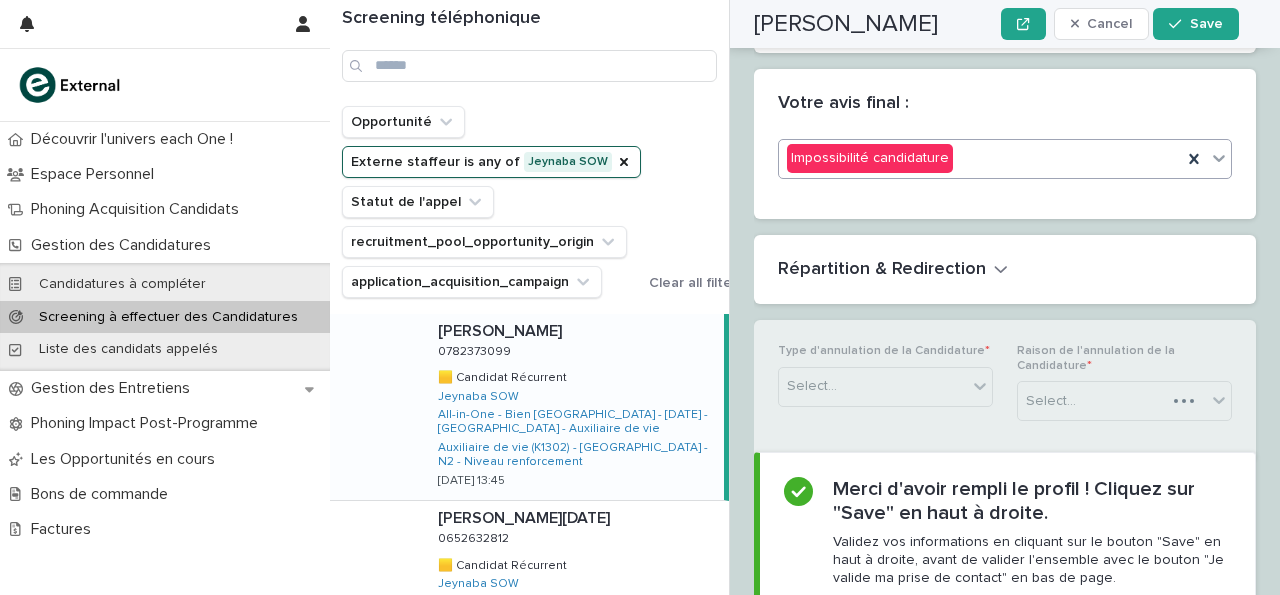scroll, scrollTop: 4059, scrollLeft: 0, axis: vertical 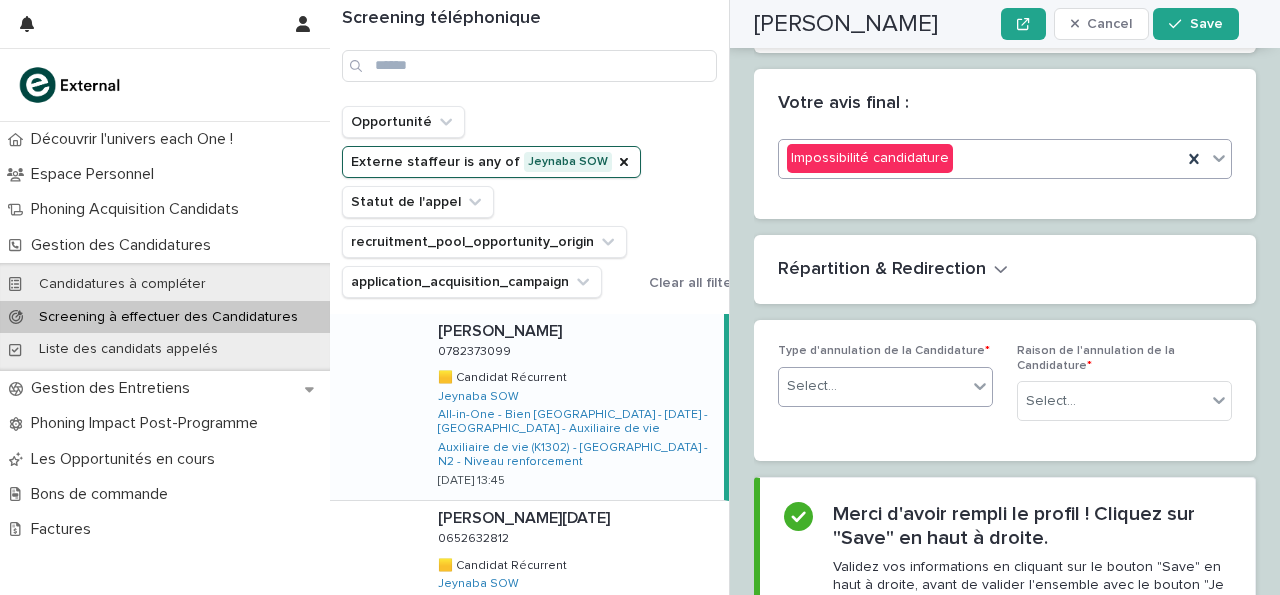 click on "Select..." at bounding box center [885, 387] 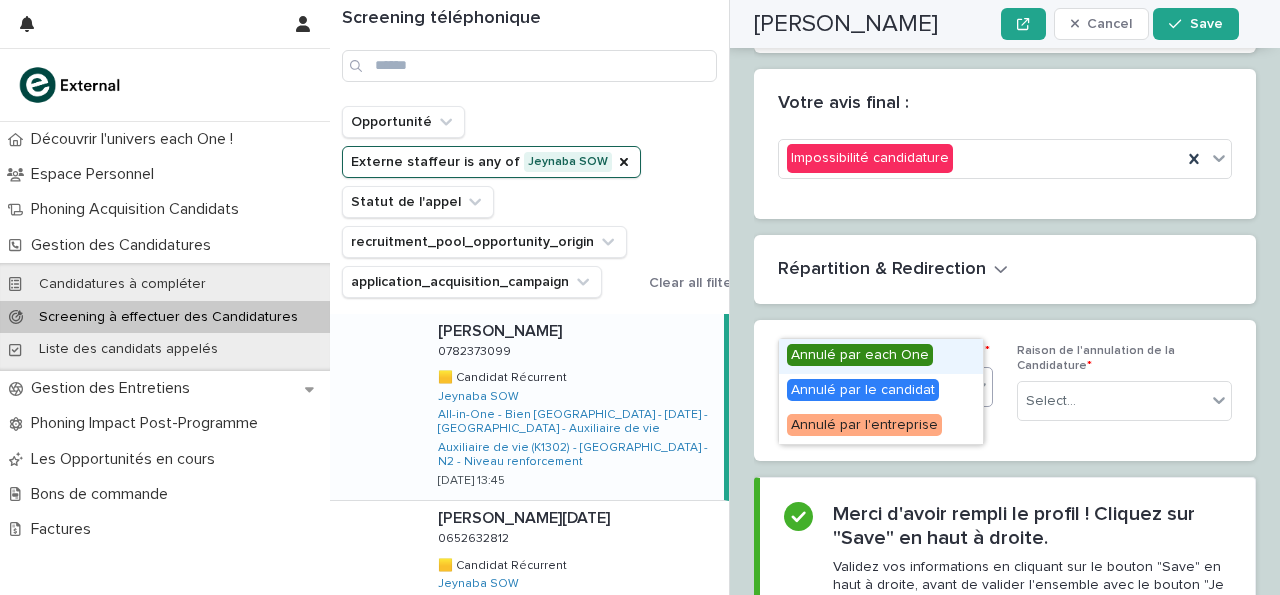 click on "Annulé par each One" at bounding box center (860, 355) 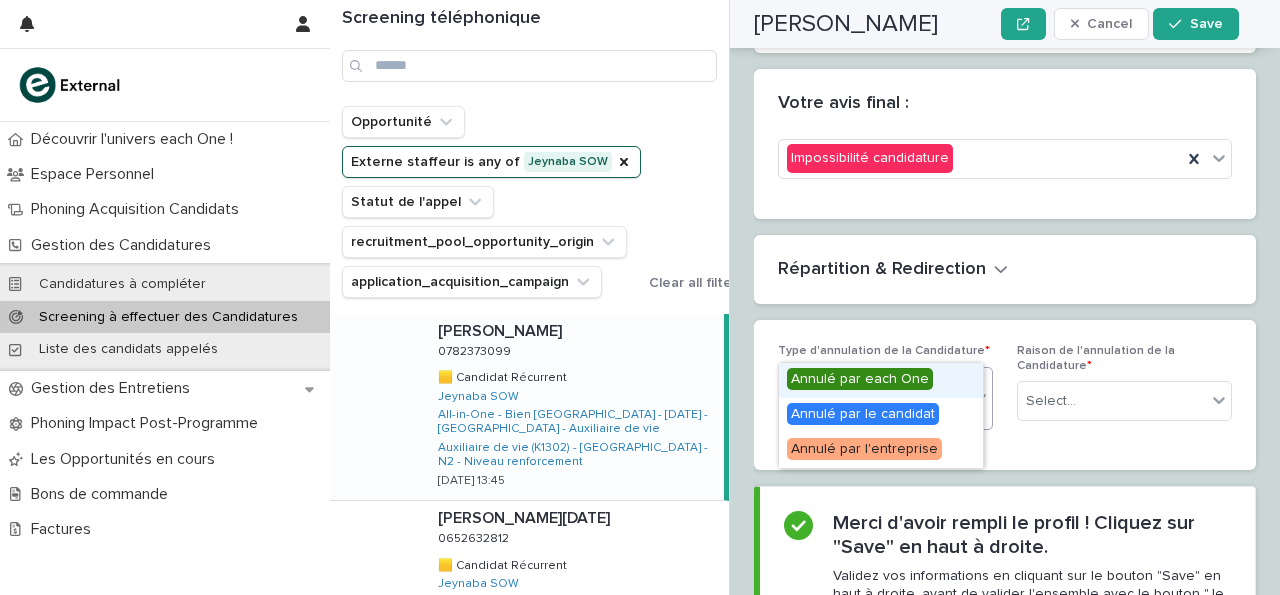 drag, startPoint x: 950, startPoint y: 325, endPoint x: 960, endPoint y: 319, distance: 11.661903 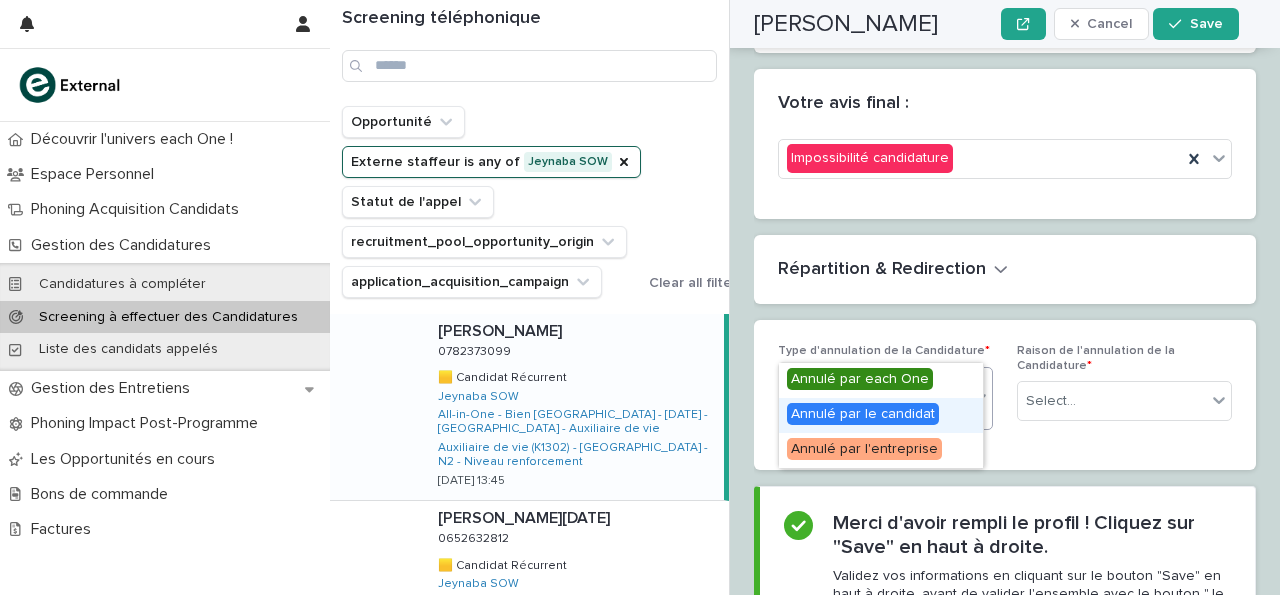 click on "Annulé par le candidat" at bounding box center (863, 414) 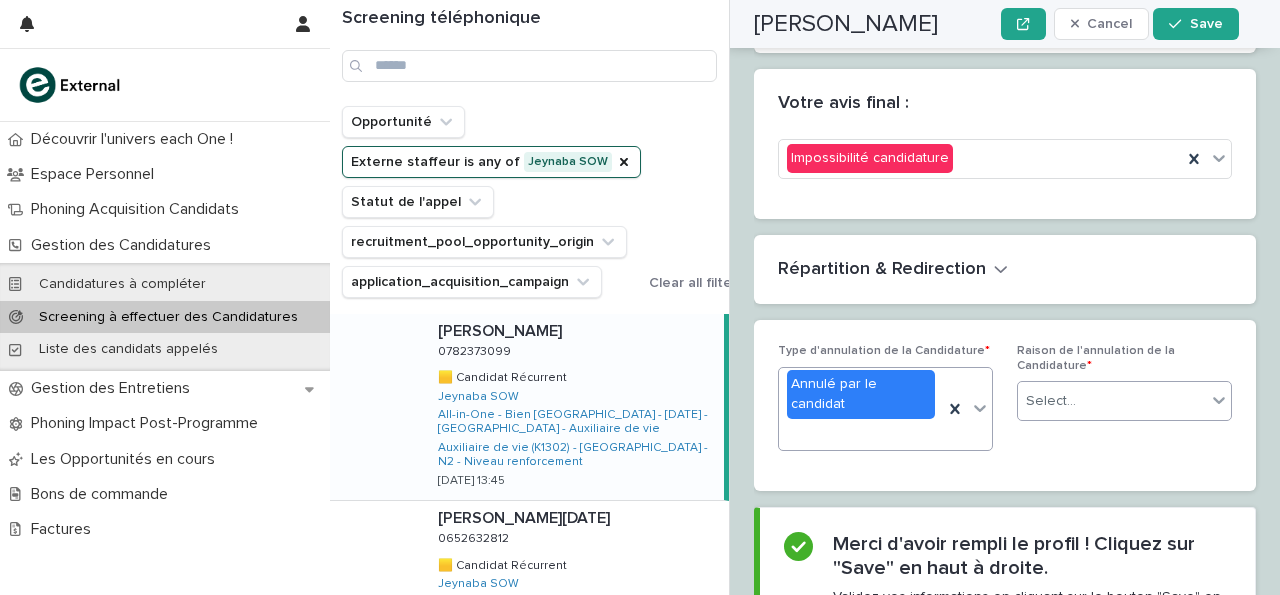 click on "Select..." at bounding box center (1112, 401) 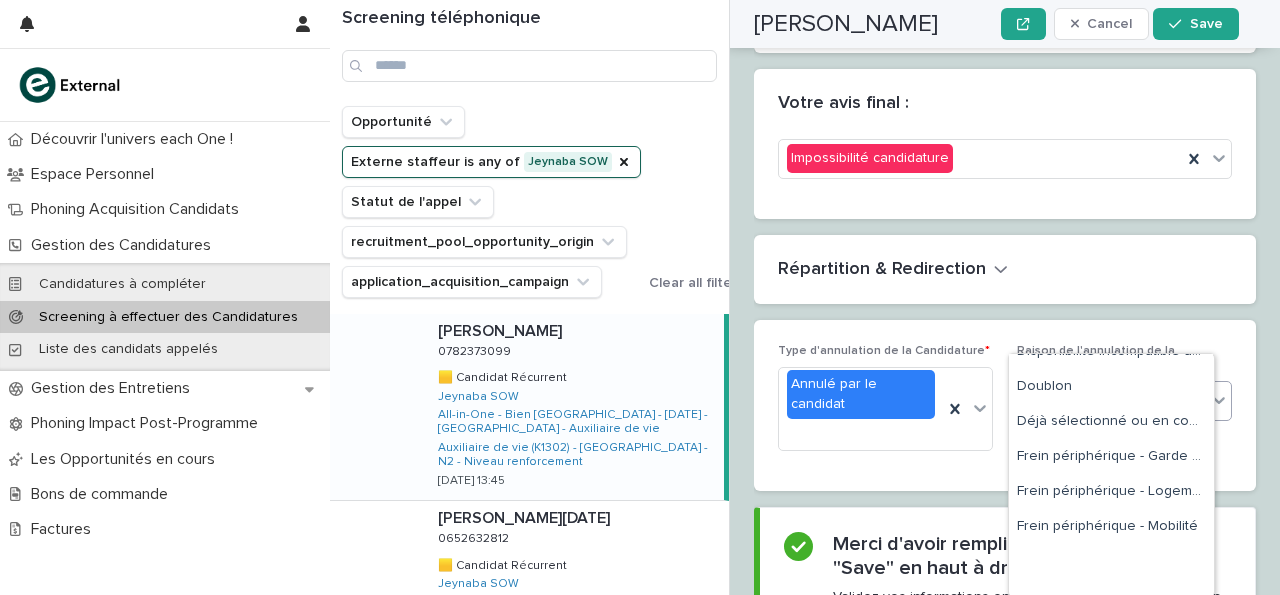 scroll, scrollTop: 0, scrollLeft: 0, axis: both 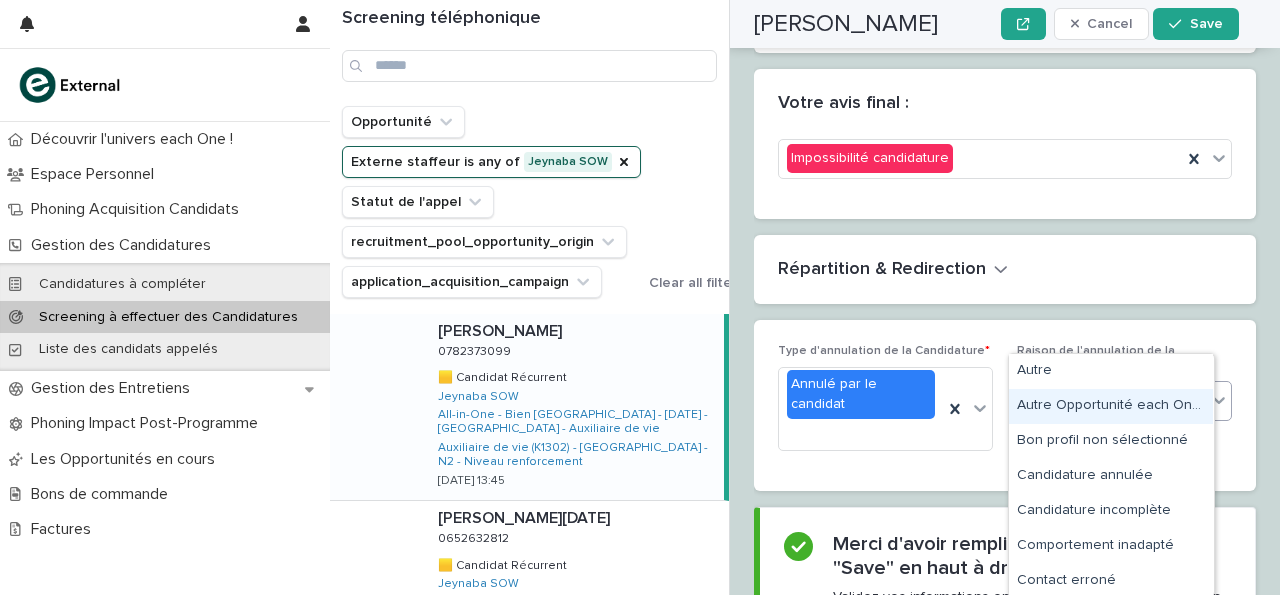 click on "Autre Opportunité each One privilégiée" at bounding box center (1111, 406) 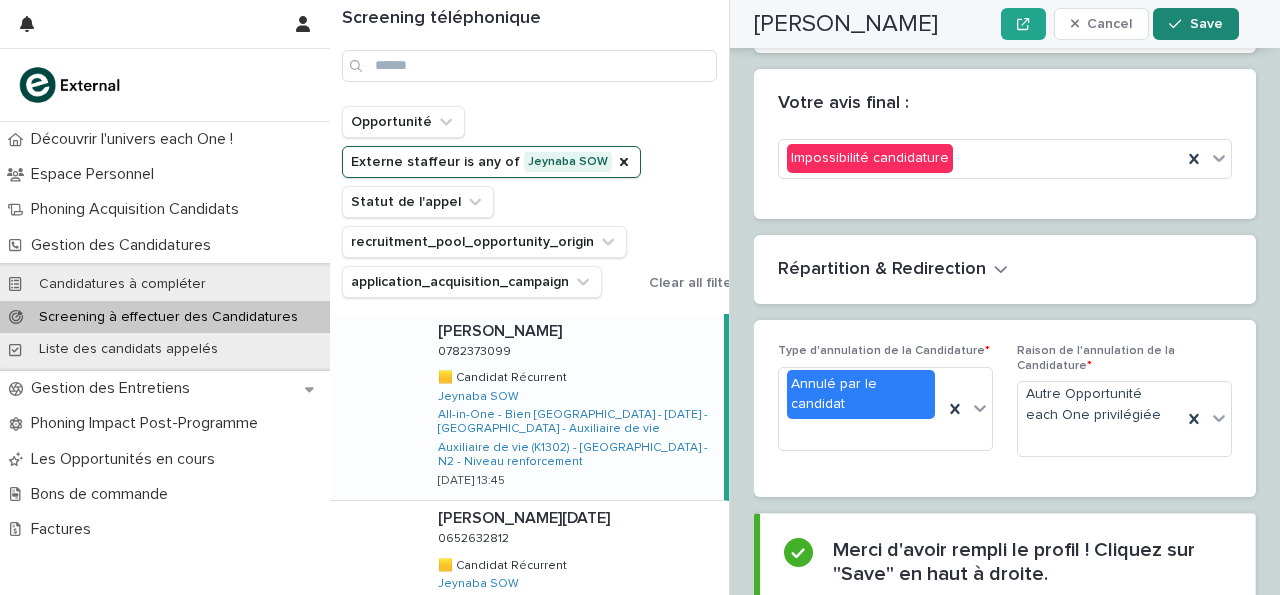 click on "Save" at bounding box center (1195, 24) 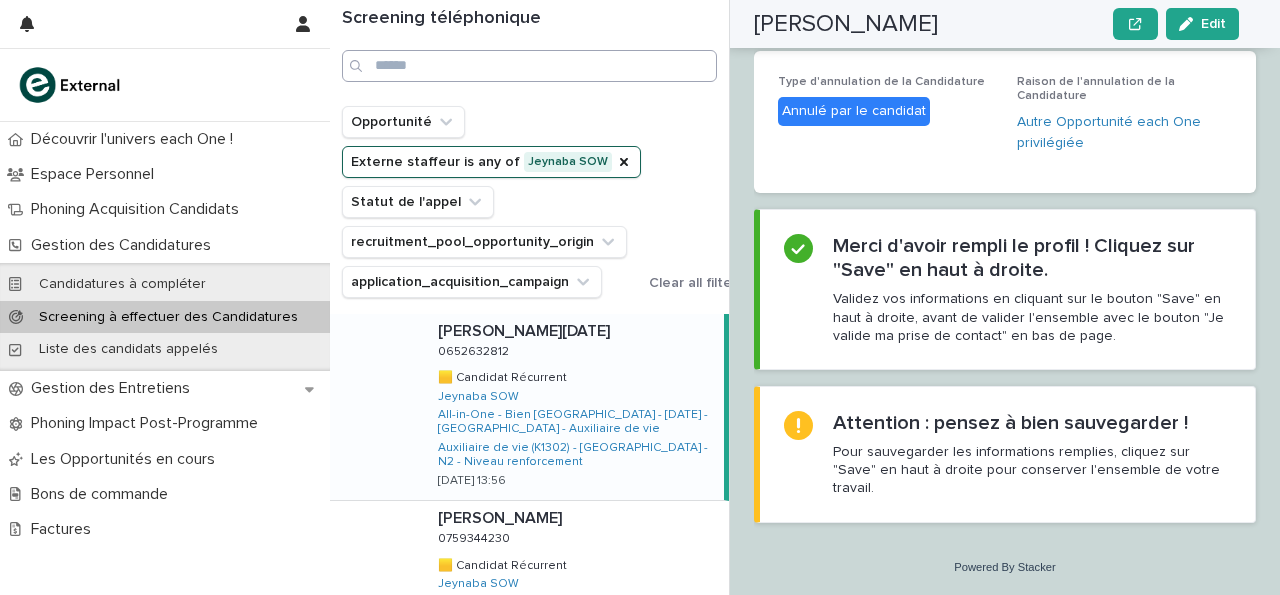 scroll, scrollTop: 3862, scrollLeft: 0, axis: vertical 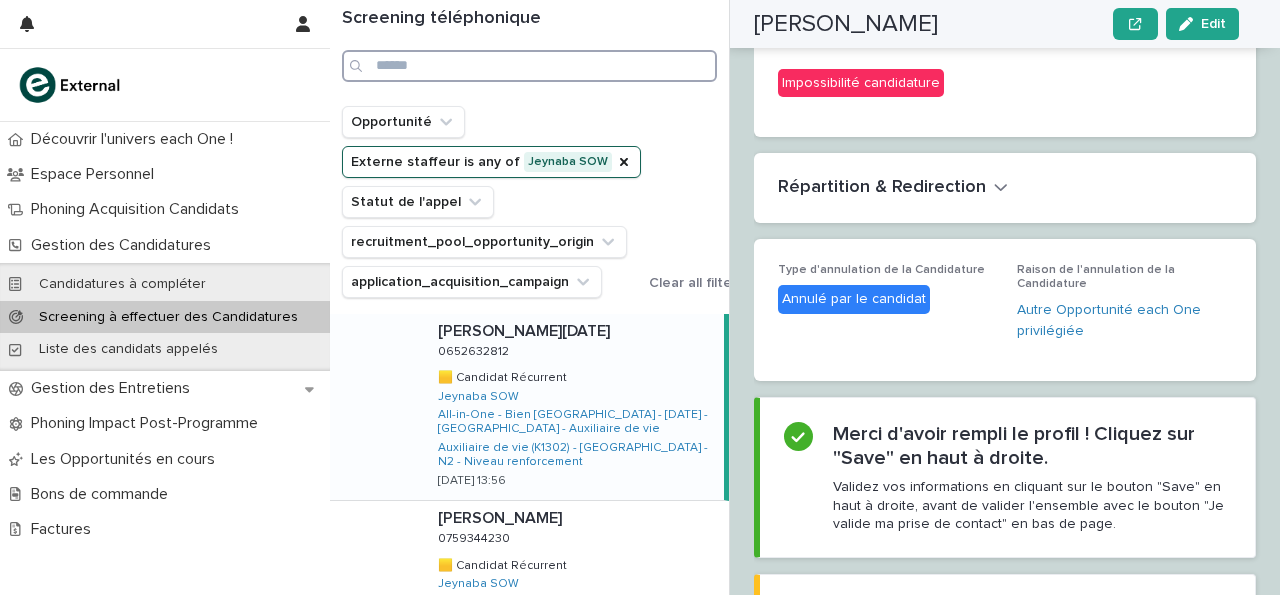 click at bounding box center (529, 66) 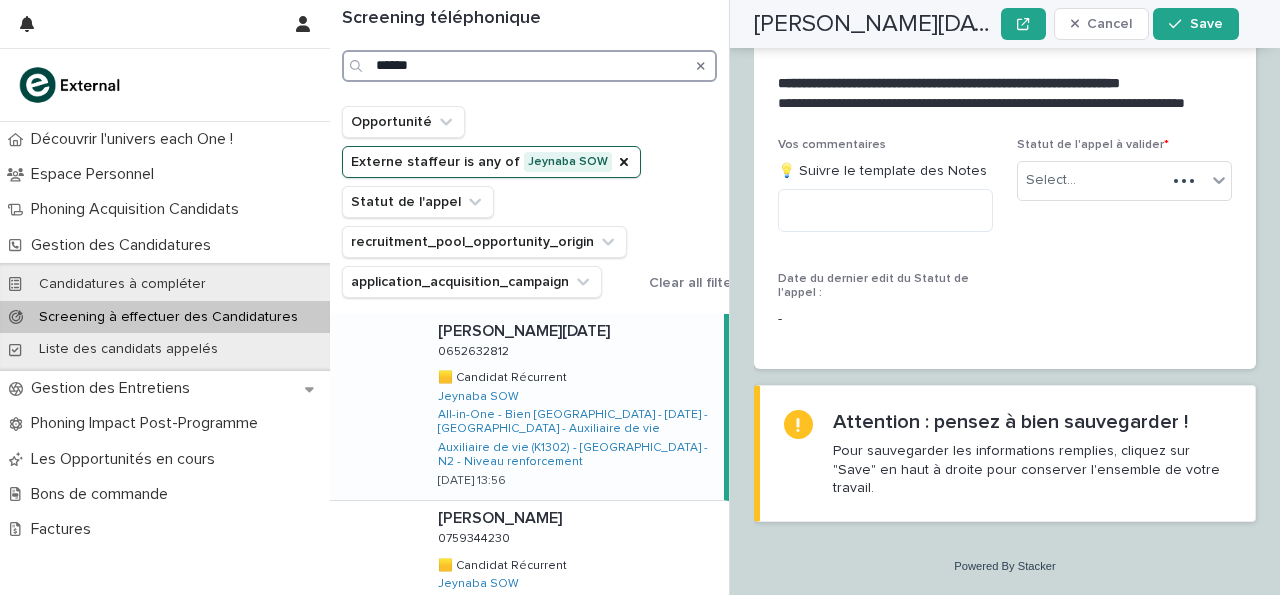 scroll, scrollTop: 2799, scrollLeft: 0, axis: vertical 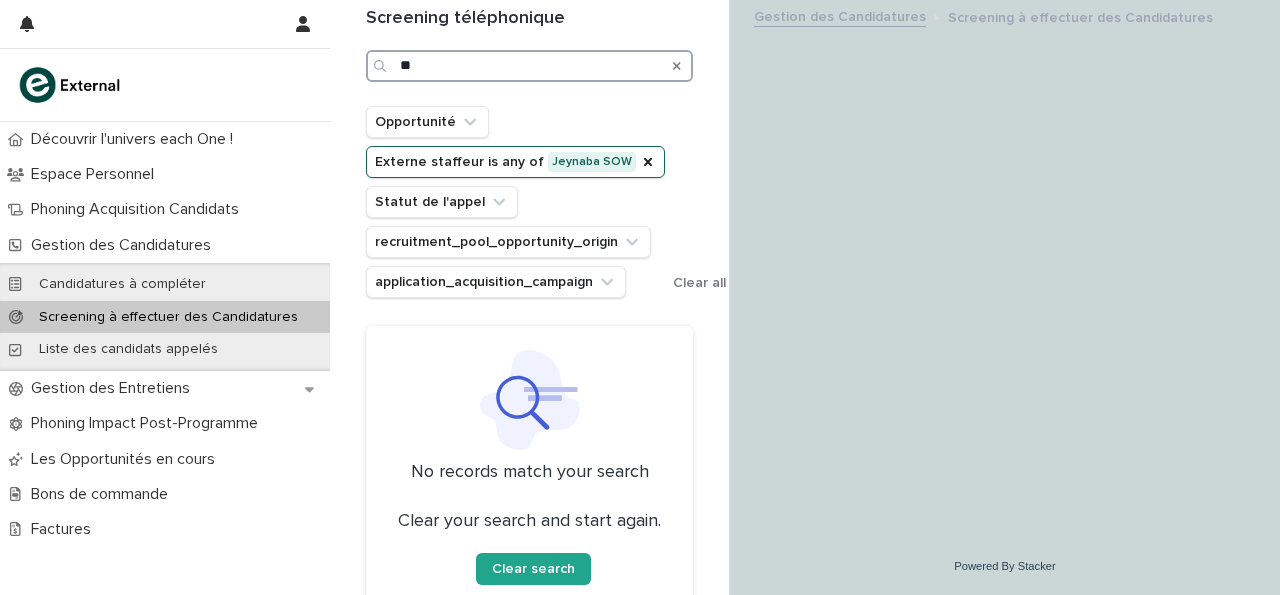 type on "*" 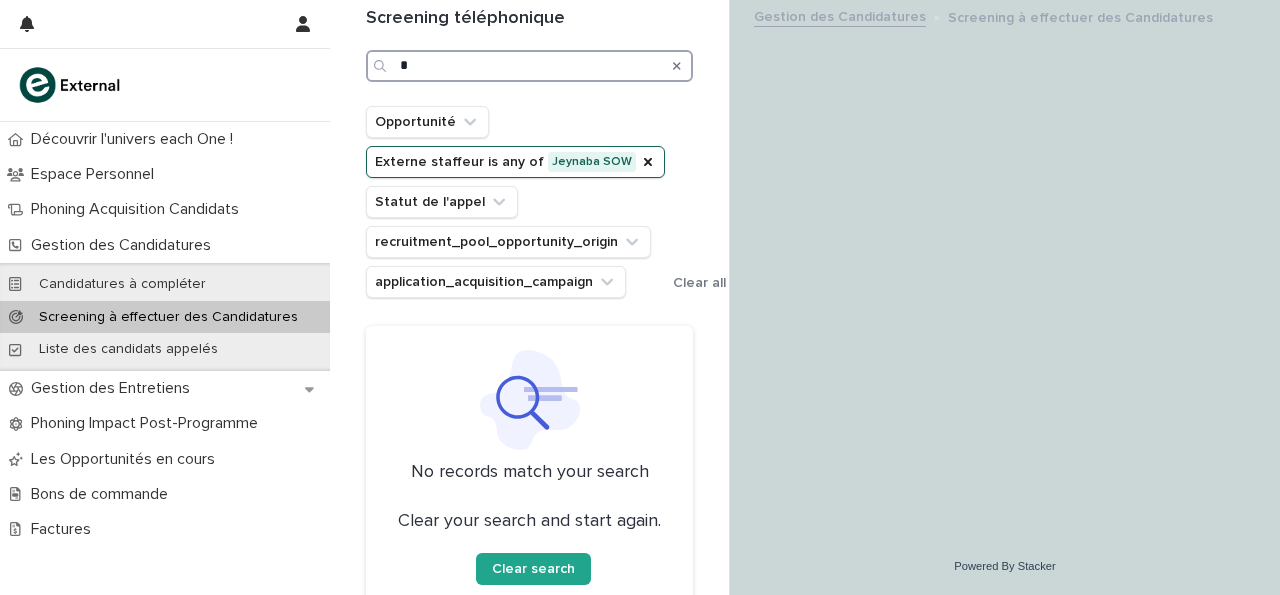 type 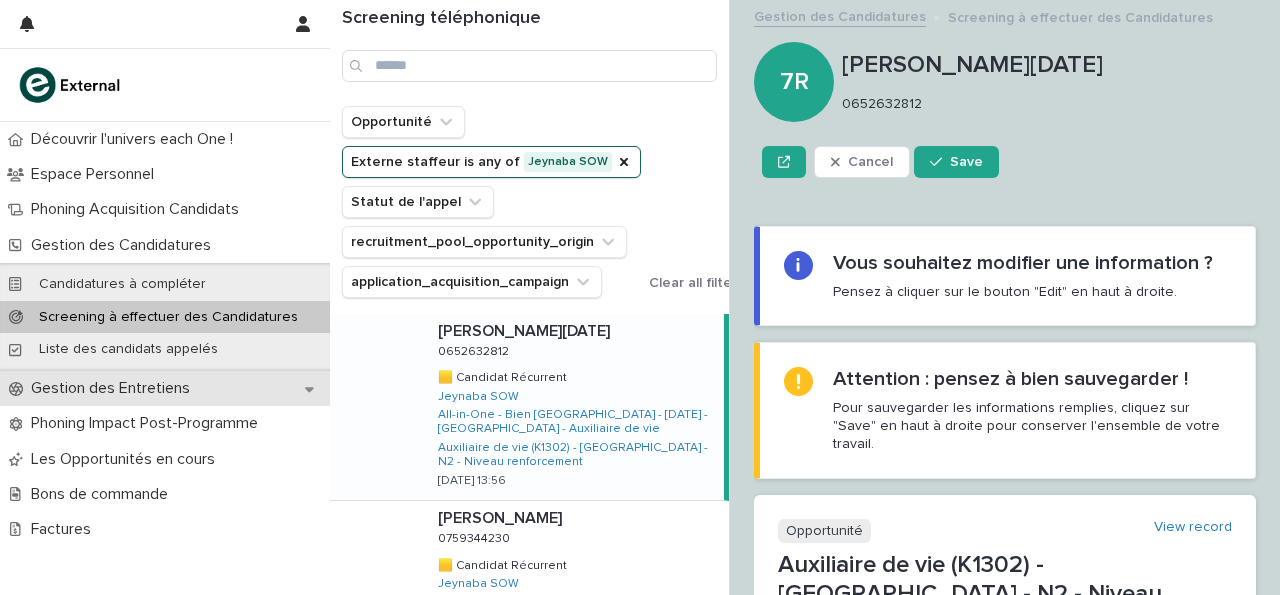 click on "Gestion des Entretiens" at bounding box center (114, 388) 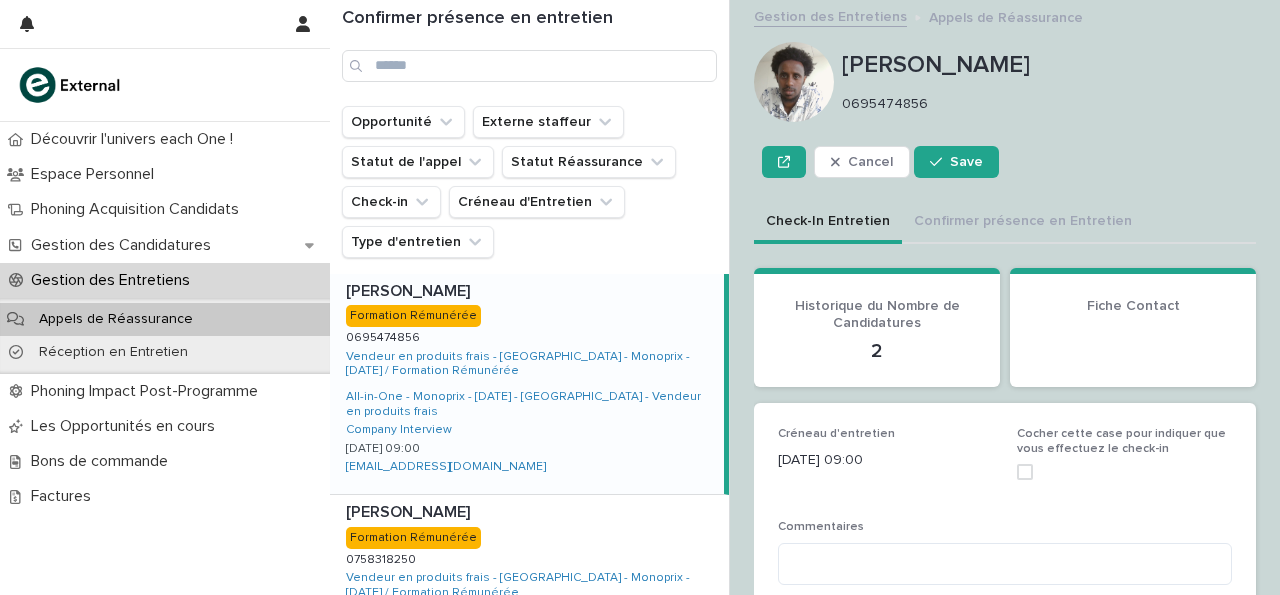 click on "Confirmer présence en entretien" at bounding box center [529, 53] 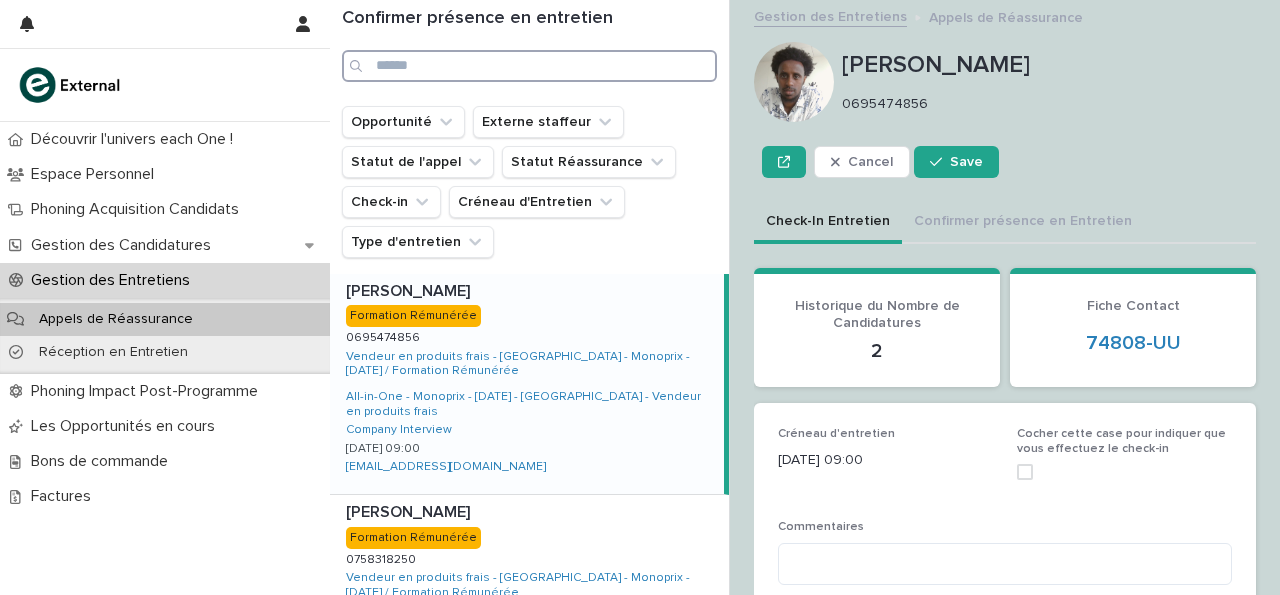 click at bounding box center [529, 66] 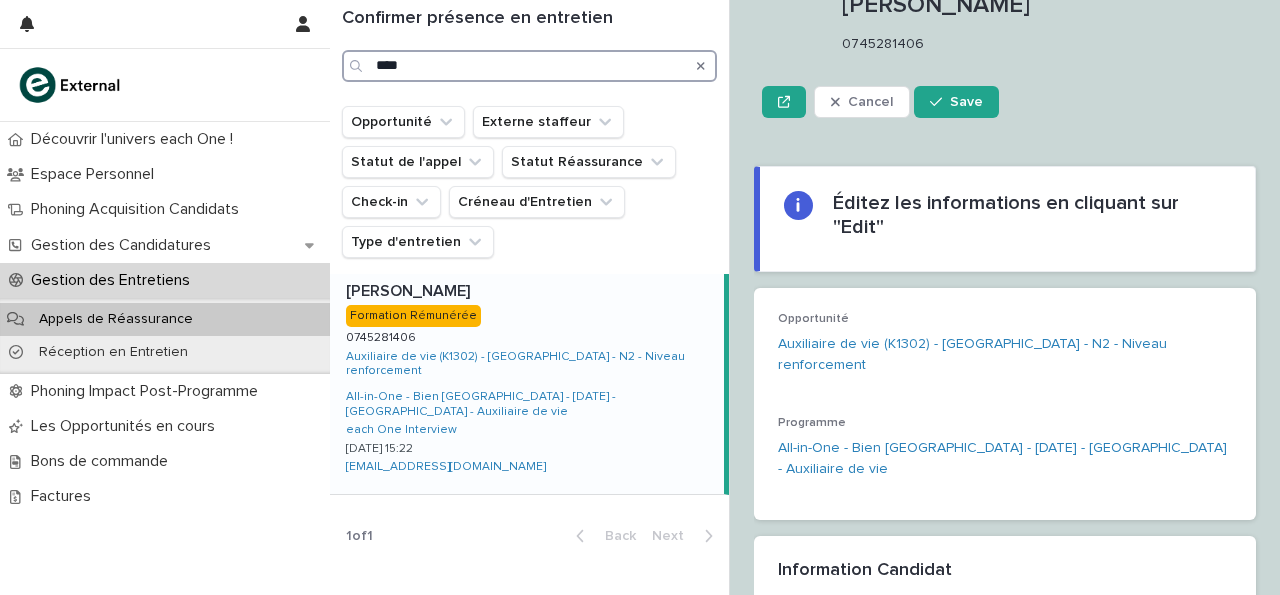 scroll, scrollTop: 61, scrollLeft: 0, axis: vertical 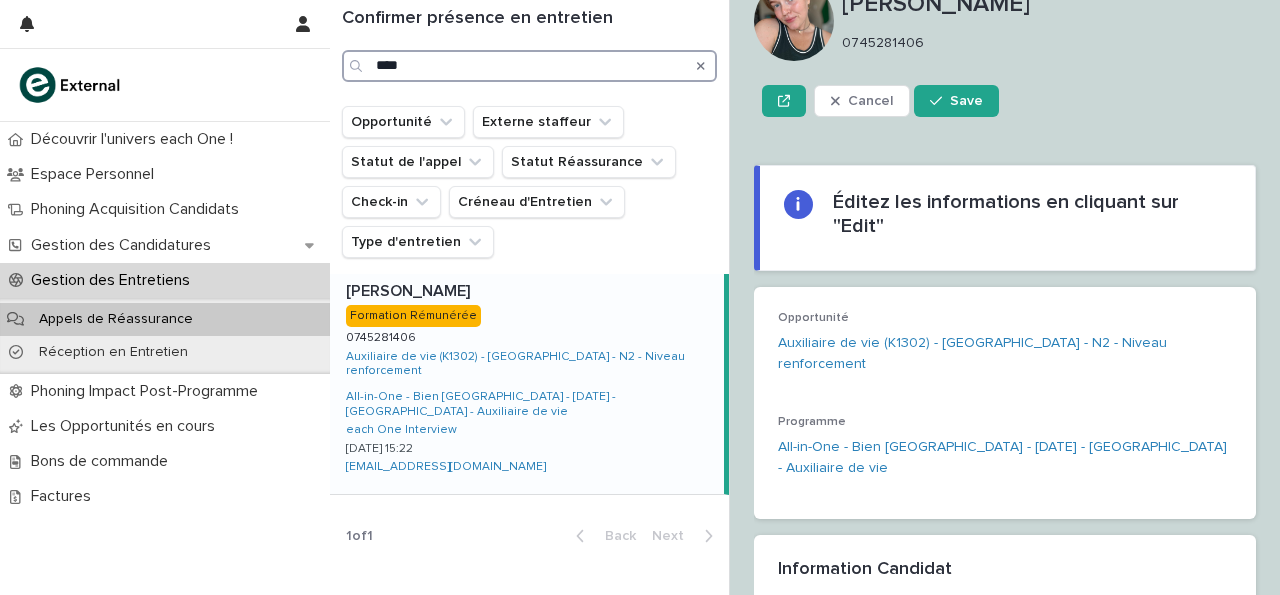type on "****" 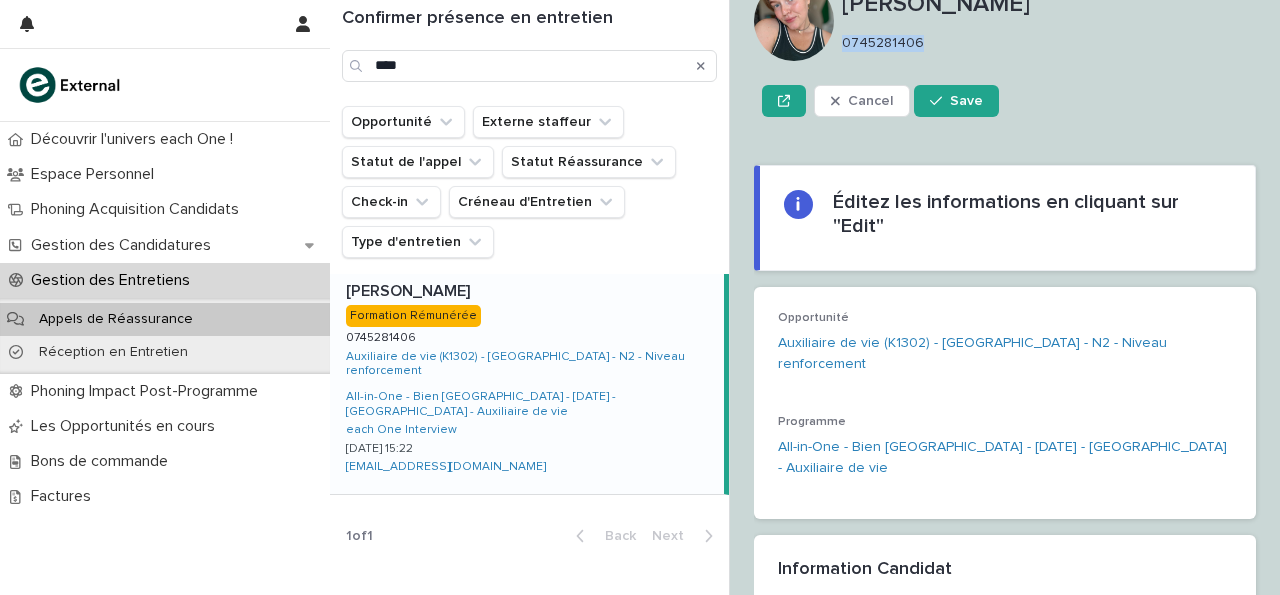 drag, startPoint x: 843, startPoint y: 45, endPoint x: 919, endPoint y: 45, distance: 76 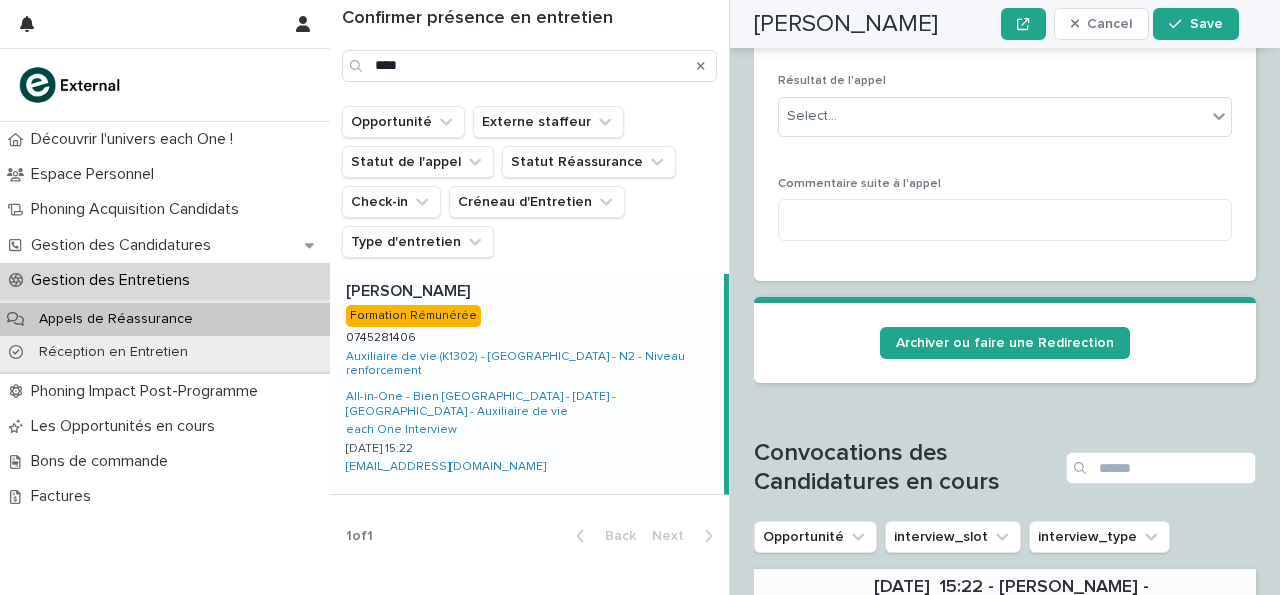 scroll, scrollTop: 779, scrollLeft: 0, axis: vertical 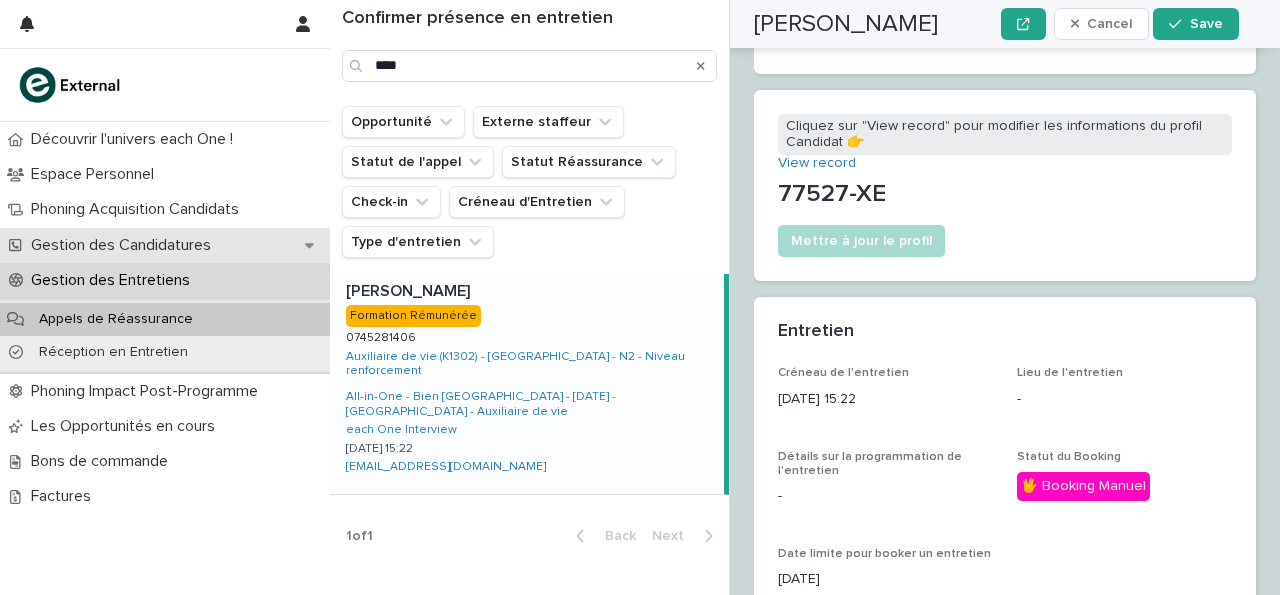 click on "Gestion des Candidatures" at bounding box center [125, 245] 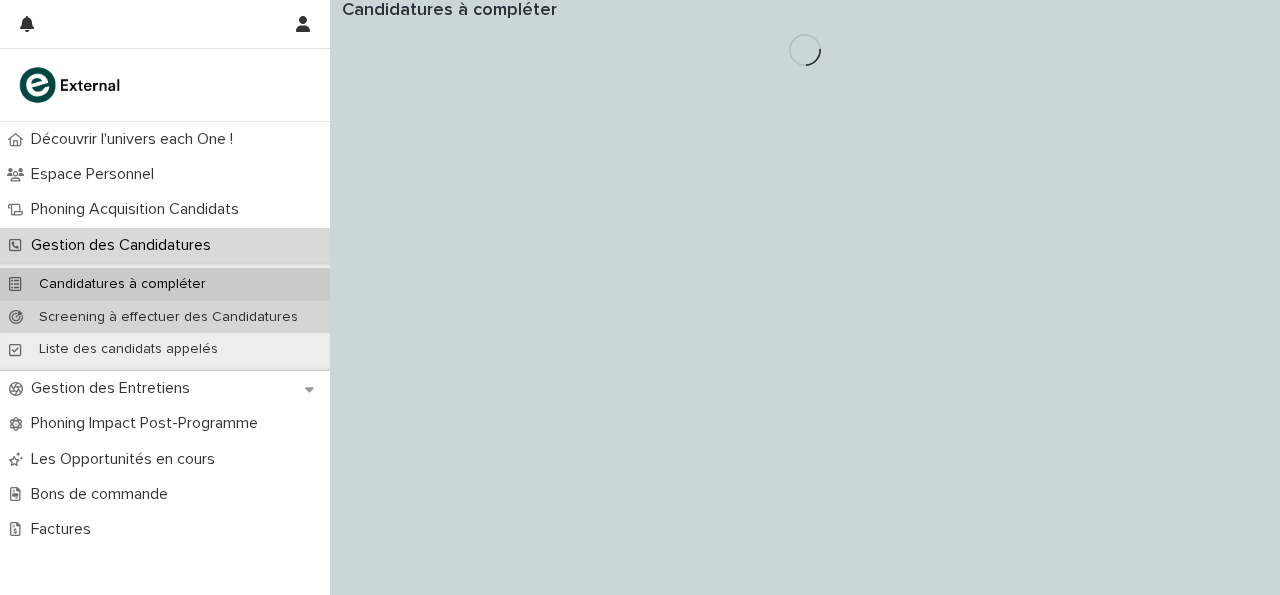 click on "Screening à effectuer des Candidatures" at bounding box center [165, 317] 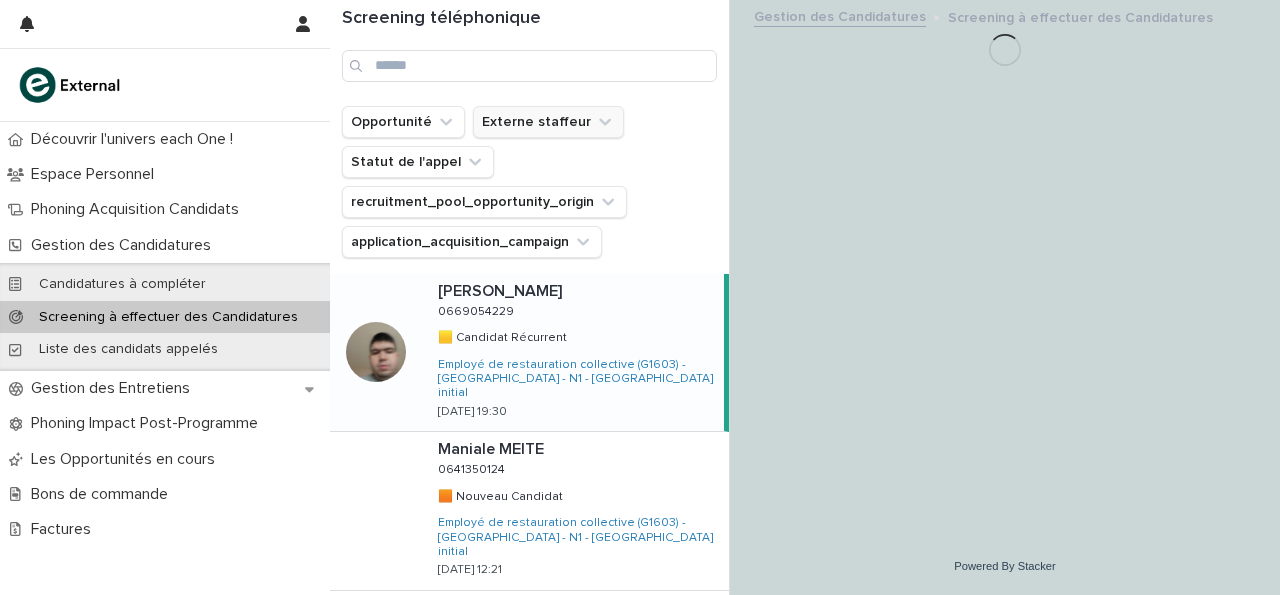 click on "Externe staffeur" at bounding box center (548, 122) 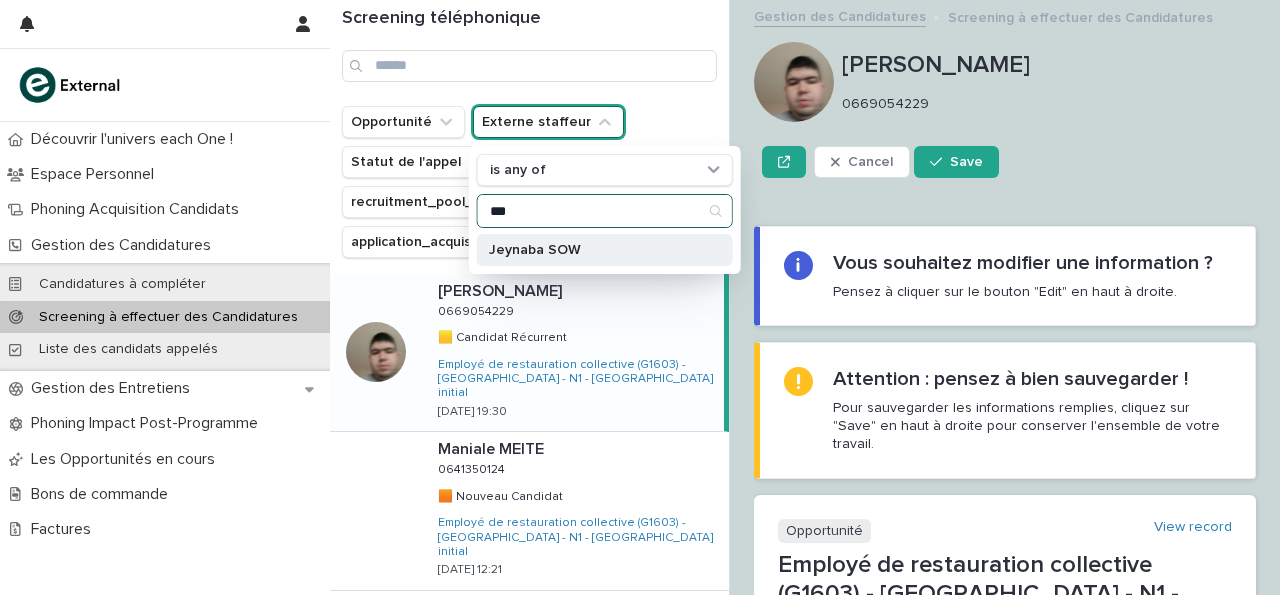 type on "***" 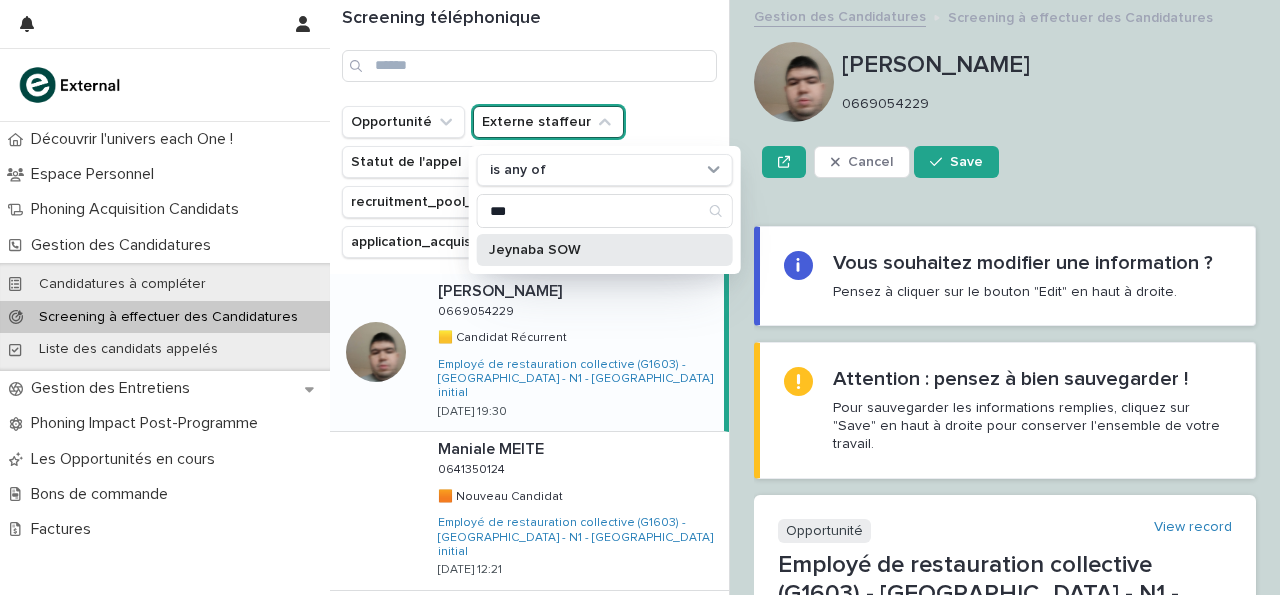 click on "Jeynaba SOW" at bounding box center (605, 250) 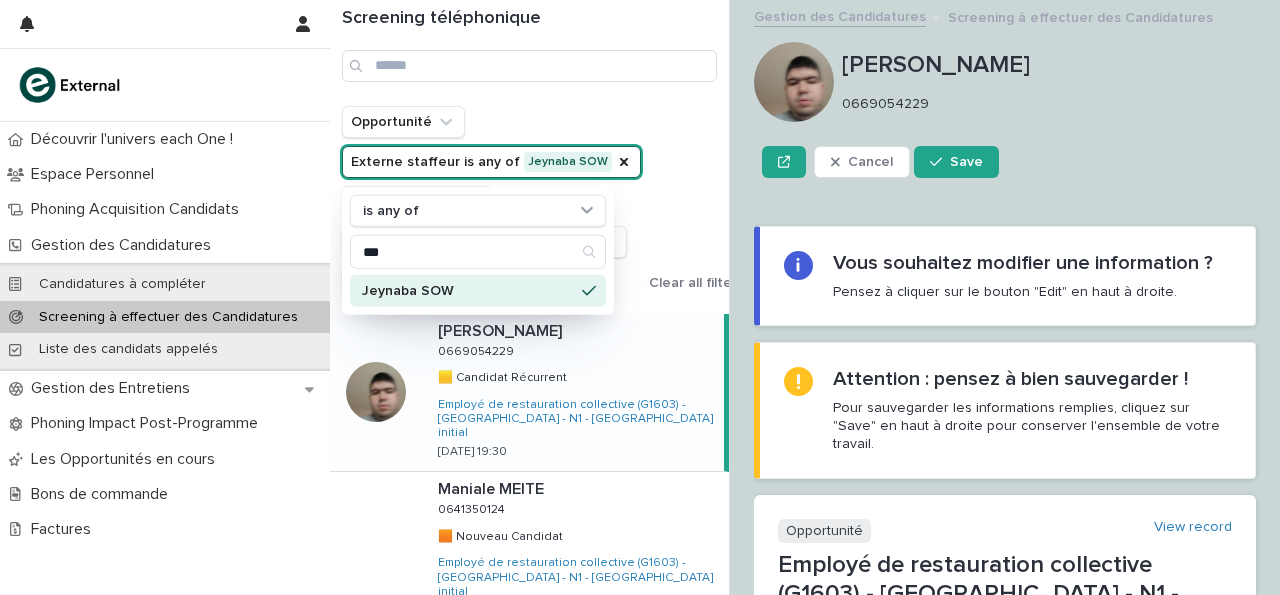 click on "Opportunité Externe staffeur is any of Jeynaba SOW is any of *** Jeynaba SOW Statut de l'appel recruitment_pool_opportunity_origin application_acquisition_campaign Clear all filters" at bounding box center [543, 202] 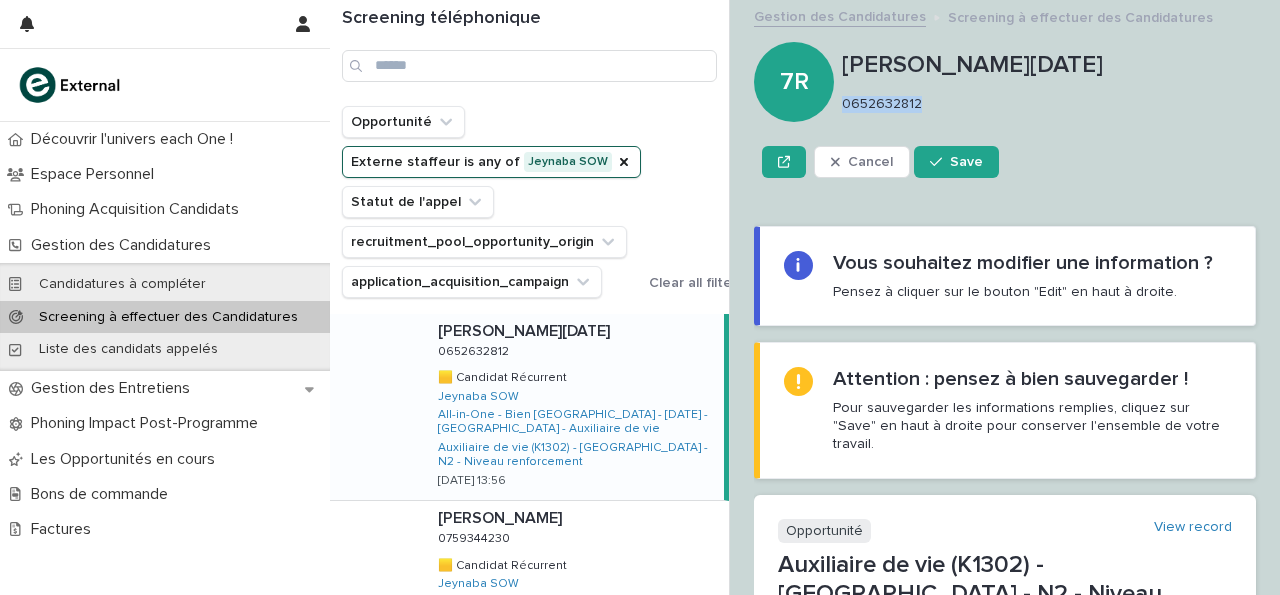 drag, startPoint x: 845, startPoint y: 103, endPoint x: 977, endPoint y: 121, distance: 133.22162 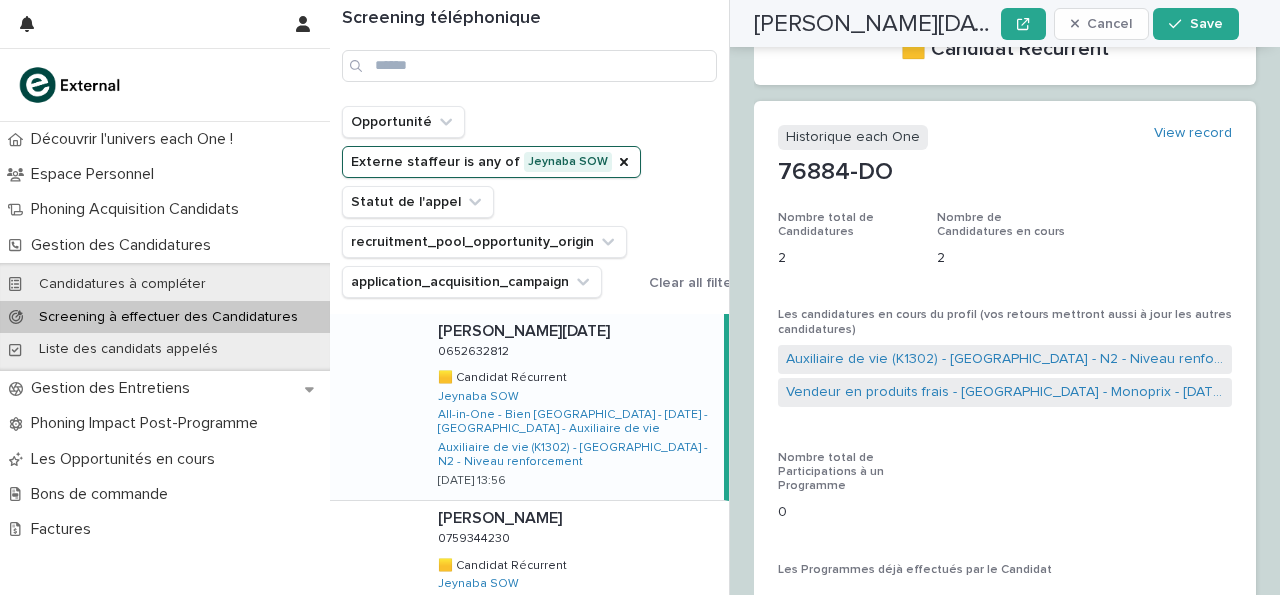 scroll, scrollTop: 3359, scrollLeft: 0, axis: vertical 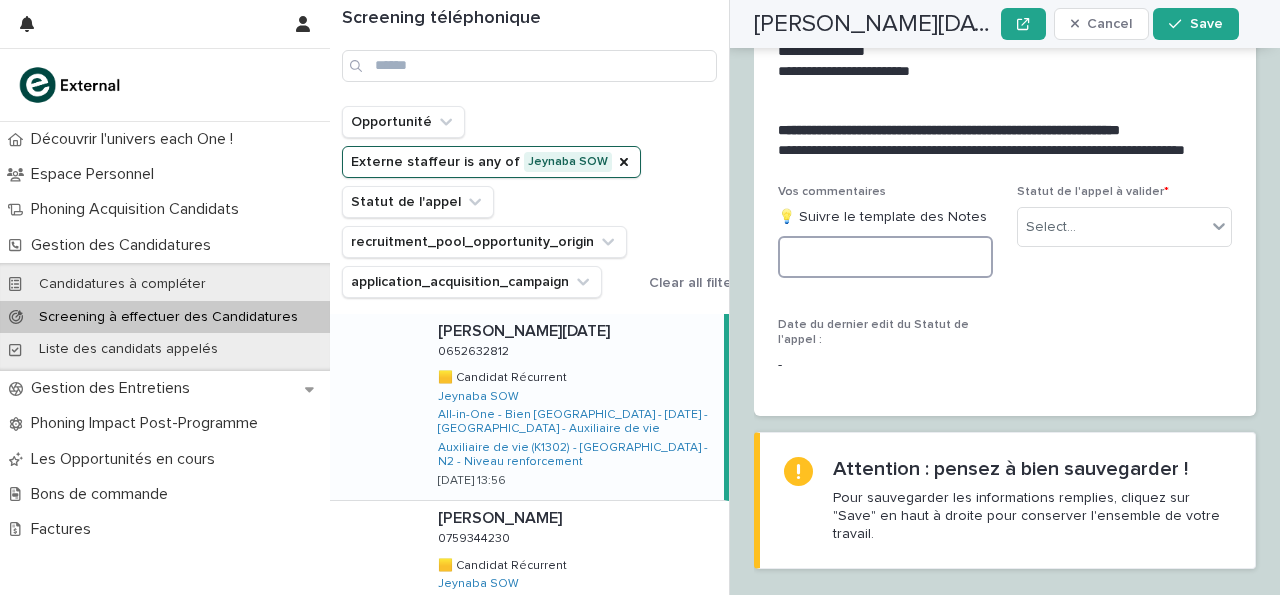 click at bounding box center [885, 257] 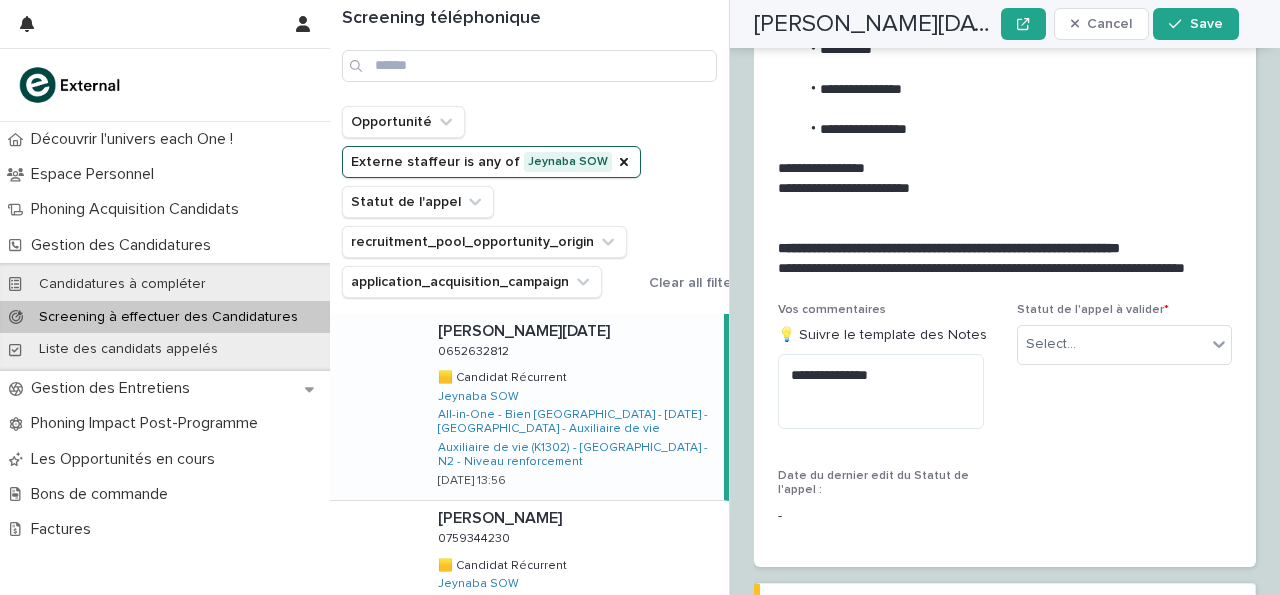 scroll, scrollTop: 3477, scrollLeft: 0, axis: vertical 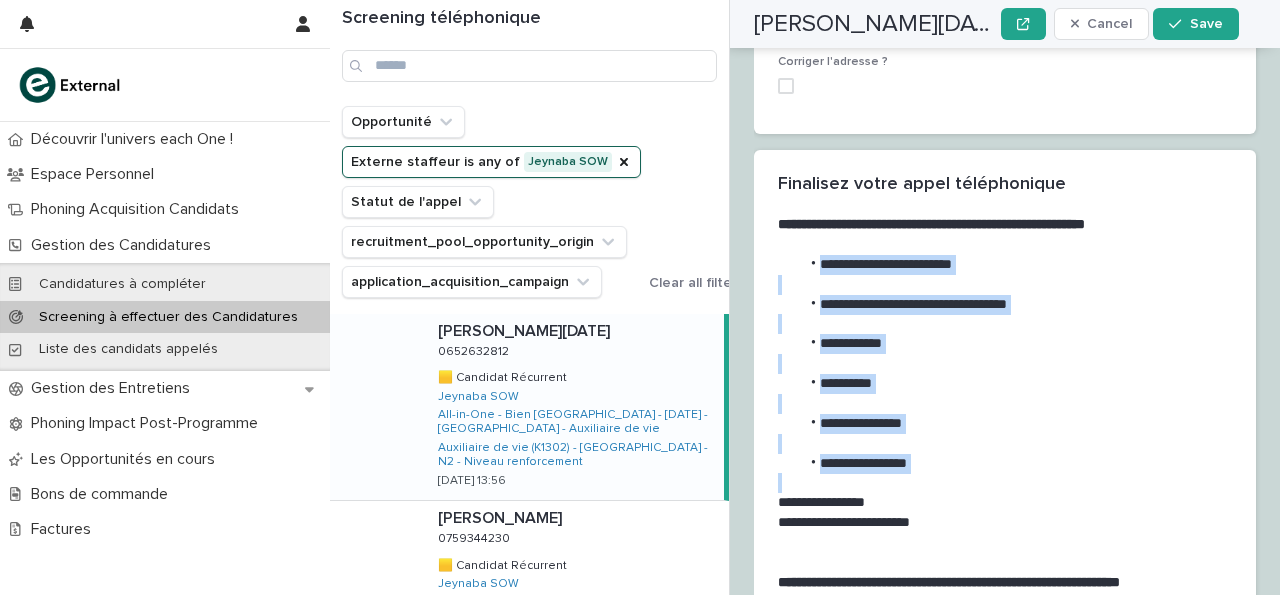 drag, startPoint x: 819, startPoint y: 222, endPoint x: 943, endPoint y: 430, distance: 242.15697 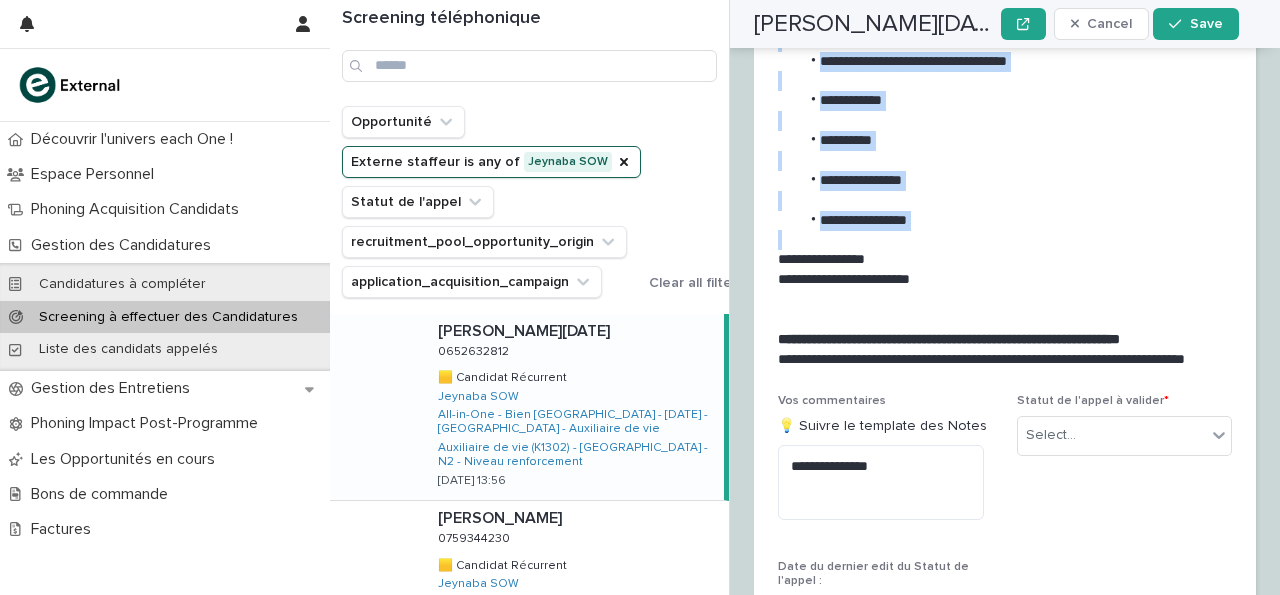 scroll, scrollTop: 3281, scrollLeft: 0, axis: vertical 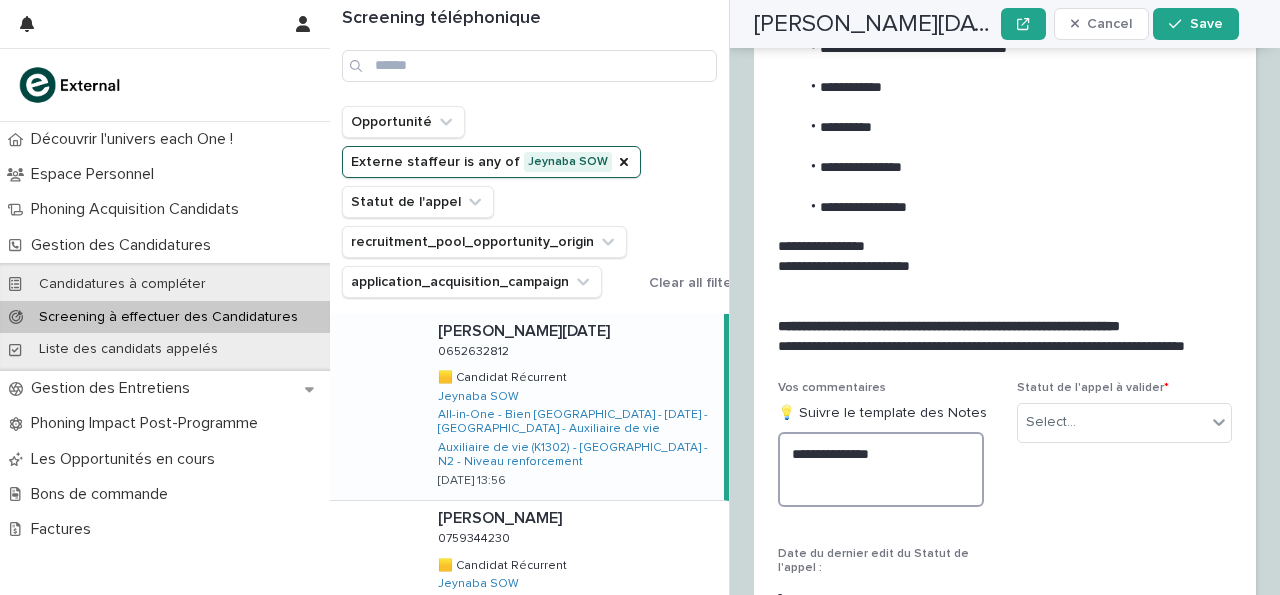 click on "**********" at bounding box center (881, 469) 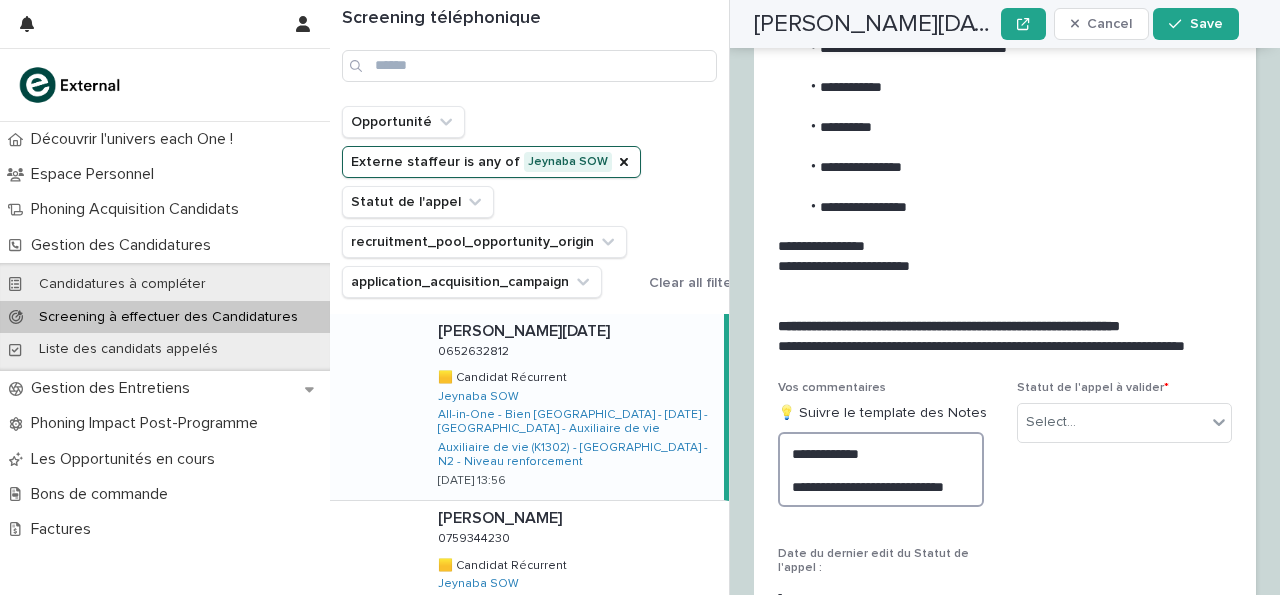 scroll, scrollTop: 3456, scrollLeft: 0, axis: vertical 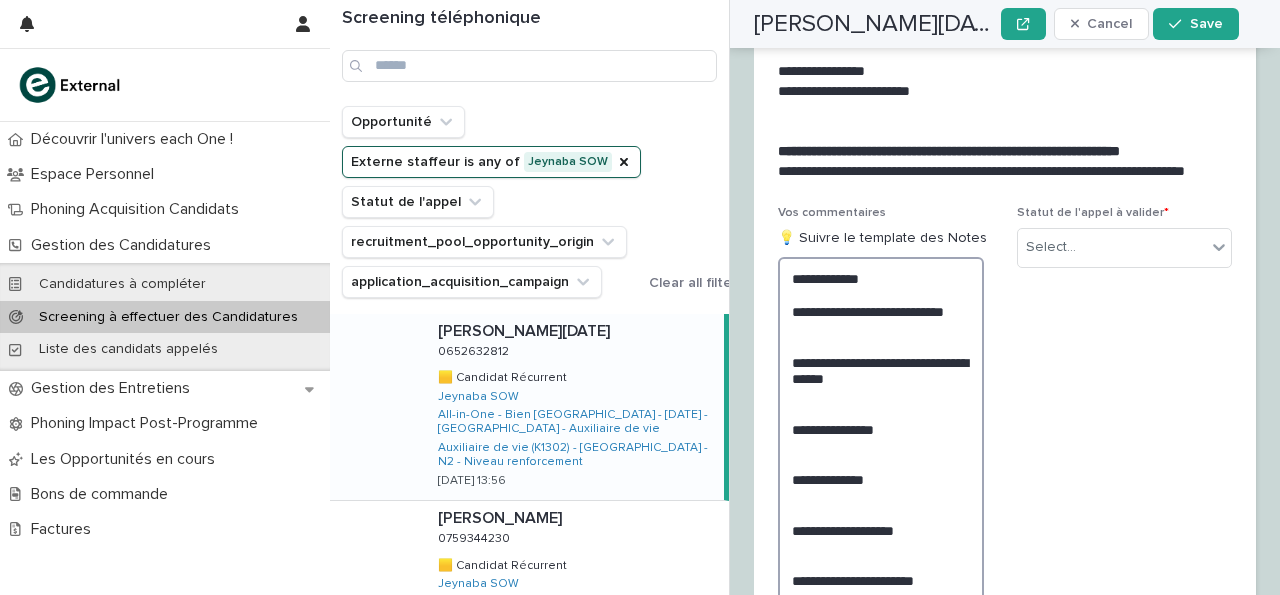 click on "**********" at bounding box center (881, 454) 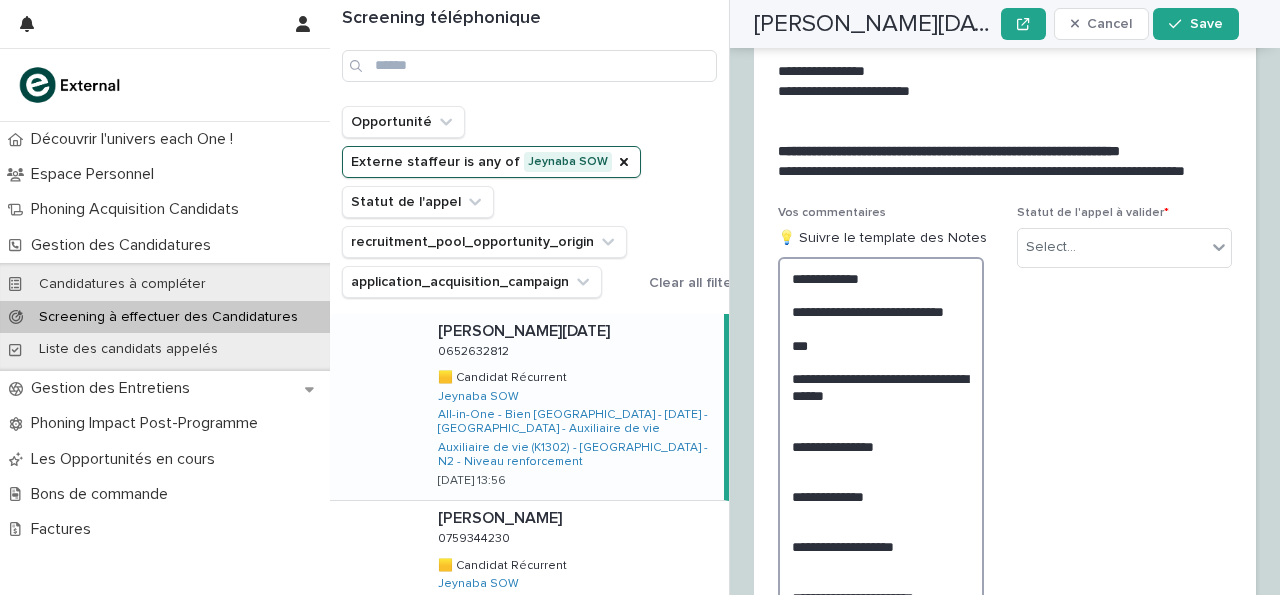 click on "**********" at bounding box center [881, 462] 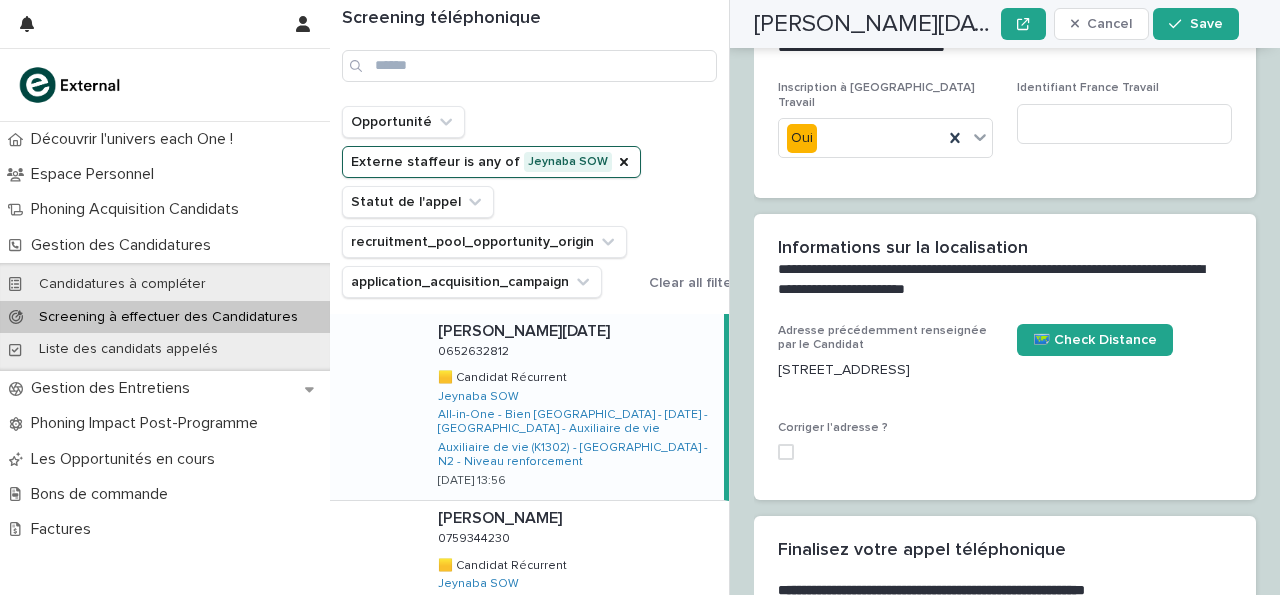 scroll, scrollTop: 2662, scrollLeft: 0, axis: vertical 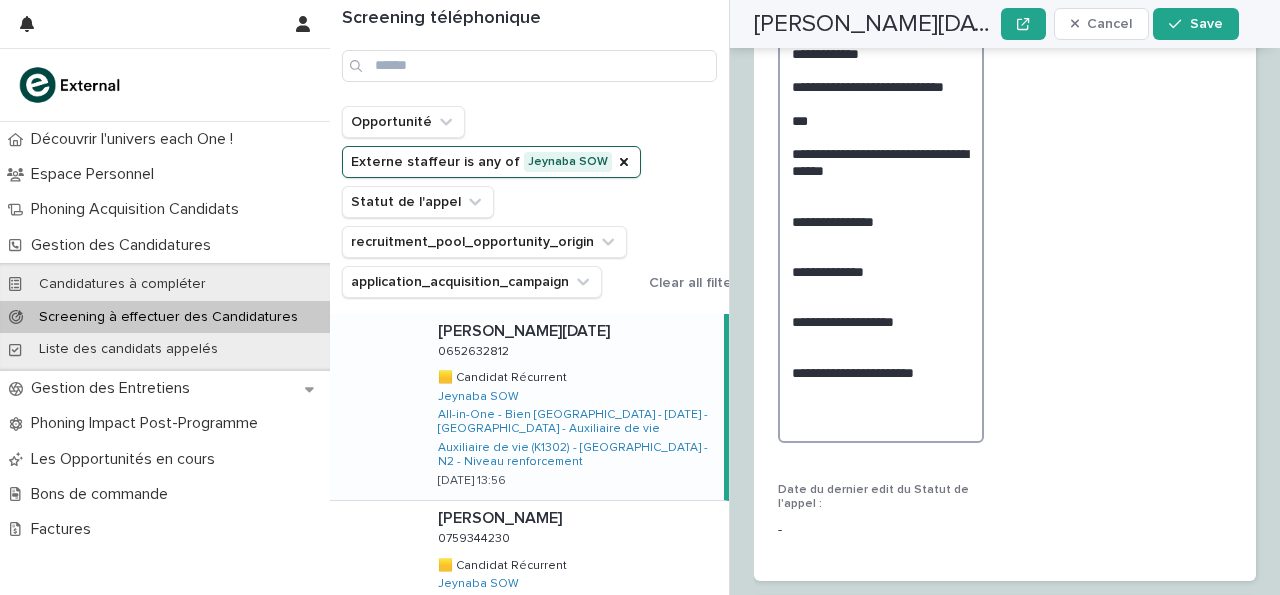 click on "**********" at bounding box center [881, 237] 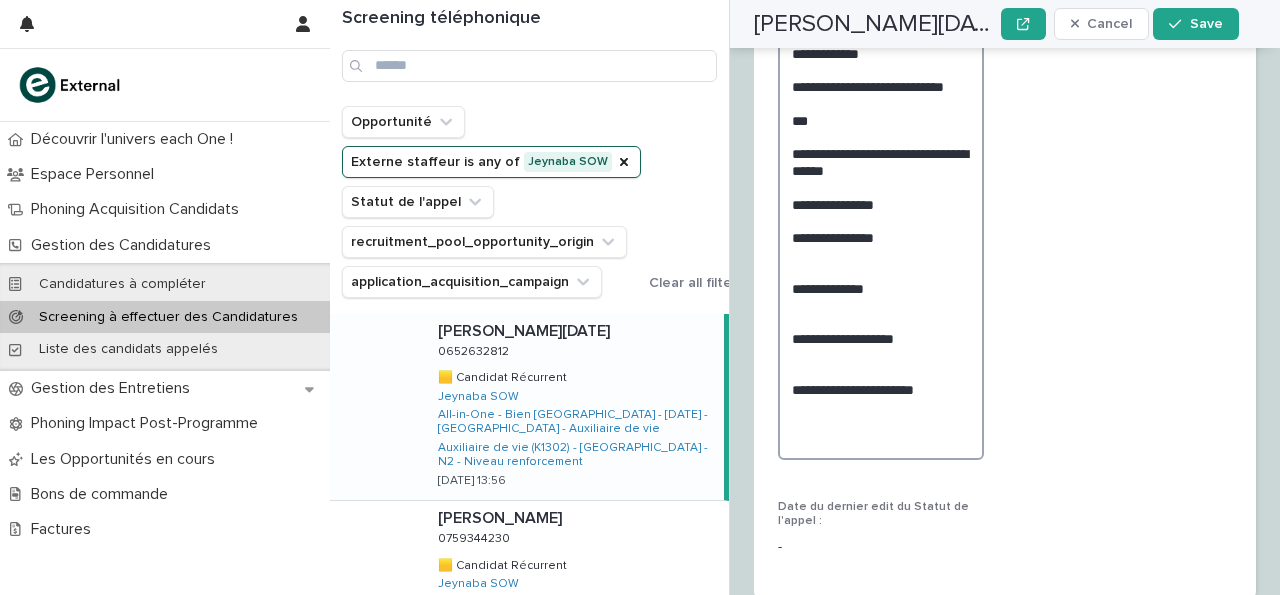 scroll, scrollTop: 3681, scrollLeft: 0, axis: vertical 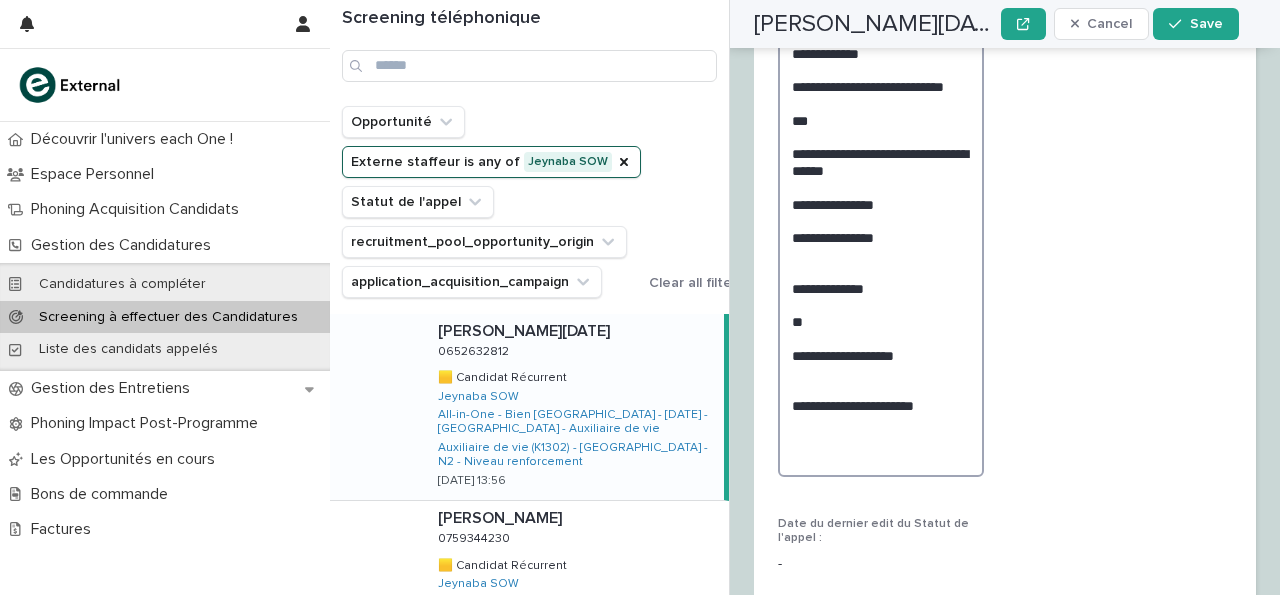click on "**********" at bounding box center [881, 254] 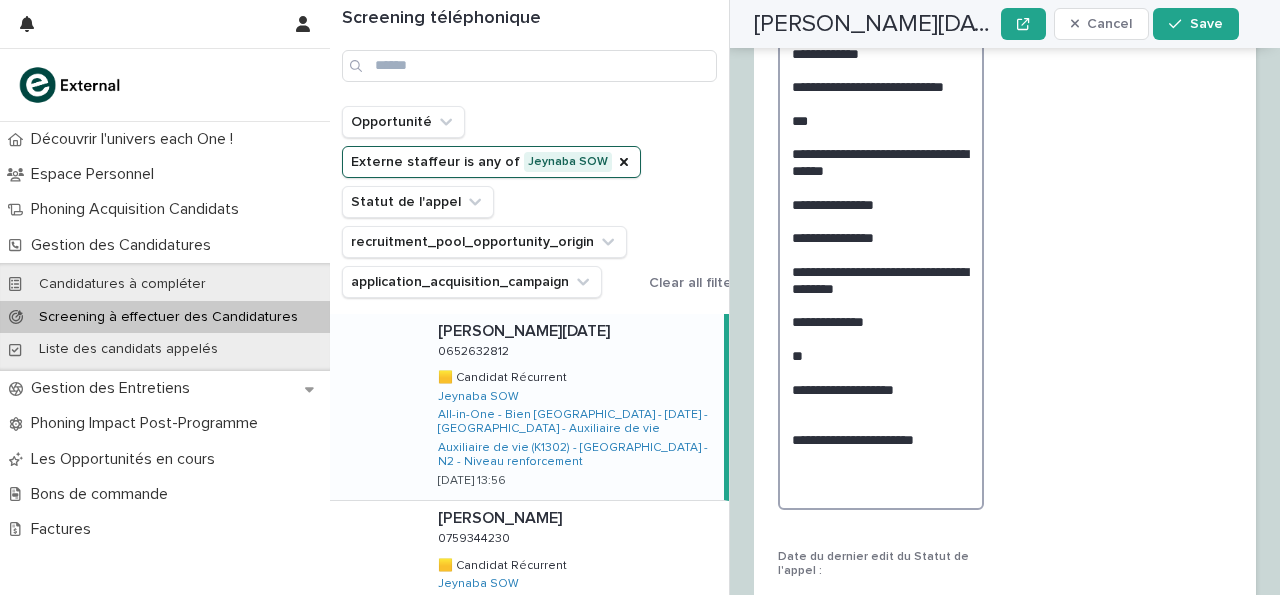scroll, scrollTop: 3681, scrollLeft: 0, axis: vertical 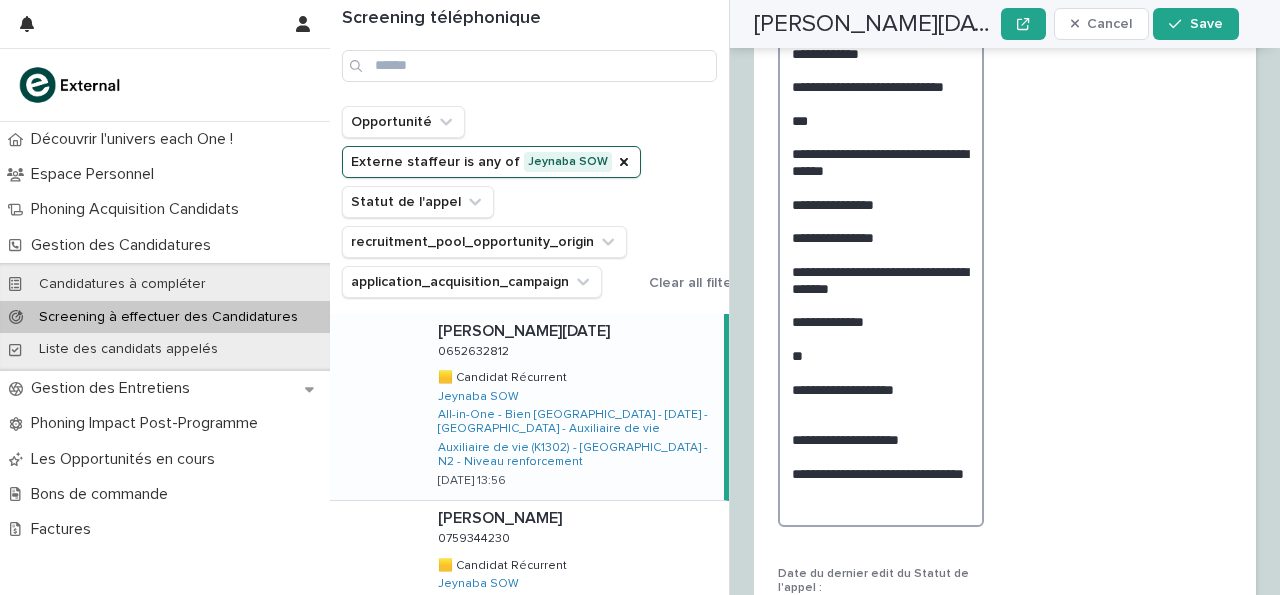 click on "**********" at bounding box center (881, 279) 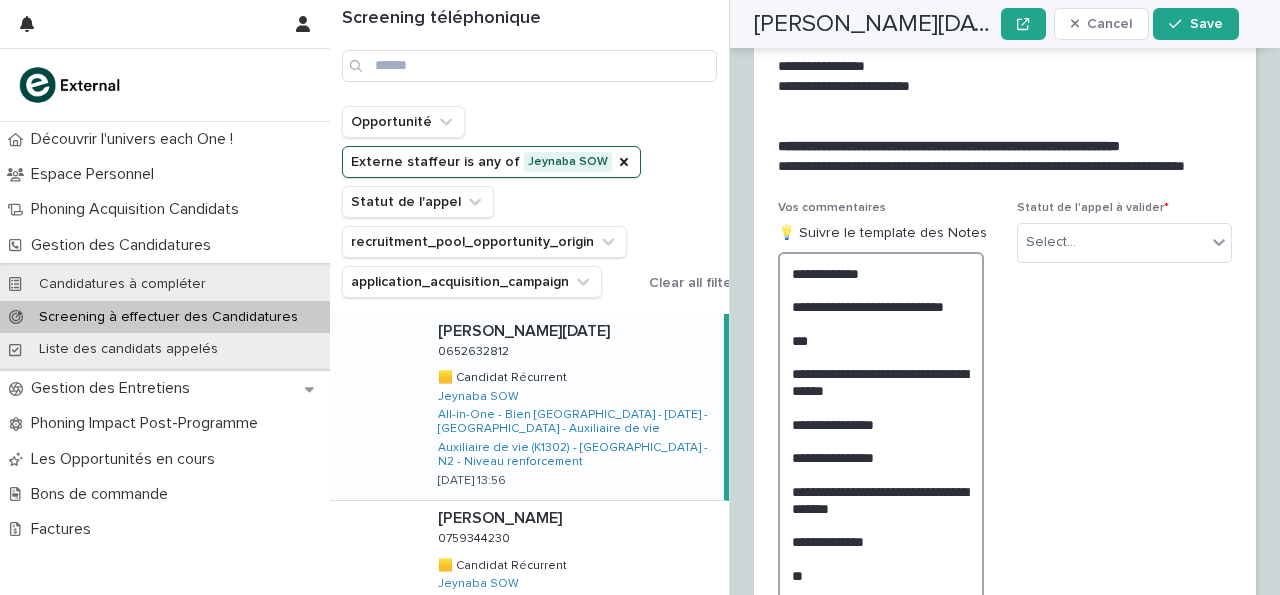scroll, scrollTop: 3459, scrollLeft: 0, axis: vertical 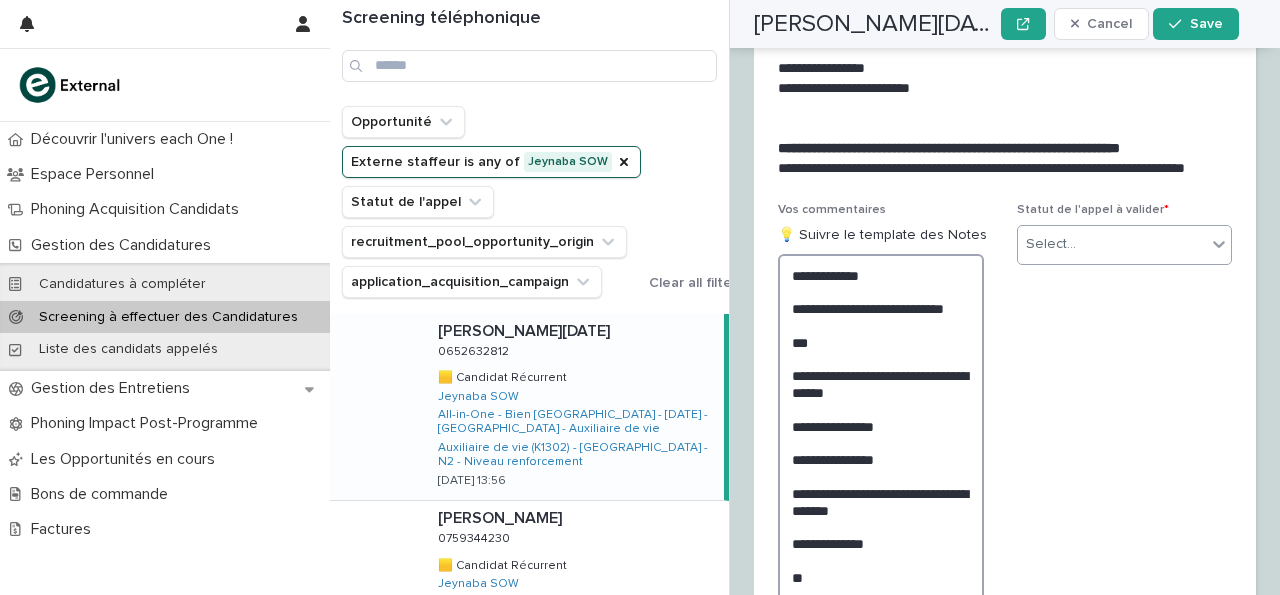type on "**********" 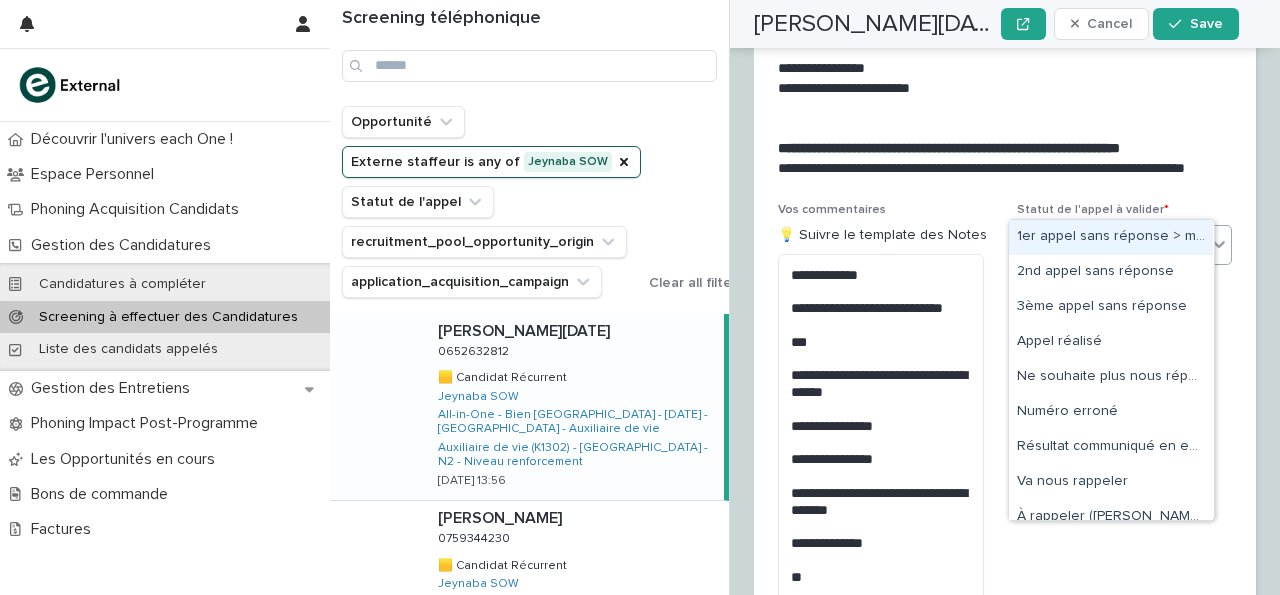 click on "Select..." at bounding box center (1112, 244) 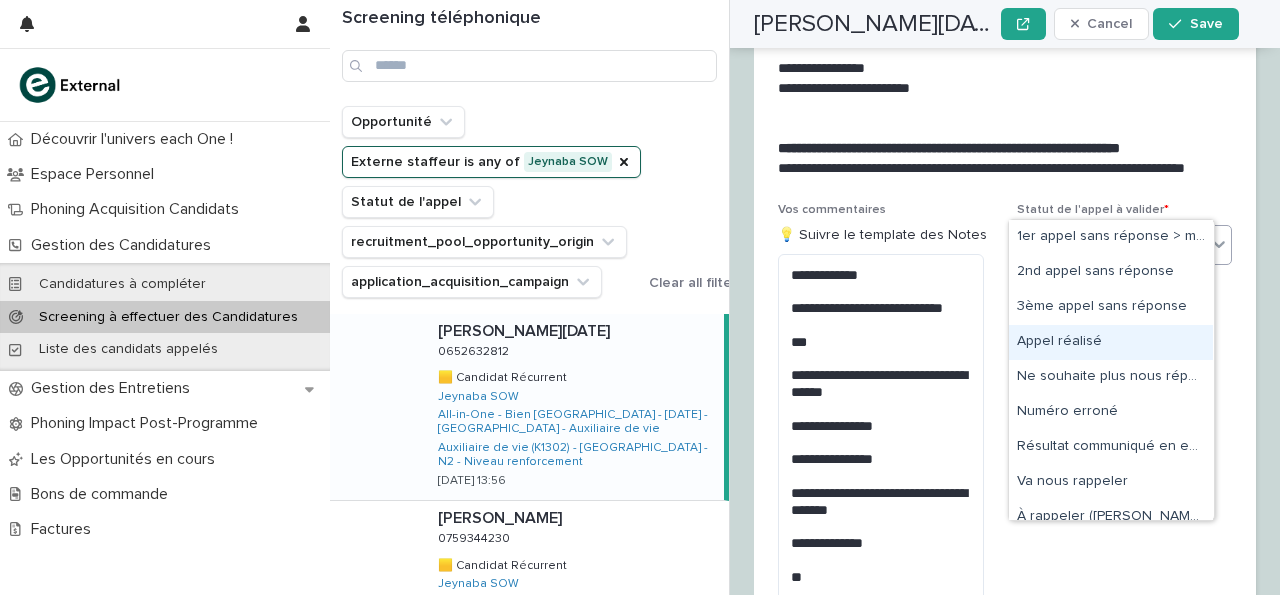 click on "Appel réalisé" at bounding box center (1111, 342) 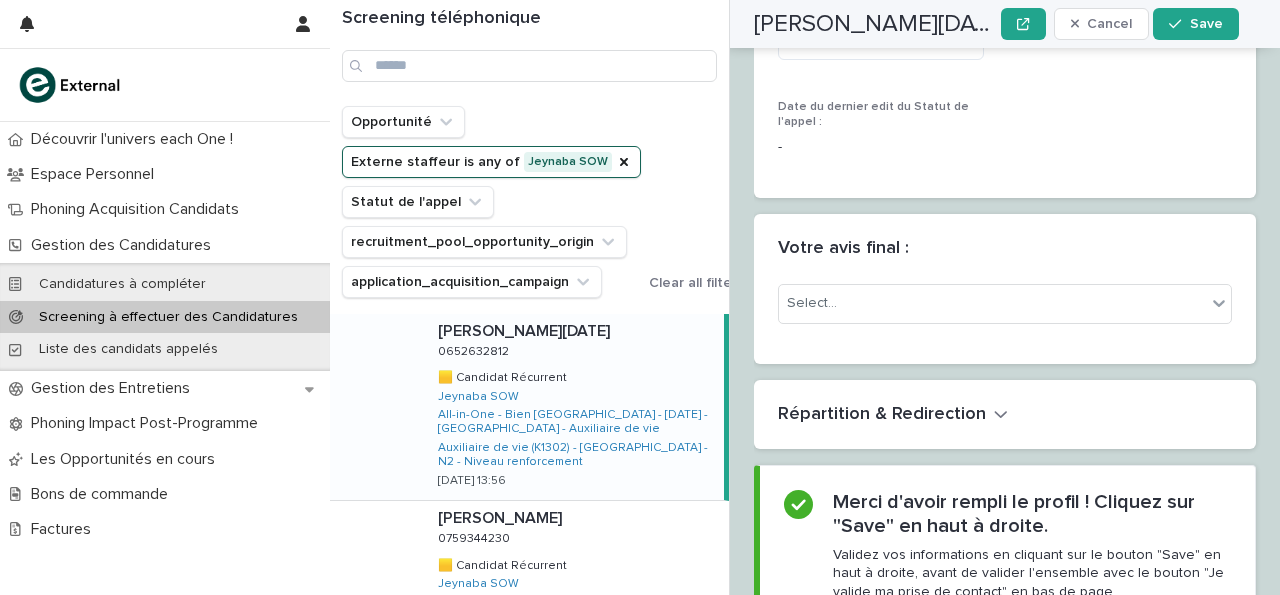 scroll, scrollTop: 4225, scrollLeft: 0, axis: vertical 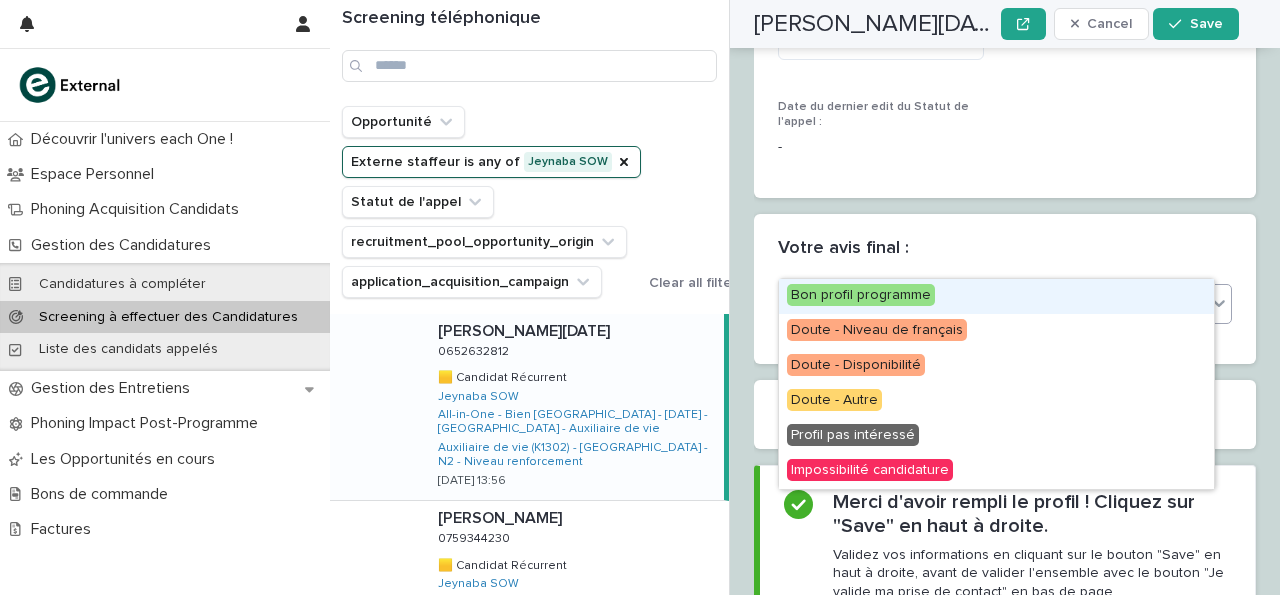 click on "Select..." at bounding box center (992, 303) 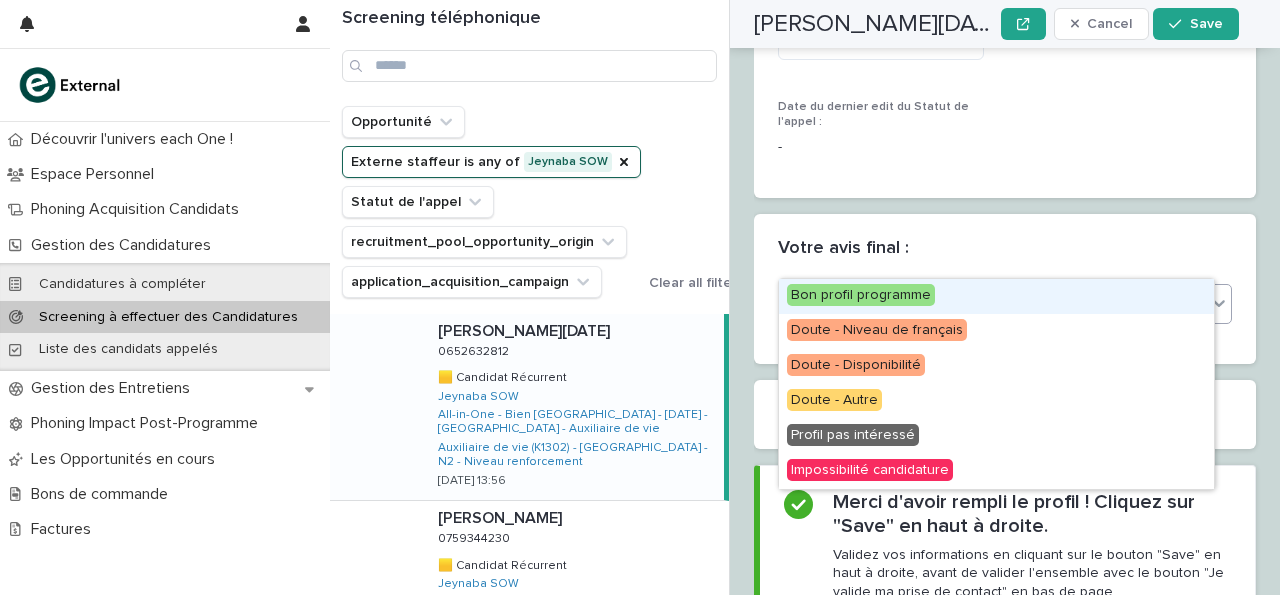 click on "Bon profil programme" at bounding box center [996, 296] 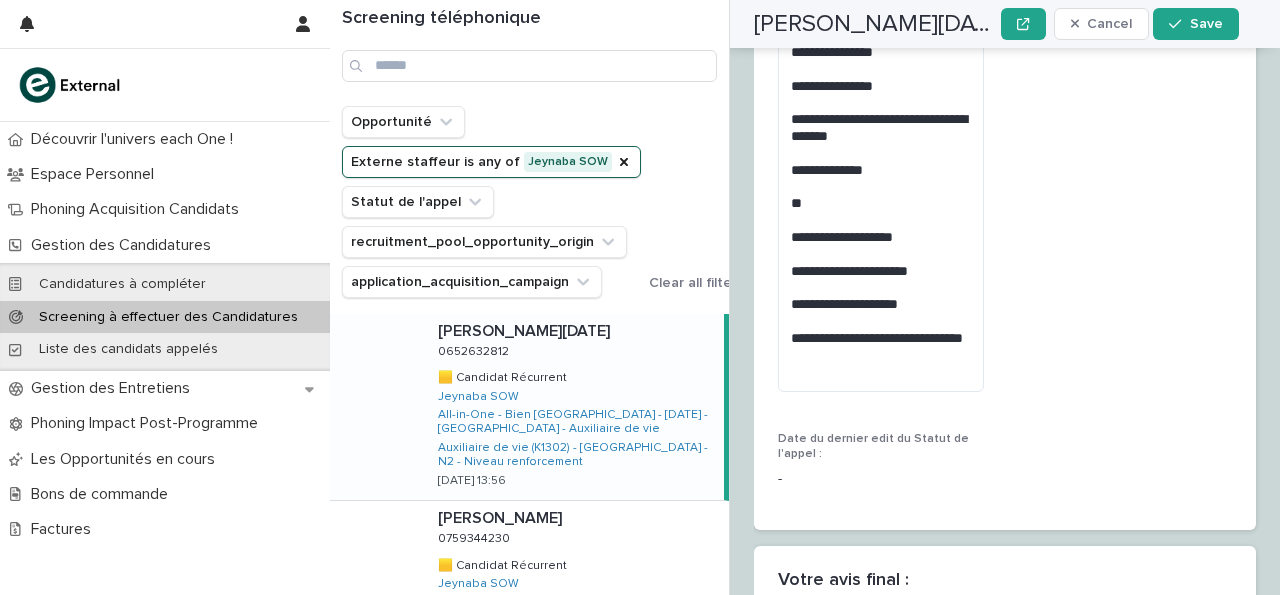 scroll, scrollTop: 3894, scrollLeft: 0, axis: vertical 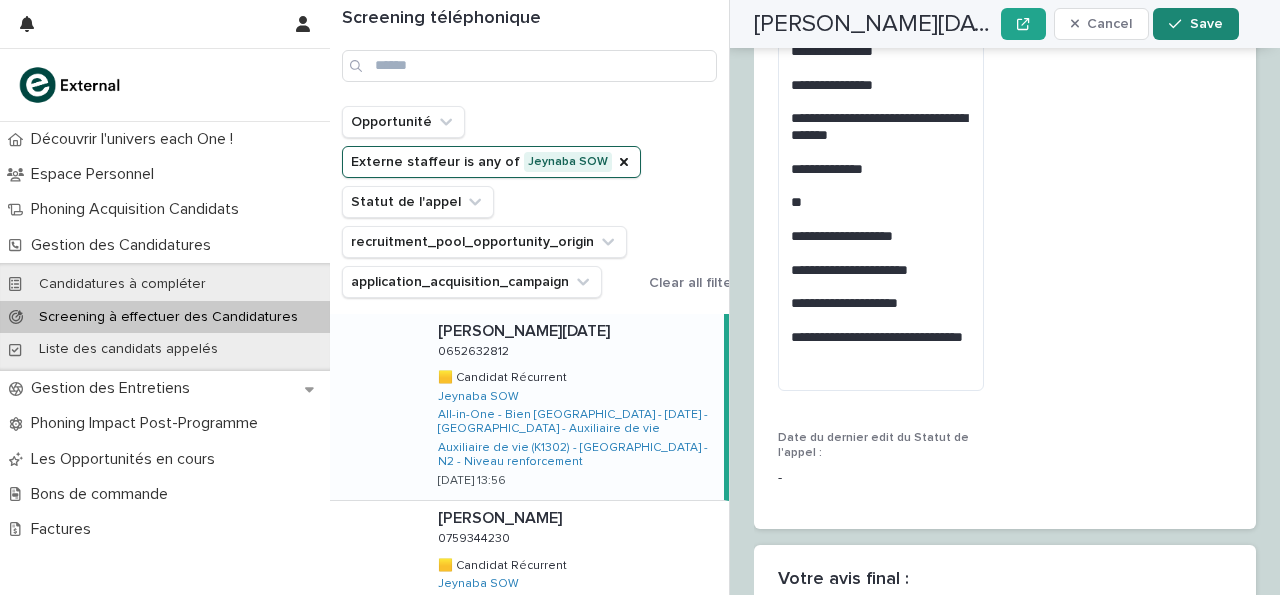 click on "Save" at bounding box center [1195, 24] 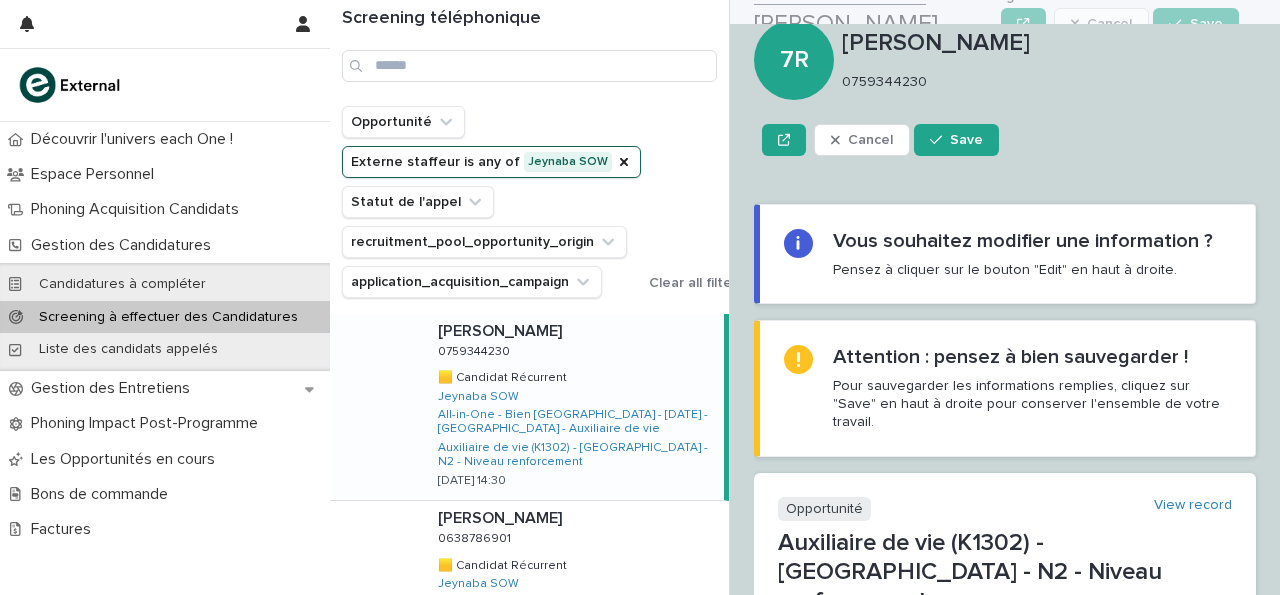 scroll, scrollTop: 0, scrollLeft: 0, axis: both 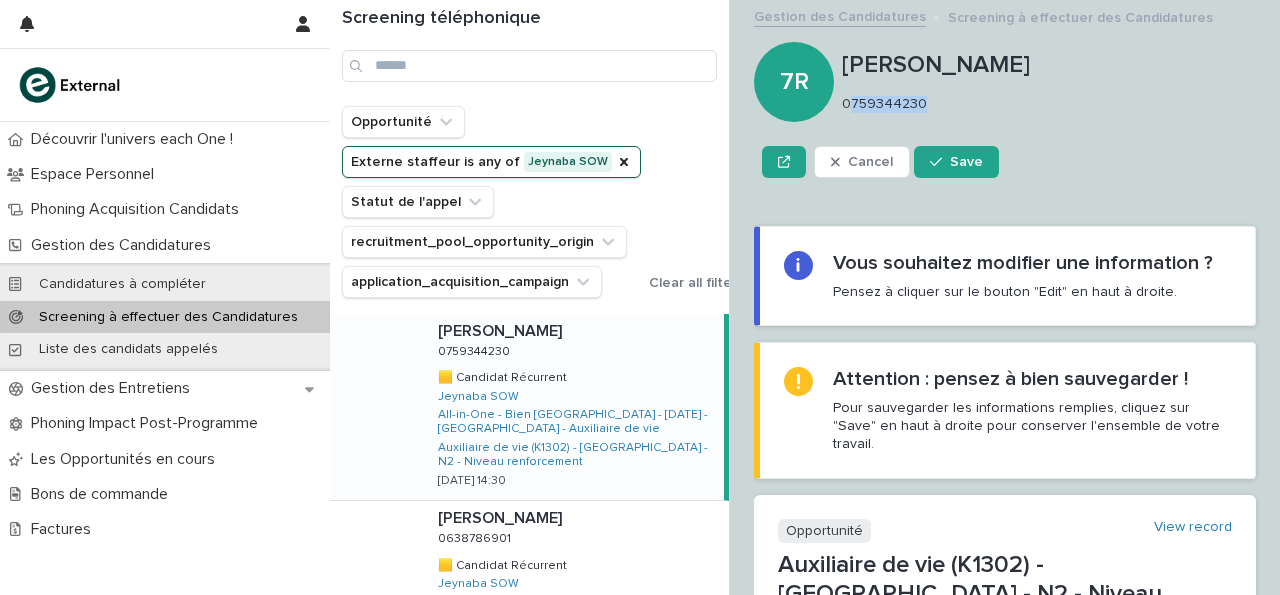 drag, startPoint x: 847, startPoint y: 101, endPoint x: 929, endPoint y: 103, distance: 82.02438 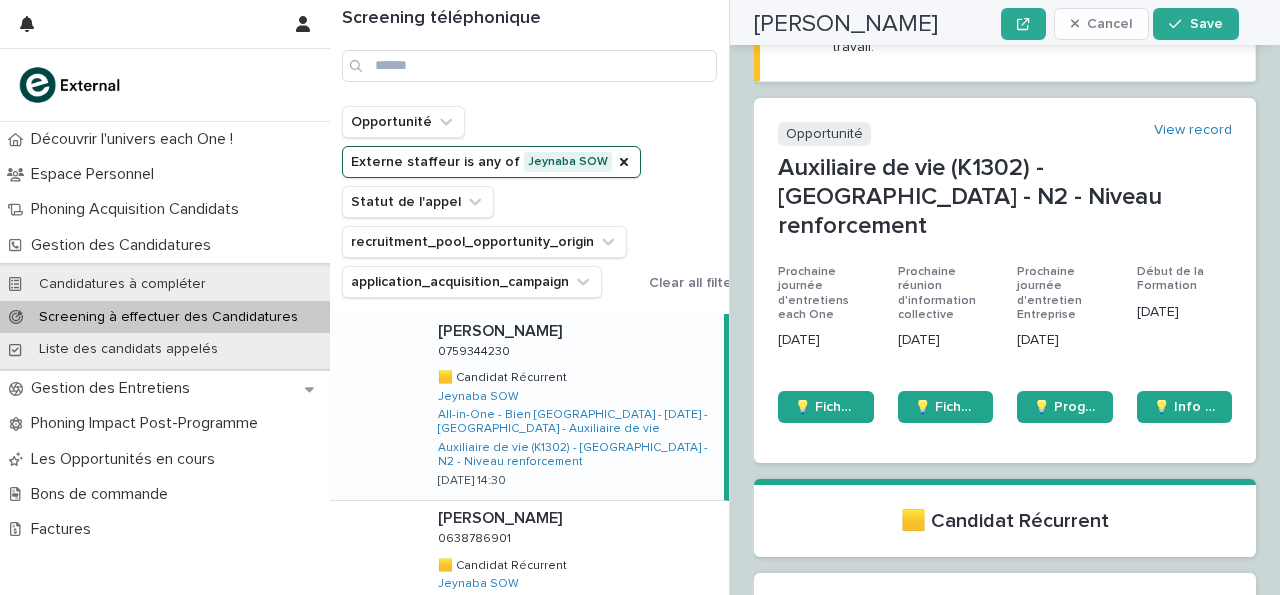 scroll, scrollTop: 398, scrollLeft: 0, axis: vertical 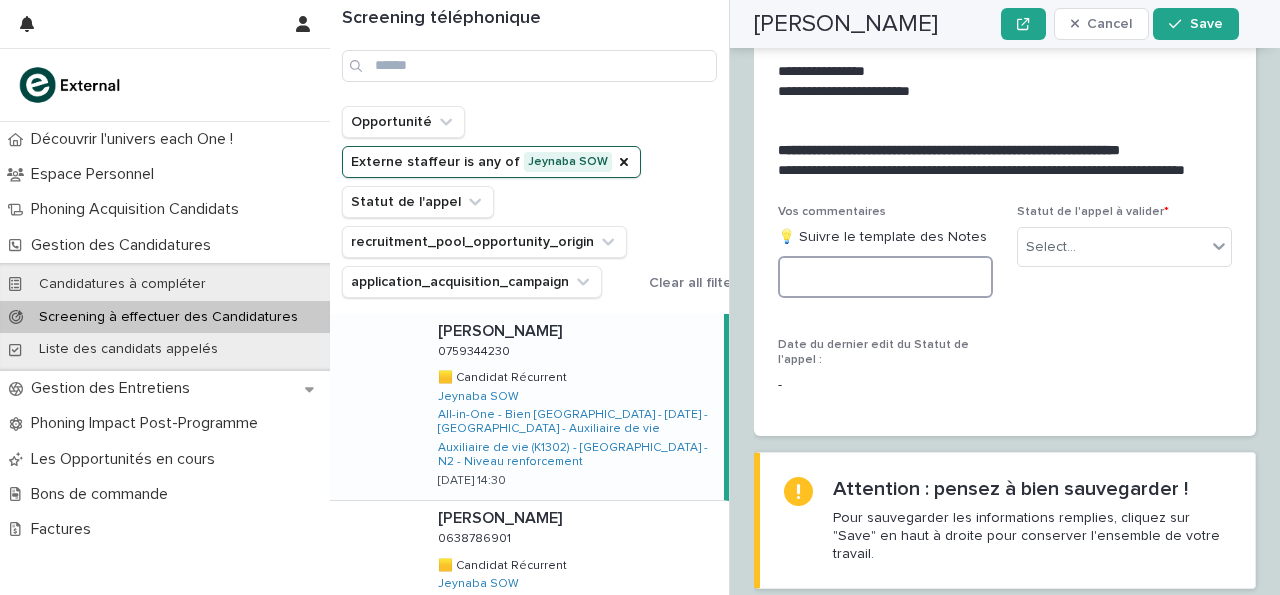 click at bounding box center [885, 277] 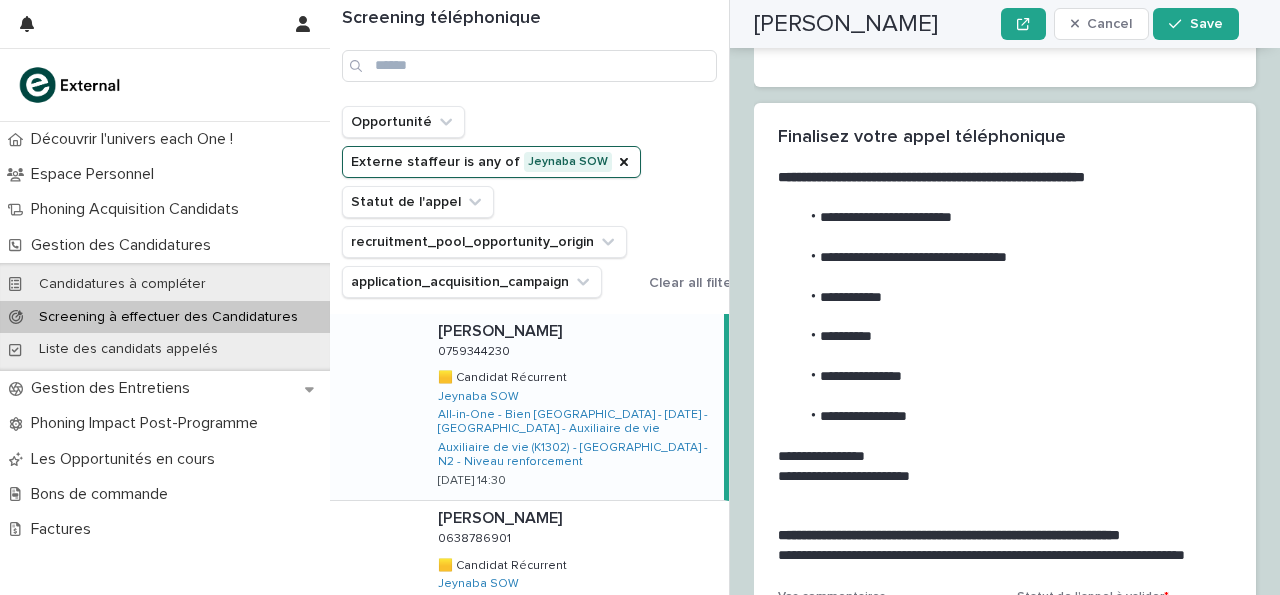 scroll, scrollTop: 3011, scrollLeft: 0, axis: vertical 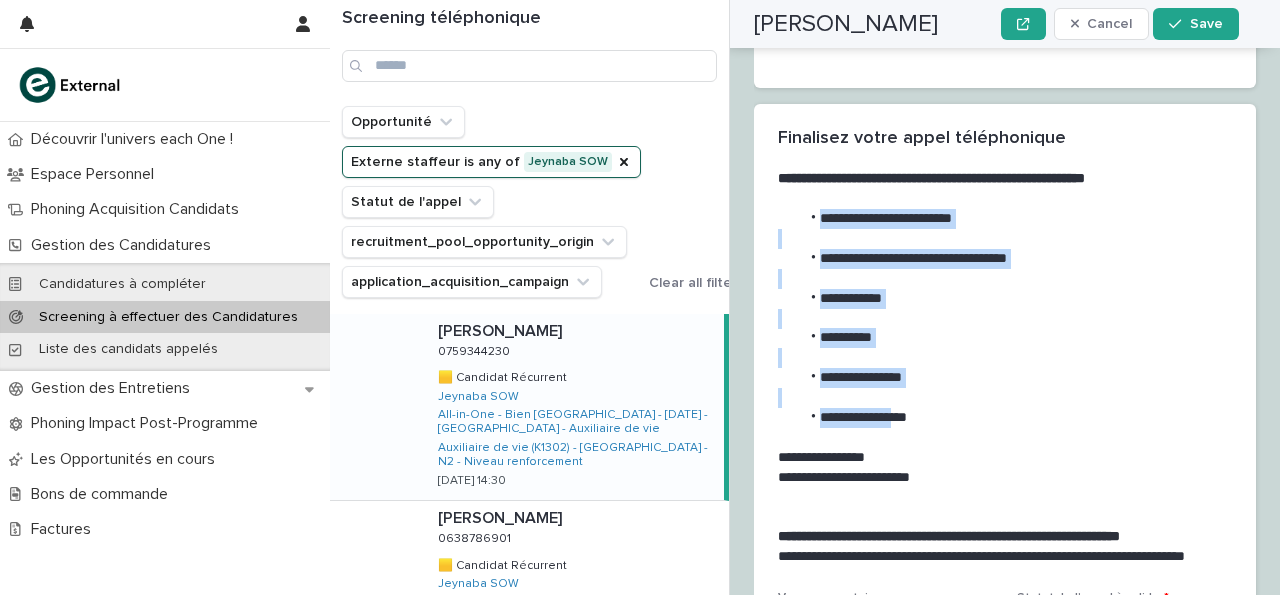 drag, startPoint x: 822, startPoint y: 149, endPoint x: 909, endPoint y: 352, distance: 220.85742 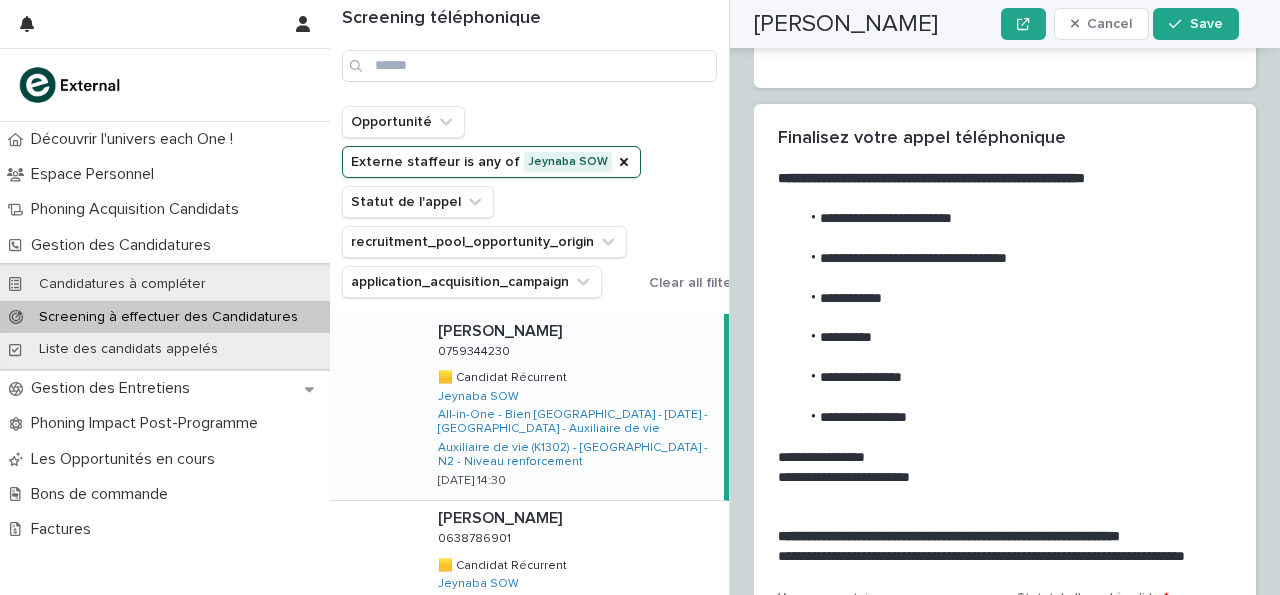 click on "**********" at bounding box center [1003, 418] 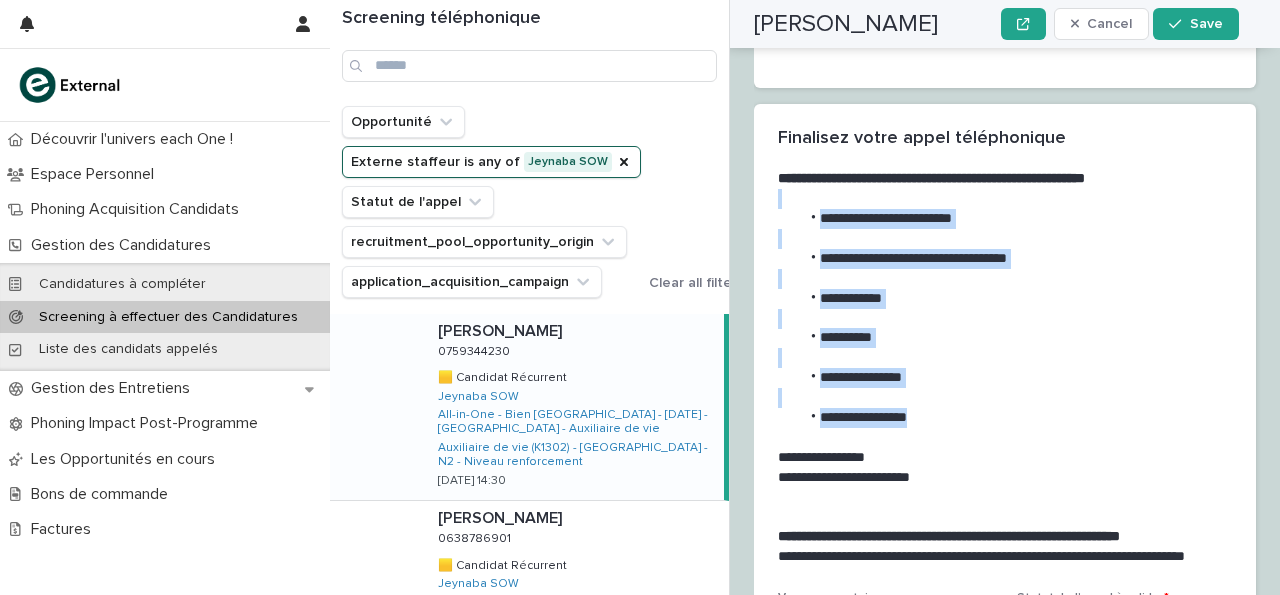 drag, startPoint x: 958, startPoint y: 355, endPoint x: 807, endPoint y: 123, distance: 276.81223 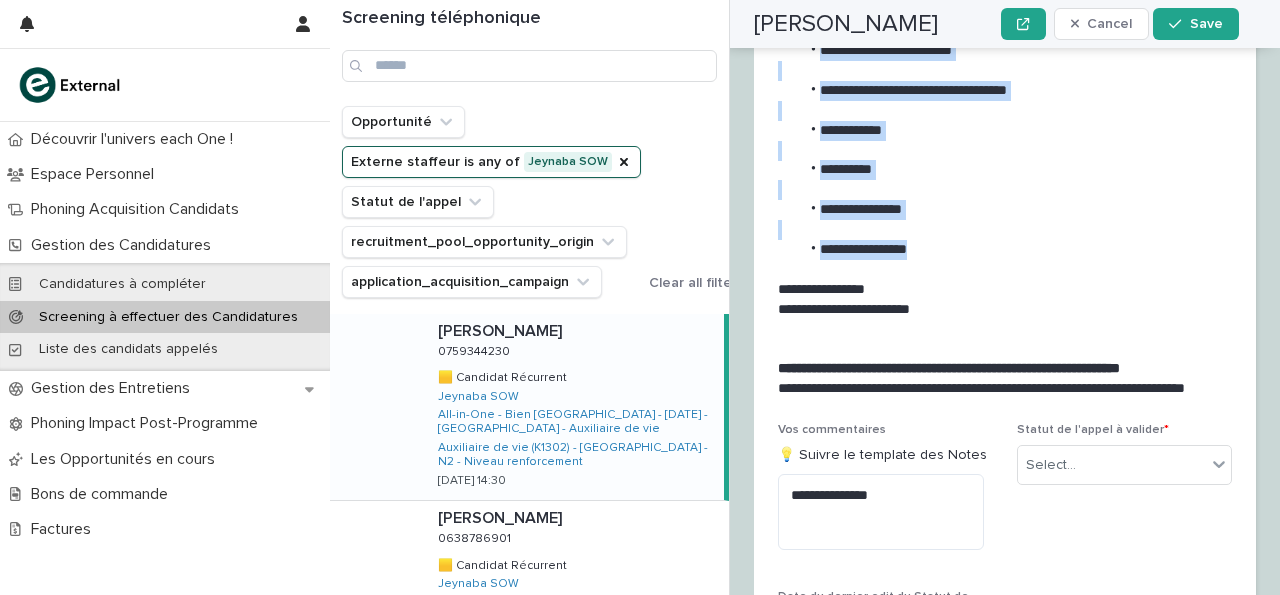 scroll, scrollTop: 3192, scrollLeft: 0, axis: vertical 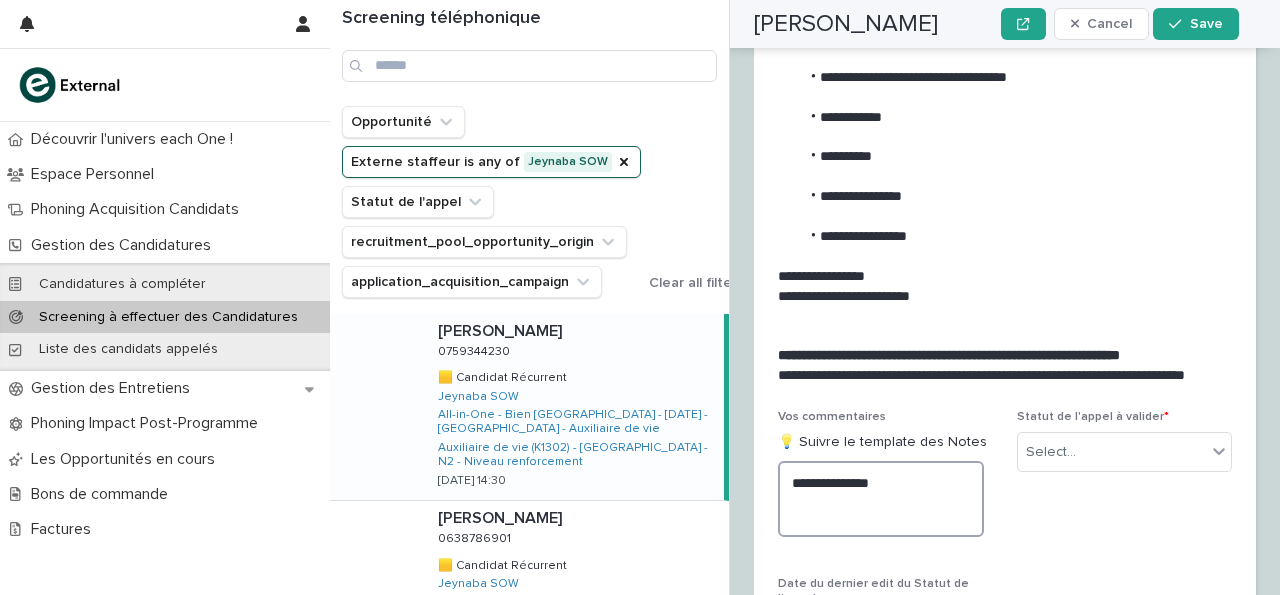 click on "**********" at bounding box center [881, 499] 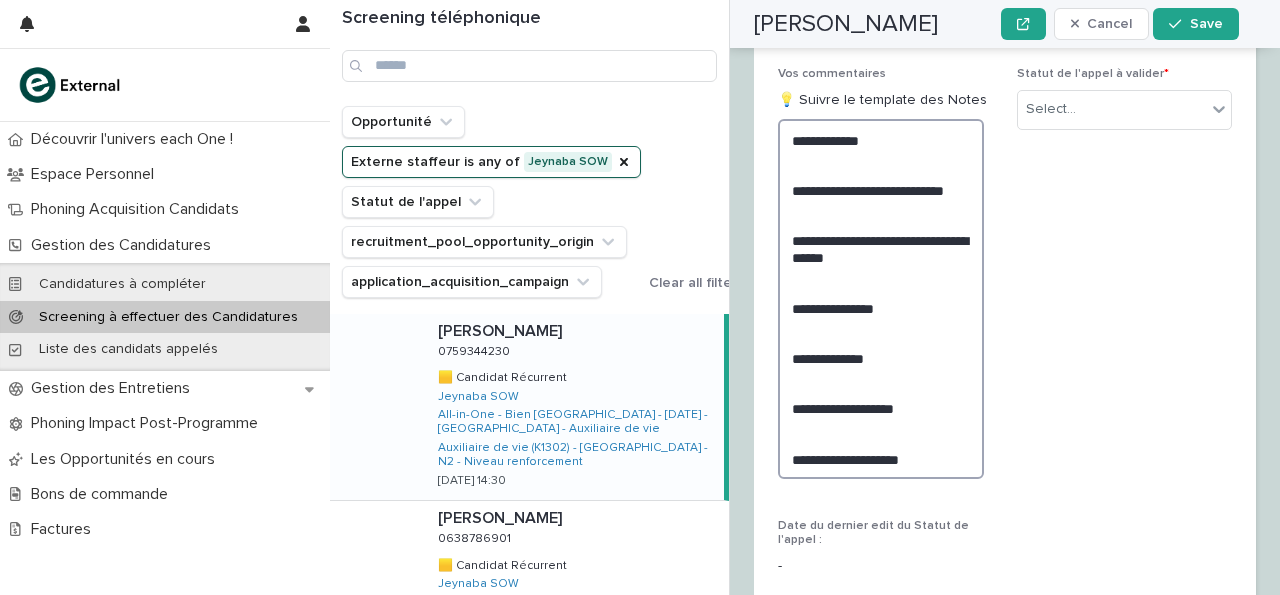 scroll, scrollTop: 3639, scrollLeft: 0, axis: vertical 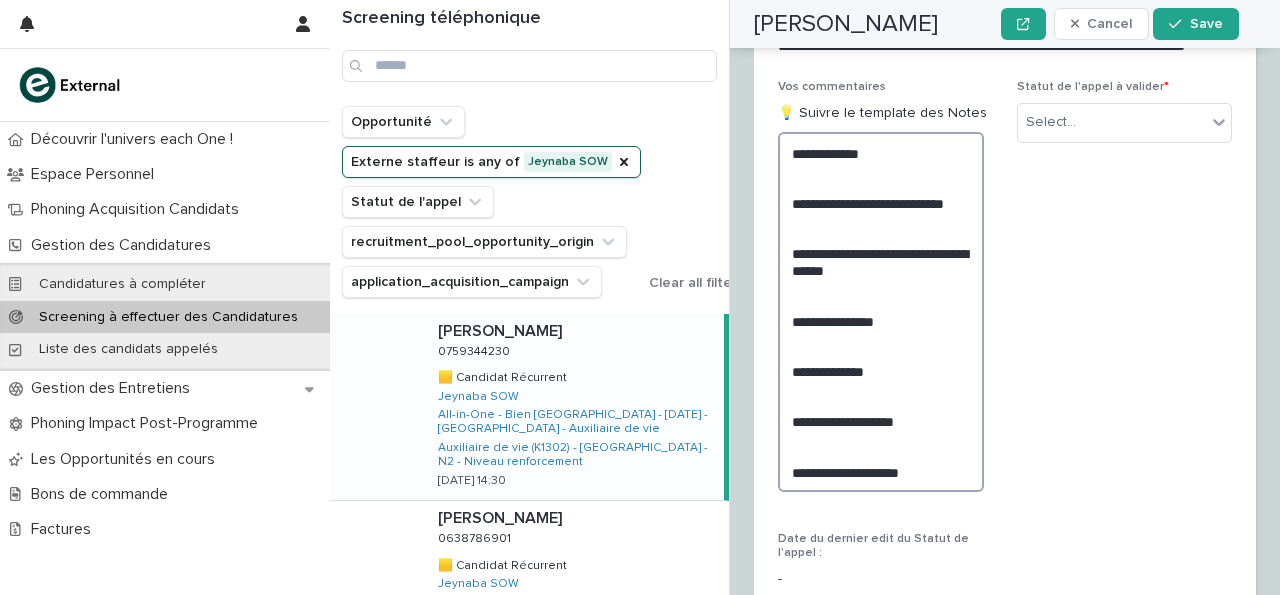 click on "**********" at bounding box center [881, 312] 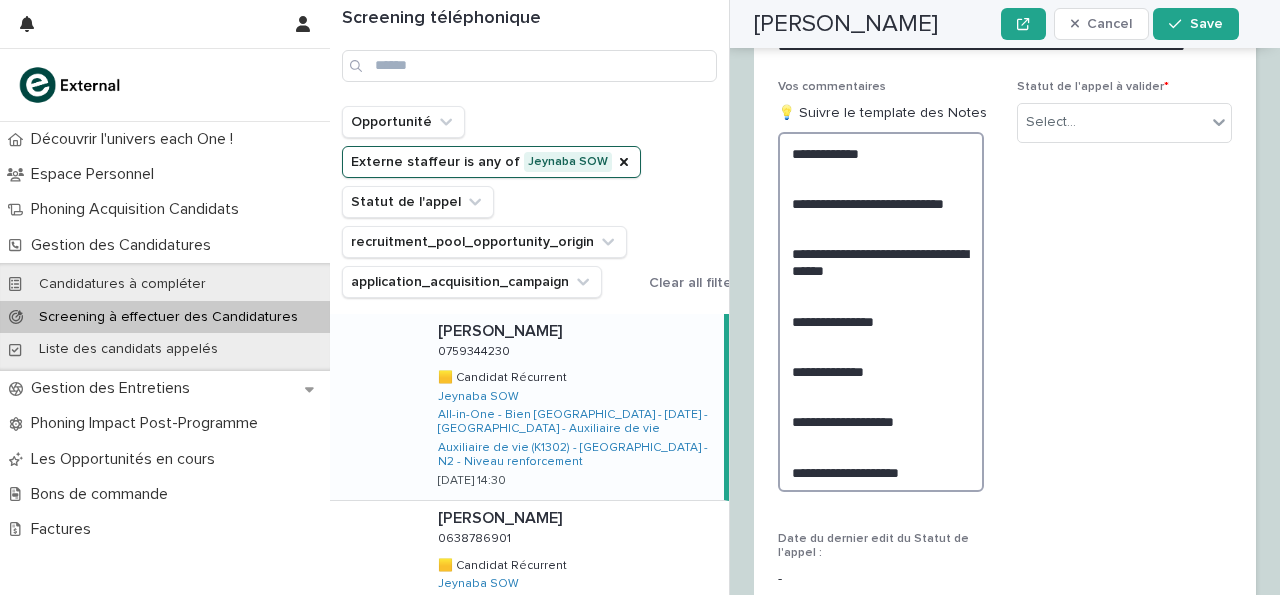 scroll, scrollTop: 3639, scrollLeft: 0, axis: vertical 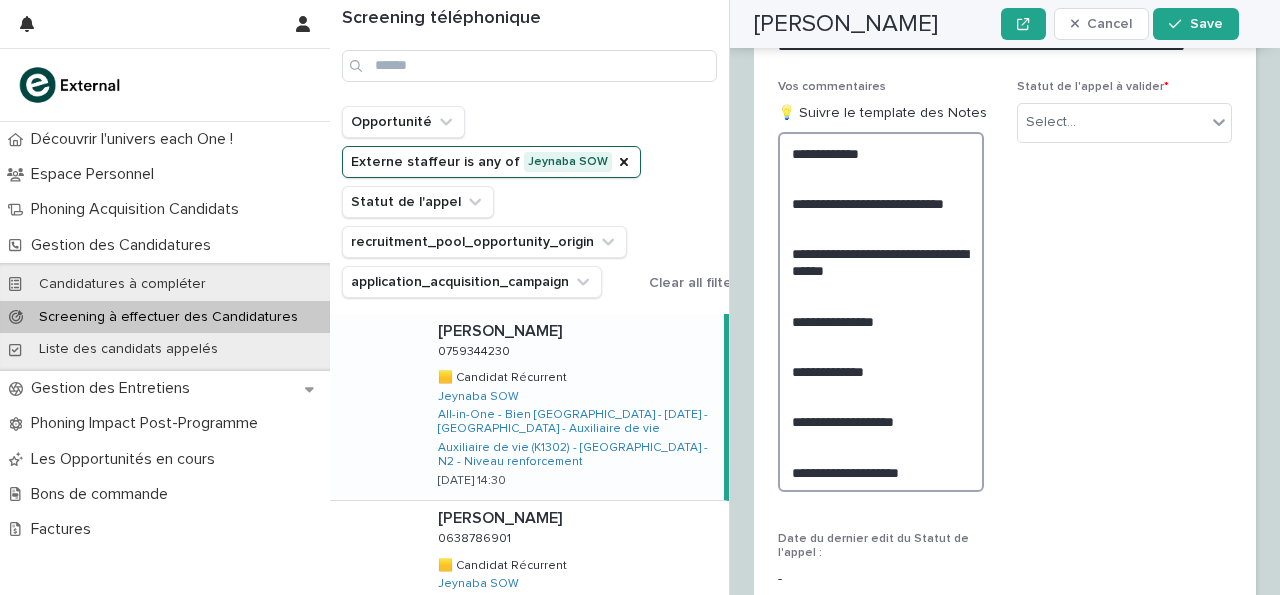 click on "**********" at bounding box center (881, 312) 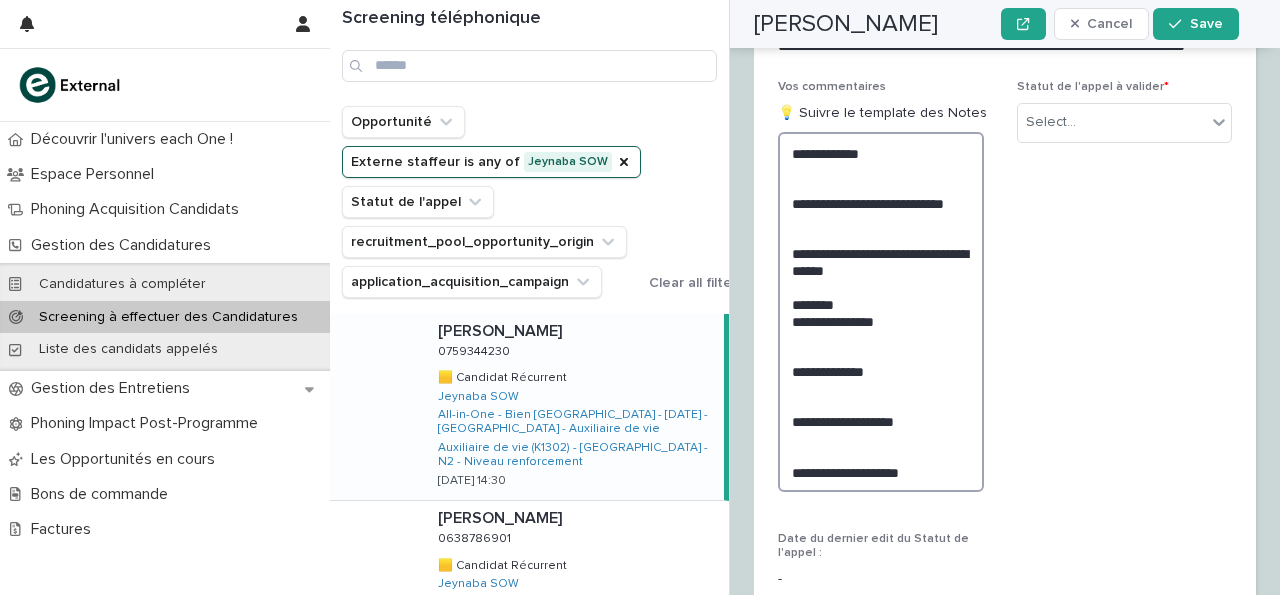 scroll, scrollTop: 3639, scrollLeft: 0, axis: vertical 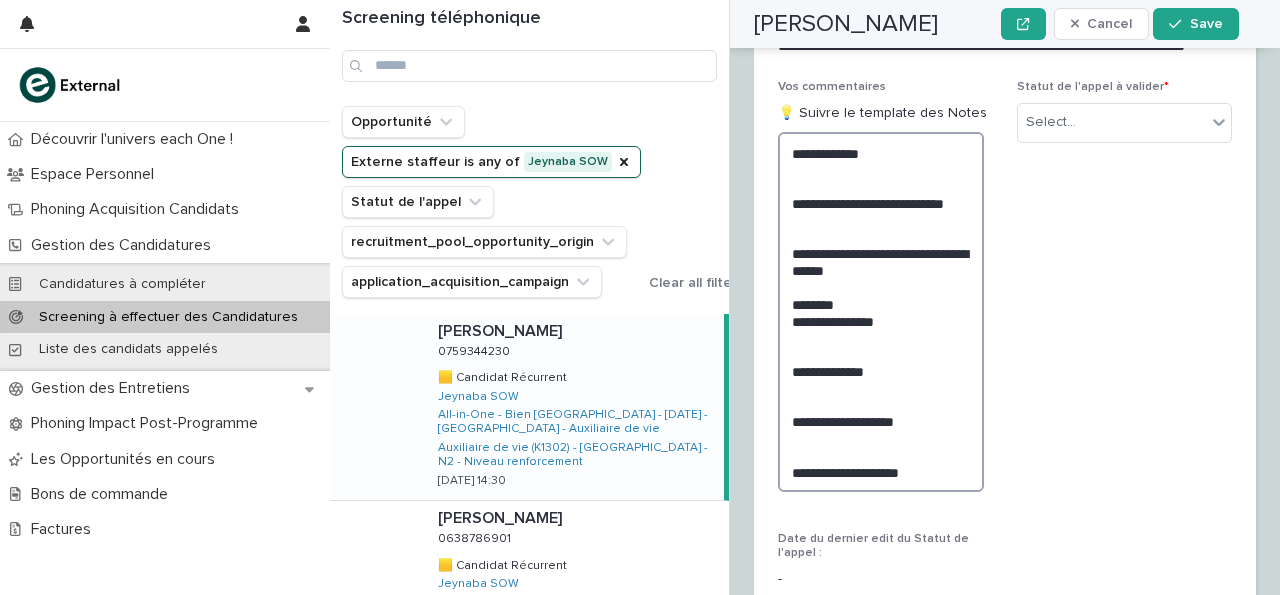 click on "**********" at bounding box center (881, 312) 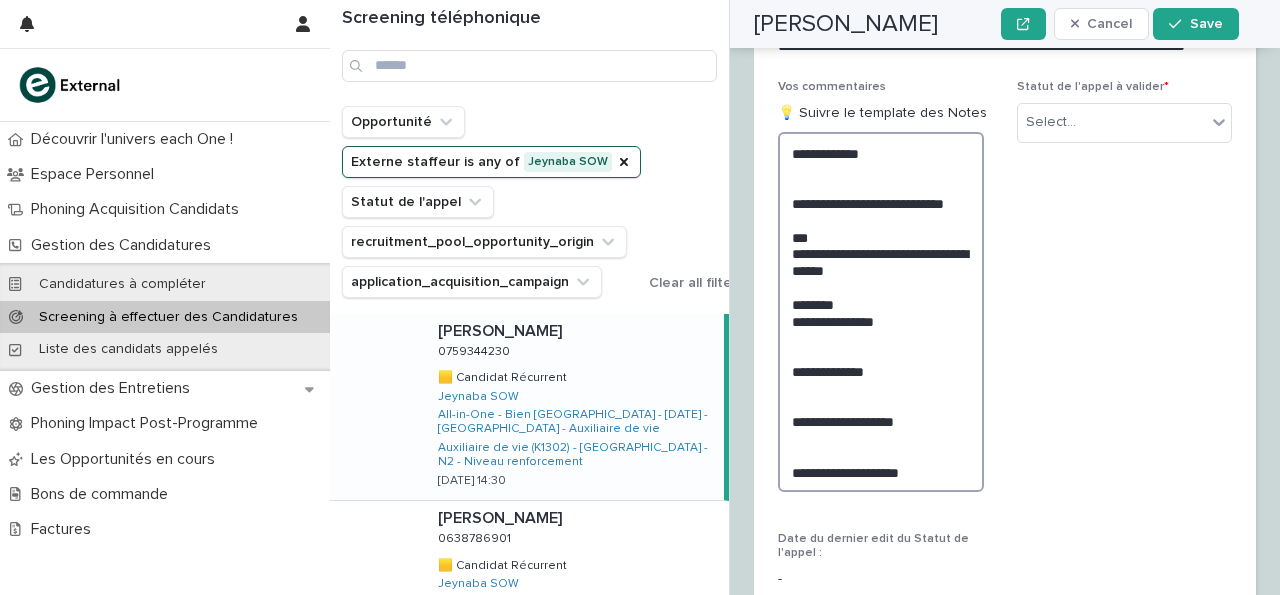 scroll, scrollTop: 3639, scrollLeft: 0, axis: vertical 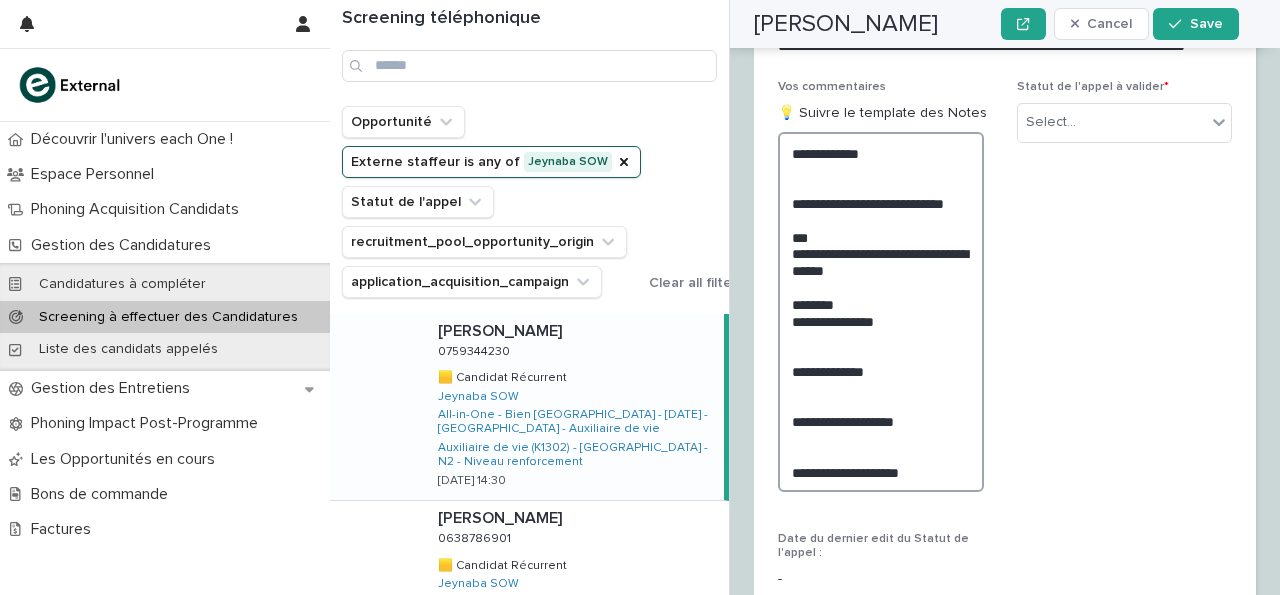 click on "**********" at bounding box center (881, 312) 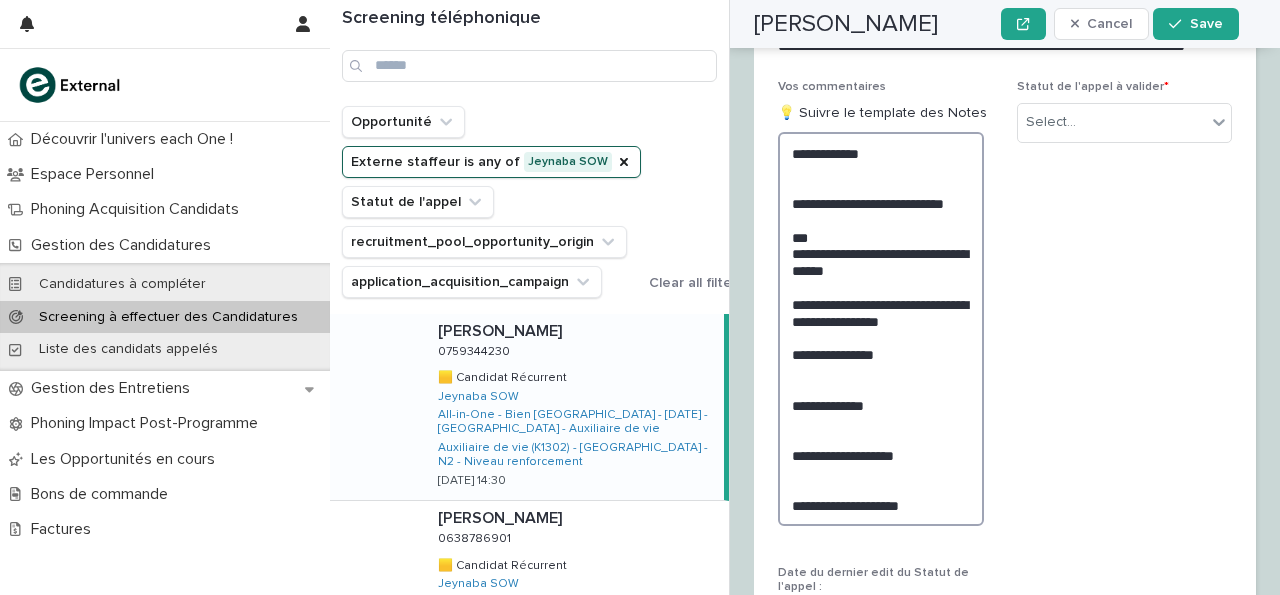 scroll, scrollTop: 3639, scrollLeft: 0, axis: vertical 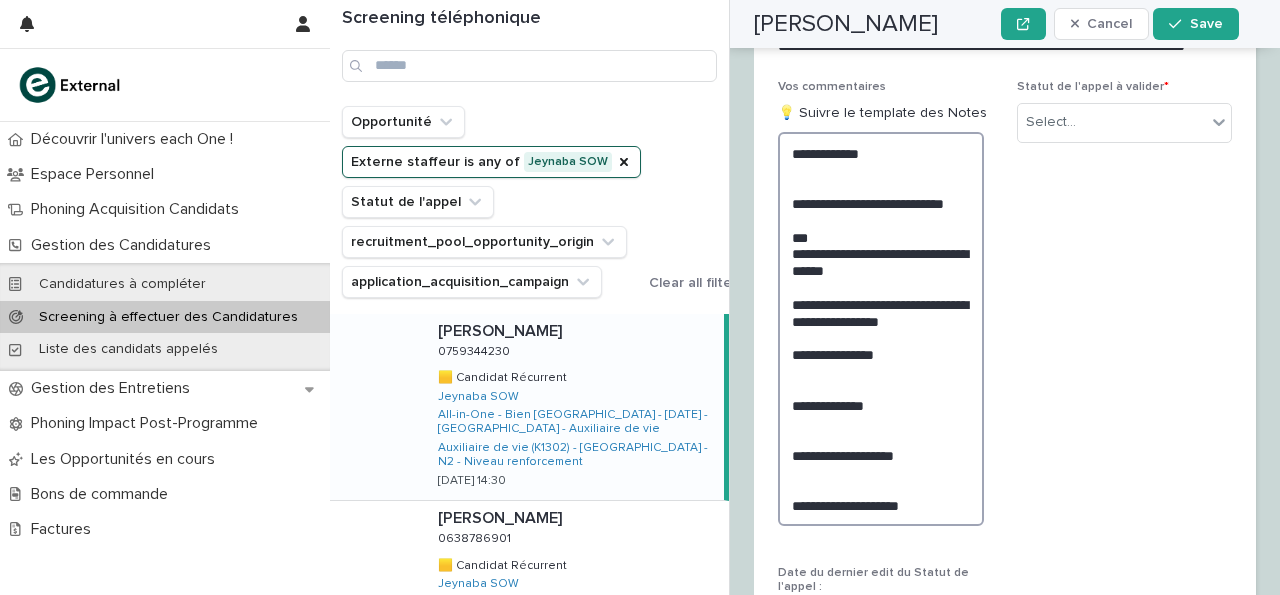click on "**********" at bounding box center [881, 329] 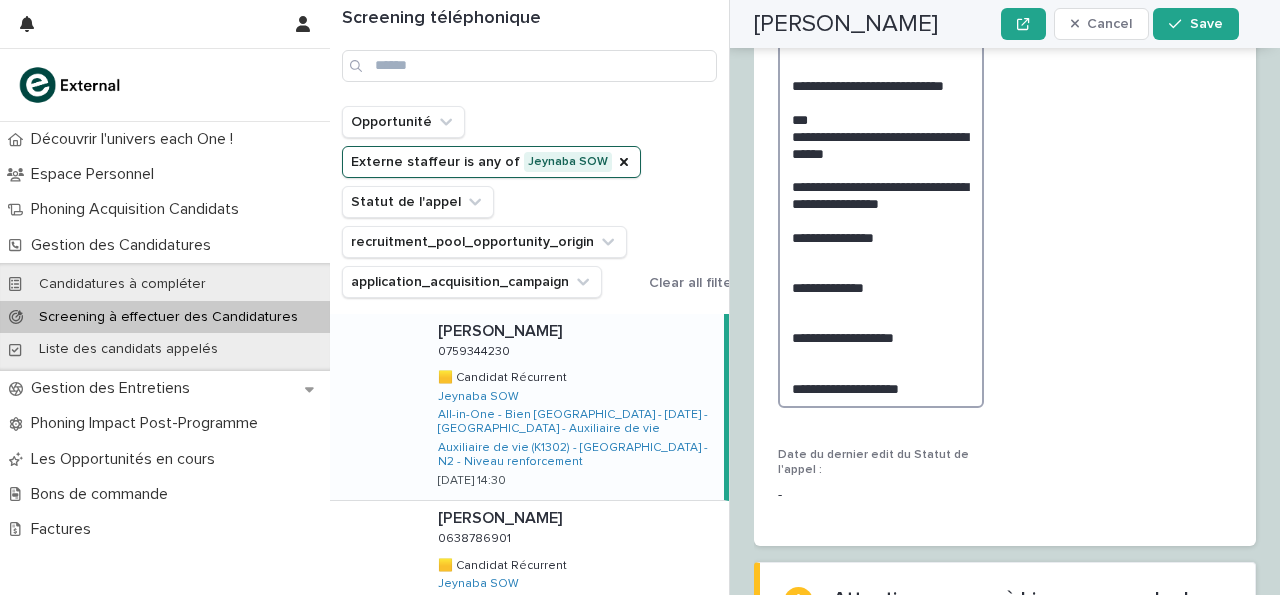 scroll, scrollTop: 3522, scrollLeft: 0, axis: vertical 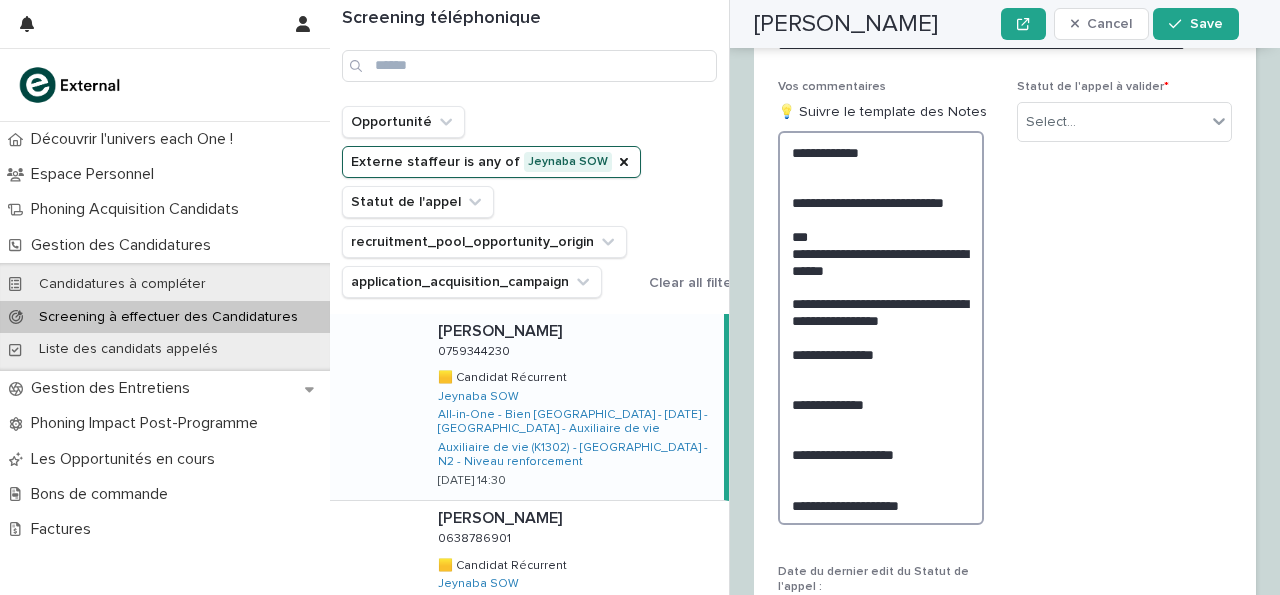 click on "**********" at bounding box center [881, 328] 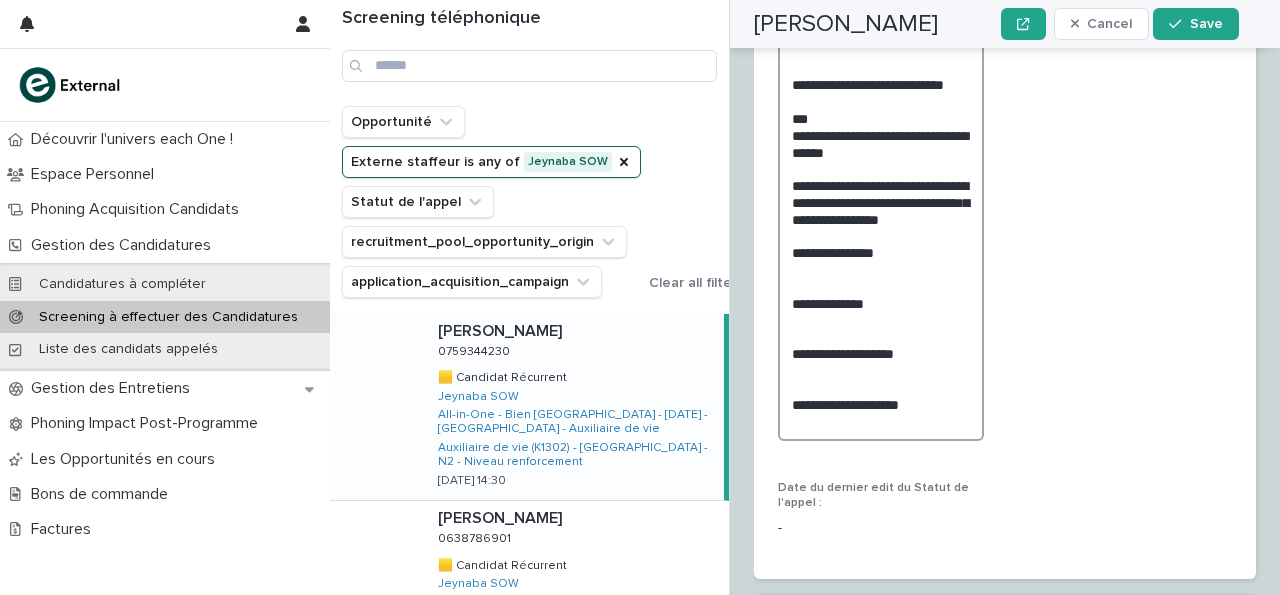 scroll, scrollTop: 3522, scrollLeft: 0, axis: vertical 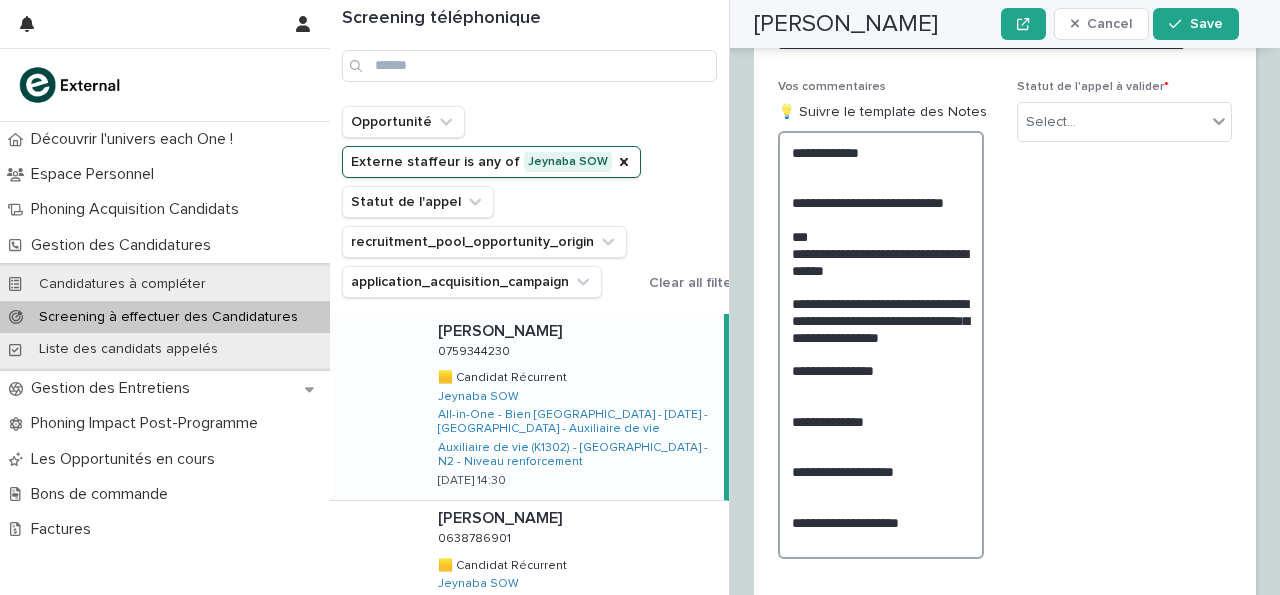 click on "**********" at bounding box center (881, 345) 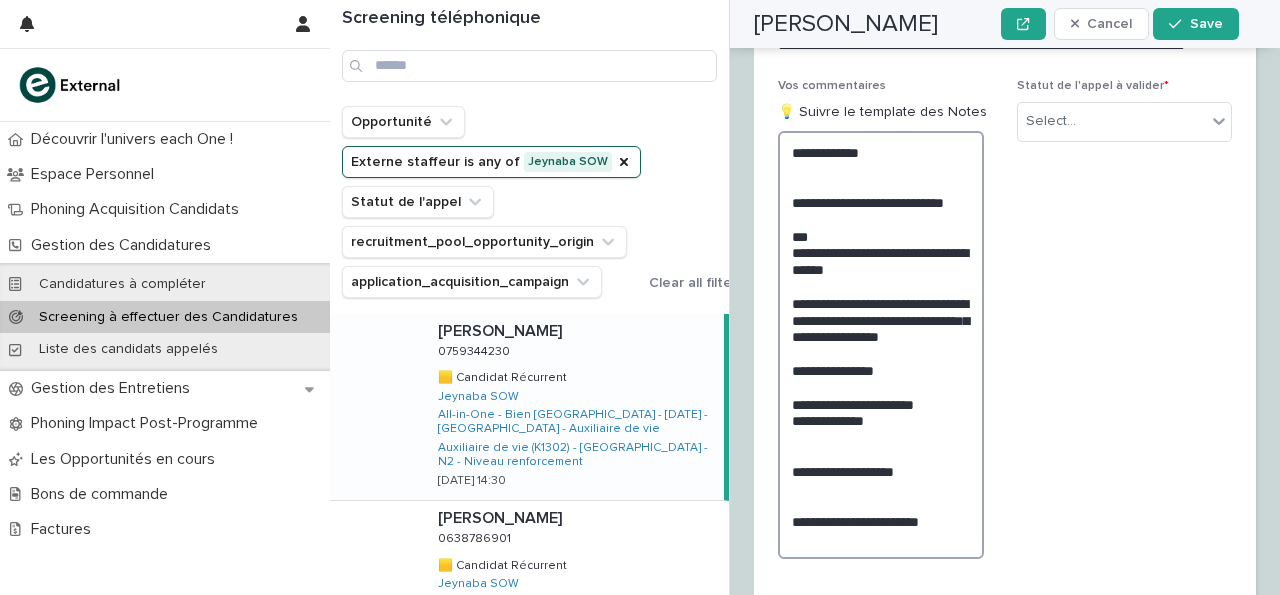 scroll, scrollTop: 3640, scrollLeft: 0, axis: vertical 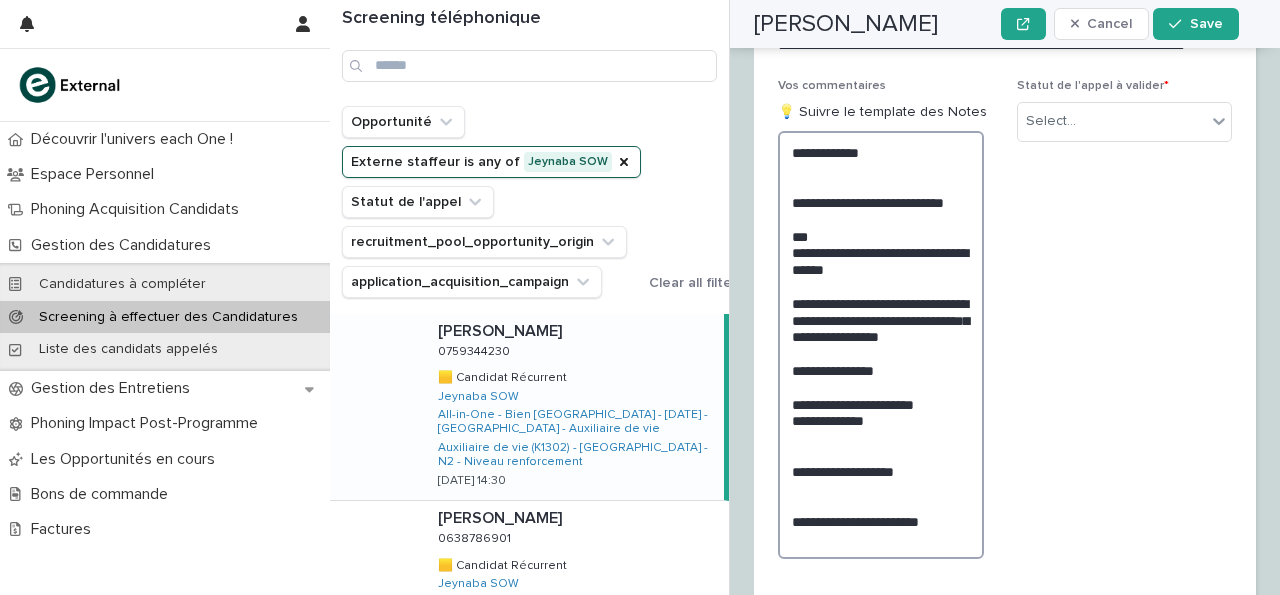 click on "**********" at bounding box center (881, 345) 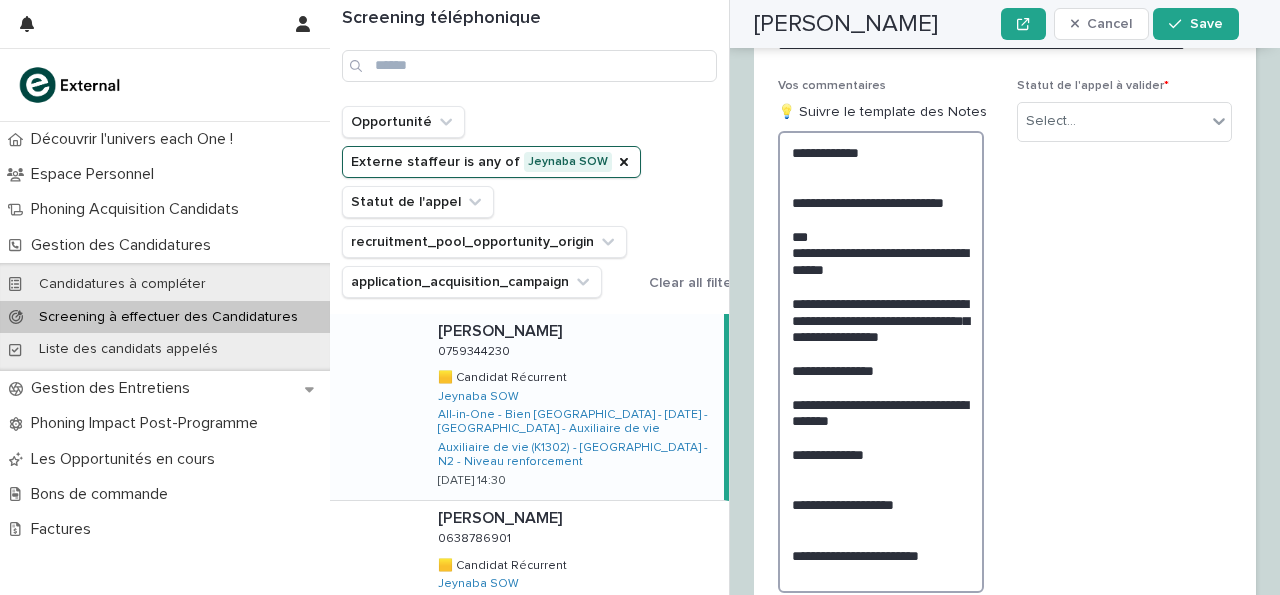 scroll, scrollTop: 3640, scrollLeft: 0, axis: vertical 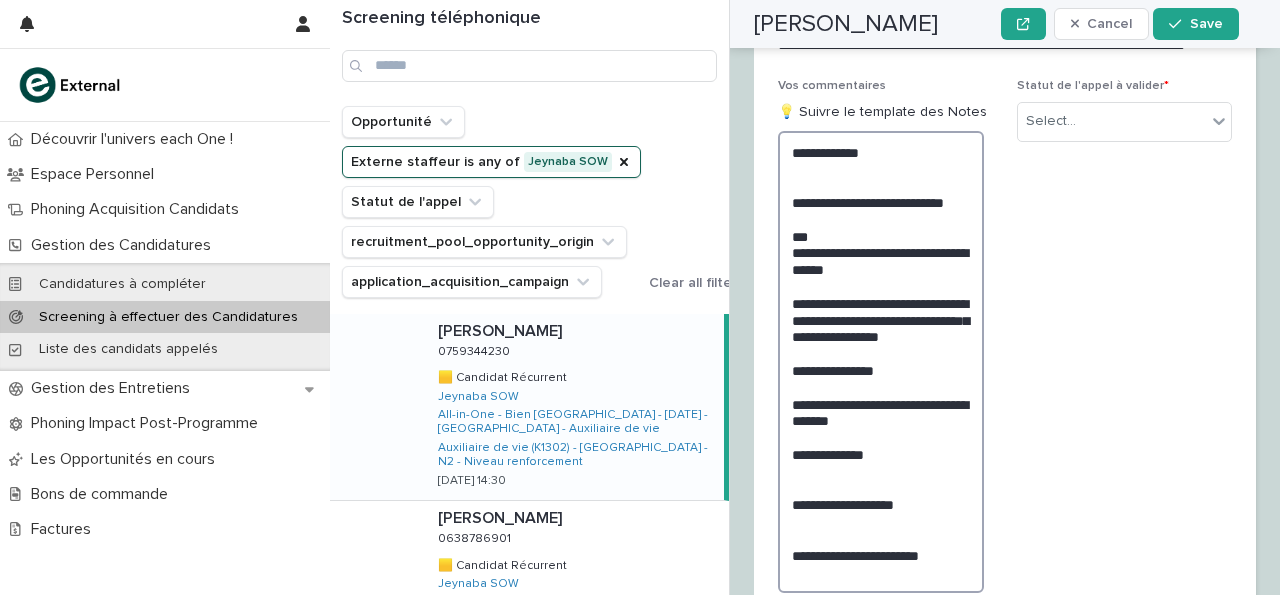 click on "**********" at bounding box center (881, 362) 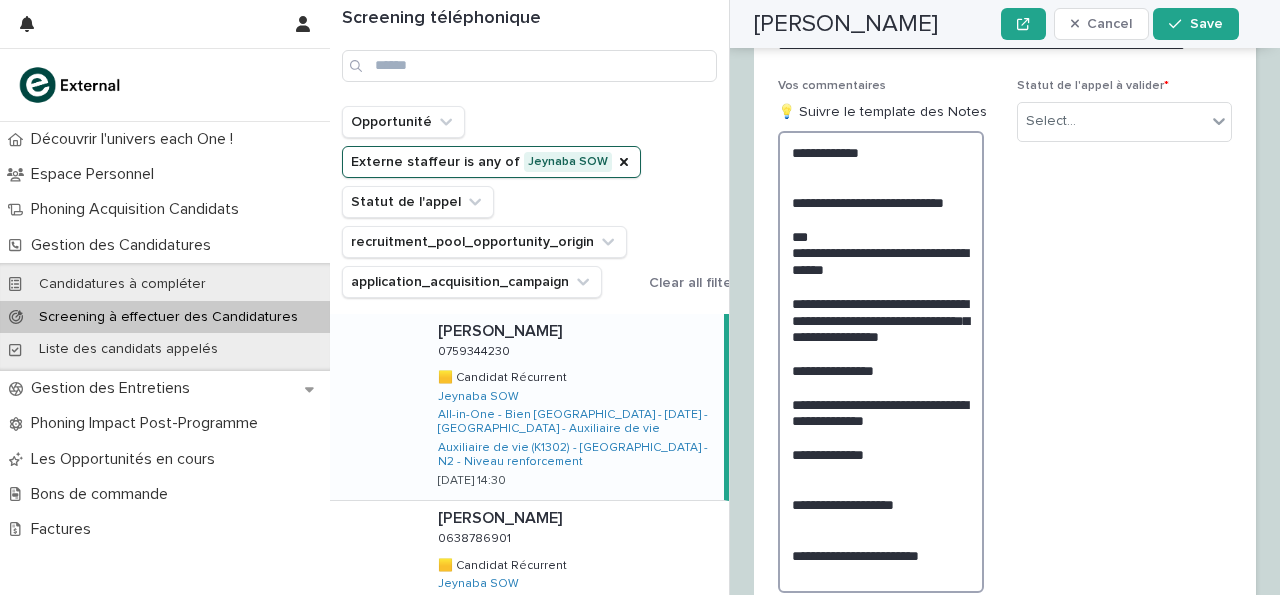 scroll, scrollTop: 3640, scrollLeft: 0, axis: vertical 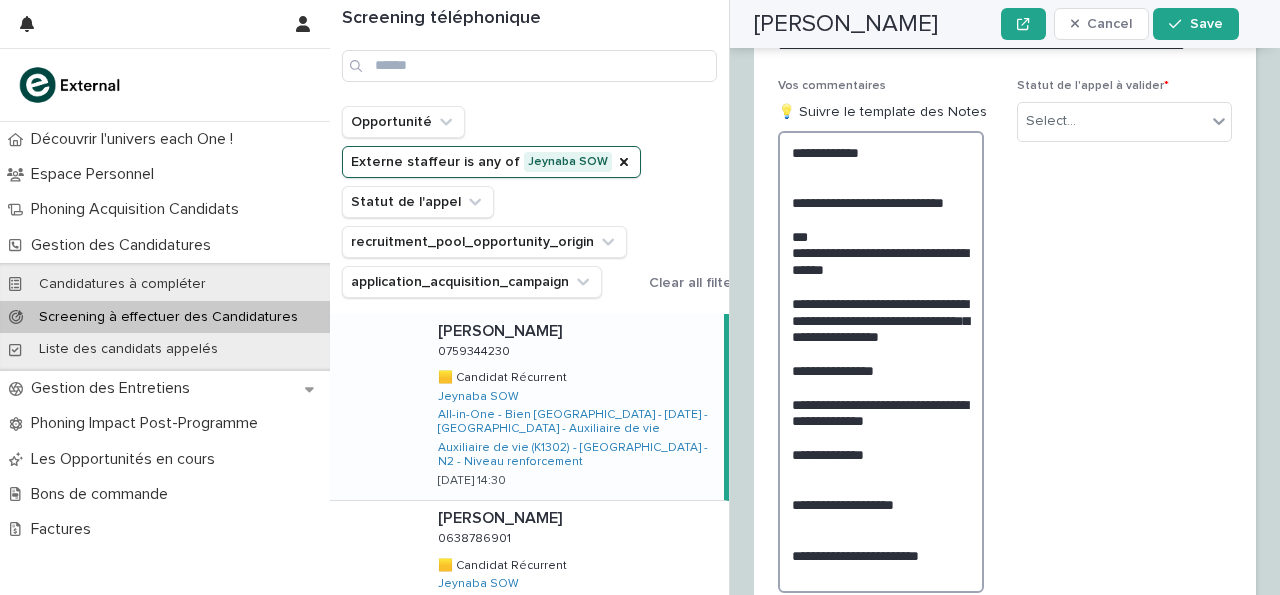 click on "**********" at bounding box center [881, 362] 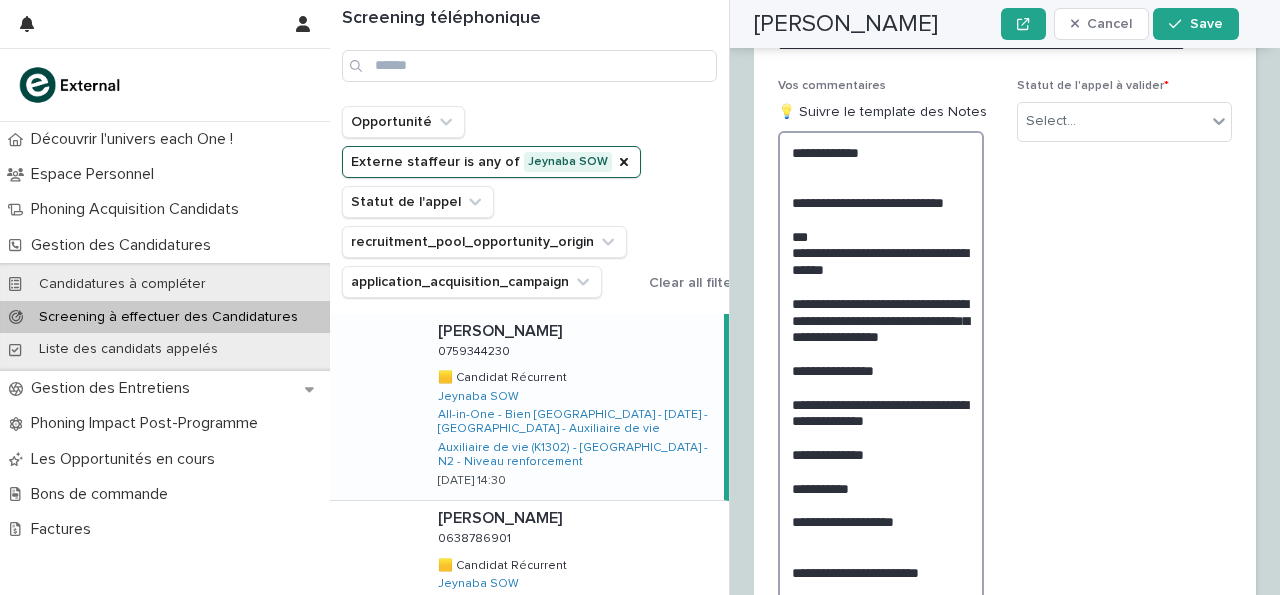 scroll, scrollTop: 3640, scrollLeft: 0, axis: vertical 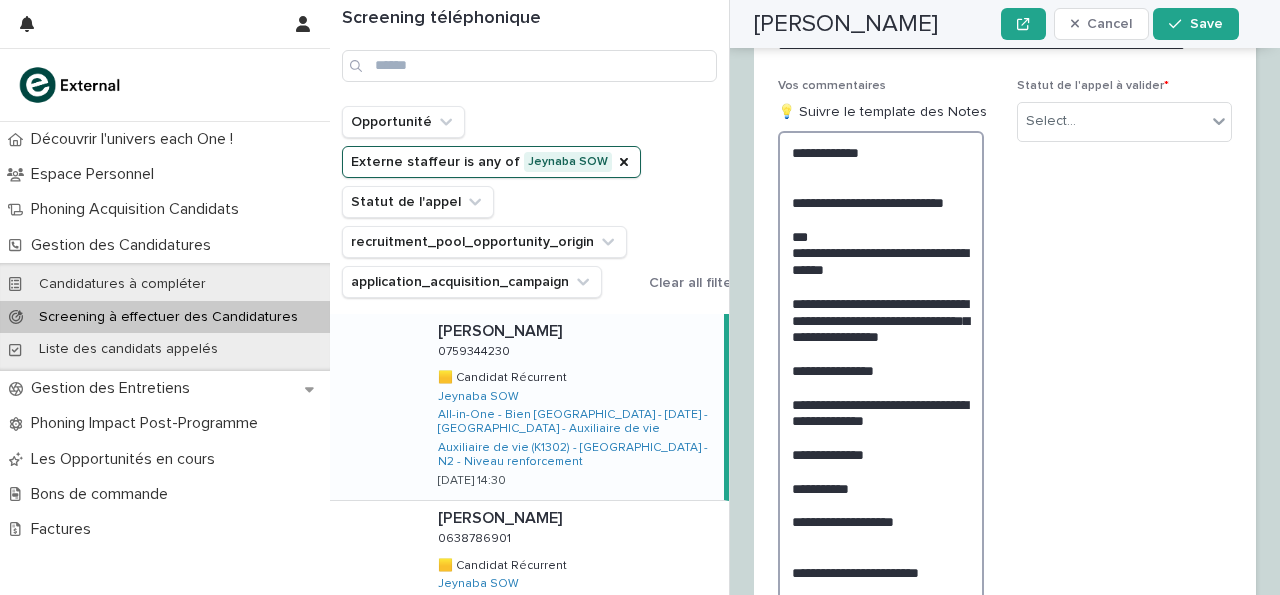 click on "**********" at bounding box center (881, 370) 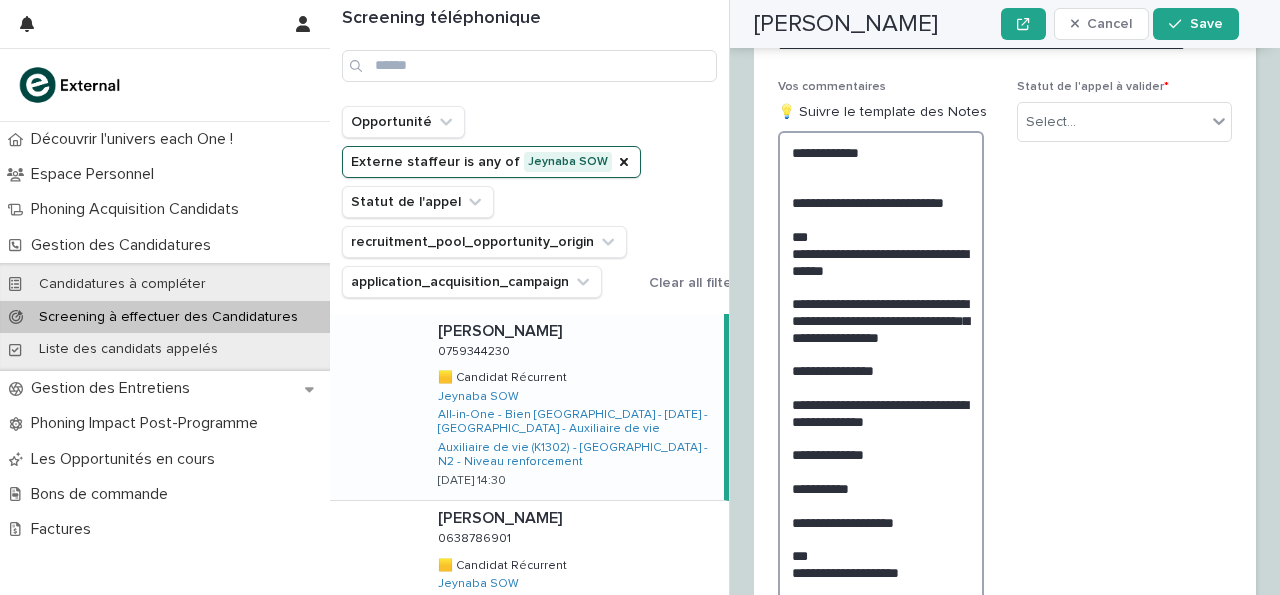 scroll, scrollTop: 3522, scrollLeft: 0, axis: vertical 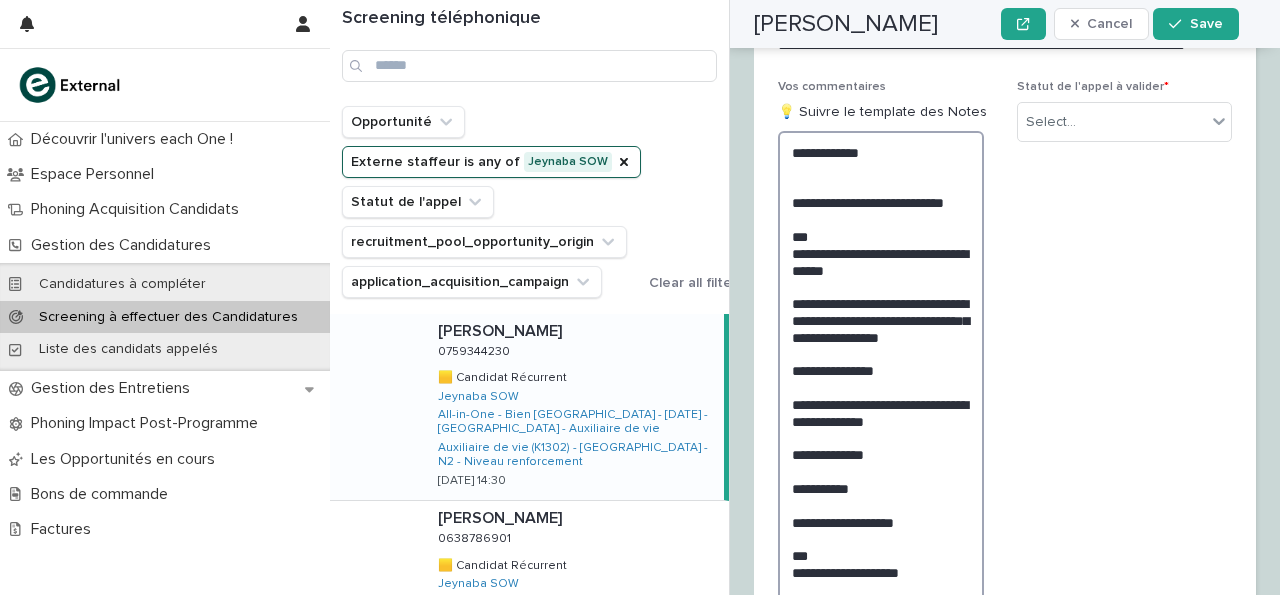 click on "**********" at bounding box center [881, 370] 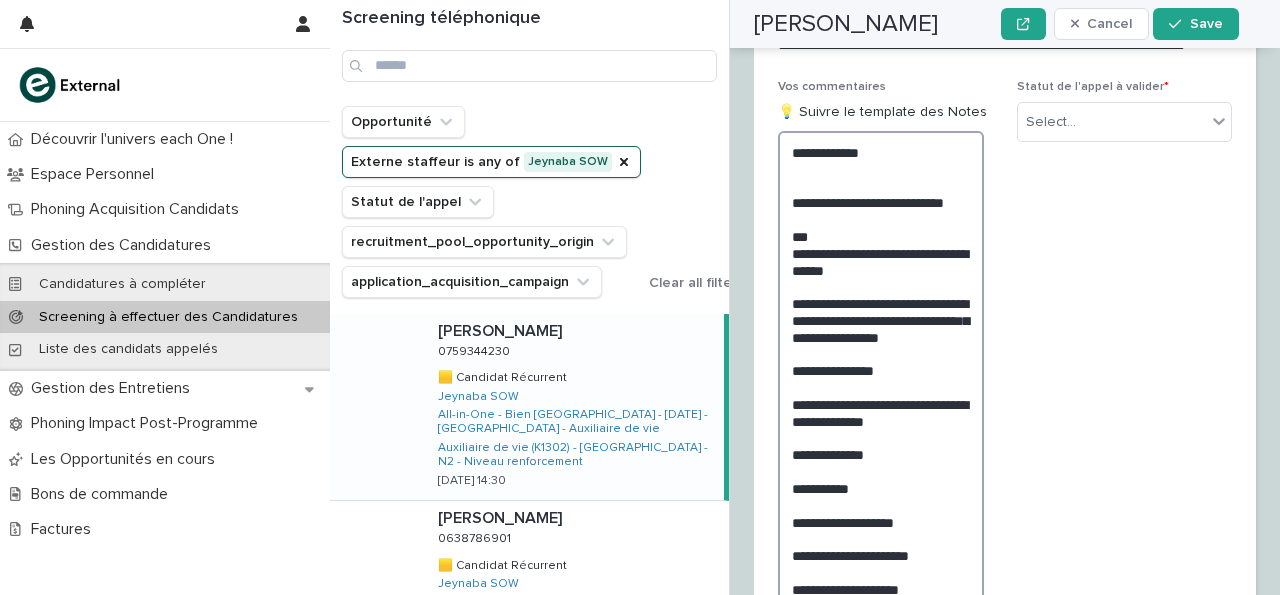 scroll, scrollTop: 3522, scrollLeft: 0, axis: vertical 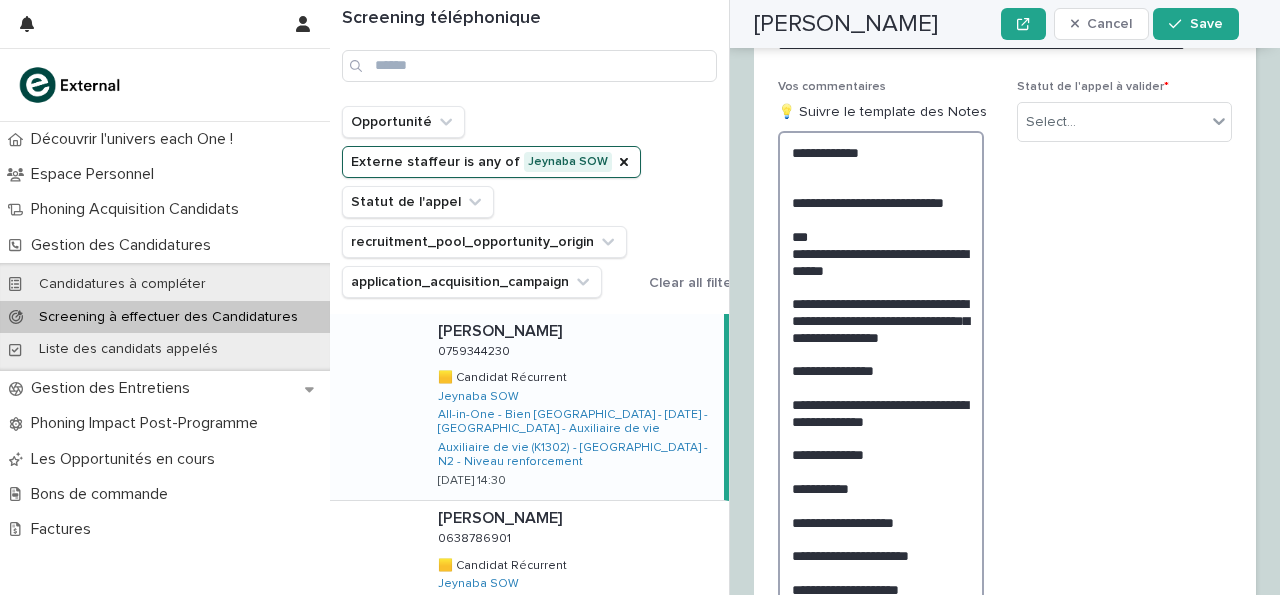 click on "**********" at bounding box center [881, 379] 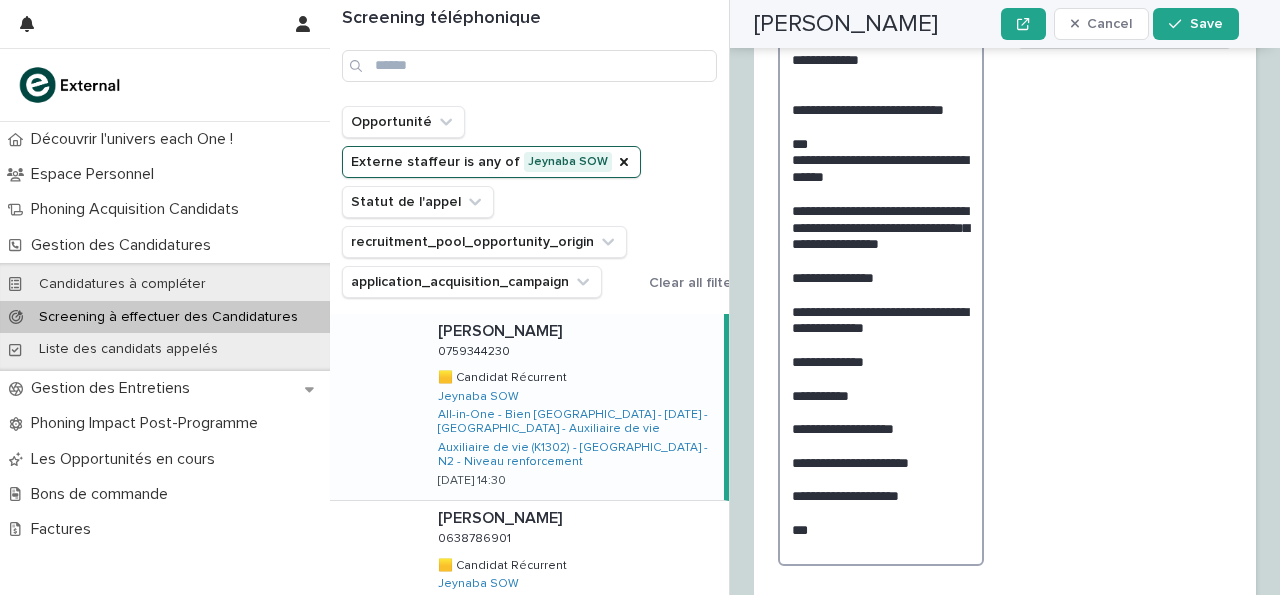 scroll, scrollTop: 3733, scrollLeft: 0, axis: vertical 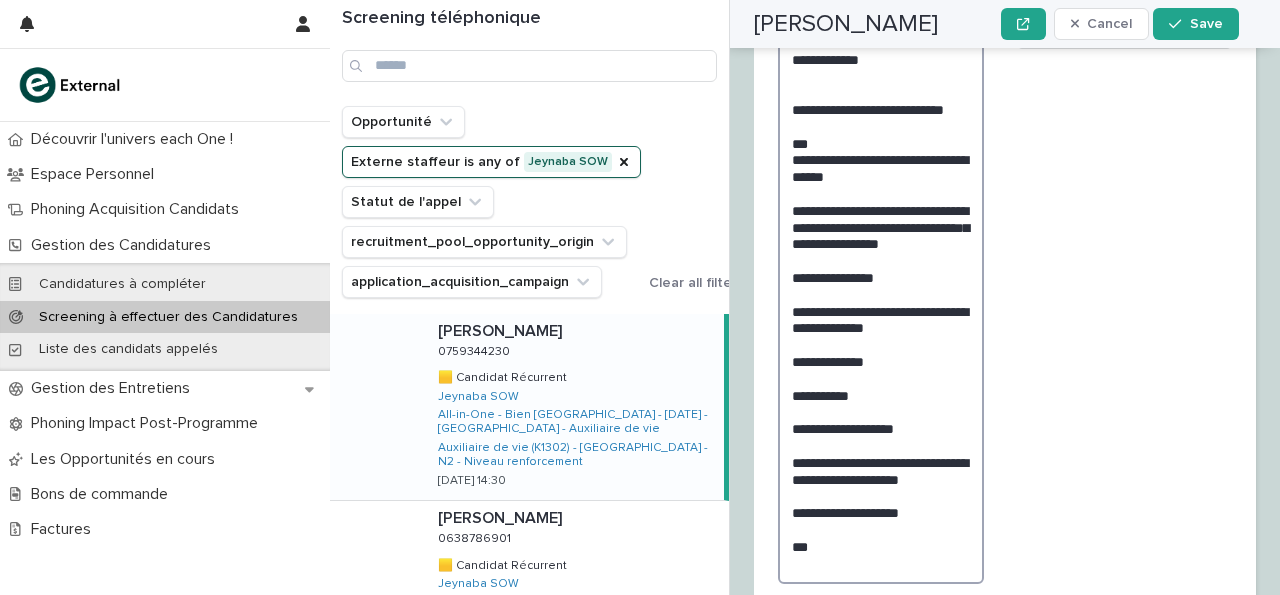 drag, startPoint x: 965, startPoint y: 427, endPoint x: 782, endPoint y: 405, distance: 184.31766 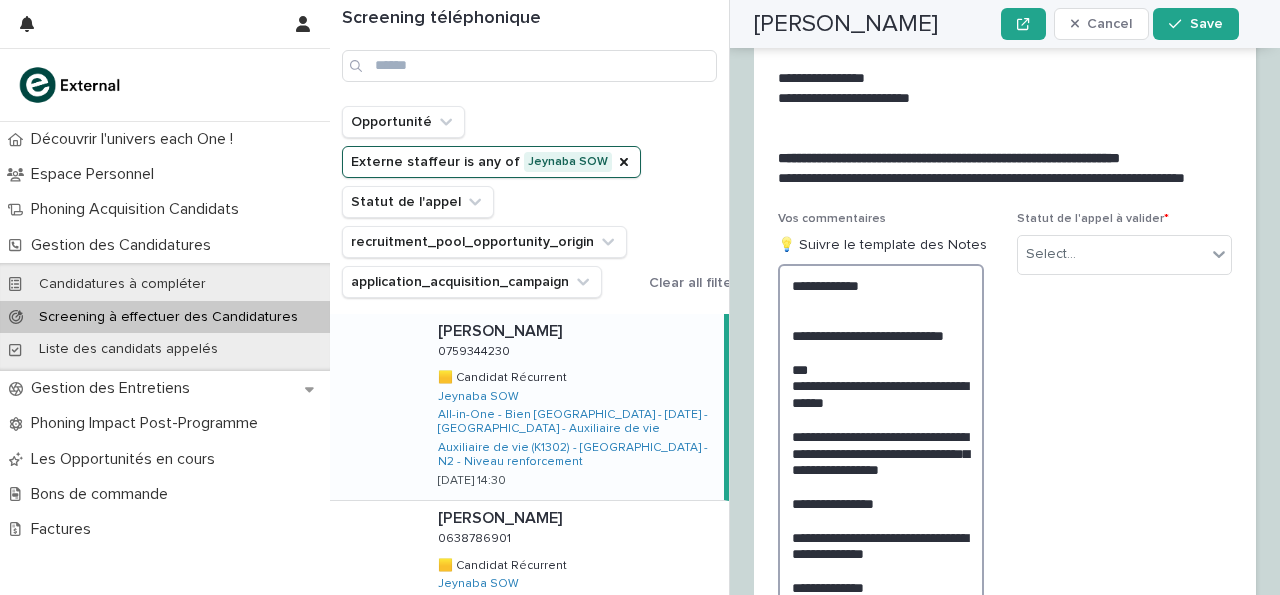 scroll, scrollTop: 3506, scrollLeft: 0, axis: vertical 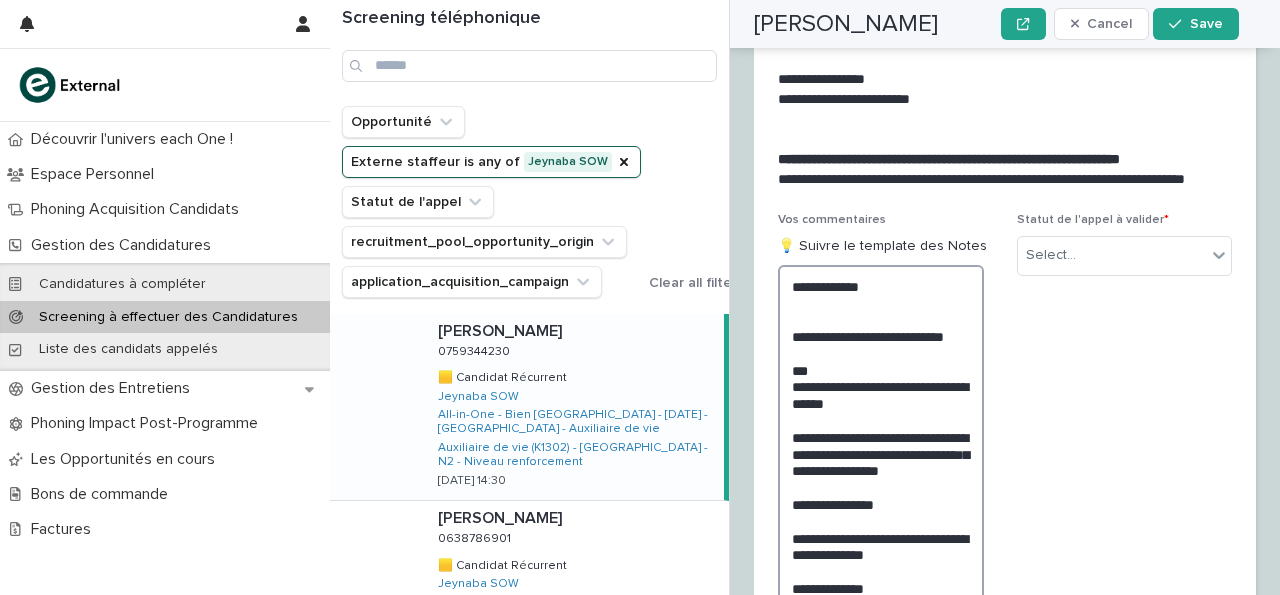 click on "**********" at bounding box center (881, 538) 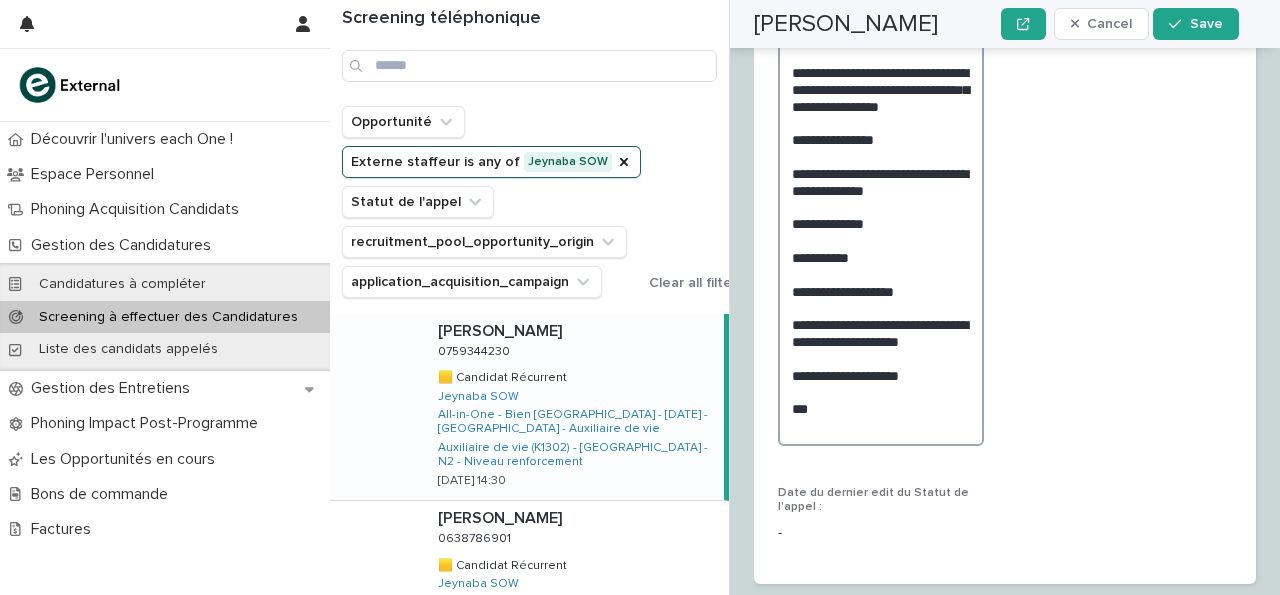 scroll, scrollTop: 3913, scrollLeft: 0, axis: vertical 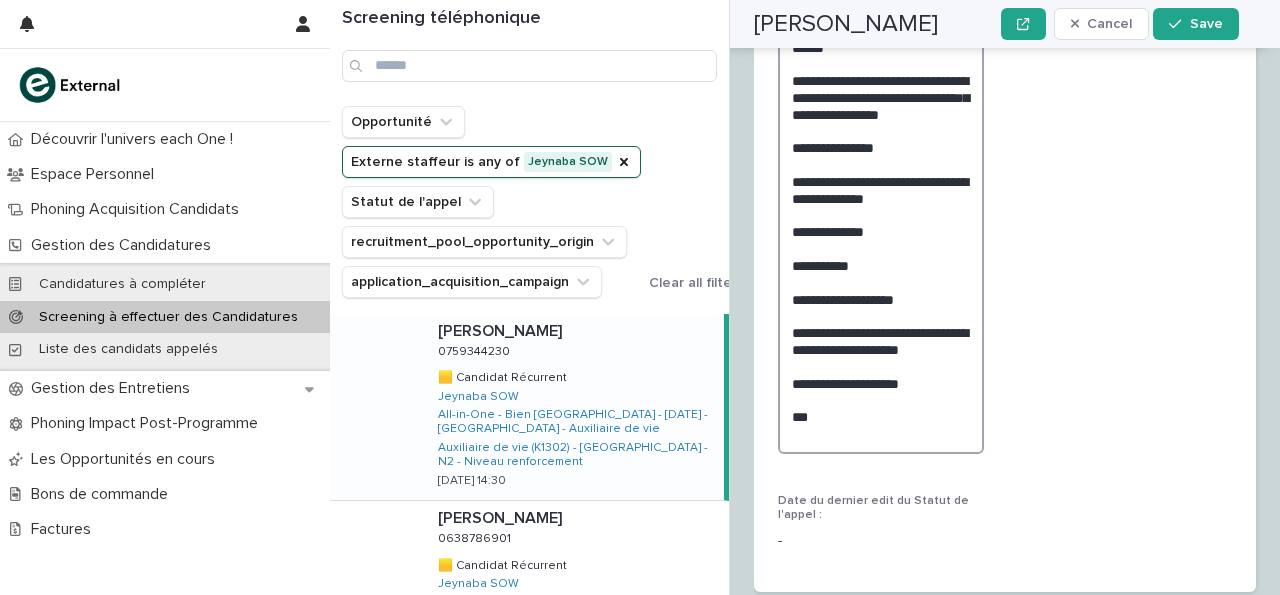 type on "**********" 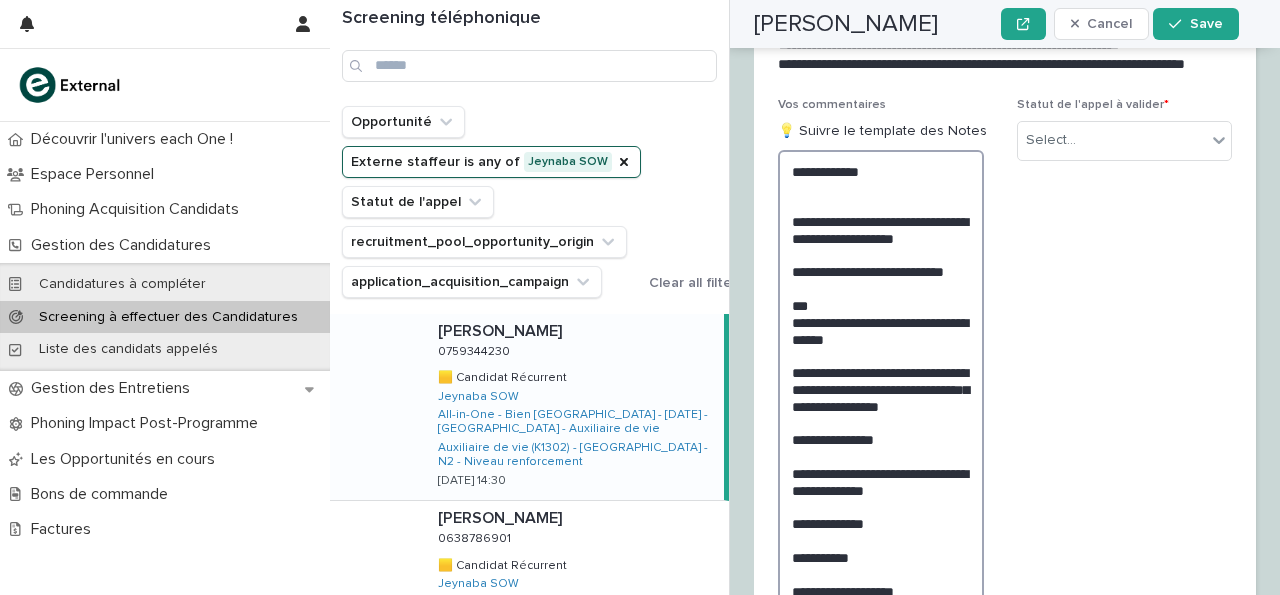 scroll, scrollTop: 3619, scrollLeft: 0, axis: vertical 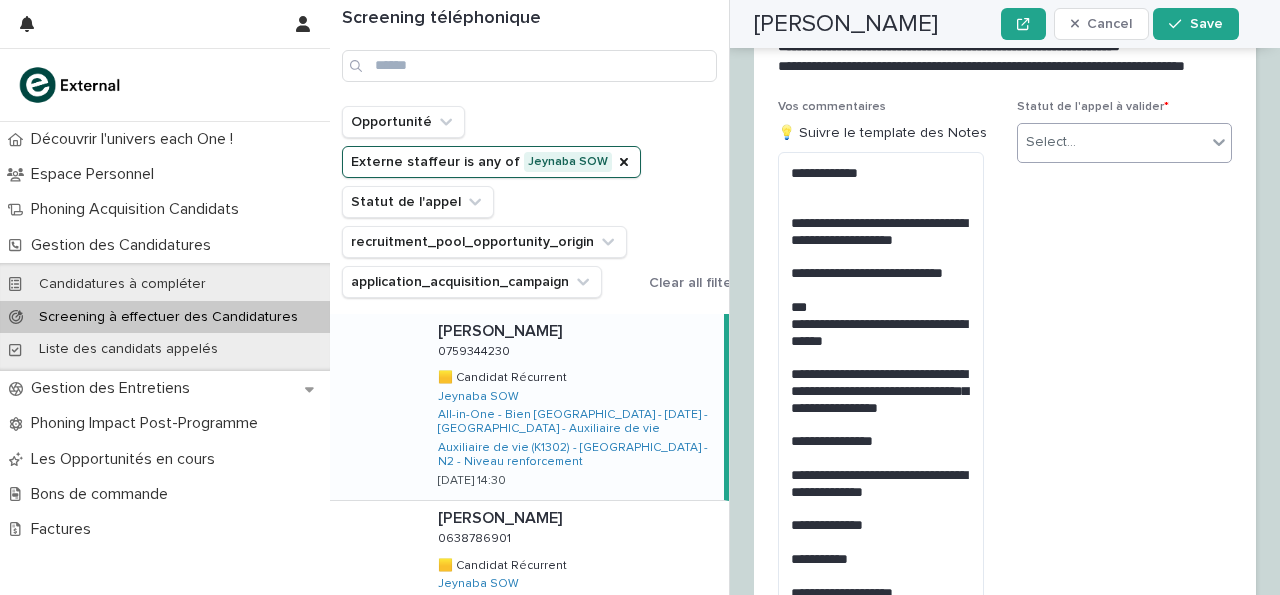 click on "Select..." at bounding box center (1051, 142) 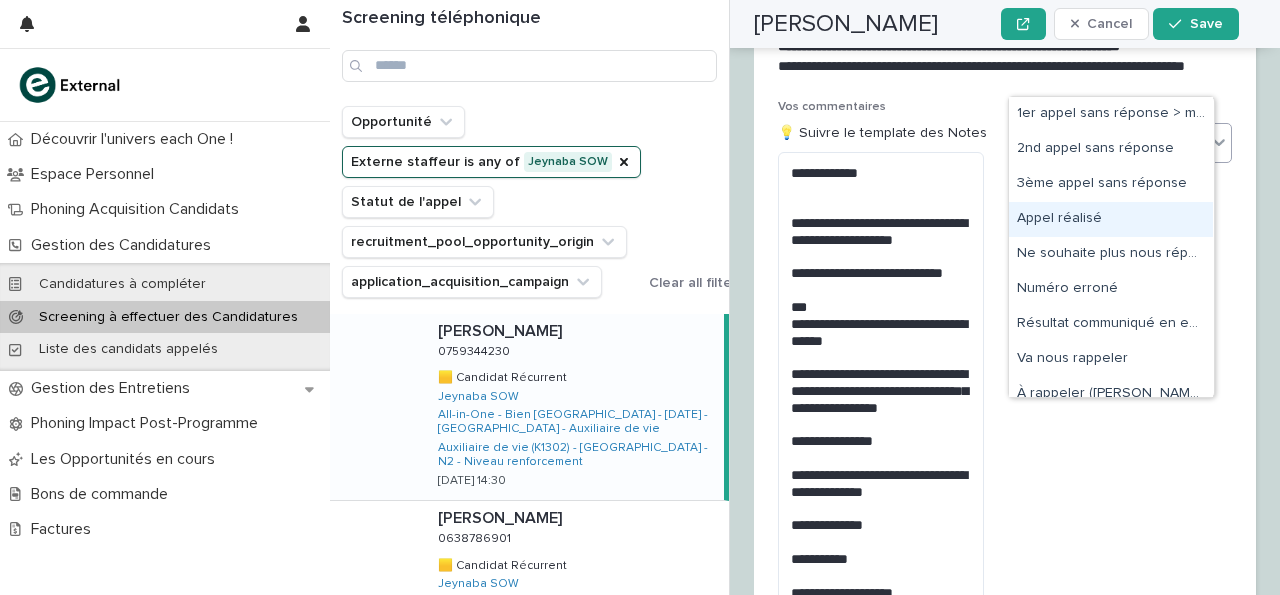 click on "Appel réalisé" at bounding box center [1111, 219] 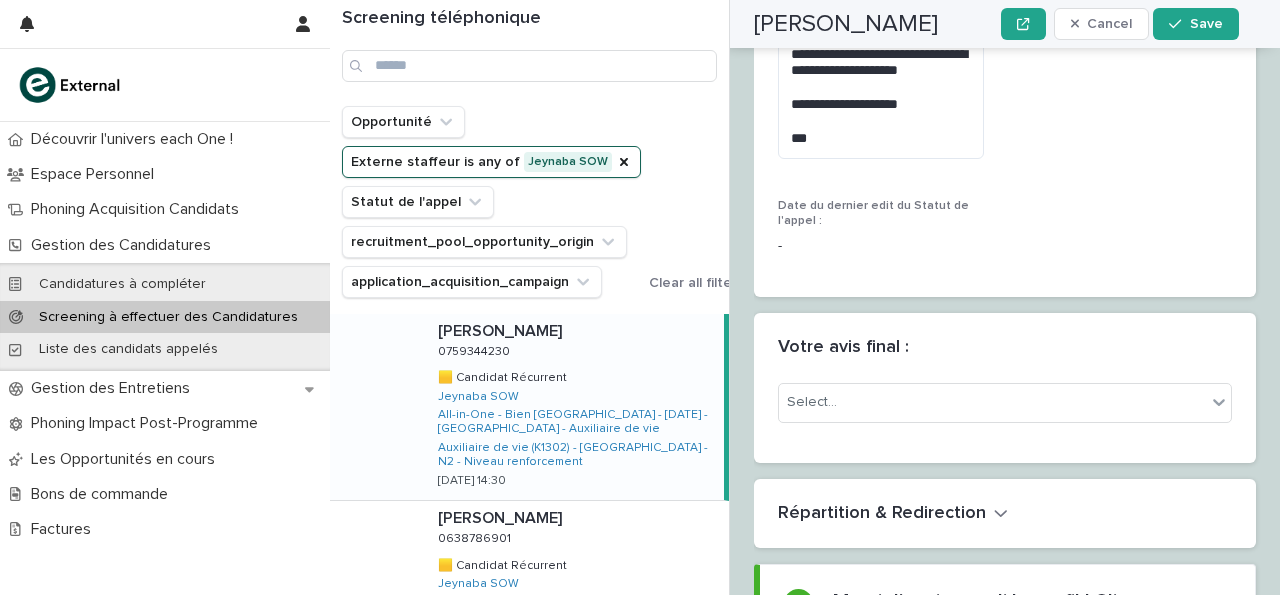 scroll, scrollTop: 4256, scrollLeft: 0, axis: vertical 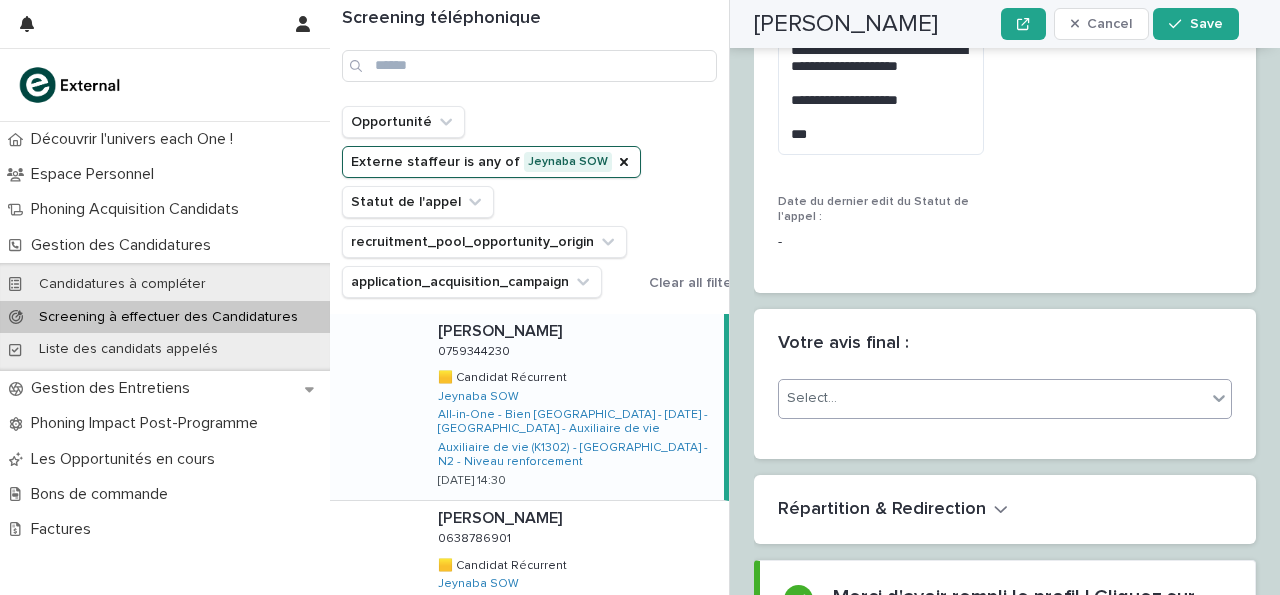 click on "Select..." at bounding box center [992, 398] 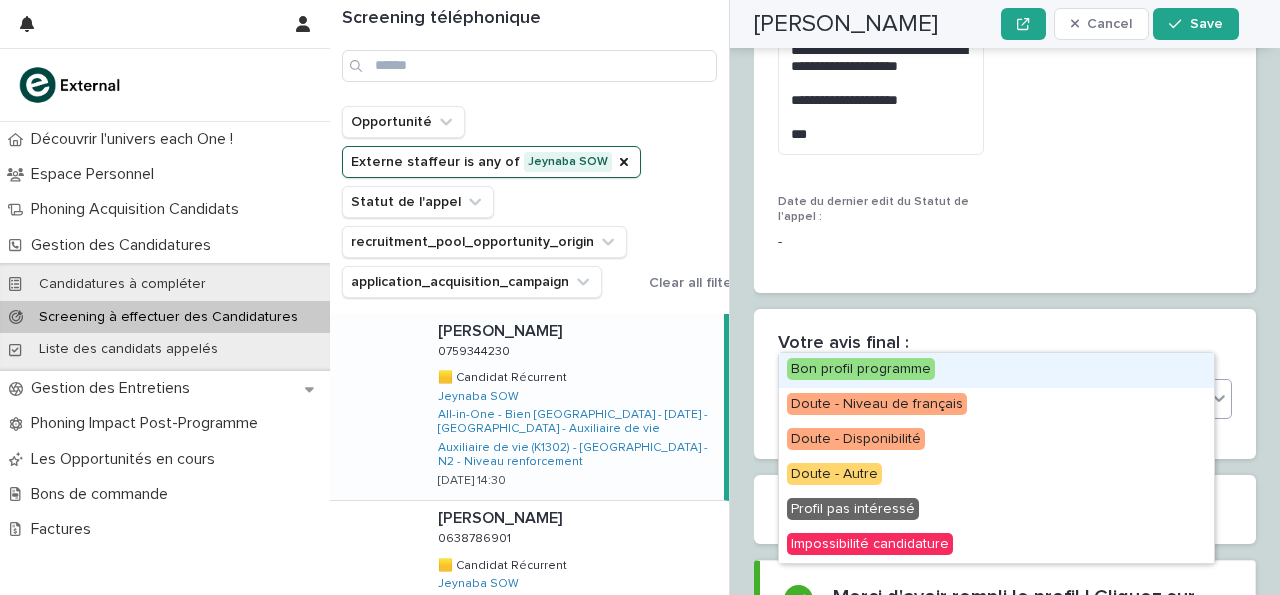 click on "Bon profil programme" at bounding box center (996, 370) 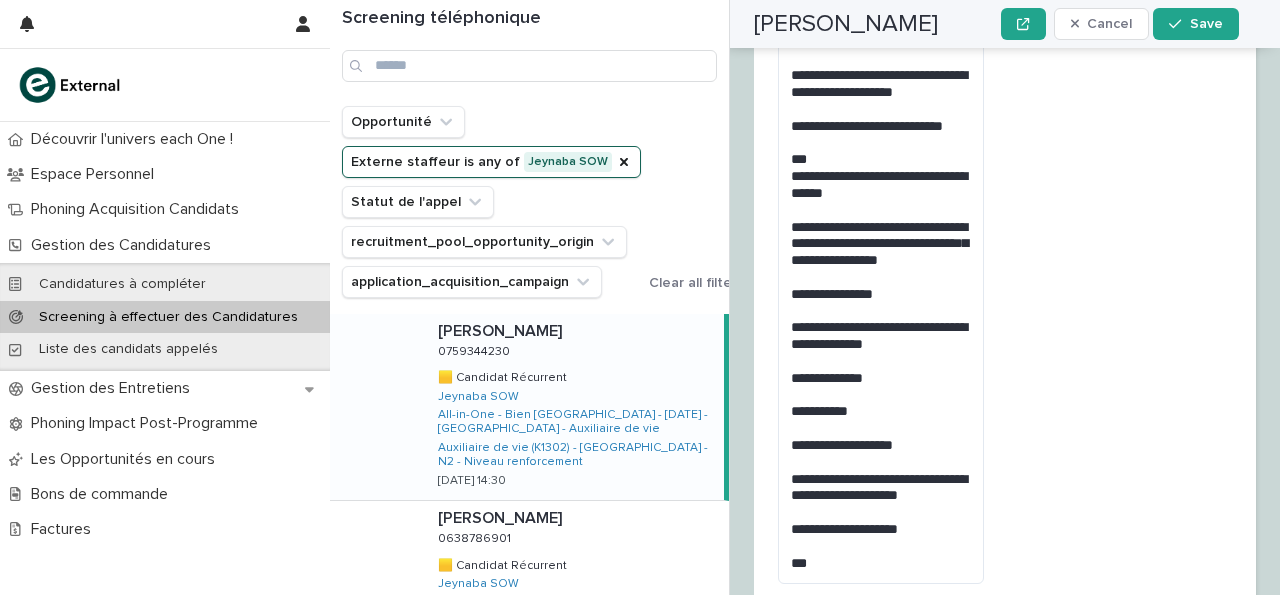 scroll, scrollTop: 3865, scrollLeft: 0, axis: vertical 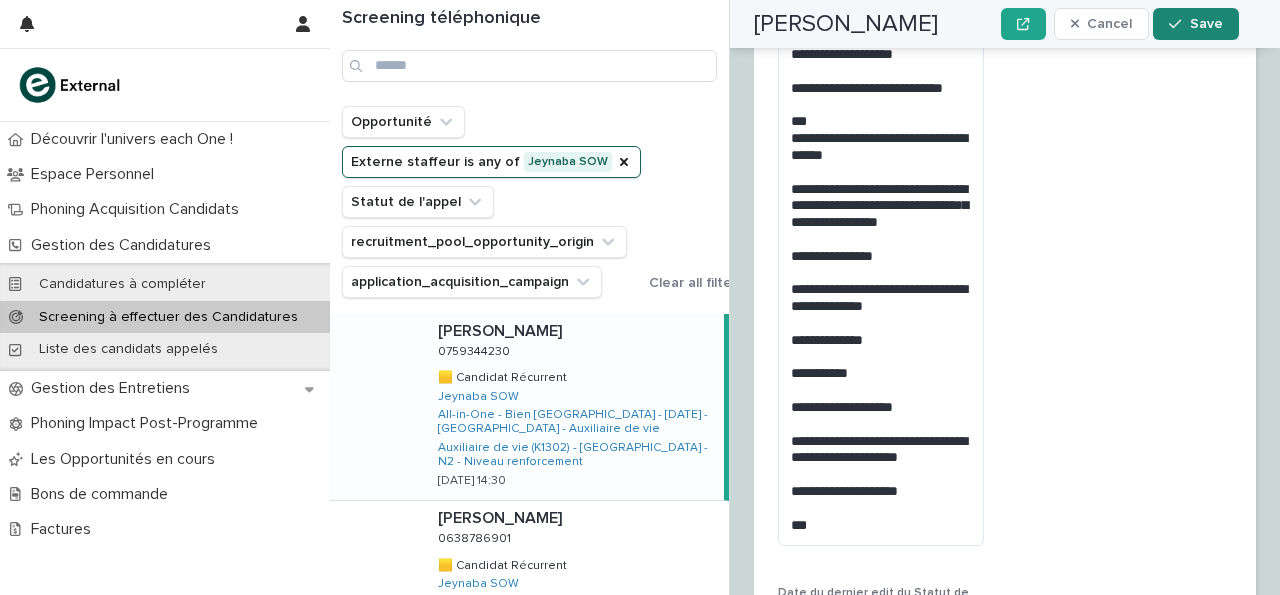 click at bounding box center (1179, 24) 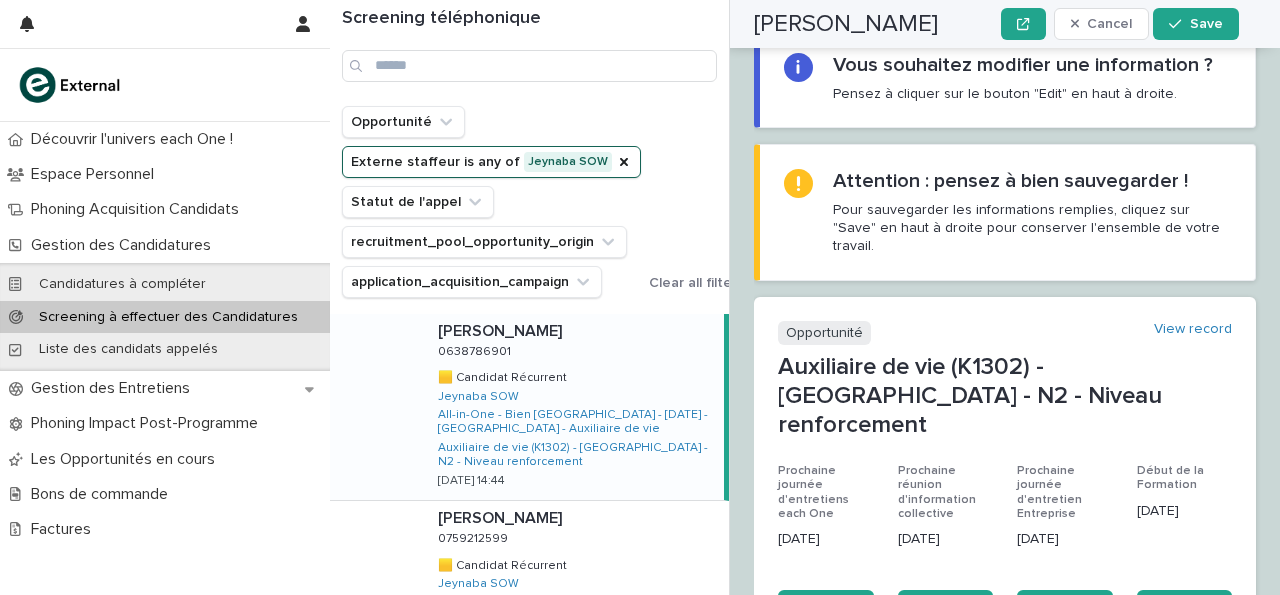 scroll, scrollTop: 0, scrollLeft: 0, axis: both 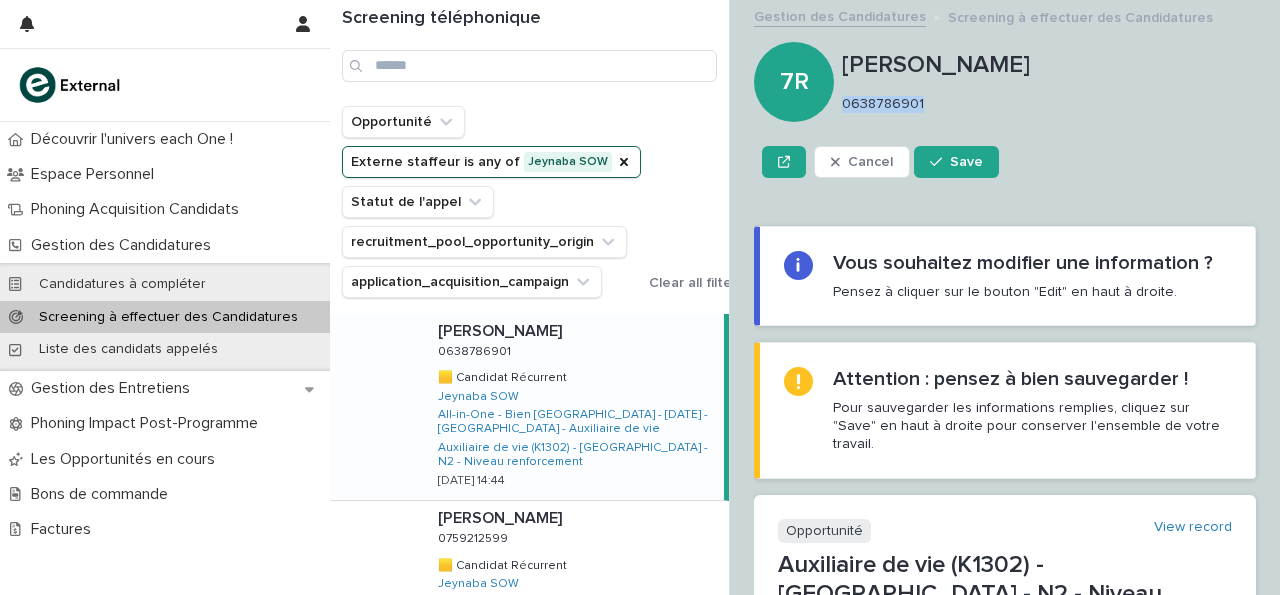 drag, startPoint x: 846, startPoint y: 105, endPoint x: 932, endPoint y: 107, distance: 86.023254 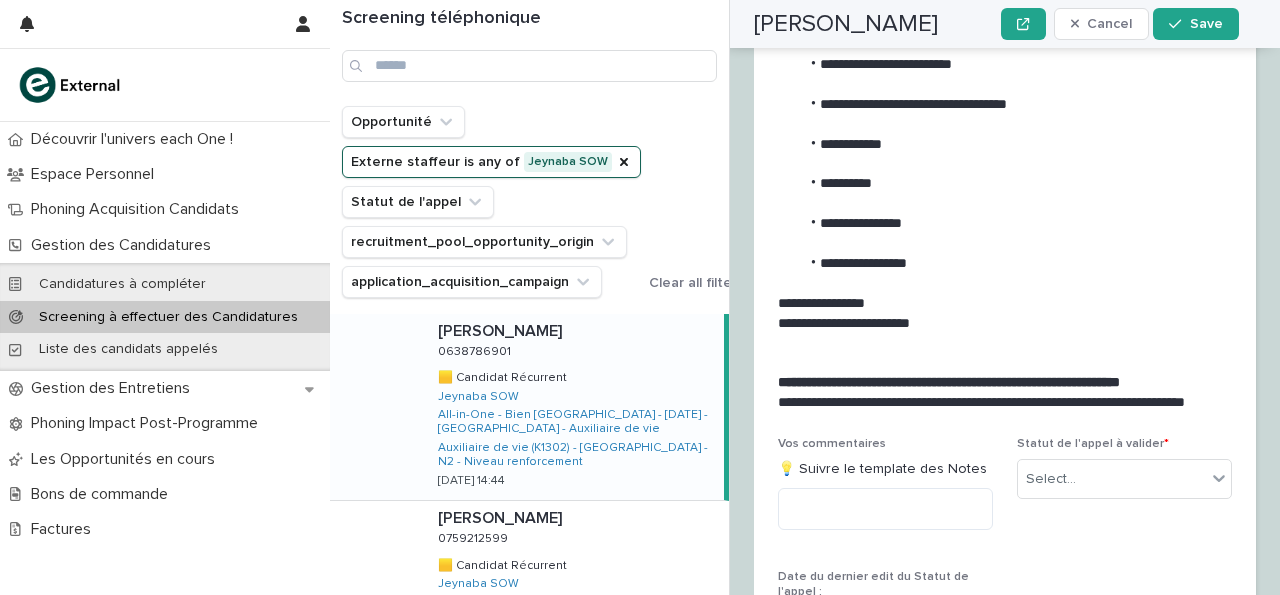 scroll, scrollTop: 3397, scrollLeft: 0, axis: vertical 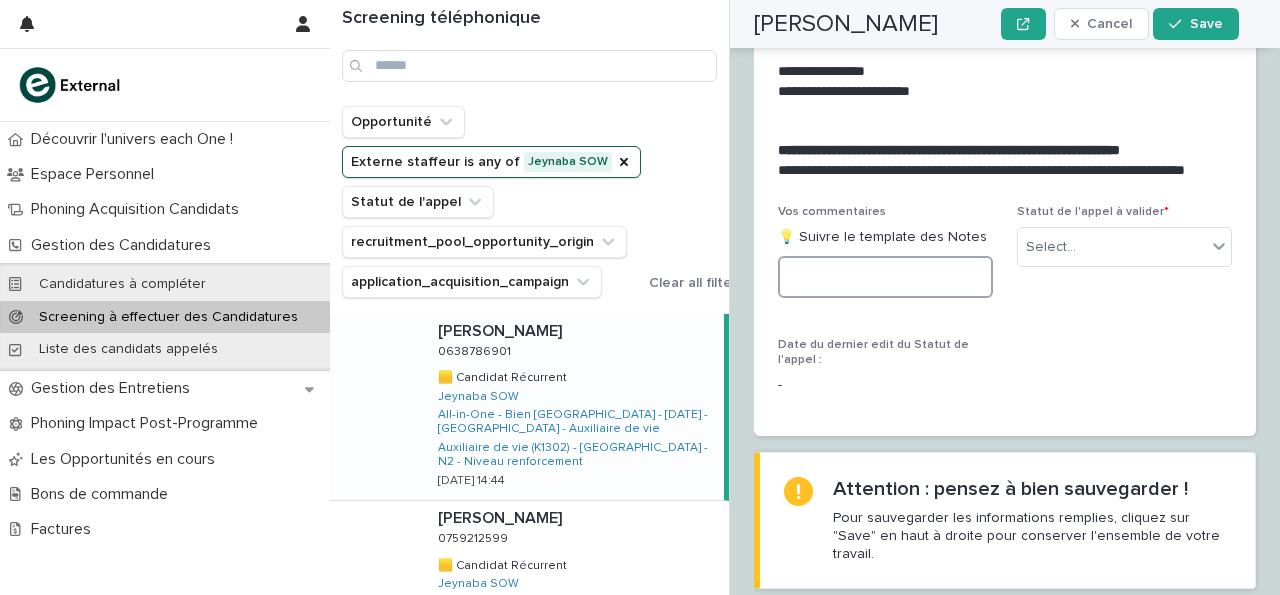 click at bounding box center (885, 277) 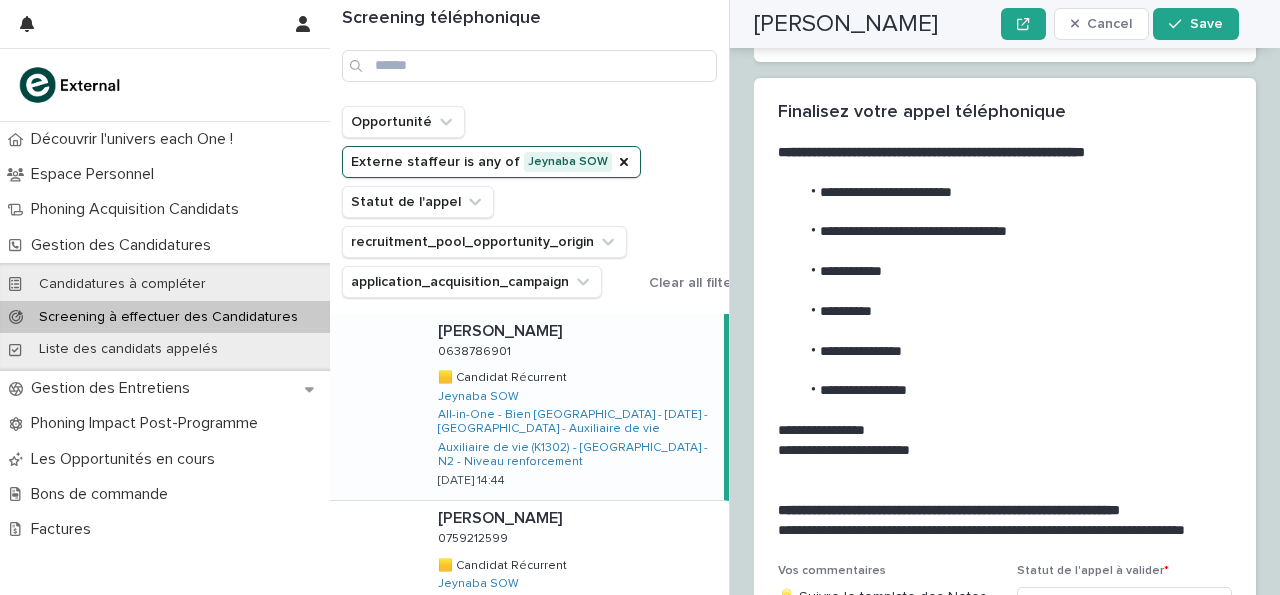scroll, scrollTop: 3152, scrollLeft: 0, axis: vertical 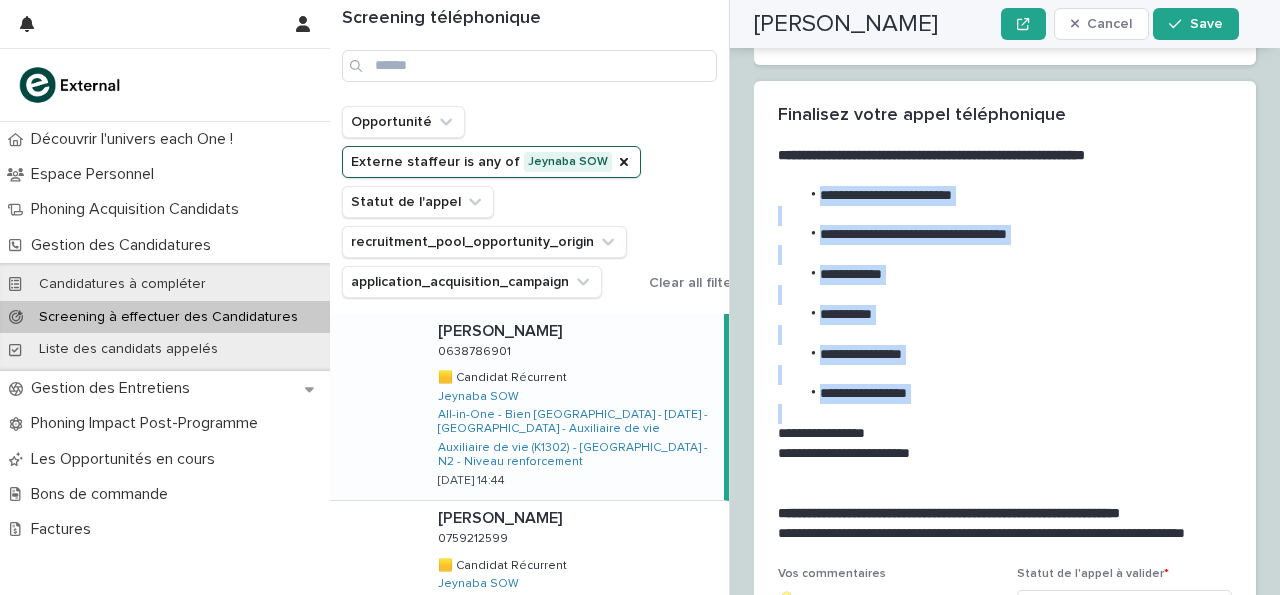 drag, startPoint x: 819, startPoint y: 129, endPoint x: 939, endPoint y: 345, distance: 247.09512 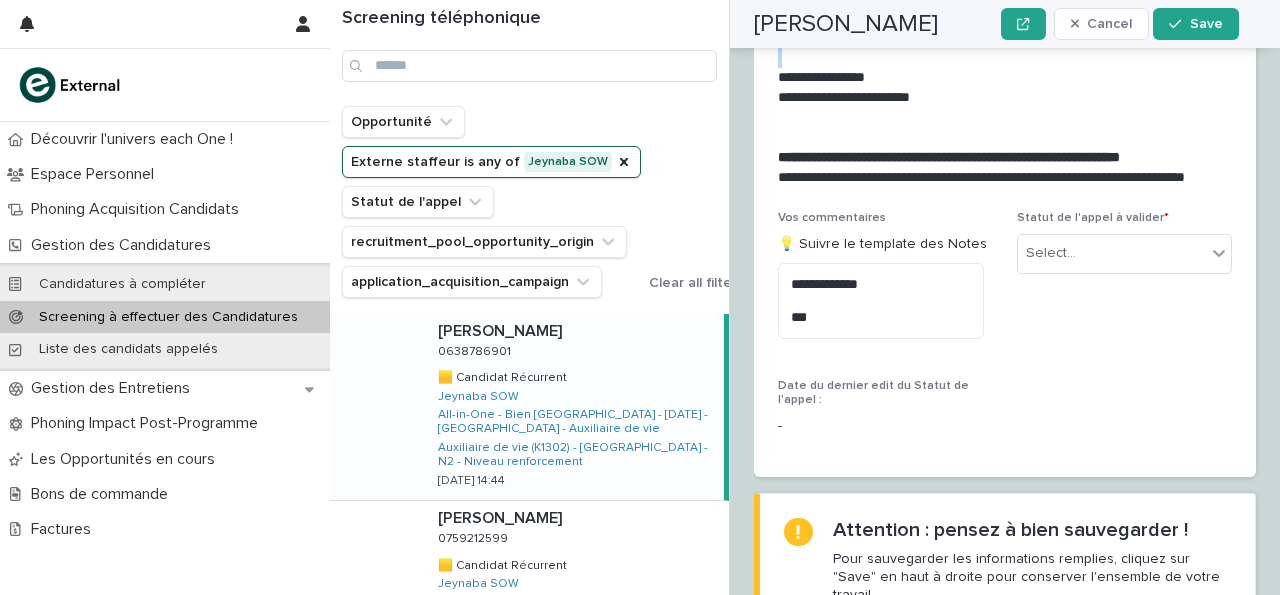 scroll, scrollTop: 3527, scrollLeft: 0, axis: vertical 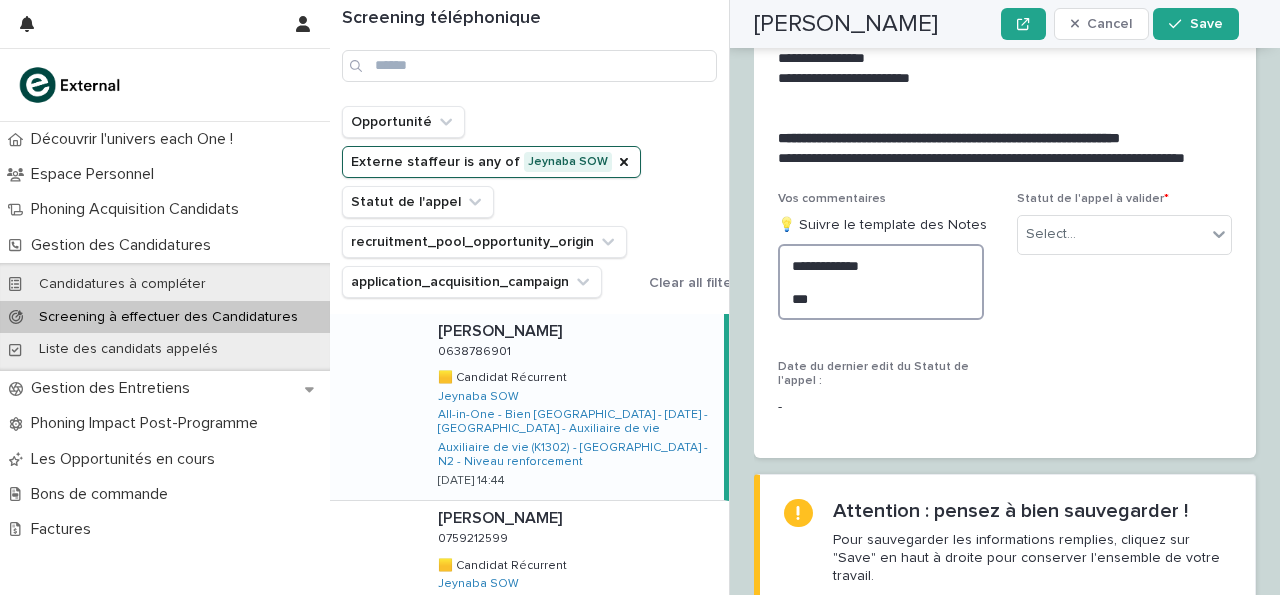 drag, startPoint x: 845, startPoint y: 233, endPoint x: 718, endPoint y: 248, distance: 127.88276 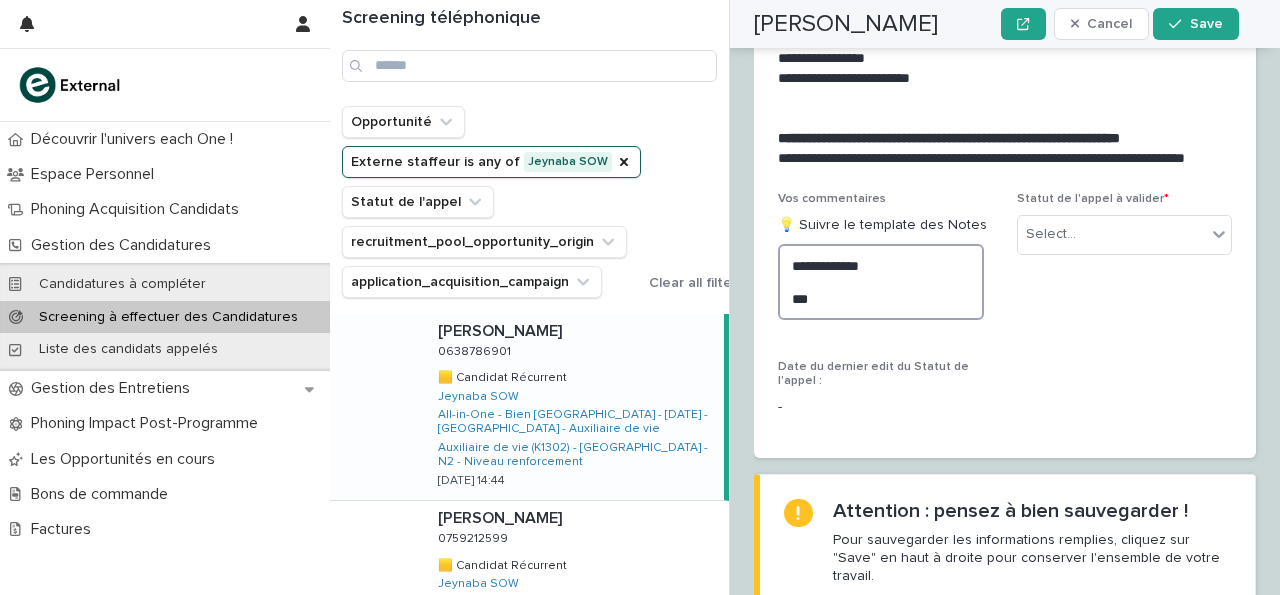click on "**********" at bounding box center (881, 282) 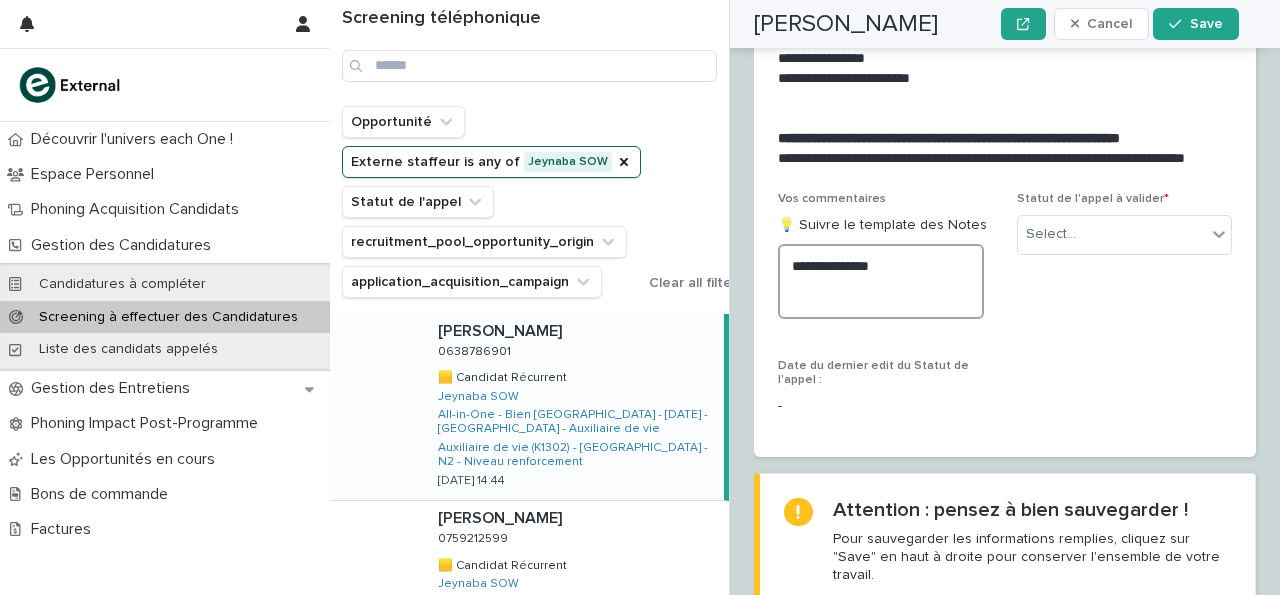 paste on "**********" 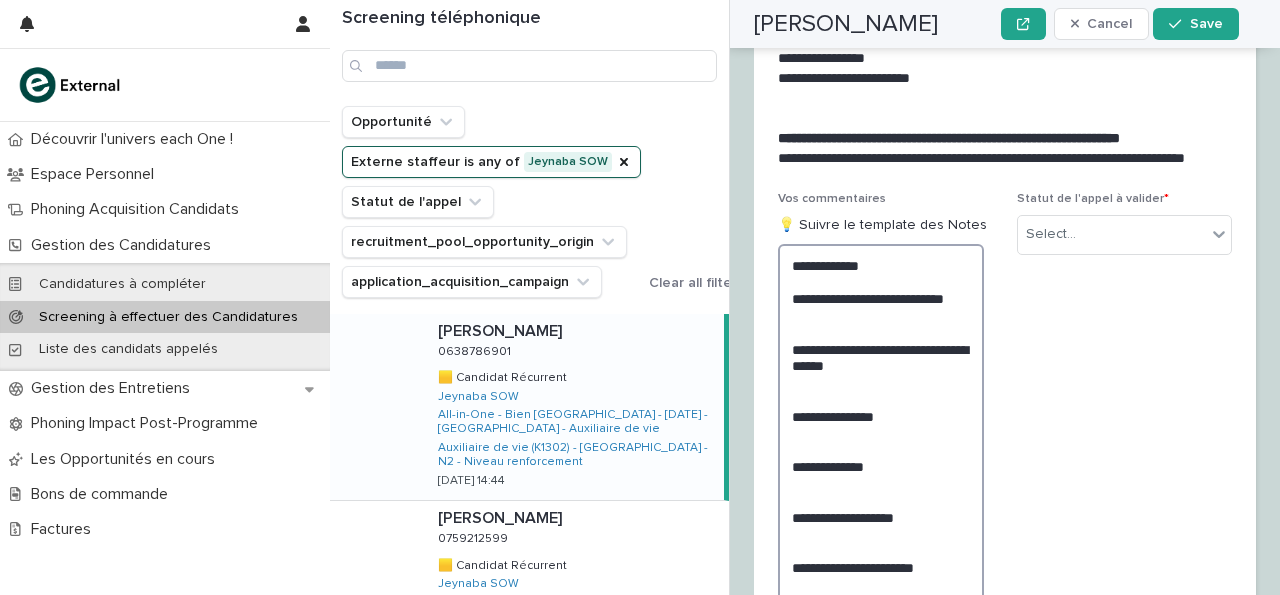 scroll, scrollTop: 3410, scrollLeft: 0, axis: vertical 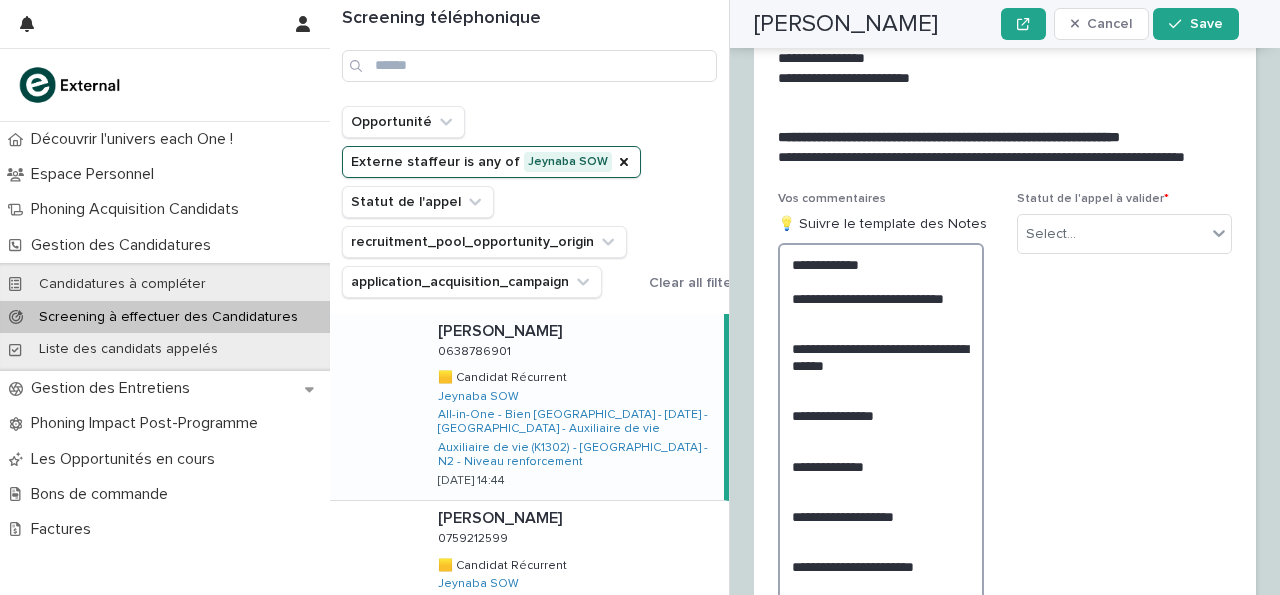 click on "**********" at bounding box center (881, 440) 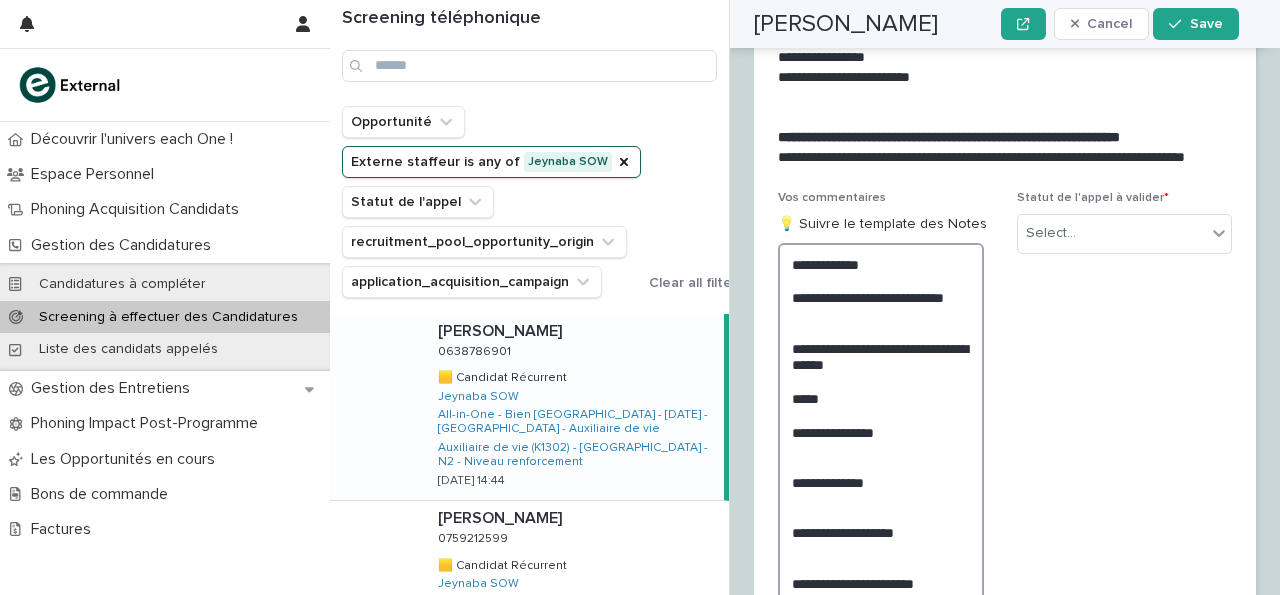 scroll, scrollTop: 3528, scrollLeft: 0, axis: vertical 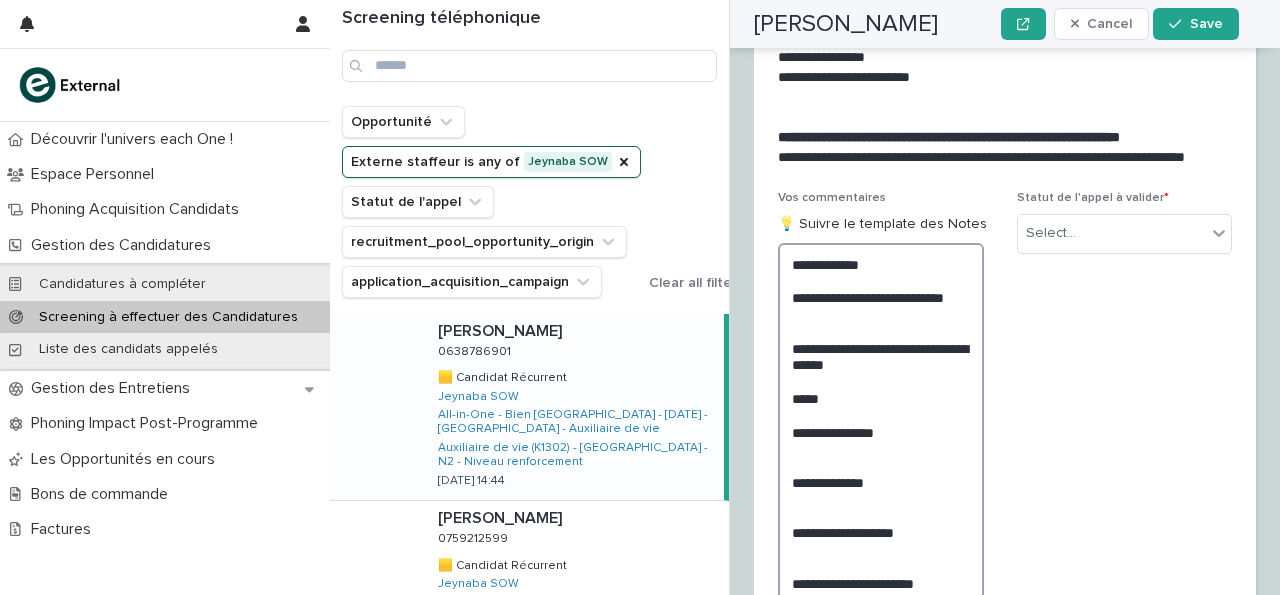 click on "**********" at bounding box center (881, 448) 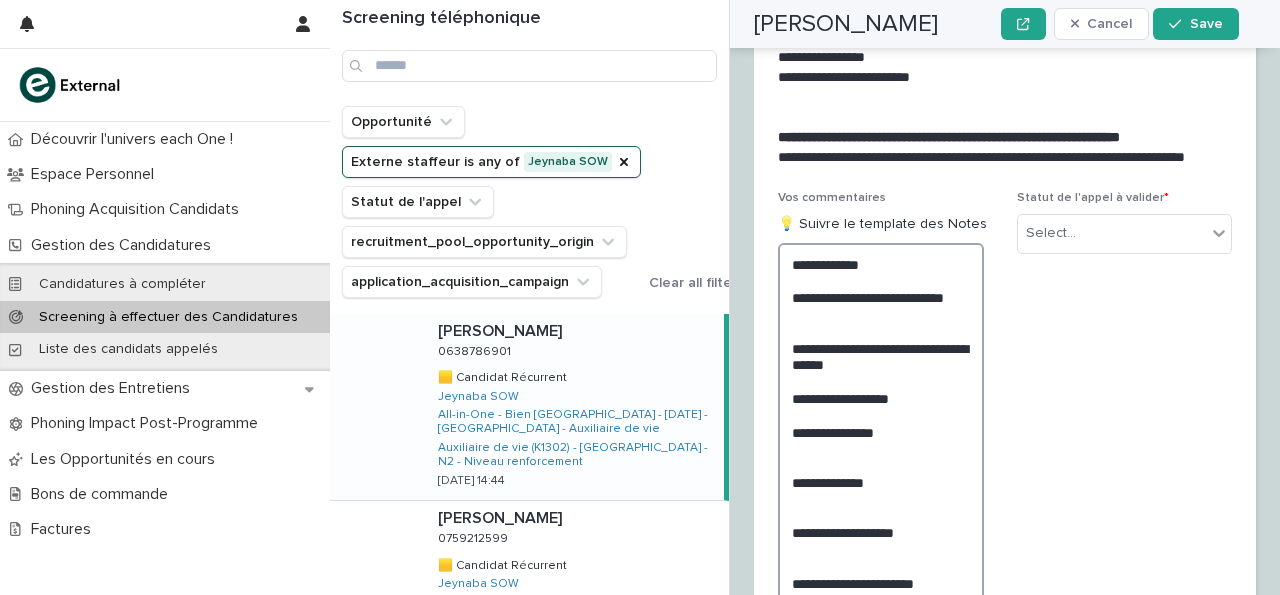 scroll, scrollTop: 3528, scrollLeft: 0, axis: vertical 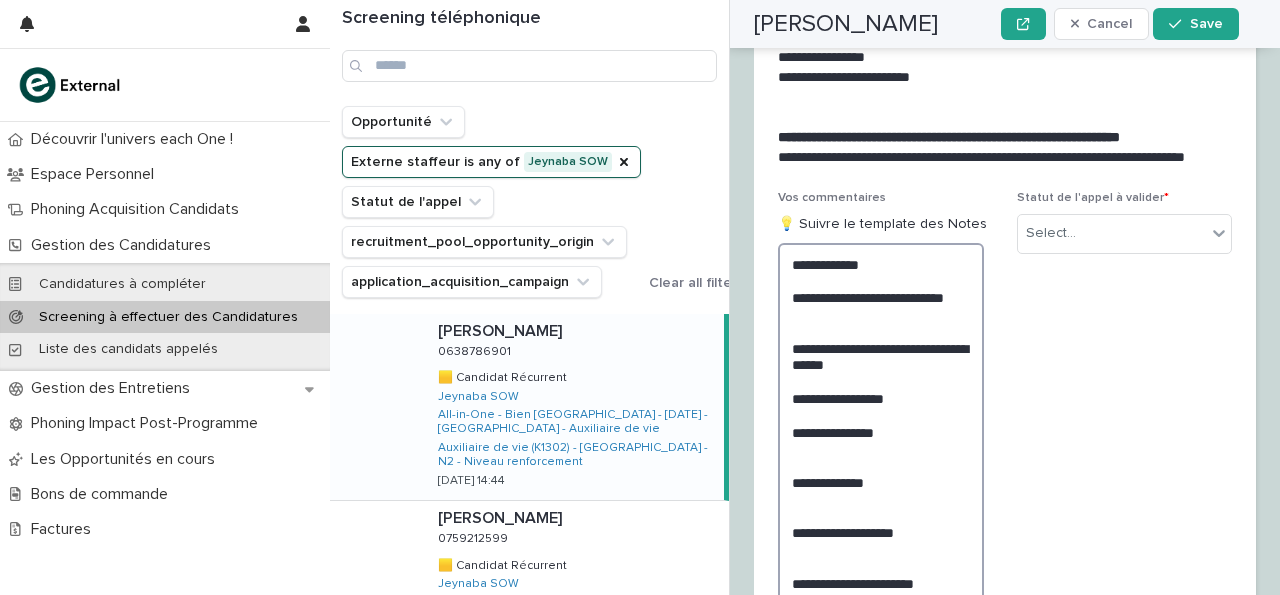 click on "**********" at bounding box center [881, 448] 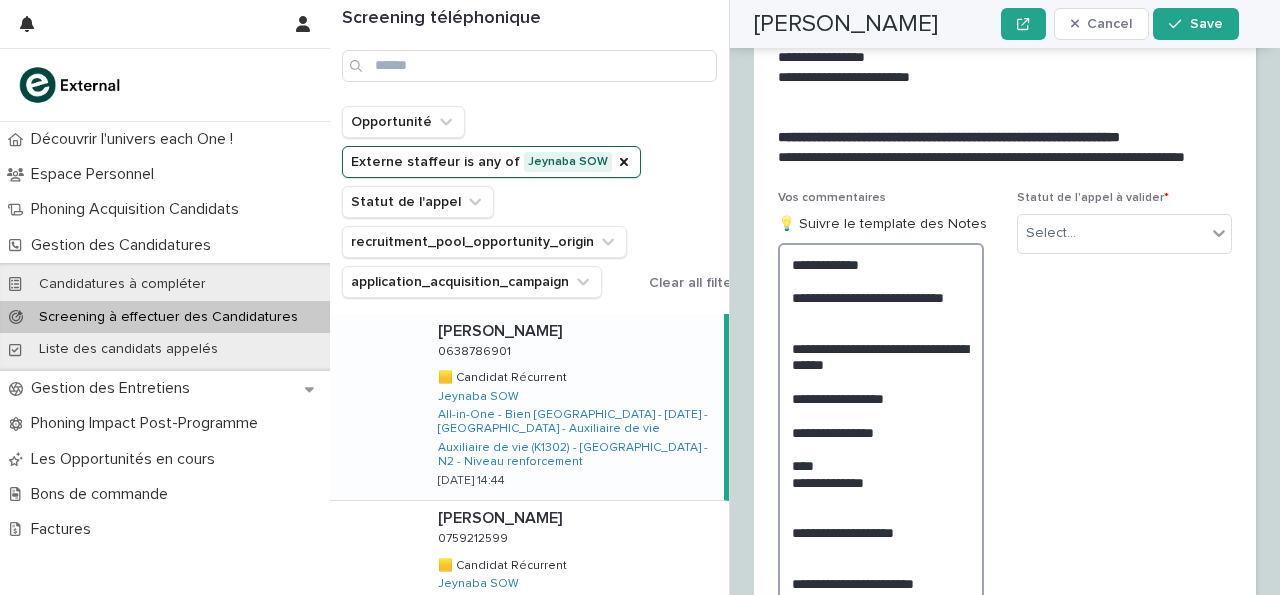 scroll, scrollTop: 3528, scrollLeft: 0, axis: vertical 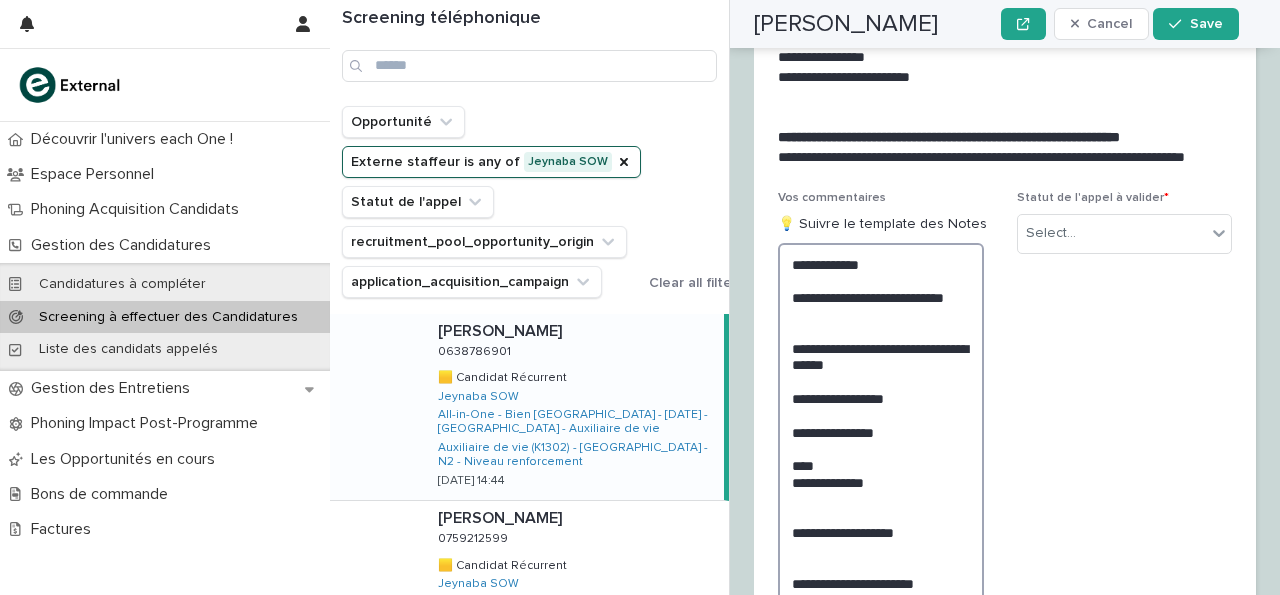 click on "**********" at bounding box center [881, 448] 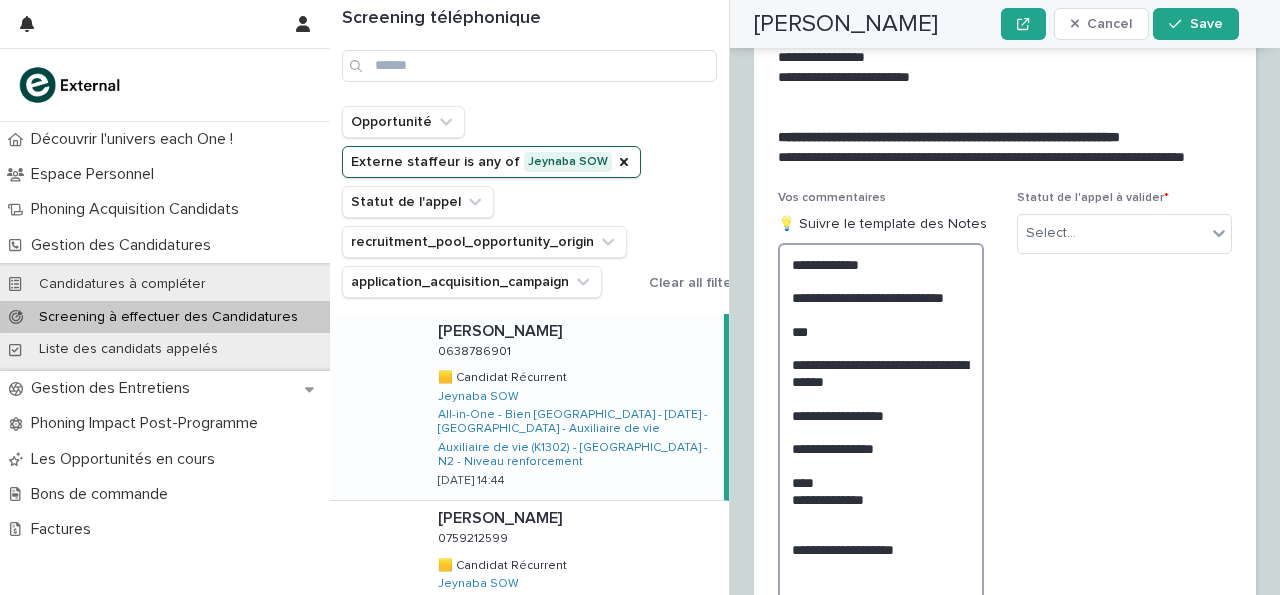 scroll, scrollTop: 3528, scrollLeft: 0, axis: vertical 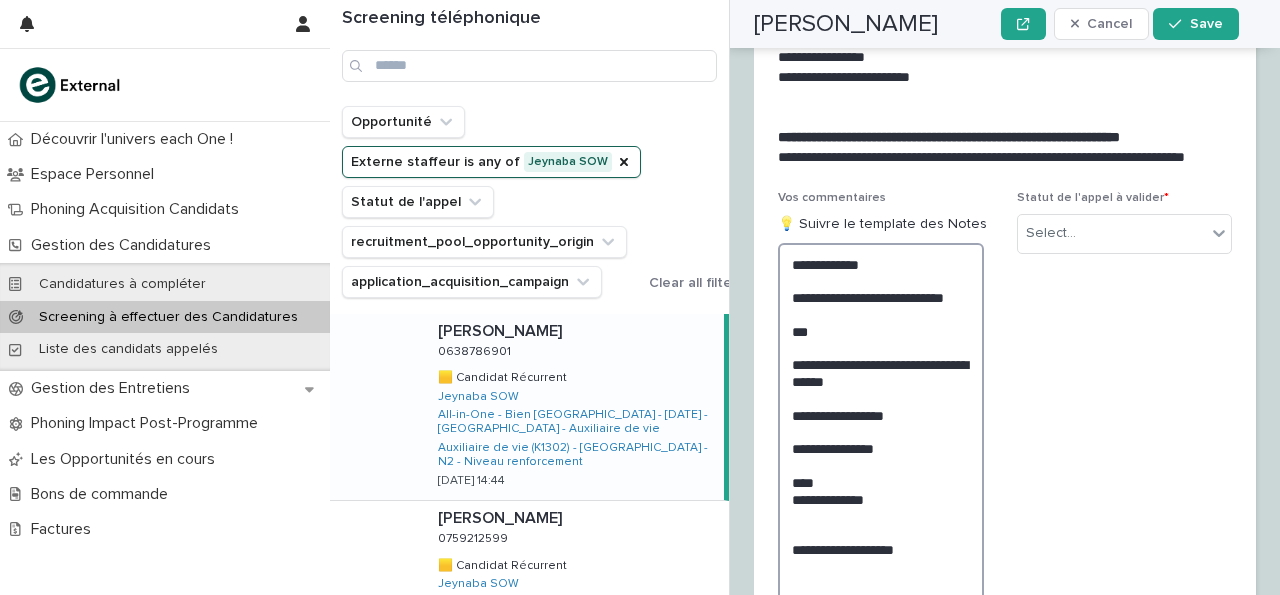 click on "**********" at bounding box center [881, 457] 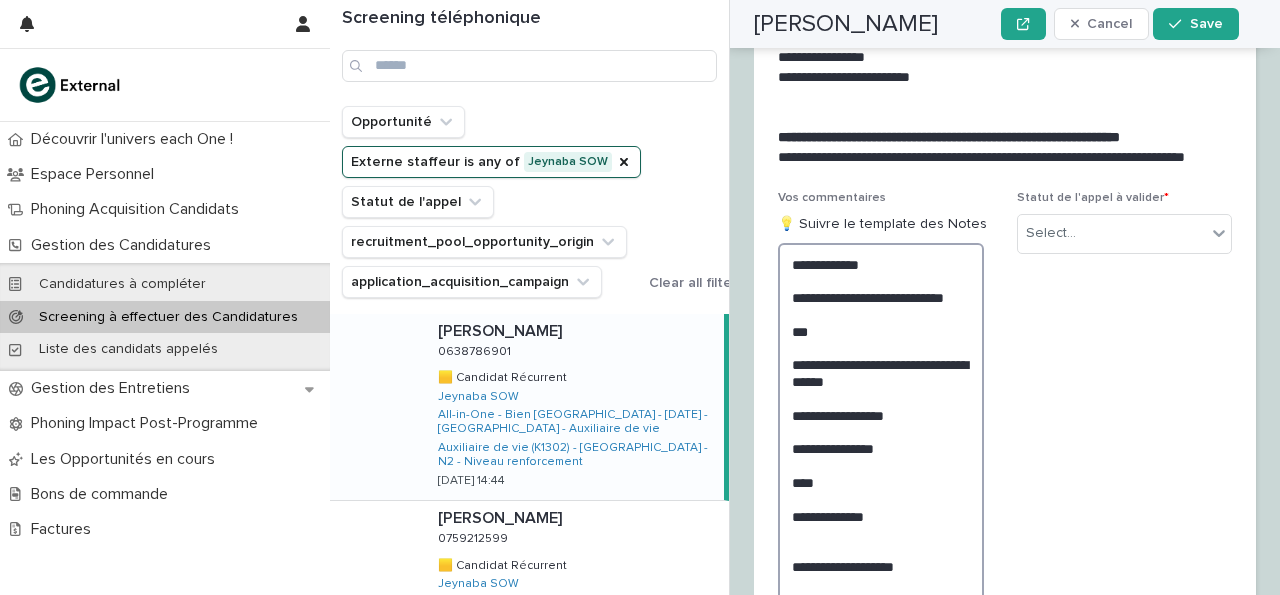 scroll, scrollTop: 3528, scrollLeft: 0, axis: vertical 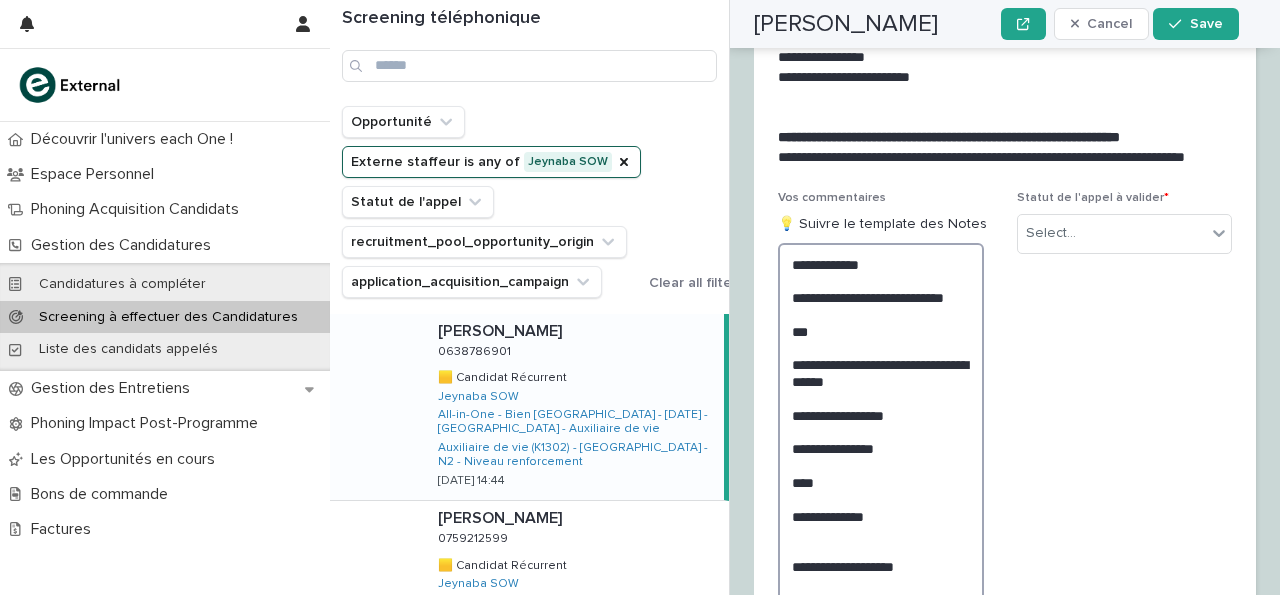click on "**********" at bounding box center [881, 465] 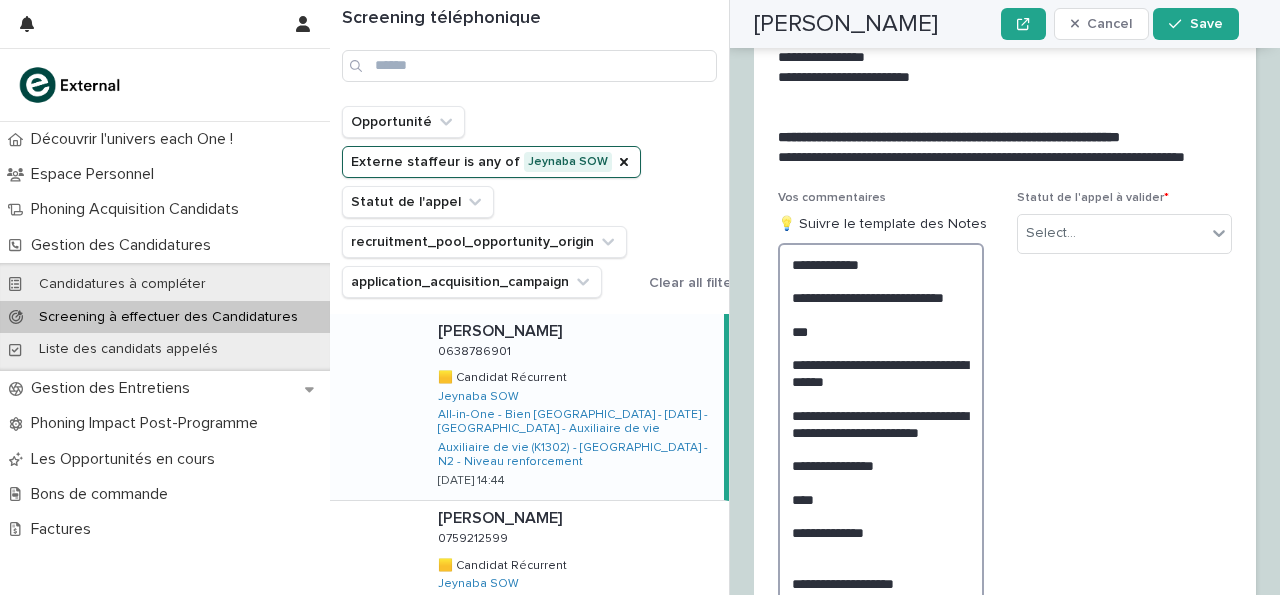 scroll, scrollTop: 3528, scrollLeft: 0, axis: vertical 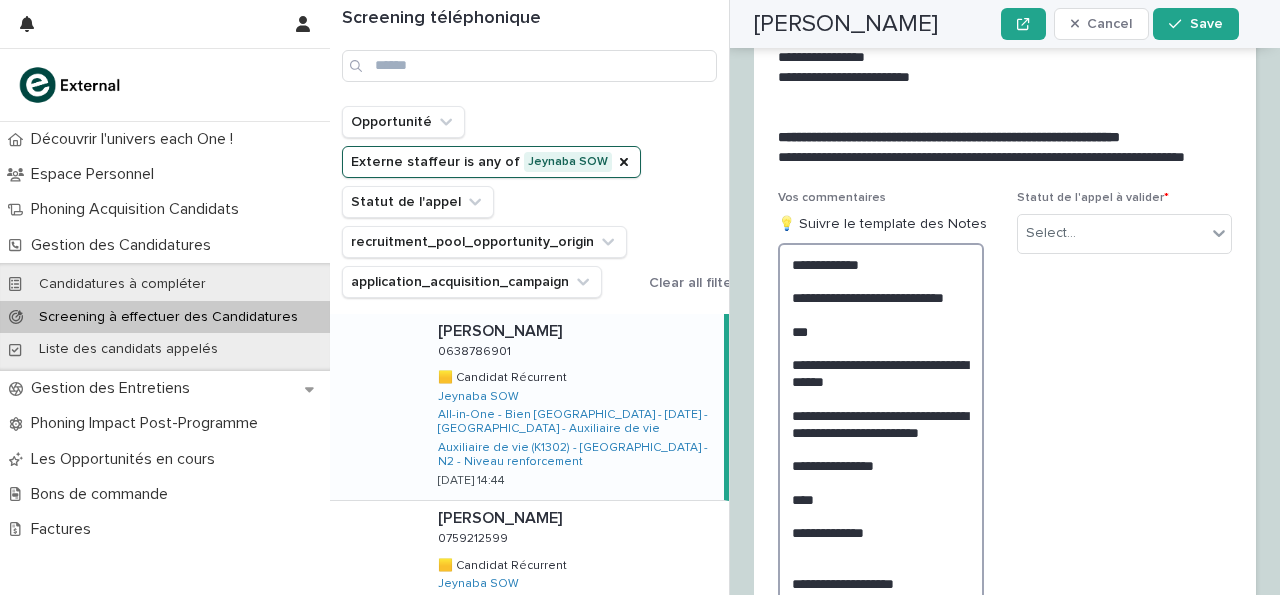 click on "**********" at bounding box center (881, 474) 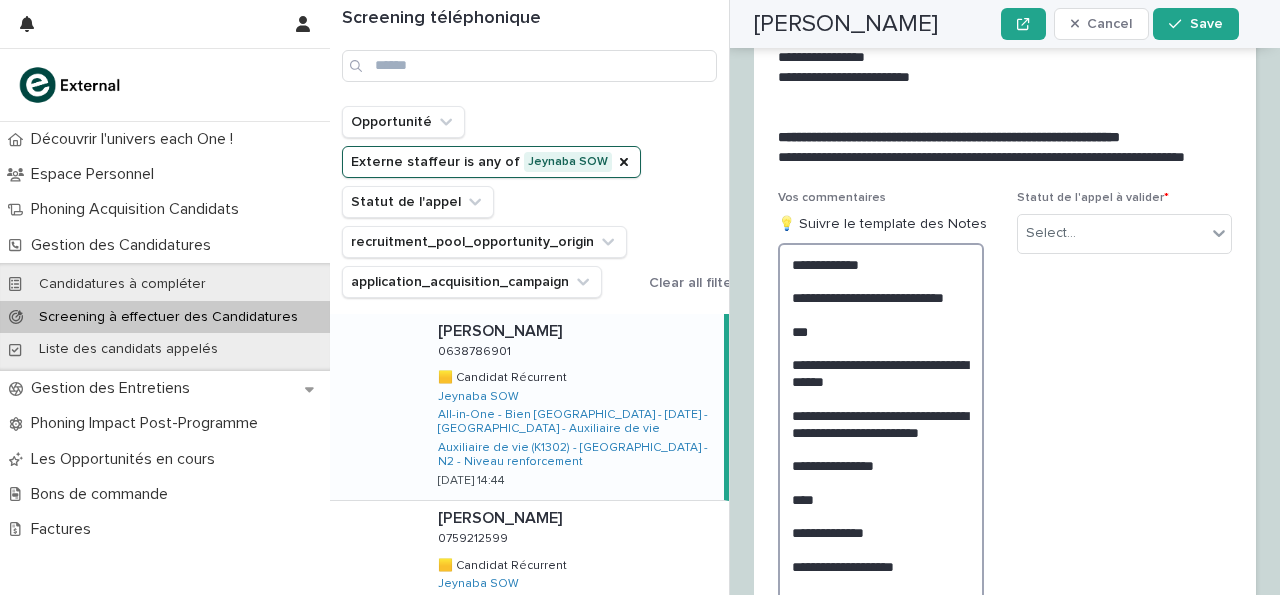 scroll, scrollTop: 3528, scrollLeft: 0, axis: vertical 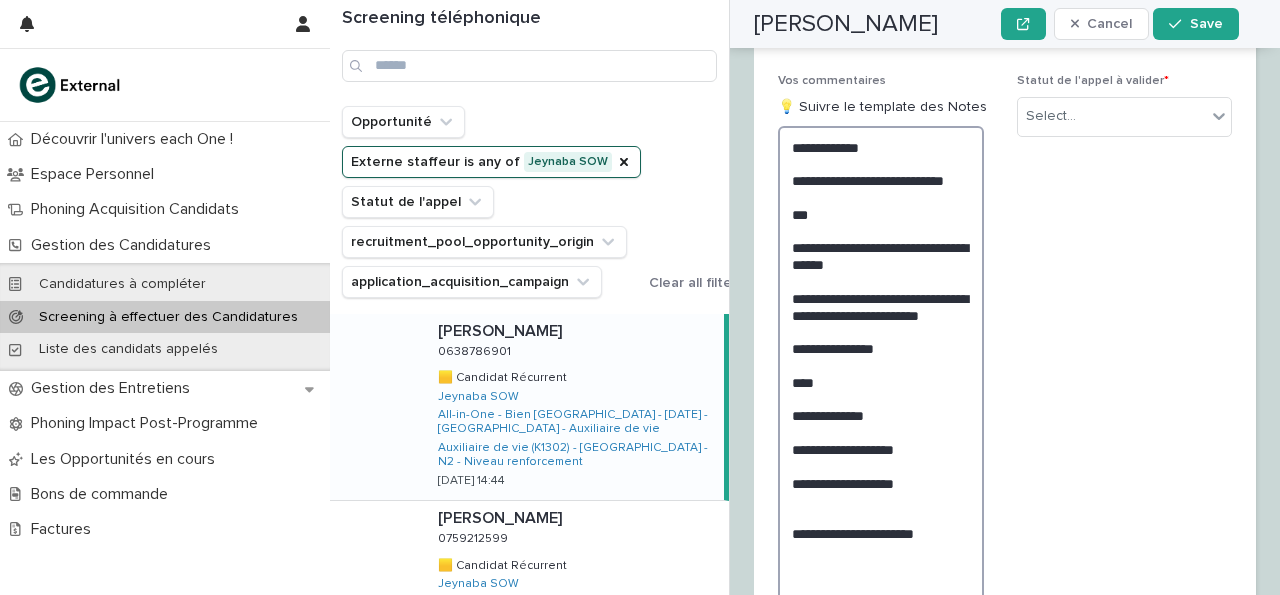 click on "**********" at bounding box center [881, 365] 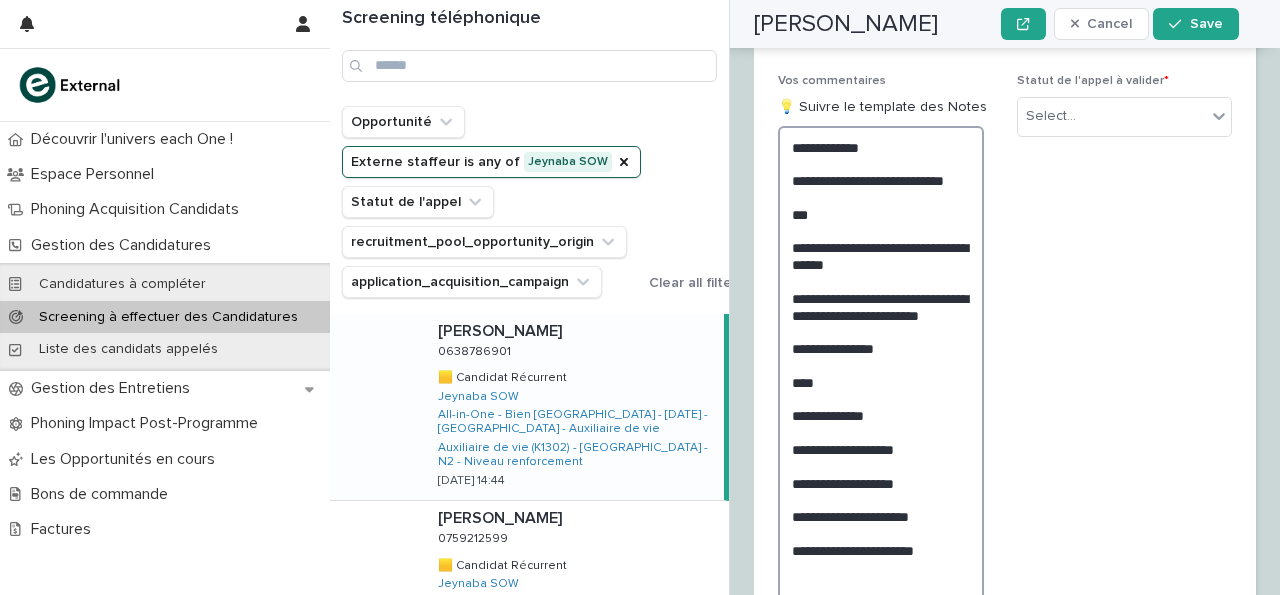 scroll, scrollTop: 3645, scrollLeft: 0, axis: vertical 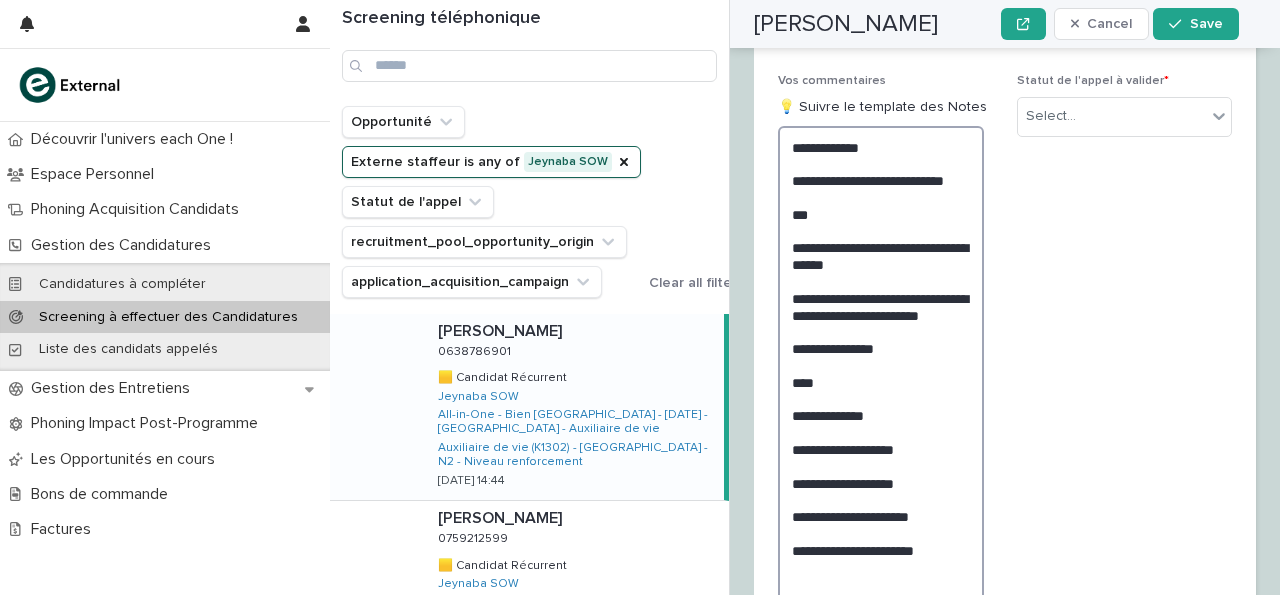 click on "**********" at bounding box center (881, 373) 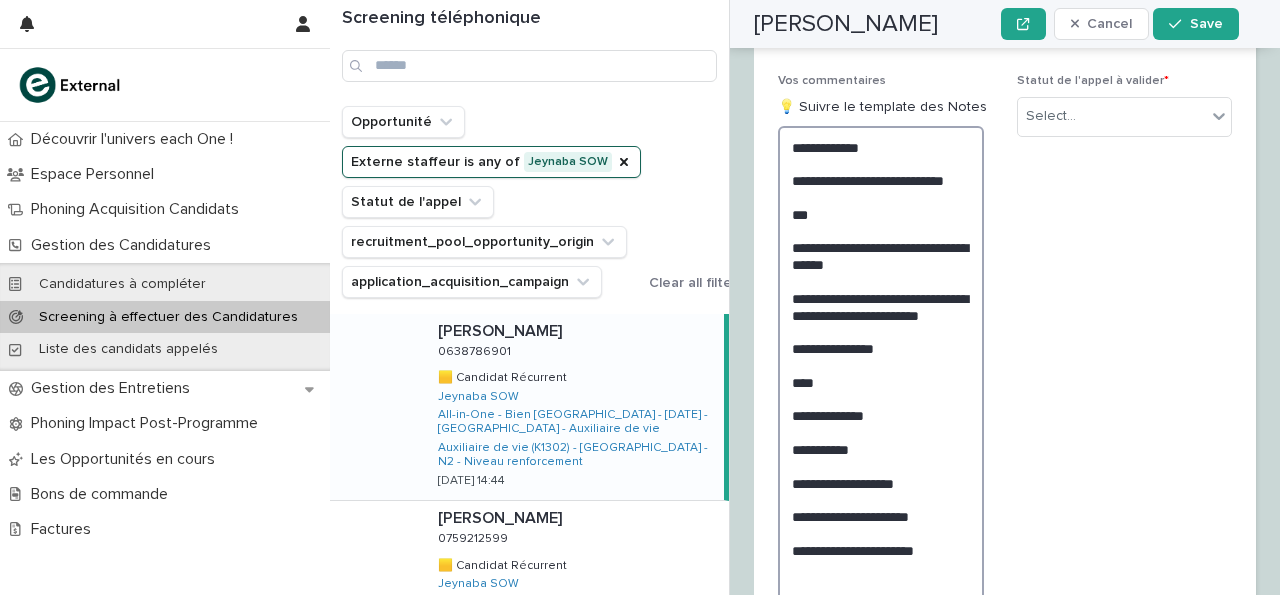 scroll, scrollTop: 3645, scrollLeft: 0, axis: vertical 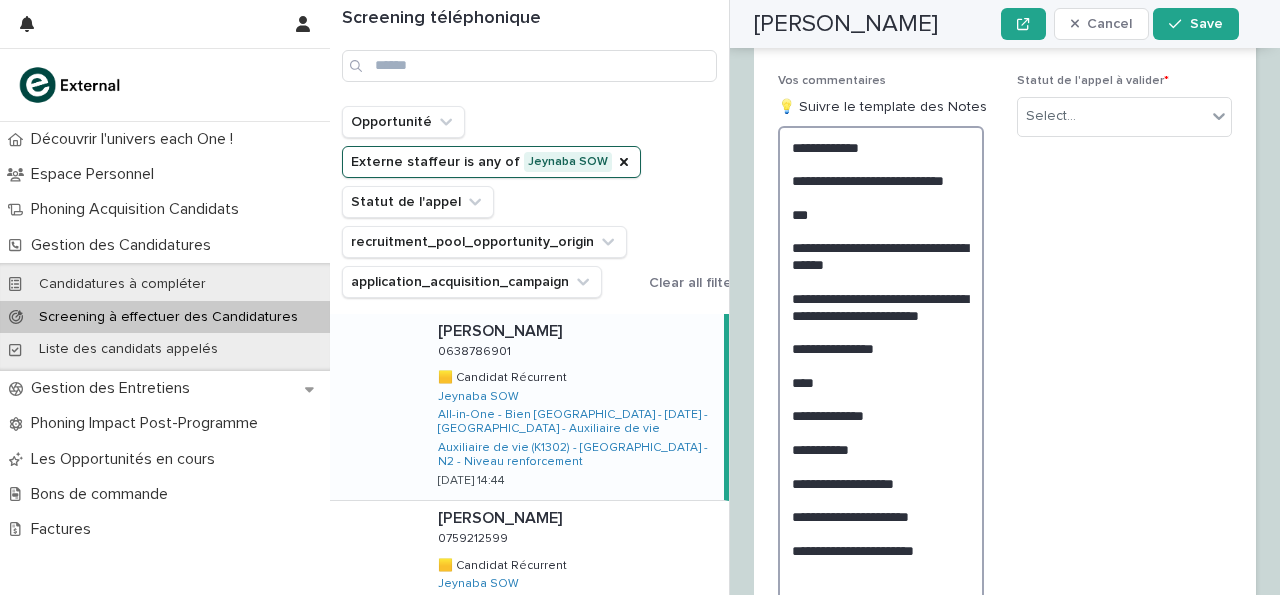 click on "**********" at bounding box center [881, 373] 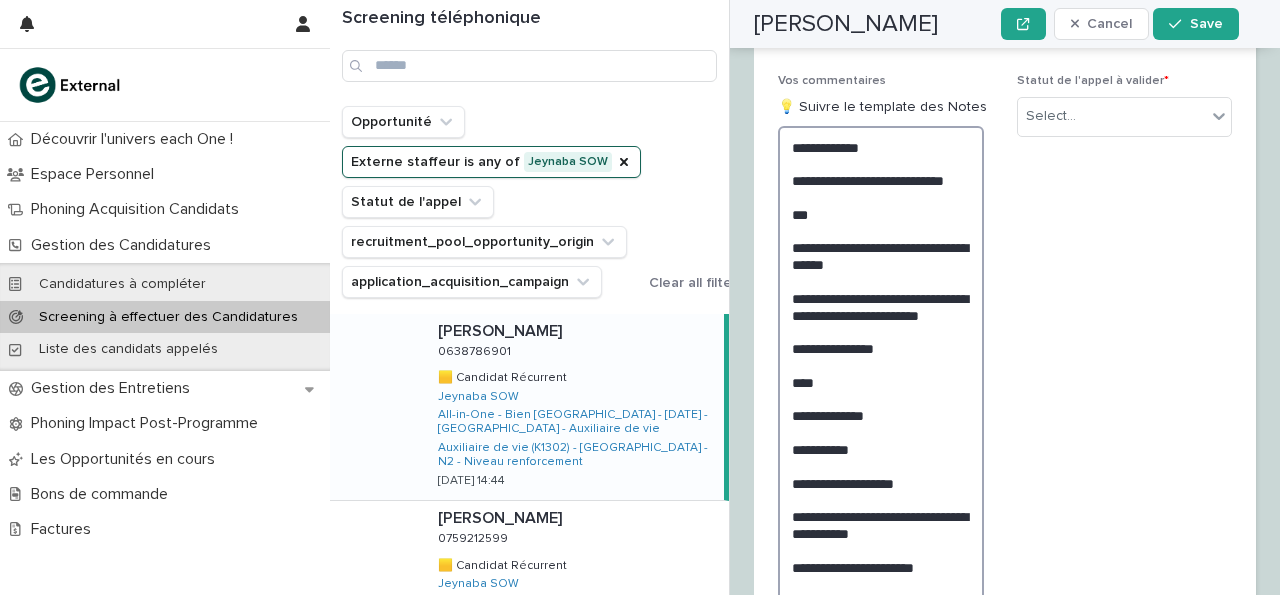 scroll, scrollTop: 3645, scrollLeft: 0, axis: vertical 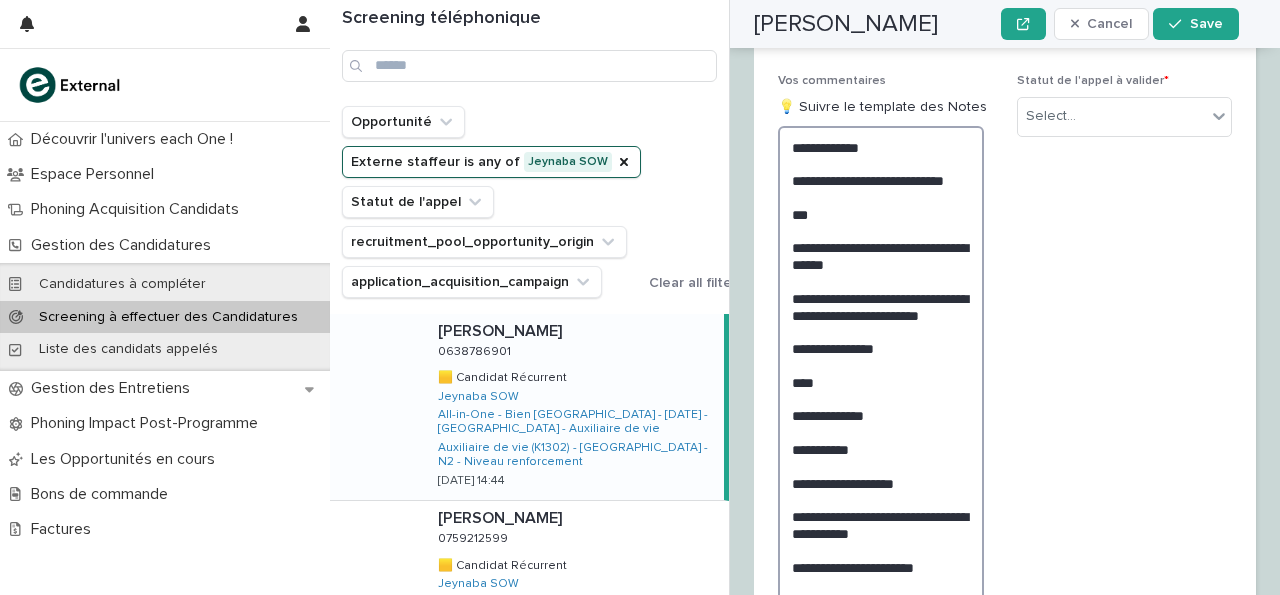 click on "**********" at bounding box center [881, 382] 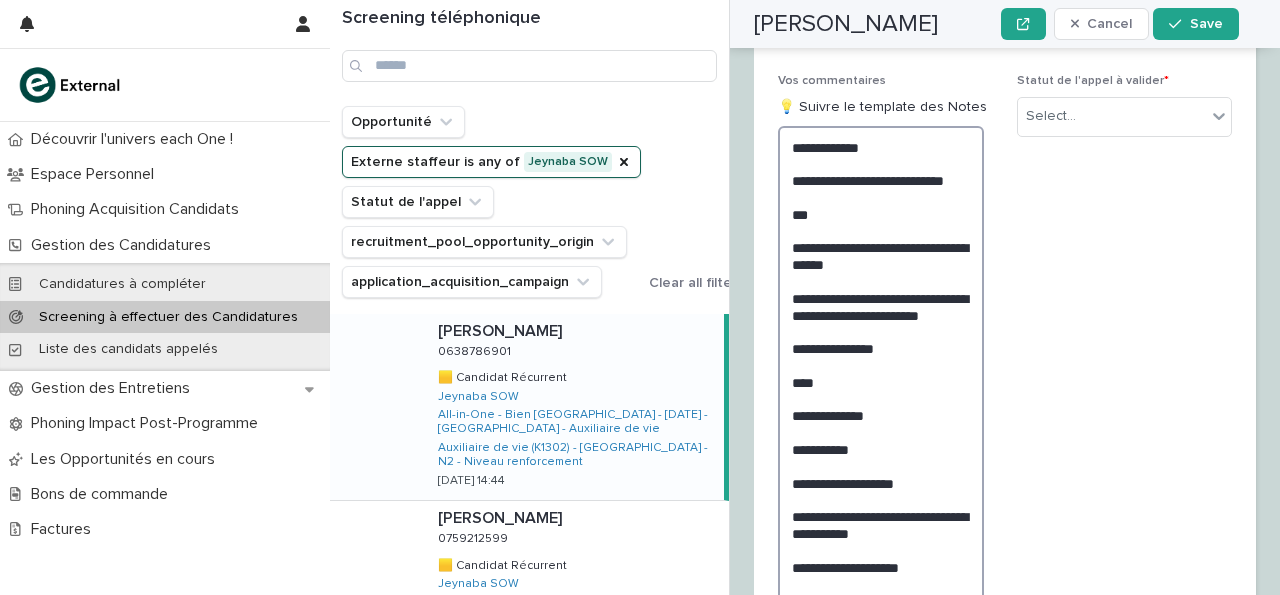 scroll, scrollTop: 3645, scrollLeft: 0, axis: vertical 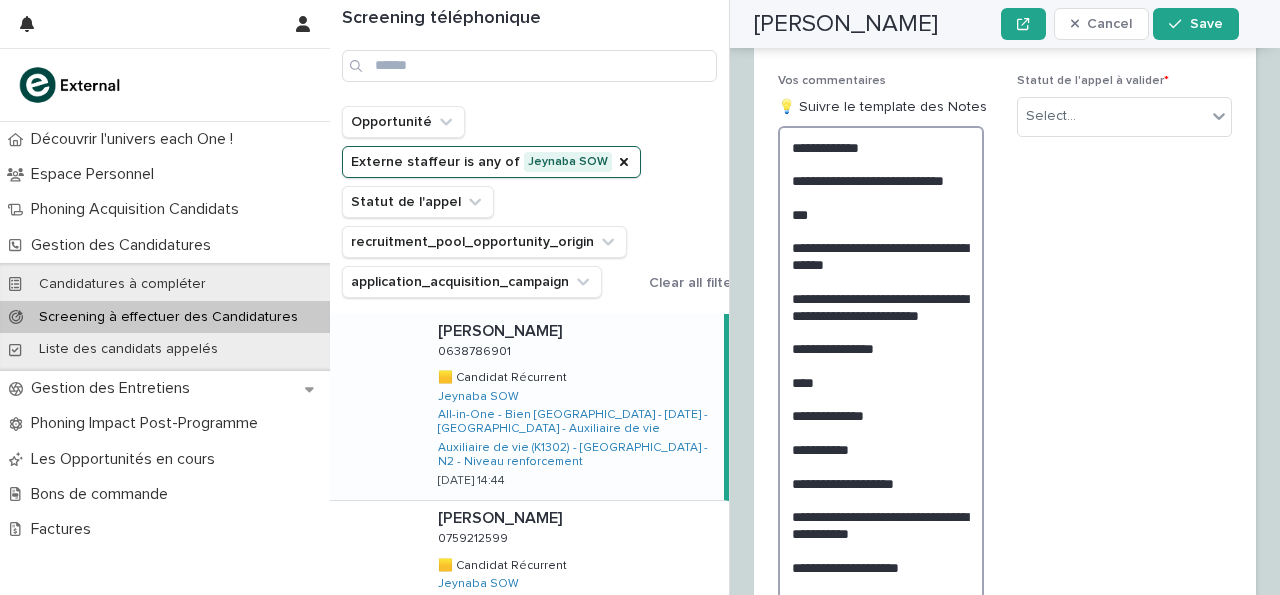 click on "**********" at bounding box center (881, 382) 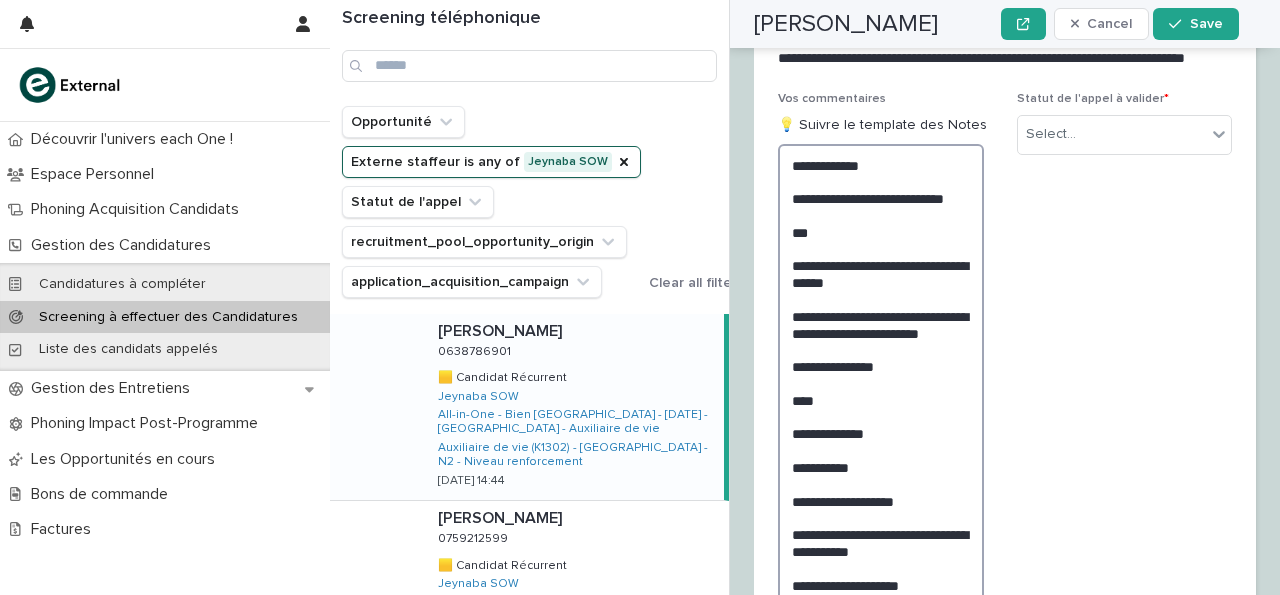 scroll, scrollTop: 3629, scrollLeft: 0, axis: vertical 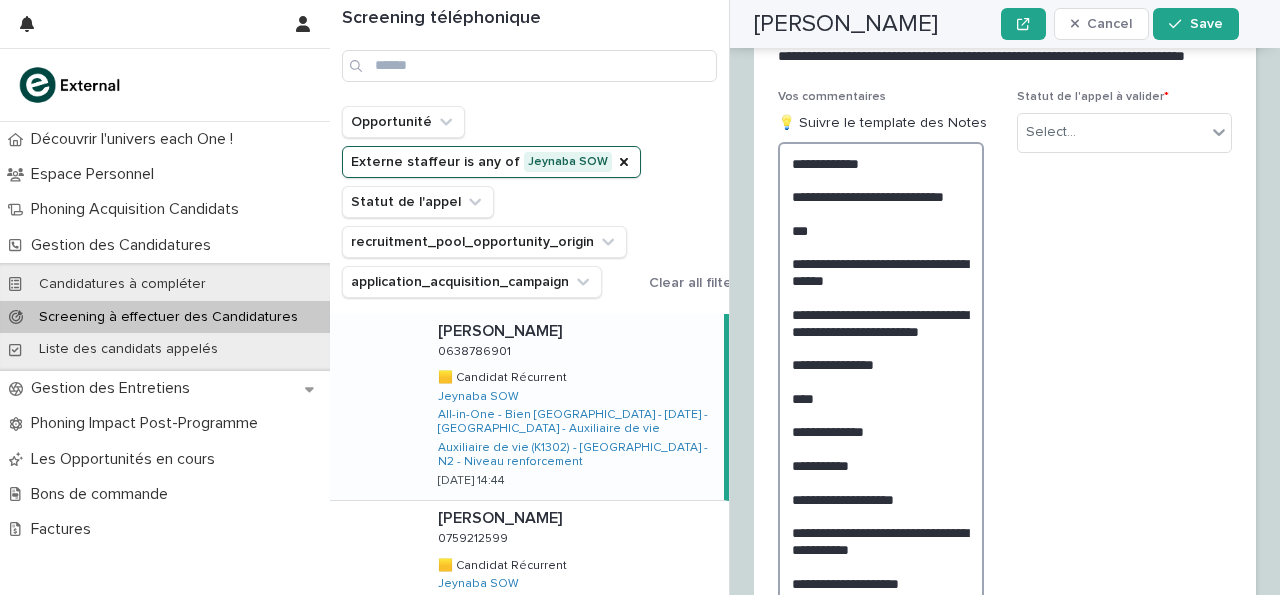 click on "**********" at bounding box center (881, 398) 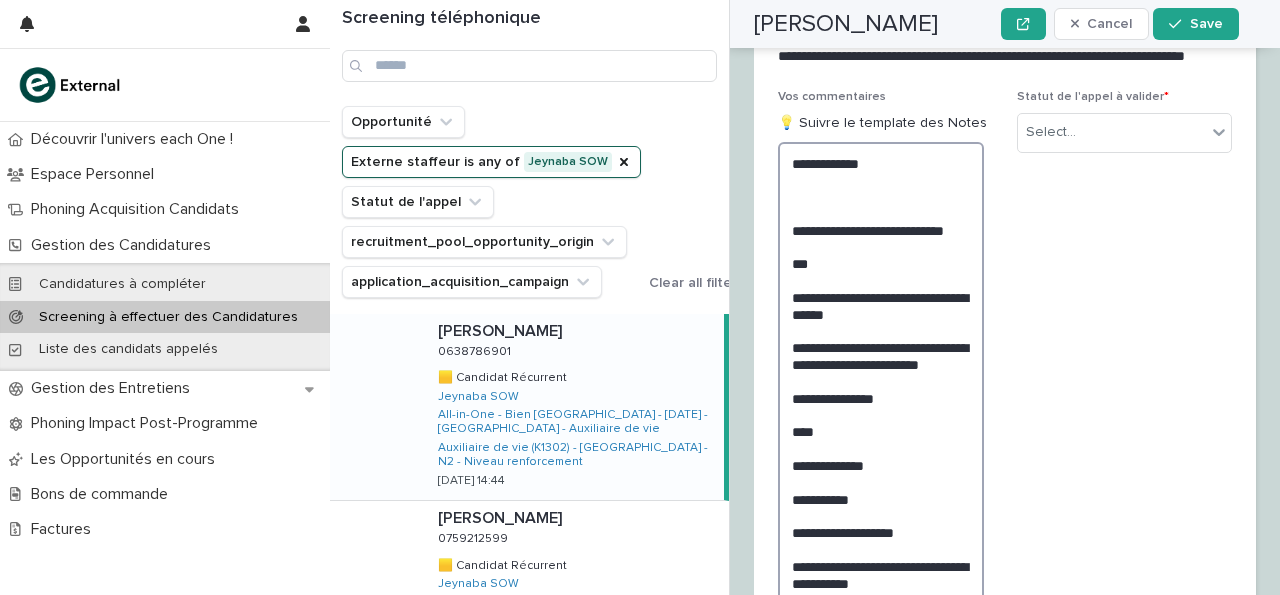 paste on "**********" 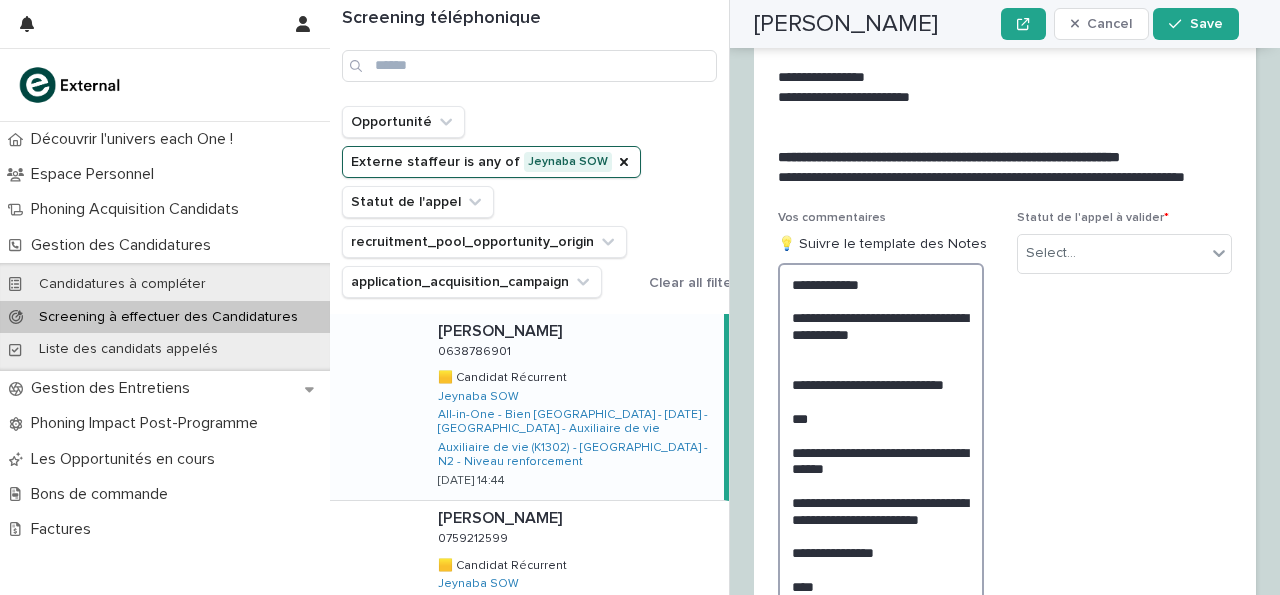 scroll, scrollTop: 3506, scrollLeft: 0, axis: vertical 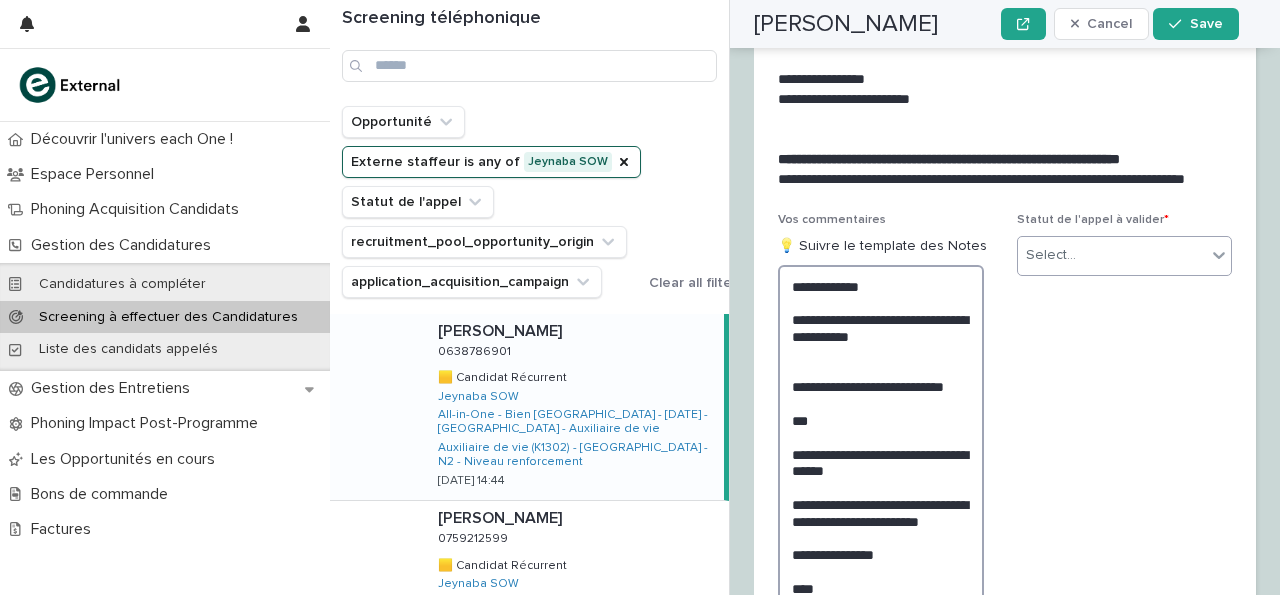 type on "**********" 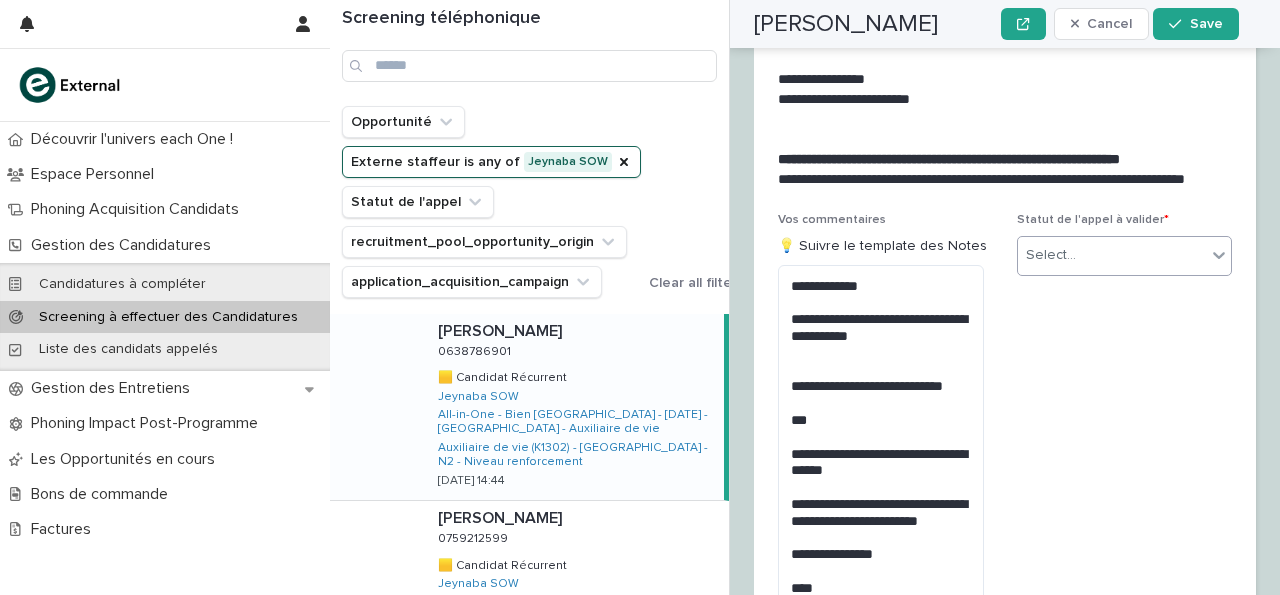 click on "Select..." at bounding box center (1124, 256) 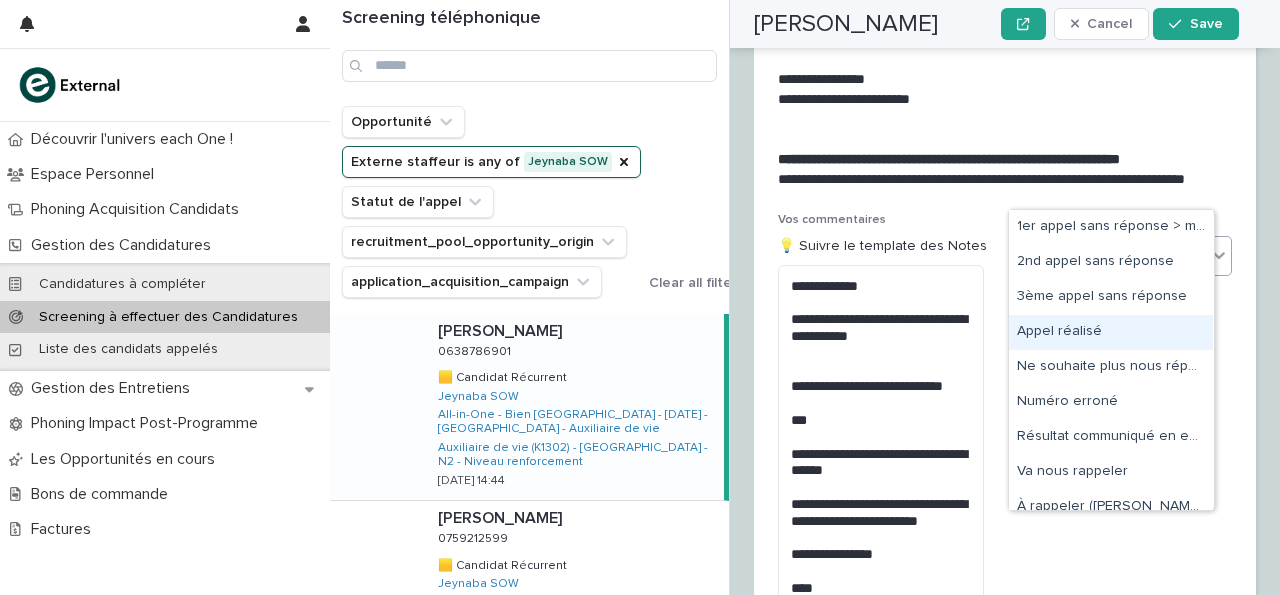 click on "Appel réalisé" at bounding box center (1111, 332) 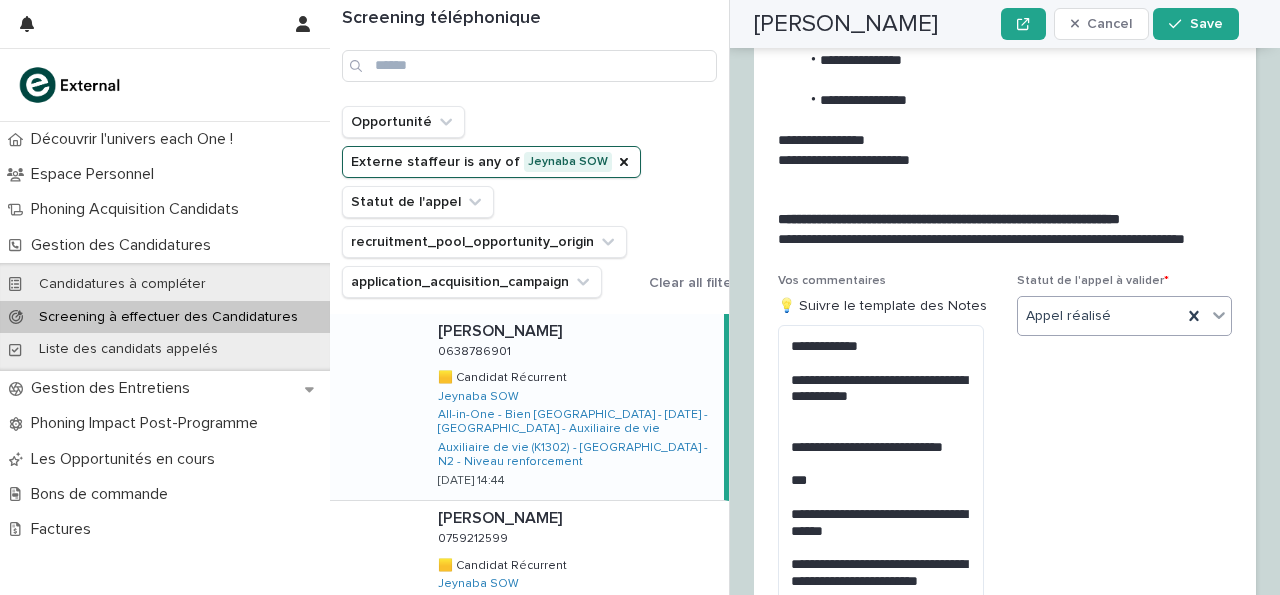 scroll, scrollTop: 4051, scrollLeft: 0, axis: vertical 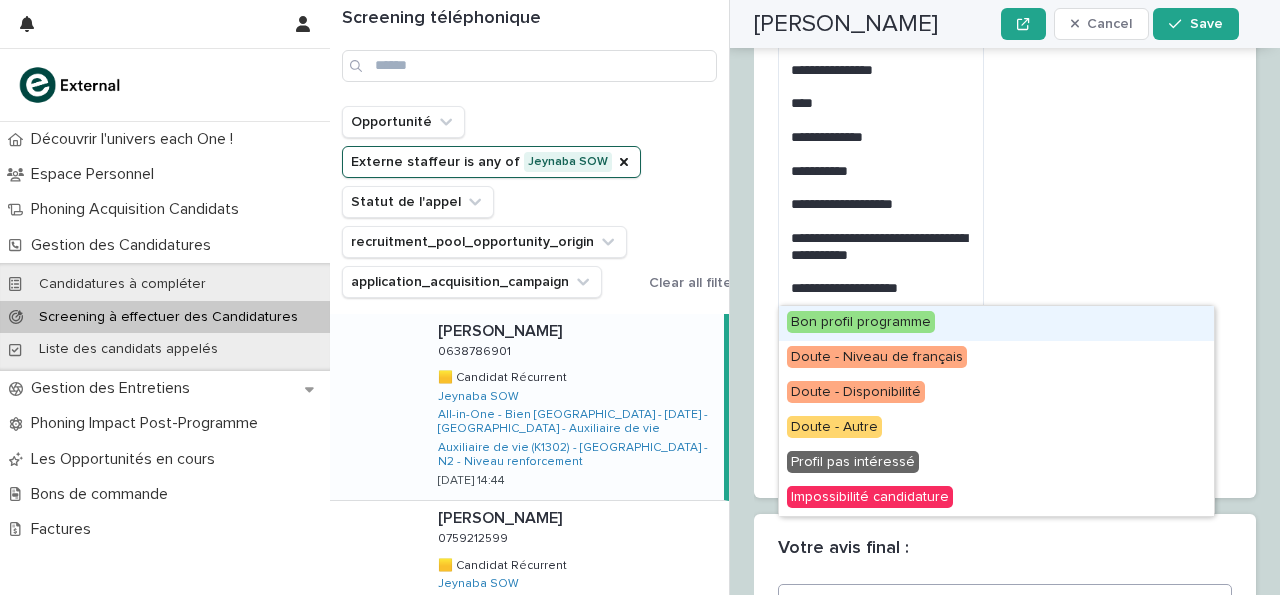 click on "Select..." at bounding box center [992, 603] 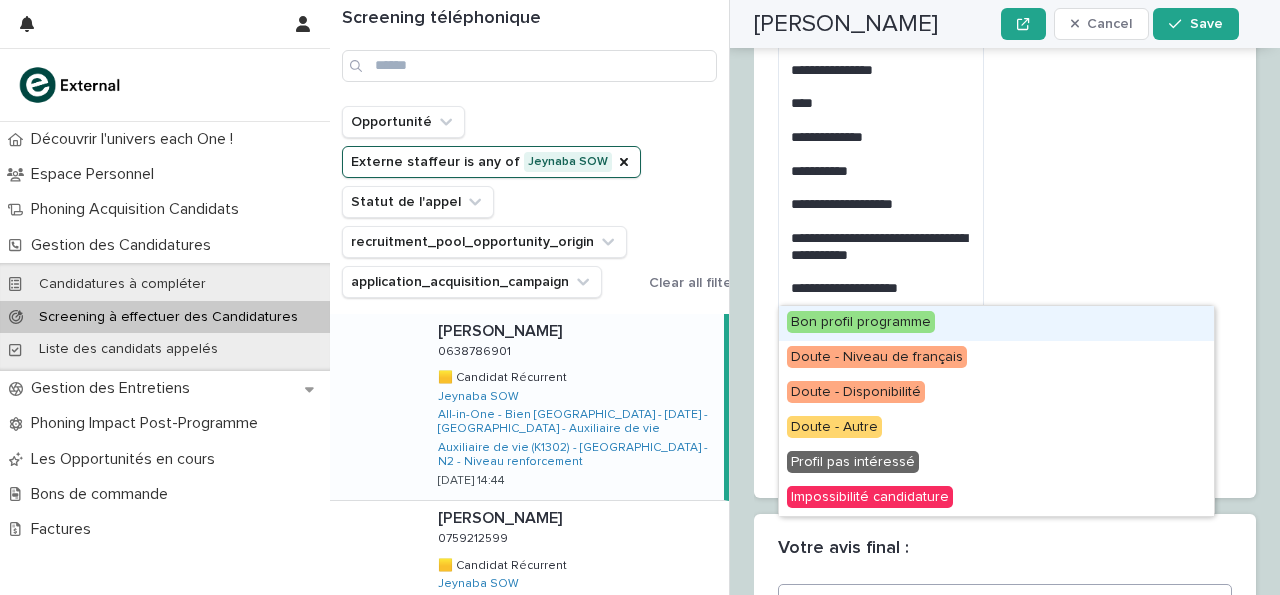 click on "Bon profil programme" at bounding box center (861, 322) 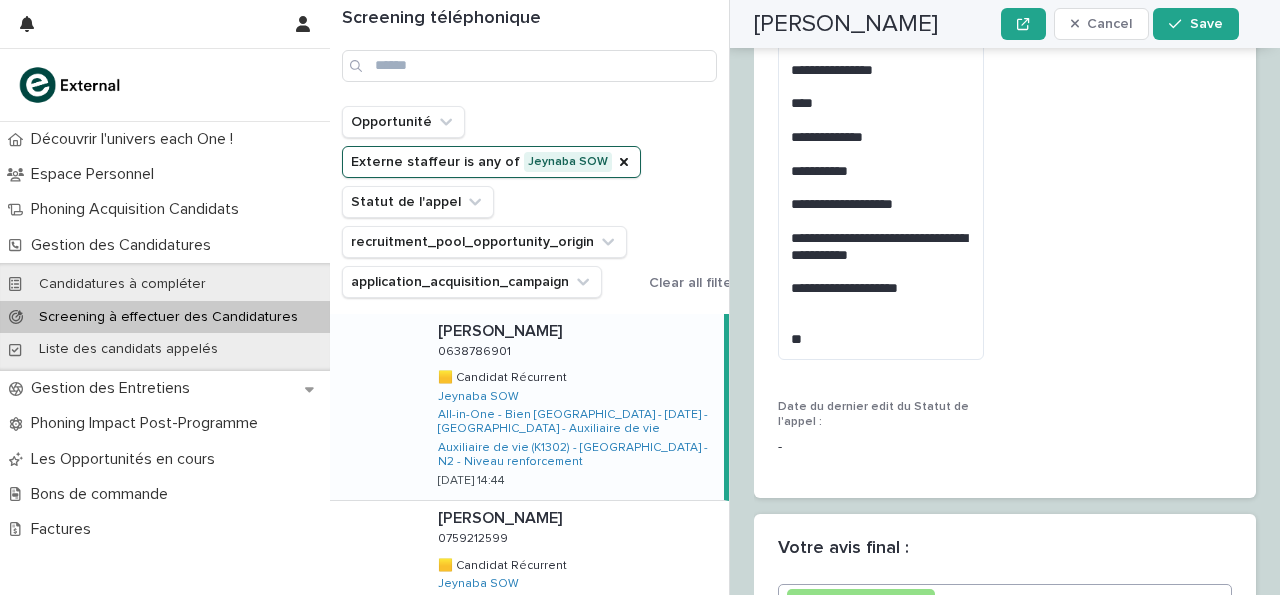 scroll, scrollTop: 4051, scrollLeft: 0, axis: vertical 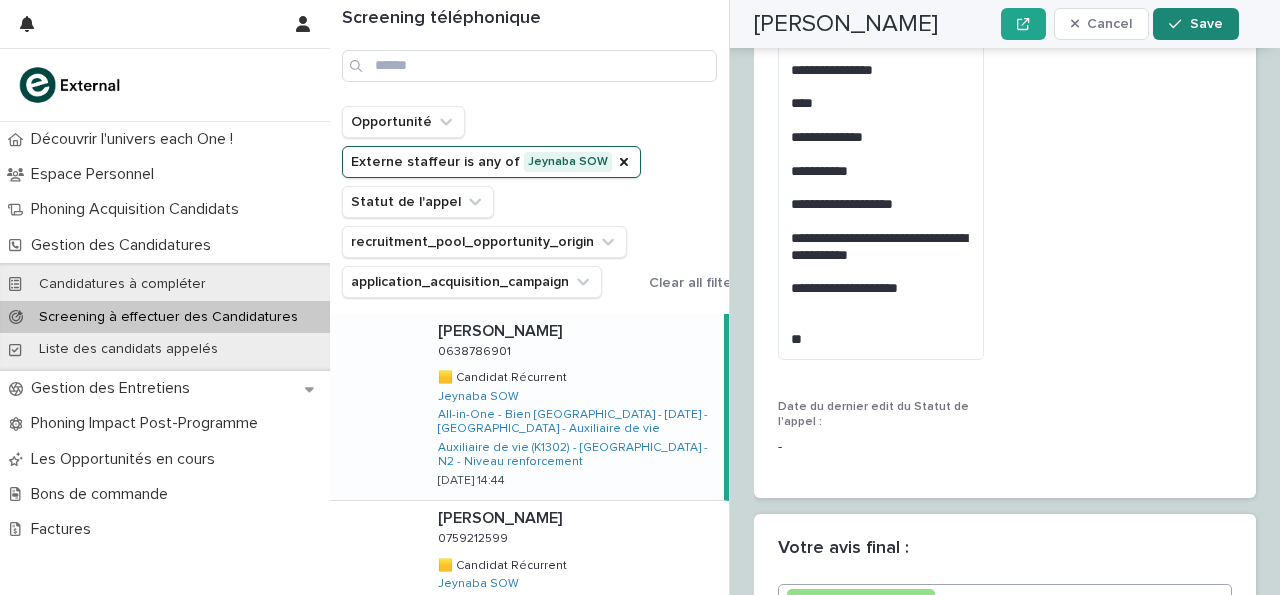 click on "Save" at bounding box center [1195, 24] 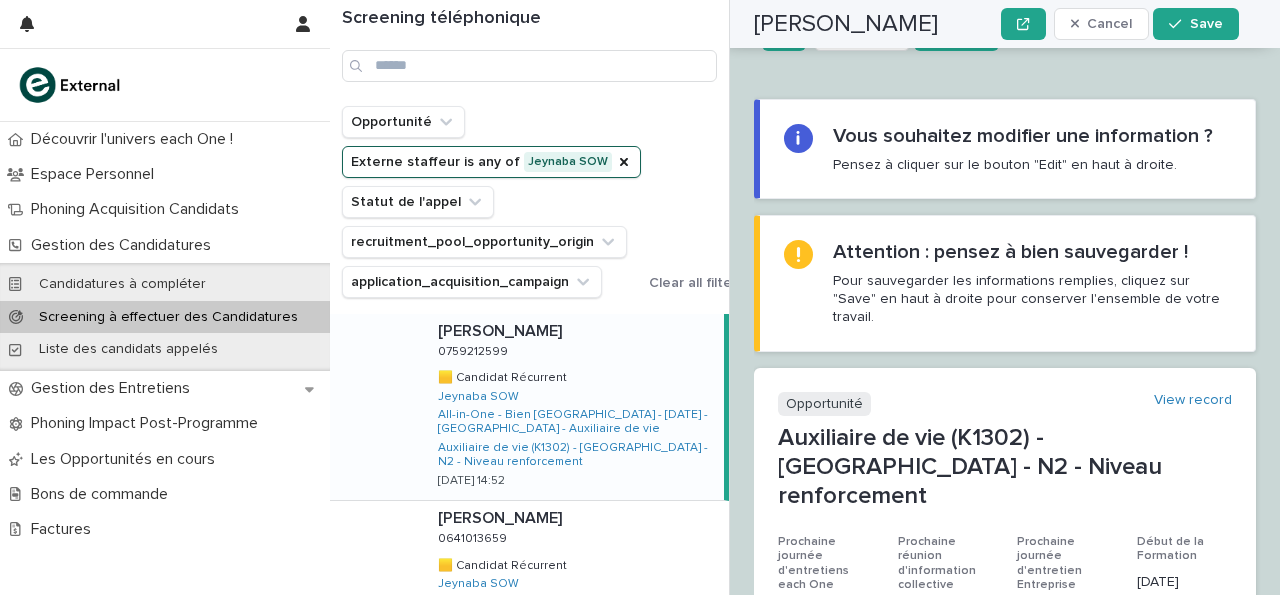 scroll, scrollTop: 0, scrollLeft: 0, axis: both 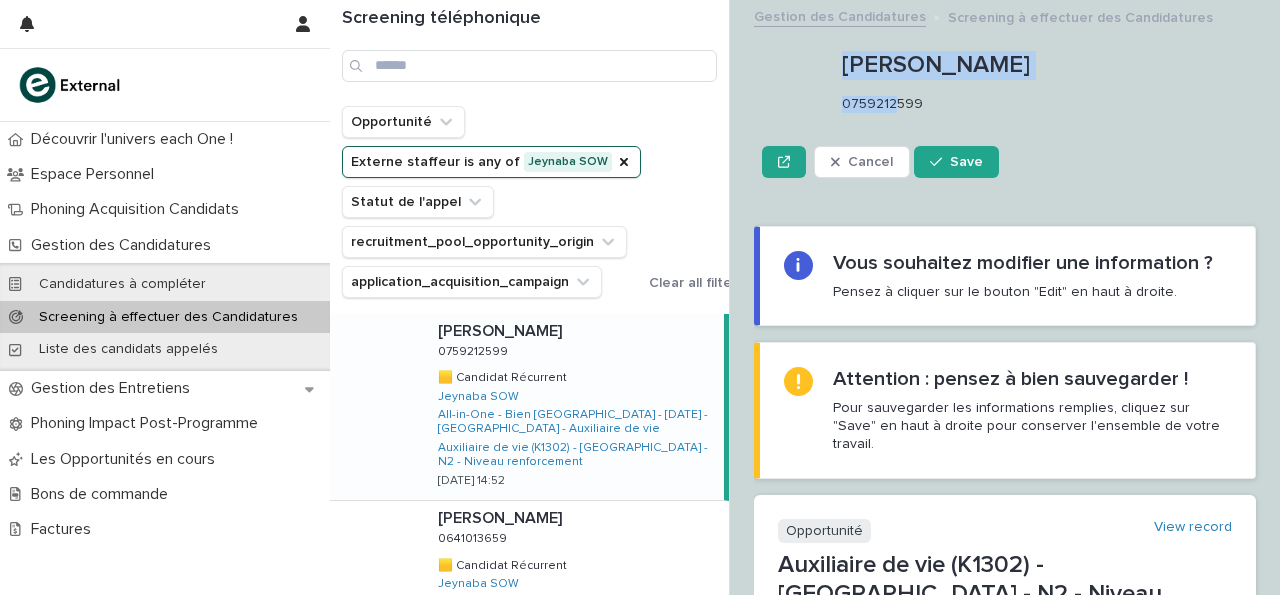 drag, startPoint x: 829, startPoint y: 96, endPoint x: 899, endPoint y: 109, distance: 71.19691 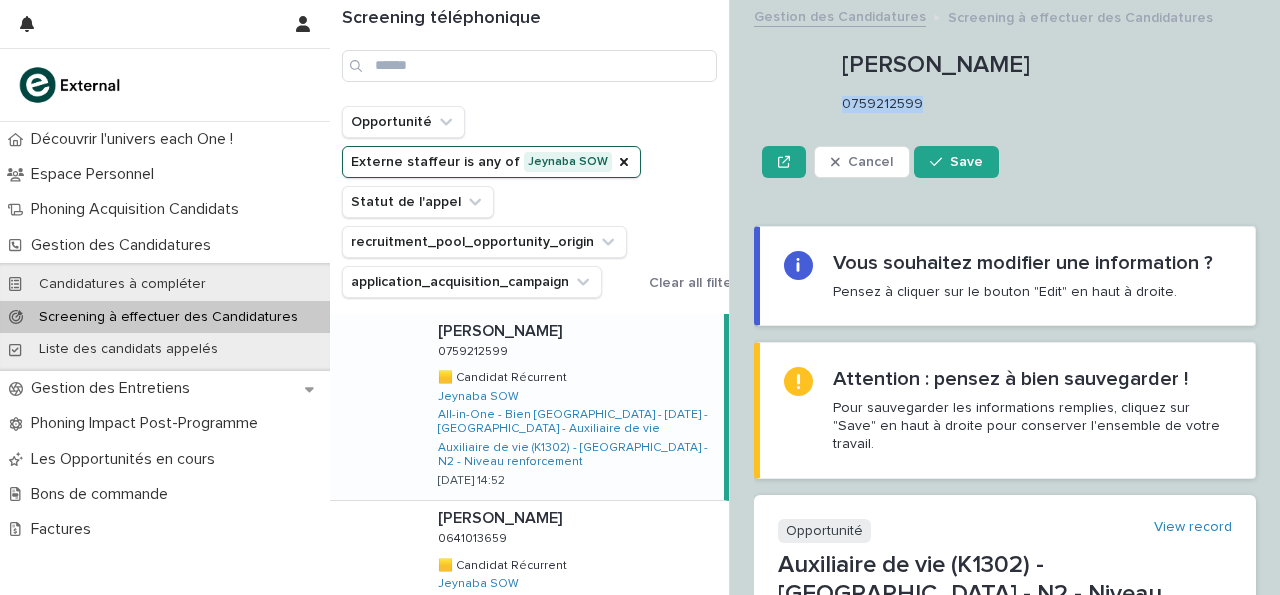 drag, startPoint x: 843, startPoint y: 106, endPoint x: 914, endPoint y: 110, distance: 71.11259 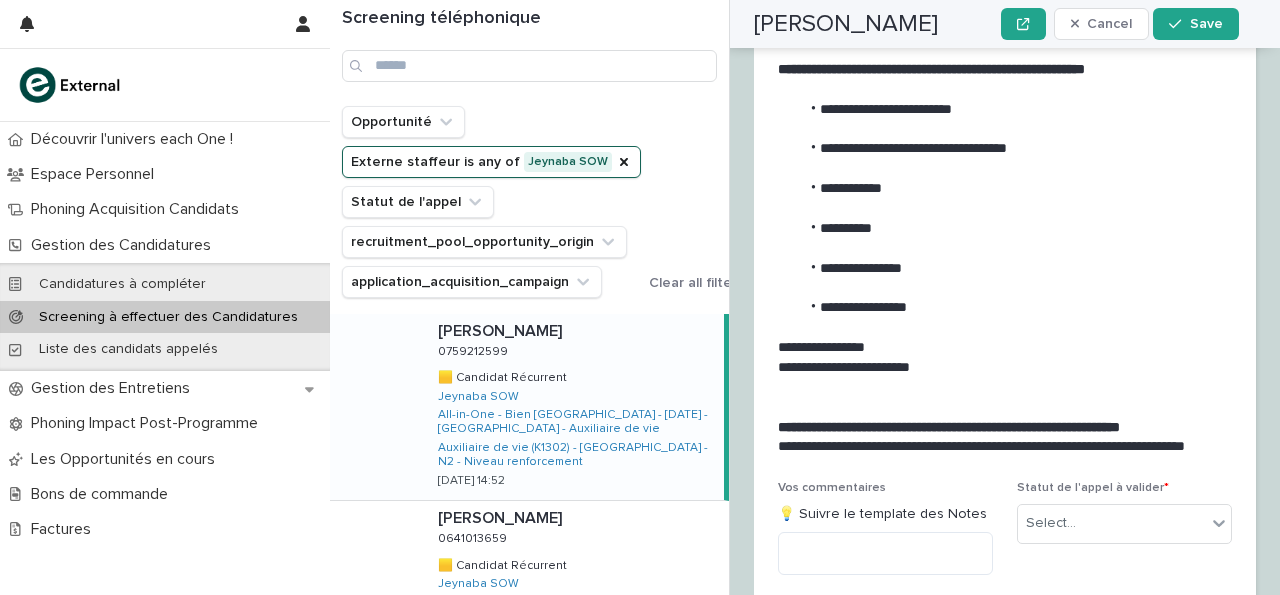 scroll, scrollTop: 3191, scrollLeft: 0, axis: vertical 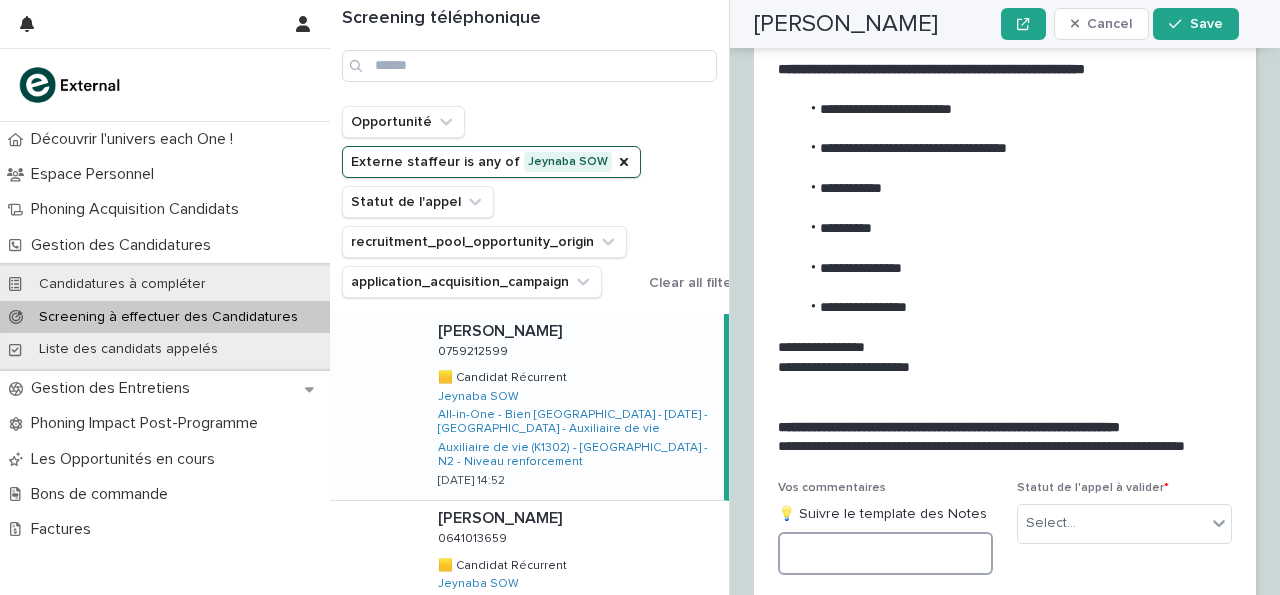 click at bounding box center [885, 553] 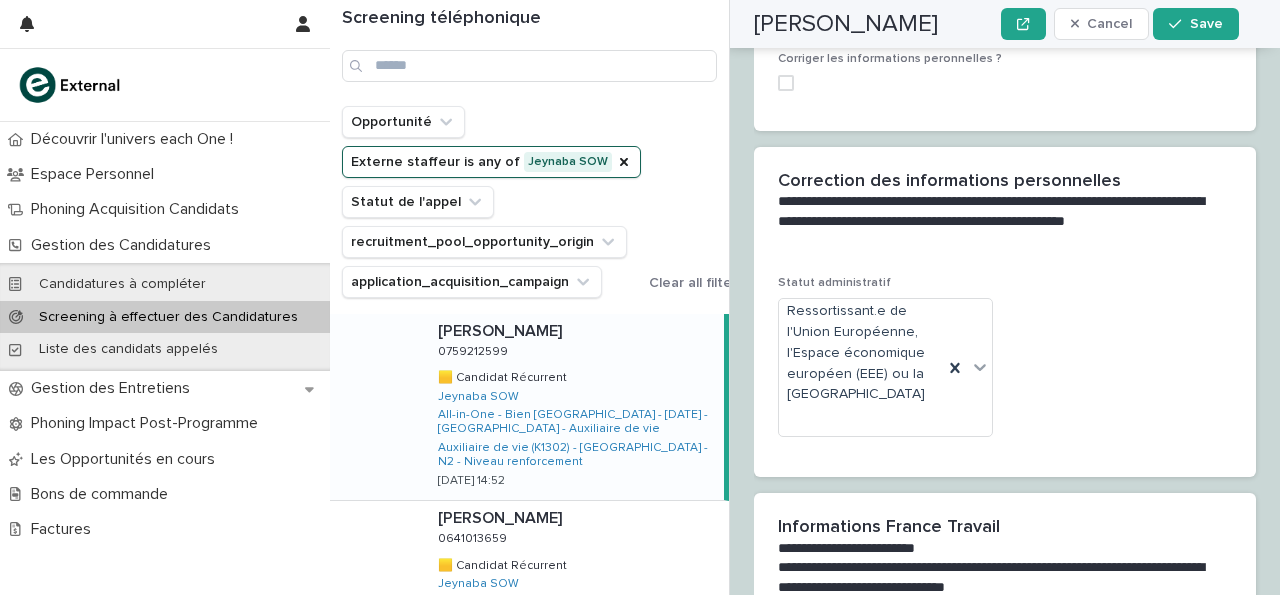scroll, scrollTop: 1369, scrollLeft: 0, axis: vertical 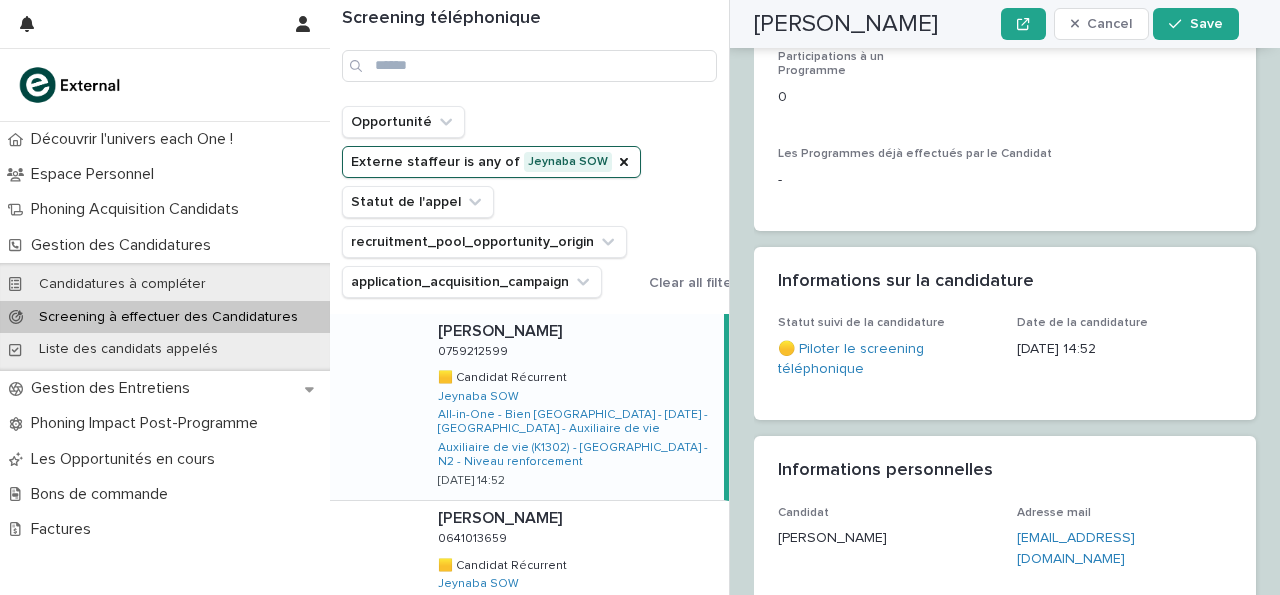 click on "Candidat Oumar BAH Adresse mail oumar.bah1@icloud.com Numéro de téléphone 0759212599 Date de naissance 1997-01-05 Genre Homme Statut administratif Ressortissant.e de l'Union Européenne, l'Espace économique européen (EEE) ou la Suisse   Type de permis de conduire Aucun Corriger les informations peronnelles ?" at bounding box center [1005, 757] 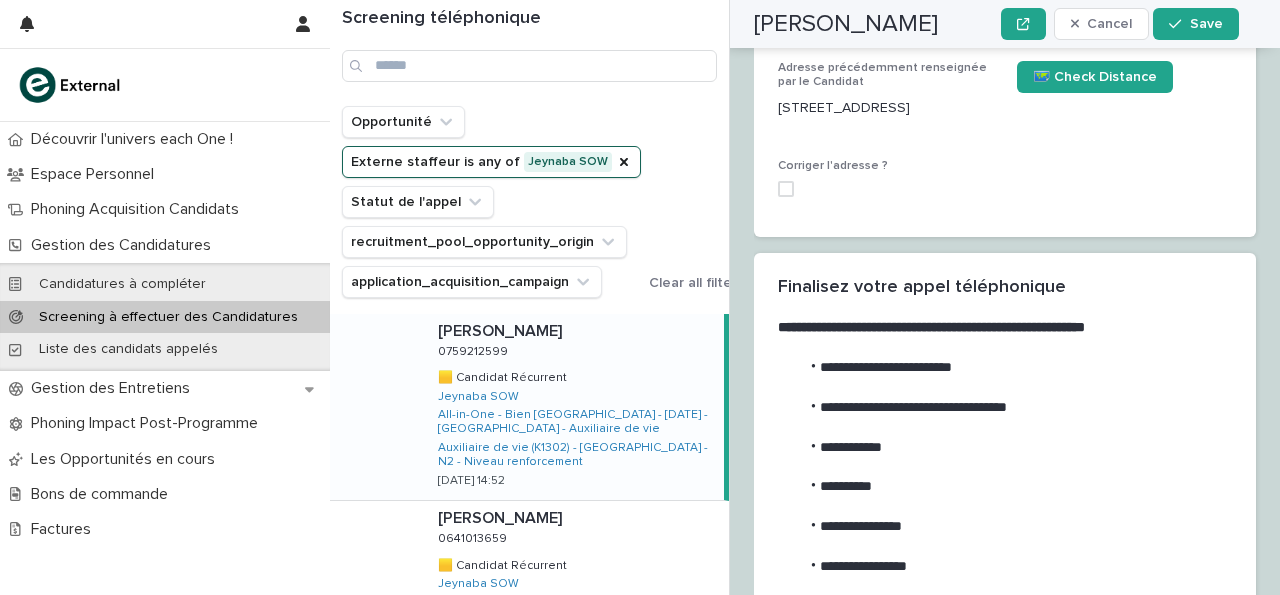 scroll, scrollTop: 3049, scrollLeft: 0, axis: vertical 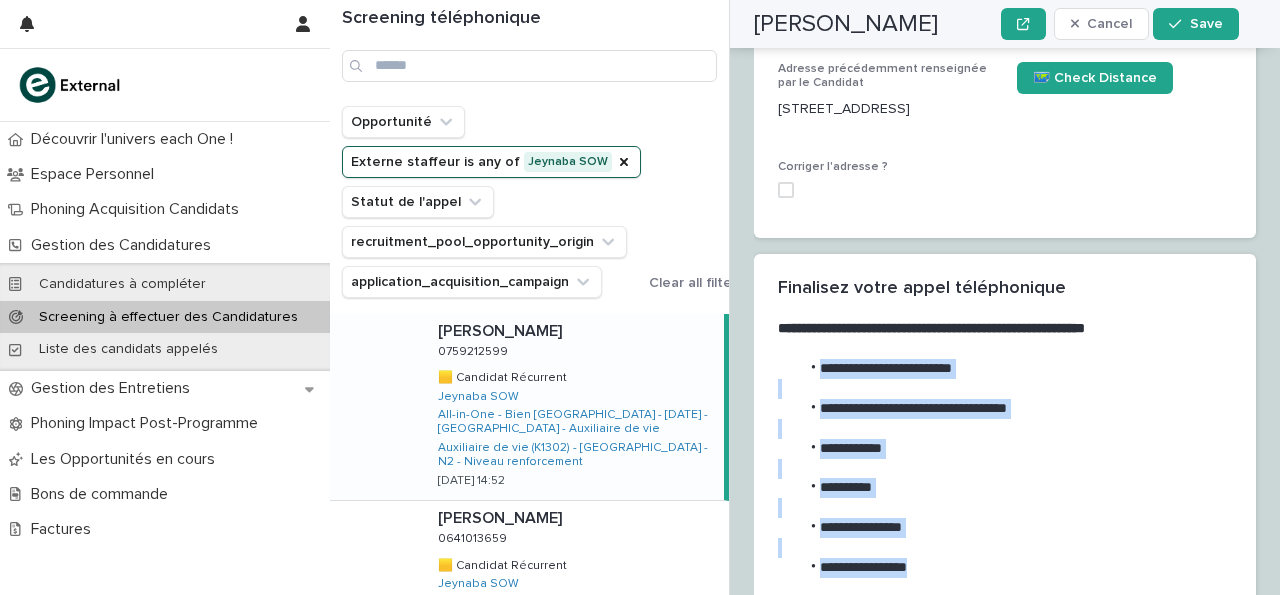 drag, startPoint x: 818, startPoint y: 244, endPoint x: 983, endPoint y: 452, distance: 265.49765 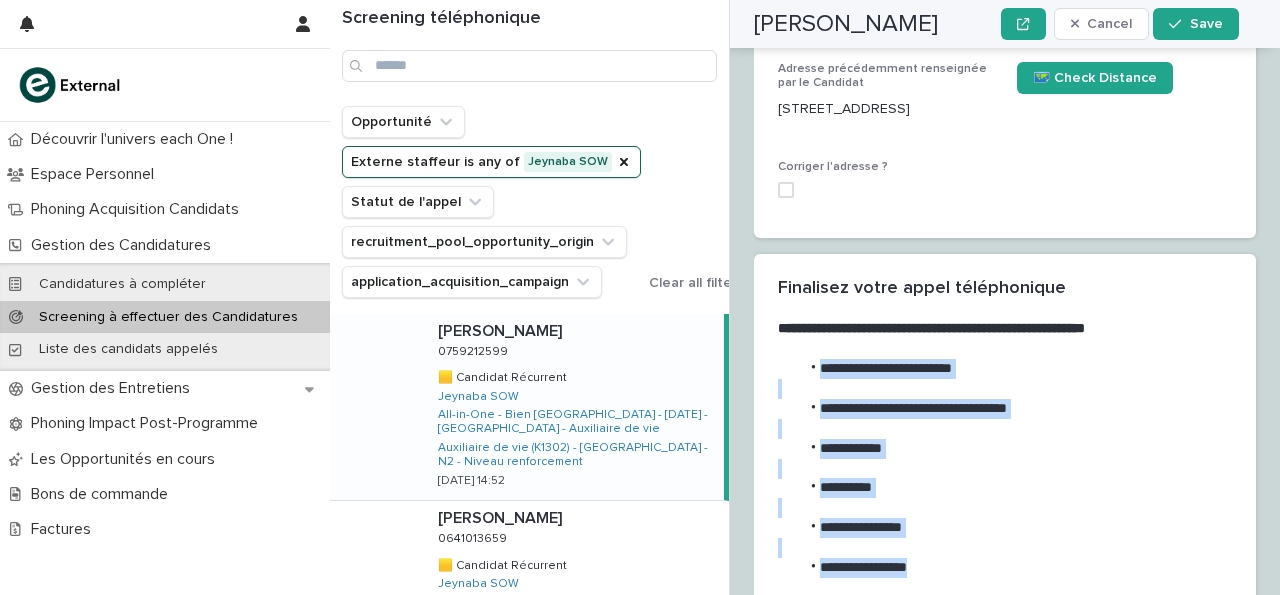 click on "**********" at bounding box center (1001, 508) 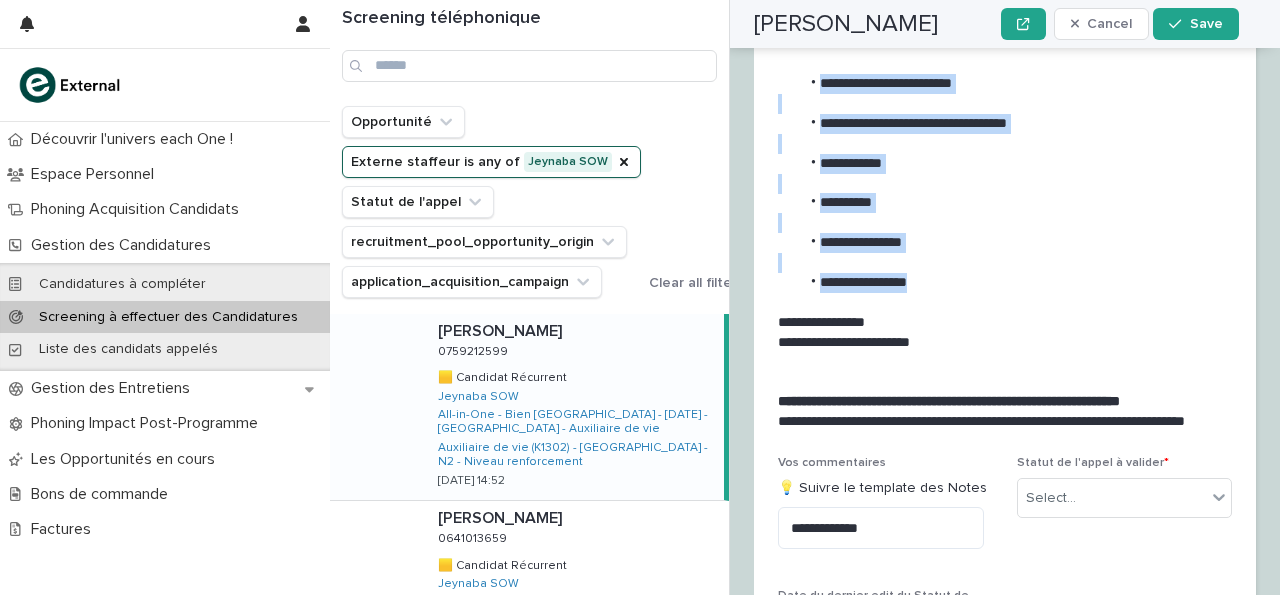 scroll, scrollTop: 3340, scrollLeft: 0, axis: vertical 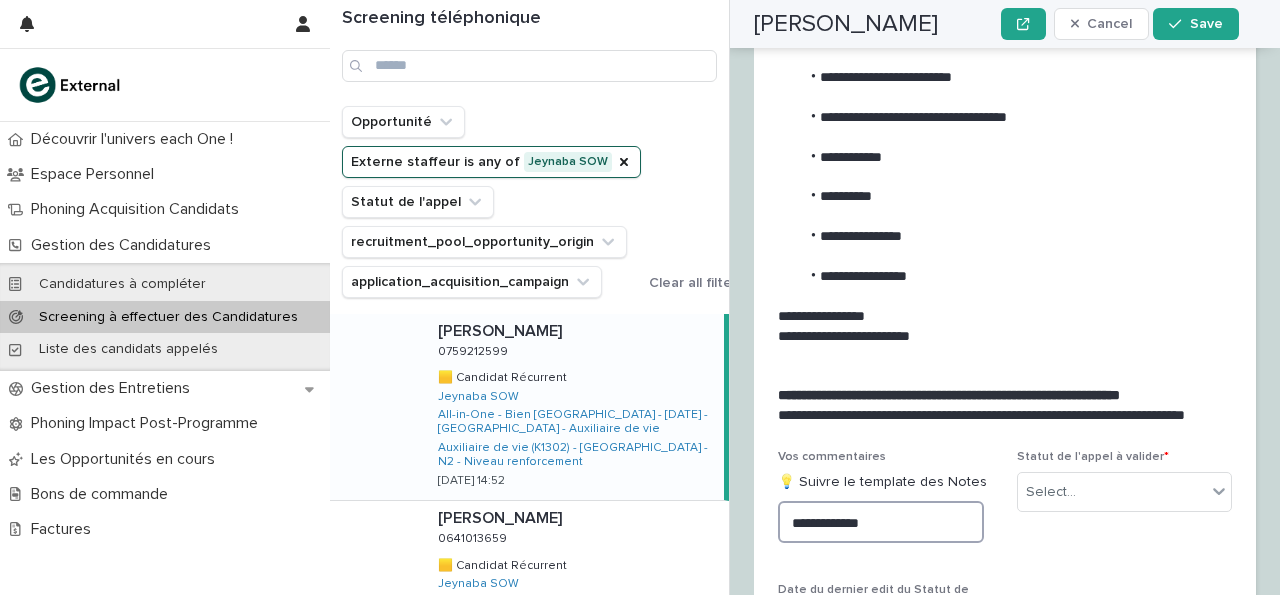 click on "**********" at bounding box center (881, 522) 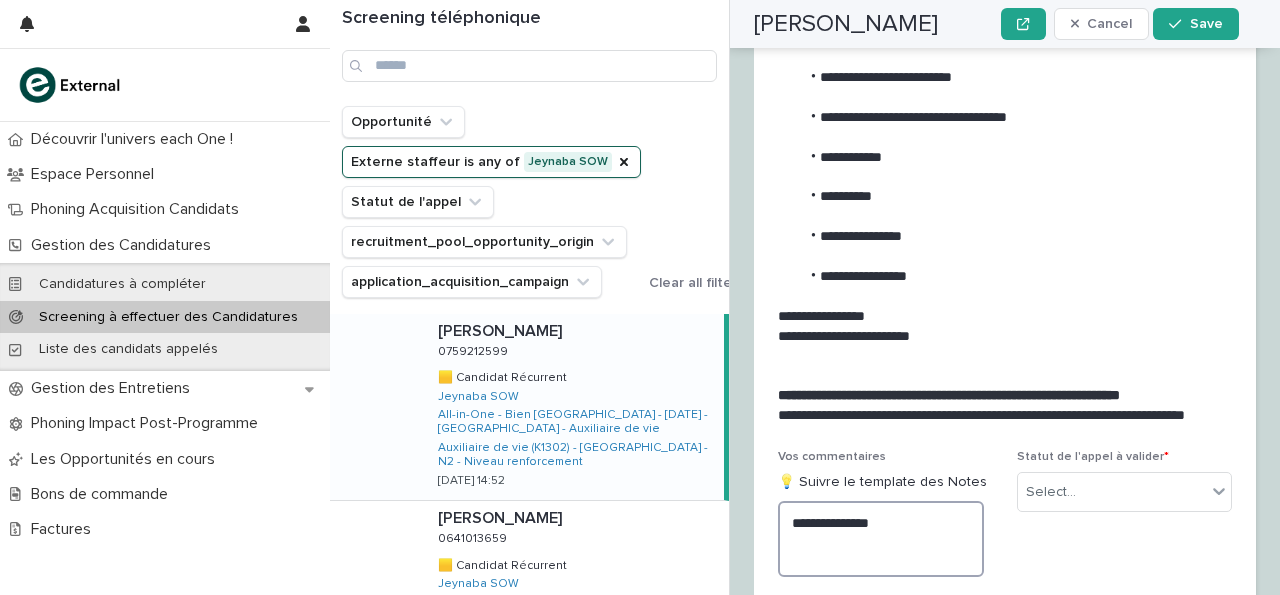 paste on "**********" 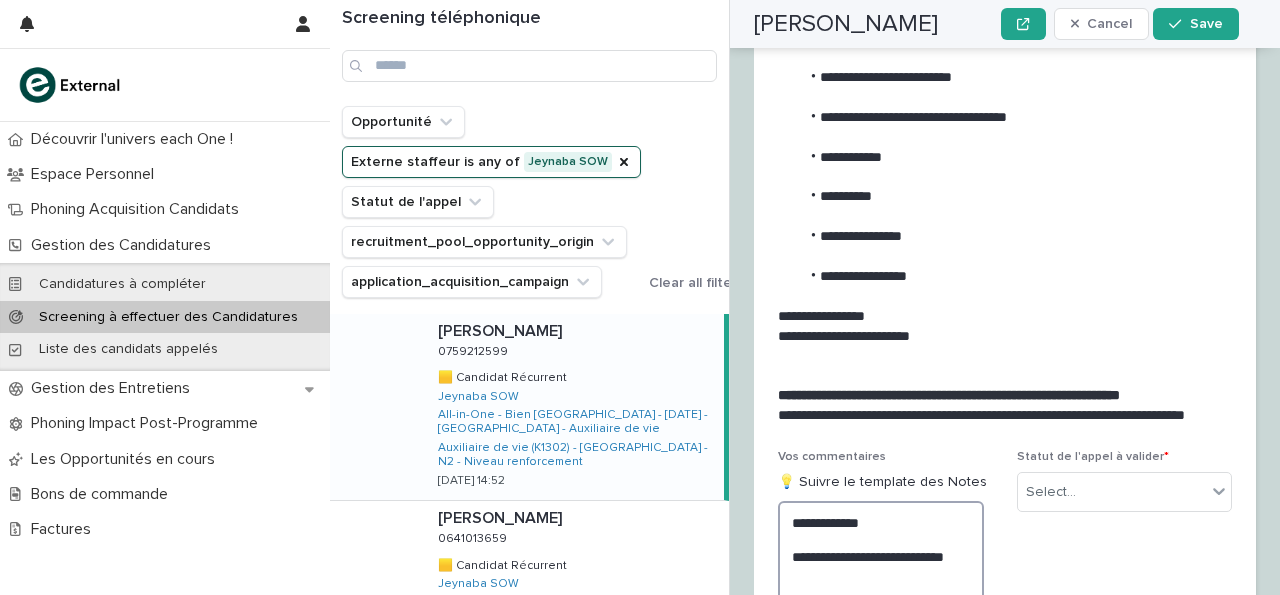 scroll, scrollTop: 3453, scrollLeft: 0, axis: vertical 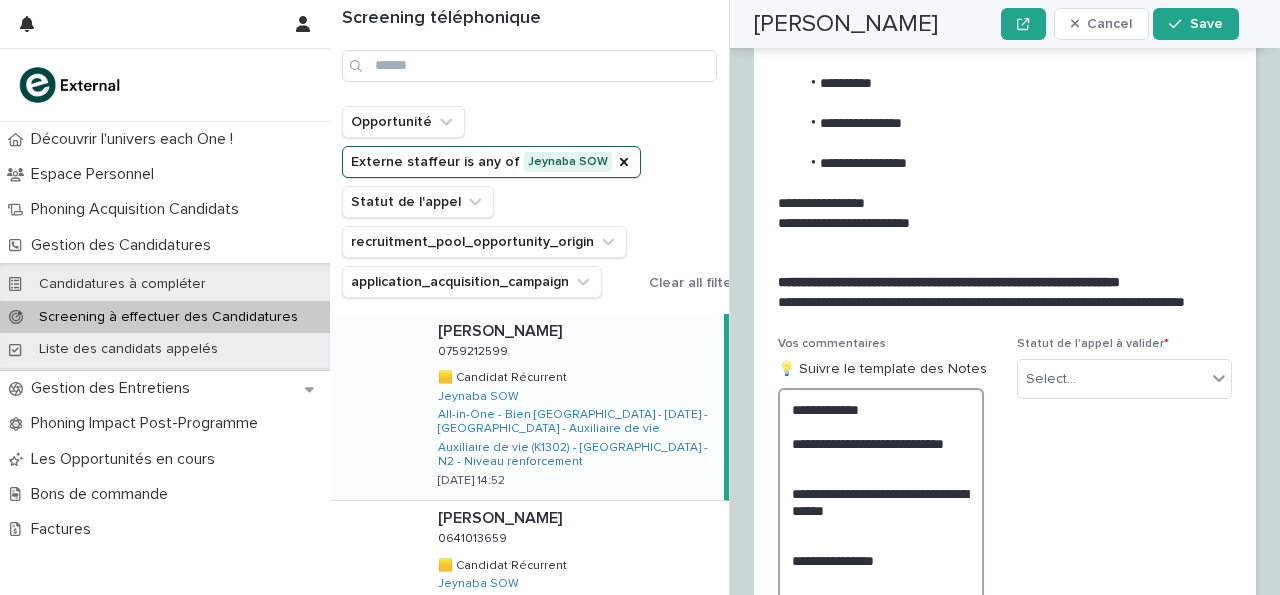 click on "**********" at bounding box center [881, 560] 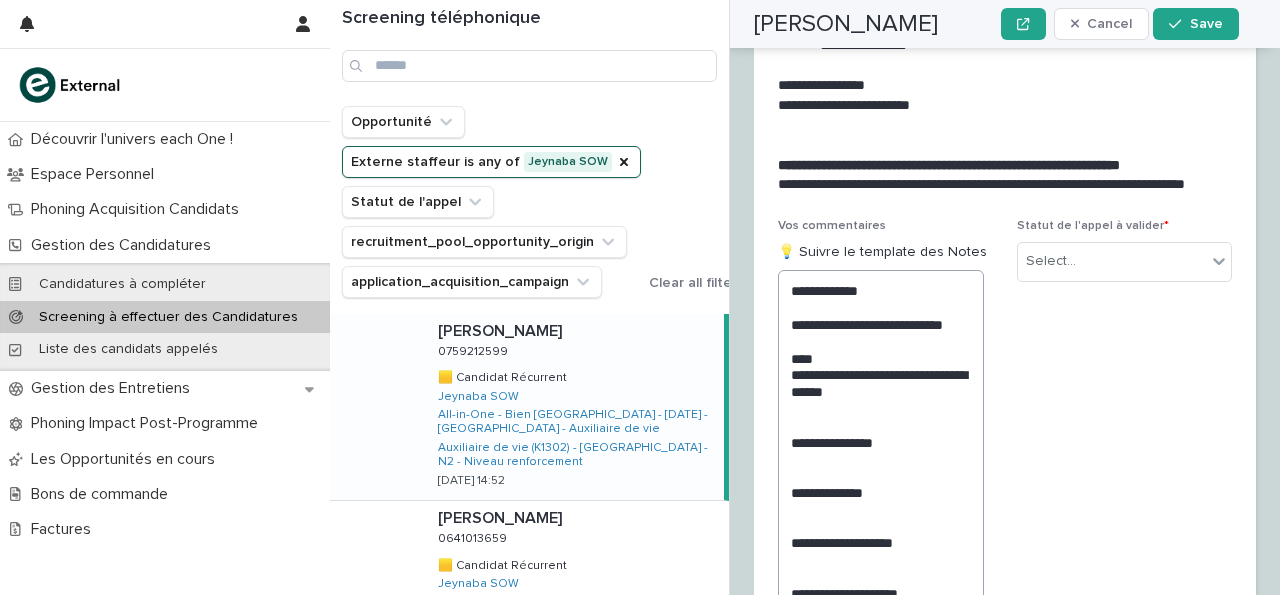 scroll, scrollTop: 3335, scrollLeft: 0, axis: vertical 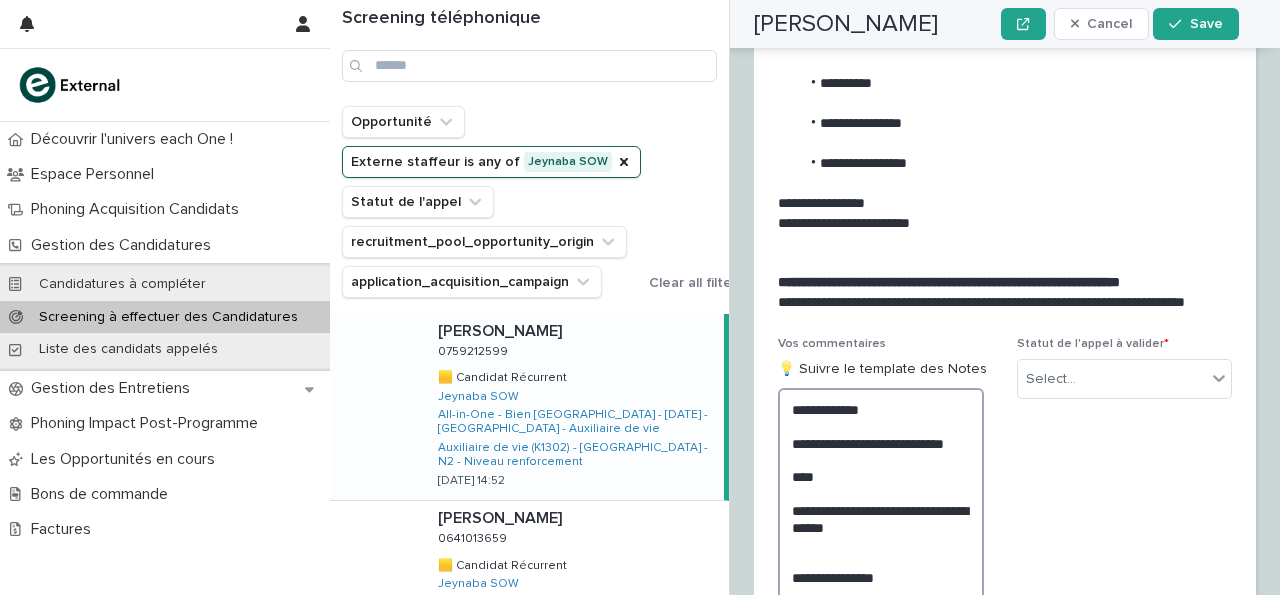 click on "**********" at bounding box center [881, 568] 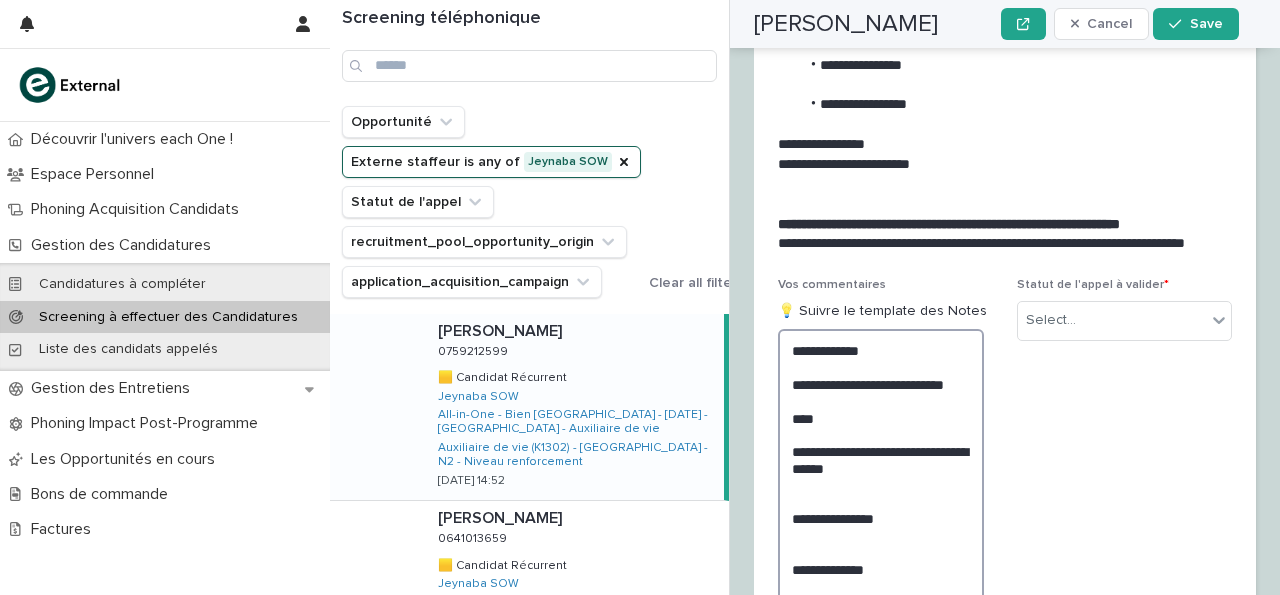 scroll, scrollTop: 3399, scrollLeft: 0, axis: vertical 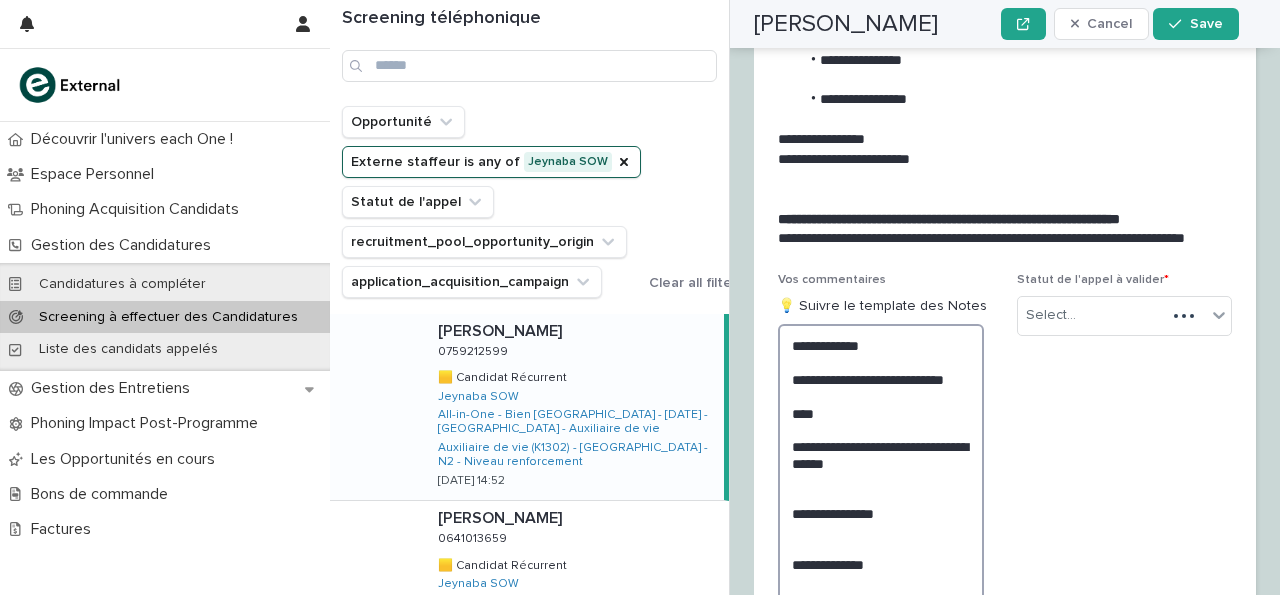 click on "**********" at bounding box center (881, 504) 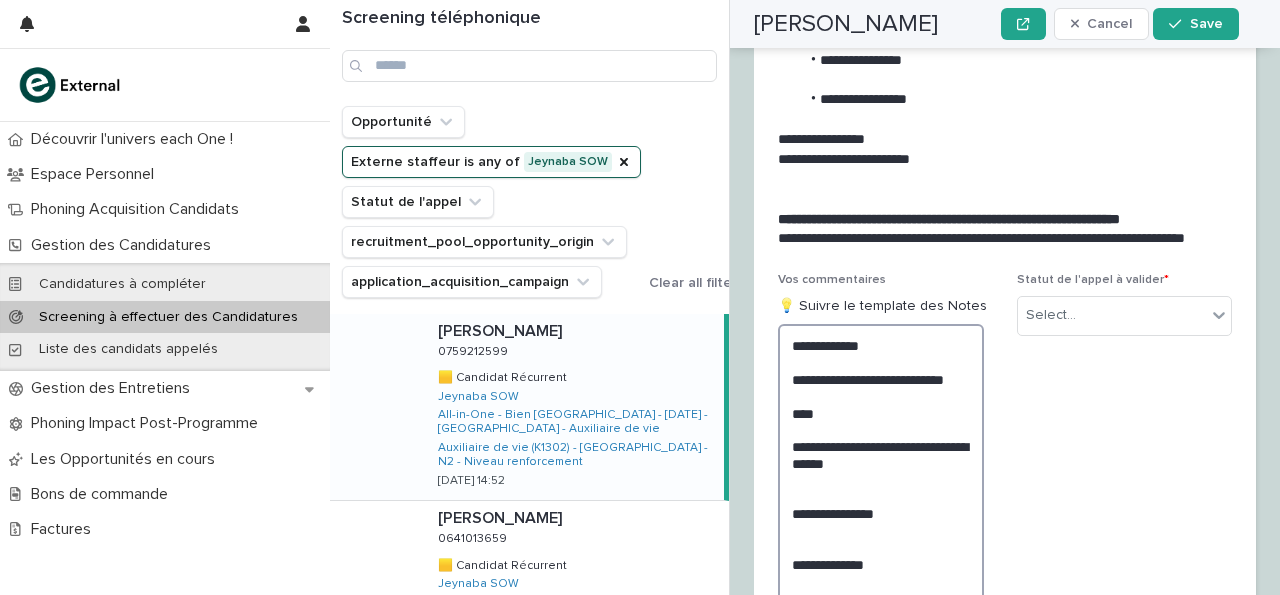 click on "**********" at bounding box center [881, 504] 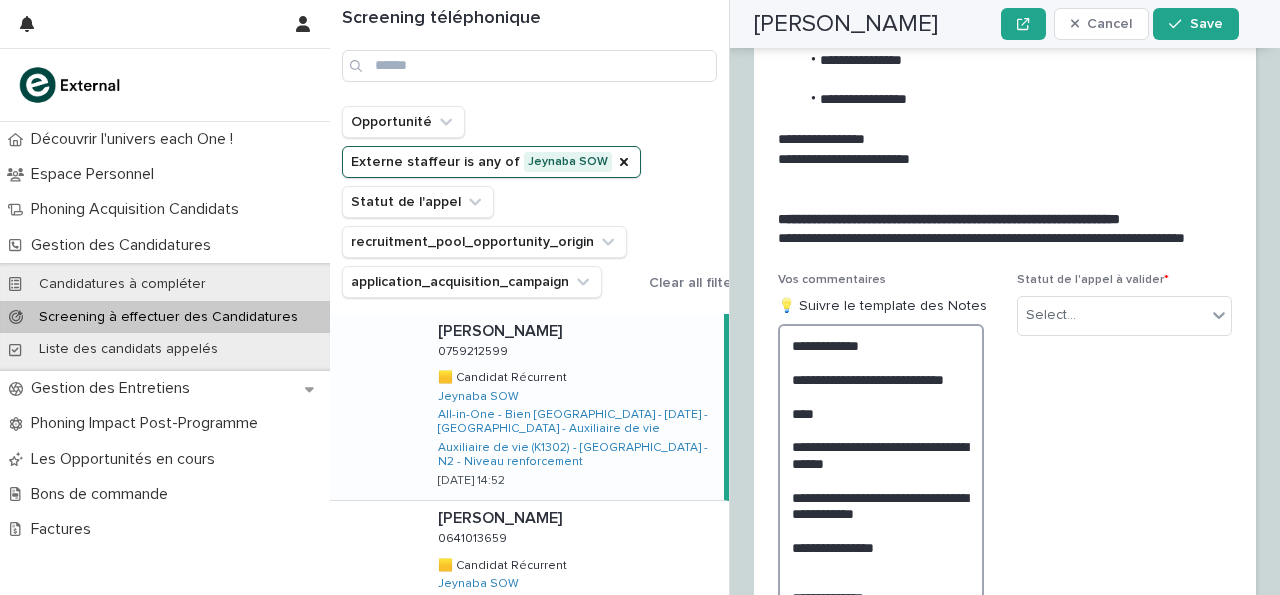 click on "**********" at bounding box center (881, 538) 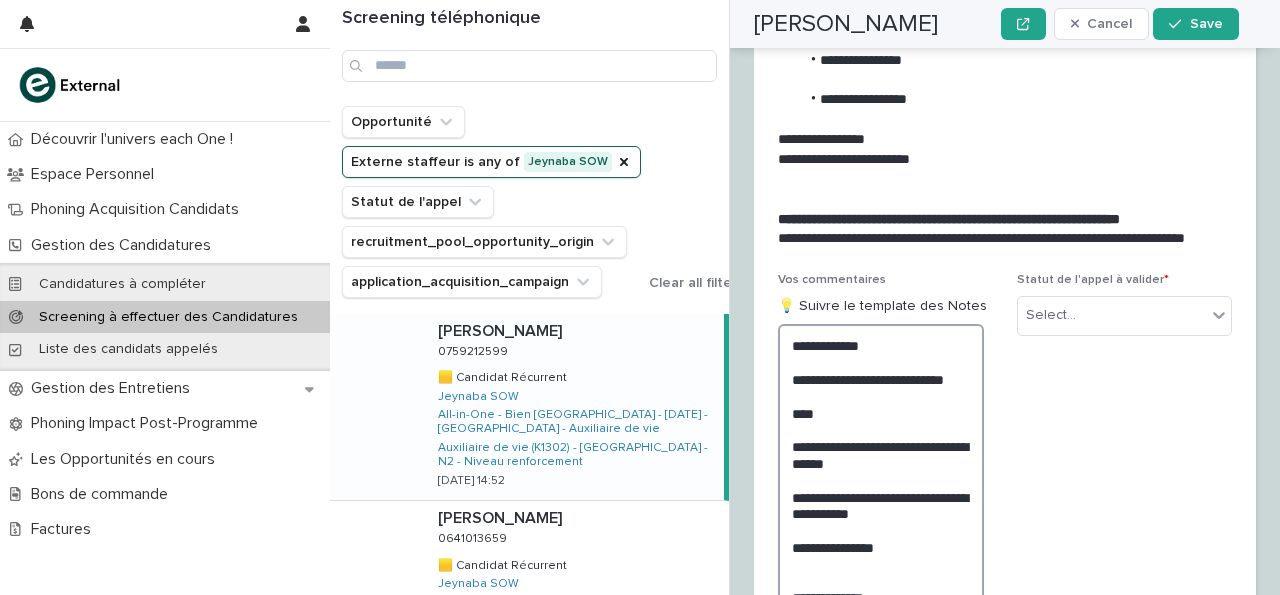 click on "**********" at bounding box center (881, 538) 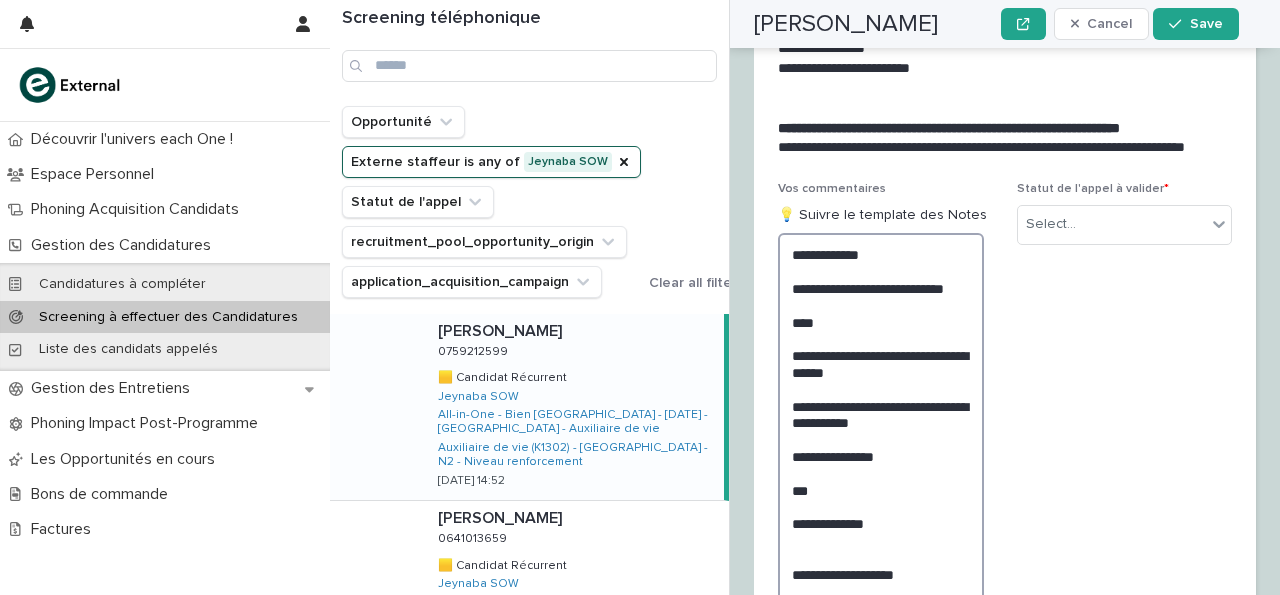 scroll, scrollTop: 3490, scrollLeft: 0, axis: vertical 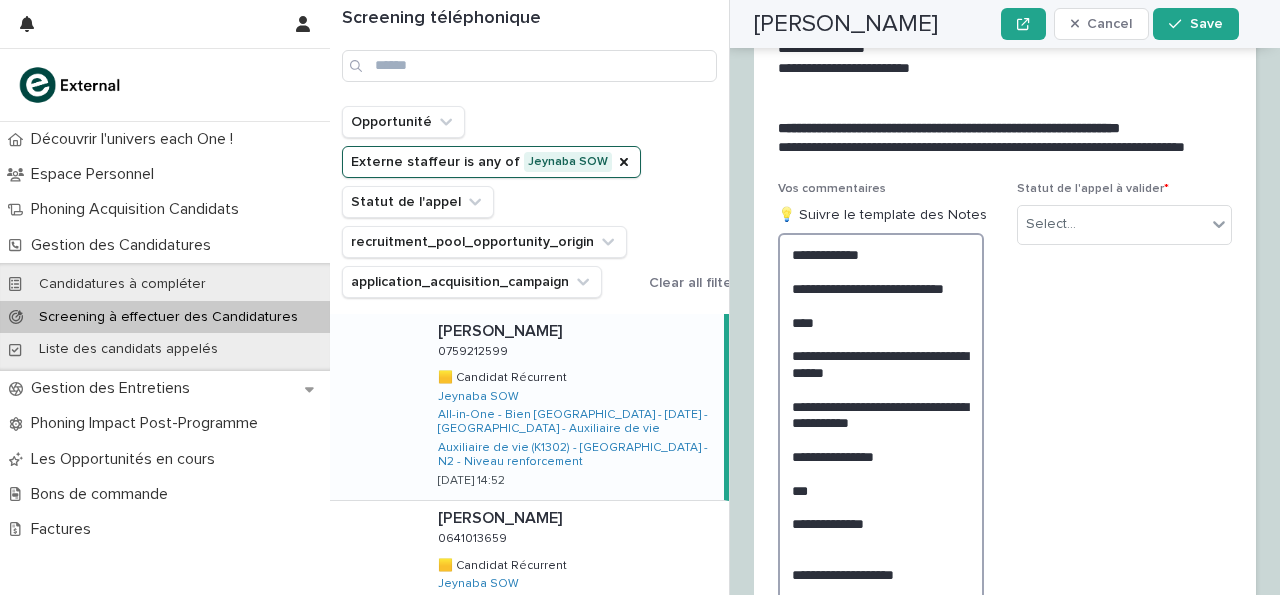 click on "**********" at bounding box center (881, 455) 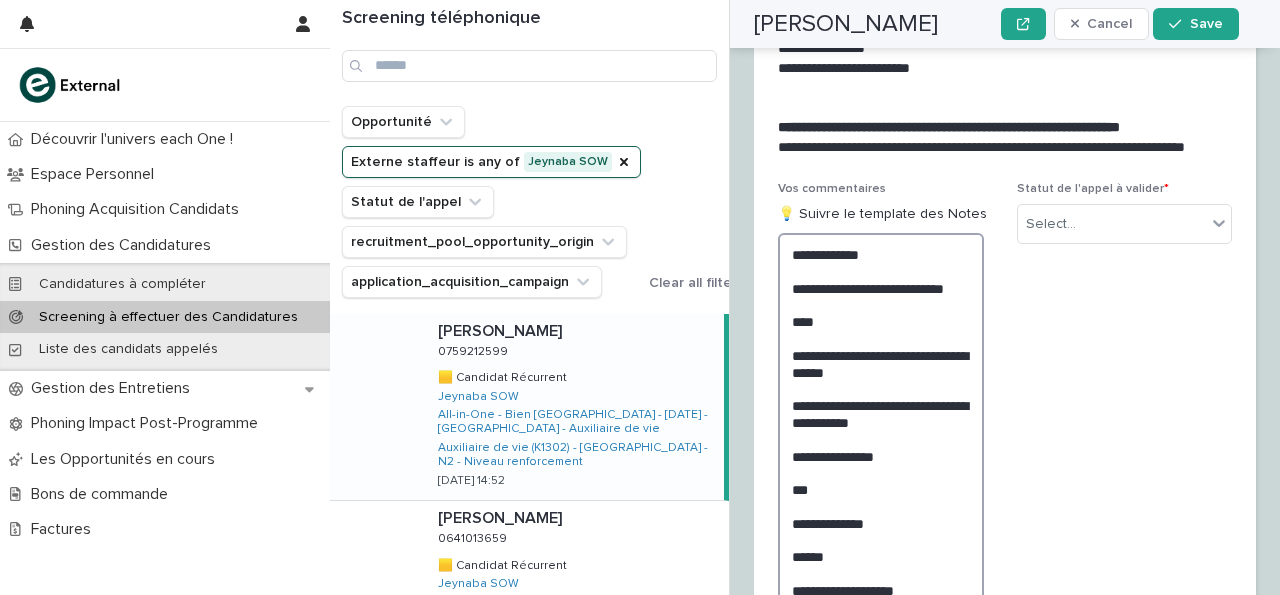 scroll, scrollTop: 3608, scrollLeft: 0, axis: vertical 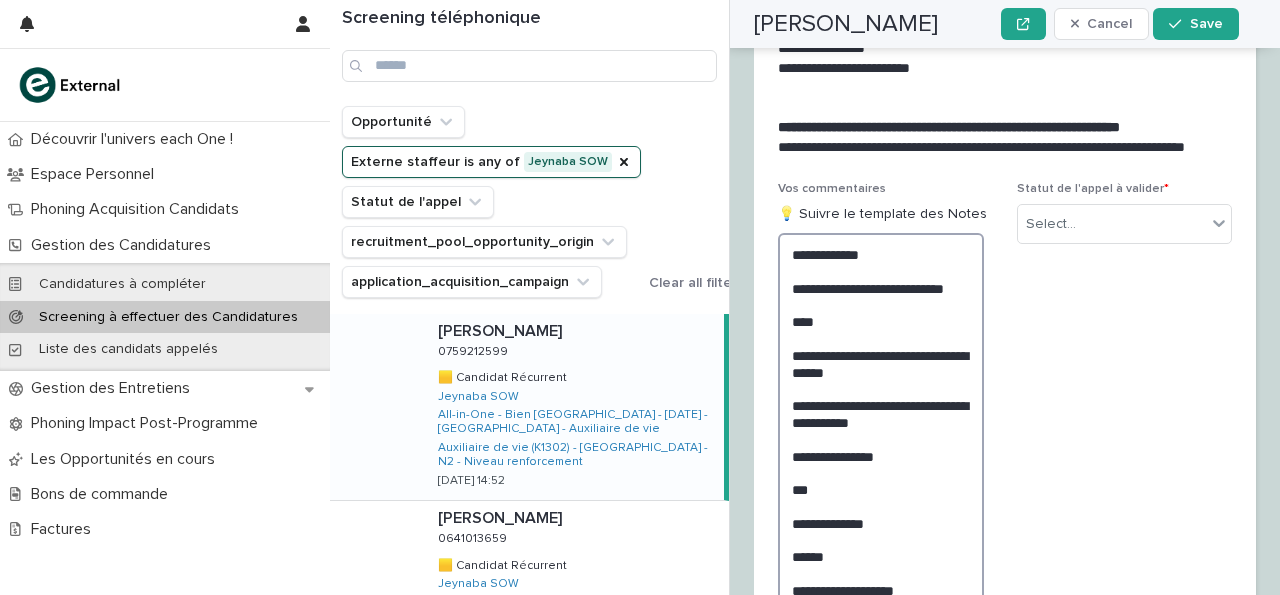 click on "**********" at bounding box center [881, 464] 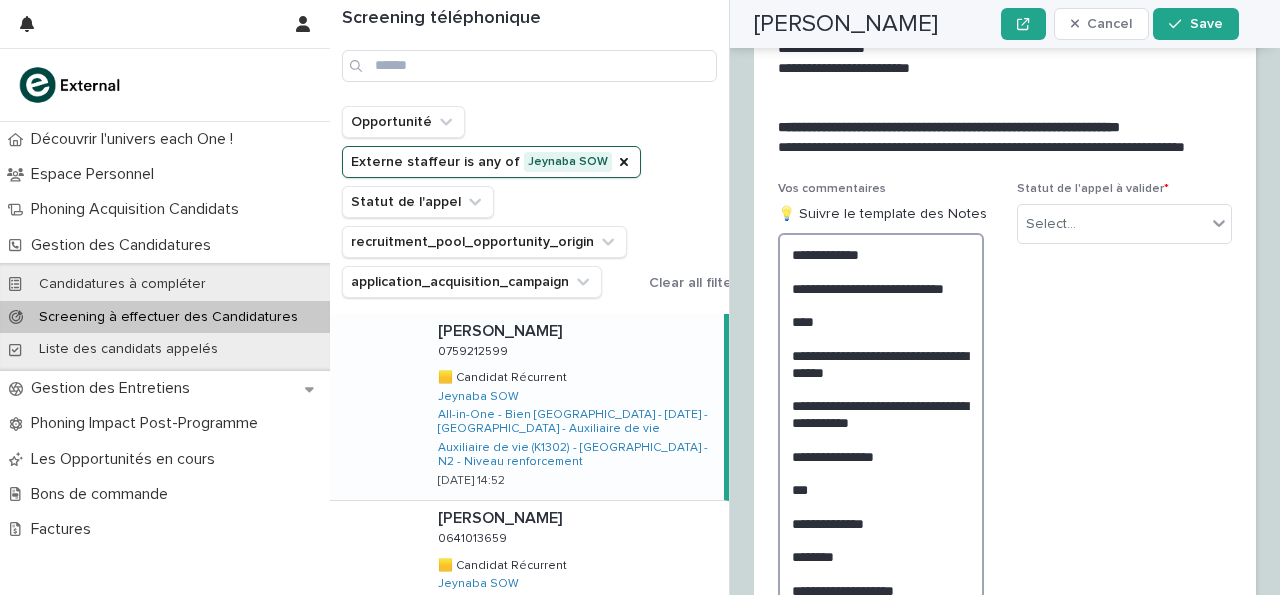 scroll, scrollTop: 3608, scrollLeft: 0, axis: vertical 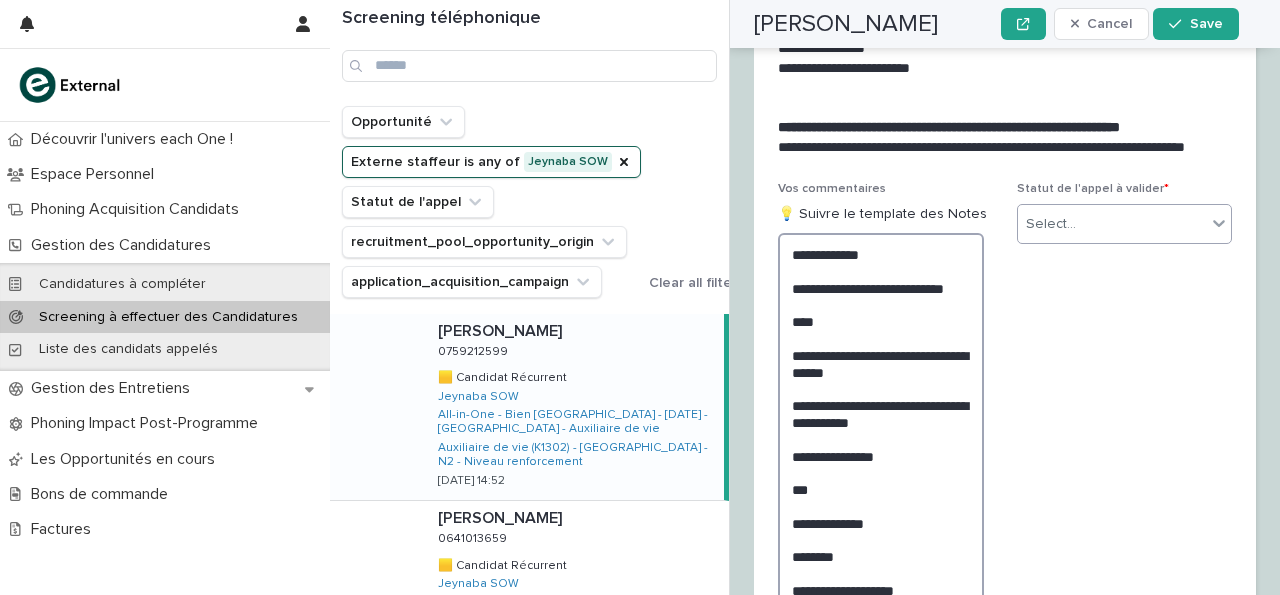 type on "**********" 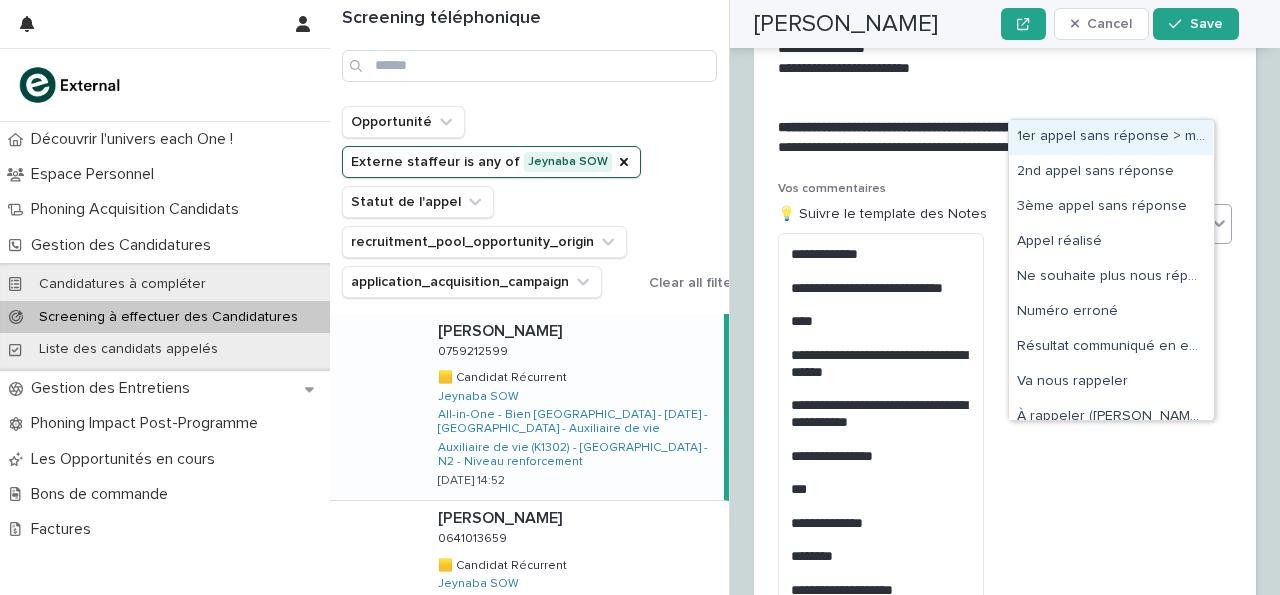 click at bounding box center [1079, 224] 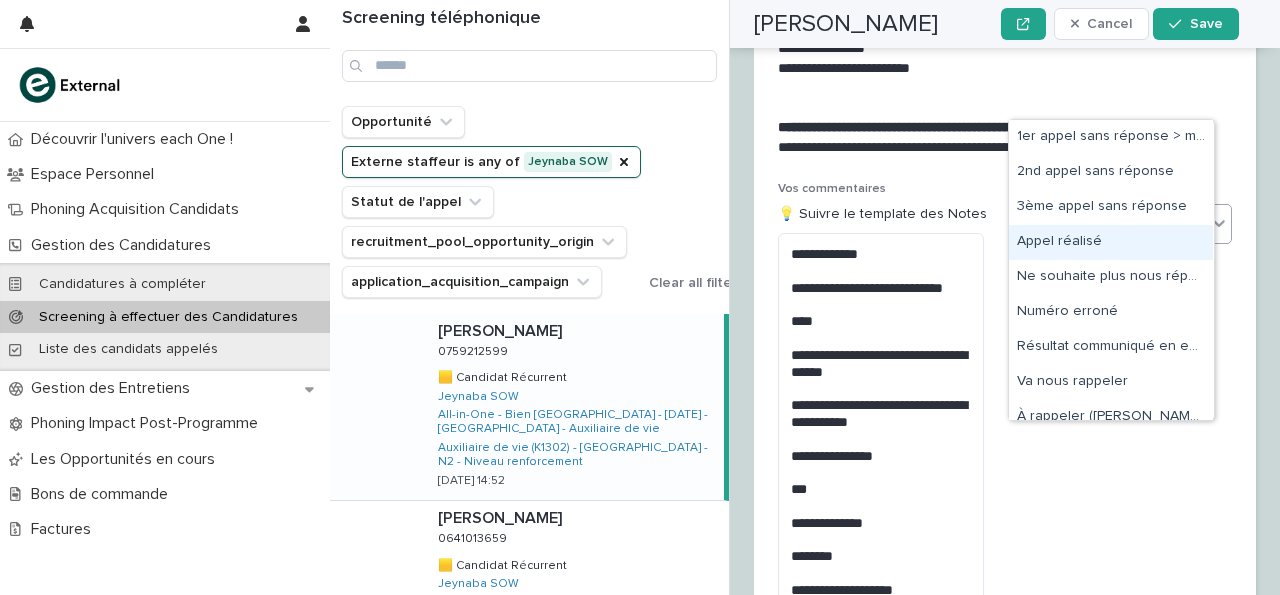 click on "Appel réalisé" at bounding box center (1111, 242) 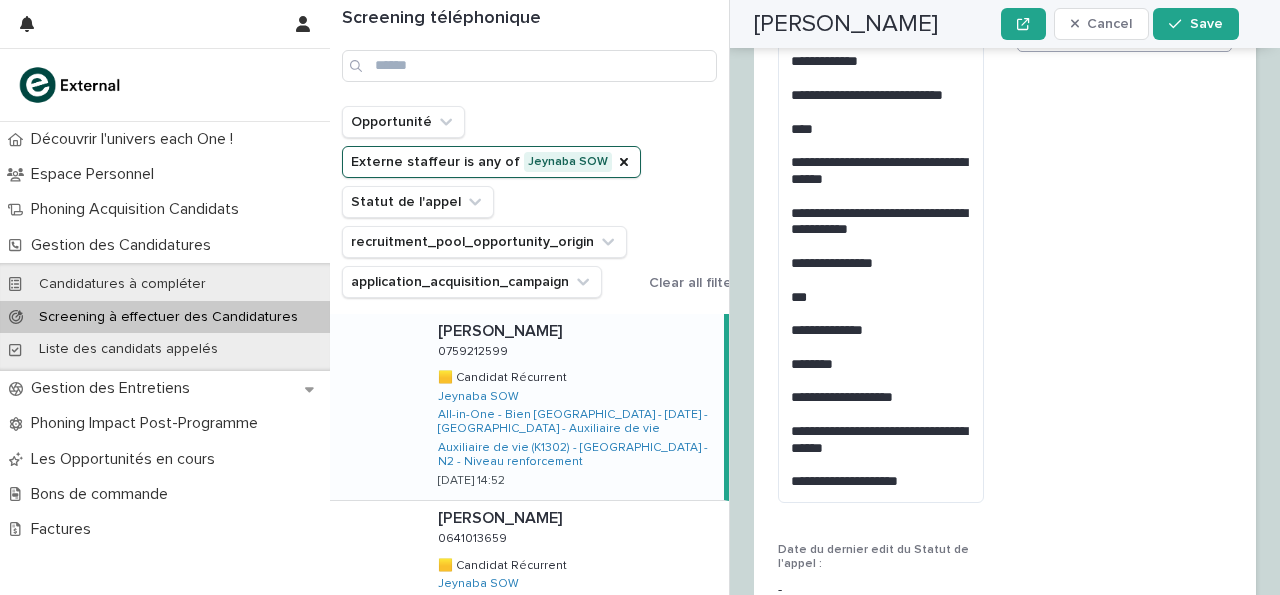 scroll, scrollTop: 4097, scrollLeft: 0, axis: vertical 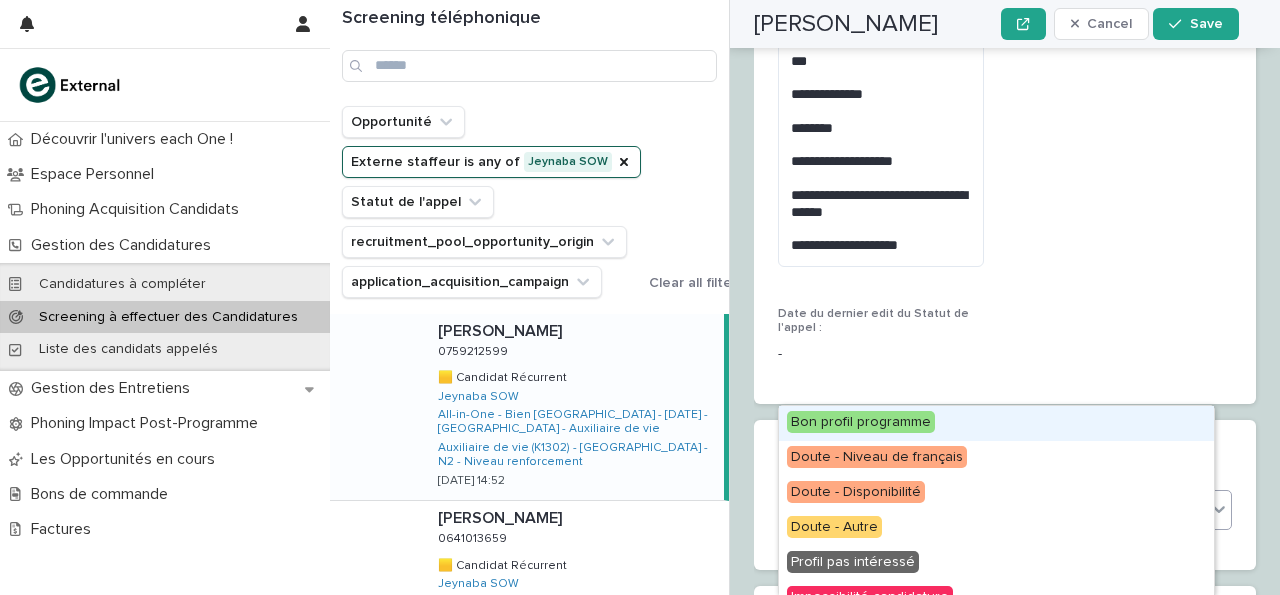 click on "Select..." at bounding box center (992, 510) 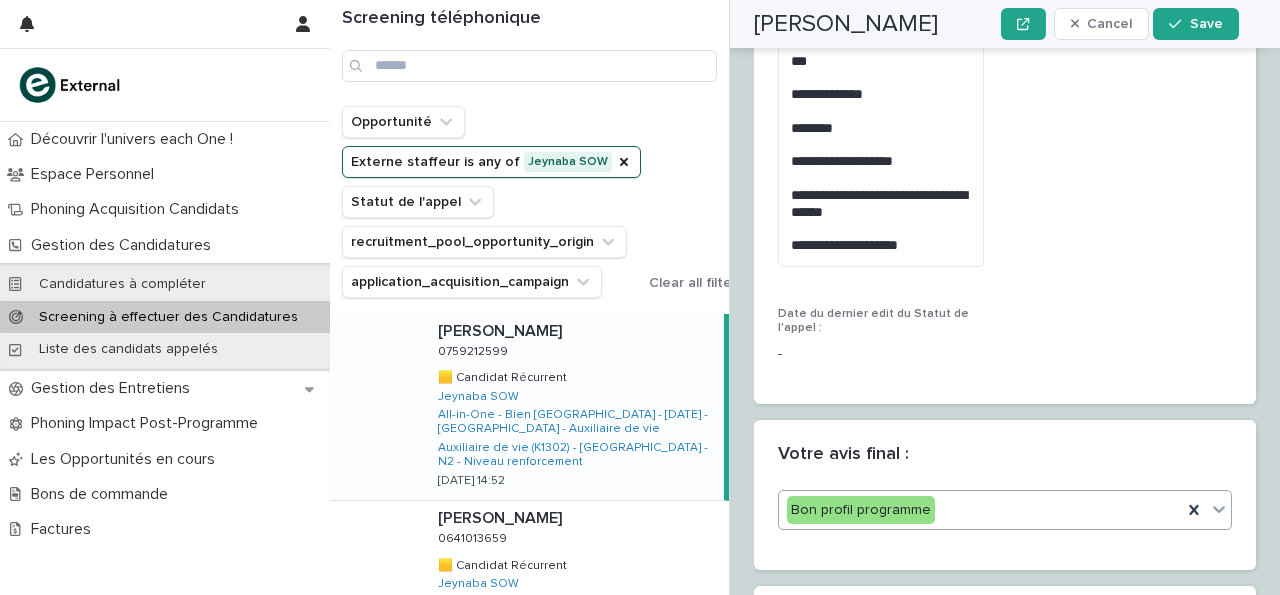 scroll, scrollTop: 4097, scrollLeft: 0, axis: vertical 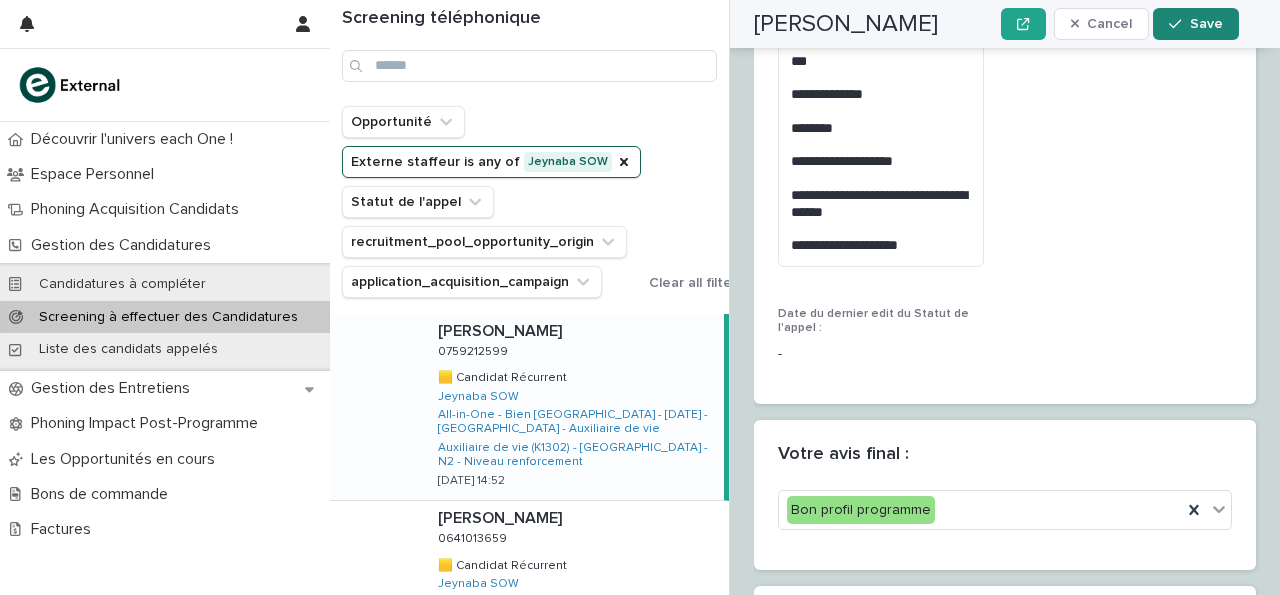 click 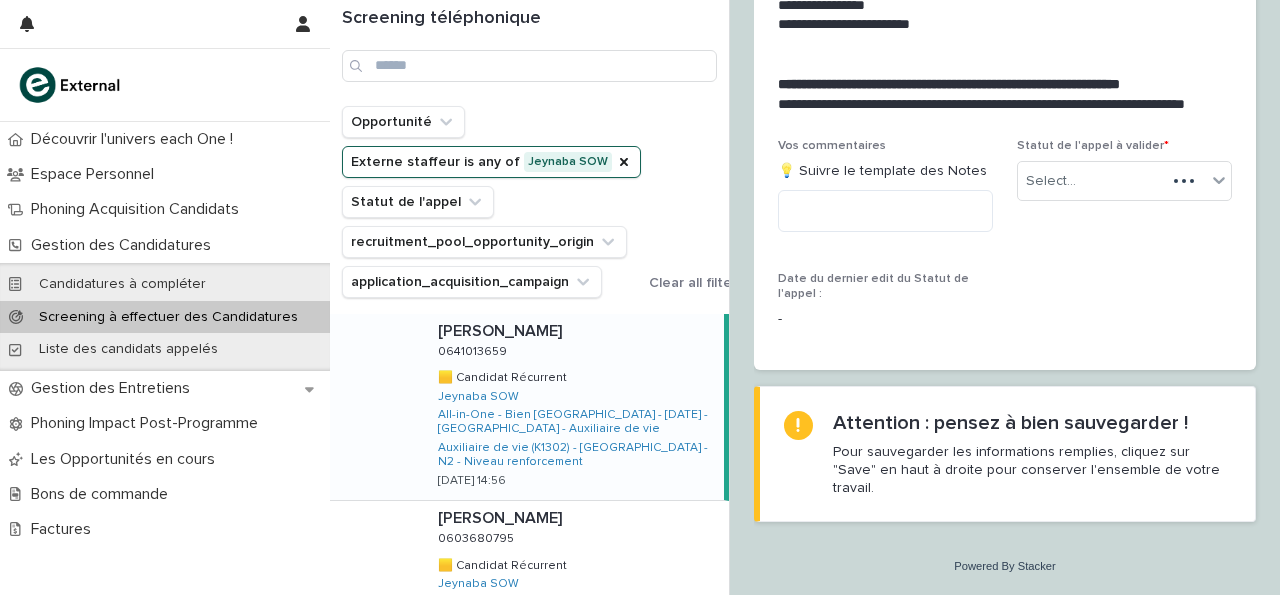 scroll, scrollTop: 2852, scrollLeft: 0, axis: vertical 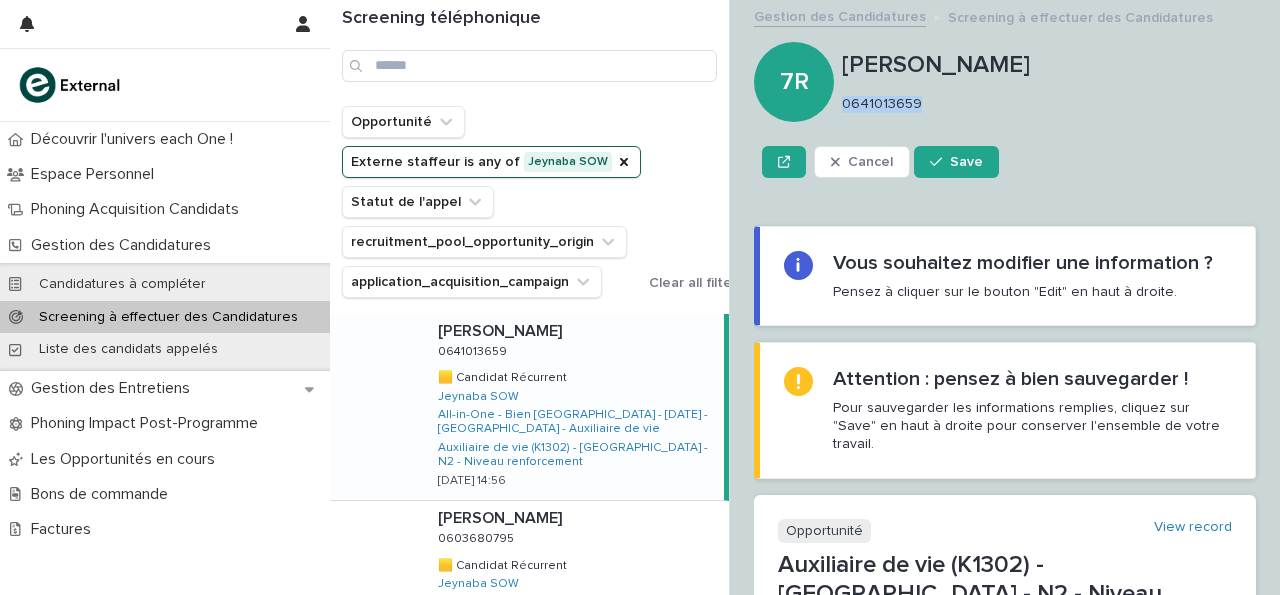 drag, startPoint x: 844, startPoint y: 98, endPoint x: 969, endPoint y: 117, distance: 126.43575 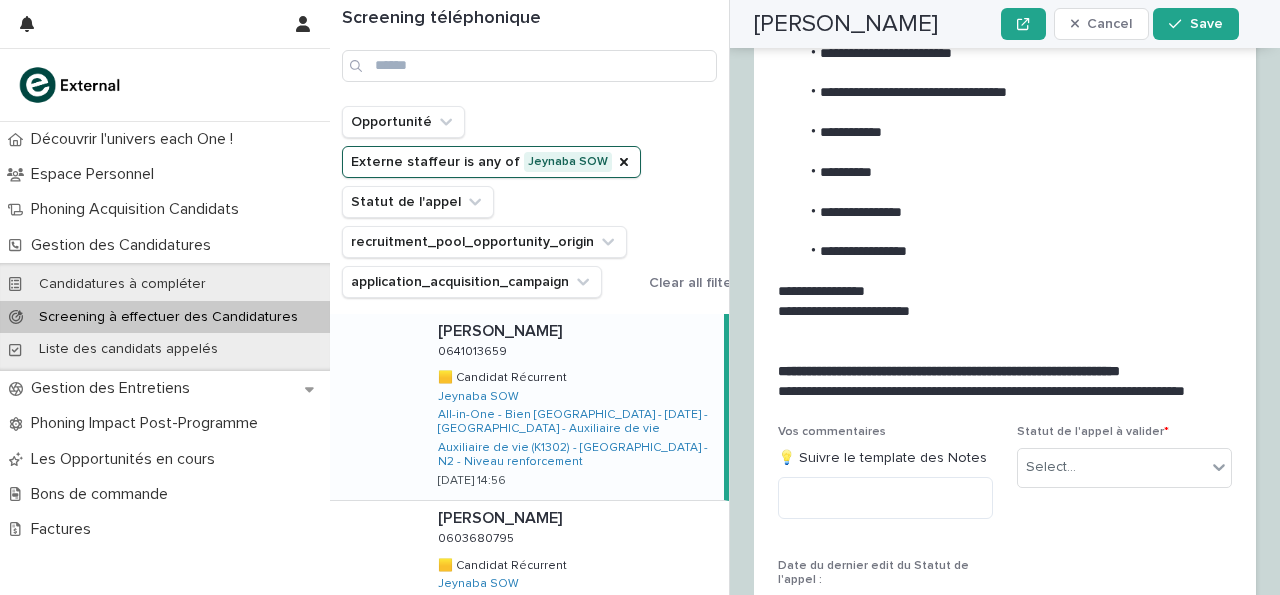 scroll, scrollTop: 3353, scrollLeft: 0, axis: vertical 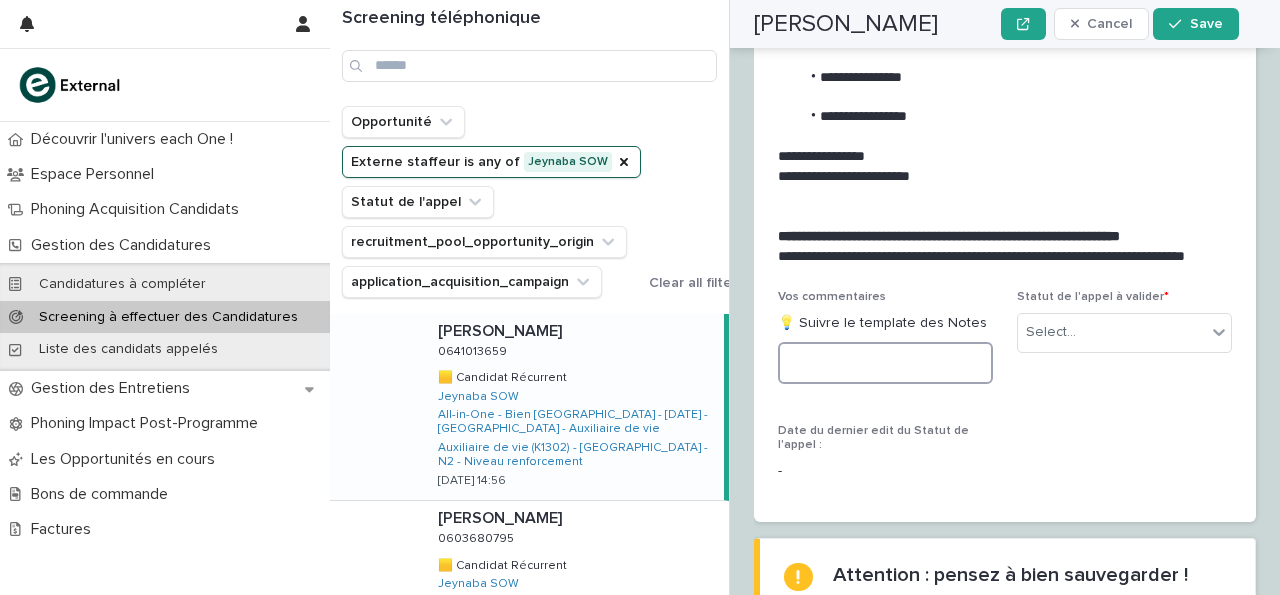 click at bounding box center [885, 363] 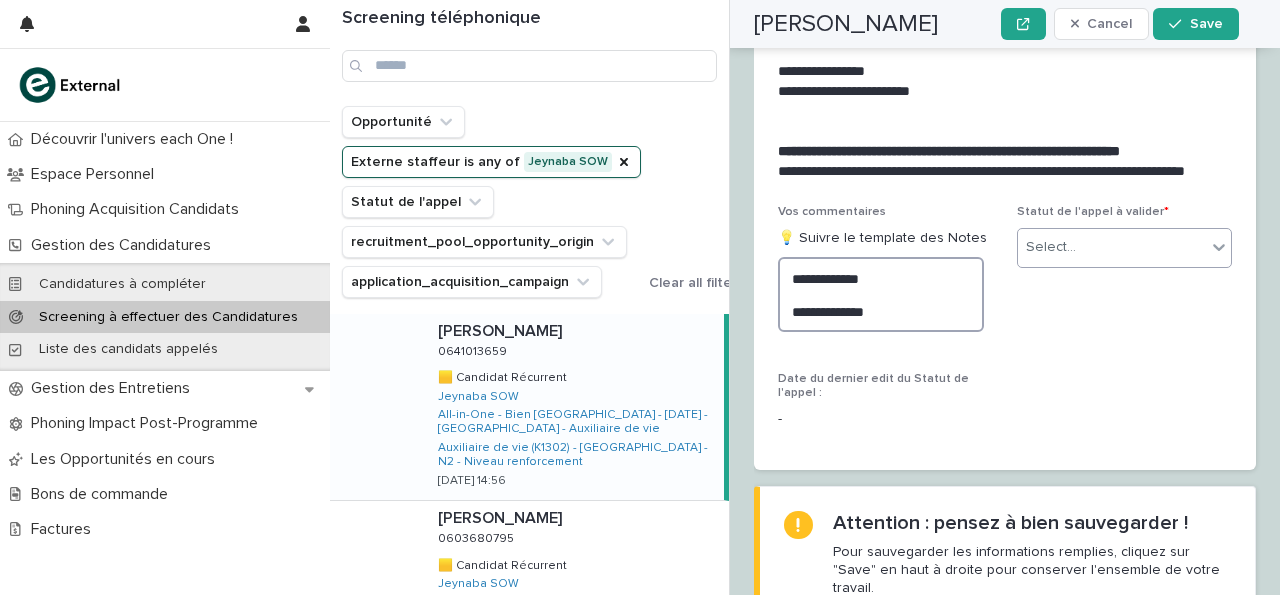 type on "**********" 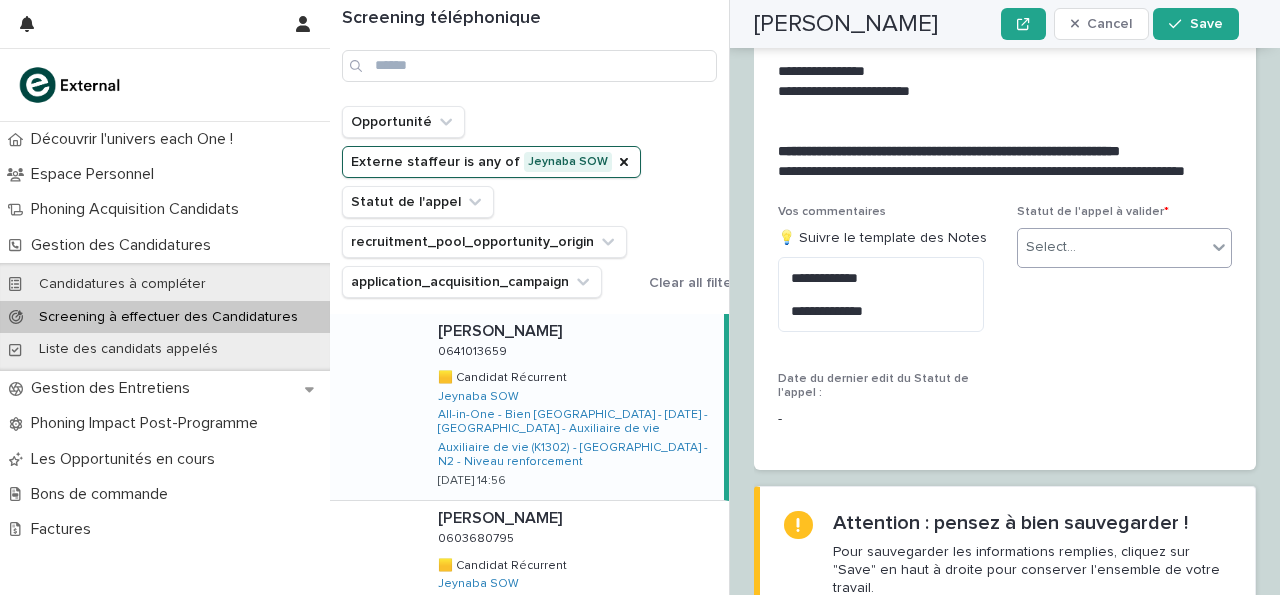 click on "Select..." at bounding box center [1112, 247] 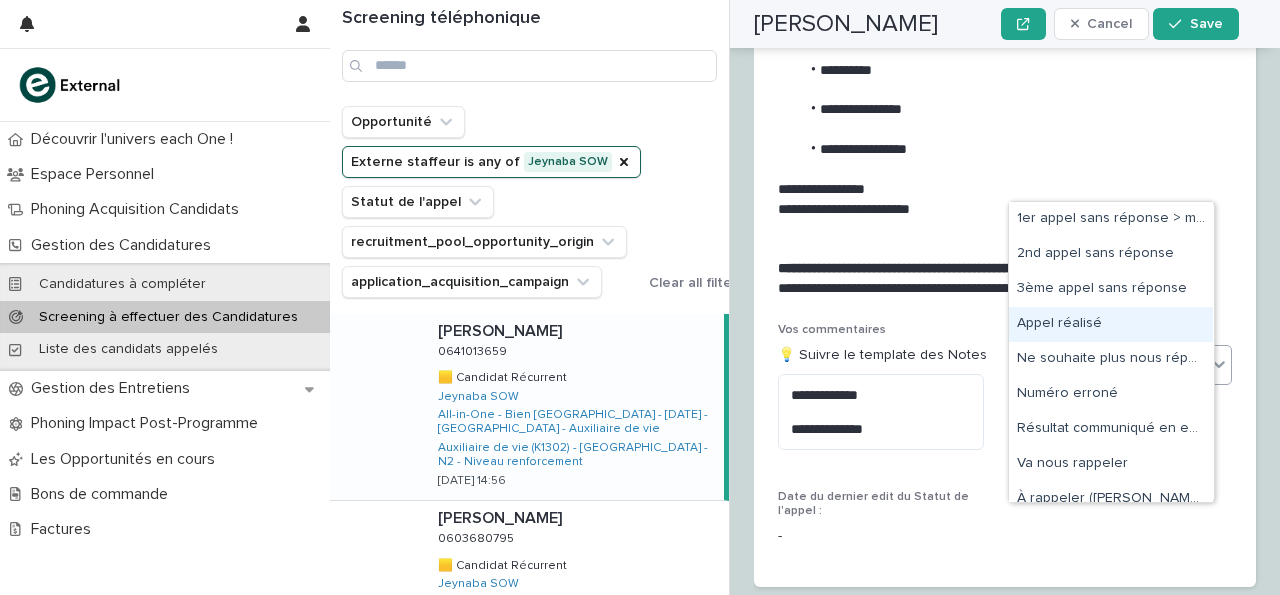 scroll, scrollTop: 3556, scrollLeft: 0, axis: vertical 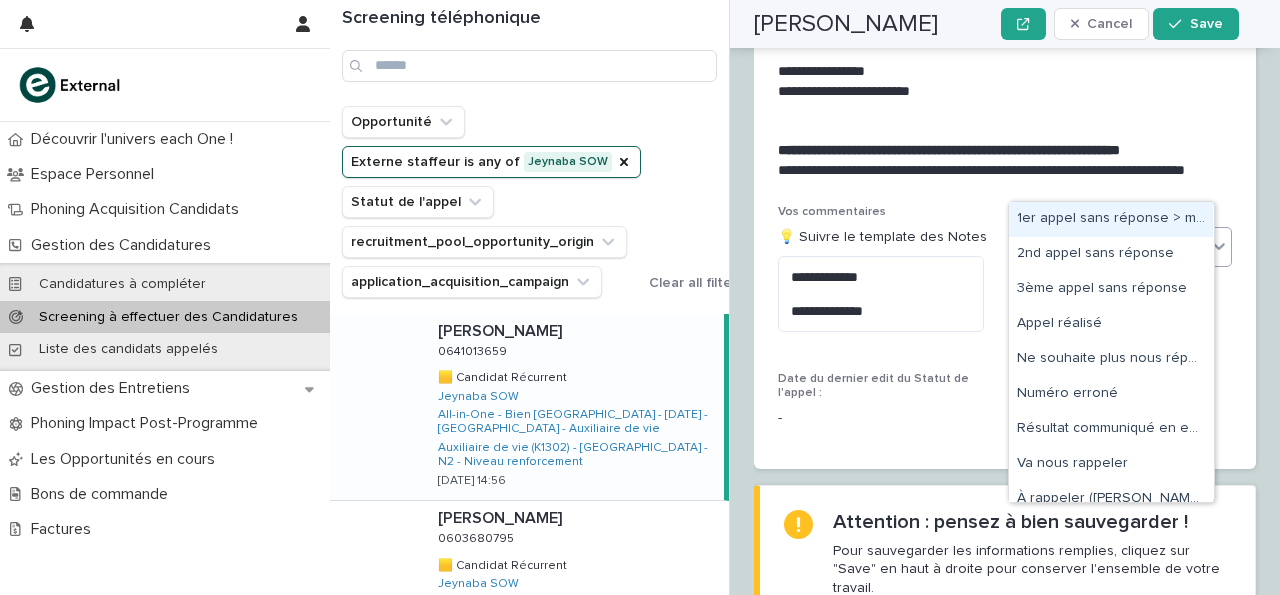 click on "1er appel sans réponse > message laissé" at bounding box center [1111, 219] 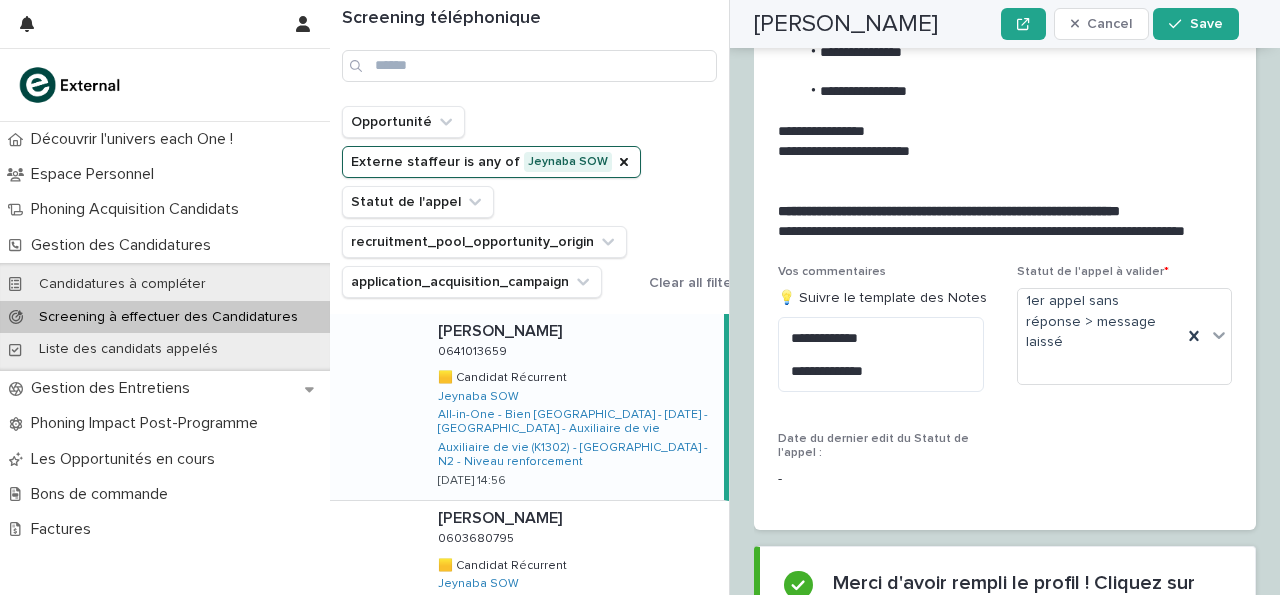 click on "Rachida MOUSTIK Cancel Save" at bounding box center (996, 24) 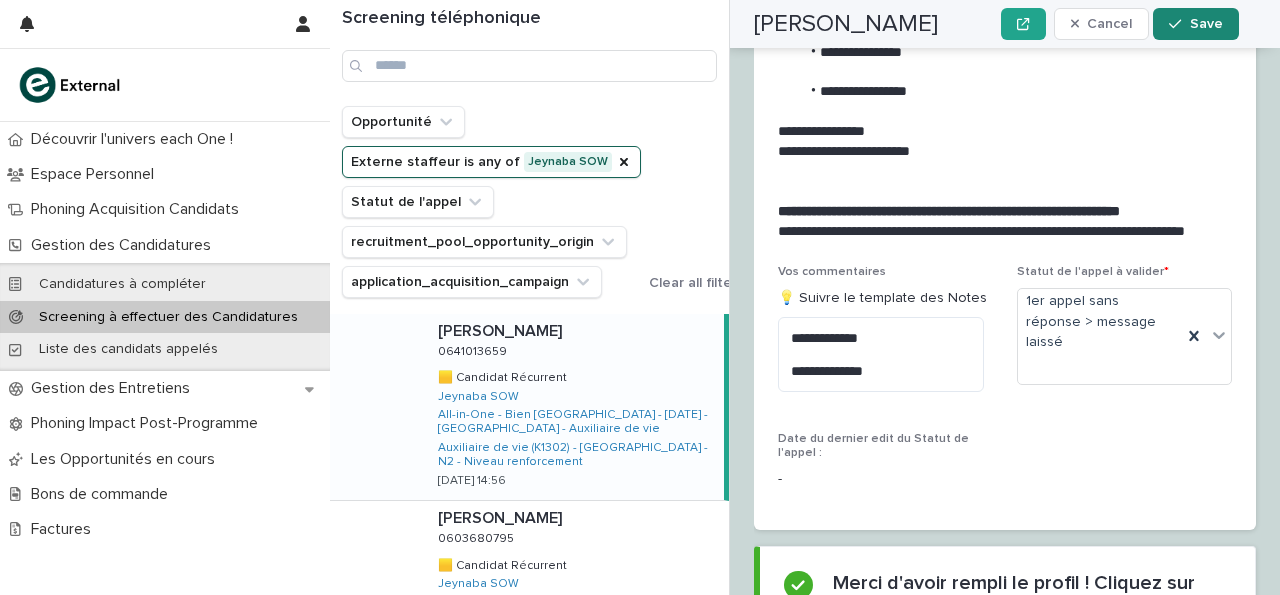 click on "Save" at bounding box center (1206, 24) 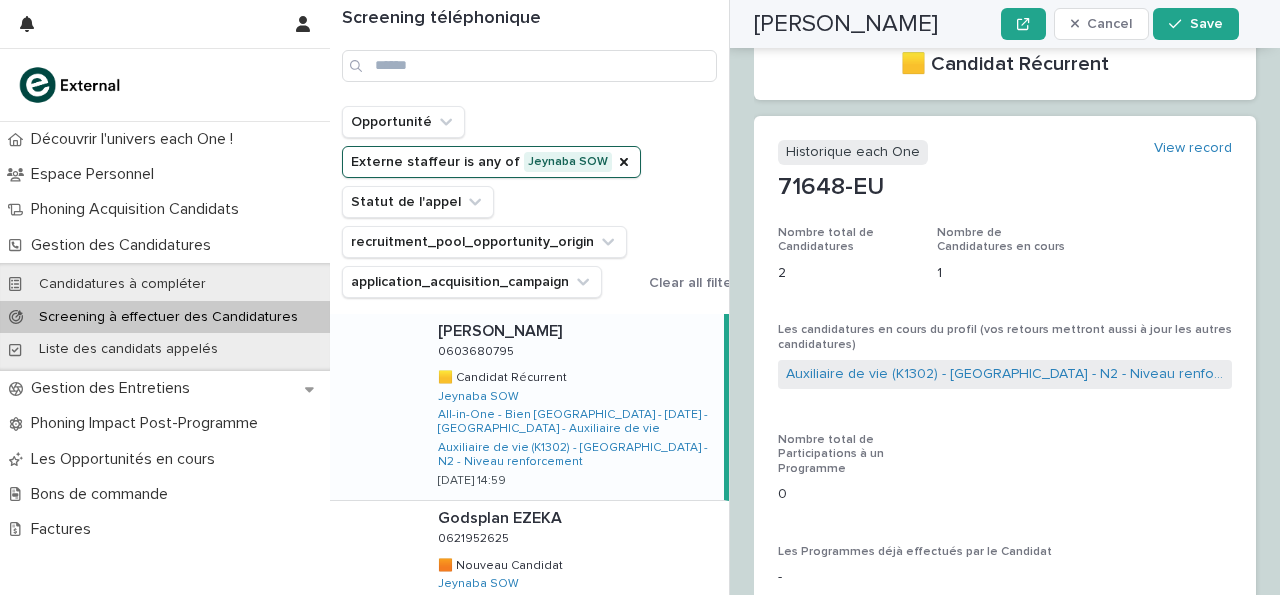 scroll, scrollTop: 0, scrollLeft: 0, axis: both 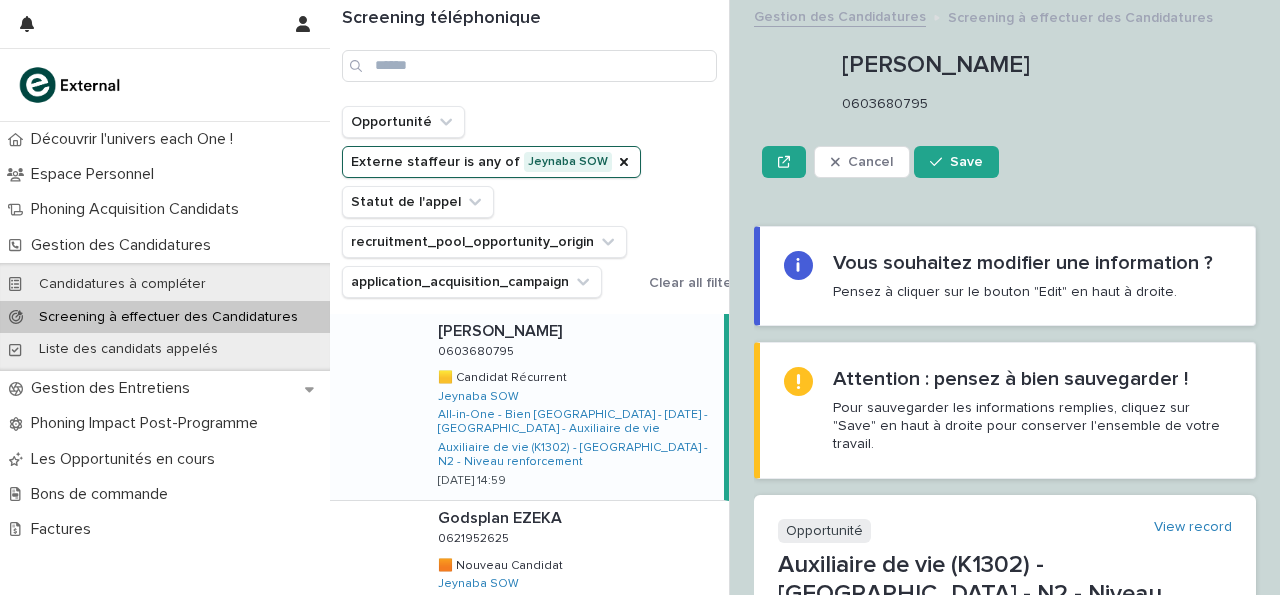 click on "Opportunité View record   Auxiliaire de vie (K1302) - Île-de-France - N2 - Niveau renforcement Prochaine journée d'entretiens each One 15/7/2025 Prochaine réunion d'information collective 14/5/2025 Prochaine journée d'entretien Entreprise 21/7/2025 Début de la Formation 28/5/2025 💡 Fiche Qualif' 💡 Fiche de Poste 💡 Programme Péda 💡 Info Coll'" at bounding box center (1005, 678) 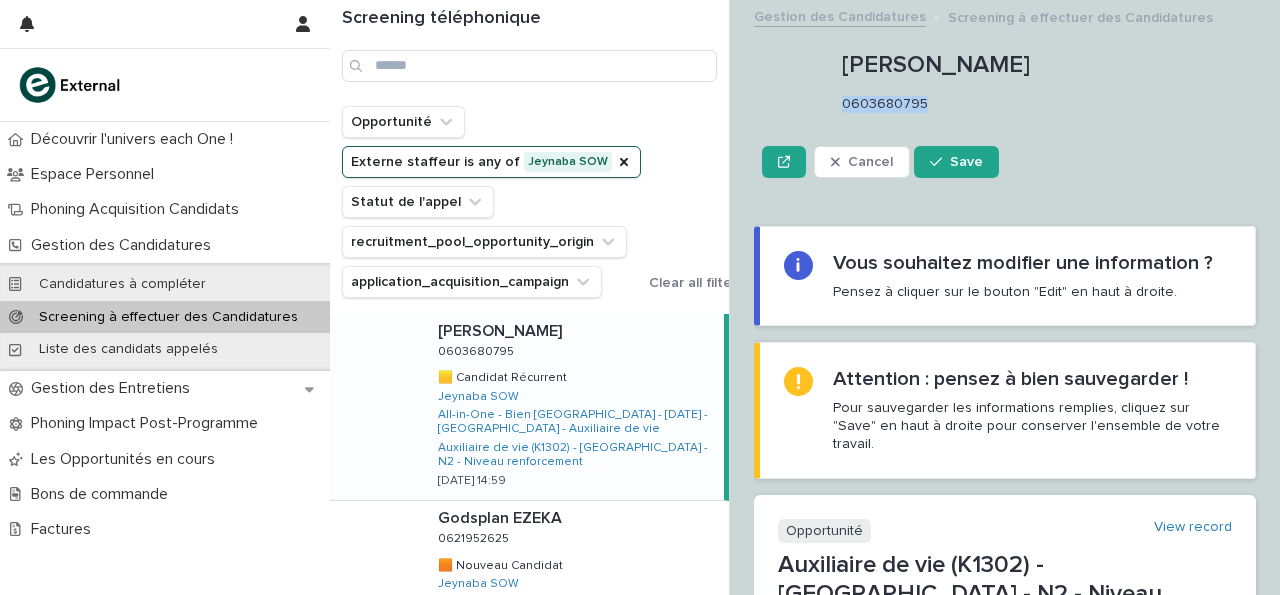 drag, startPoint x: 845, startPoint y: 105, endPoint x: 929, endPoint y: 108, distance: 84.05355 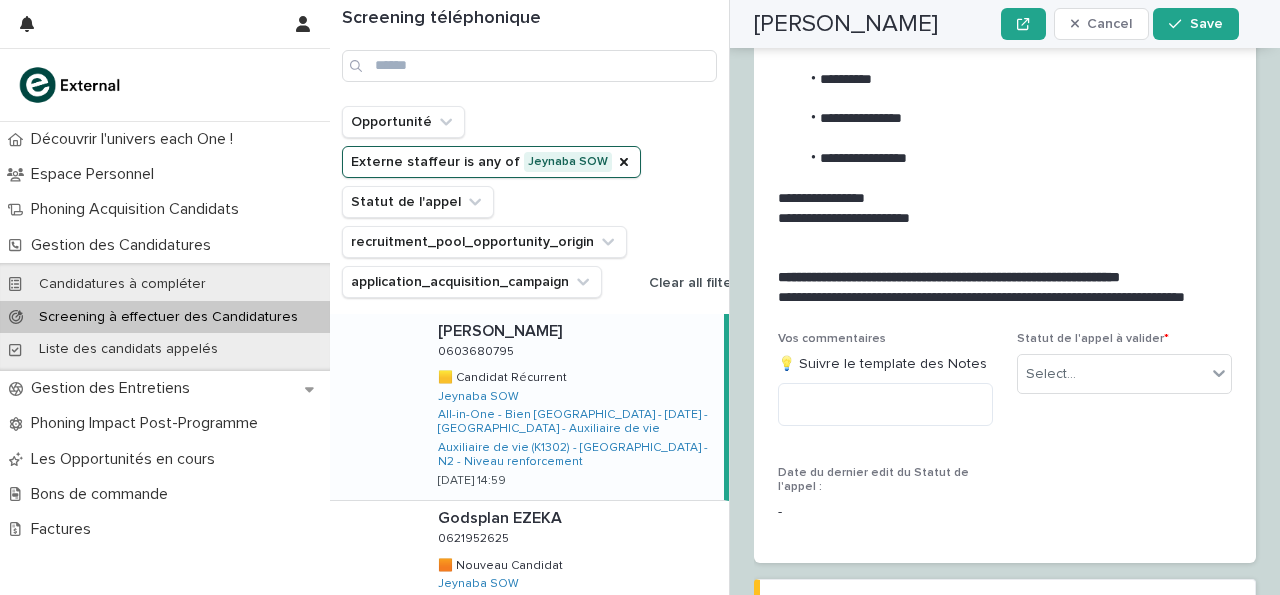 scroll, scrollTop: 3215, scrollLeft: 0, axis: vertical 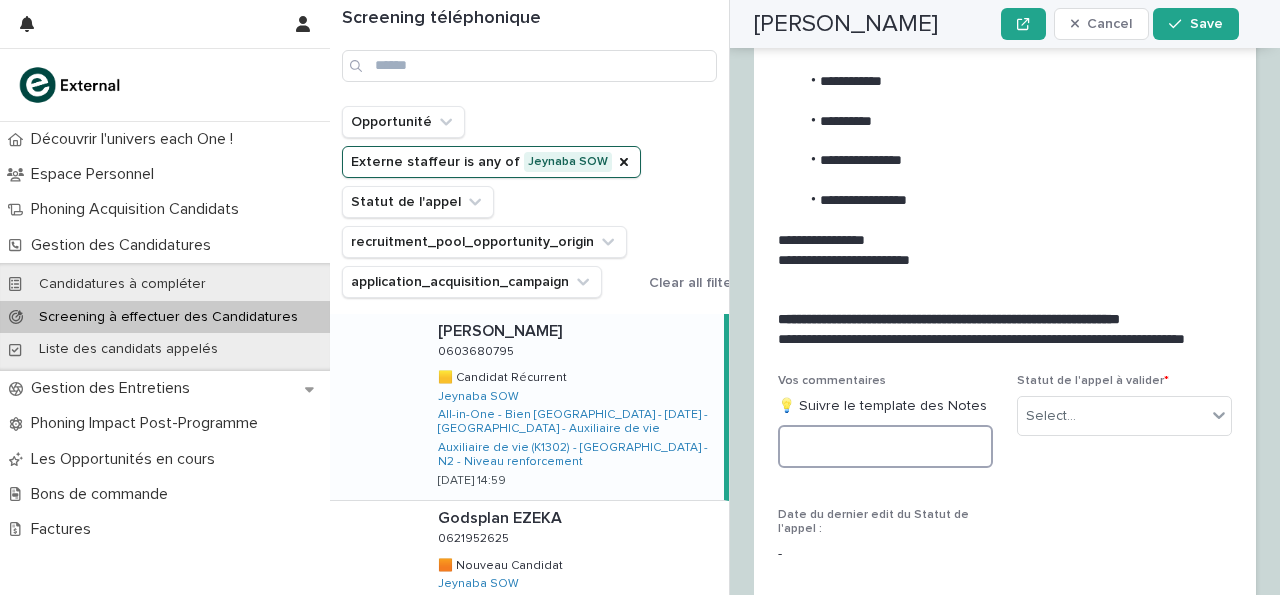 click at bounding box center [885, 446] 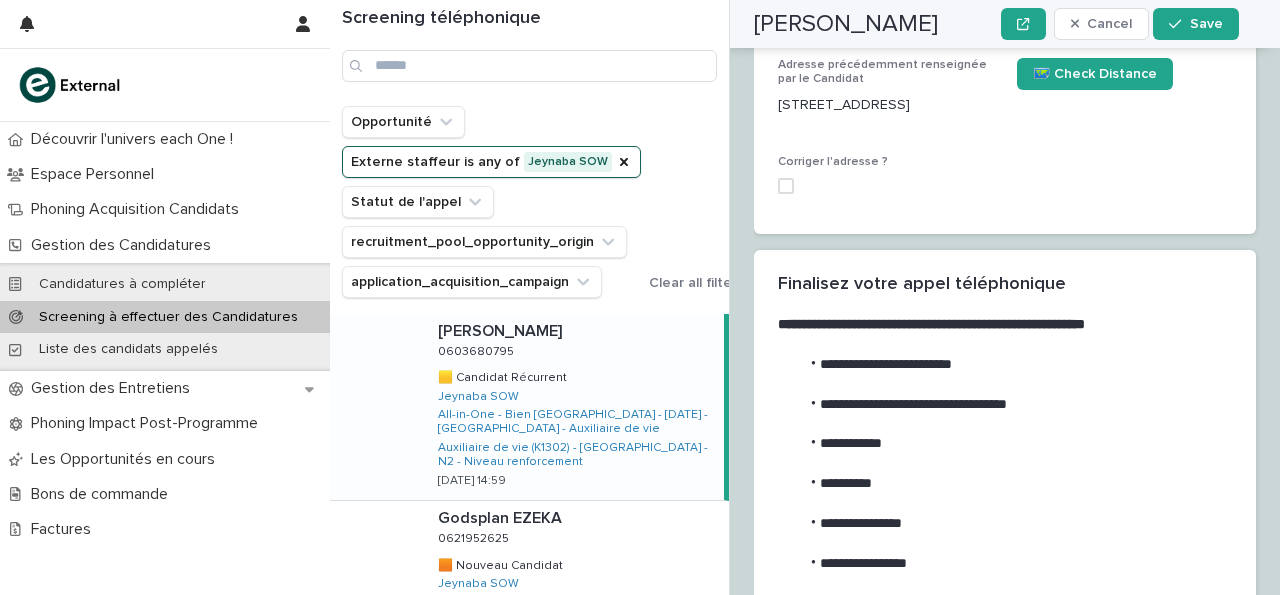 scroll, scrollTop: 2955, scrollLeft: 0, axis: vertical 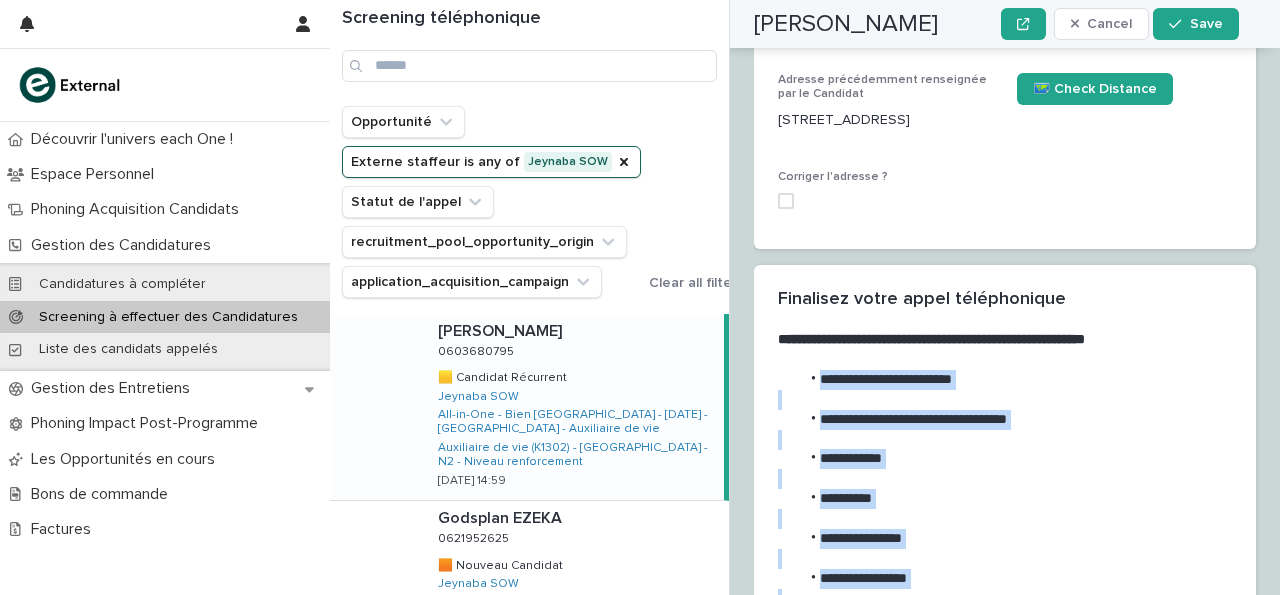 drag, startPoint x: 821, startPoint y: 235, endPoint x: 939, endPoint y: 446, distance: 241.75401 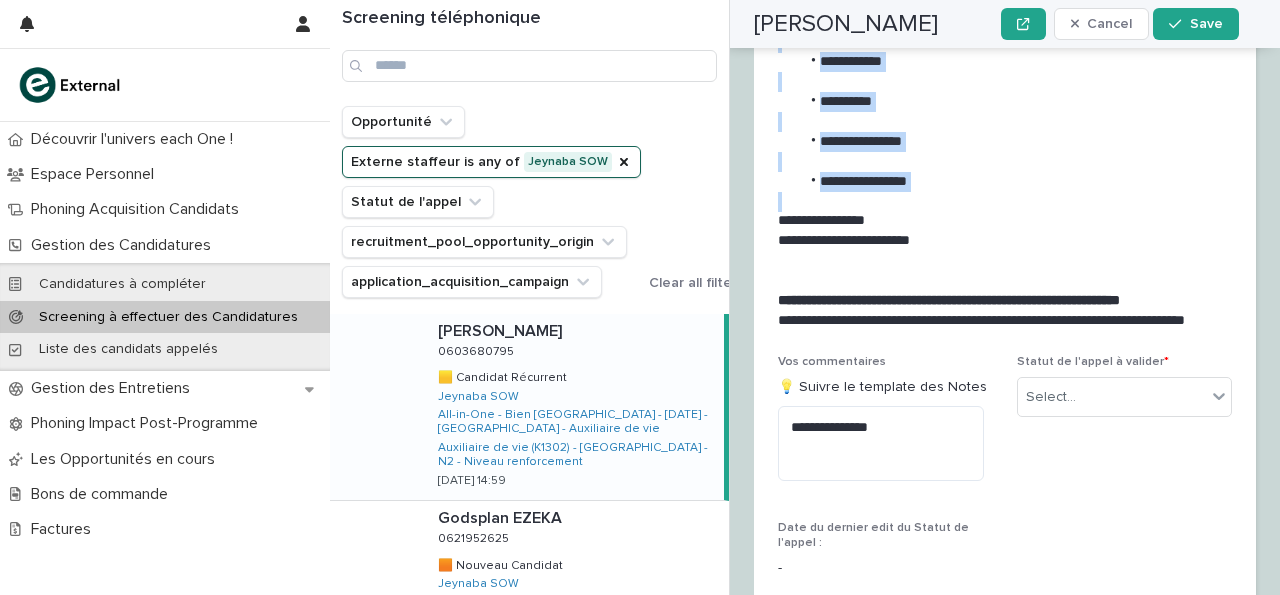 scroll, scrollTop: 3353, scrollLeft: 0, axis: vertical 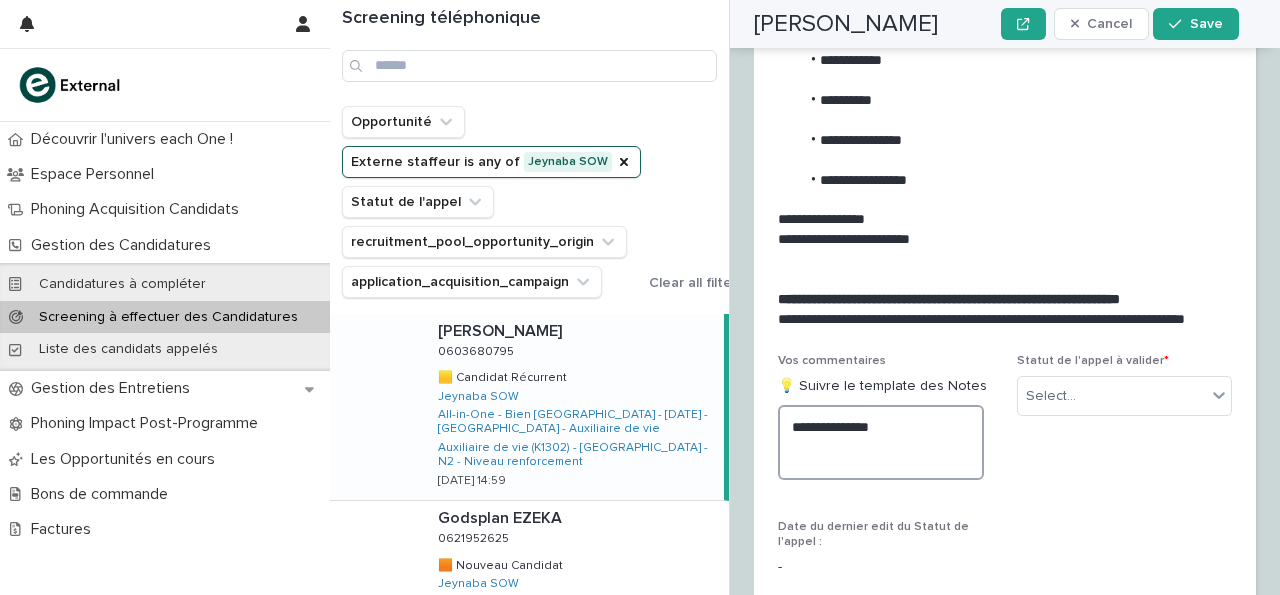click on "**********" at bounding box center [881, 442] 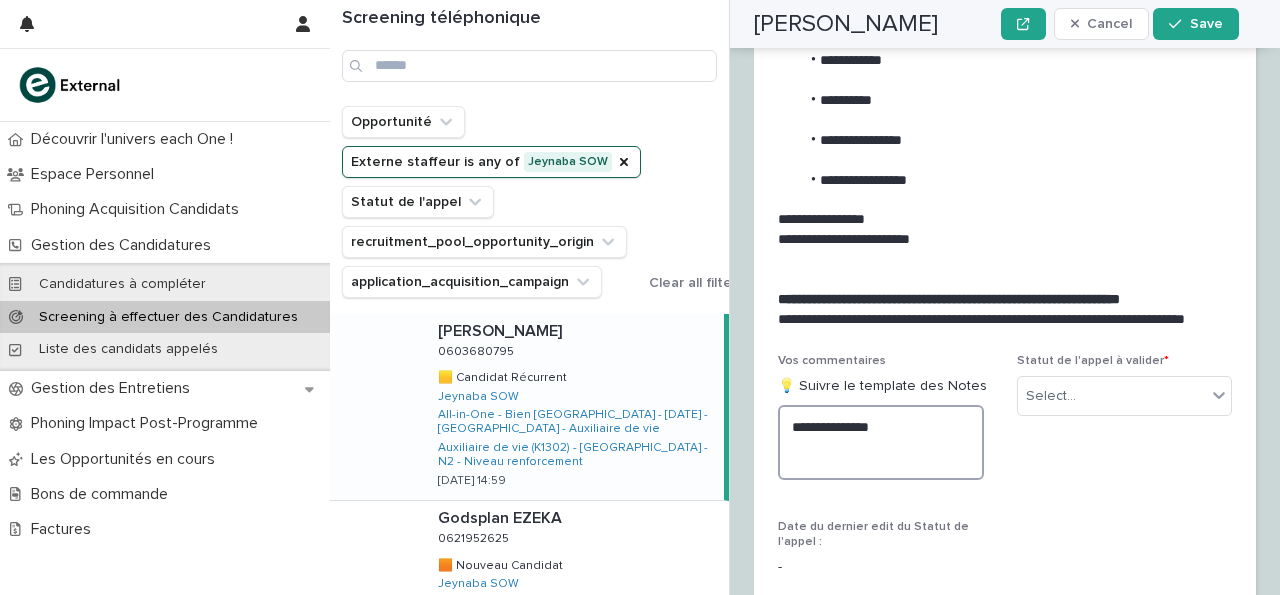 paste on "**********" 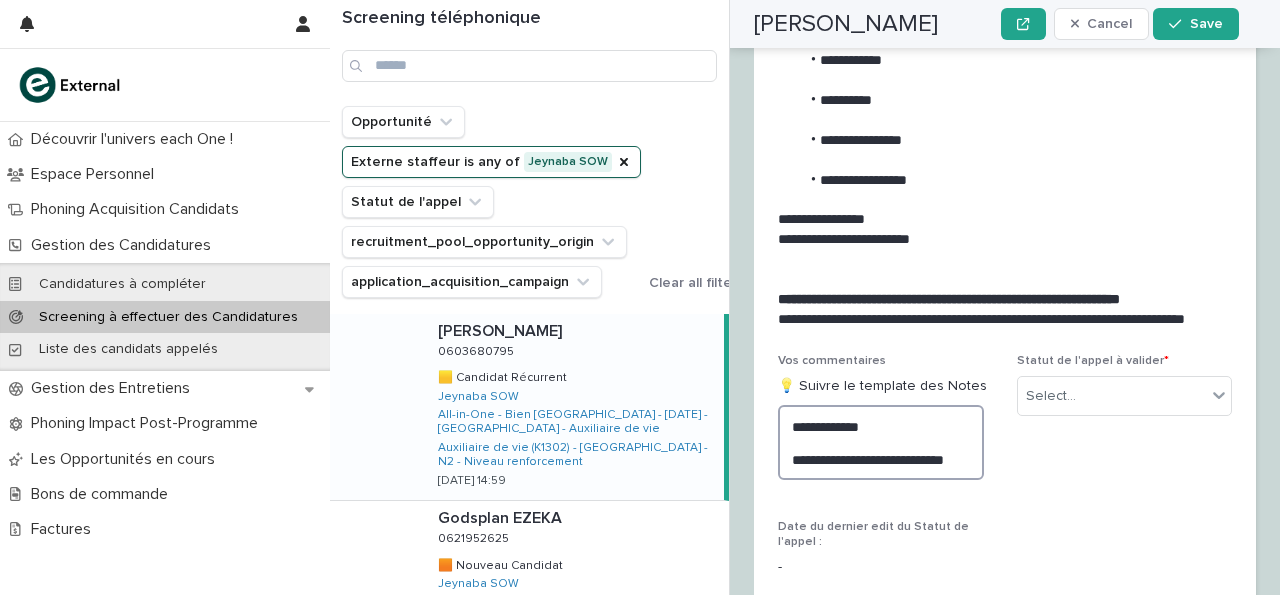 scroll, scrollTop: 3400, scrollLeft: 0, axis: vertical 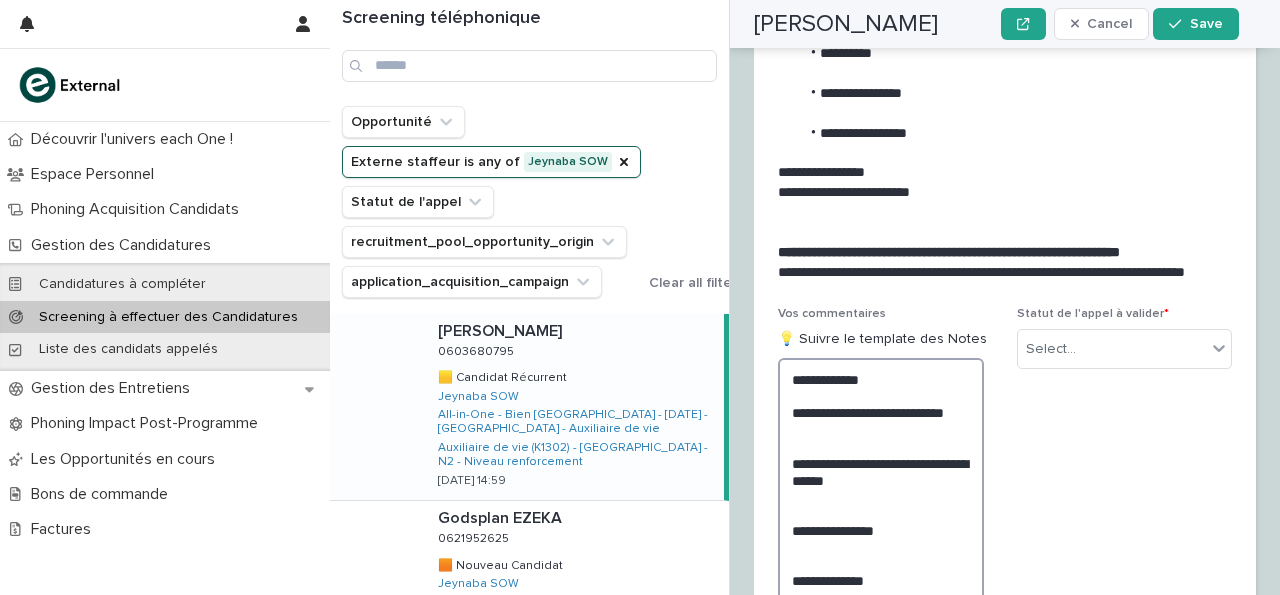 click on "**********" at bounding box center [881, 555] 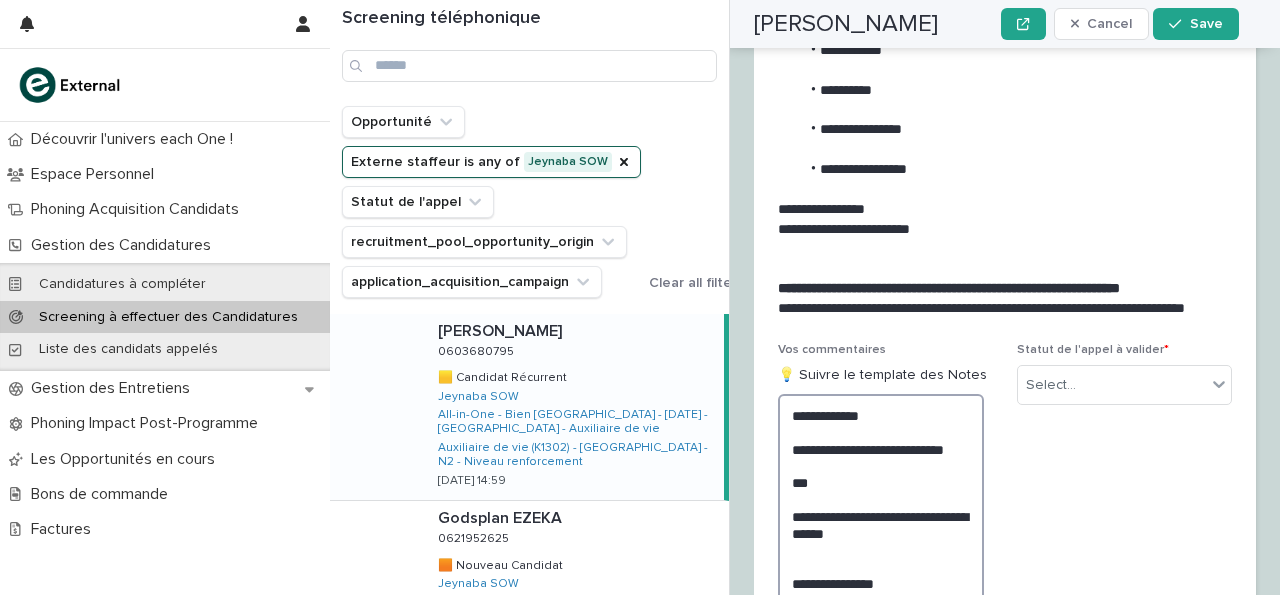scroll, scrollTop: 3249, scrollLeft: 0, axis: vertical 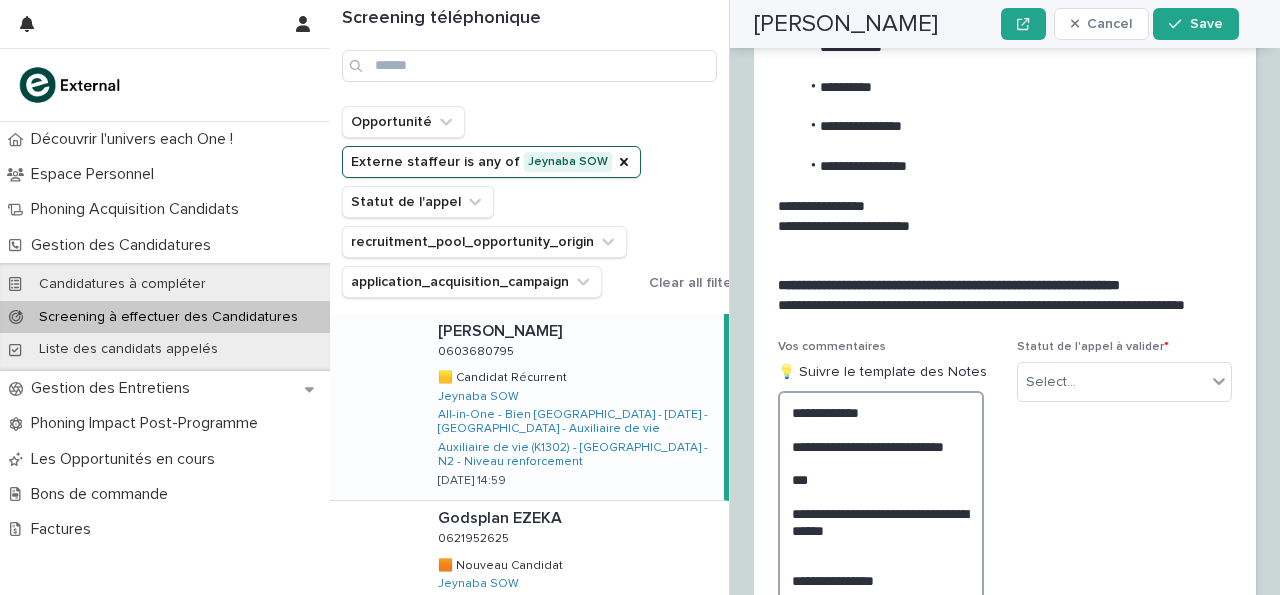 click on "**********" at bounding box center (881, 596) 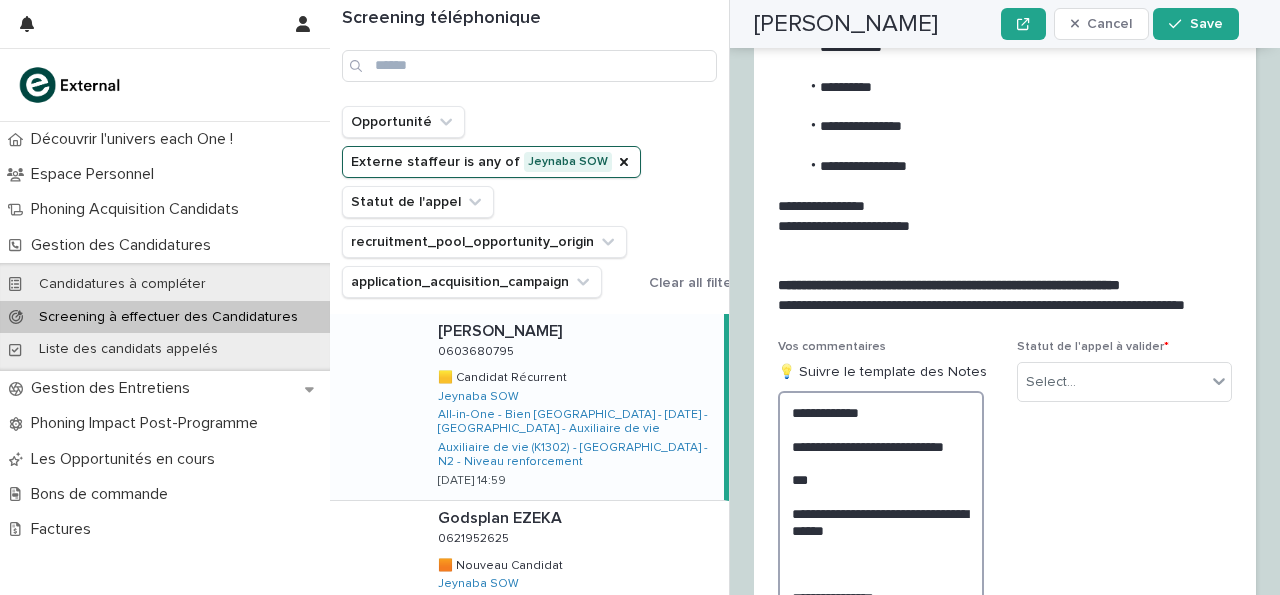 click on "**********" at bounding box center [881, 605] 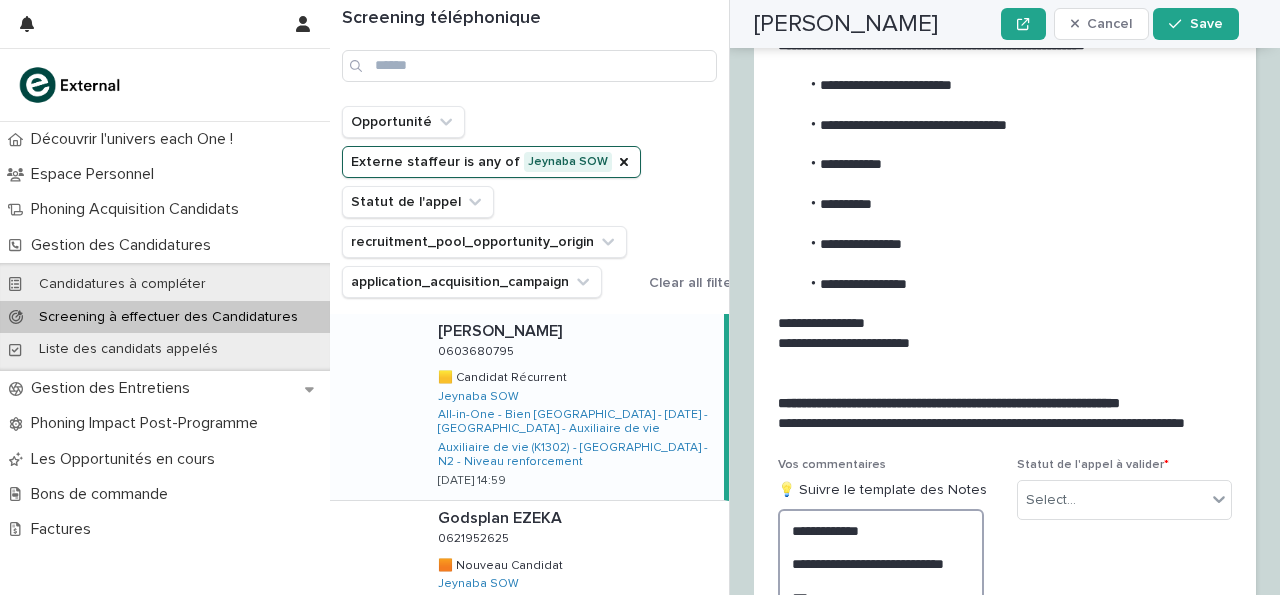 scroll, scrollTop: 3367, scrollLeft: 0, axis: vertical 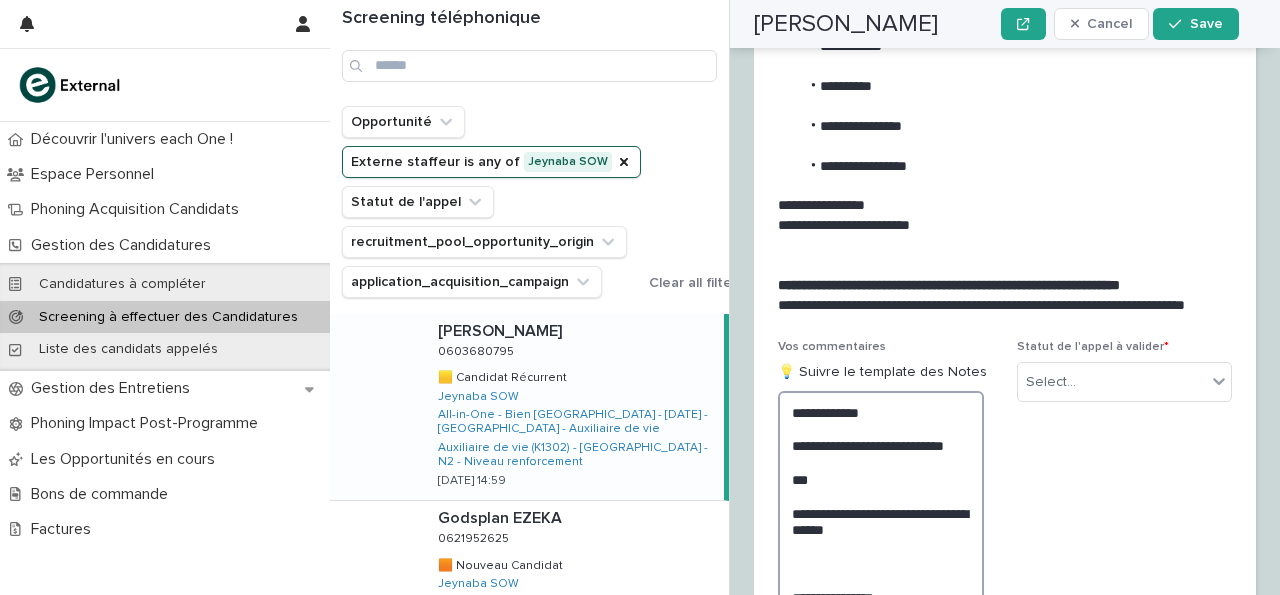 click on "**********" at bounding box center [881, 613] 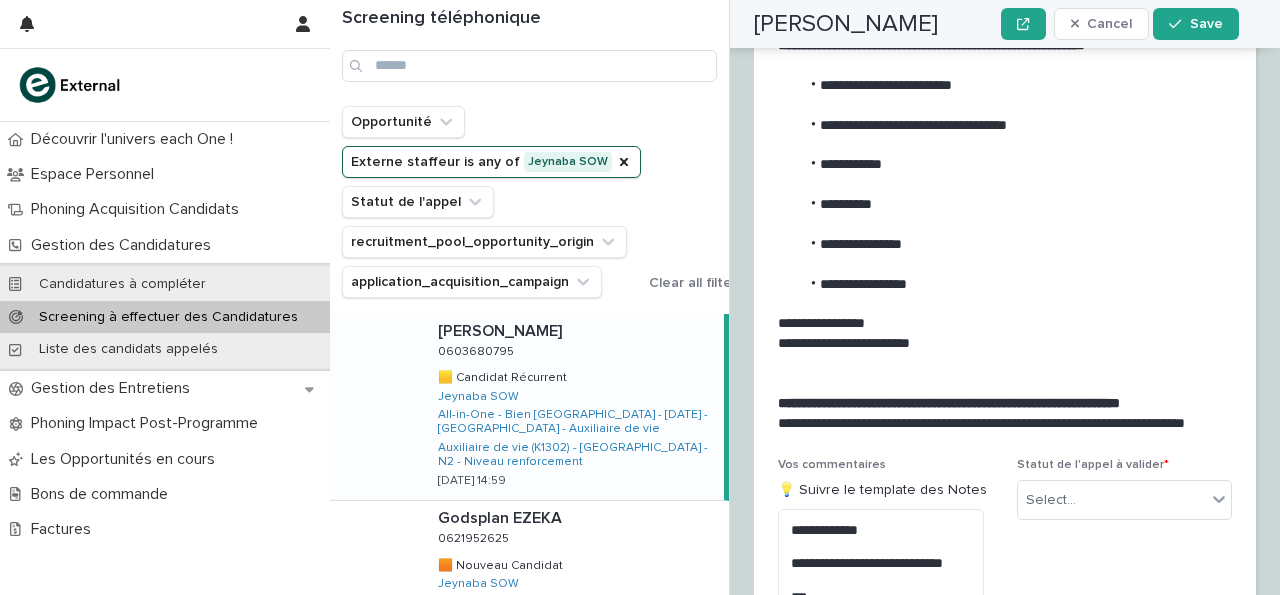scroll, scrollTop: 3367, scrollLeft: 0, axis: vertical 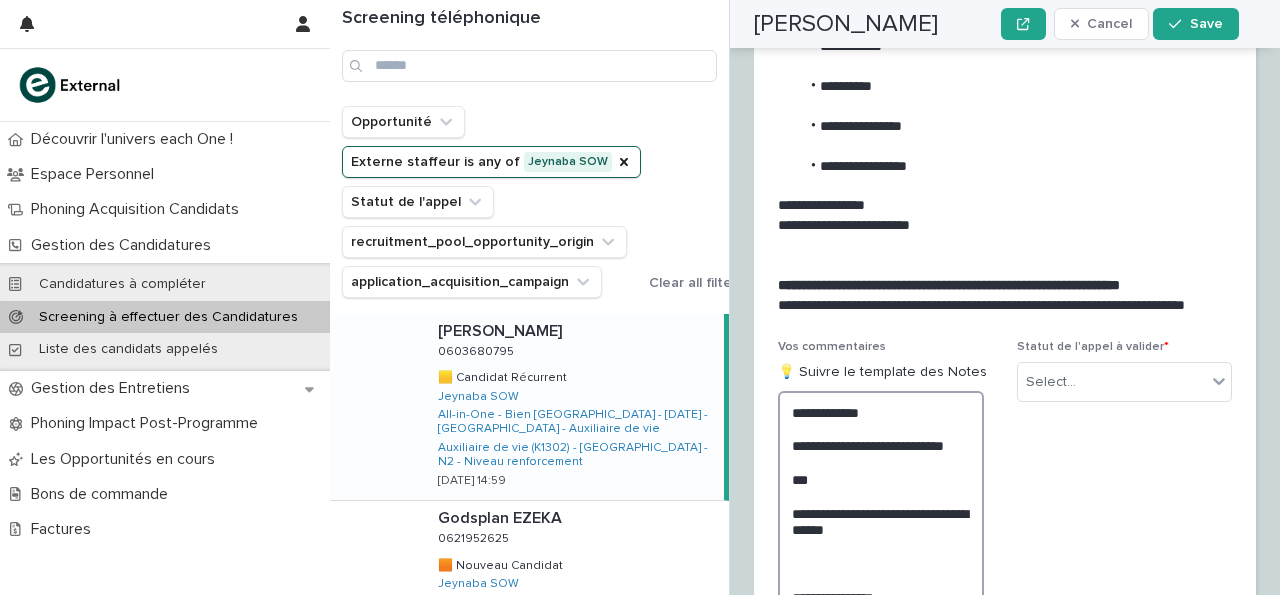 click on "**********" at bounding box center (881, 613) 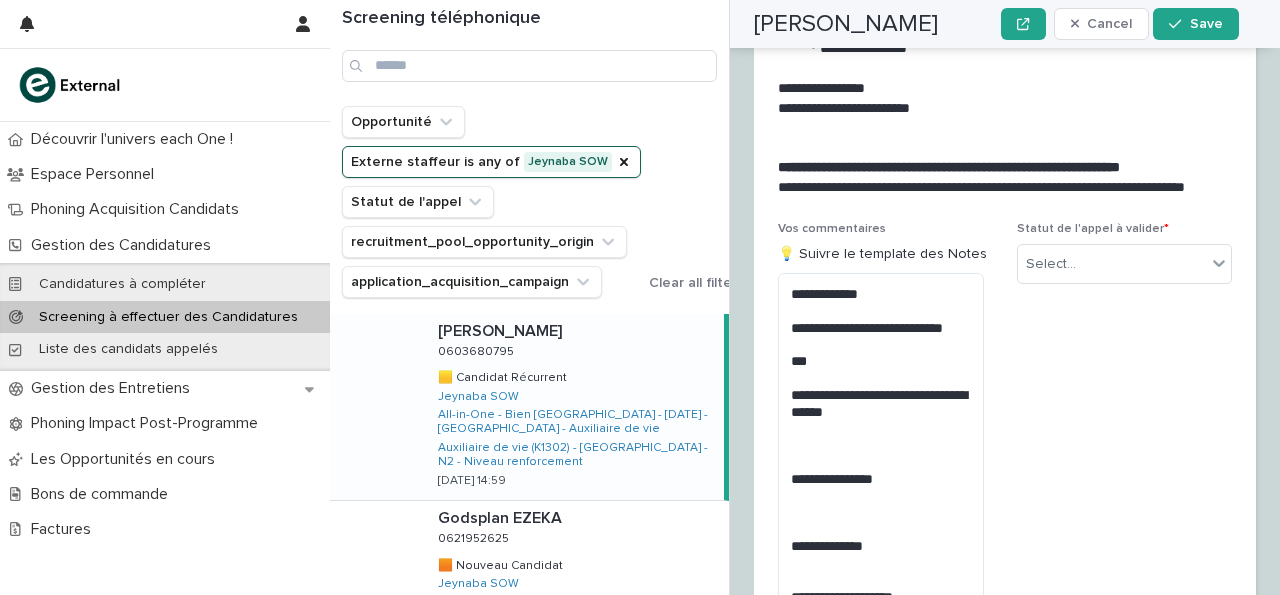 scroll, scrollTop: 3249, scrollLeft: 0, axis: vertical 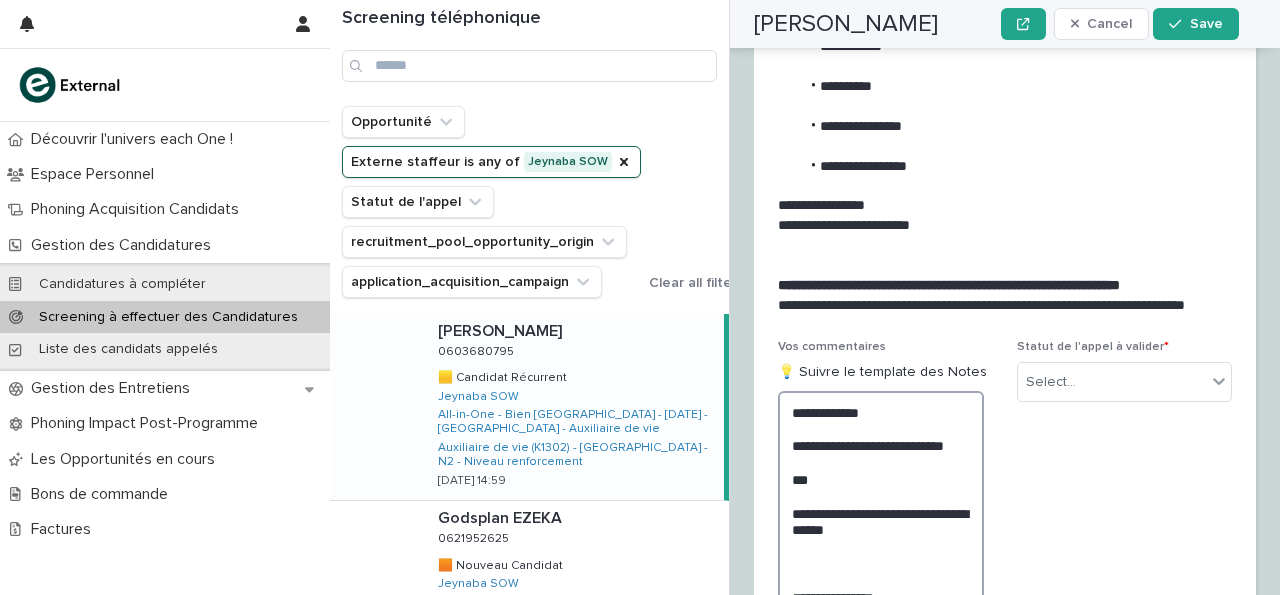 click on "**********" at bounding box center [881, 613] 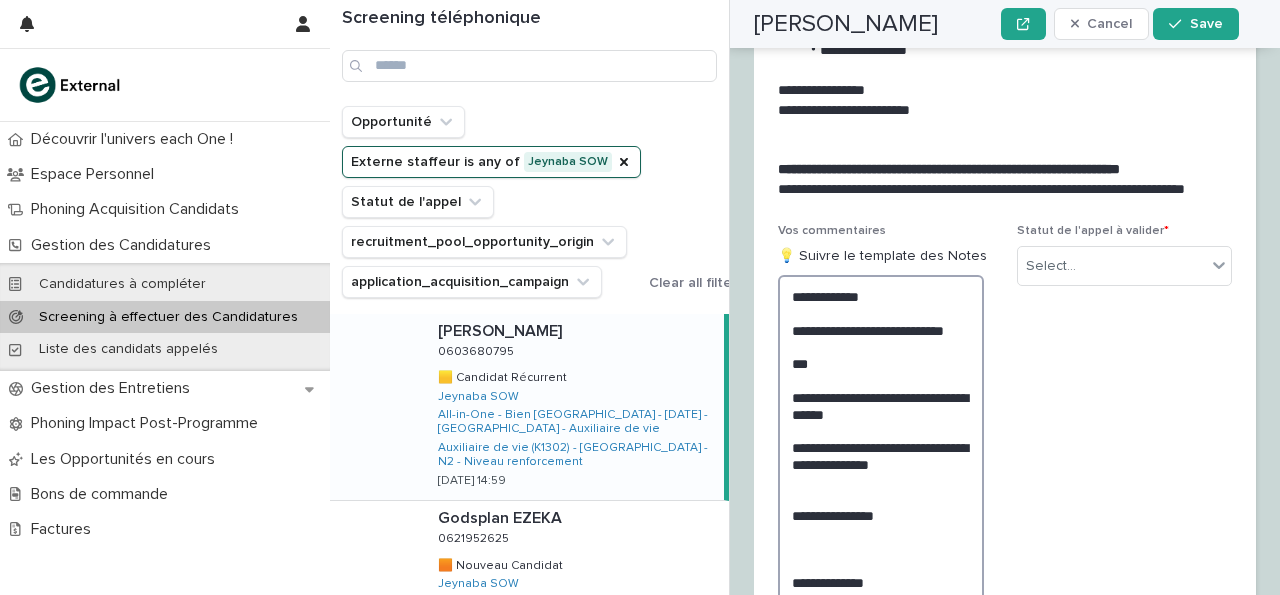 scroll, scrollTop: 3365, scrollLeft: 0, axis: vertical 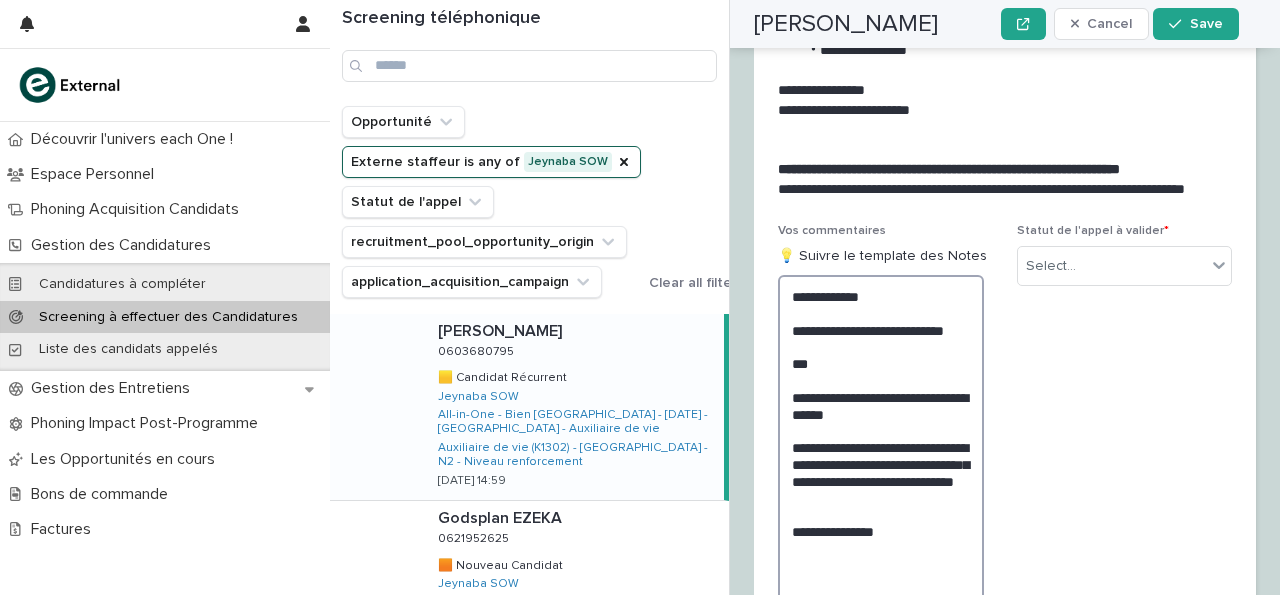 click on "**********" at bounding box center (881, 531) 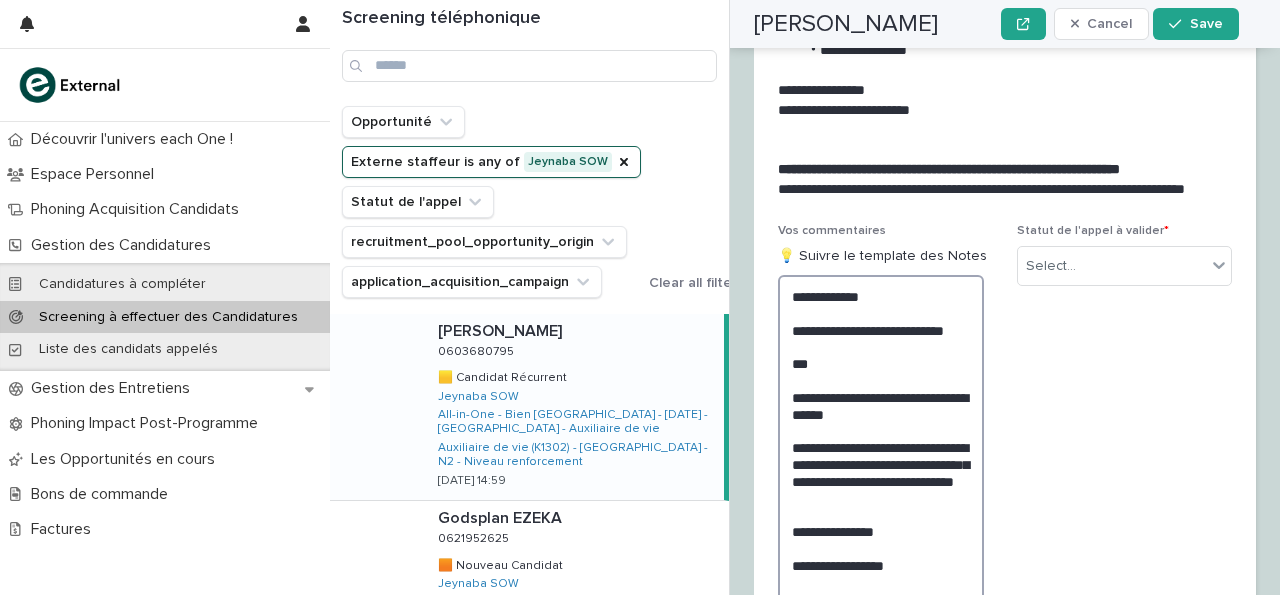 scroll, scrollTop: 3365, scrollLeft: 0, axis: vertical 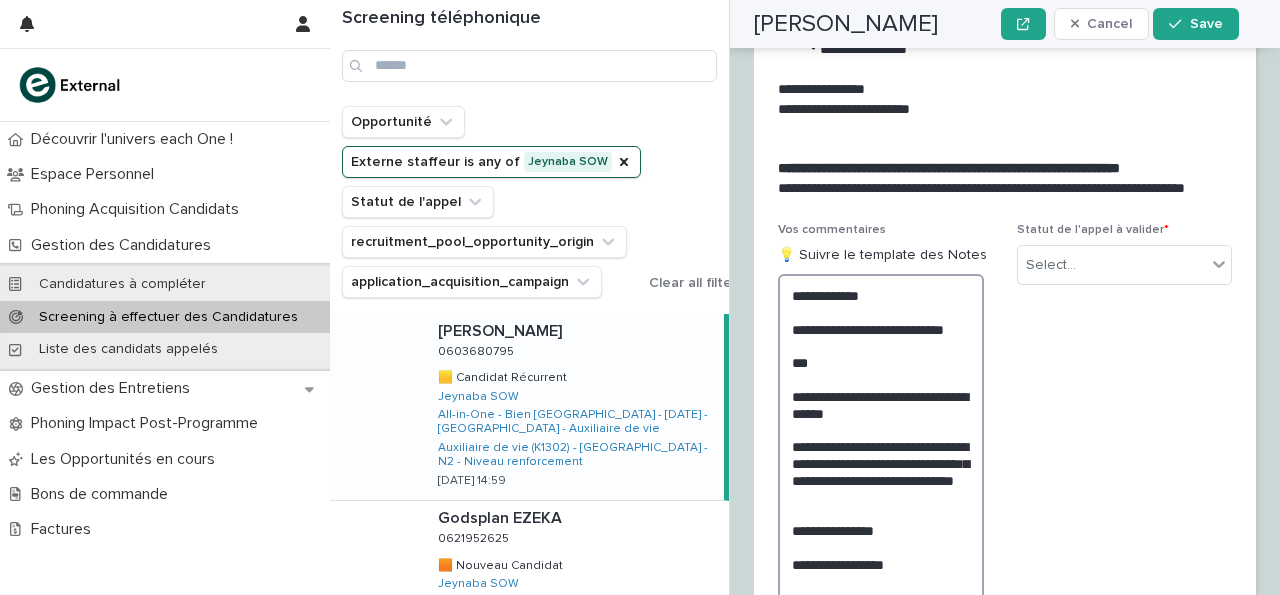 click on "**********" at bounding box center [881, 538] 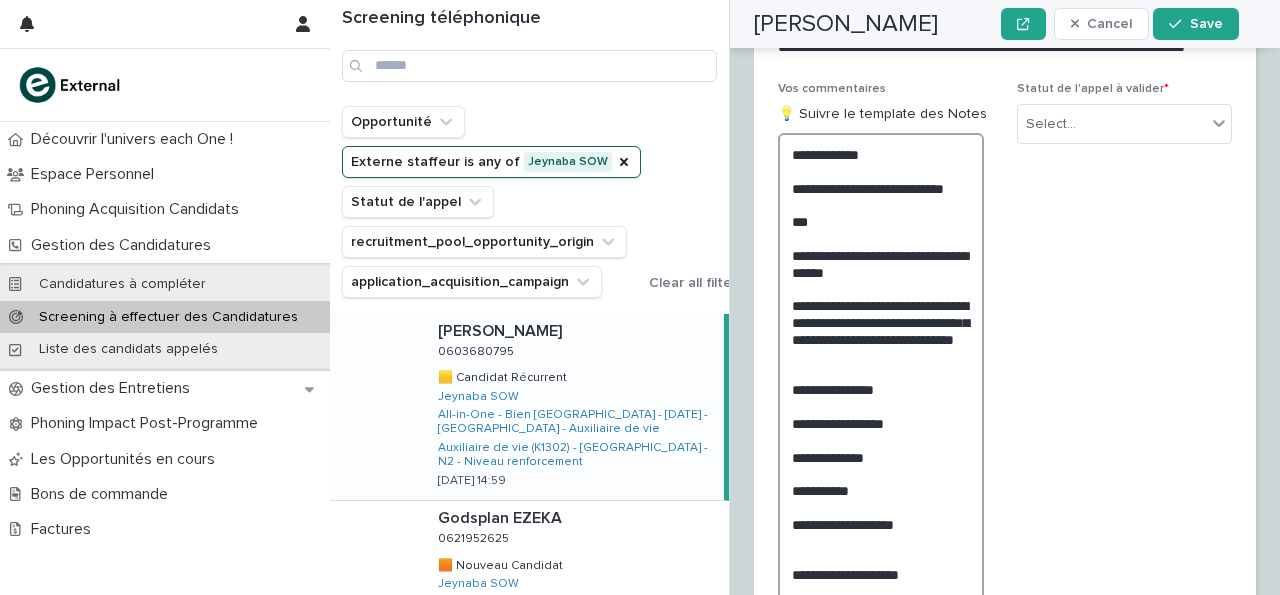 scroll, scrollTop: 3561, scrollLeft: 0, axis: vertical 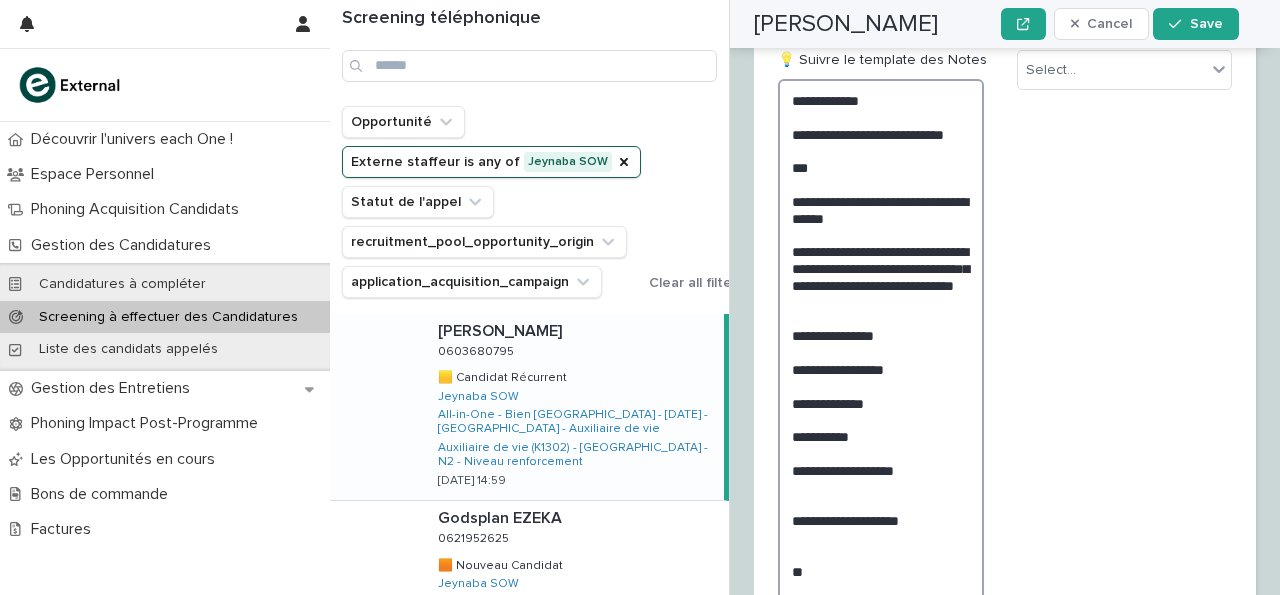 click on "**********" at bounding box center (881, 343) 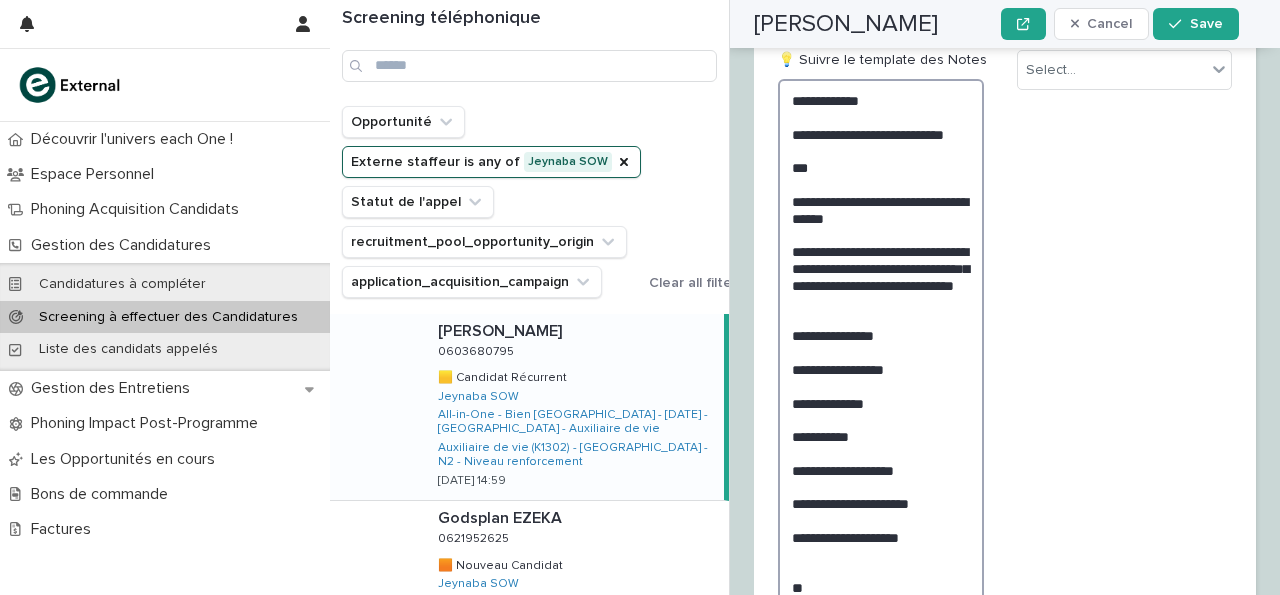 scroll, scrollTop: 3561, scrollLeft: 0, axis: vertical 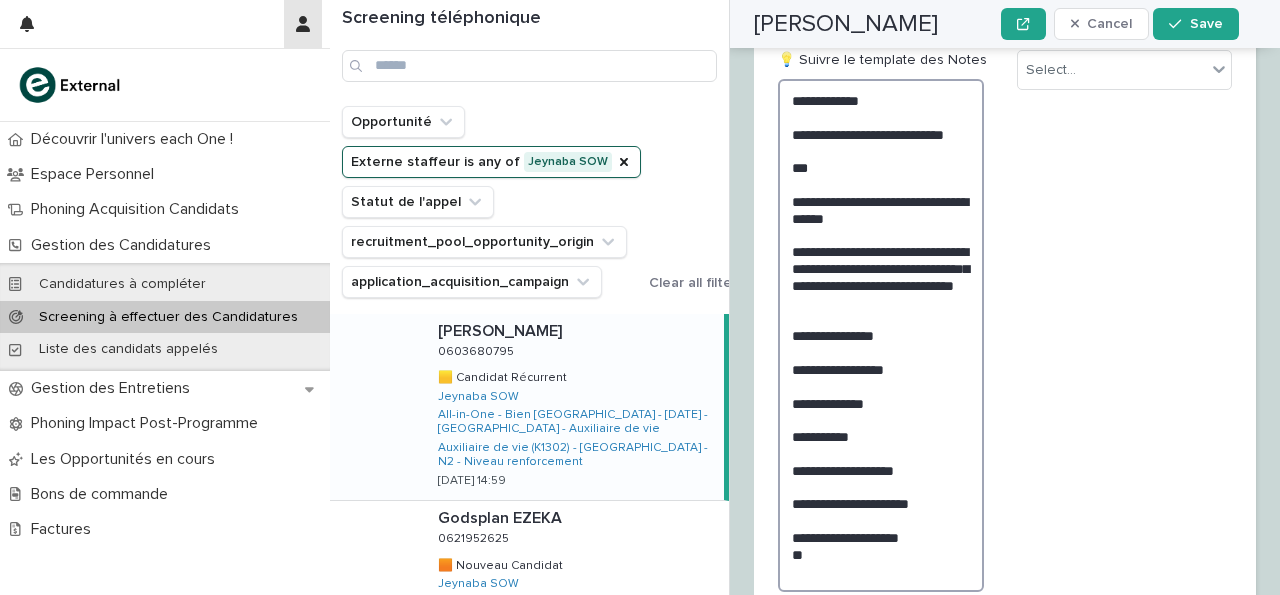type on "**********" 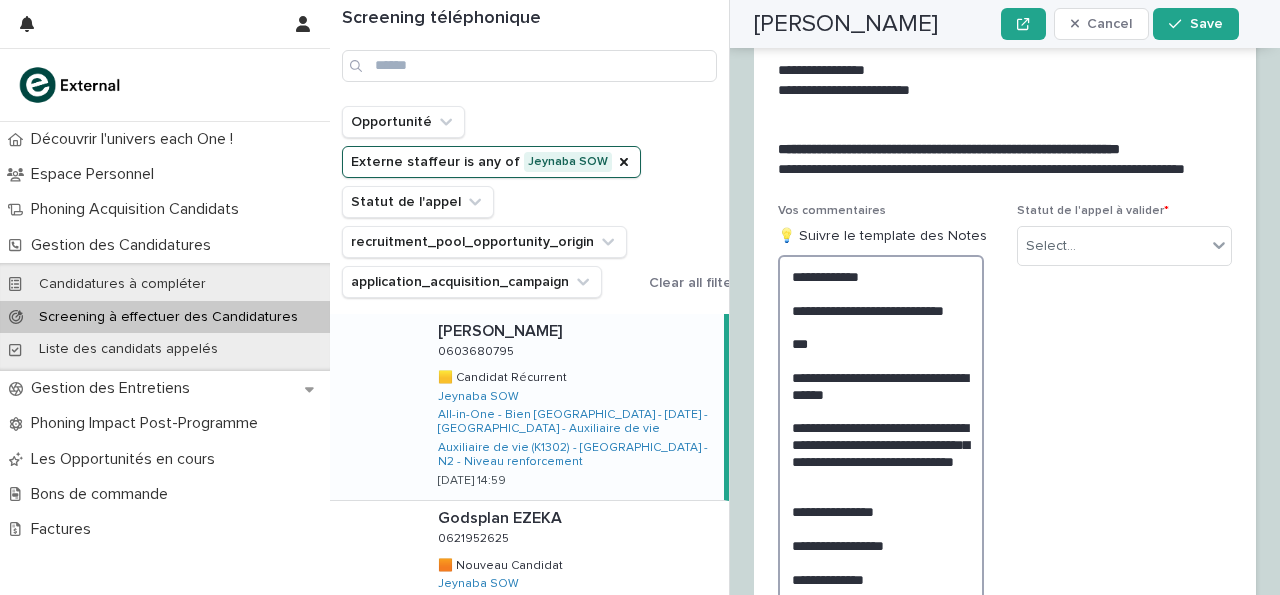 scroll, scrollTop: 3371, scrollLeft: 0, axis: vertical 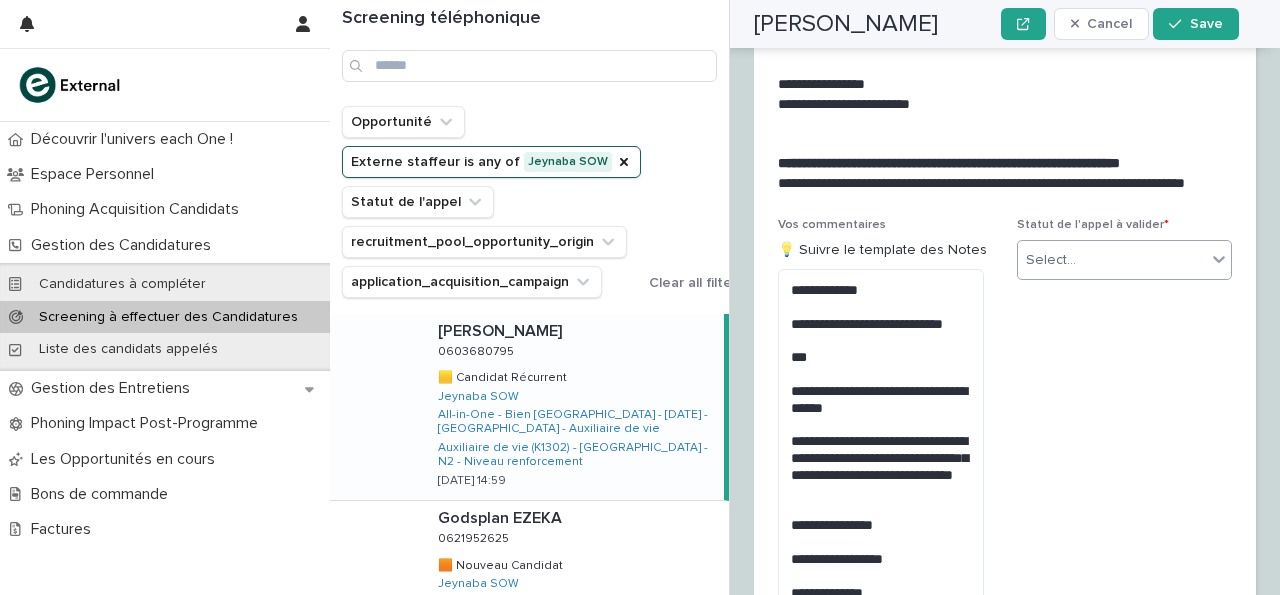 click on "Select..." at bounding box center [1112, 260] 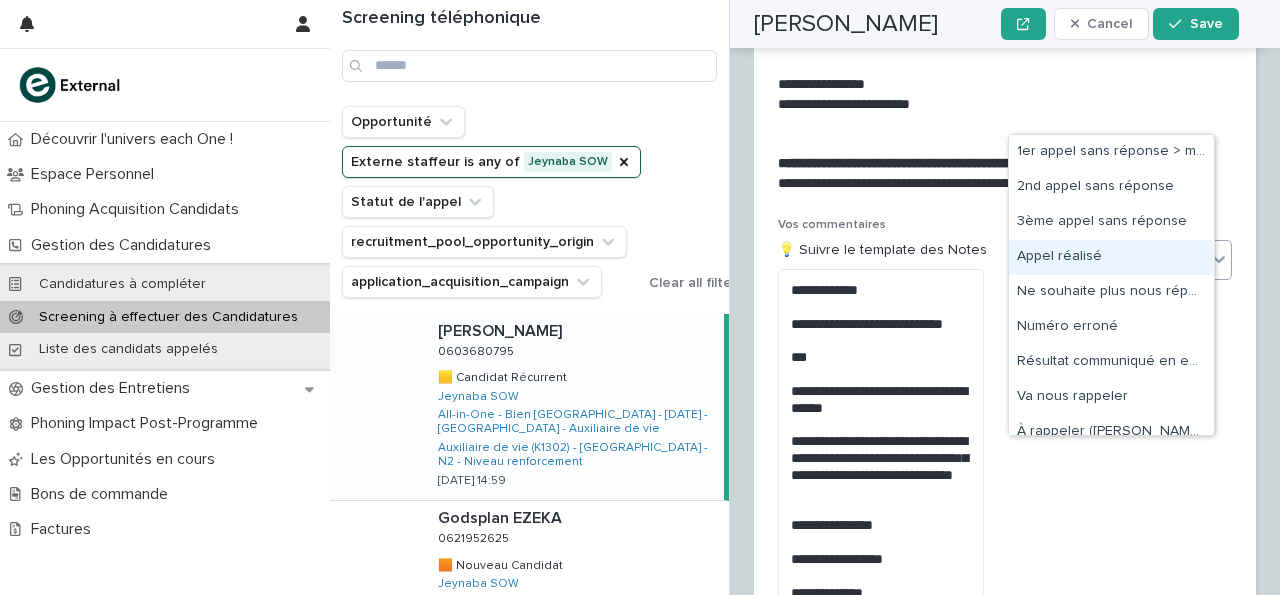 click on "Appel réalisé" at bounding box center (1111, 257) 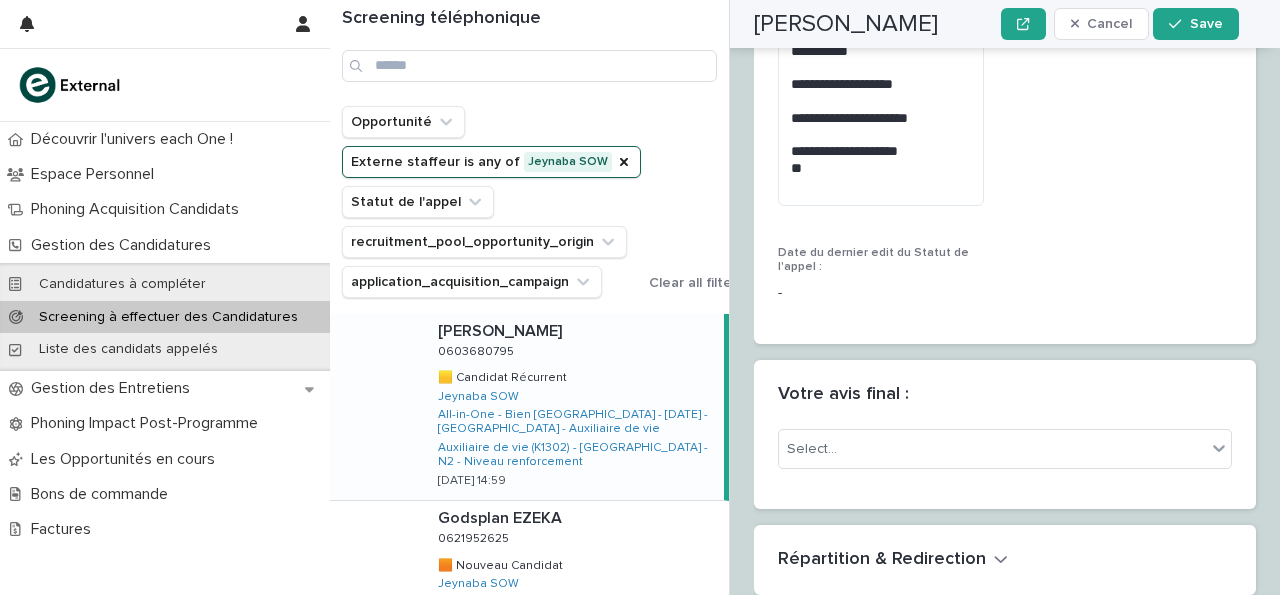 scroll, scrollTop: 4011, scrollLeft: 0, axis: vertical 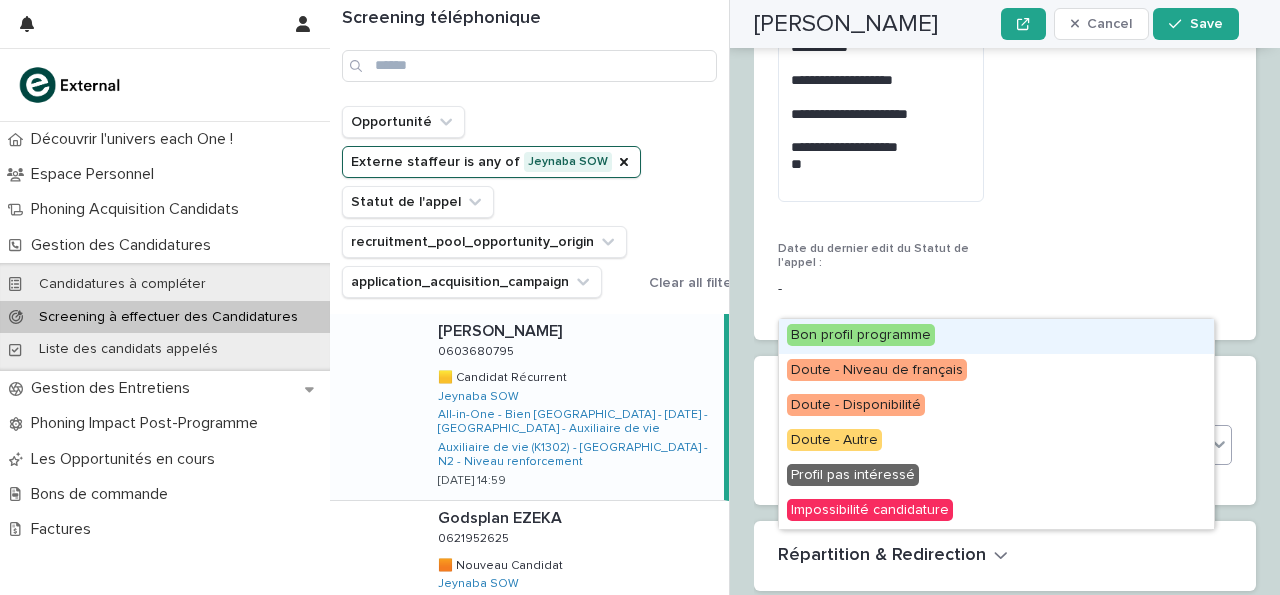 click on "Select..." at bounding box center (992, 445) 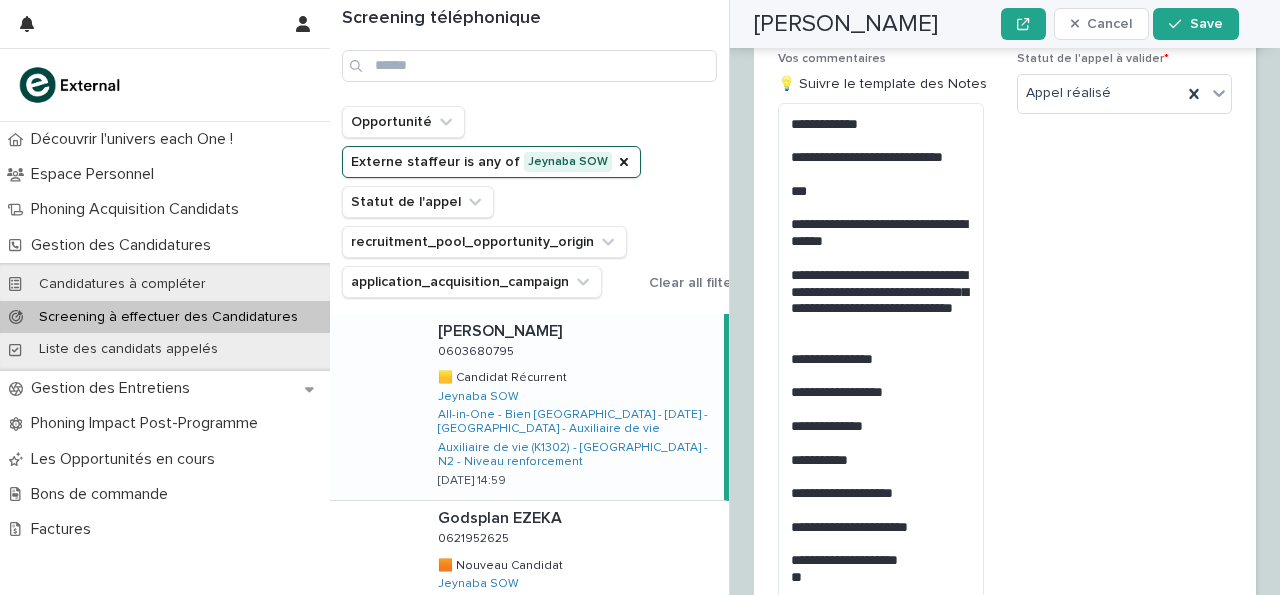 scroll, scrollTop: 3401, scrollLeft: 0, axis: vertical 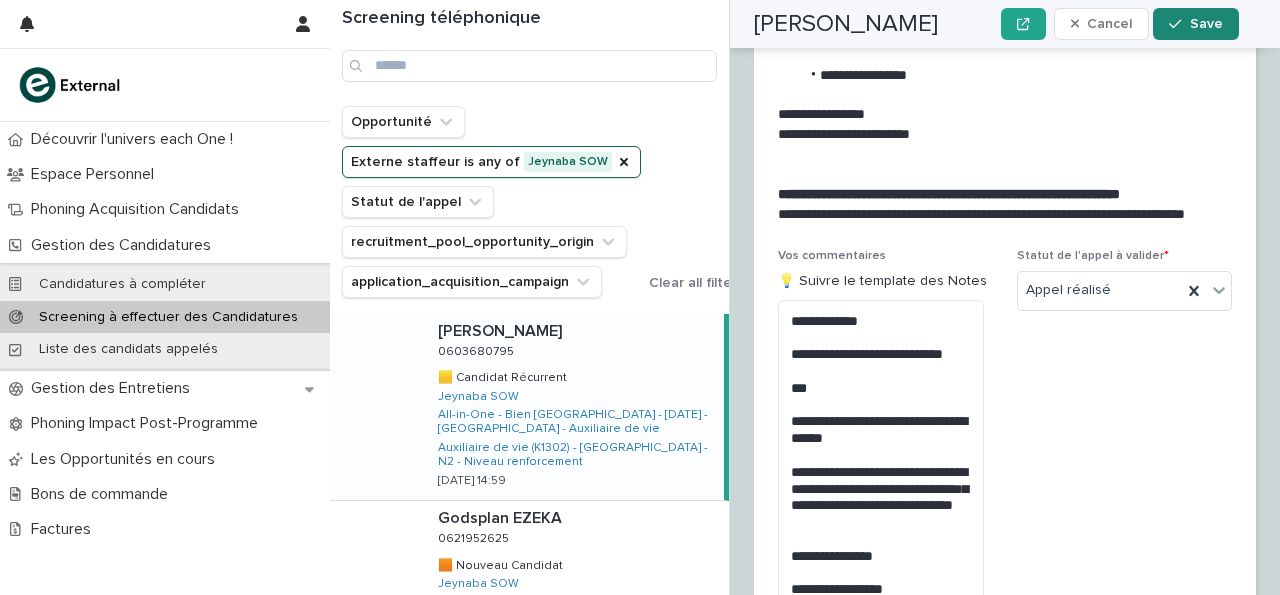 click on "Save" at bounding box center [1195, 24] 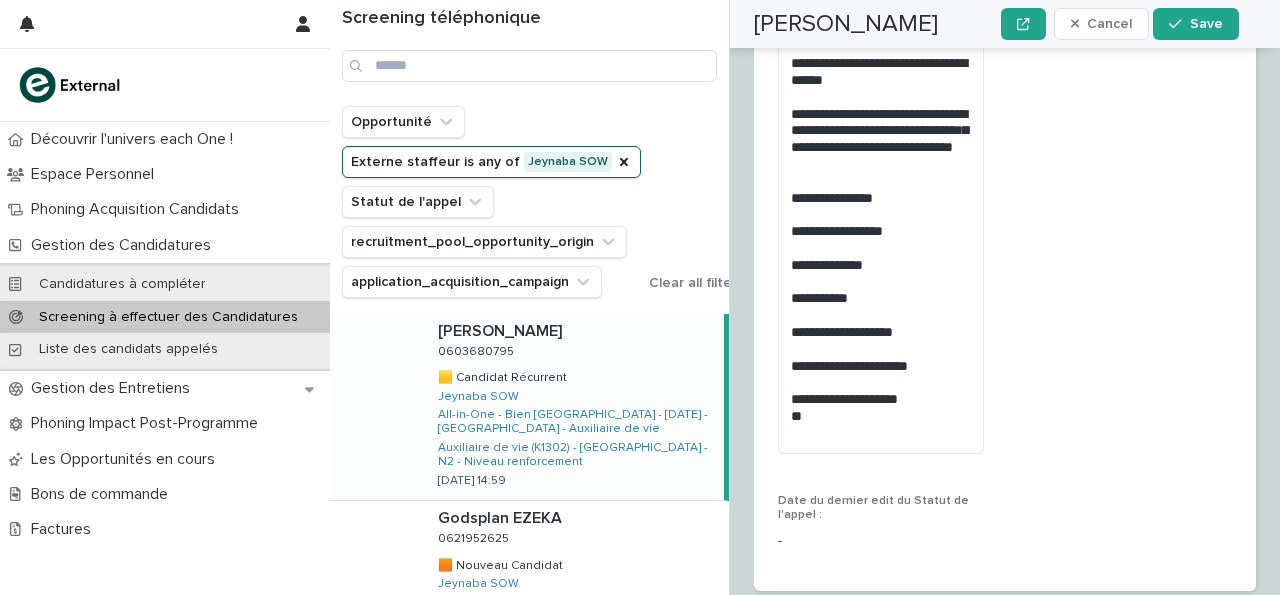 scroll, scrollTop: 3779, scrollLeft: 0, axis: vertical 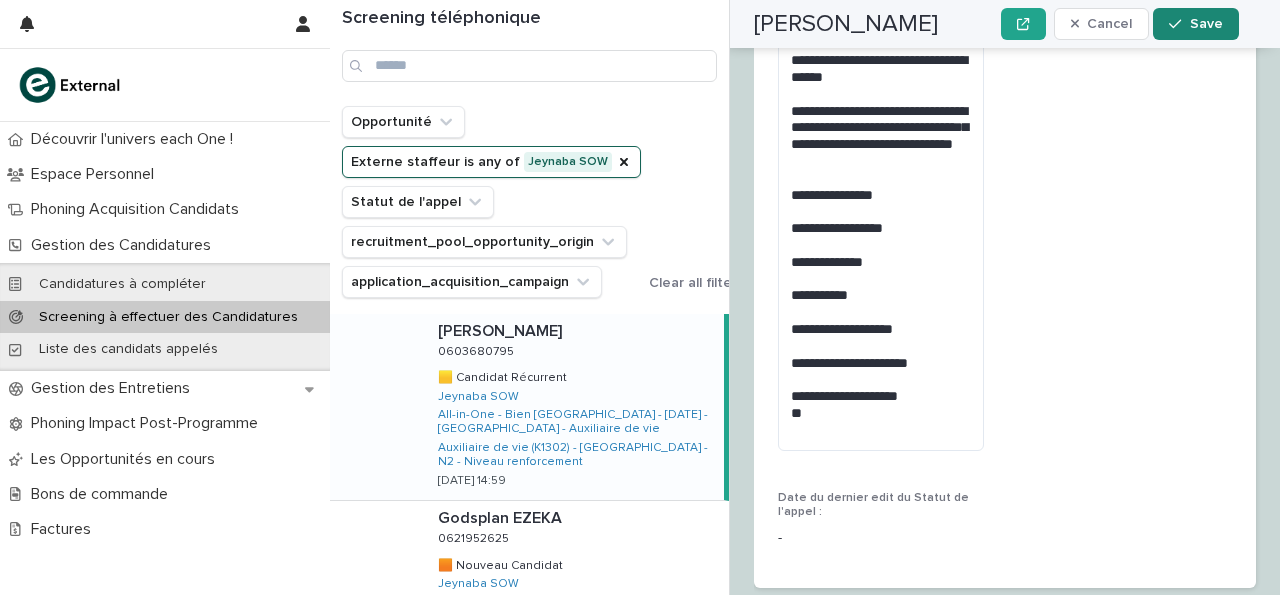 click at bounding box center (1179, 24) 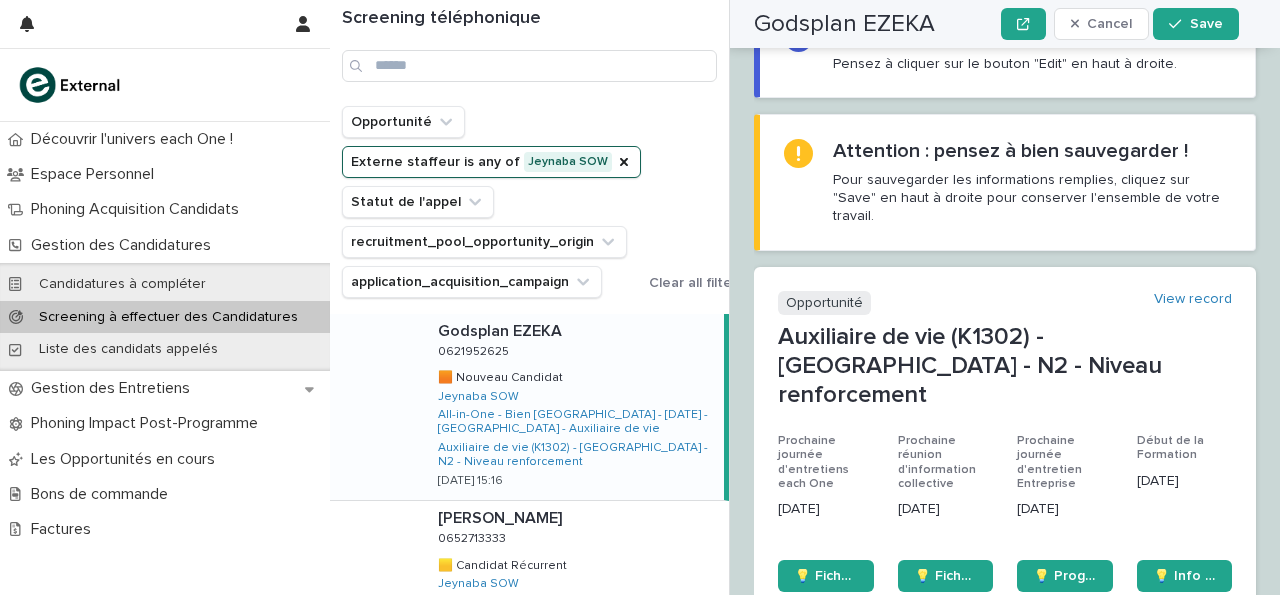 scroll, scrollTop: 0, scrollLeft: 0, axis: both 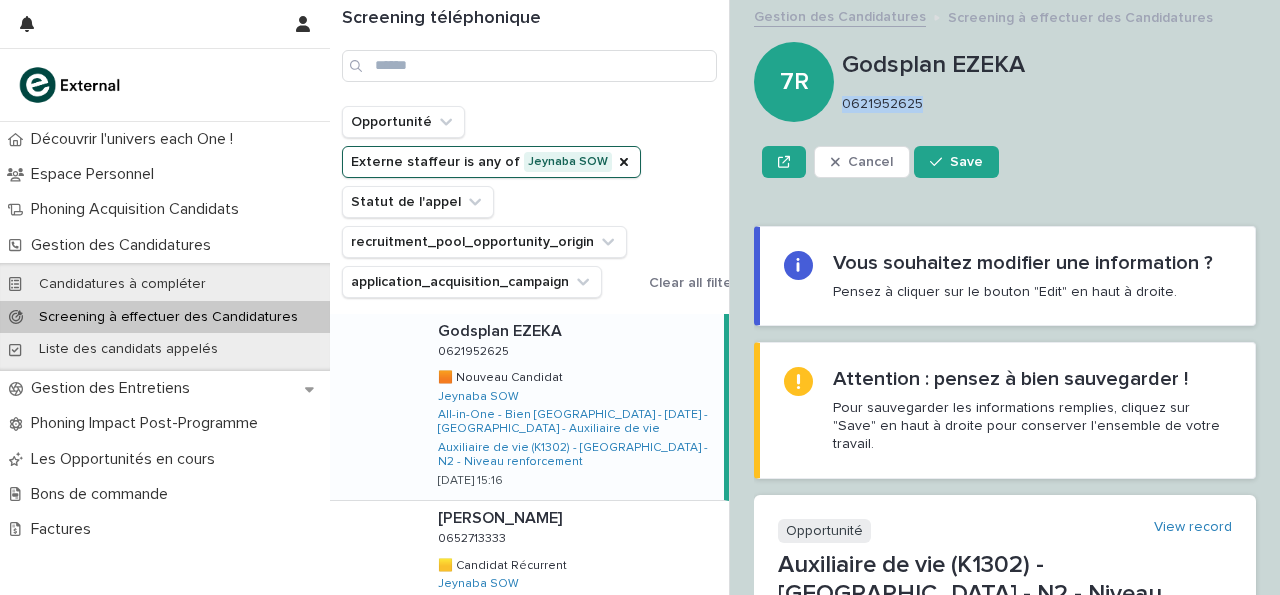 drag, startPoint x: 846, startPoint y: 104, endPoint x: 953, endPoint y: 108, distance: 107.07474 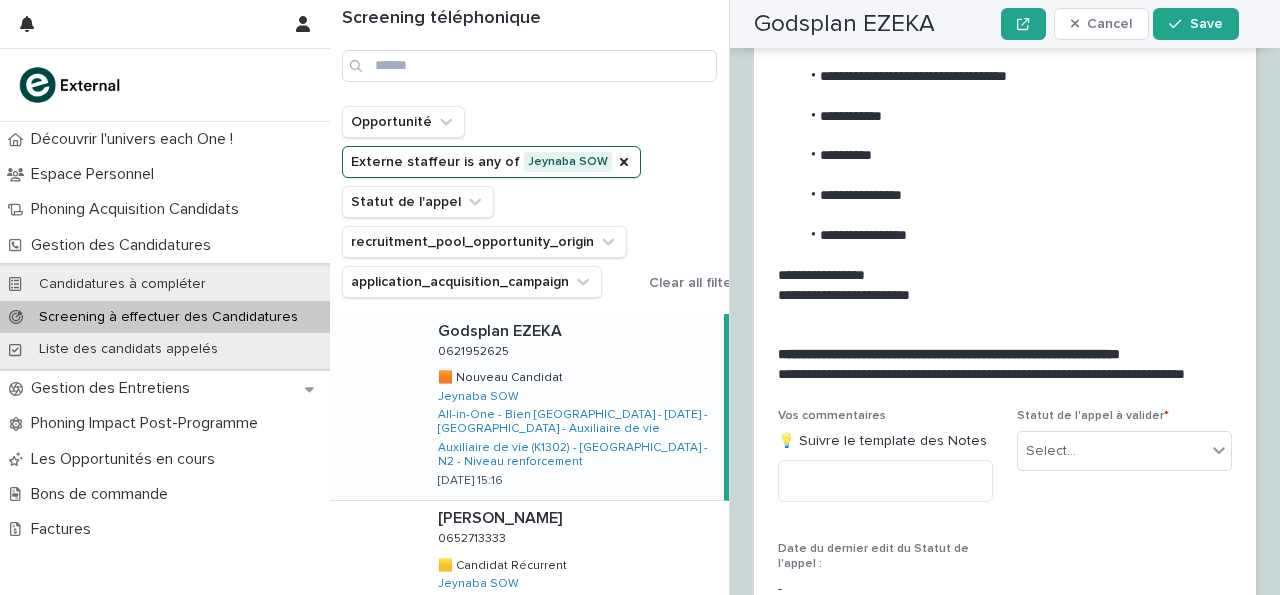scroll, scrollTop: 3125, scrollLeft: 0, axis: vertical 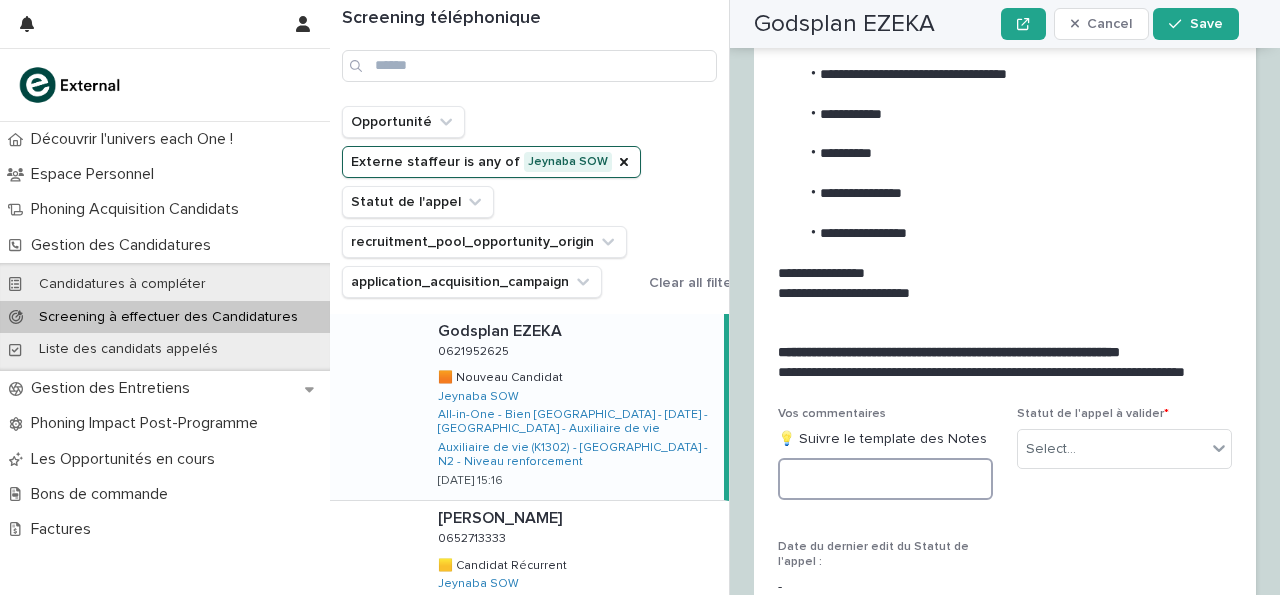 click at bounding box center (885, 479) 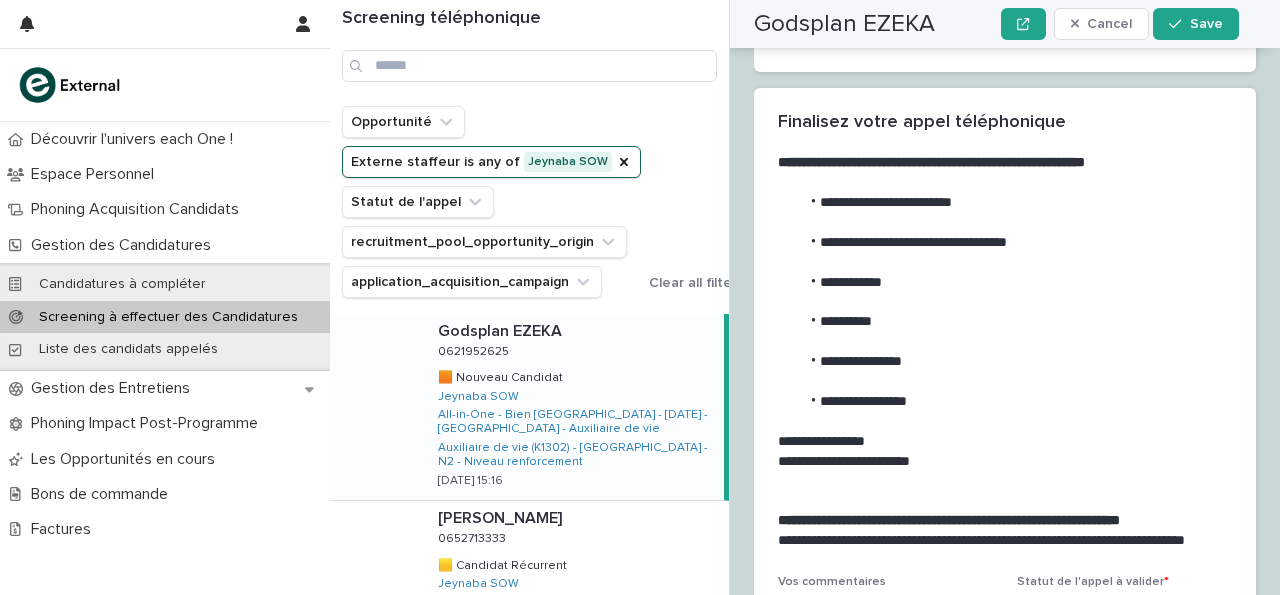 scroll, scrollTop: 2956, scrollLeft: 0, axis: vertical 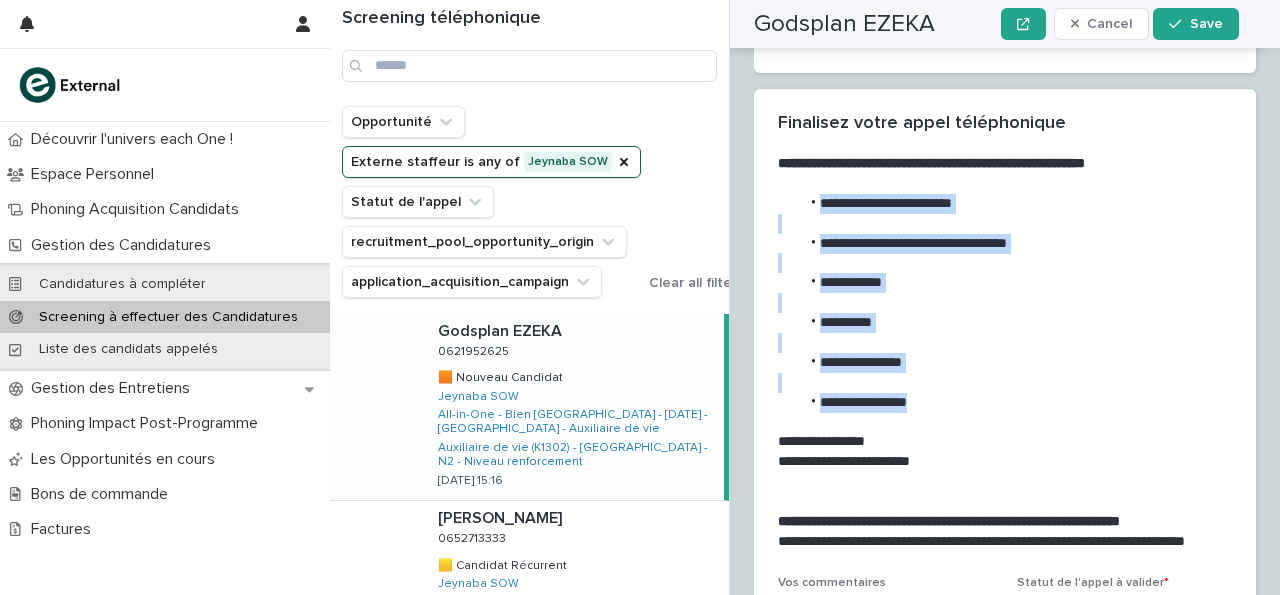 drag, startPoint x: 820, startPoint y: 137, endPoint x: 939, endPoint y: 342, distance: 237.03586 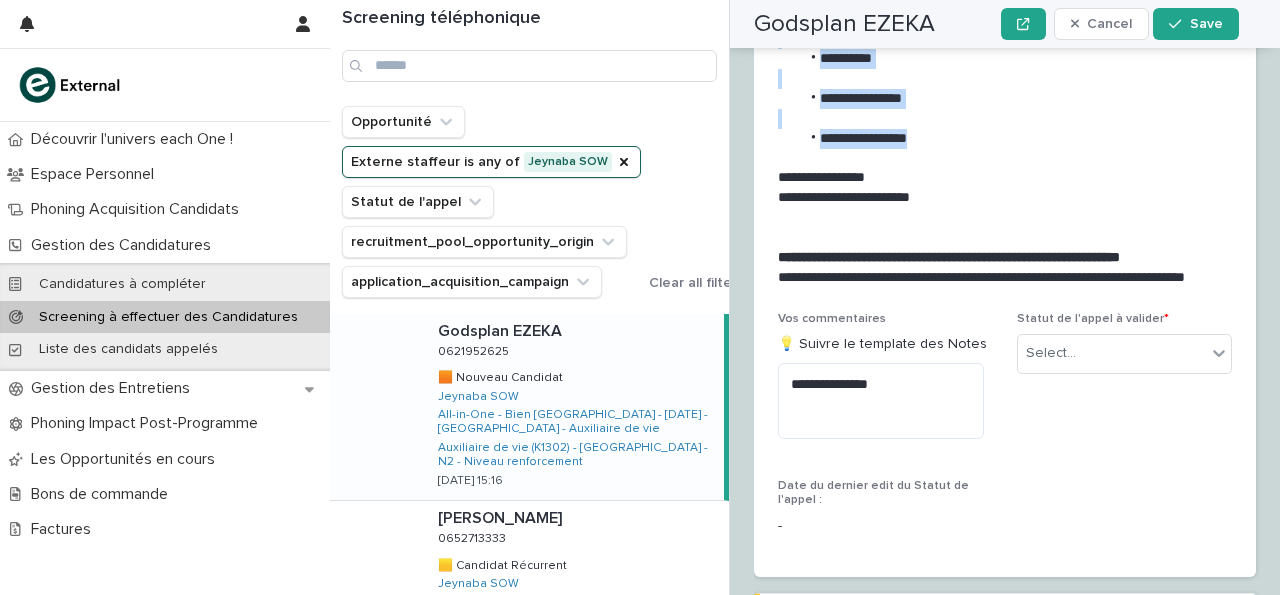 scroll, scrollTop: 3340, scrollLeft: 0, axis: vertical 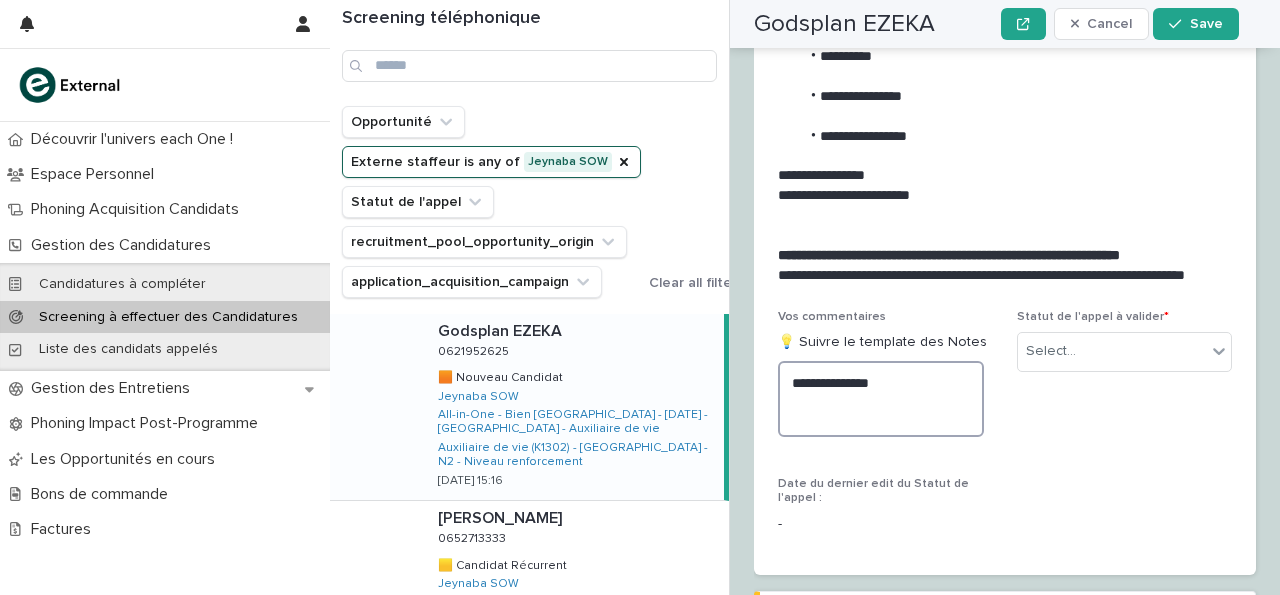 click on "**********" at bounding box center (881, 399) 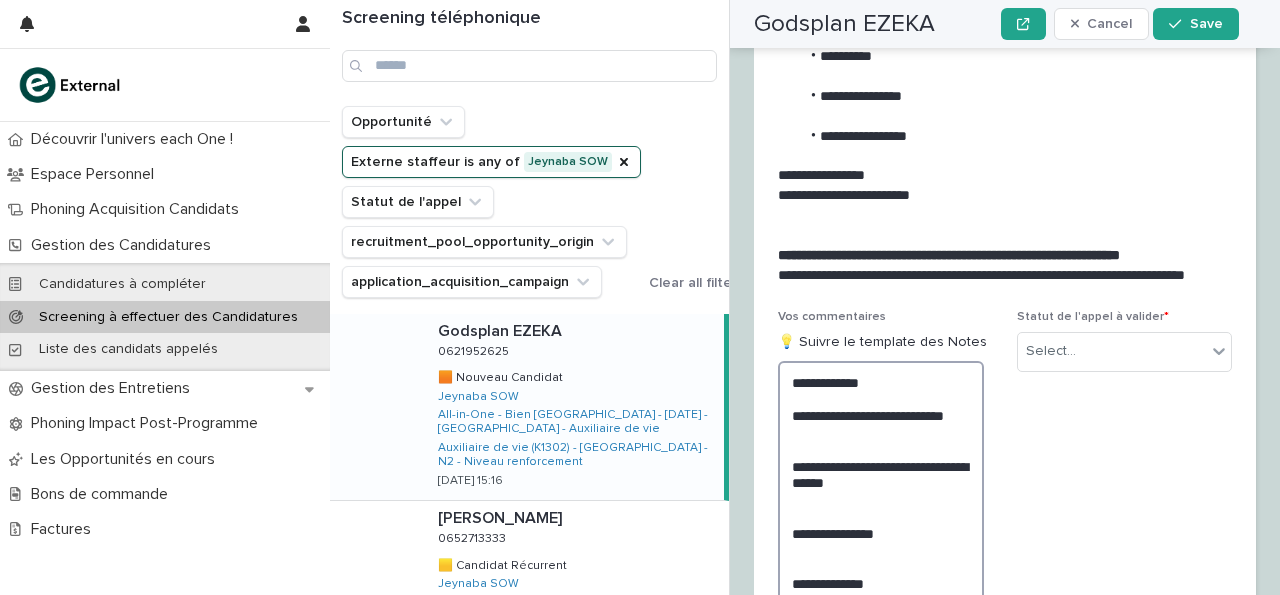 scroll, scrollTop: 3372, scrollLeft: 0, axis: vertical 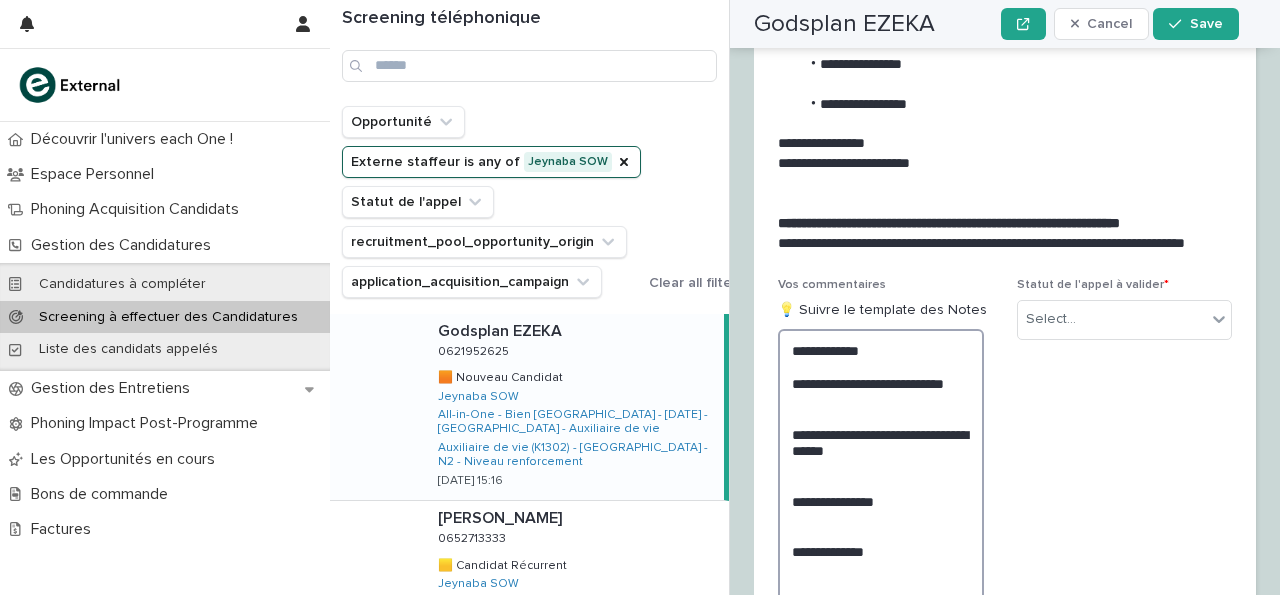 click on "**********" at bounding box center (881, 501) 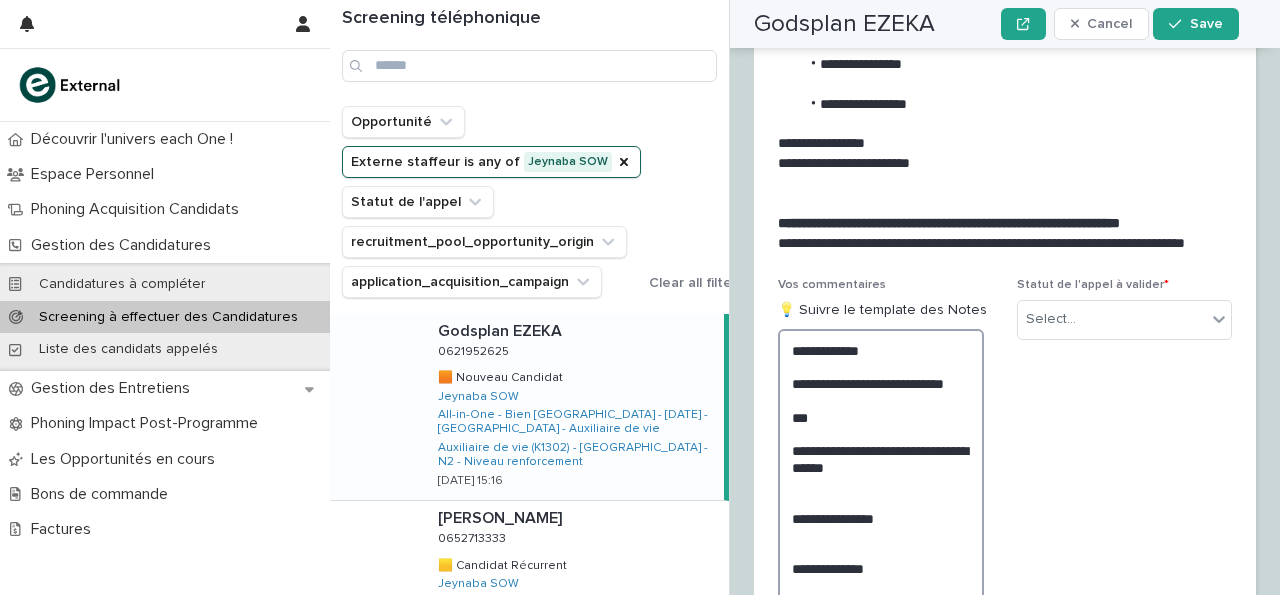 click on "**********" at bounding box center [881, 509] 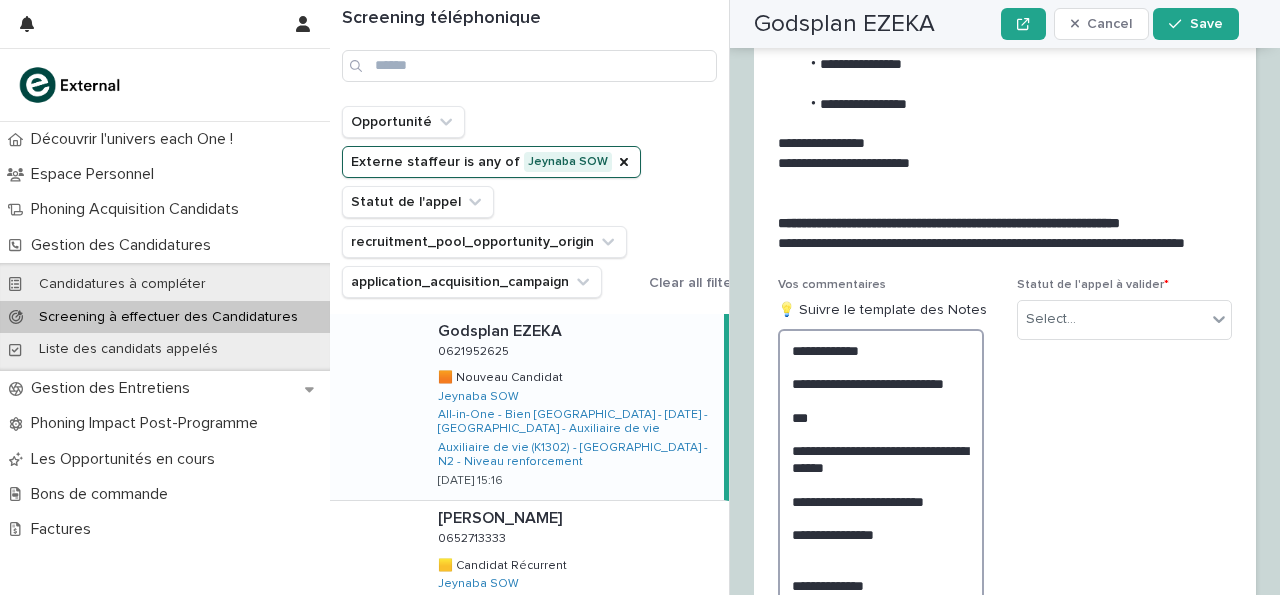 click on "**********" at bounding box center (881, 518) 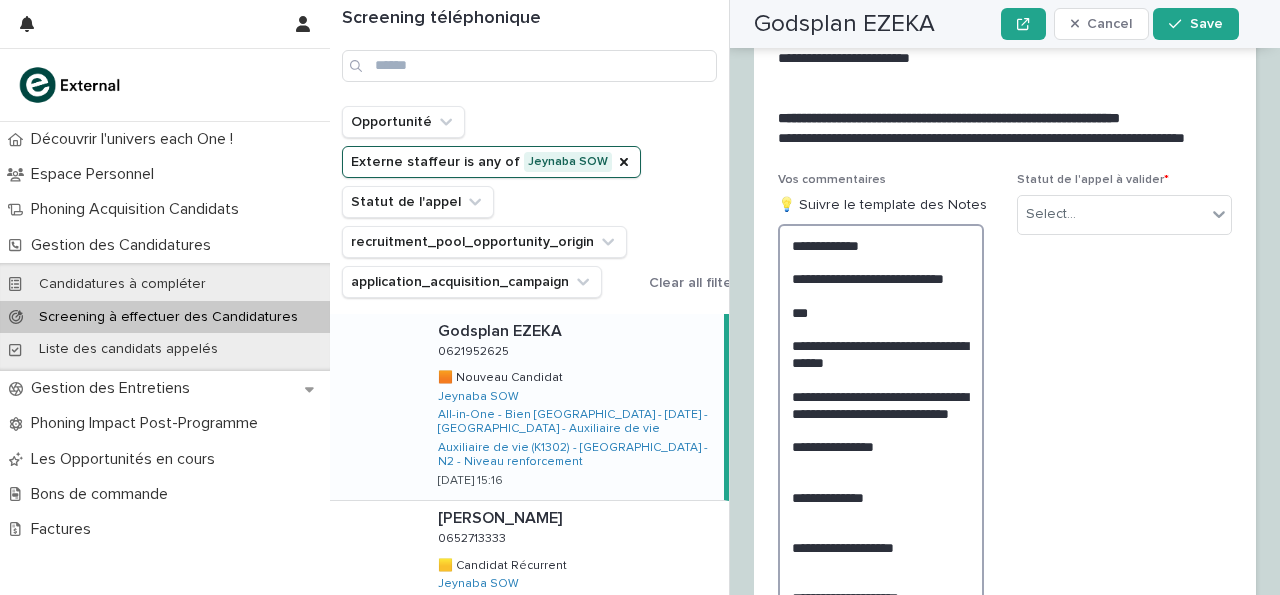 scroll, scrollTop: 3480, scrollLeft: 0, axis: vertical 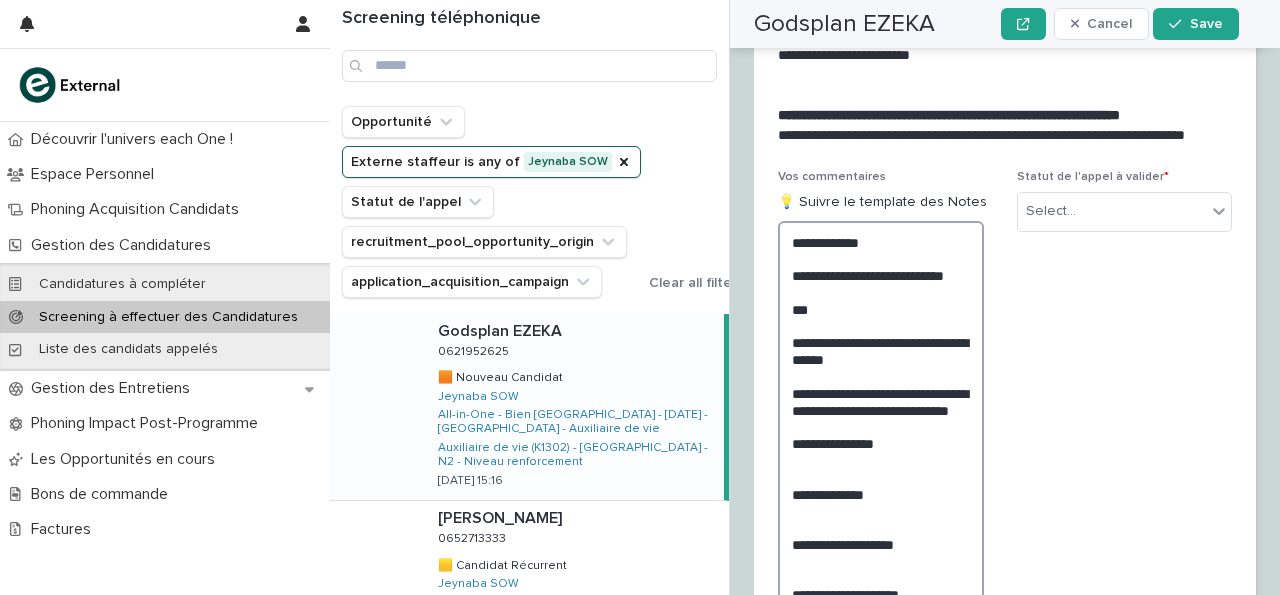 click on "**********" at bounding box center [881, 427] 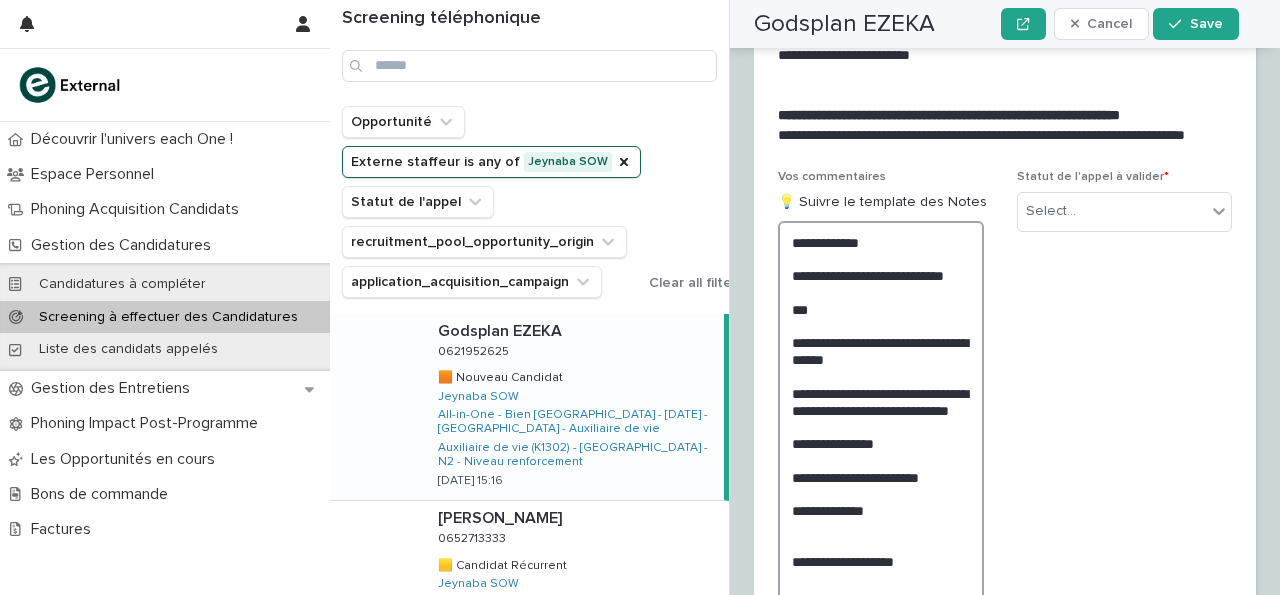 scroll, scrollTop: 3480, scrollLeft: 0, axis: vertical 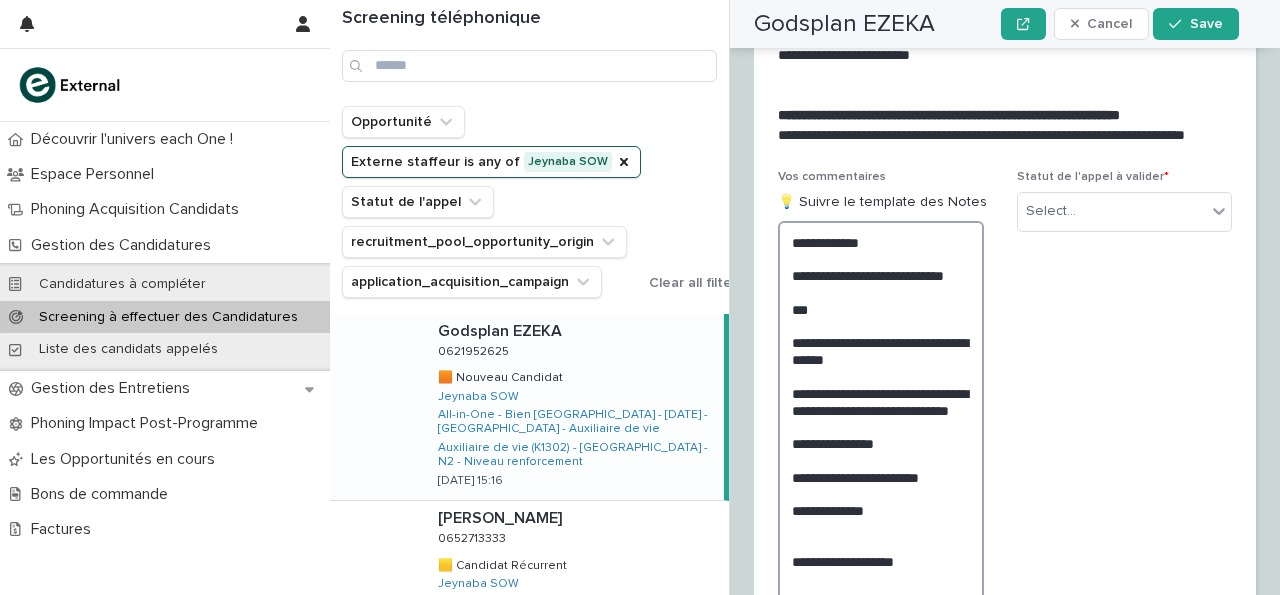 click on "**********" at bounding box center [881, 435] 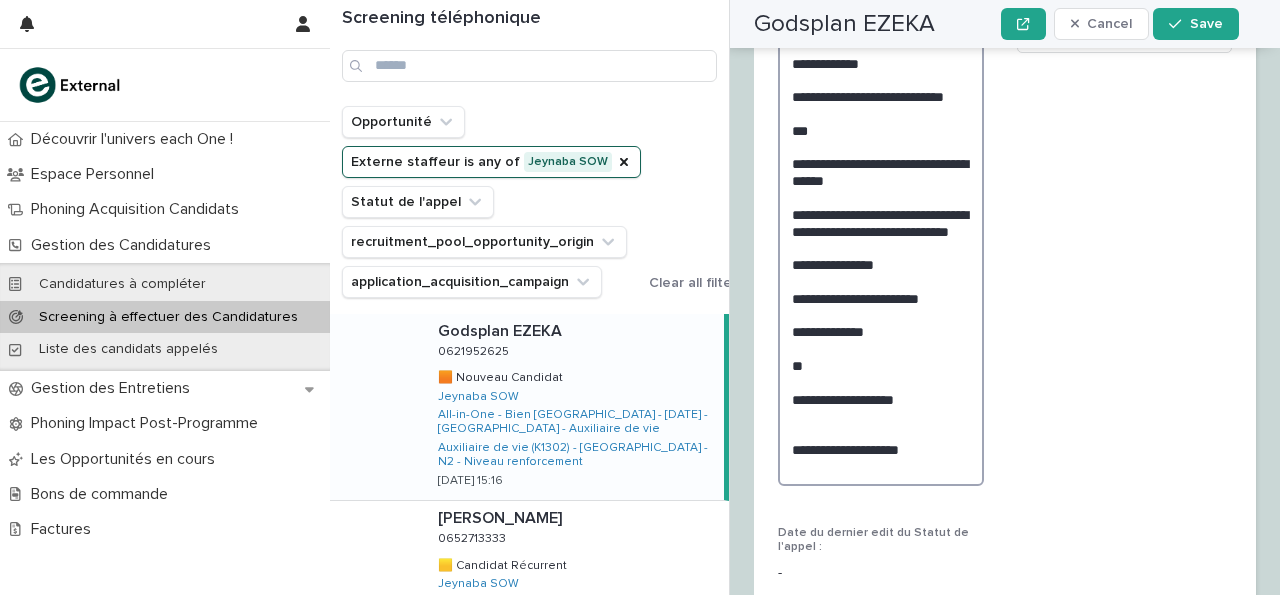 scroll, scrollTop: 3663, scrollLeft: 0, axis: vertical 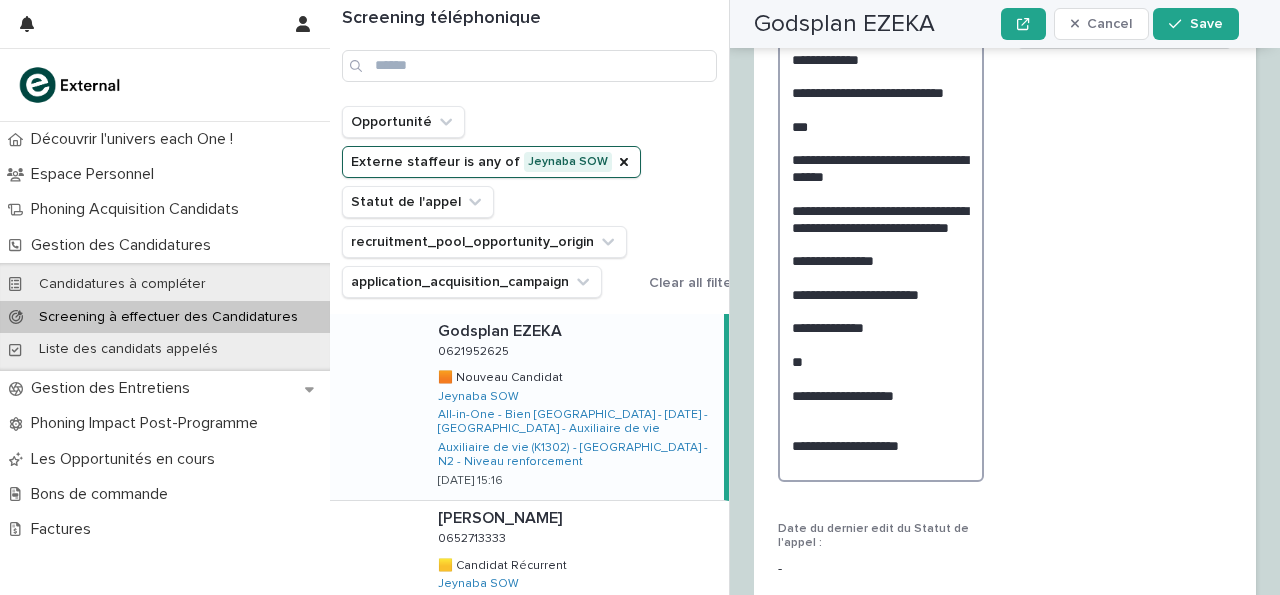 click on "**********" at bounding box center [881, 260] 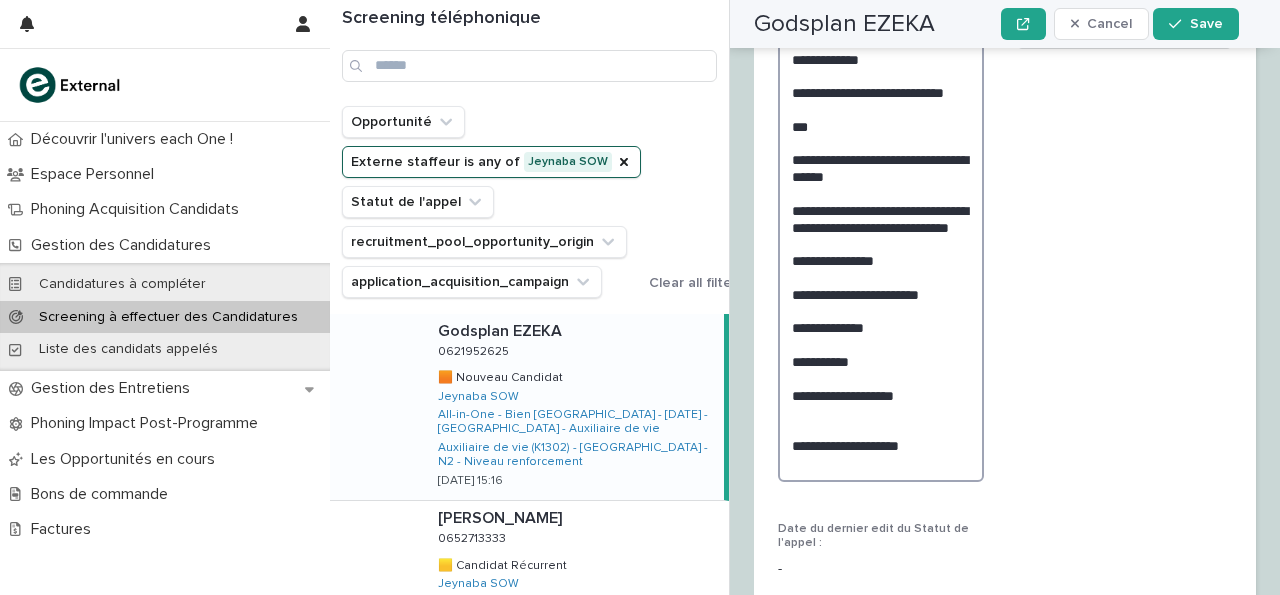 scroll, scrollTop: 3663, scrollLeft: 0, axis: vertical 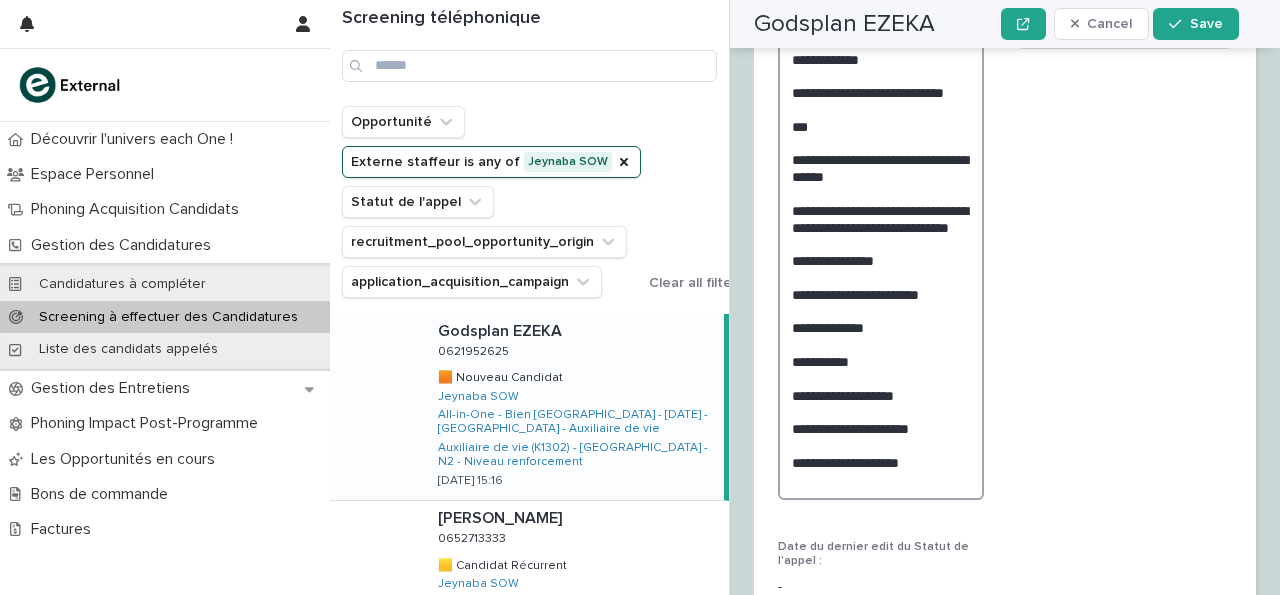 click on "**********" at bounding box center (881, 269) 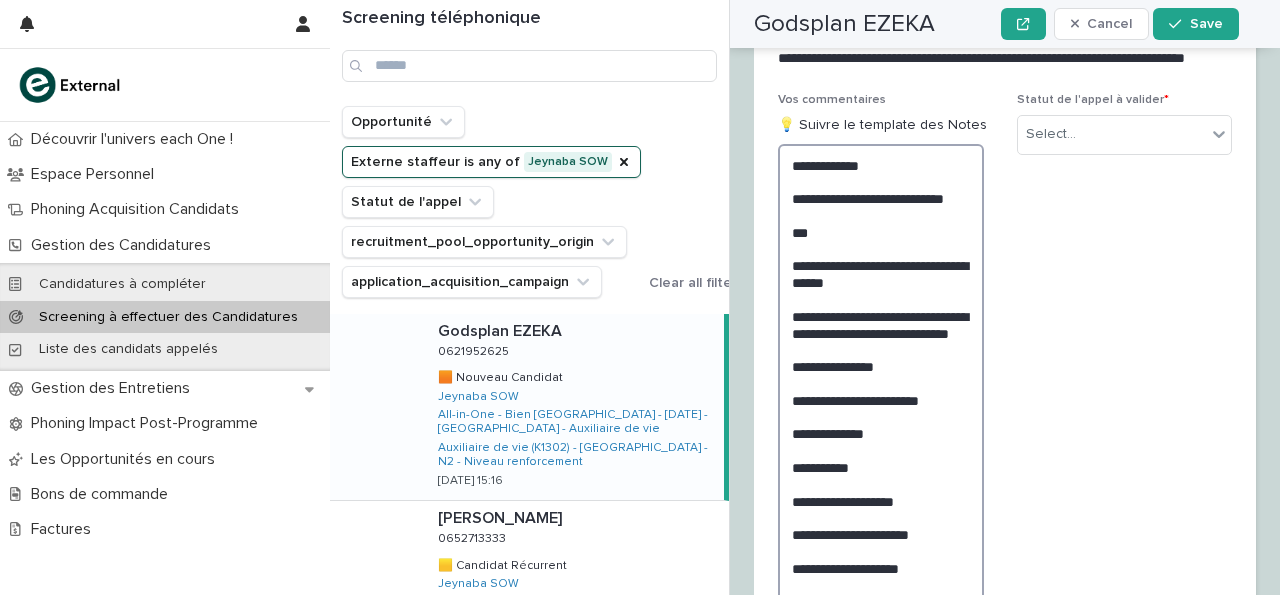 scroll, scrollTop: 3517, scrollLeft: 0, axis: vertical 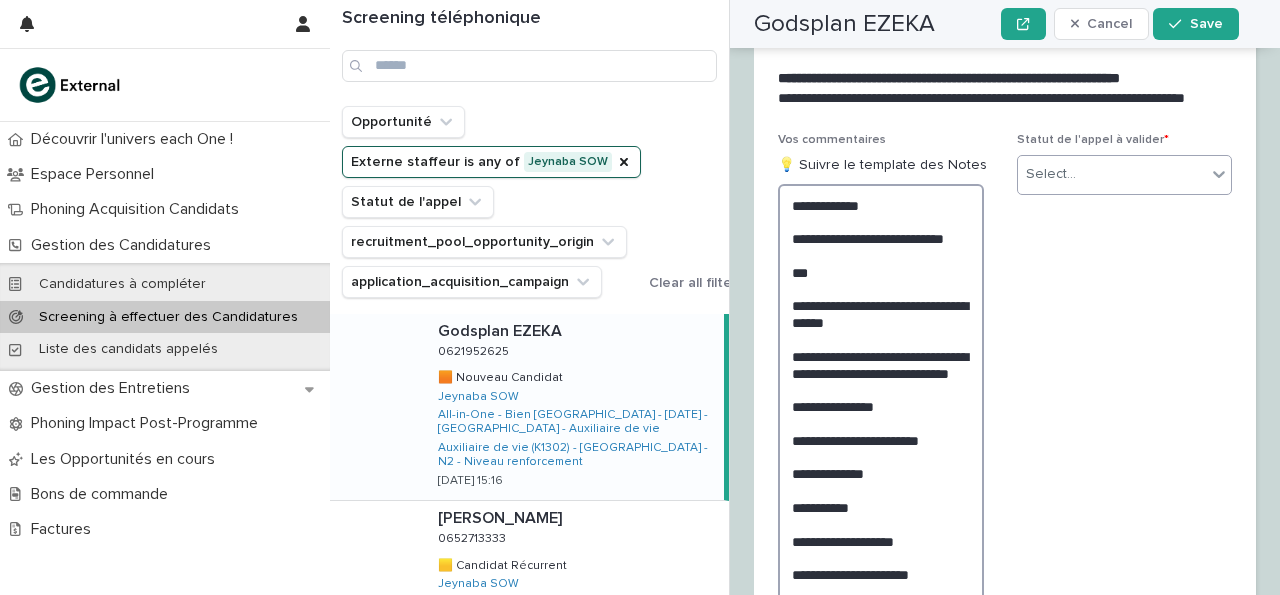 type on "**********" 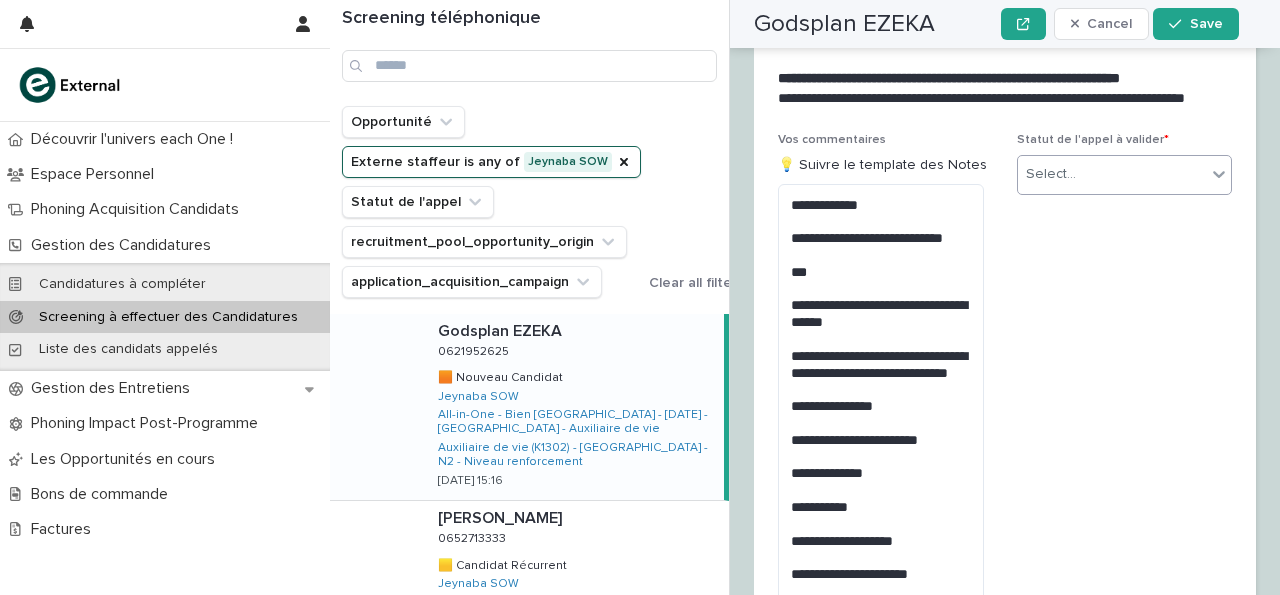 click on "Select..." at bounding box center [1112, 174] 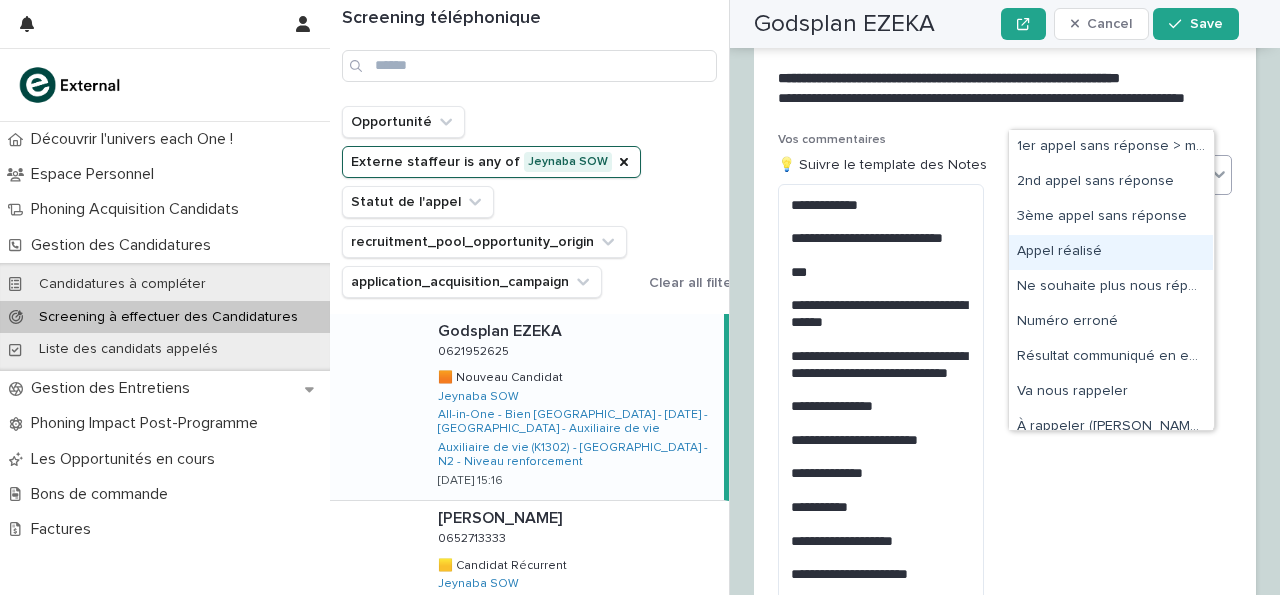 click on "Appel réalisé" at bounding box center (1111, 252) 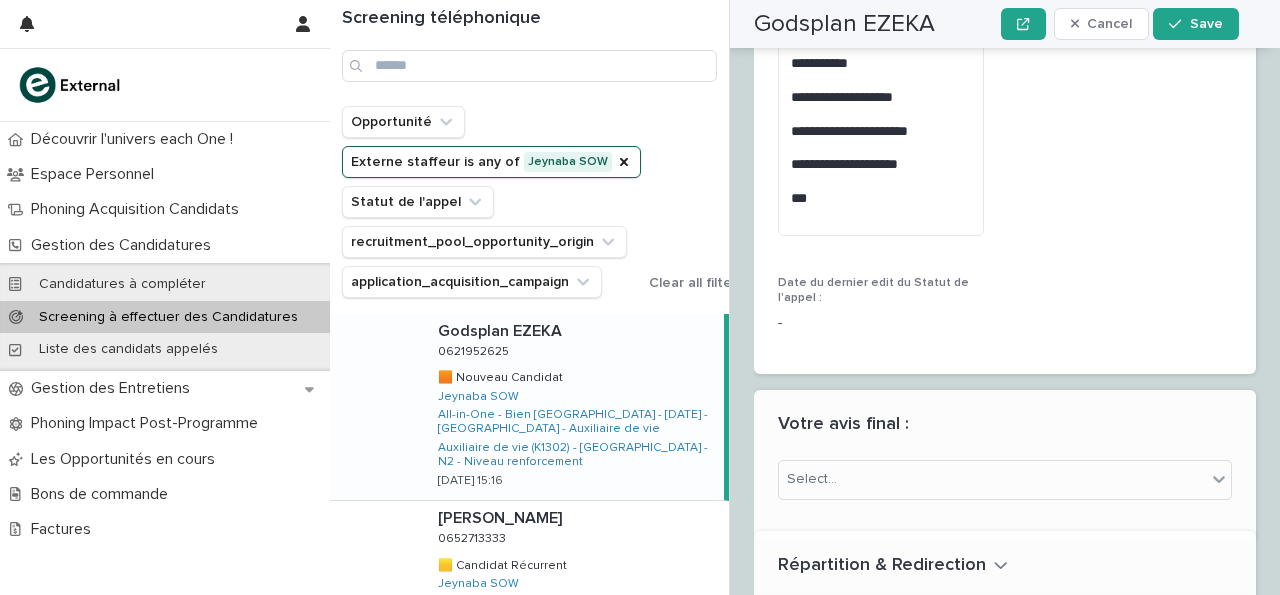 scroll, scrollTop: 4066, scrollLeft: 0, axis: vertical 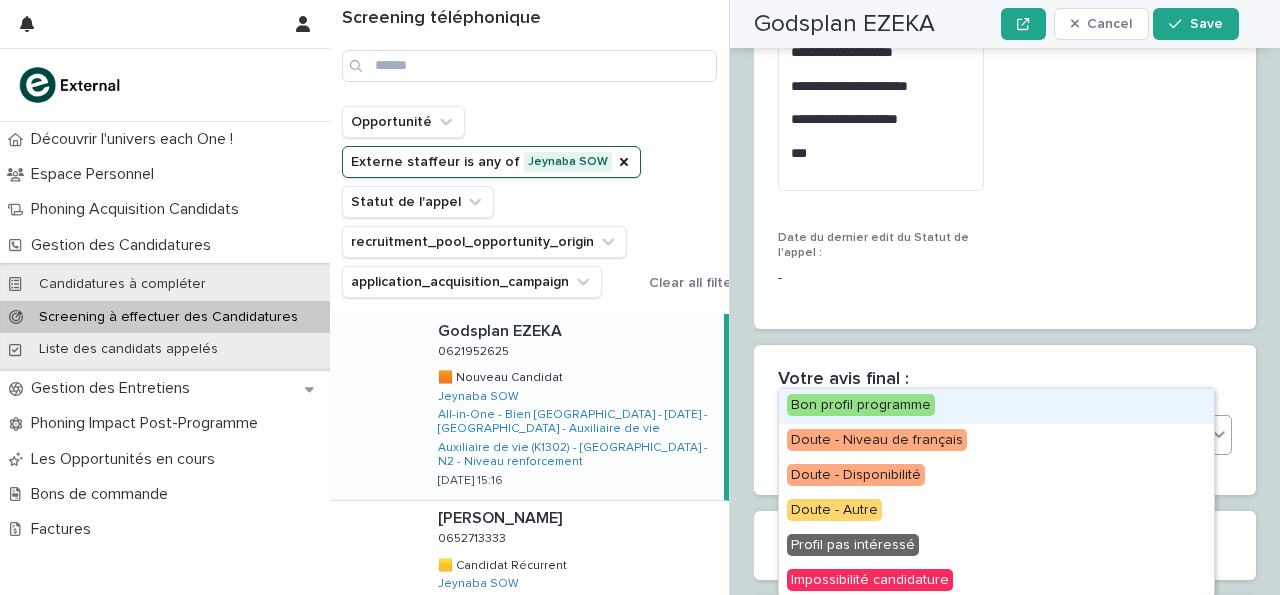 click on "Select..." at bounding box center [992, 434] 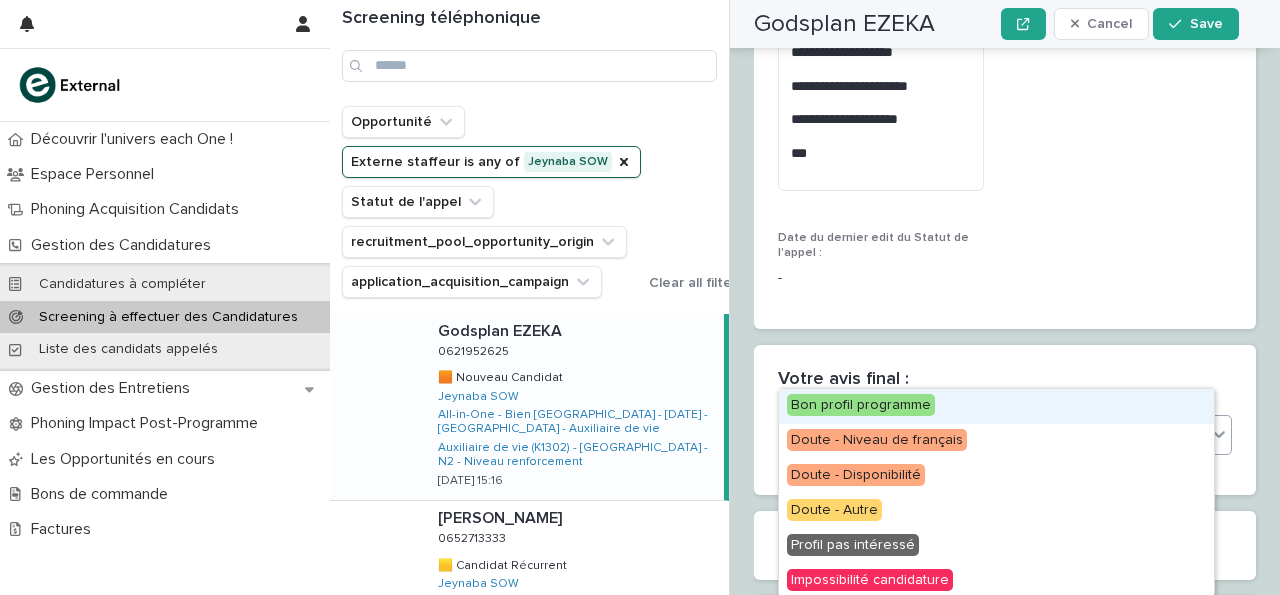 click on "Bon profil programme" at bounding box center [996, 406] 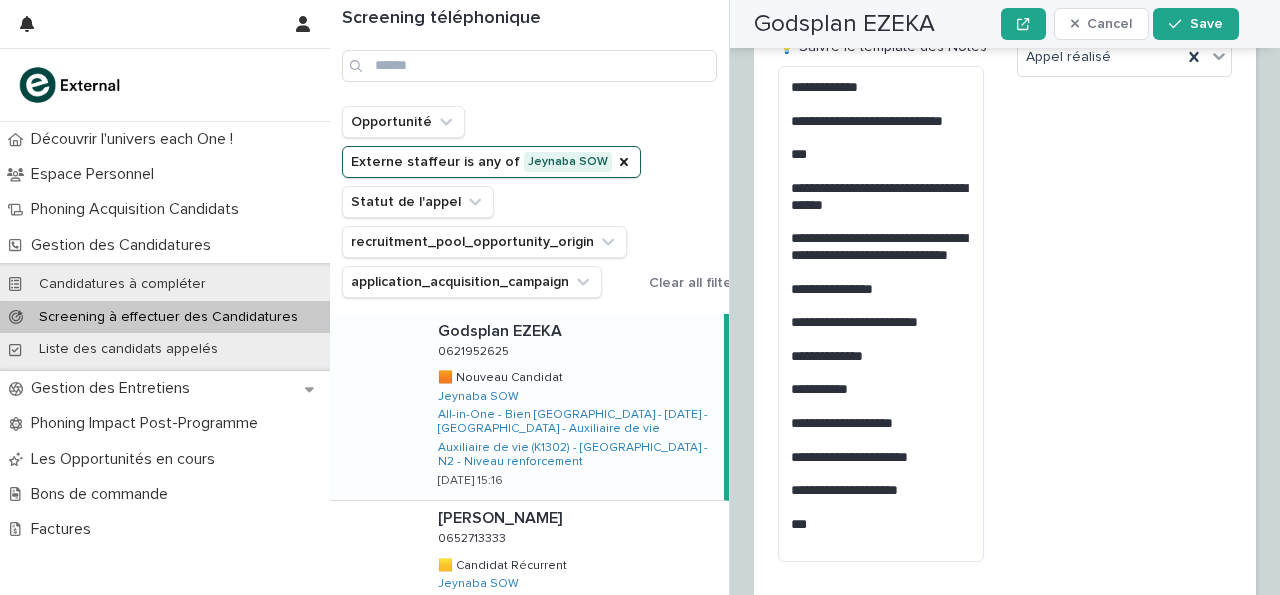scroll, scrollTop: 3489, scrollLeft: 0, axis: vertical 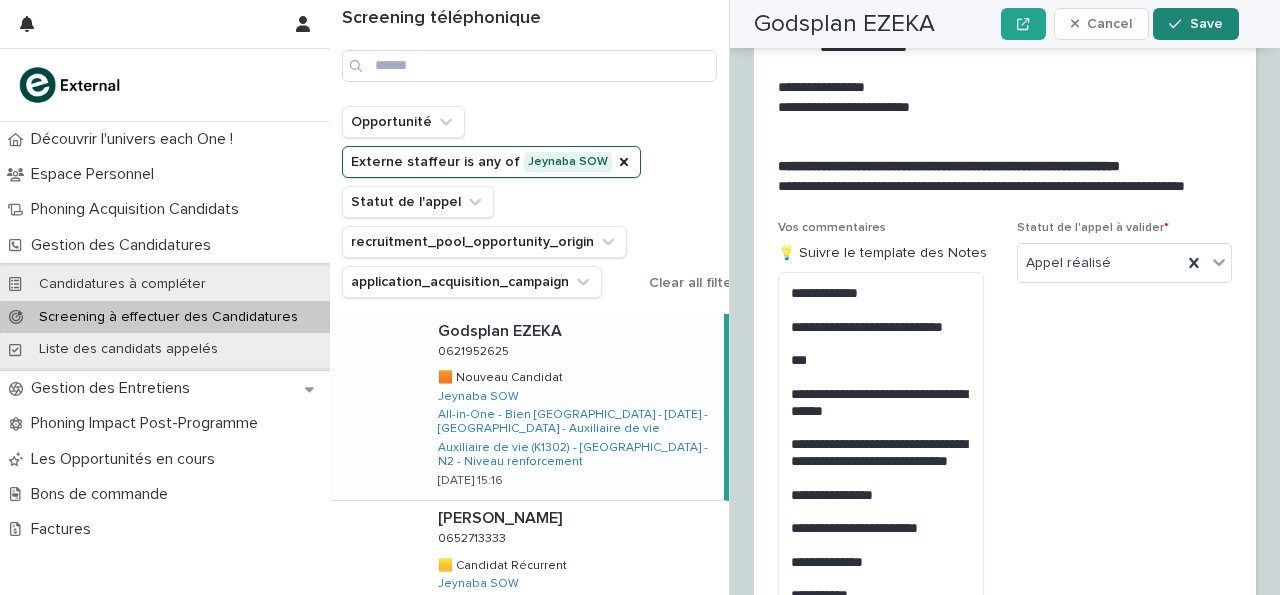 click on "Save" at bounding box center (1206, 24) 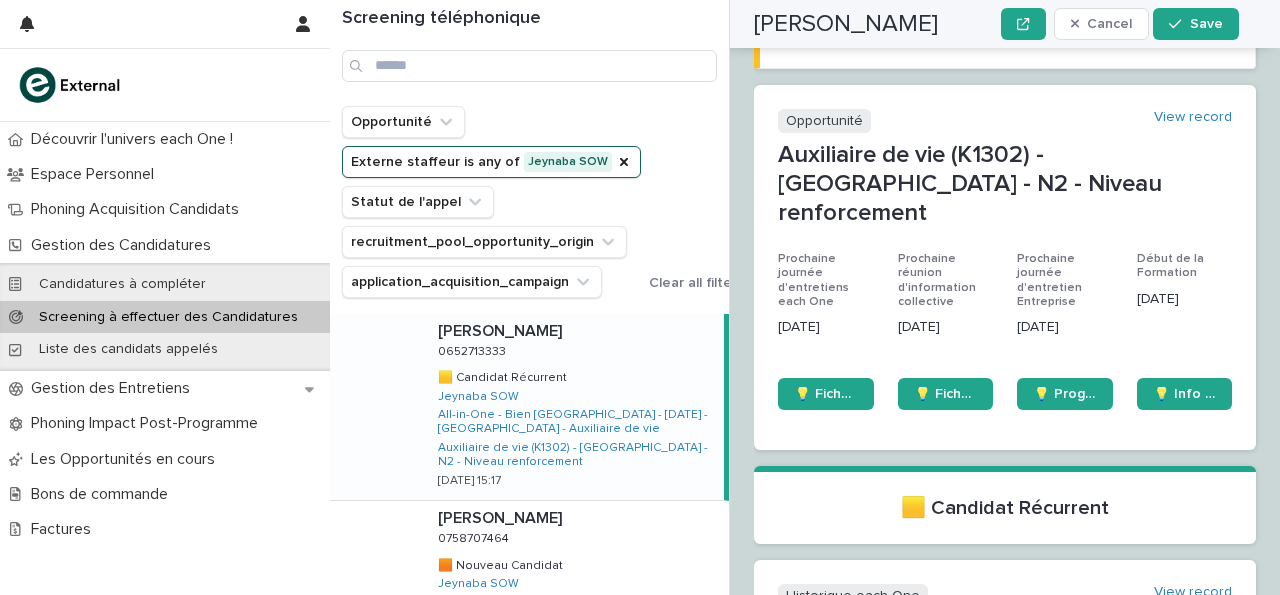 scroll, scrollTop: 0, scrollLeft: 0, axis: both 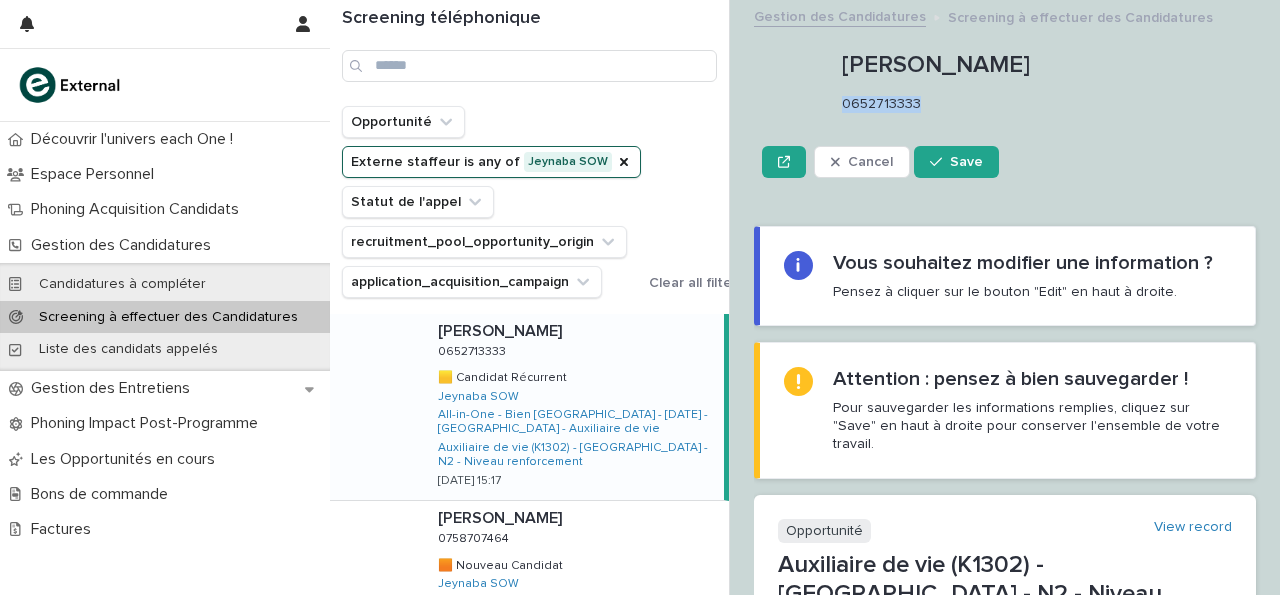 drag, startPoint x: 845, startPoint y: 103, endPoint x: 956, endPoint y: 107, distance: 111.07205 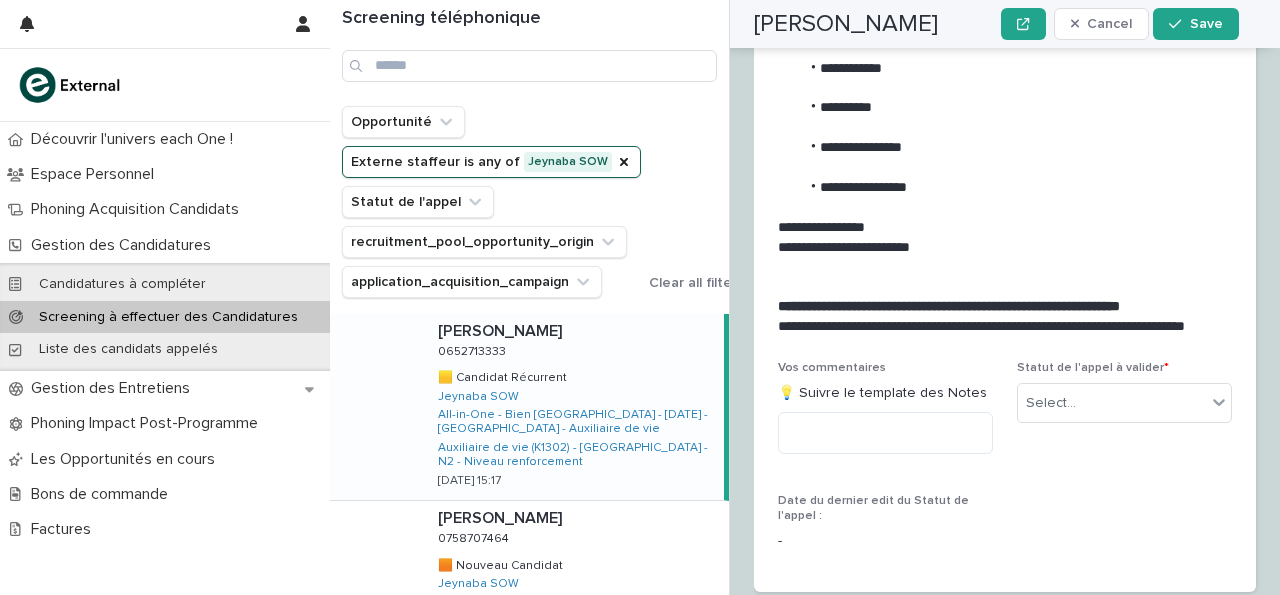 scroll, scrollTop: 3334, scrollLeft: 0, axis: vertical 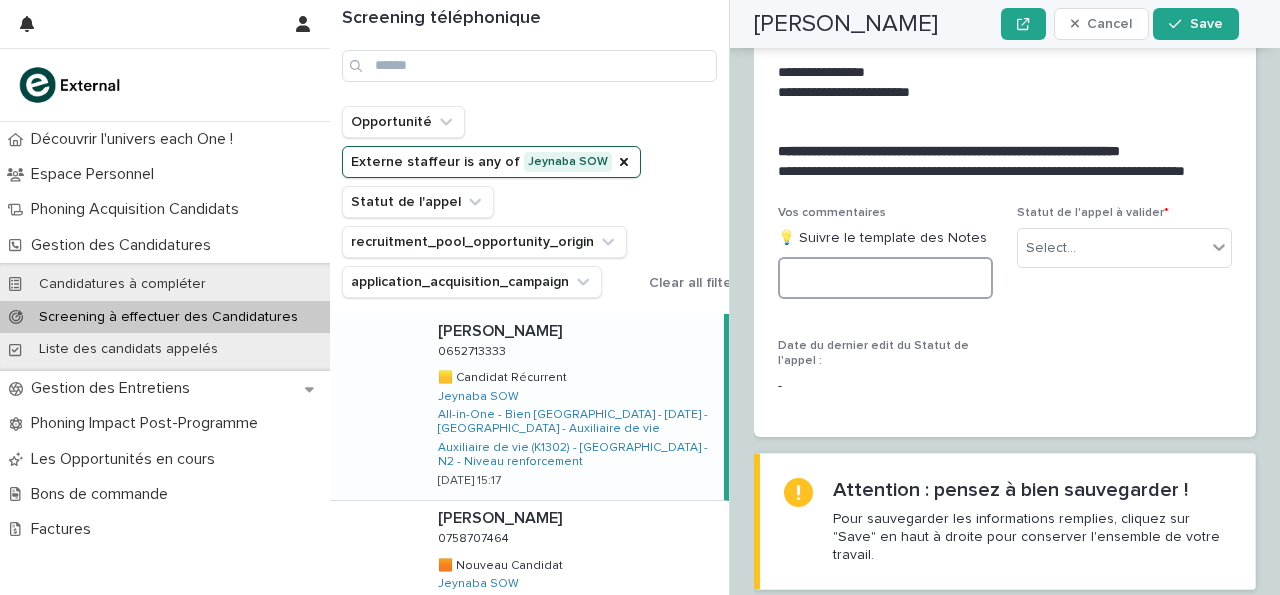 click at bounding box center (885, 278) 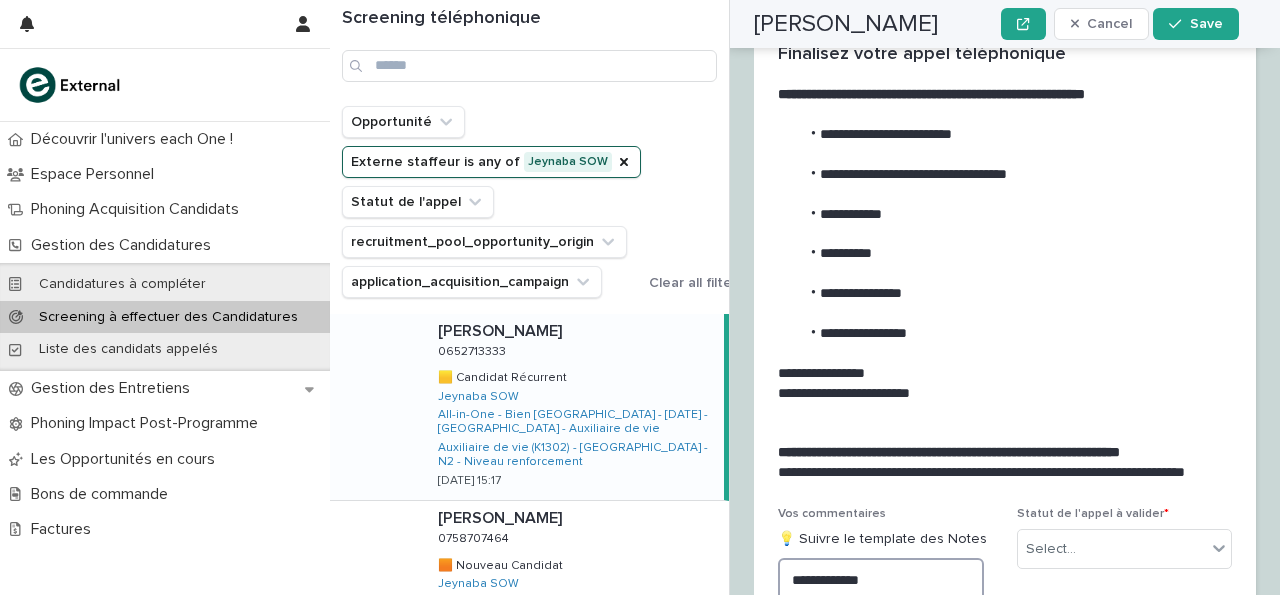 scroll, scrollTop: 3036, scrollLeft: 0, axis: vertical 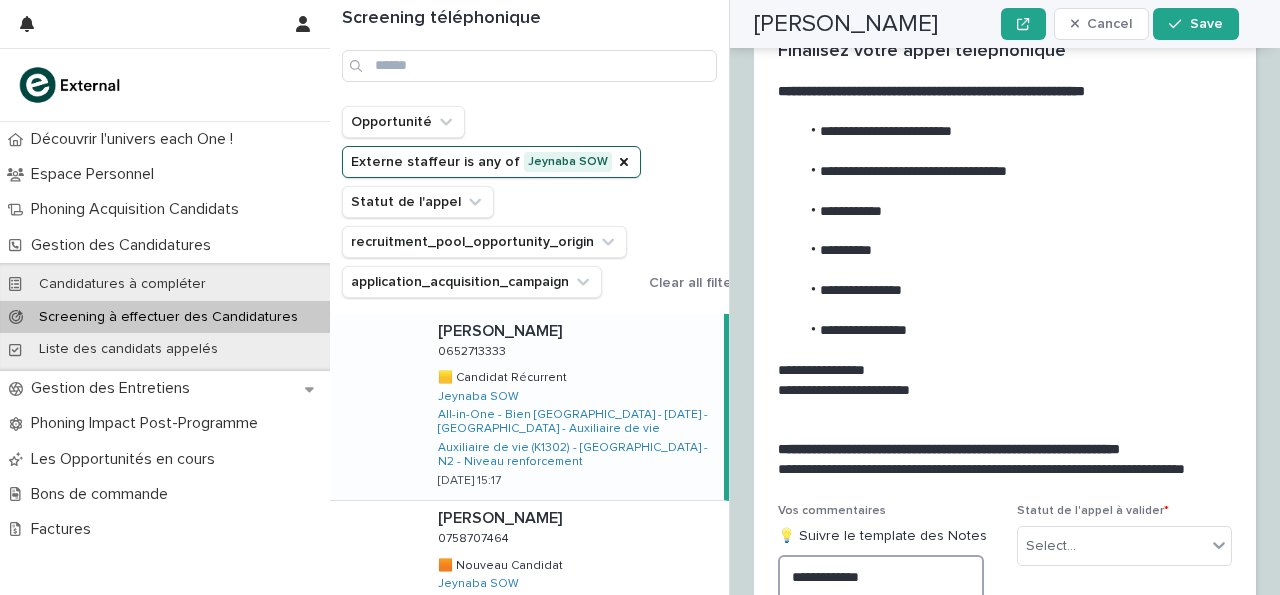 drag, startPoint x: 842, startPoint y: 550, endPoint x: 764, endPoint y: 561, distance: 78.77182 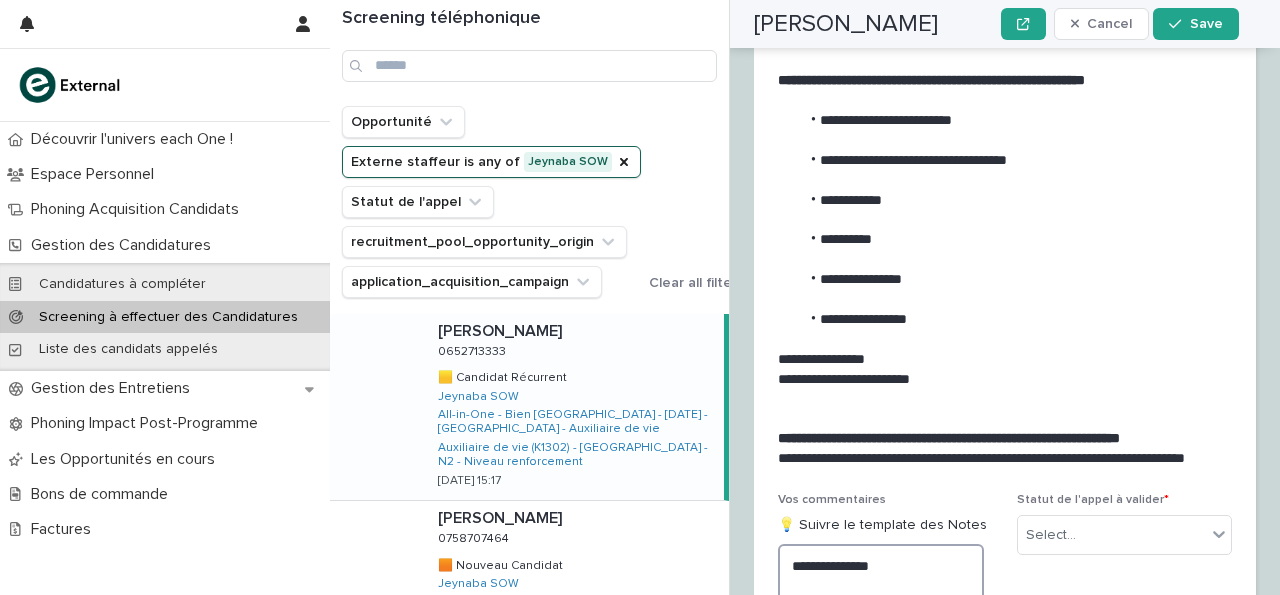 scroll, scrollTop: 3025, scrollLeft: 0, axis: vertical 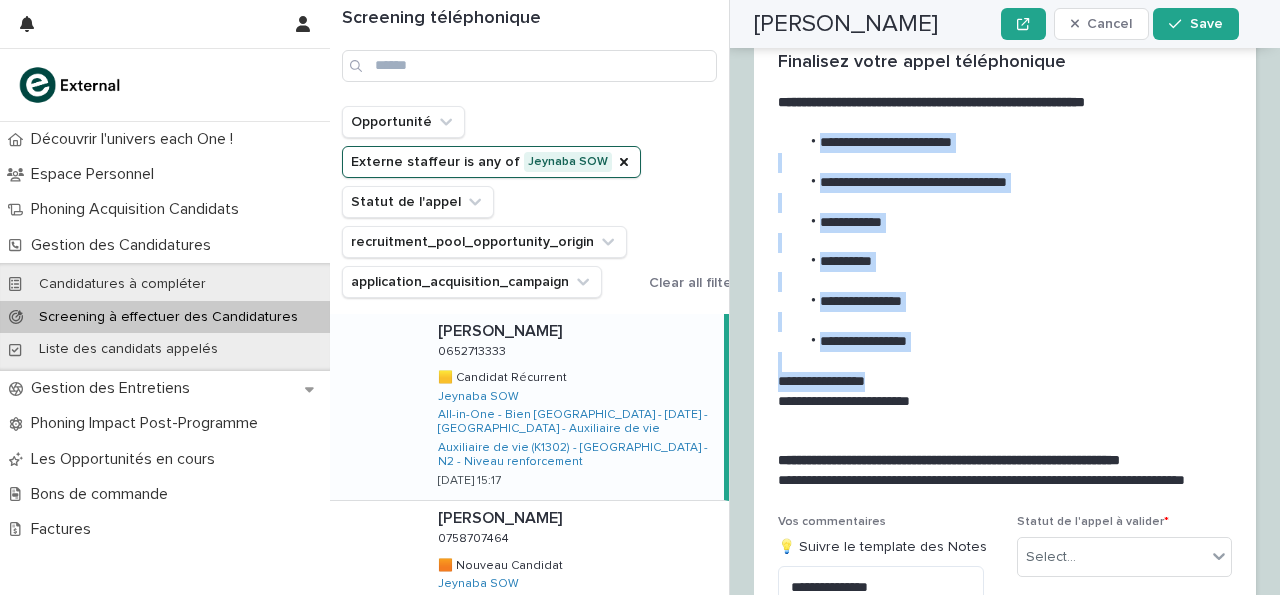 drag, startPoint x: 817, startPoint y: 83, endPoint x: 968, endPoint y: 310, distance: 272.63528 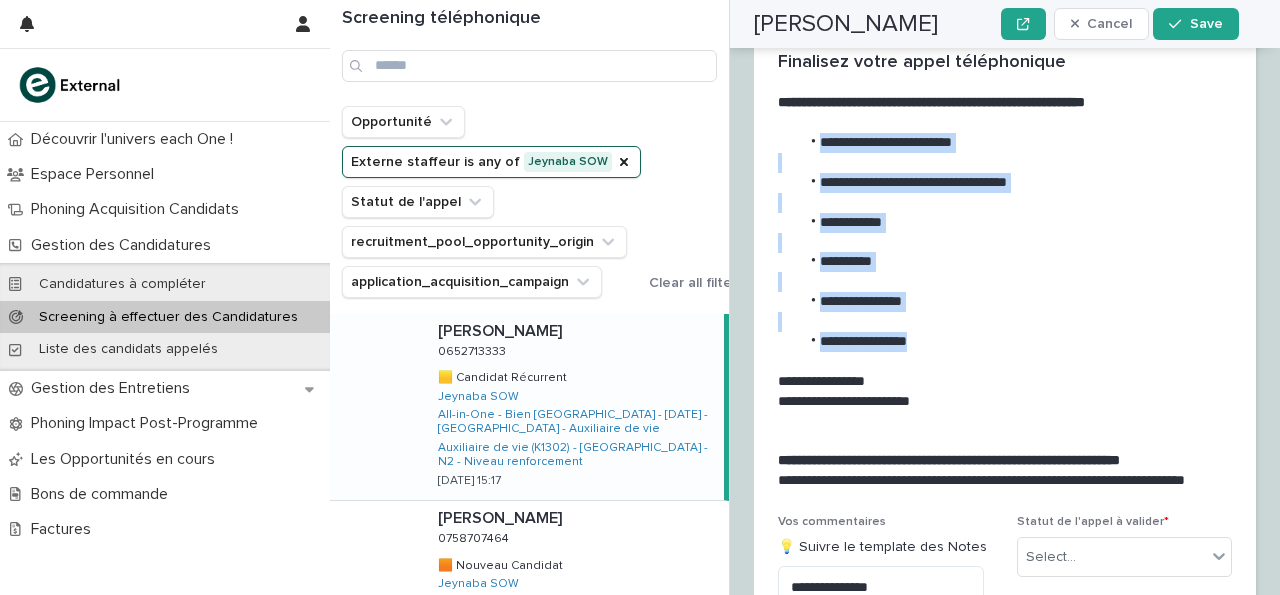 drag, startPoint x: 929, startPoint y: 267, endPoint x: 821, endPoint y: 77, distance: 218.54976 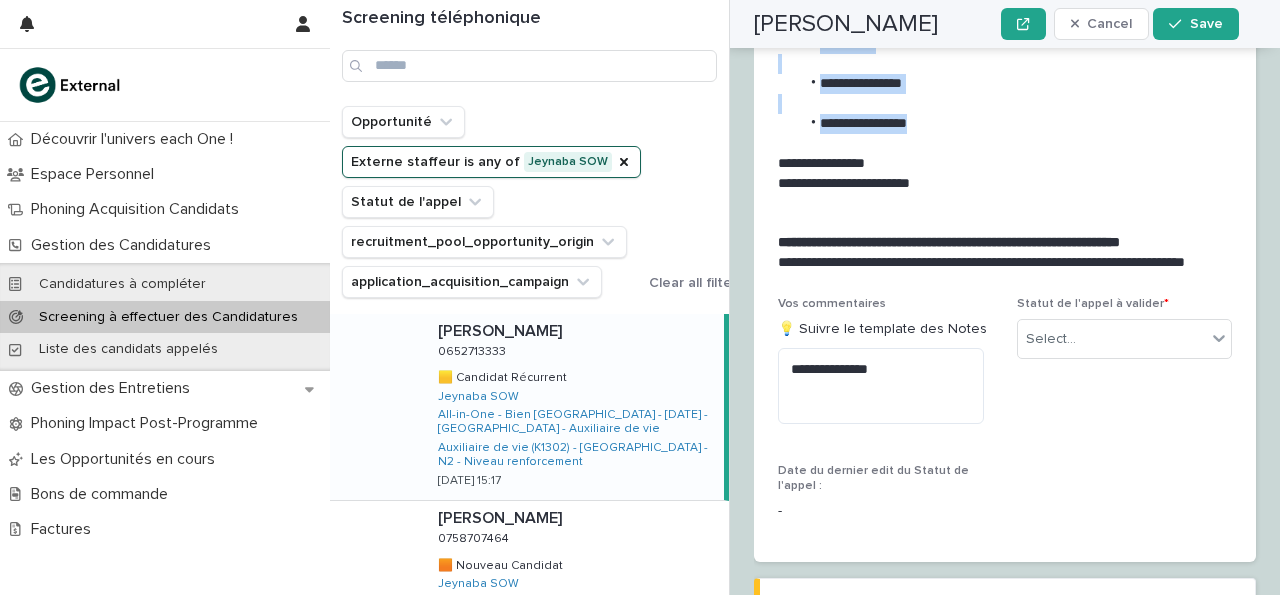 scroll, scrollTop: 3244, scrollLeft: 0, axis: vertical 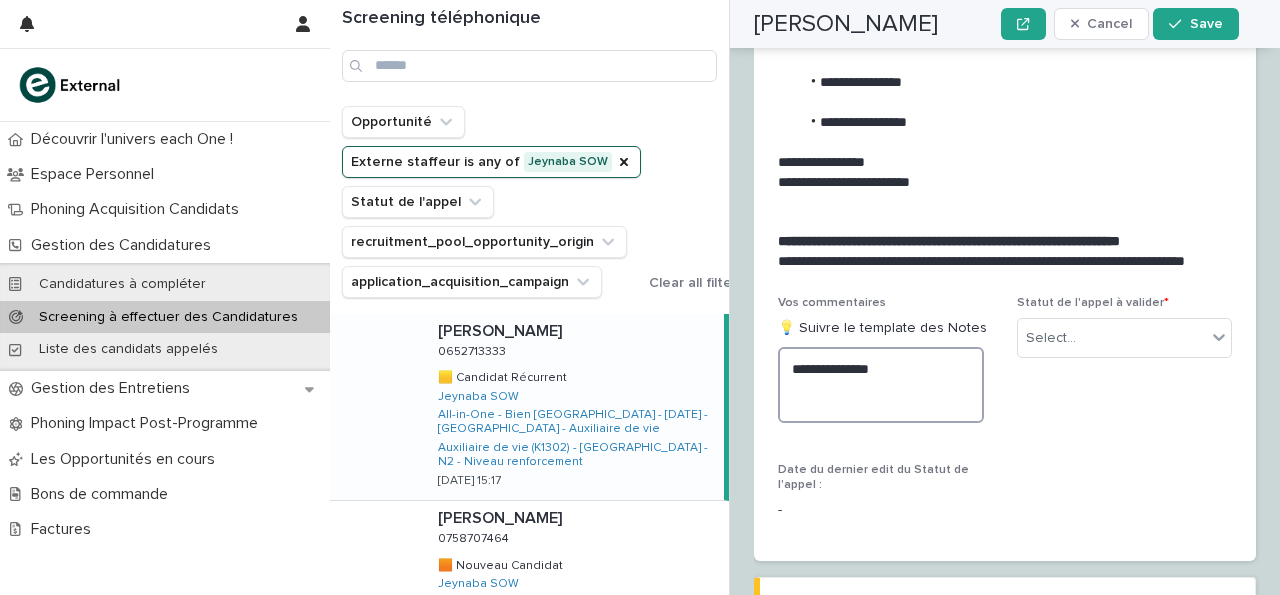click on "**********" at bounding box center (881, 385) 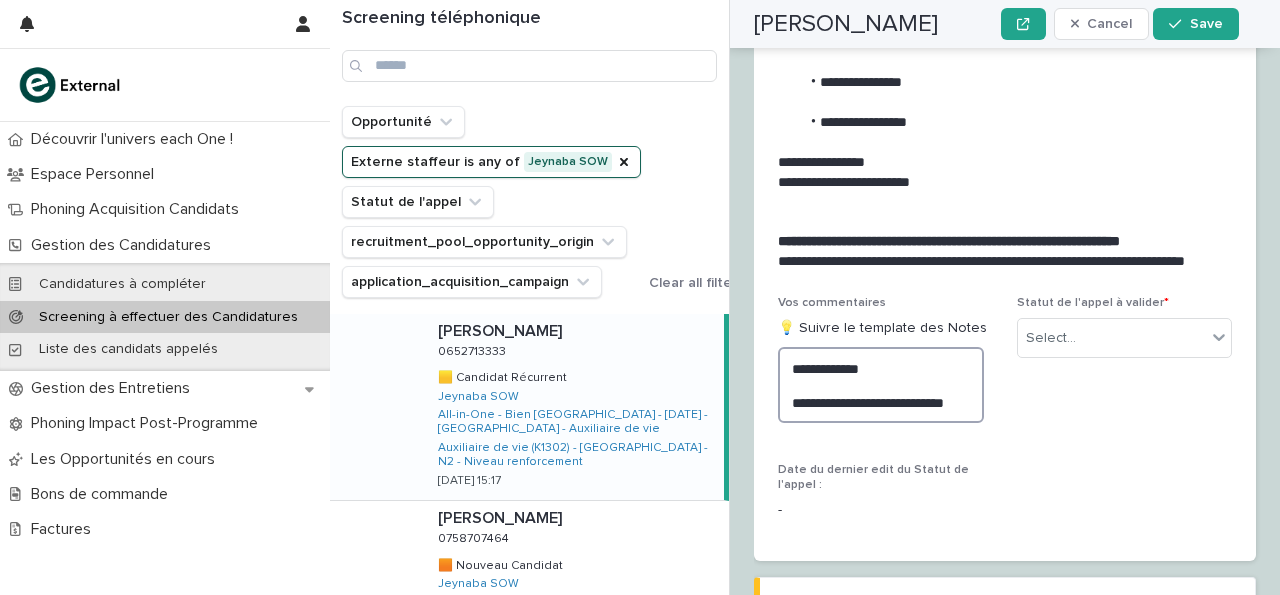 scroll, scrollTop: 3261, scrollLeft: 0, axis: vertical 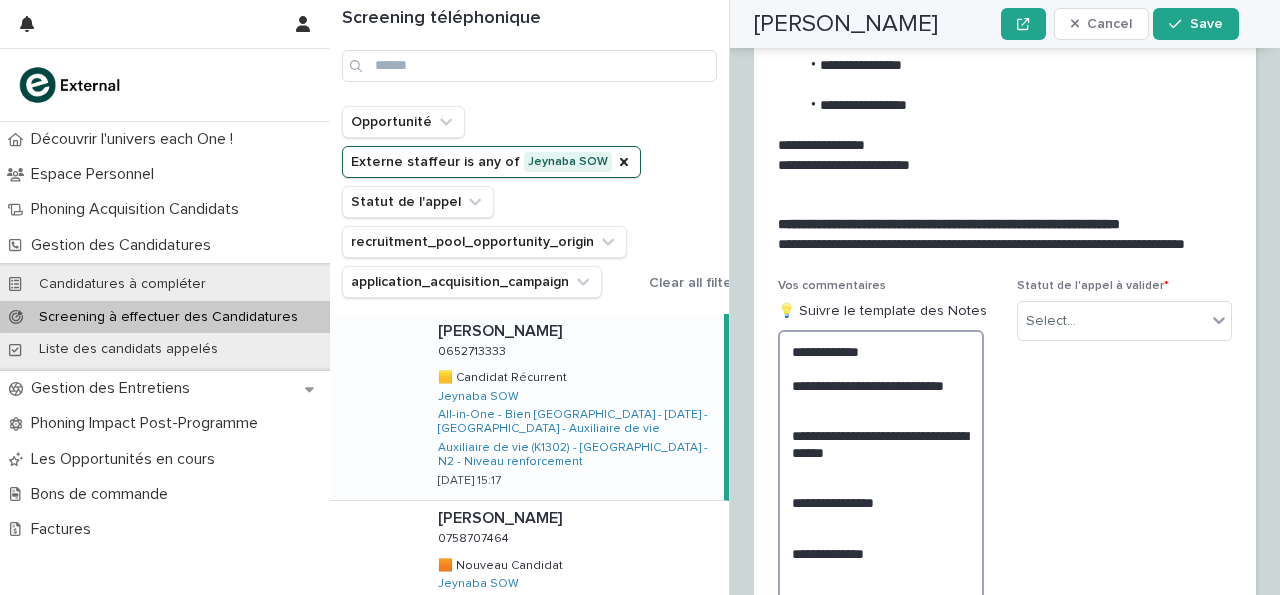 click on "**********" at bounding box center [881, 502] 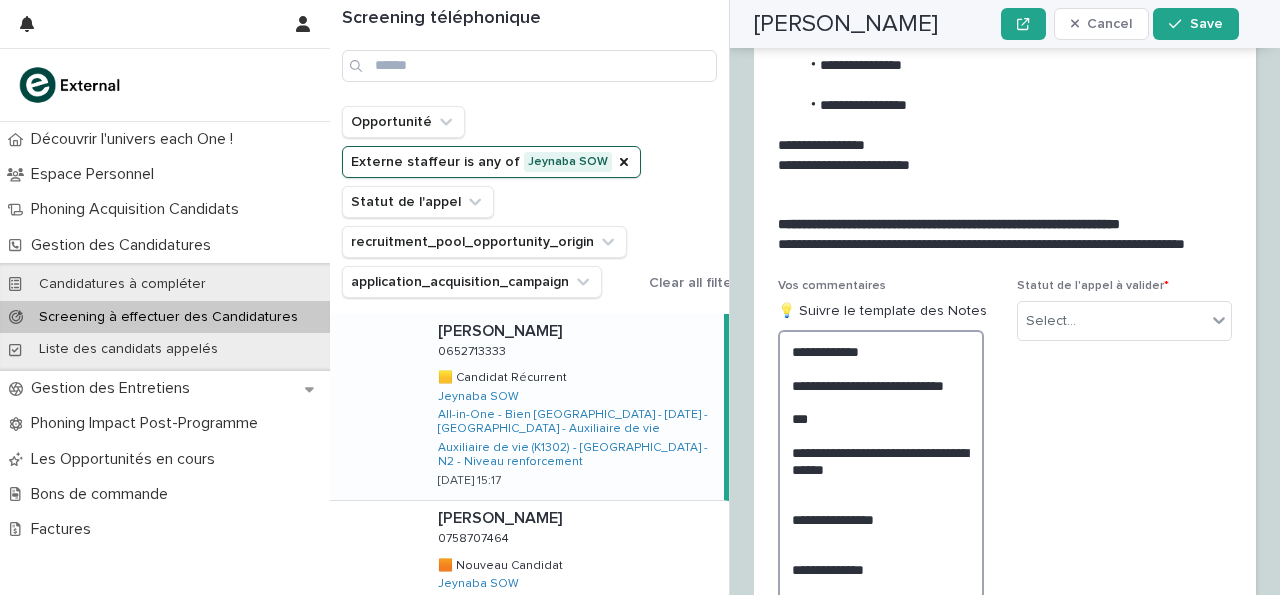 click on "**********" at bounding box center [881, 510] 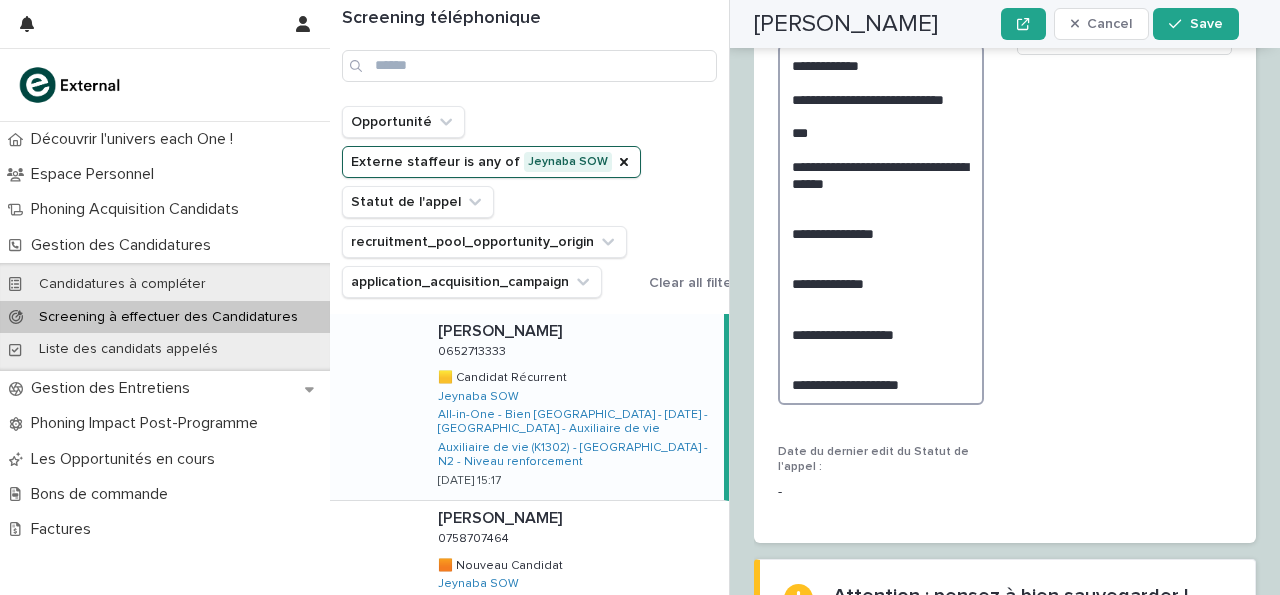 scroll, scrollTop: 3549, scrollLeft: 0, axis: vertical 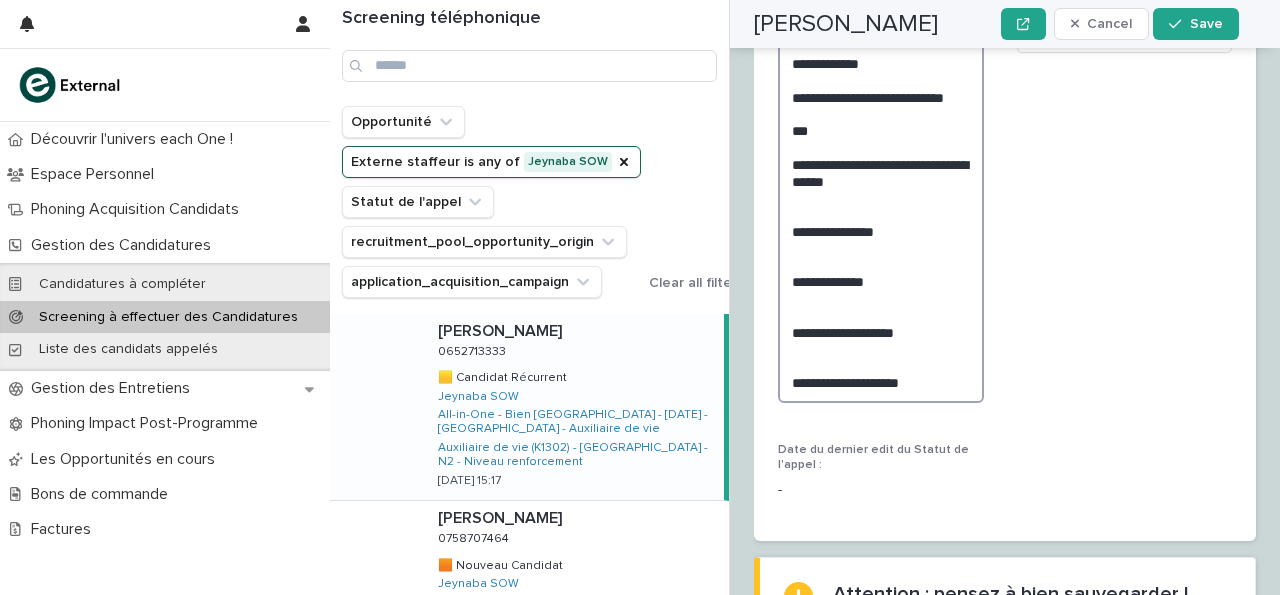 click on "**********" at bounding box center [881, 222] 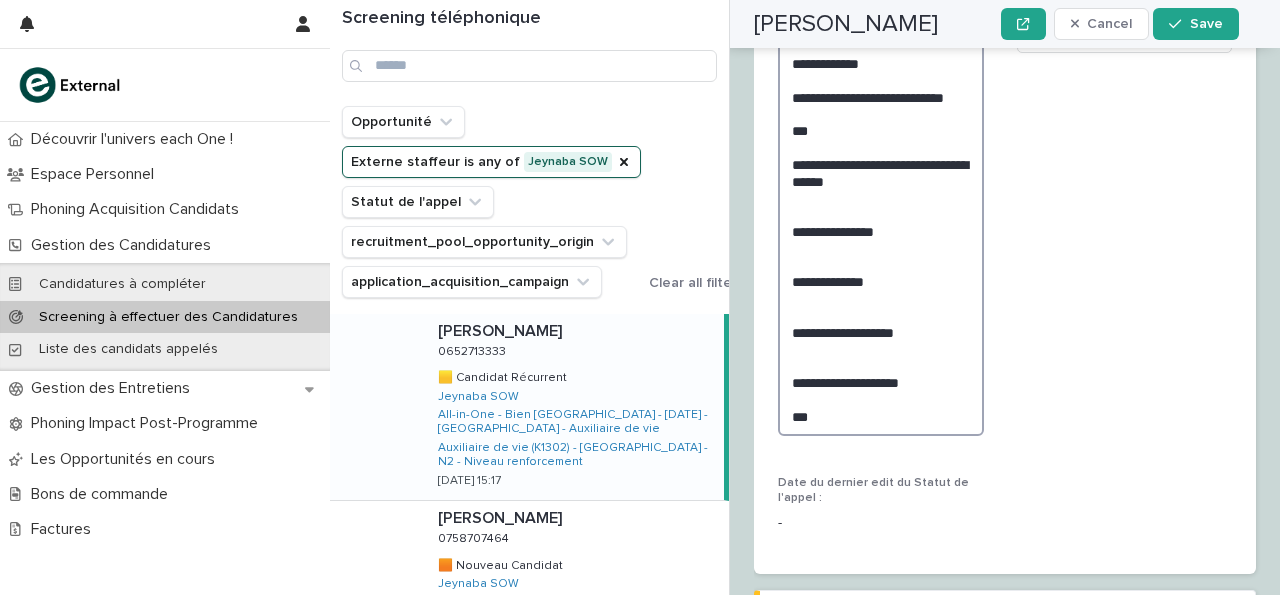 scroll, scrollTop: 3549, scrollLeft: 0, axis: vertical 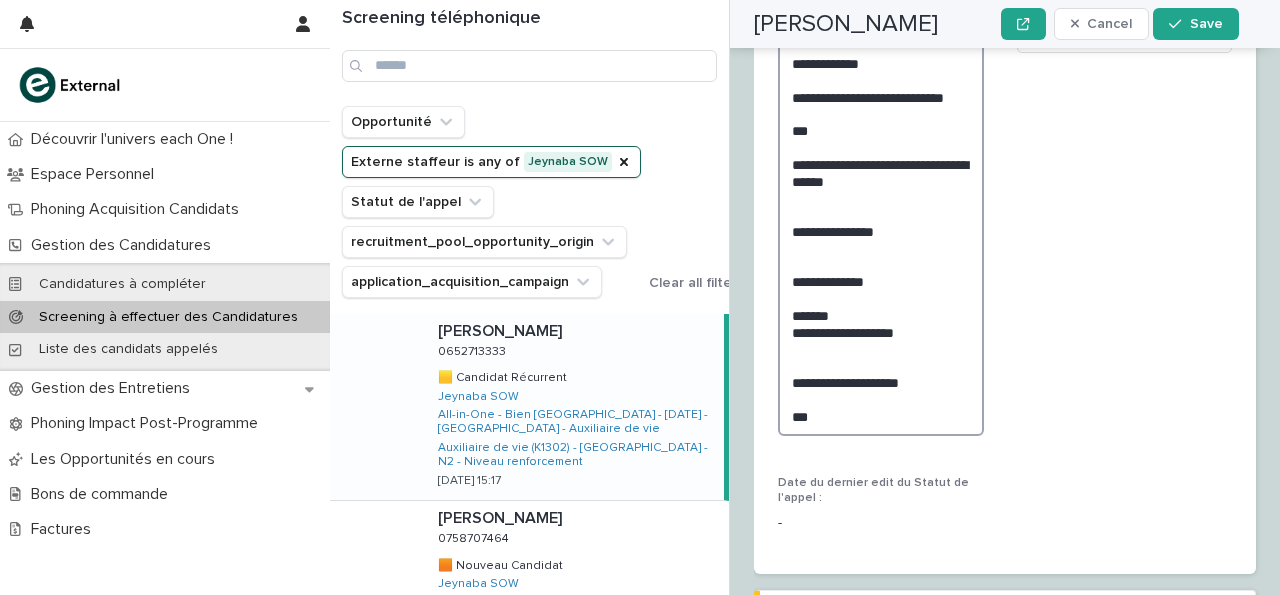 drag, startPoint x: 818, startPoint y: 347, endPoint x: 795, endPoint y: 37, distance: 310.85205 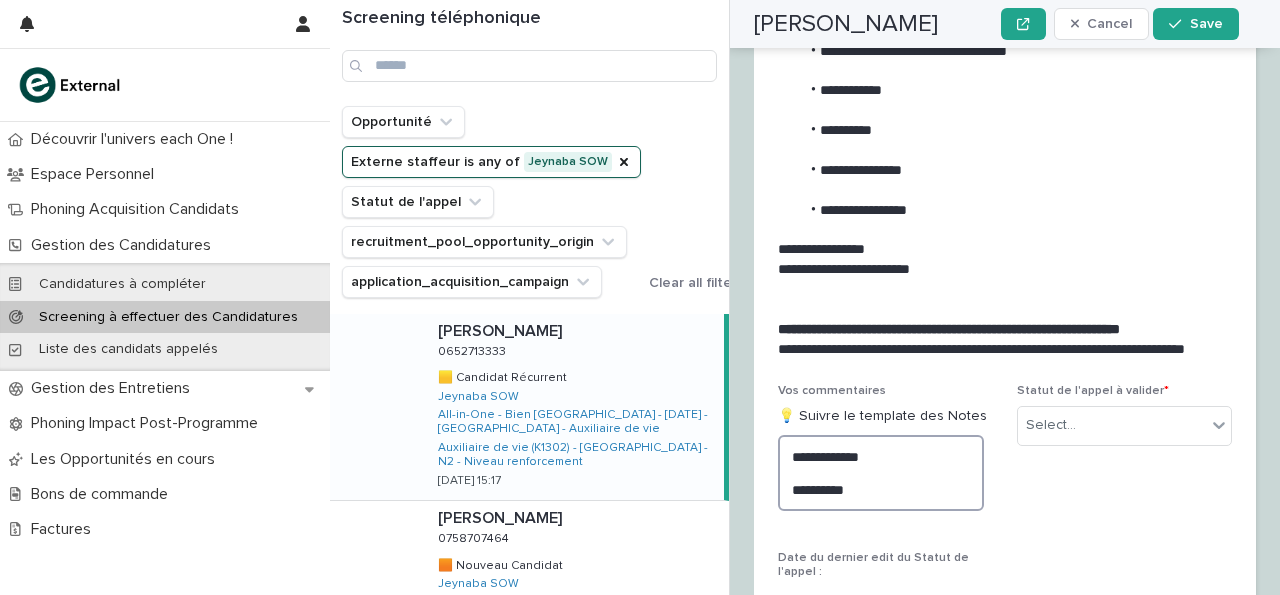 scroll, scrollTop: 3392, scrollLeft: 0, axis: vertical 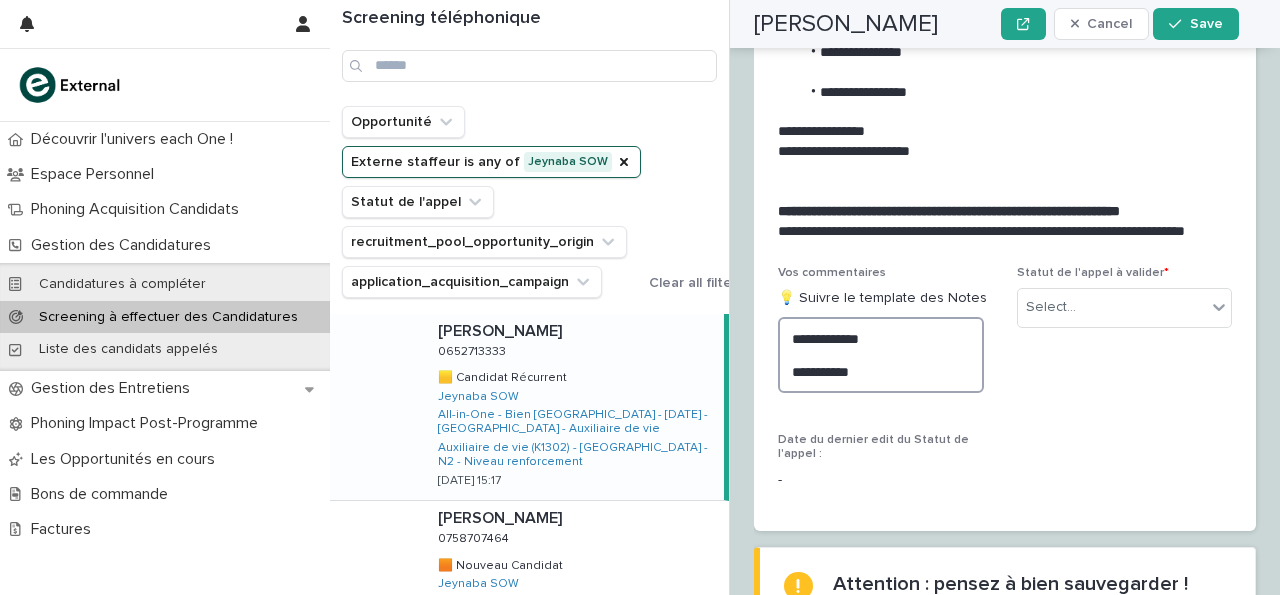 type on "**********" 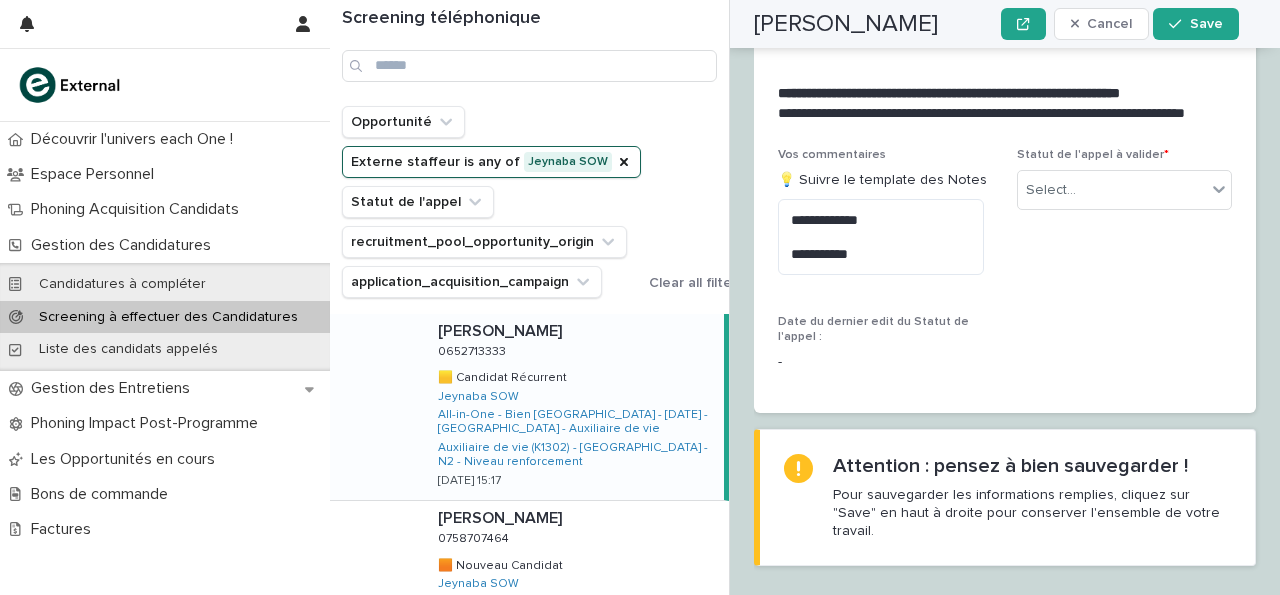 scroll, scrollTop: 3274, scrollLeft: 0, axis: vertical 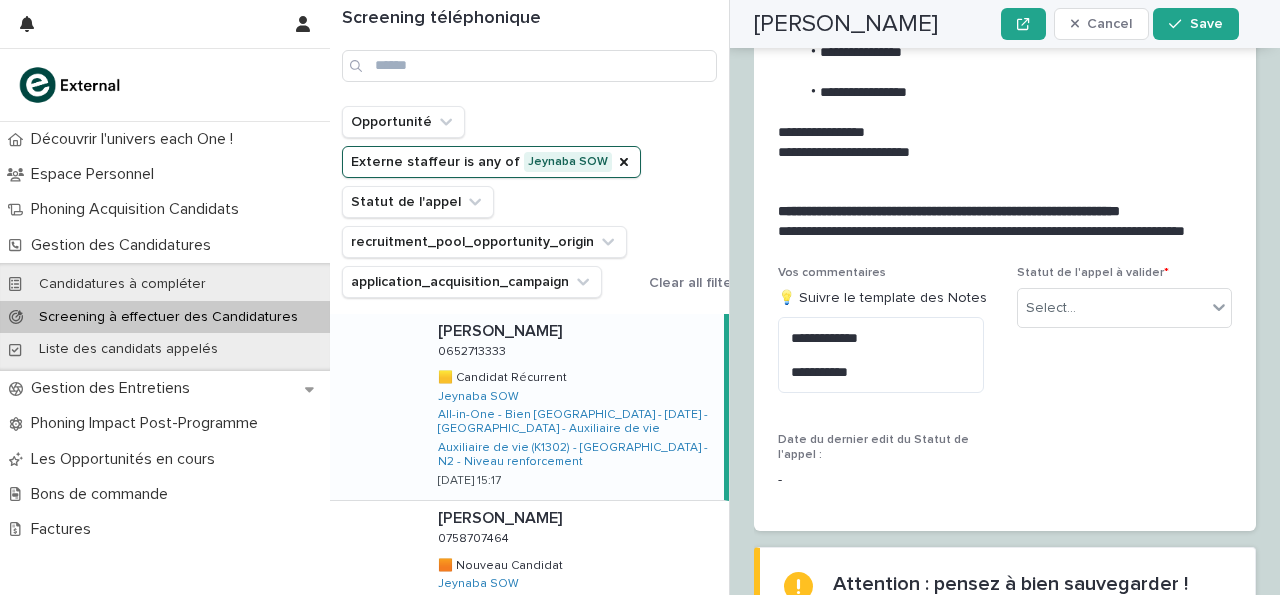 click on "Statut de l'appel à valider * Select..." at bounding box center [1124, 338] 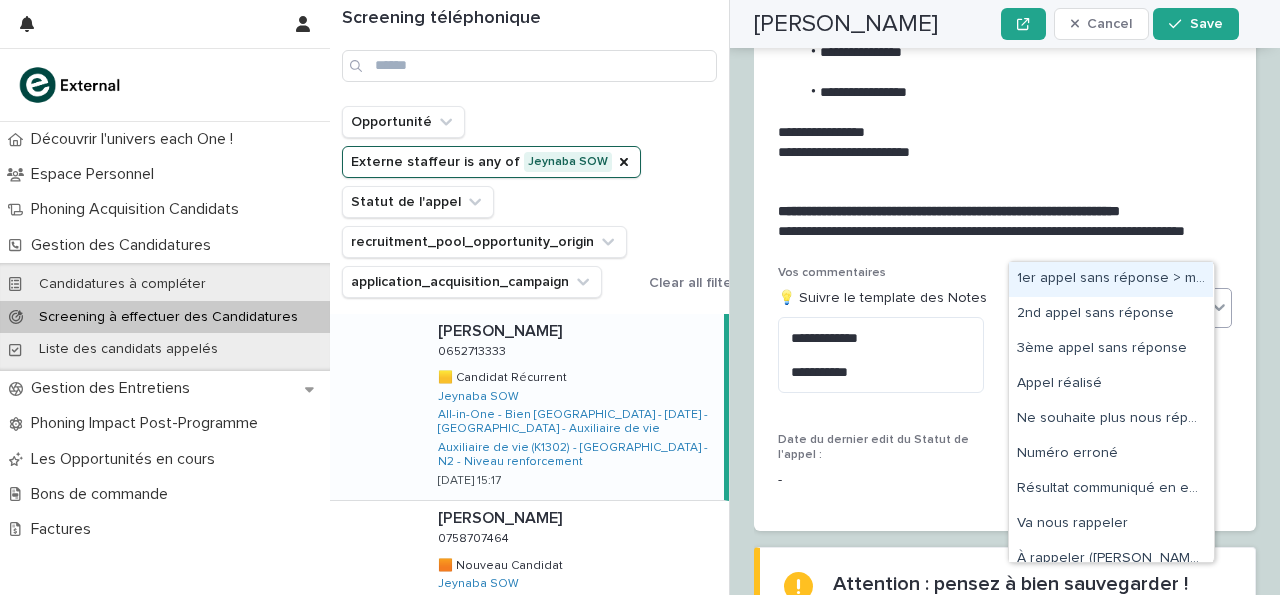click on "Select..." at bounding box center (1051, 308) 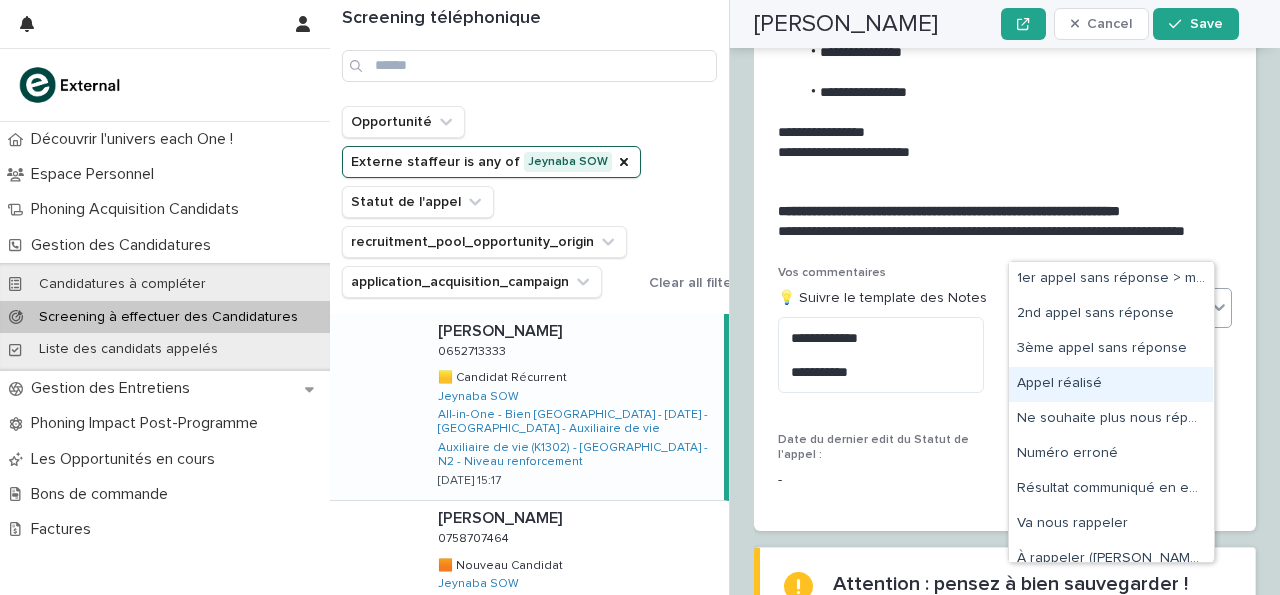 click on "Appel réalisé" at bounding box center (1111, 384) 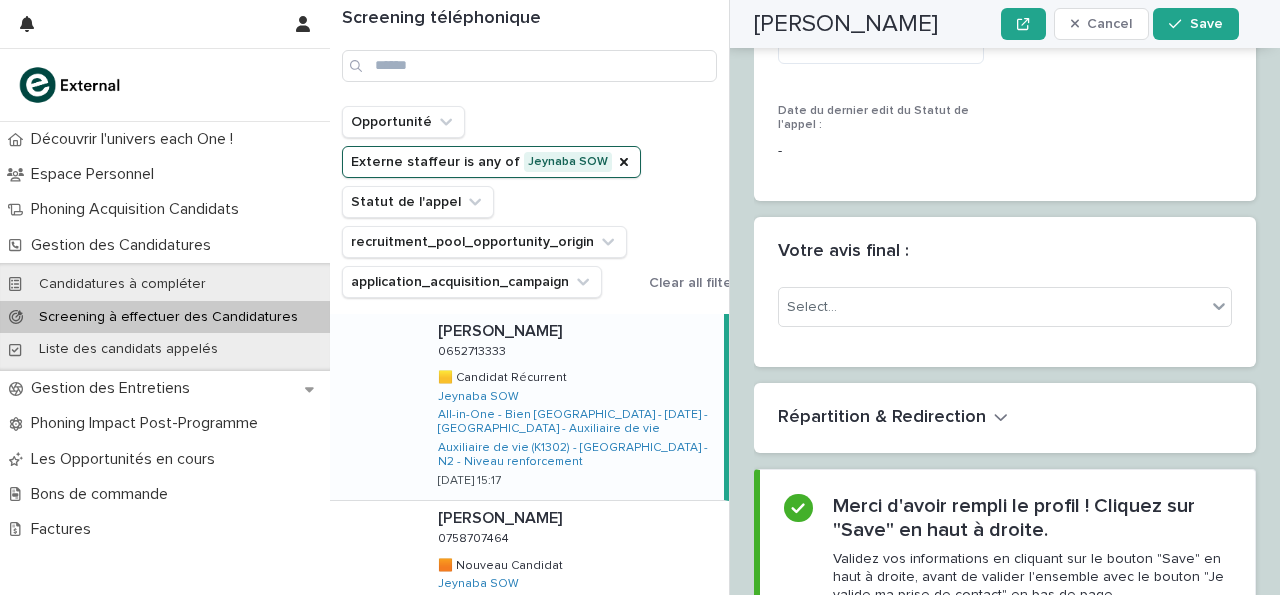 scroll, scrollTop: 3663, scrollLeft: 0, axis: vertical 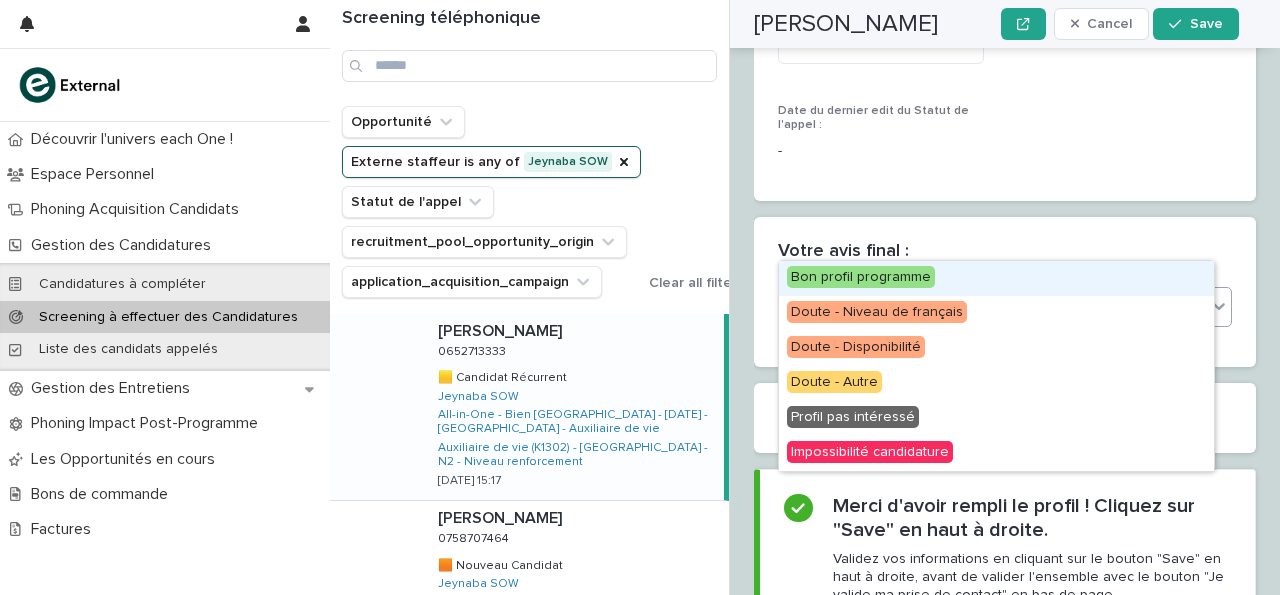 click on "Select..." at bounding box center (992, 307) 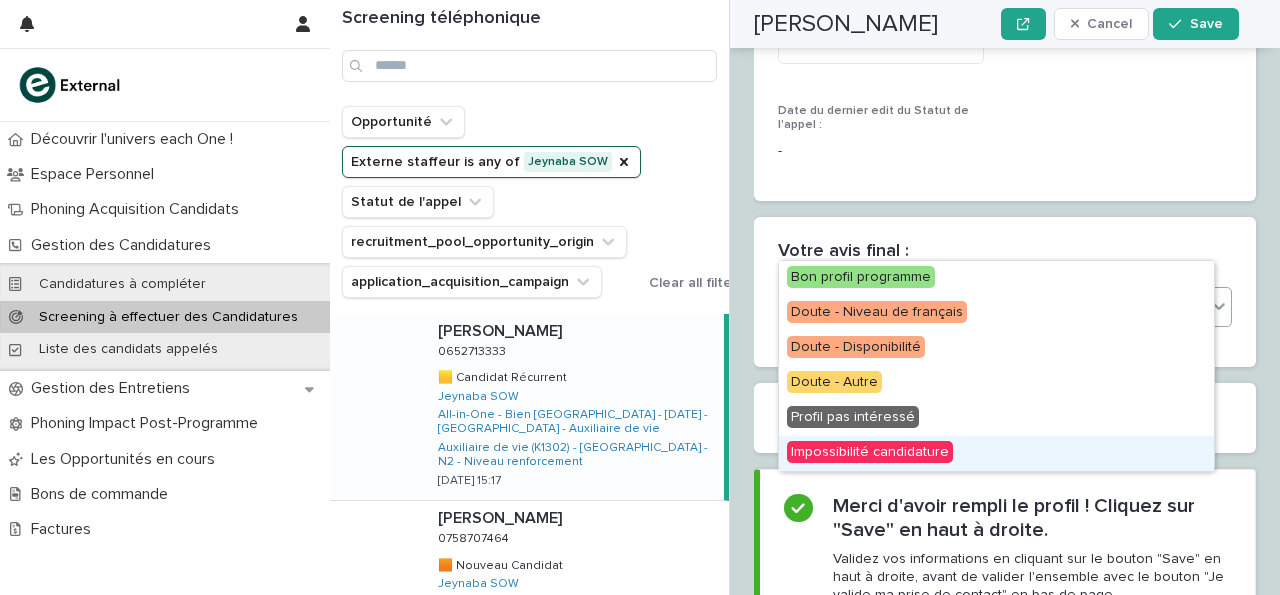 click on "Impossibilité candidature" at bounding box center (996, 453) 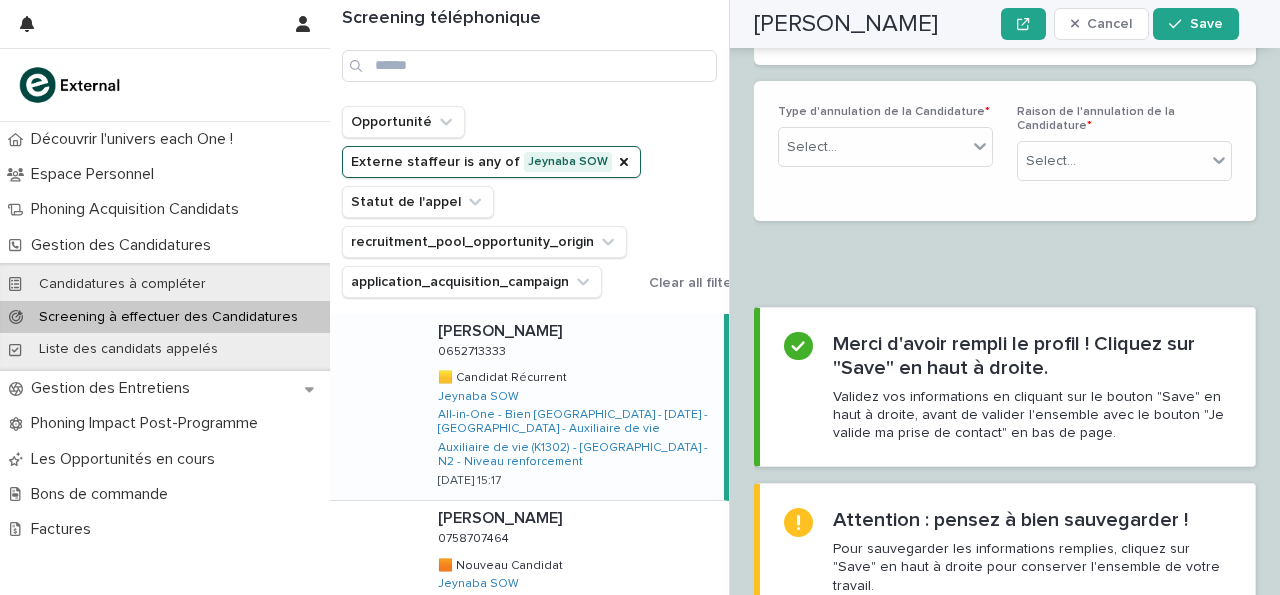scroll, scrollTop: 4010, scrollLeft: 0, axis: vertical 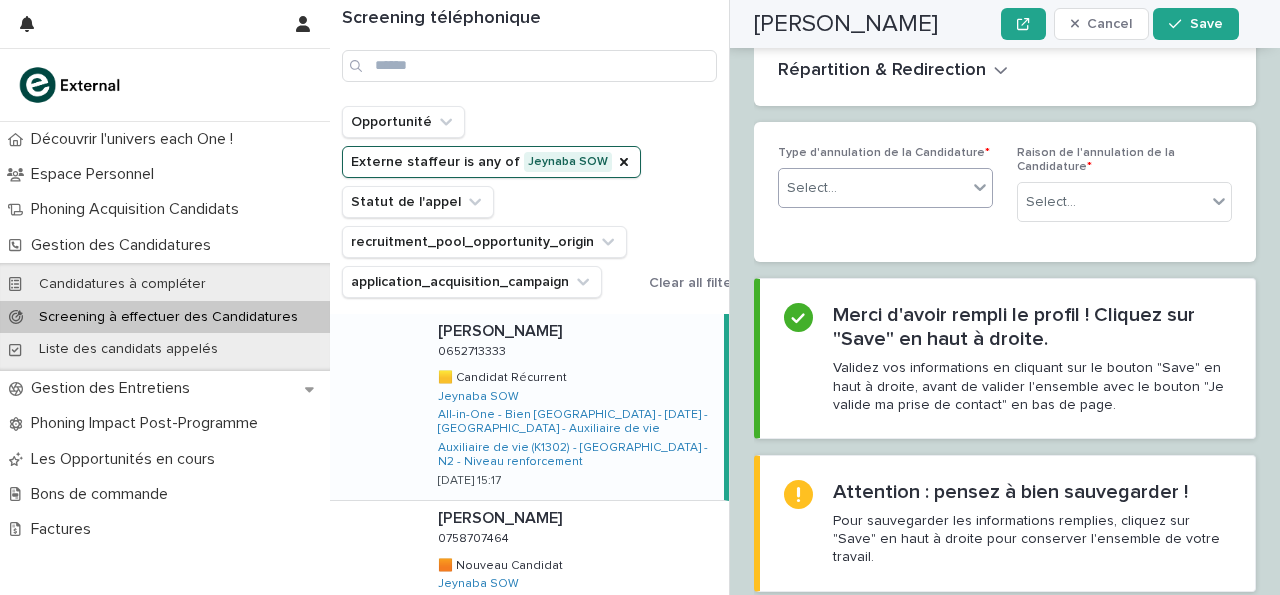 click on "Select..." at bounding box center [873, 188] 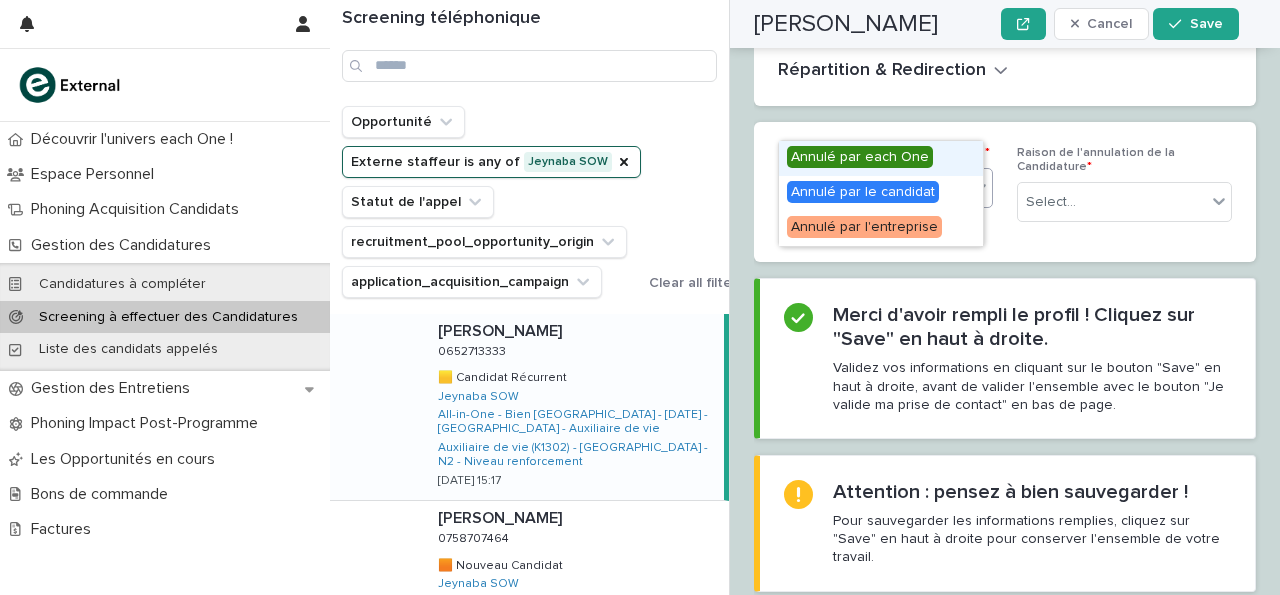 click on "Annulé par each One" at bounding box center (881, 158) 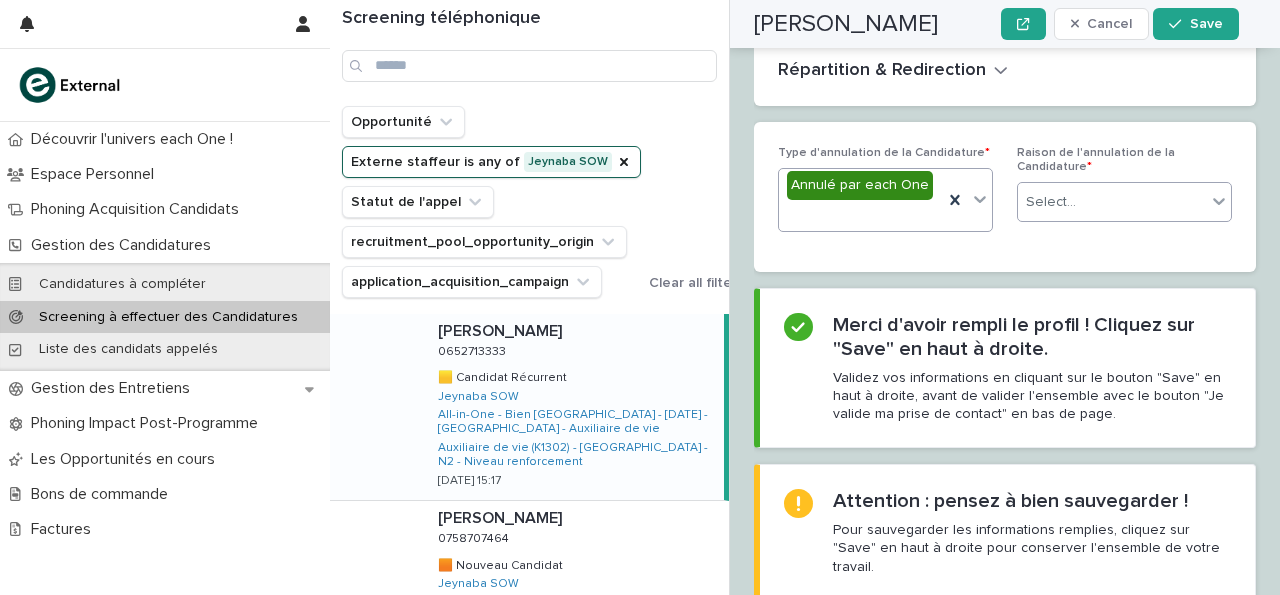 click on "Select..." at bounding box center [1112, 202] 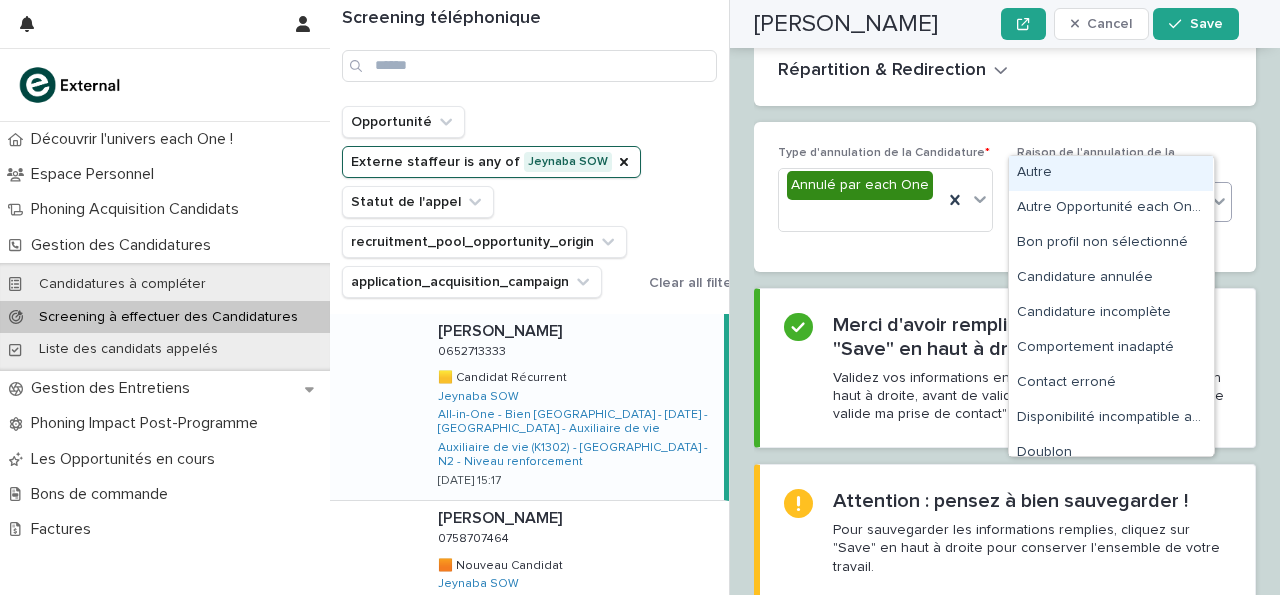 scroll, scrollTop: 4010, scrollLeft: 0, axis: vertical 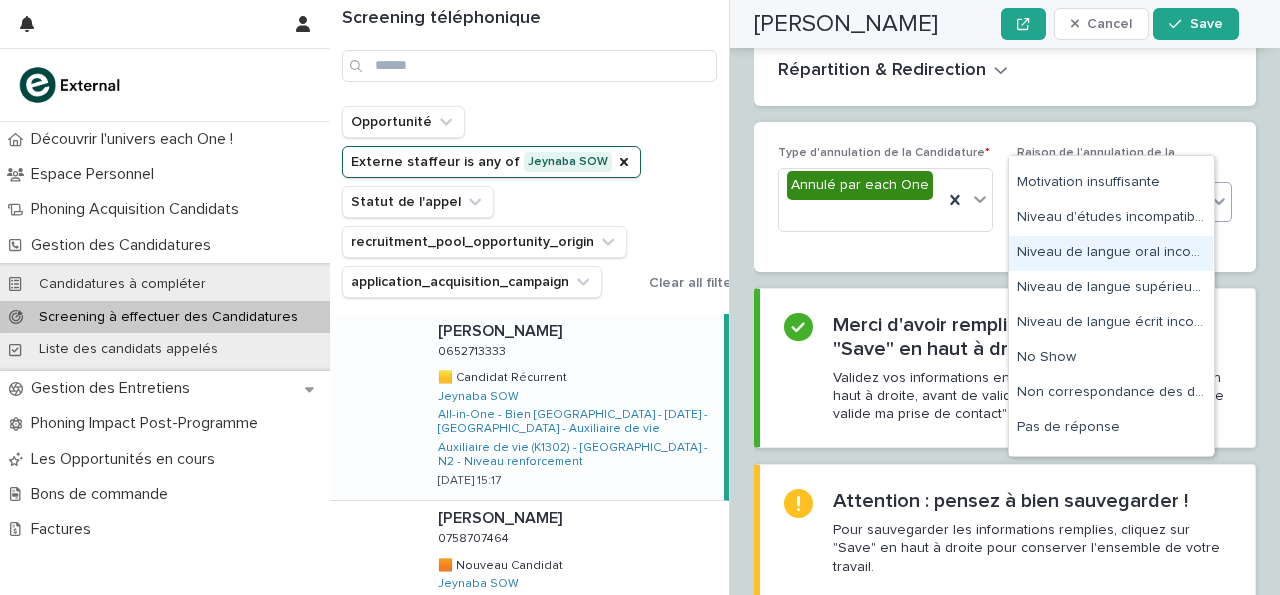 click on "Niveau de langue oral incompatible avec la formation" at bounding box center [1111, 253] 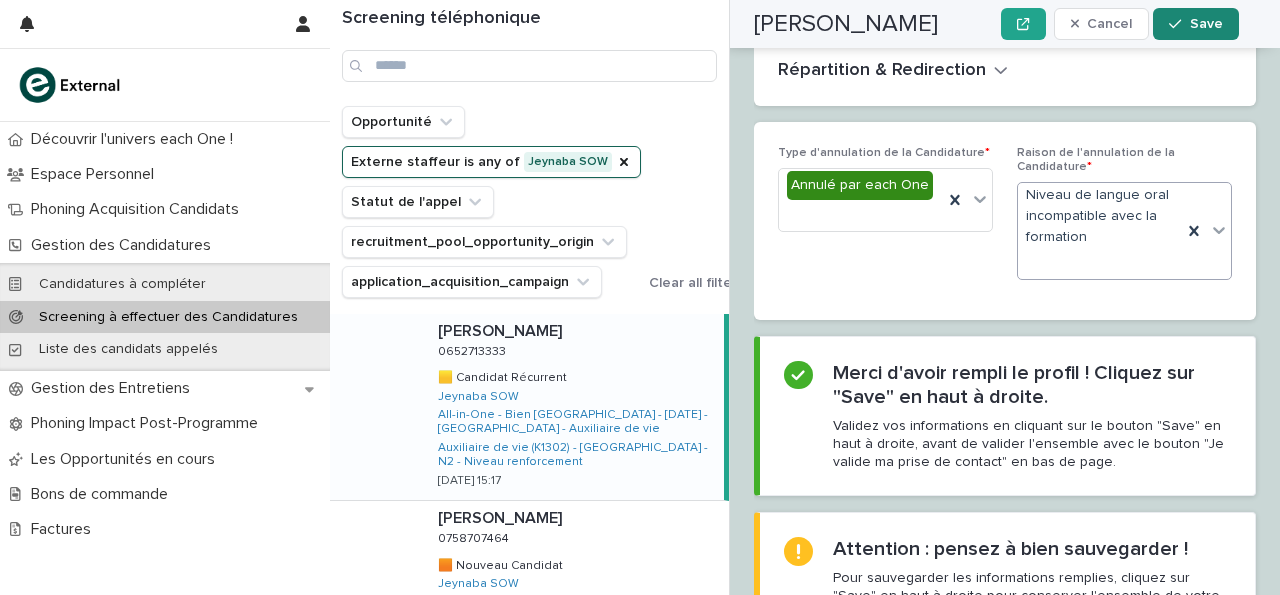 scroll, scrollTop: 4010, scrollLeft: 0, axis: vertical 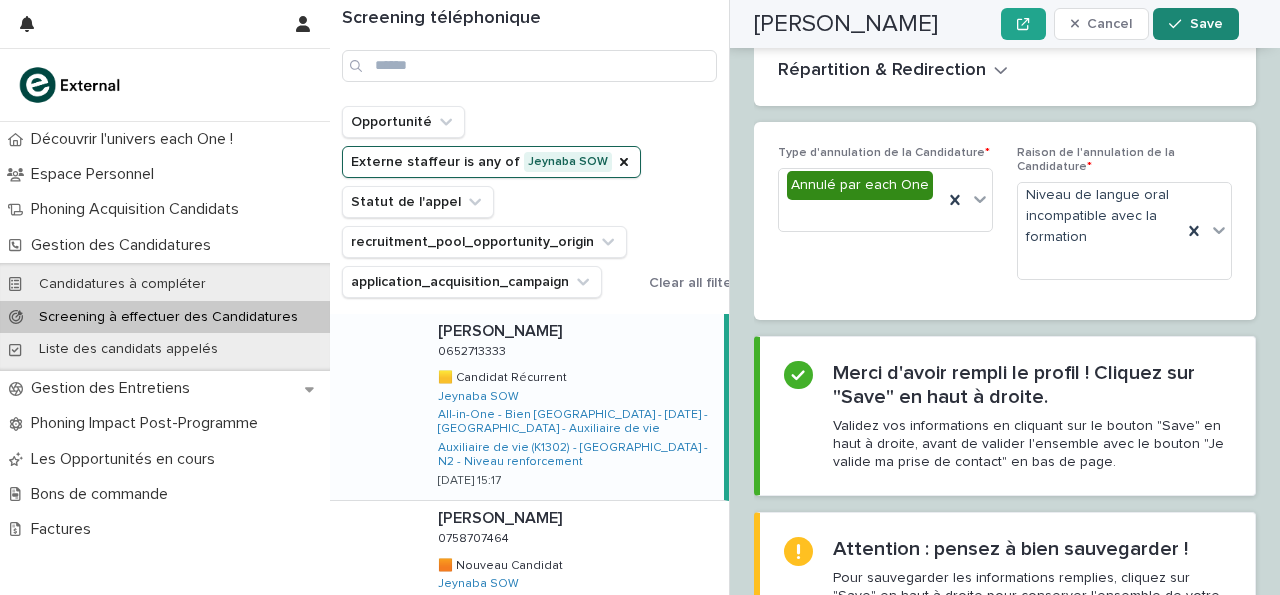 click on "Save" at bounding box center (1206, 24) 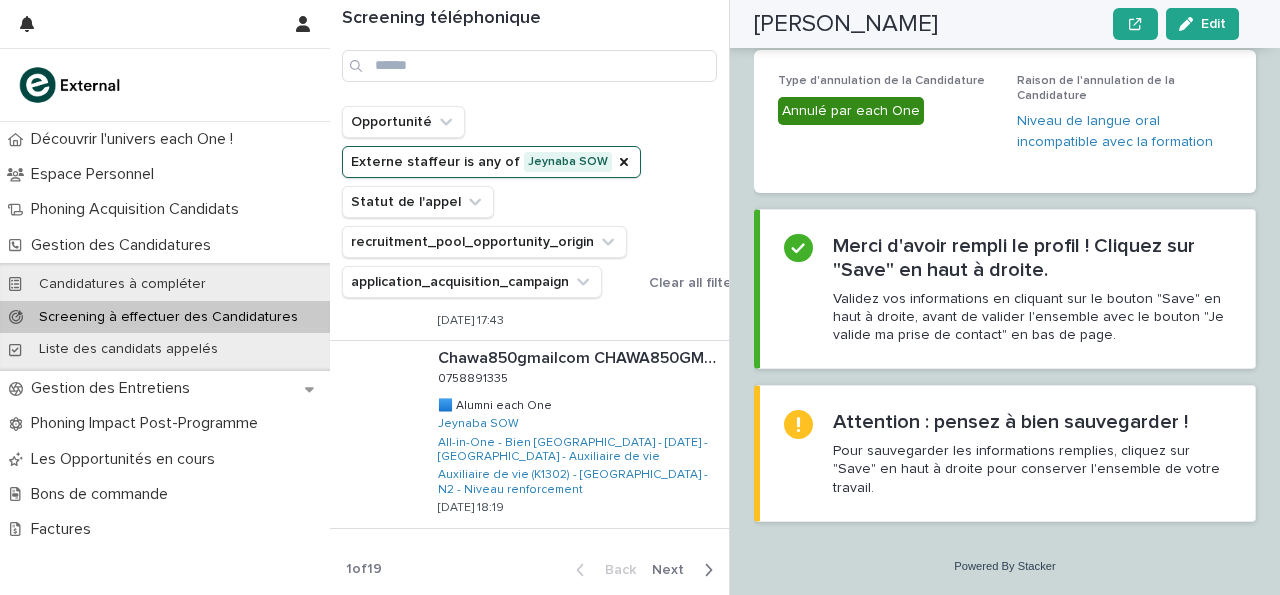 scroll, scrollTop: 482, scrollLeft: 0, axis: vertical 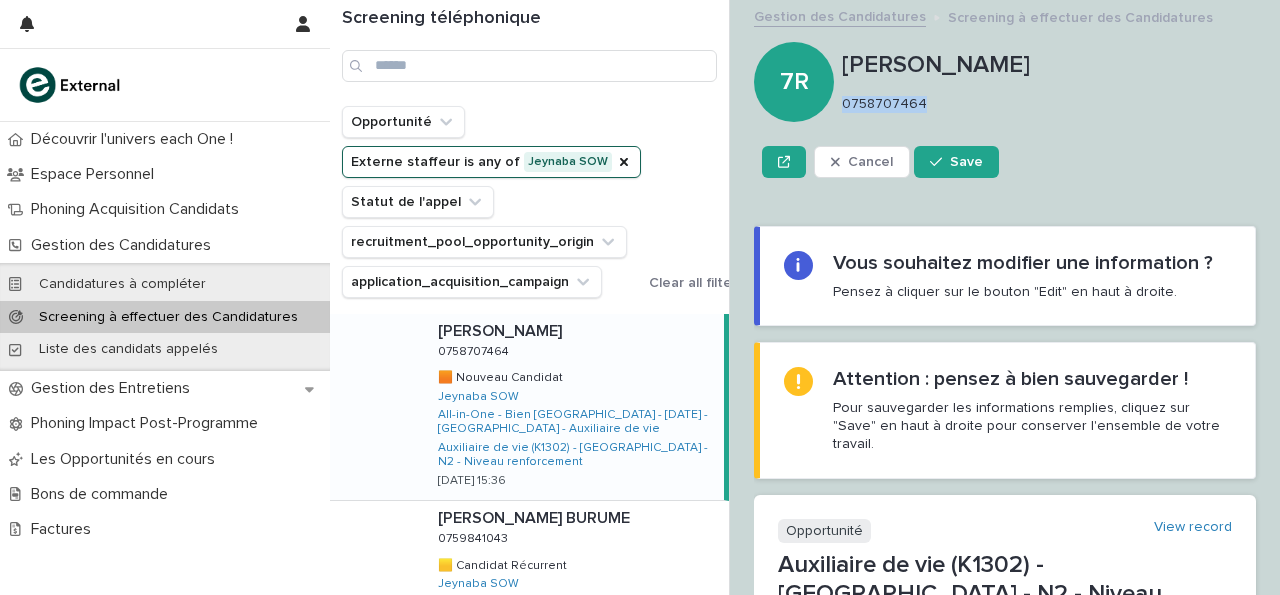 drag, startPoint x: 842, startPoint y: 101, endPoint x: 933, endPoint y: 116, distance: 92.22798 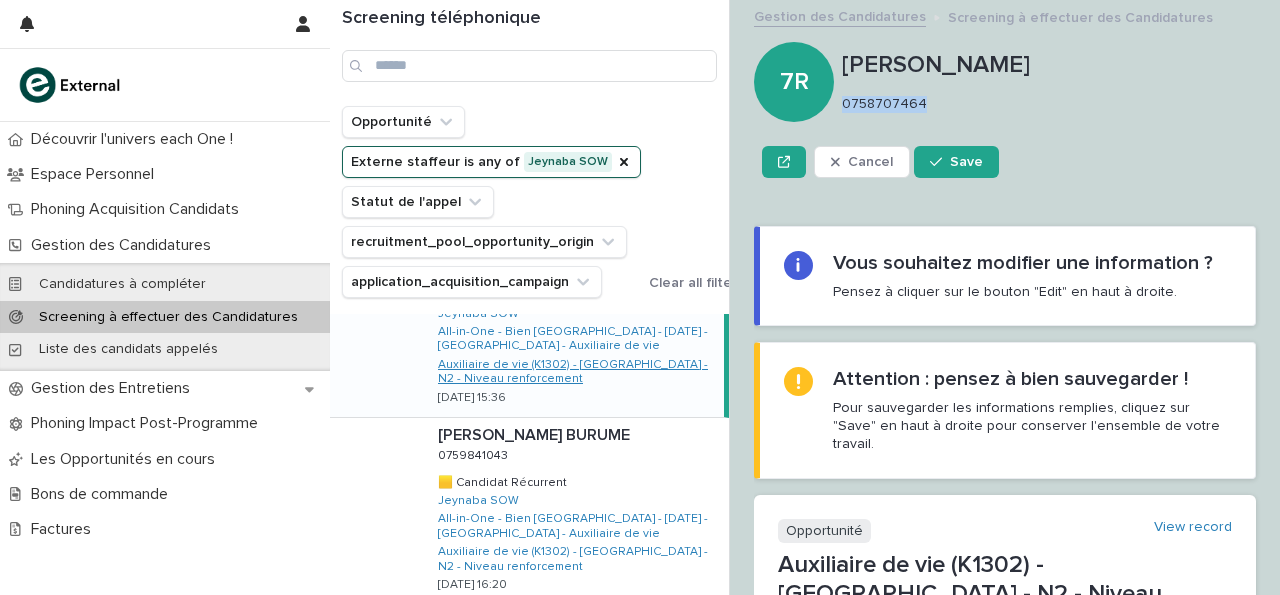 scroll, scrollTop: 0, scrollLeft: 0, axis: both 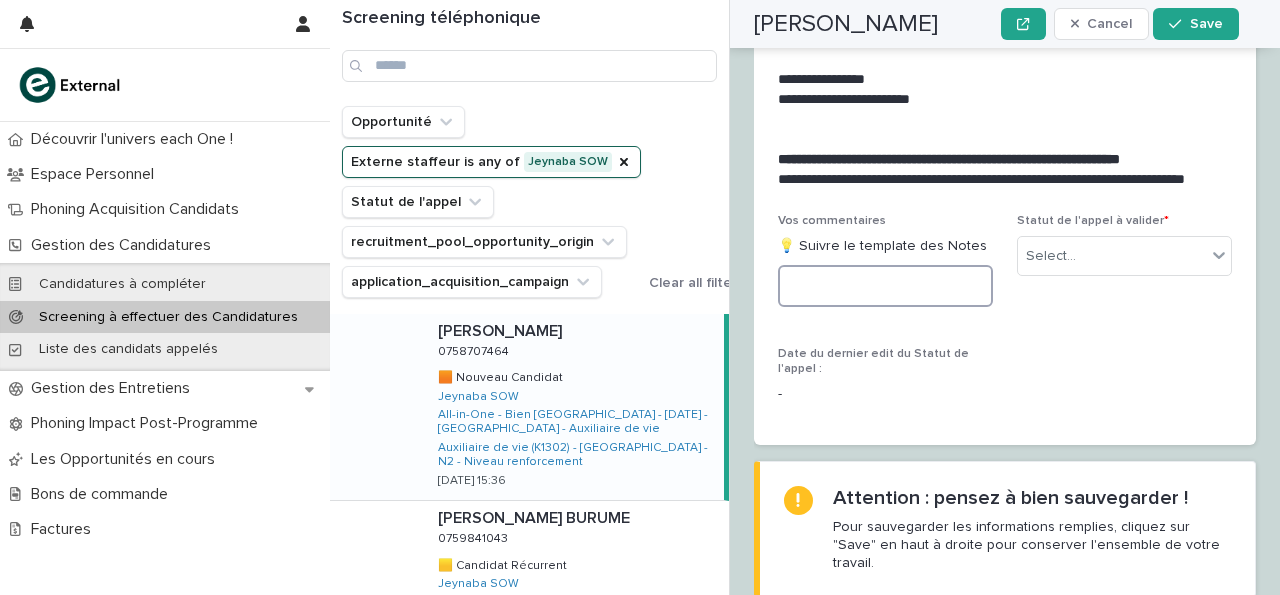 click at bounding box center [885, 286] 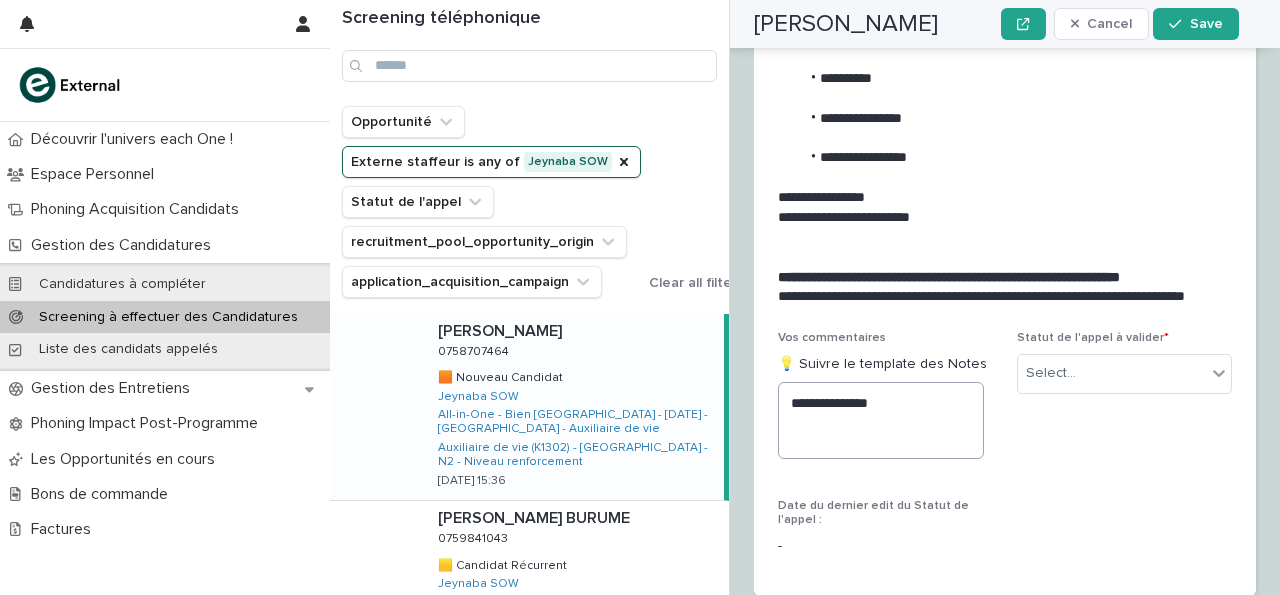 scroll, scrollTop: 3526, scrollLeft: 0, axis: vertical 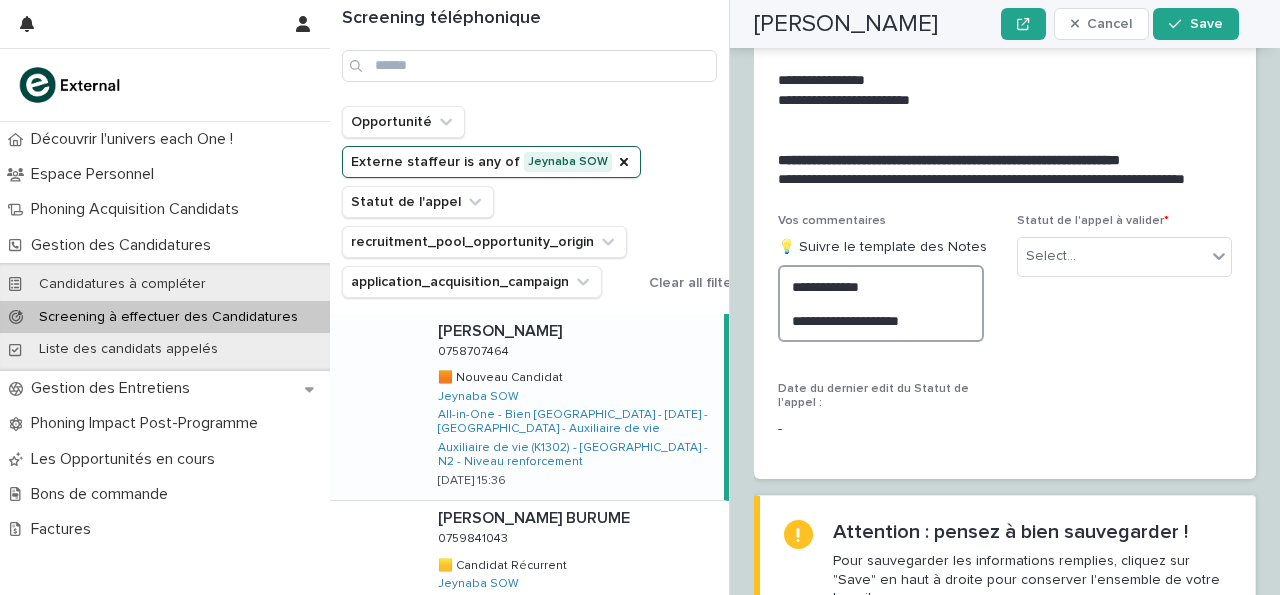 type on "**********" 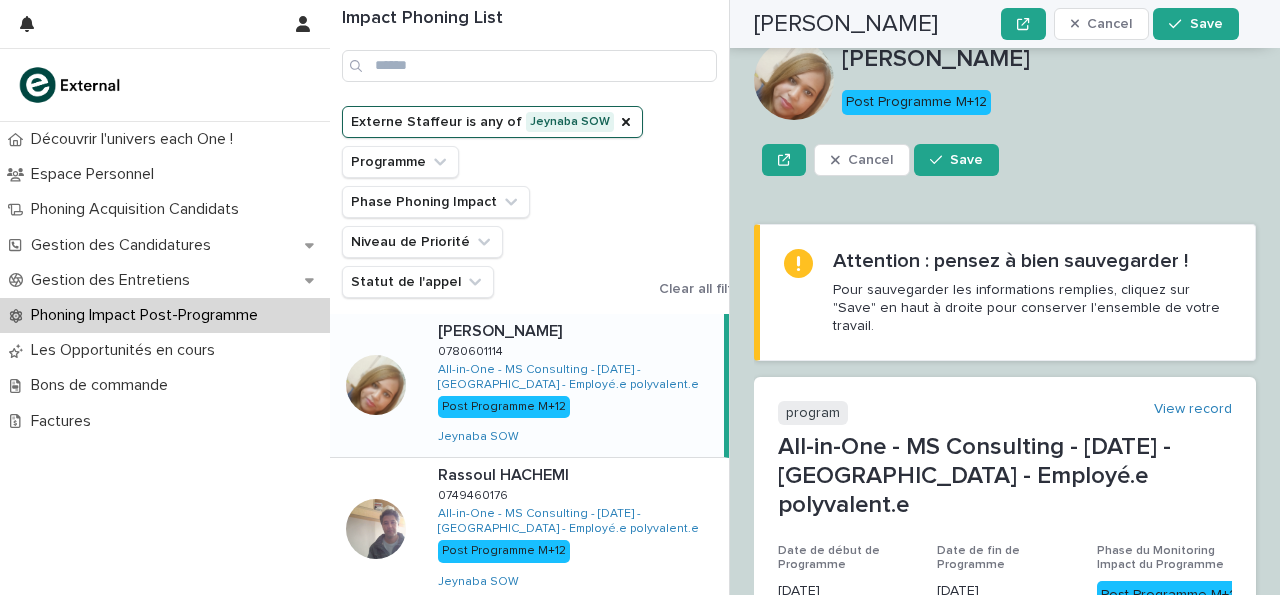 scroll, scrollTop: 0, scrollLeft: 0, axis: both 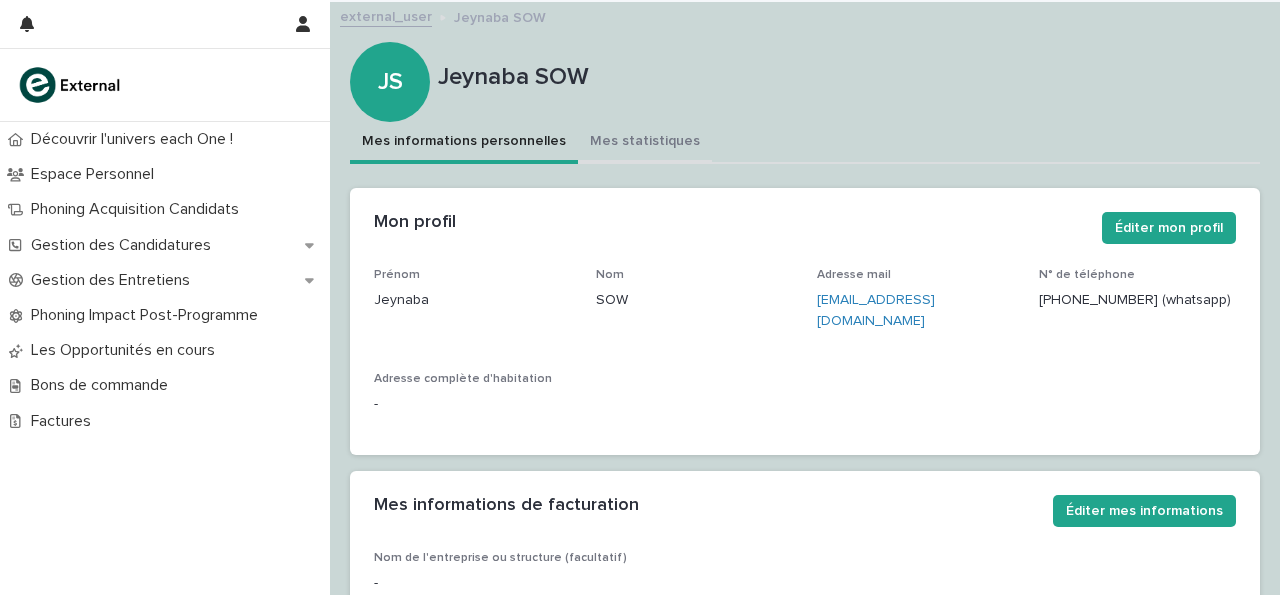 click on "Mes statistiques" at bounding box center (645, 143) 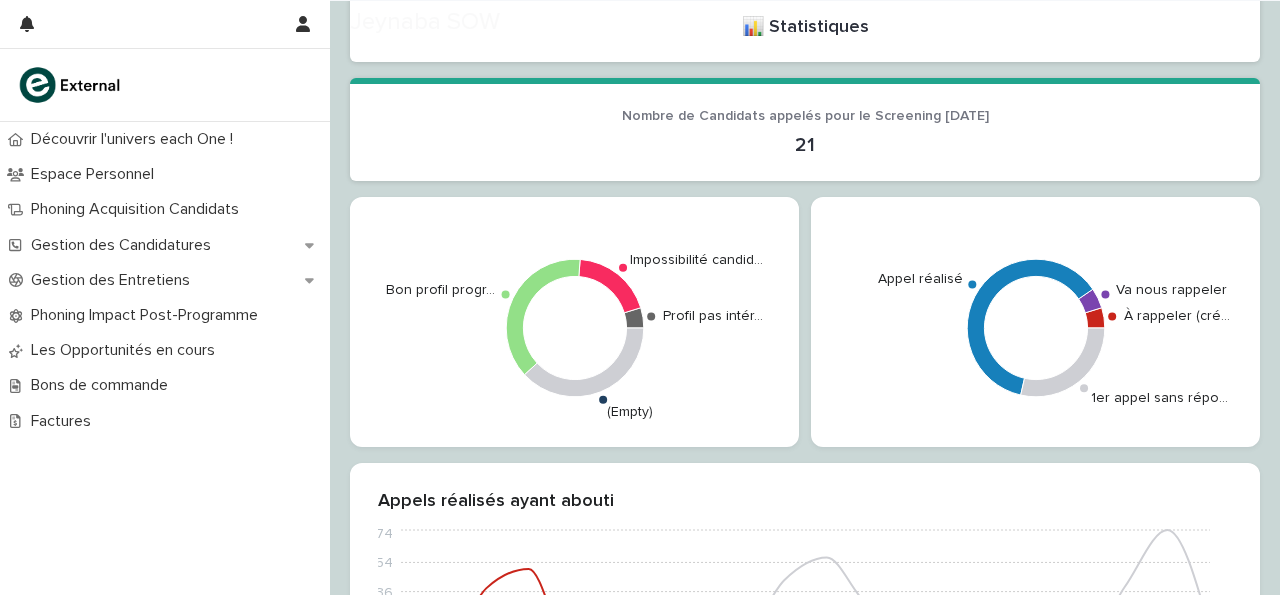scroll, scrollTop: 203, scrollLeft: 0, axis: vertical 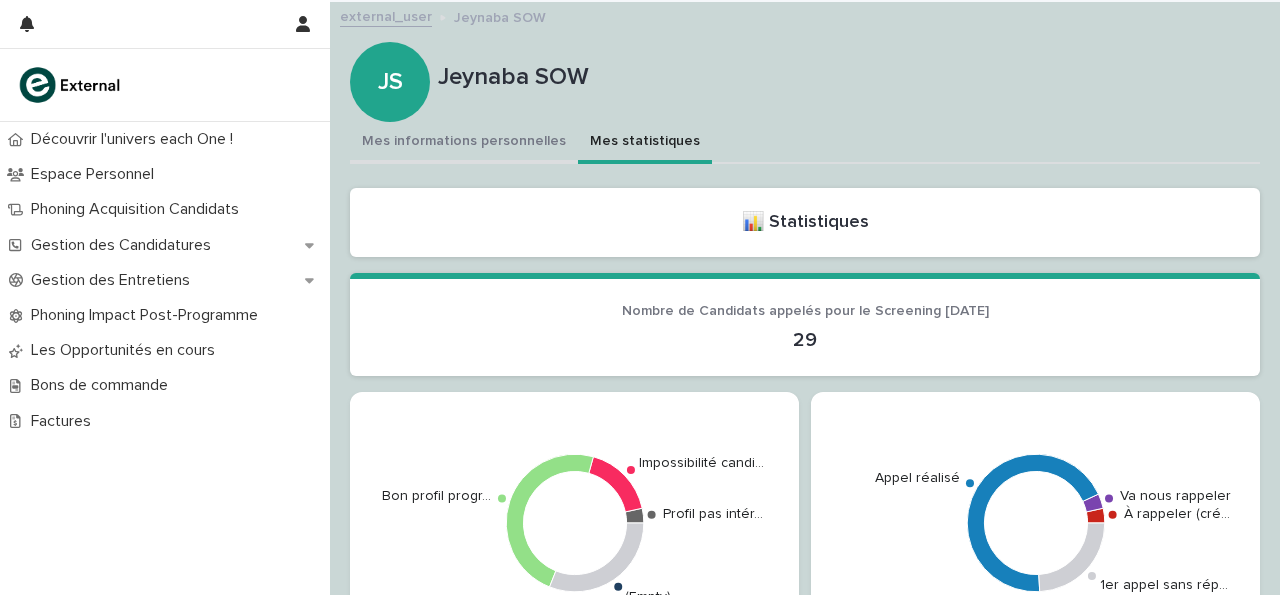click on "Mes informations personnelles" at bounding box center [464, 143] 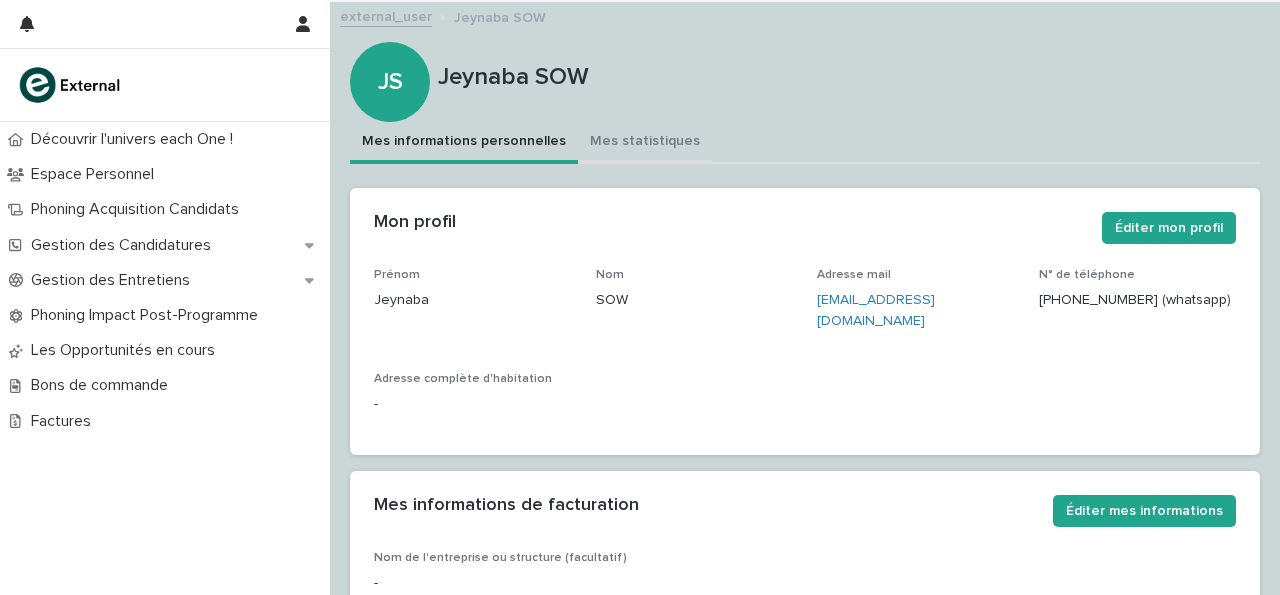 click on "Mes statistiques" at bounding box center [645, 143] 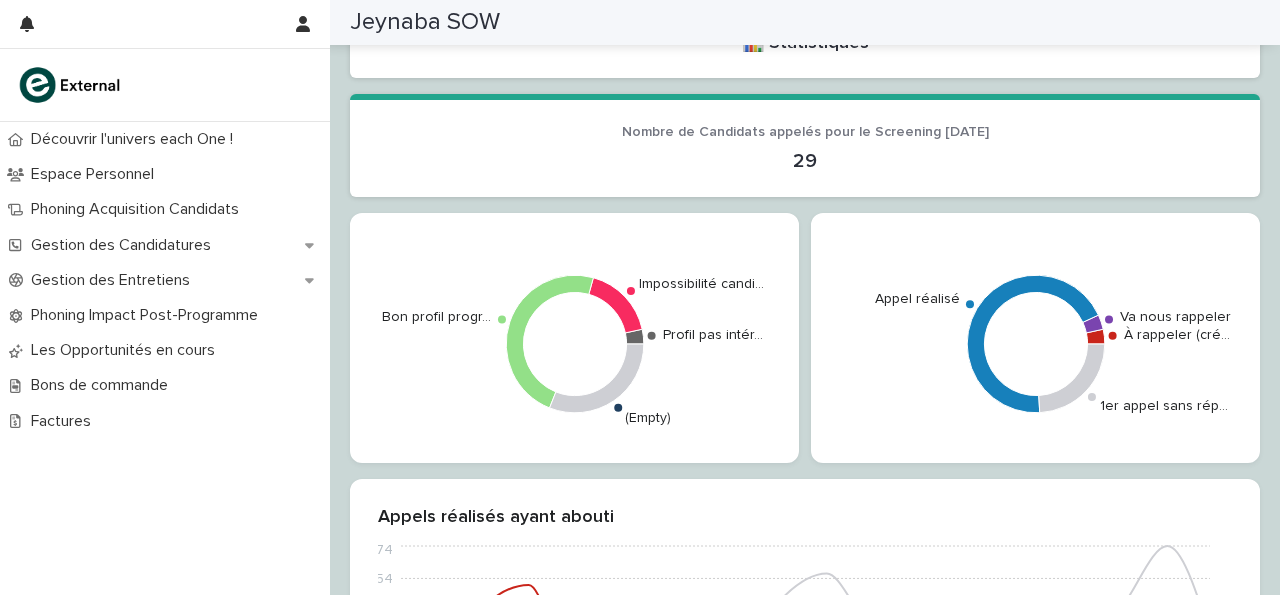 scroll, scrollTop: 180, scrollLeft: 0, axis: vertical 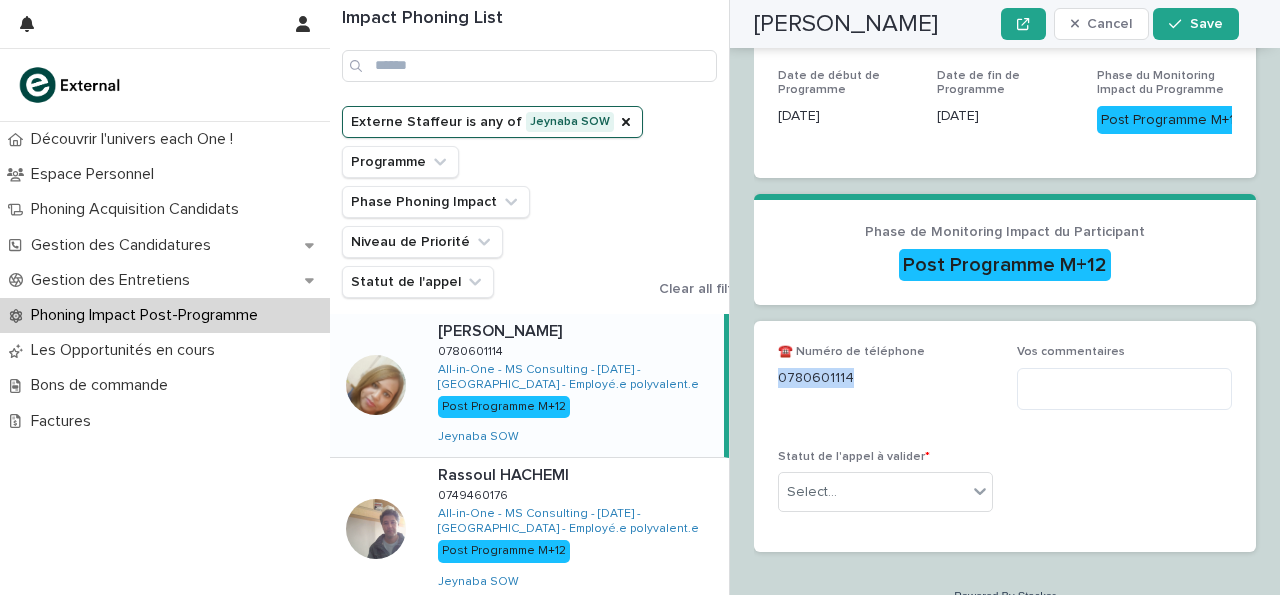 drag, startPoint x: 779, startPoint y: 349, endPoint x: 861, endPoint y: 337, distance: 82.8734 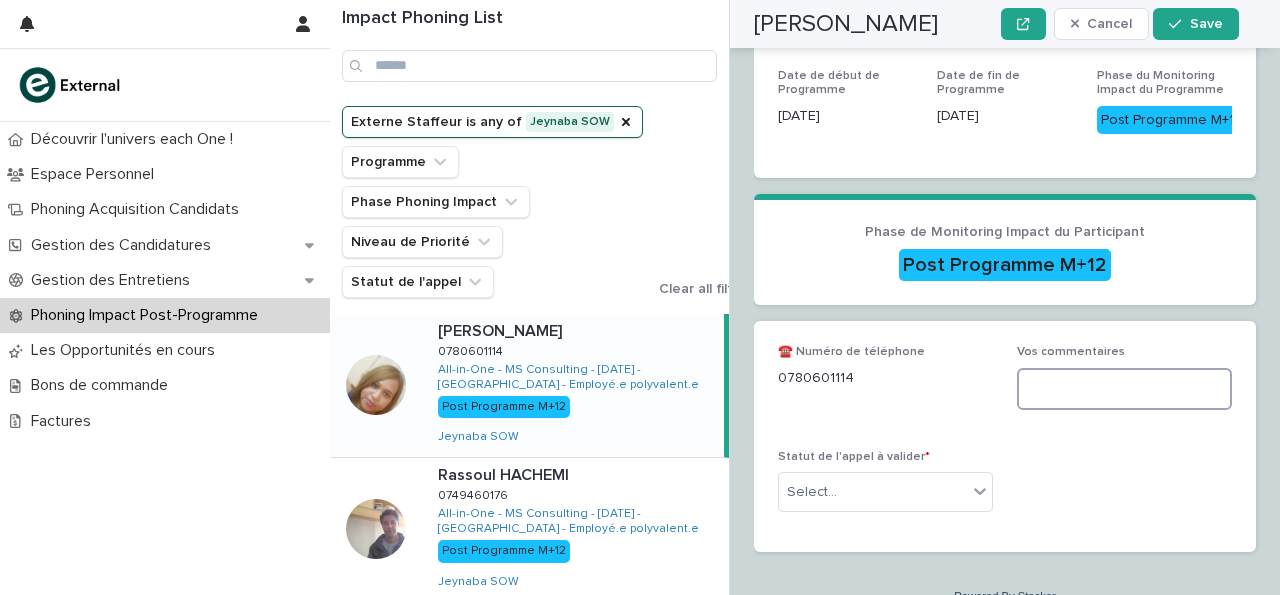 click at bounding box center [1124, 389] 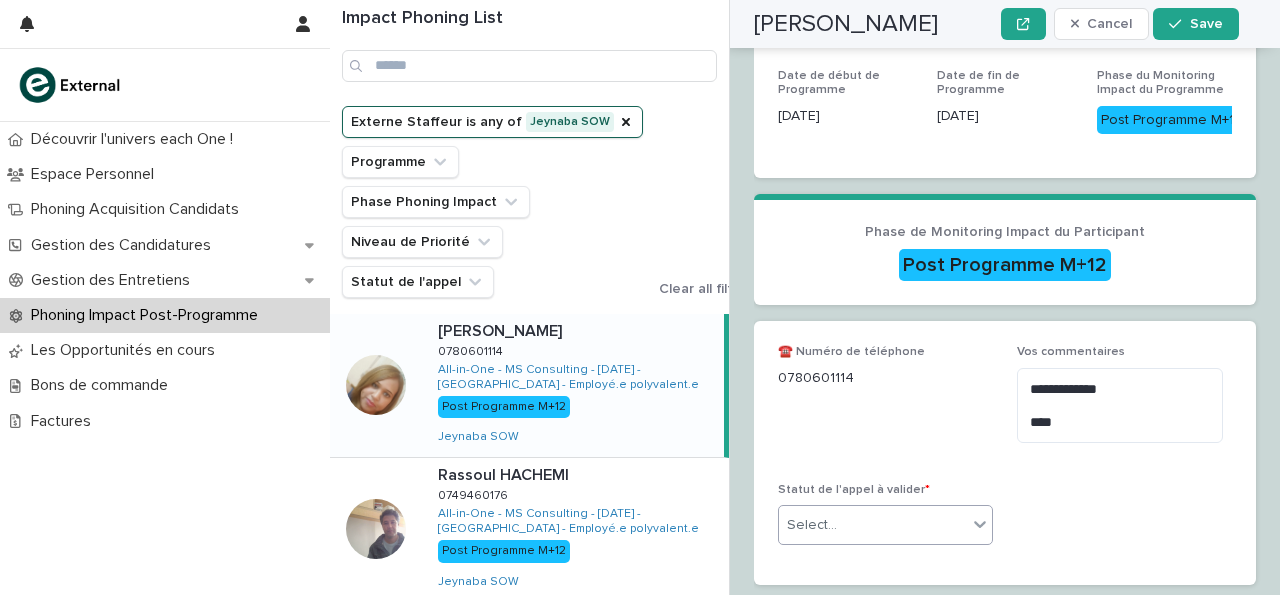 click on "Select..." at bounding box center [873, 525] 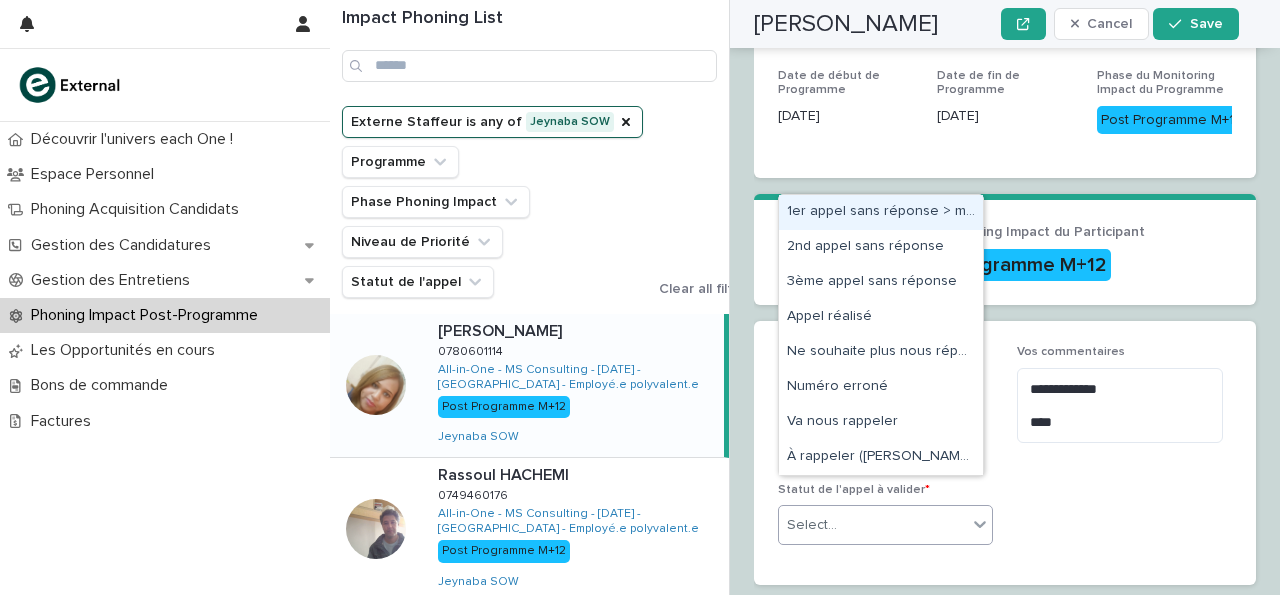 click on "1er appel sans réponse > message laissé" at bounding box center [881, 212] 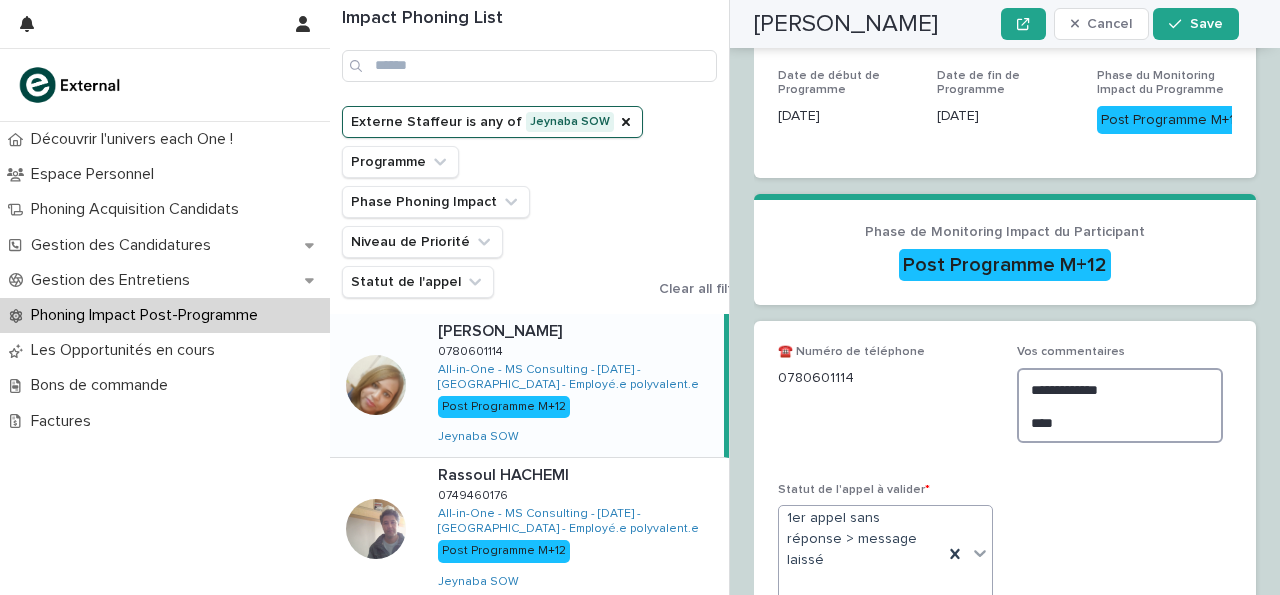 click on "**********" at bounding box center [1120, 405] 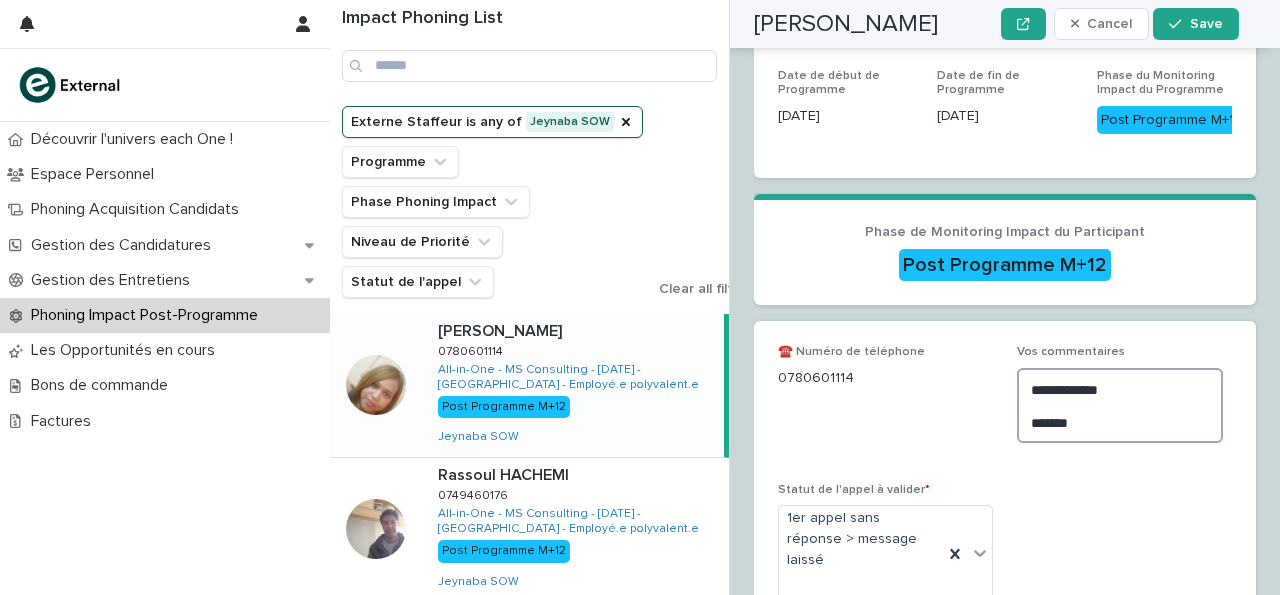 scroll, scrollTop: 565, scrollLeft: 0, axis: vertical 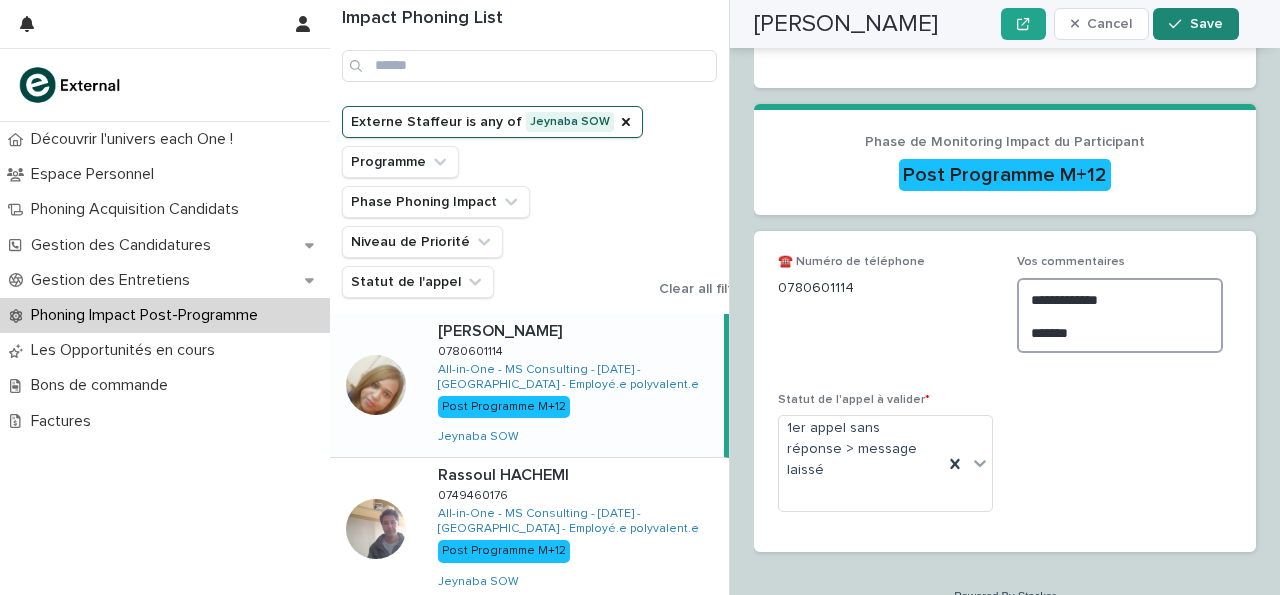 type on "**********" 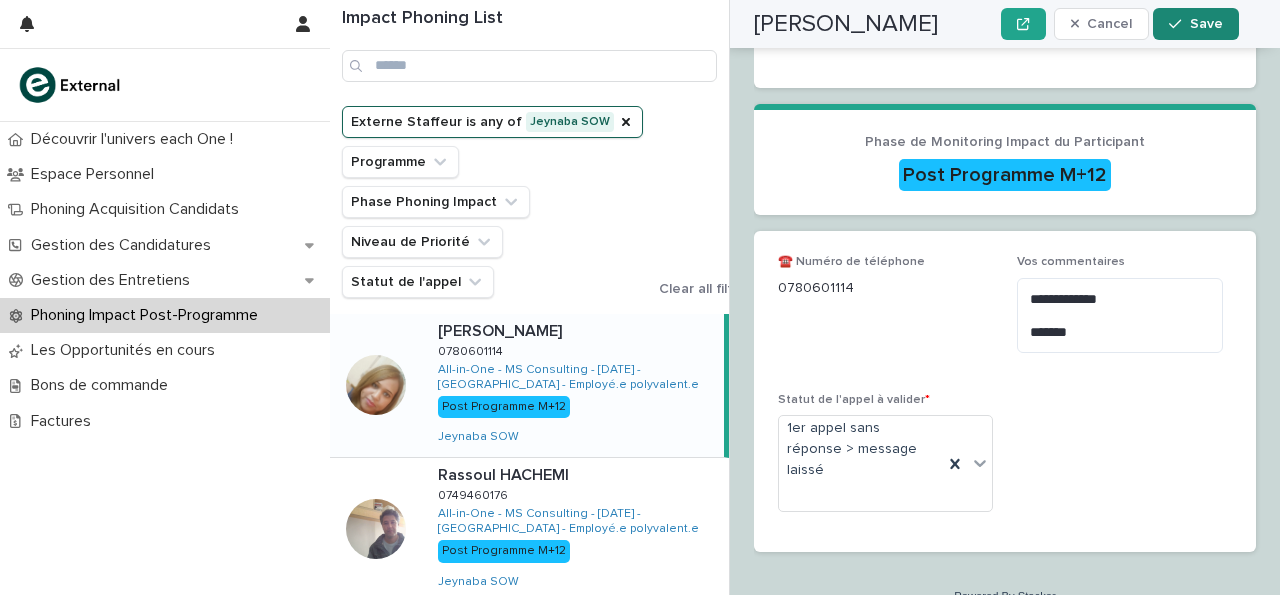 click on "Save" at bounding box center [1206, 24] 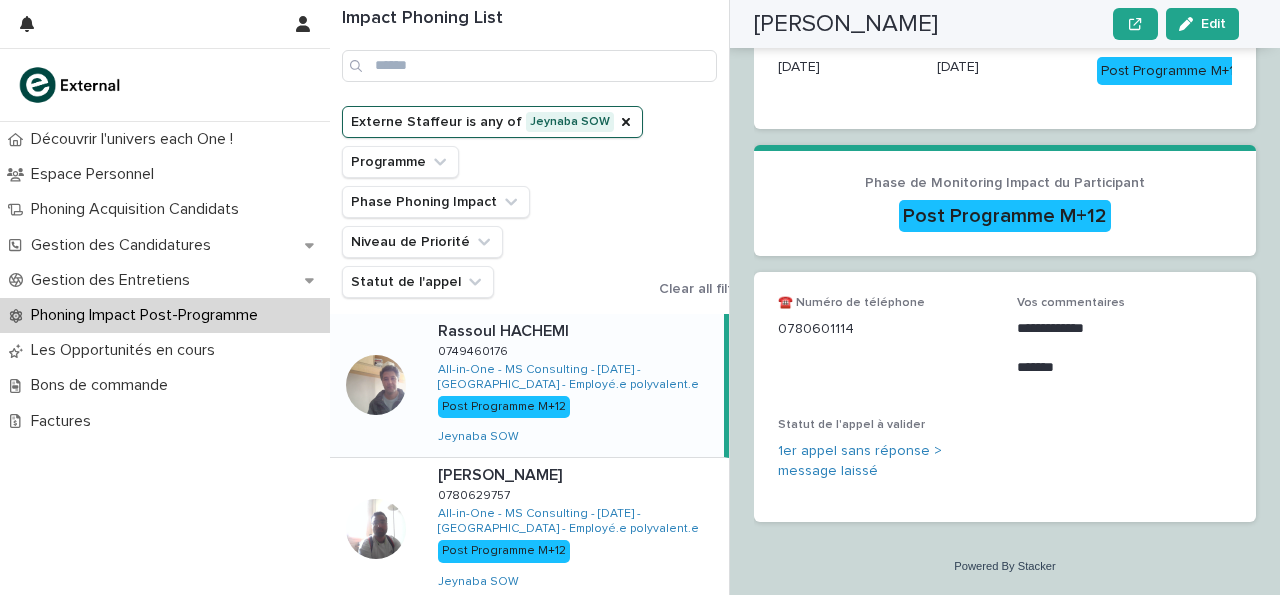 scroll, scrollTop: 377, scrollLeft: 0, axis: vertical 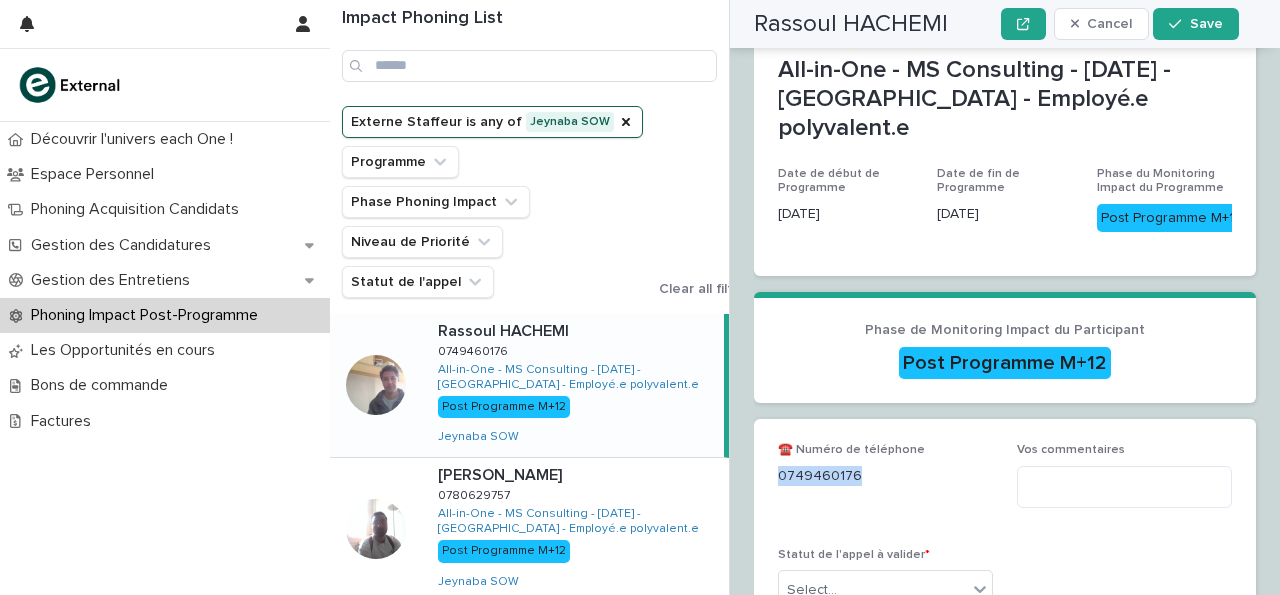 drag, startPoint x: 782, startPoint y: 445, endPoint x: 863, endPoint y: 443, distance: 81.02469 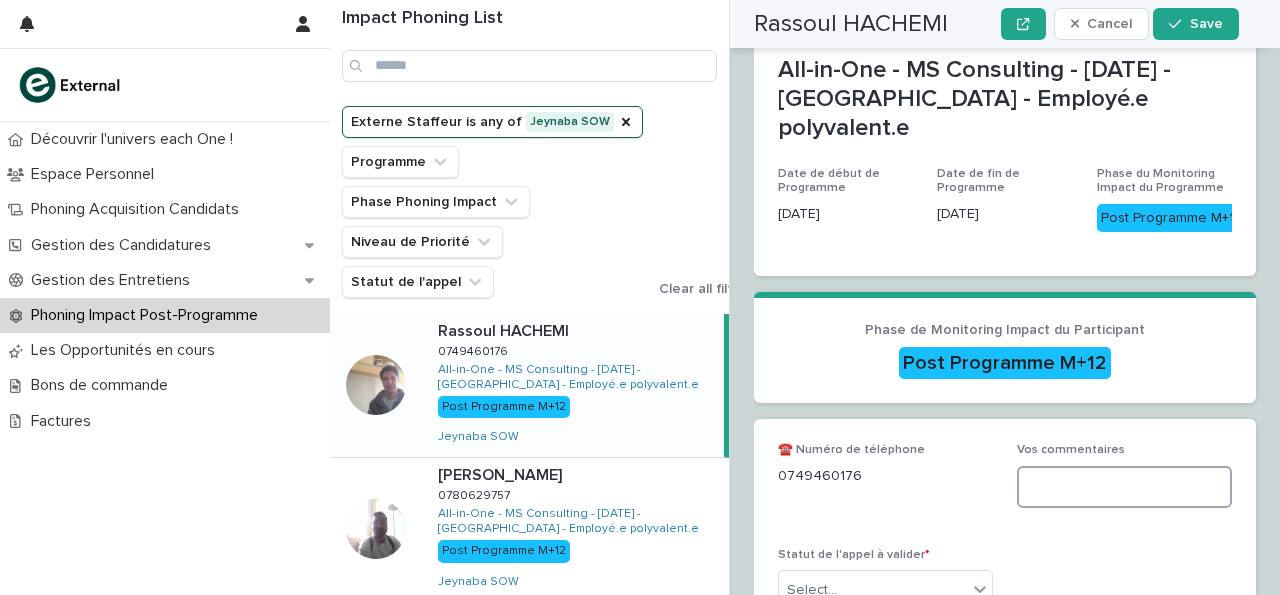 click at bounding box center [1124, 487] 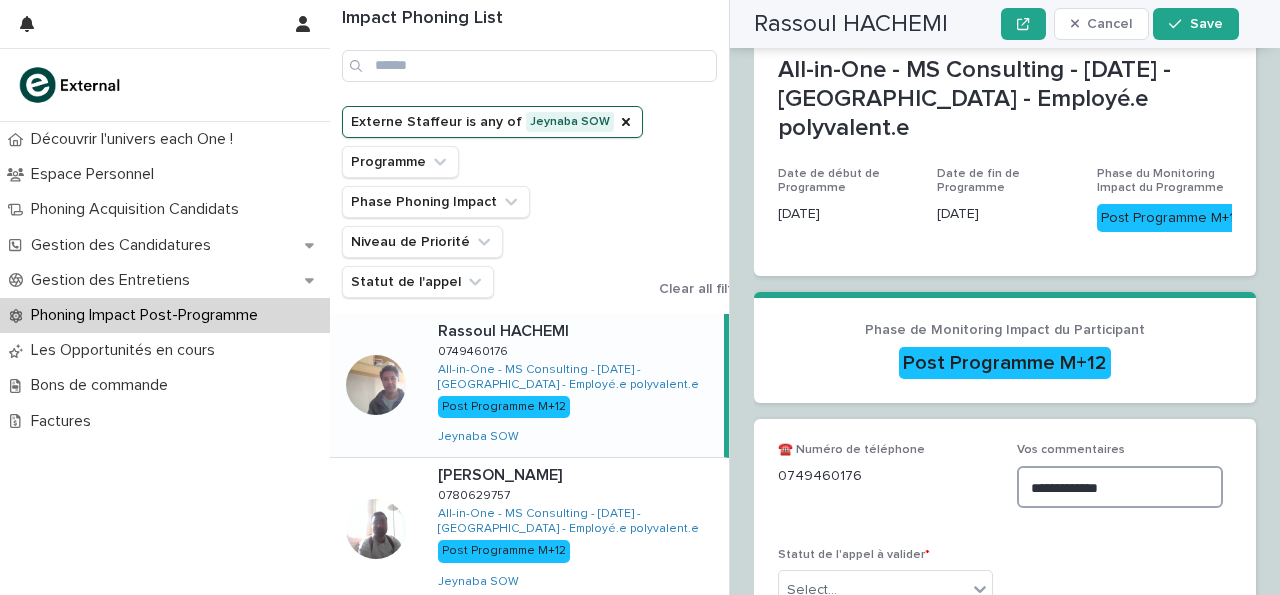scroll, scrollTop: 475, scrollLeft: 0, axis: vertical 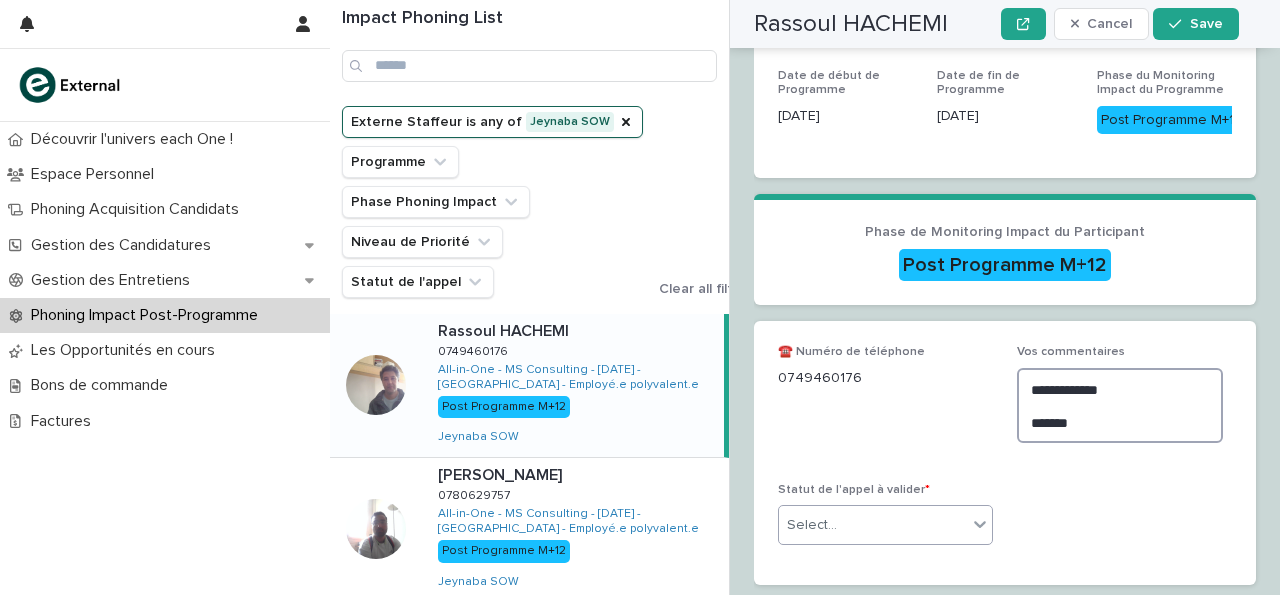 type on "**********" 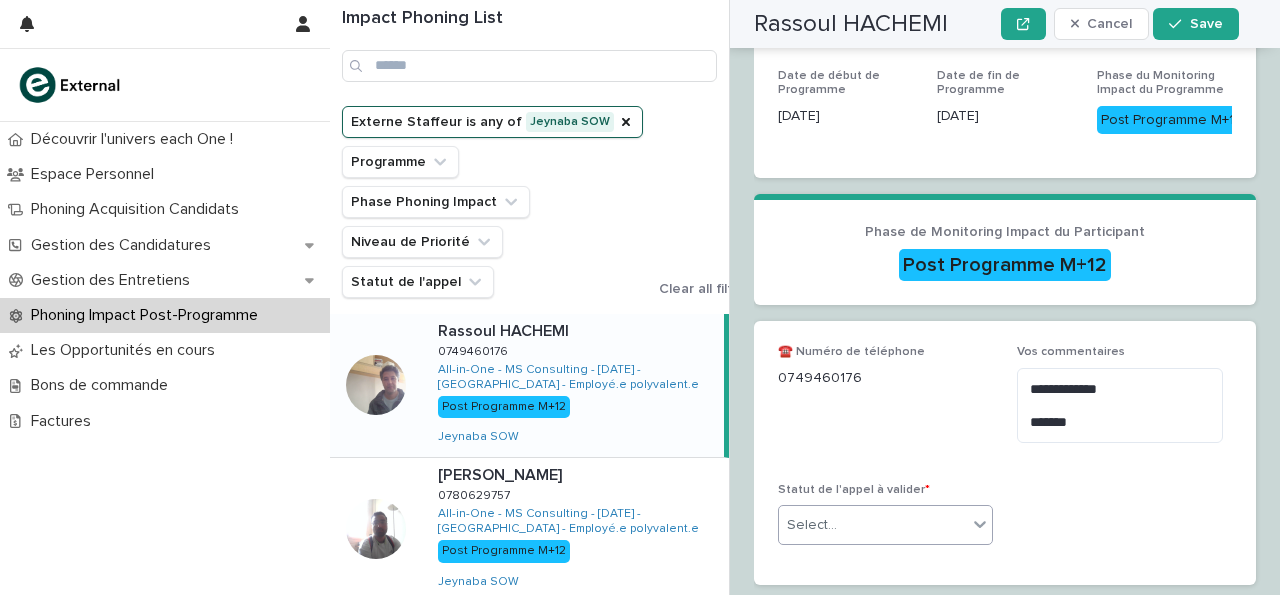 click 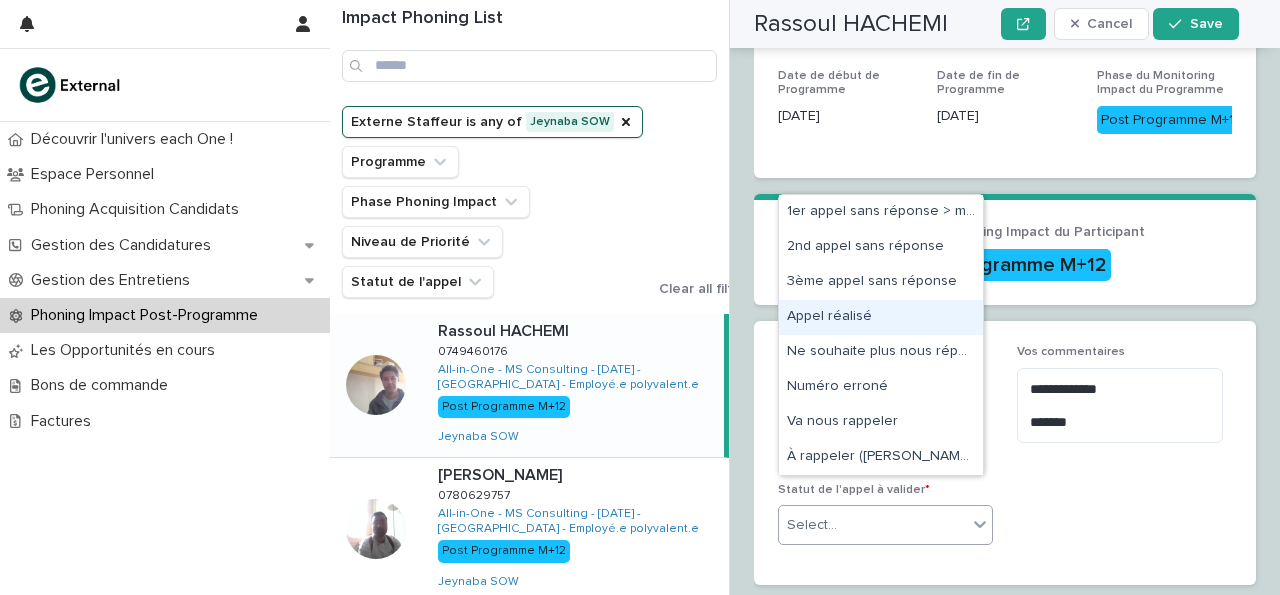 click on "Appel réalisé" at bounding box center (881, 317) 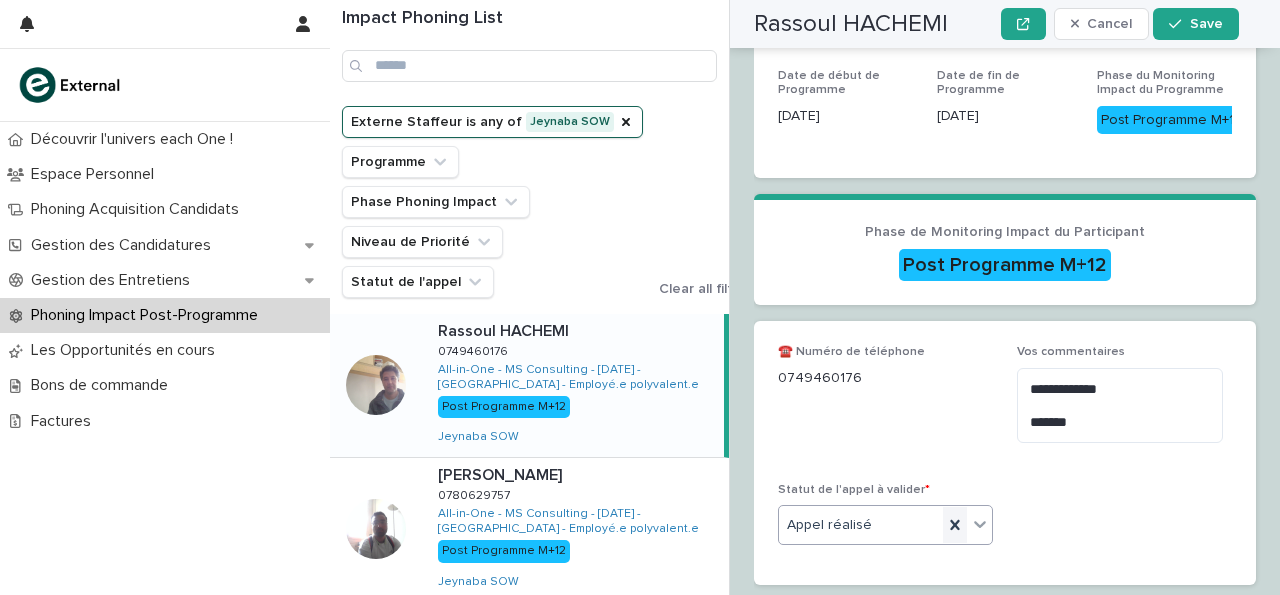 click 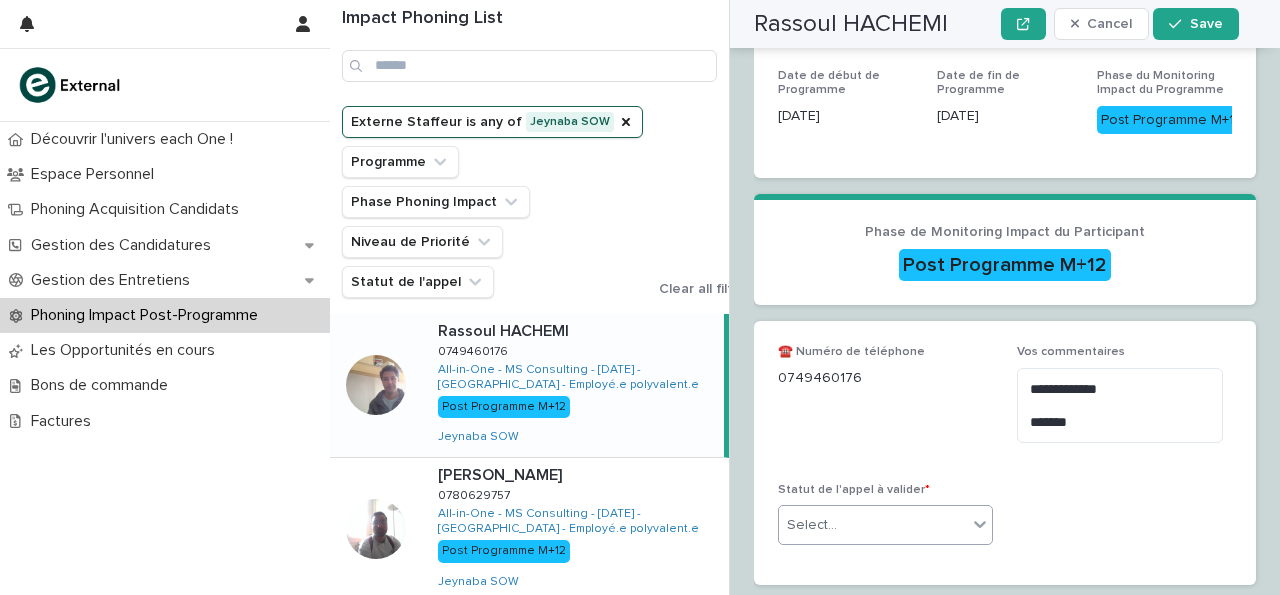 click 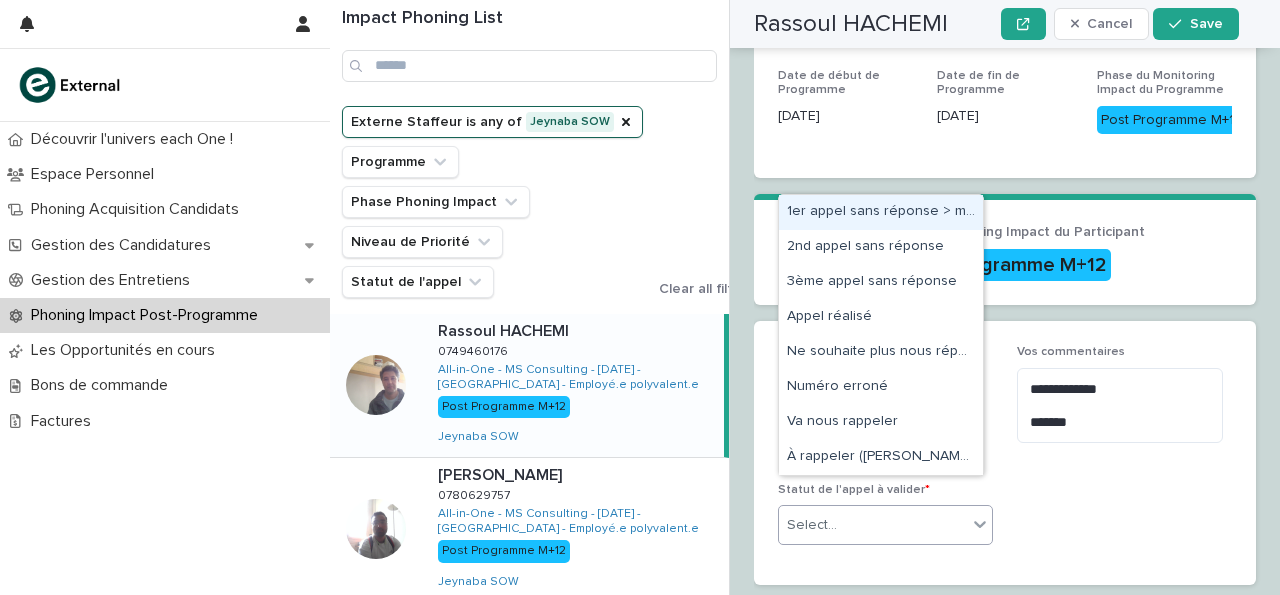 click on "1er appel sans réponse > message laissé" at bounding box center [881, 212] 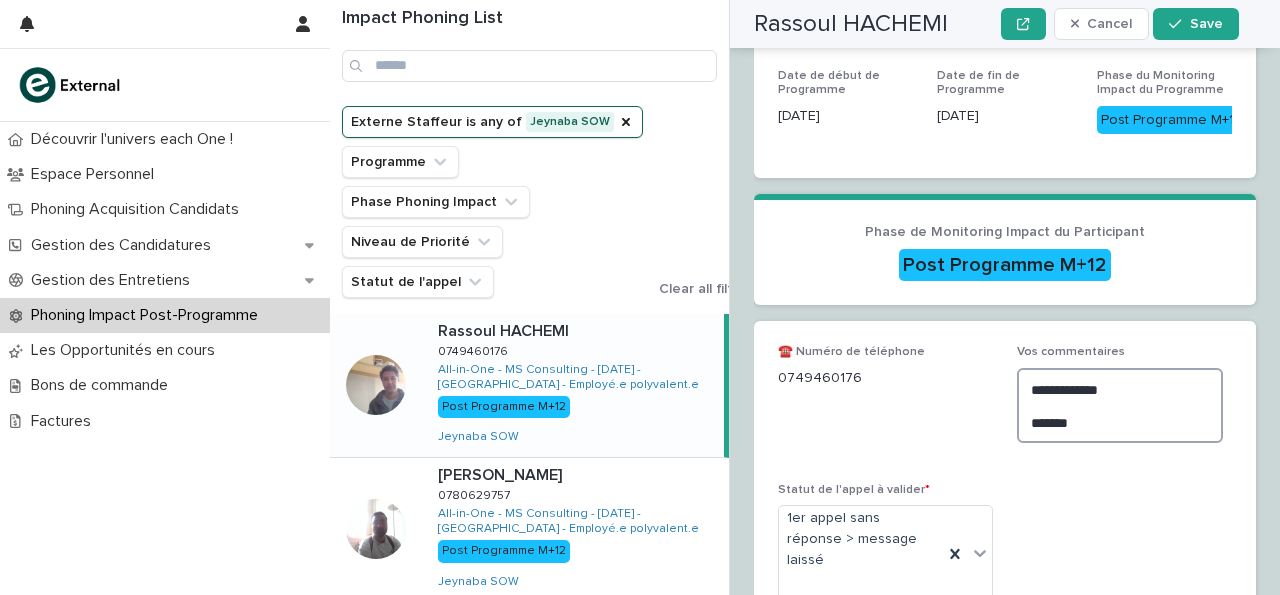 click on "**********" at bounding box center [1120, 405] 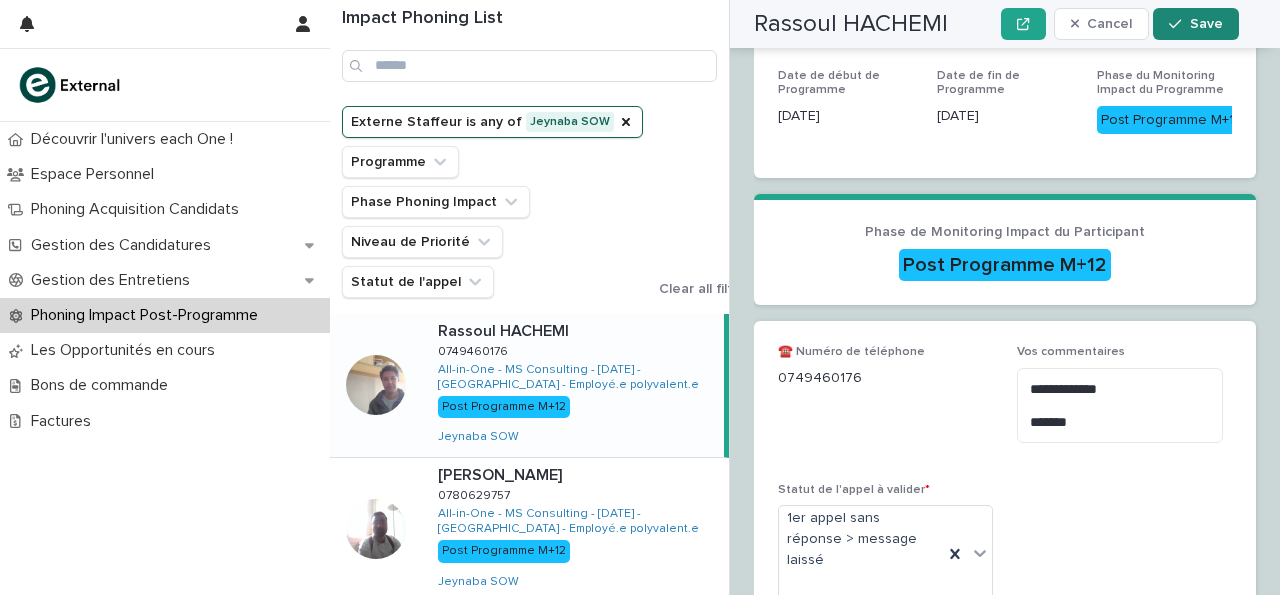click on "Save" at bounding box center (1195, 24) 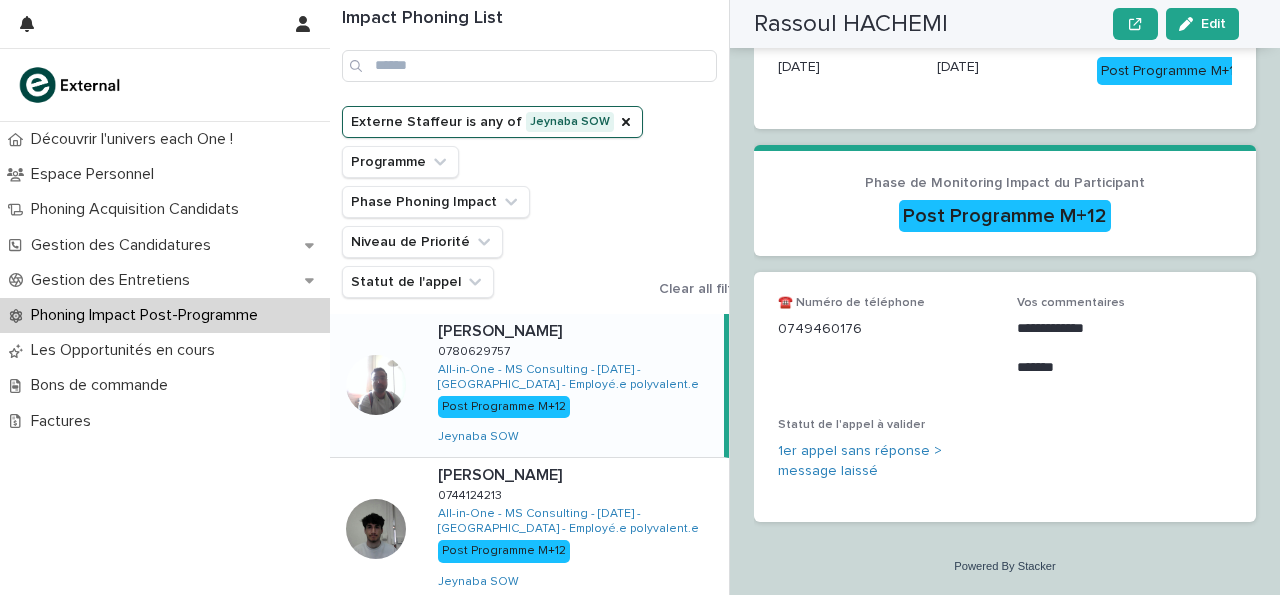 scroll, scrollTop: 377, scrollLeft: 0, axis: vertical 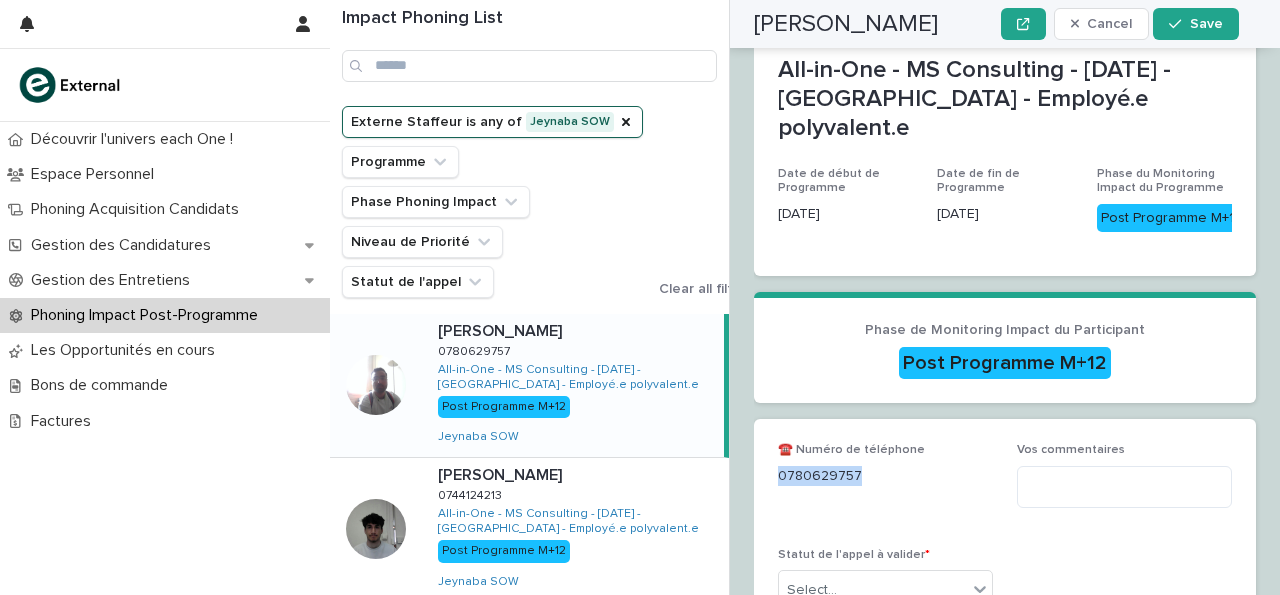 drag, startPoint x: 781, startPoint y: 449, endPoint x: 894, endPoint y: 485, distance: 118.595955 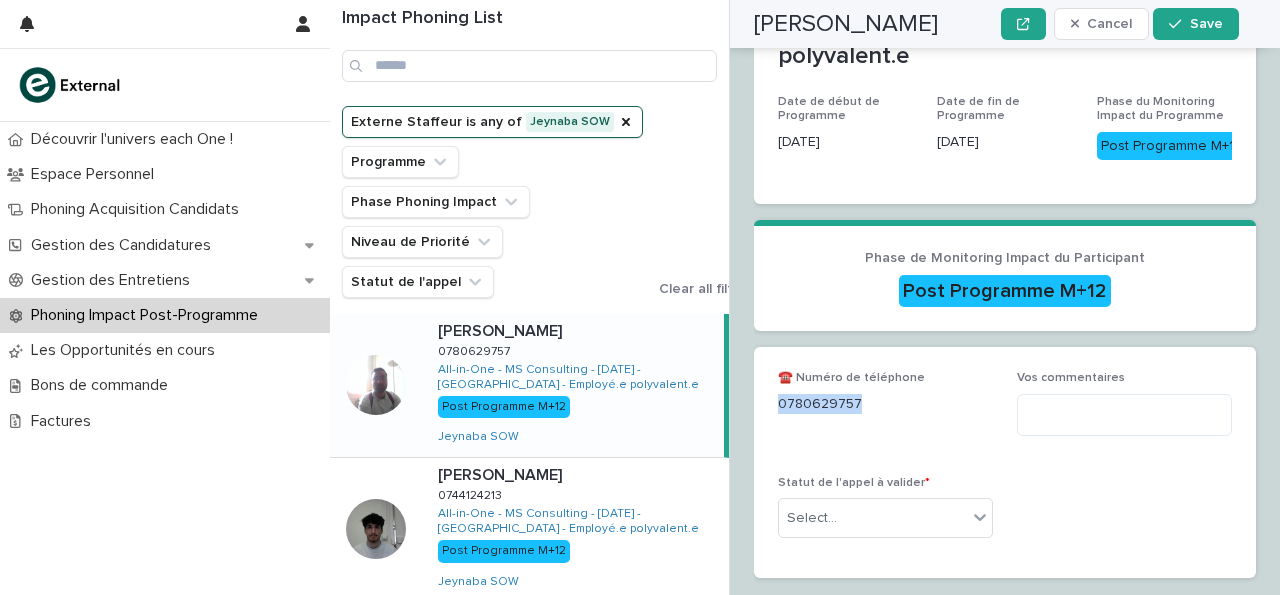 scroll, scrollTop: 475, scrollLeft: 0, axis: vertical 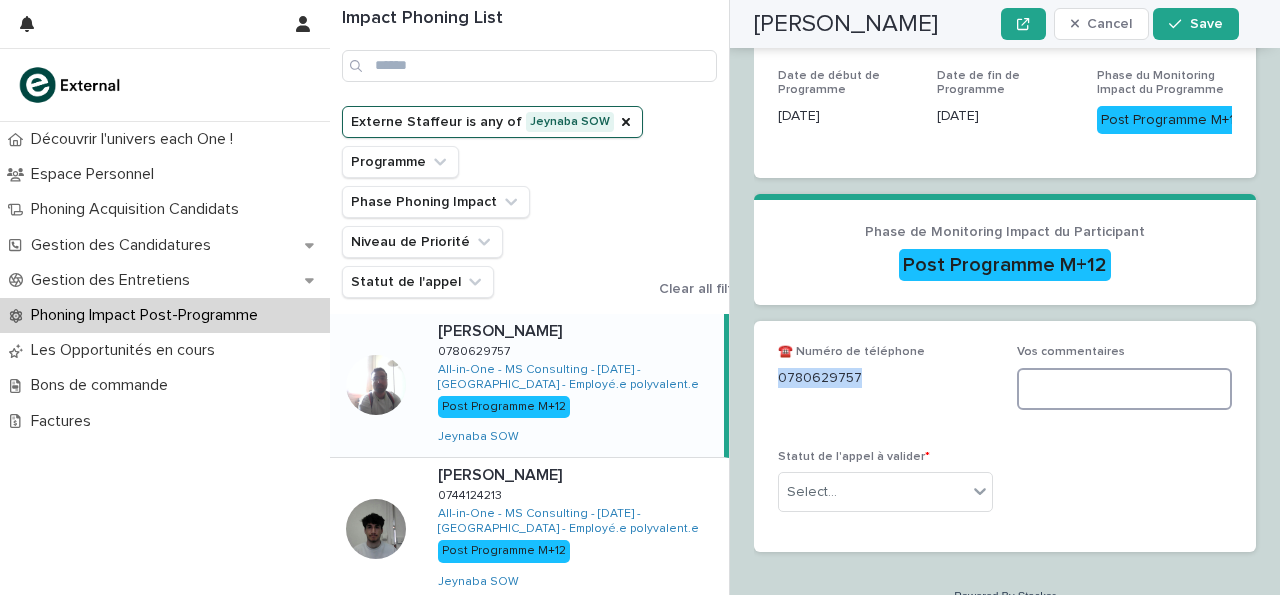 click at bounding box center [1124, 389] 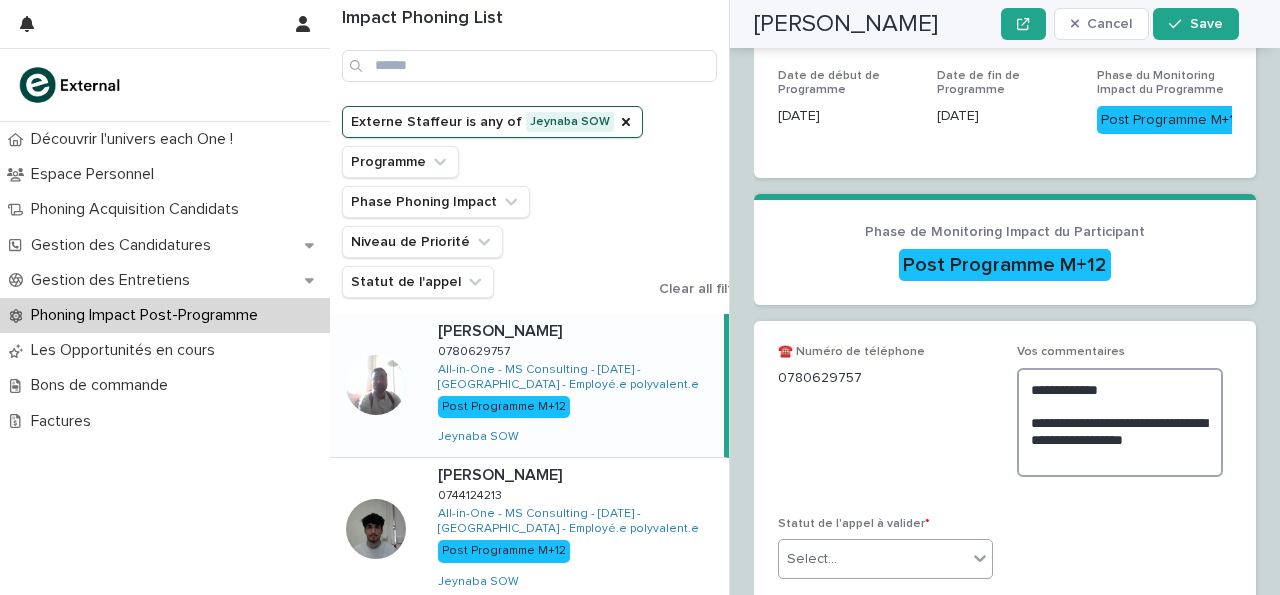 type on "**********" 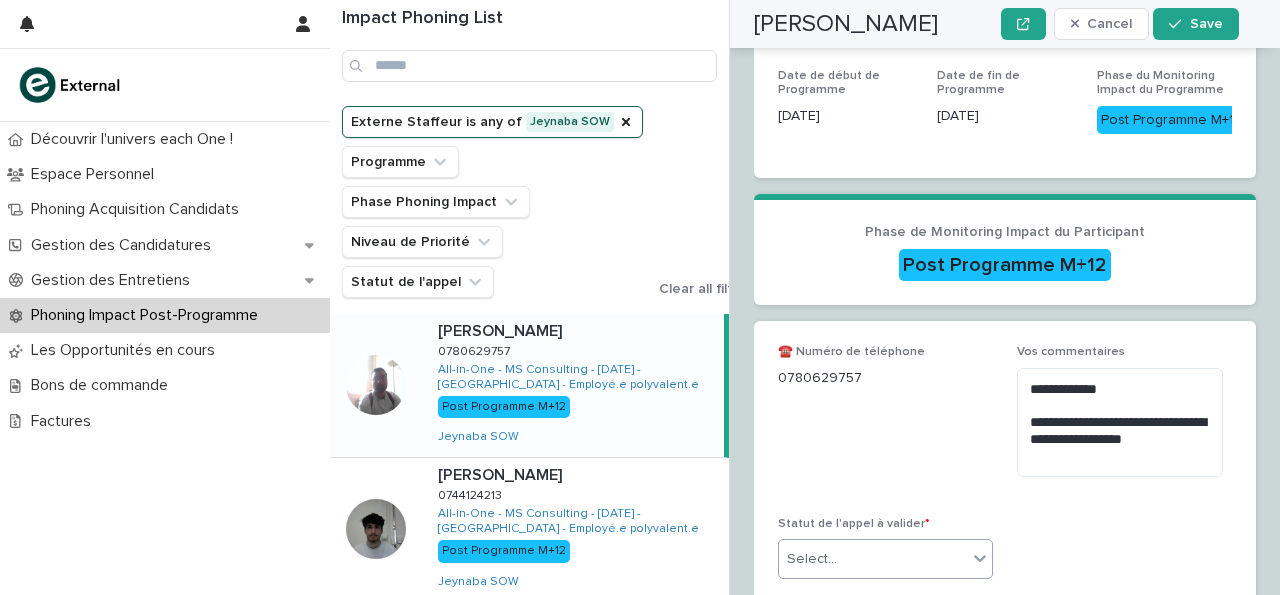 click on "Select..." at bounding box center [873, 559] 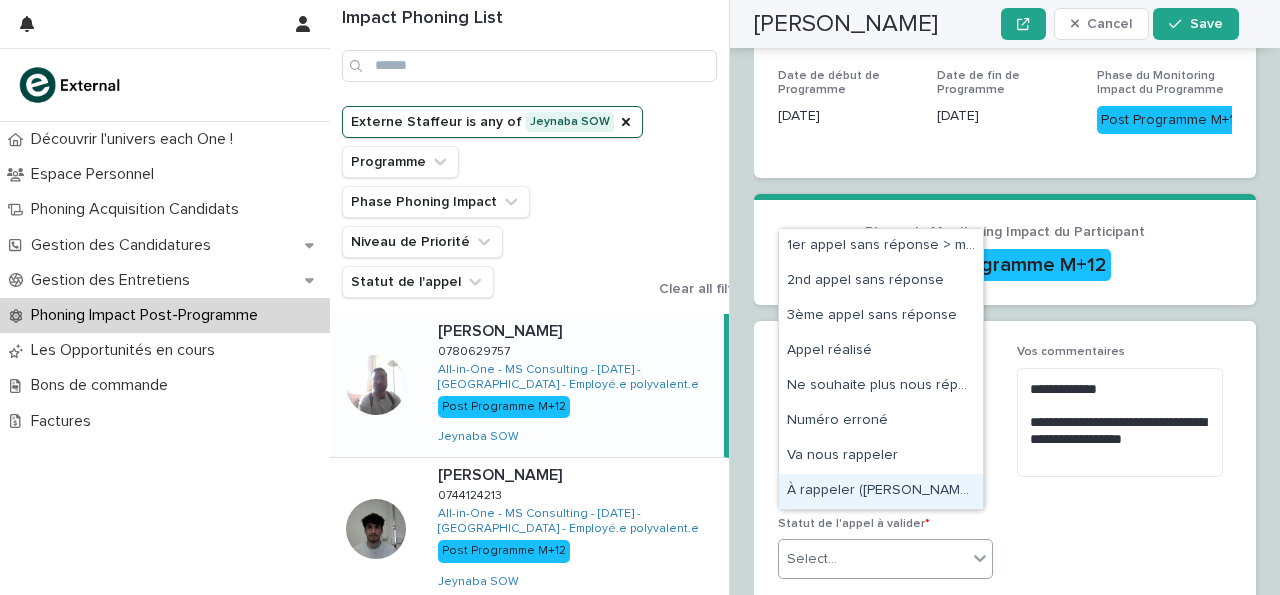 click on "À rappeler ([PERSON_NAME] en commentaire)" at bounding box center (881, 491) 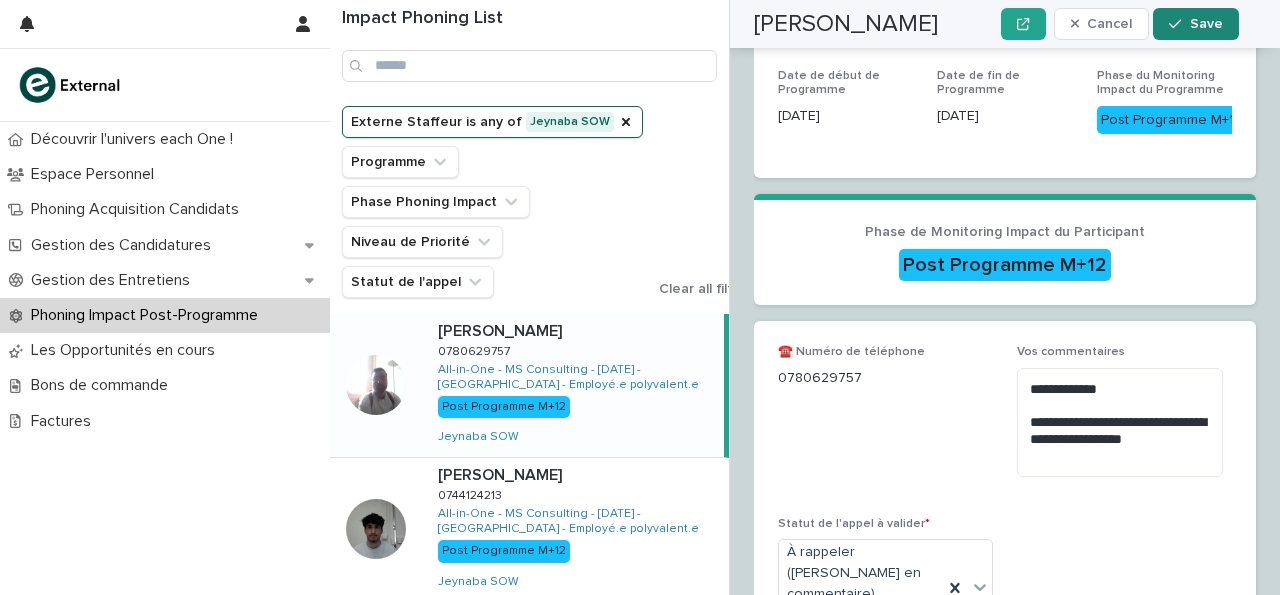 click on "Save" at bounding box center [1195, 24] 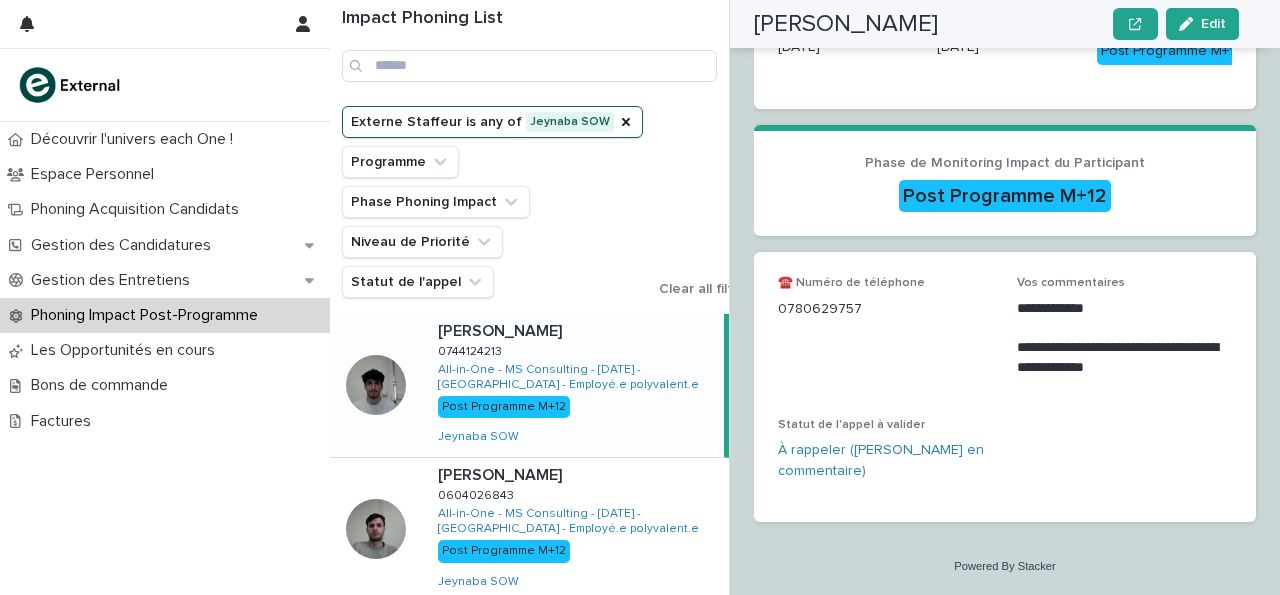 scroll, scrollTop: 377, scrollLeft: 0, axis: vertical 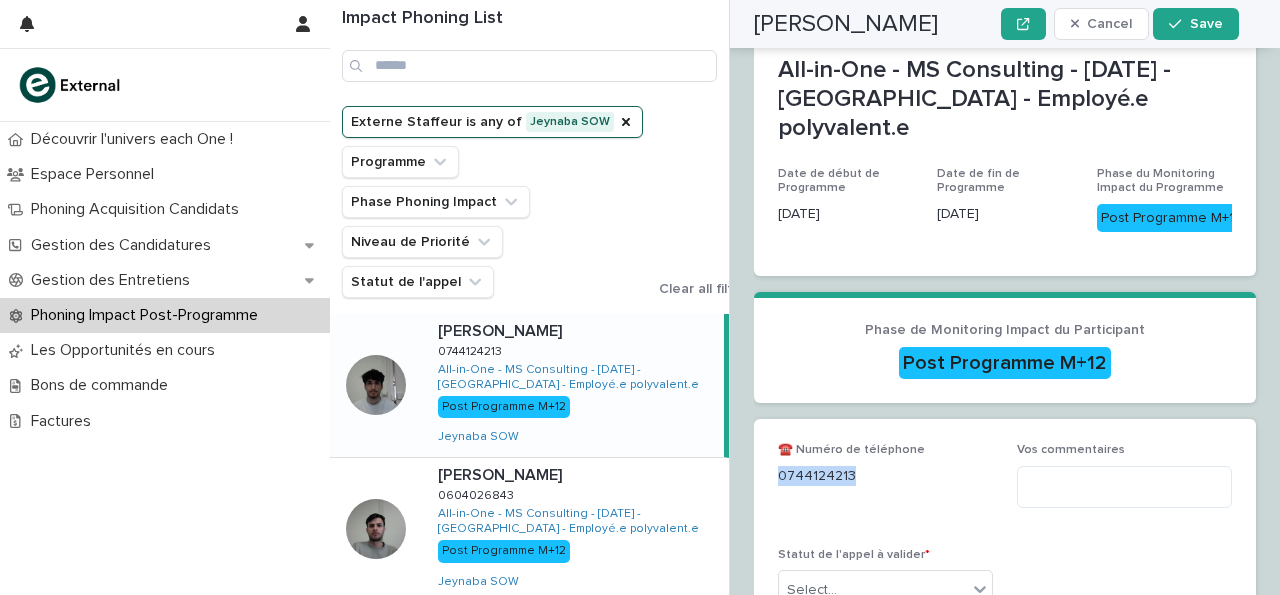 drag, startPoint x: 779, startPoint y: 446, endPoint x: 868, endPoint y: 459, distance: 89.94443 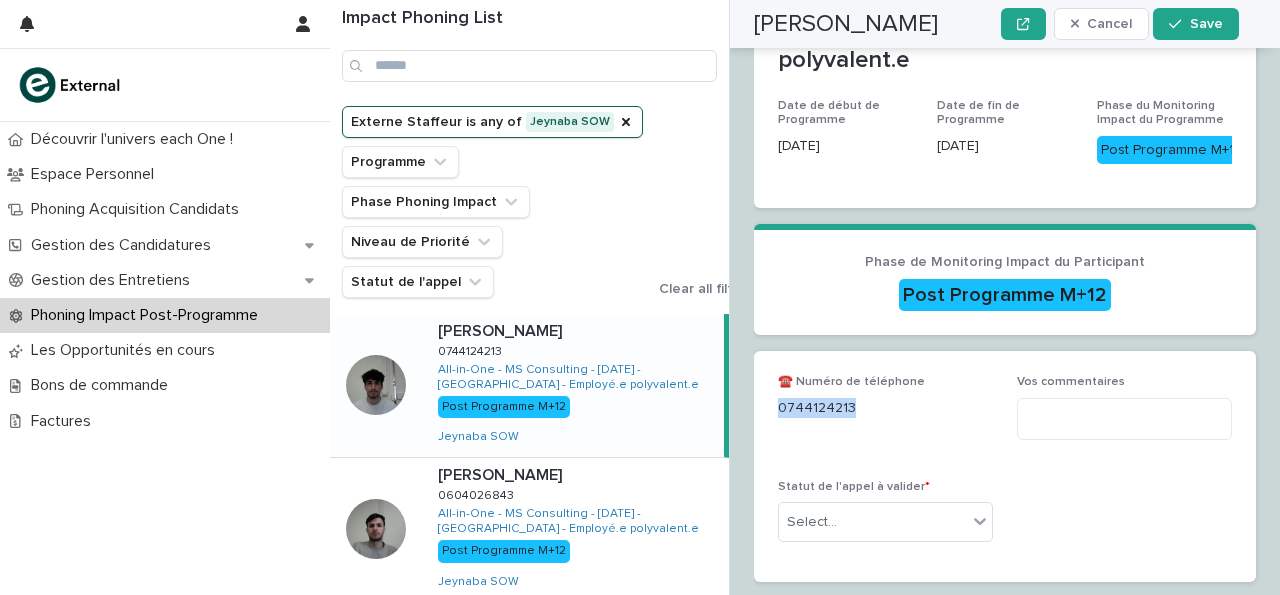 scroll, scrollTop: 475, scrollLeft: 0, axis: vertical 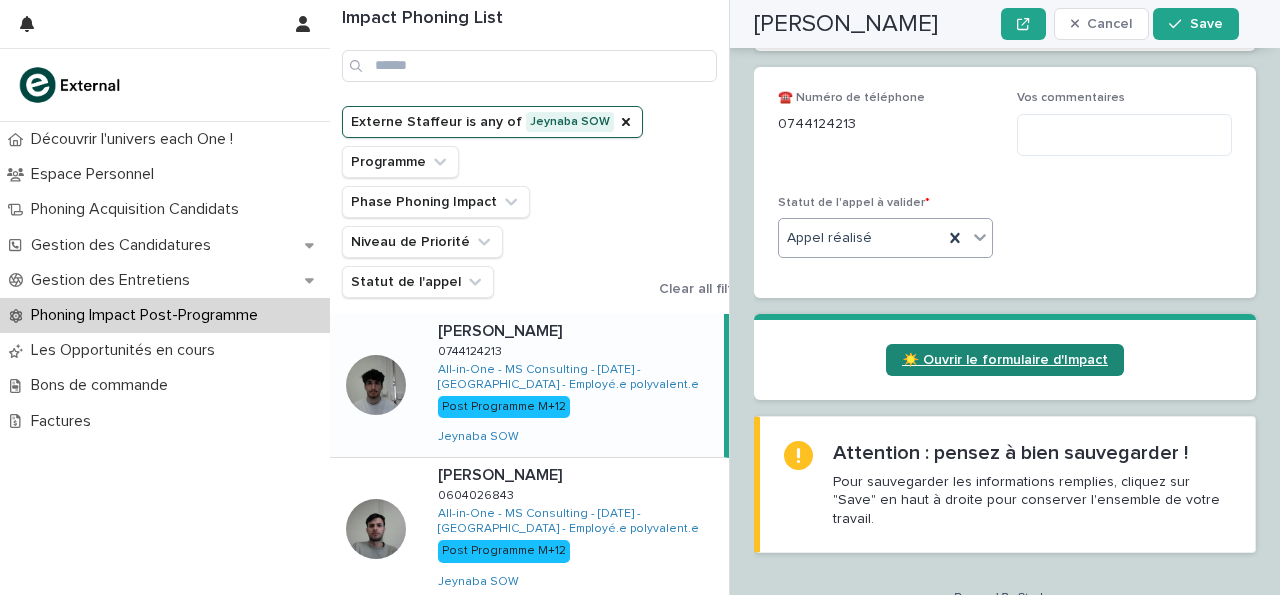 click on "☀️ Ouvrir le formulaire d'Impact" at bounding box center (1005, 360) 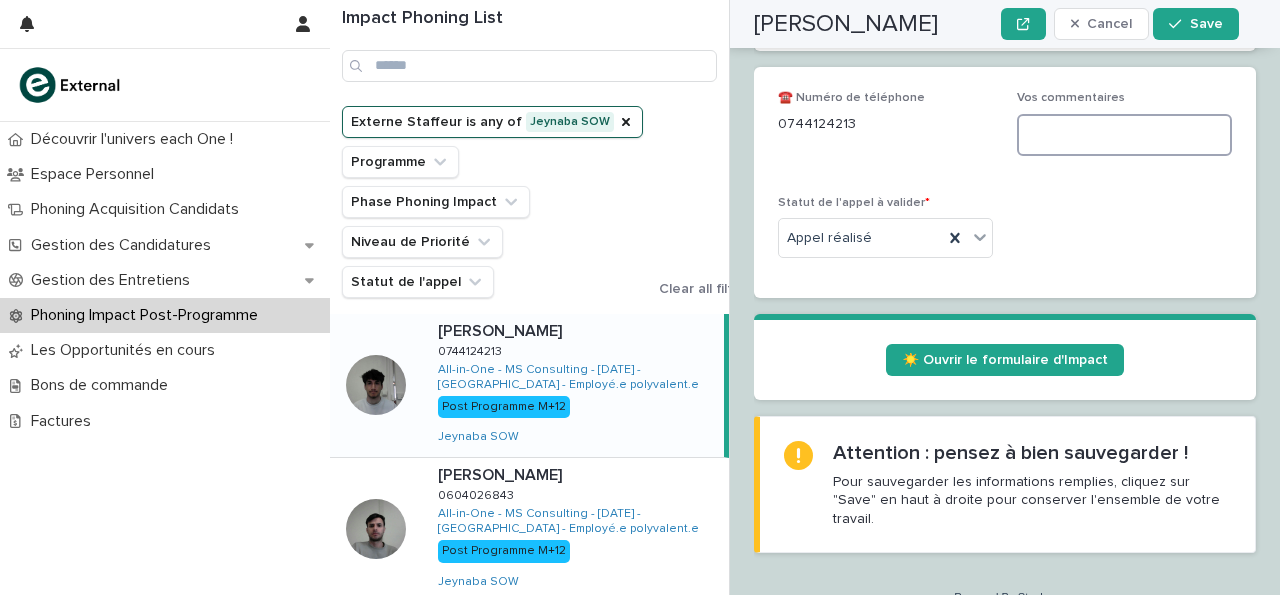 click at bounding box center (1124, 135) 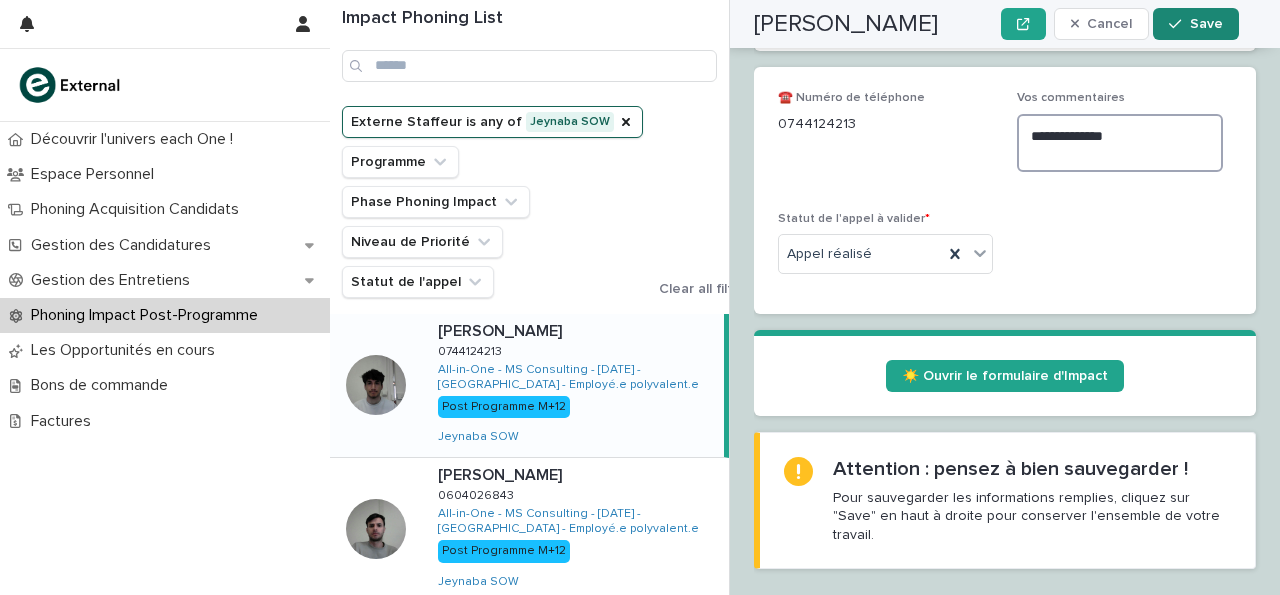 type on "**********" 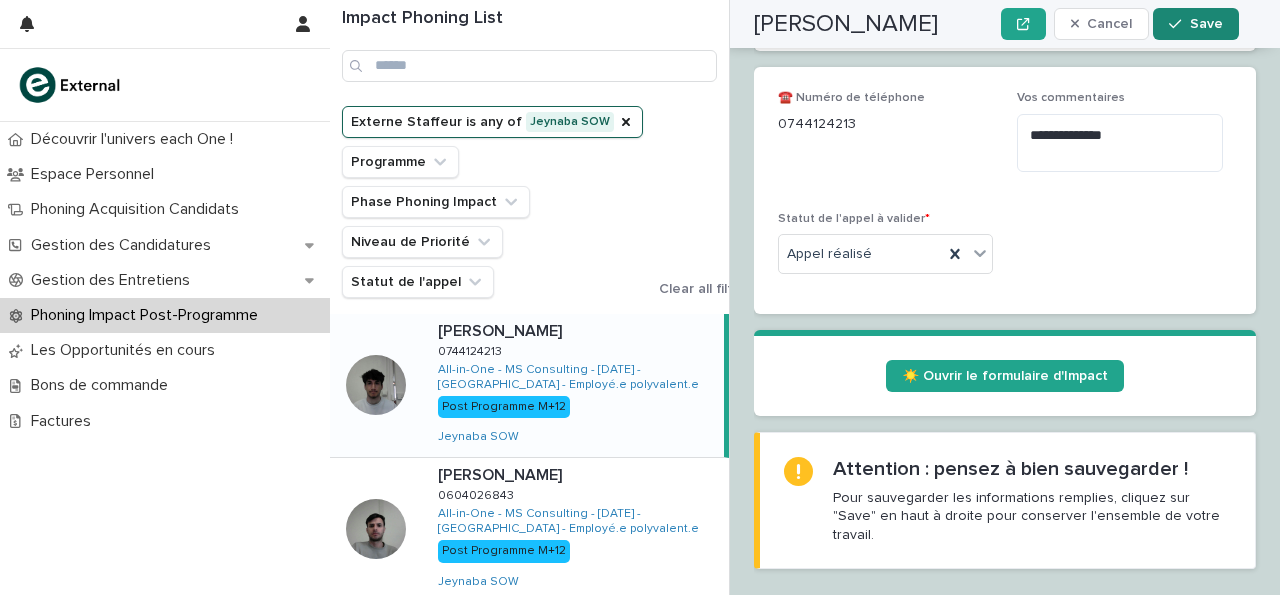 click on "Save" at bounding box center (1206, 24) 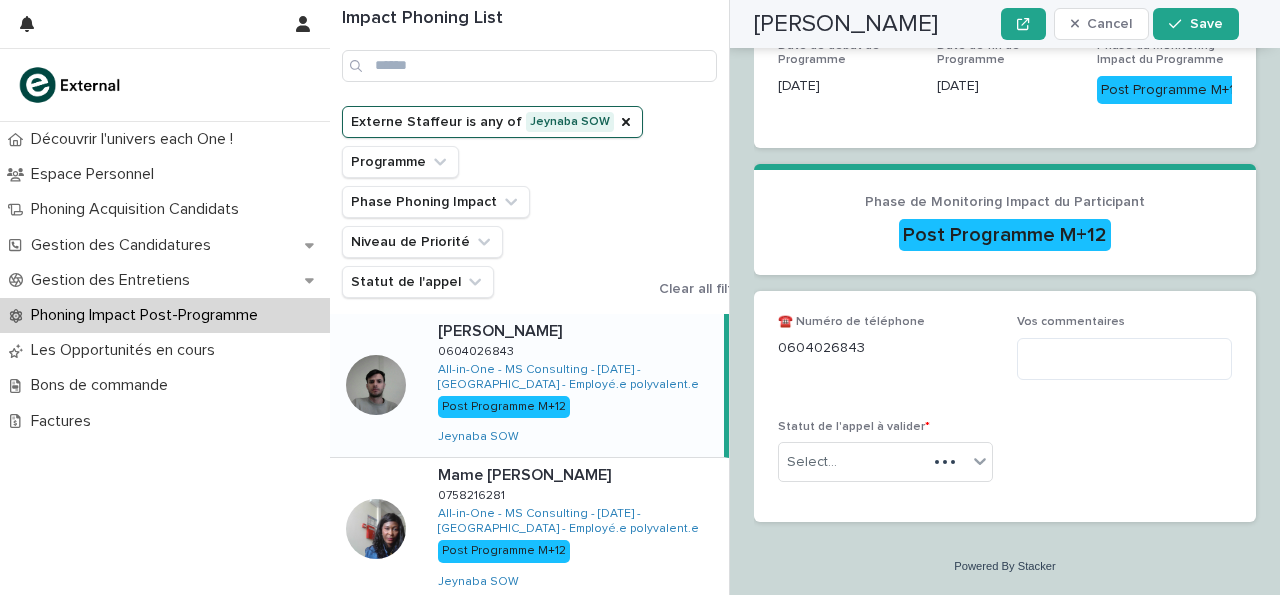 scroll, scrollTop: 475, scrollLeft: 0, axis: vertical 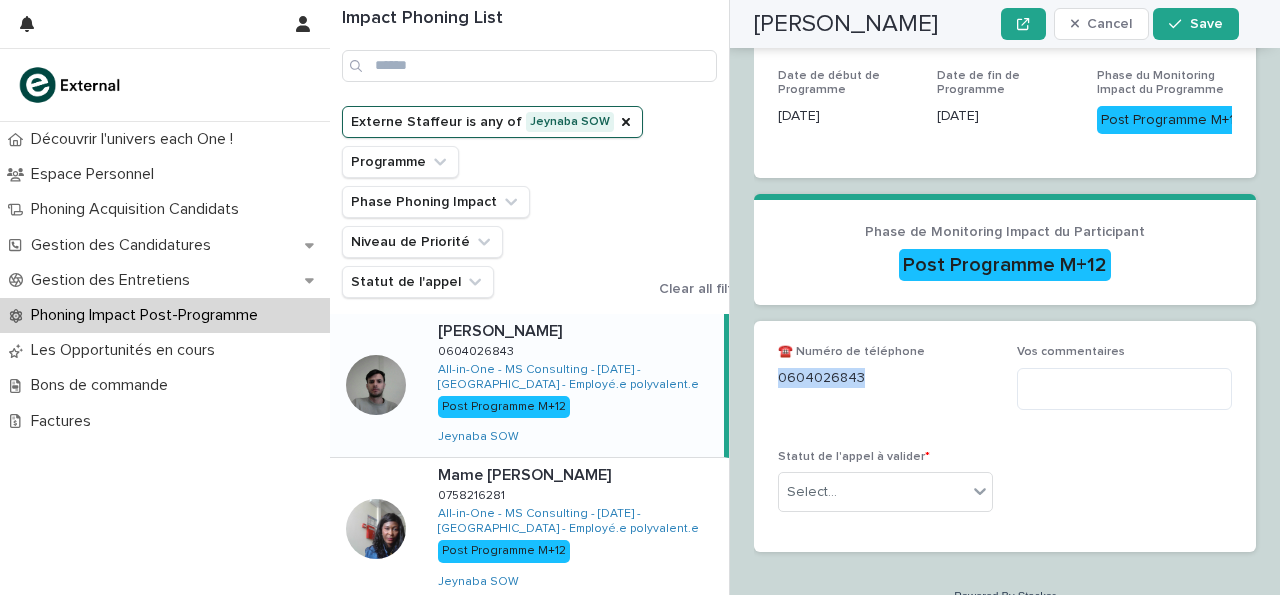 drag, startPoint x: 781, startPoint y: 347, endPoint x: 887, endPoint y: 334, distance: 106.7942 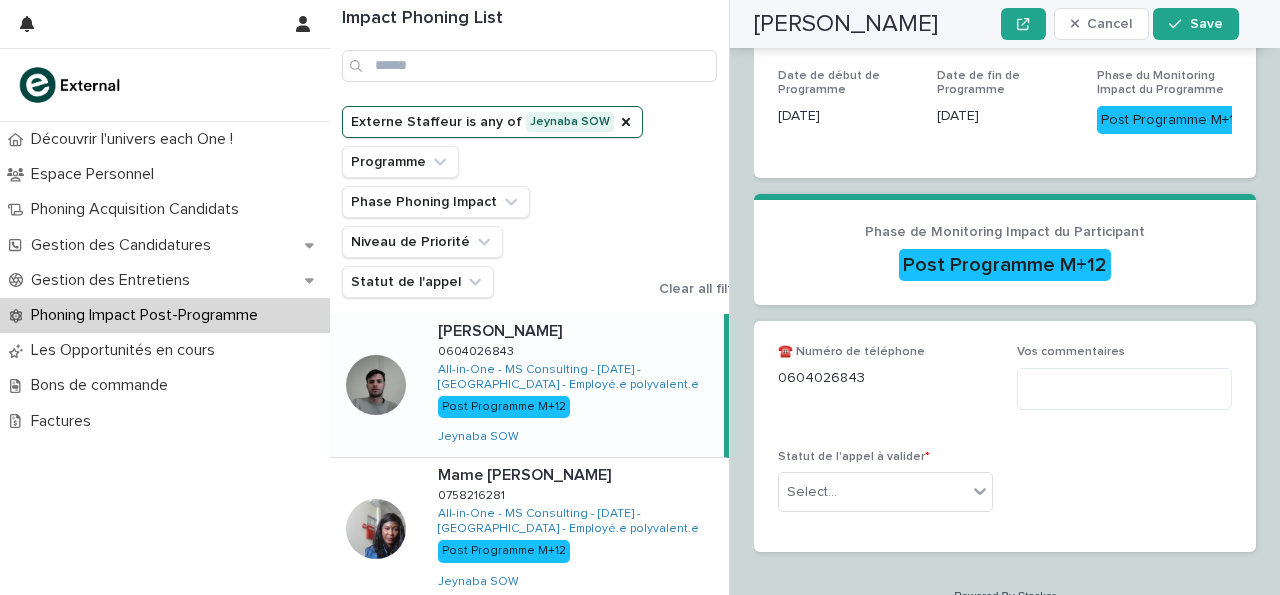 click on "0604026843" at bounding box center [885, 378] 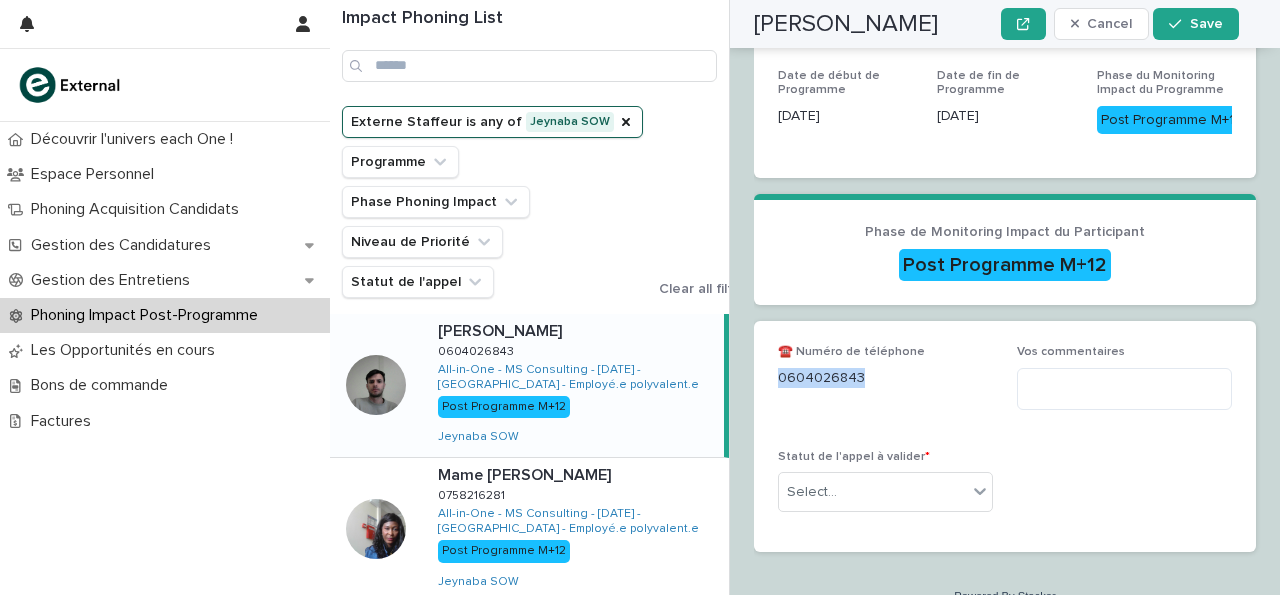 drag, startPoint x: 857, startPoint y: 347, endPoint x: 763, endPoint y: 347, distance: 94 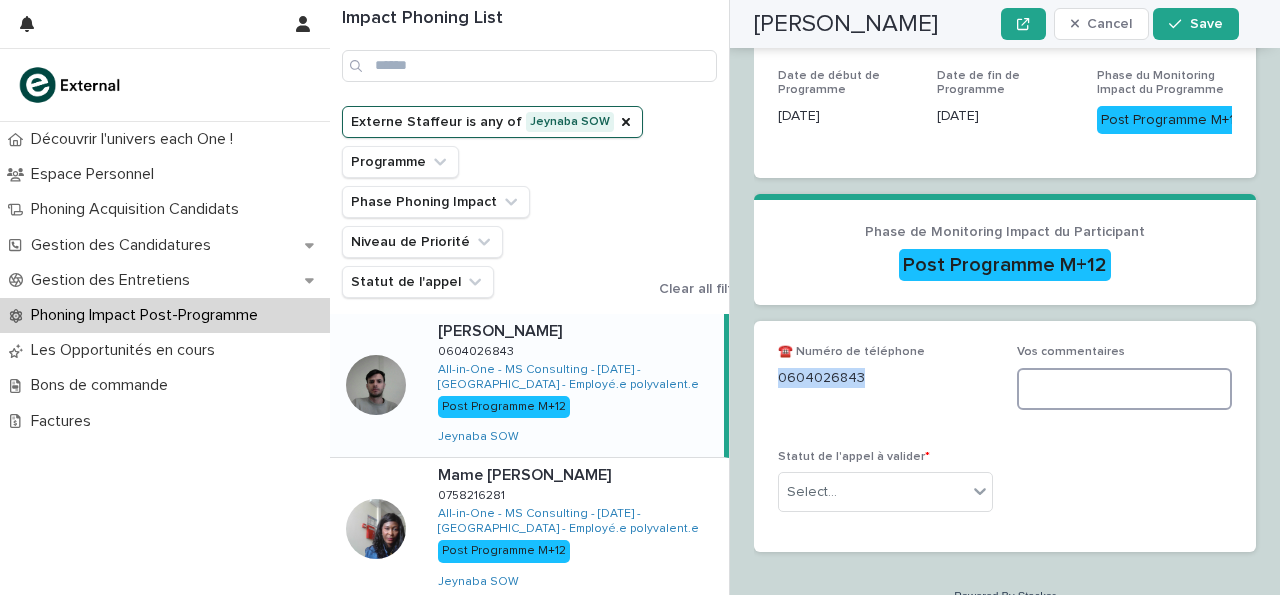 click at bounding box center [1124, 389] 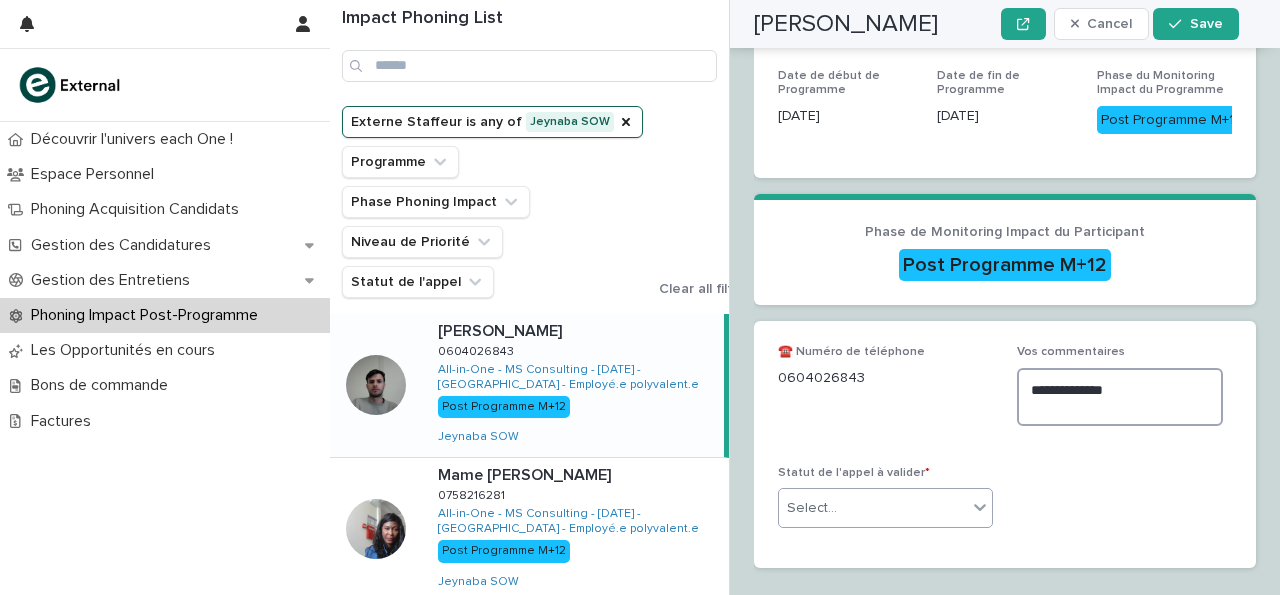 type on "**********" 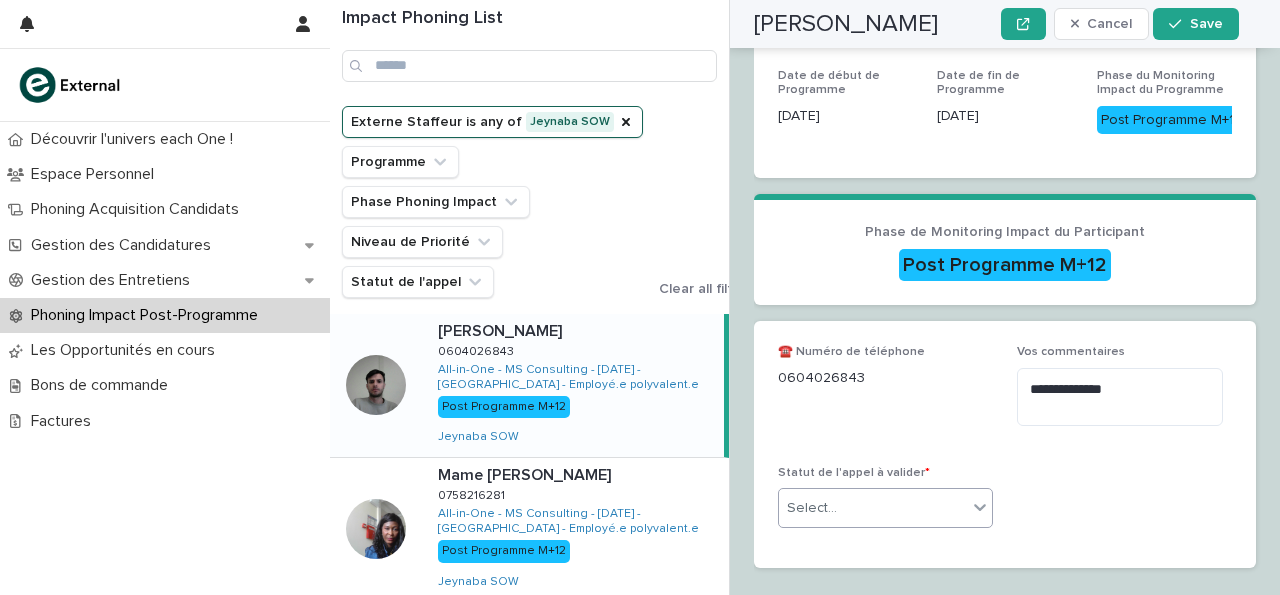 click on "Select..." at bounding box center [873, 508] 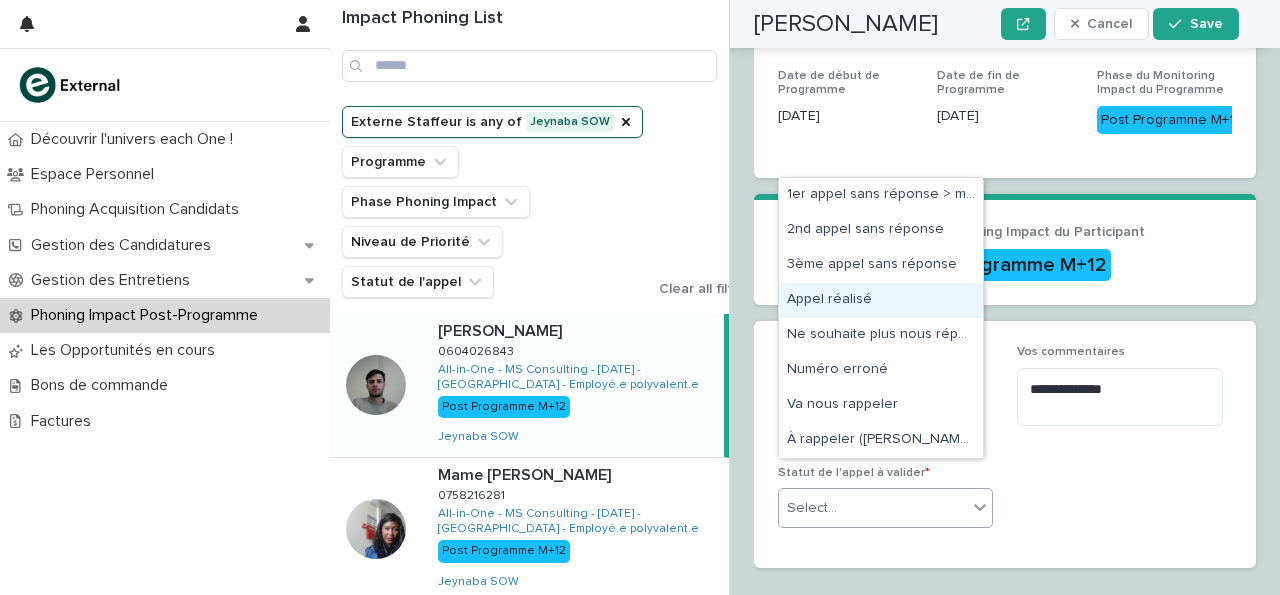 click on "Appel réalisé" at bounding box center (881, 300) 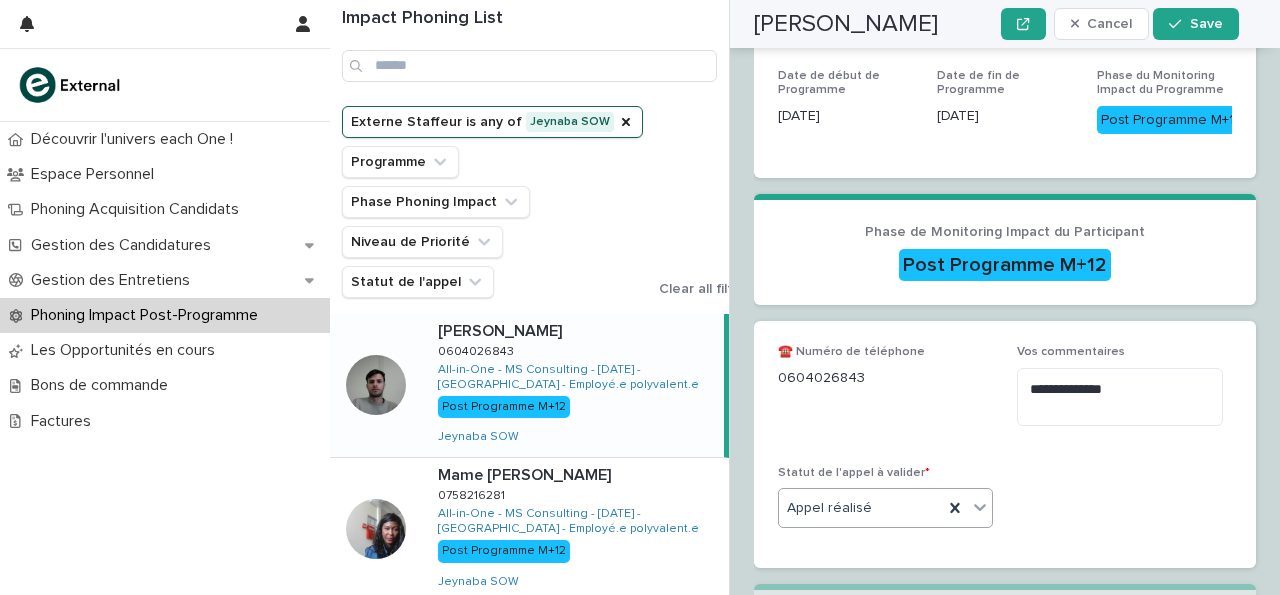 scroll, scrollTop: 683, scrollLeft: 0, axis: vertical 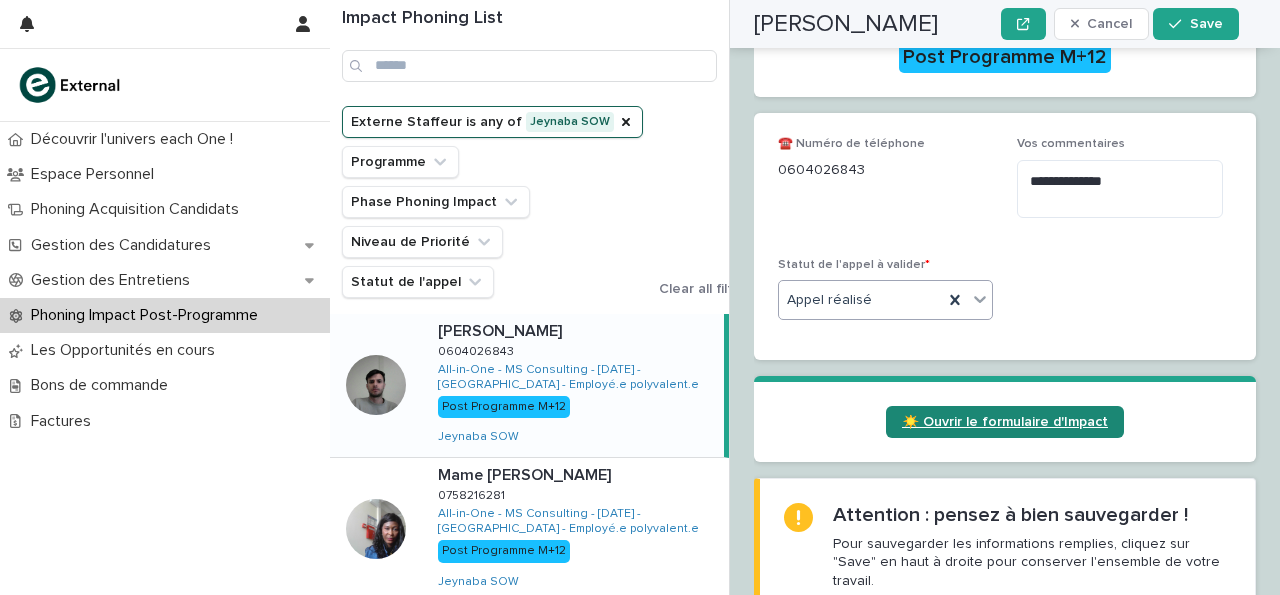 click on "☀️ Ouvrir le formulaire d'Impact" at bounding box center (1005, 422) 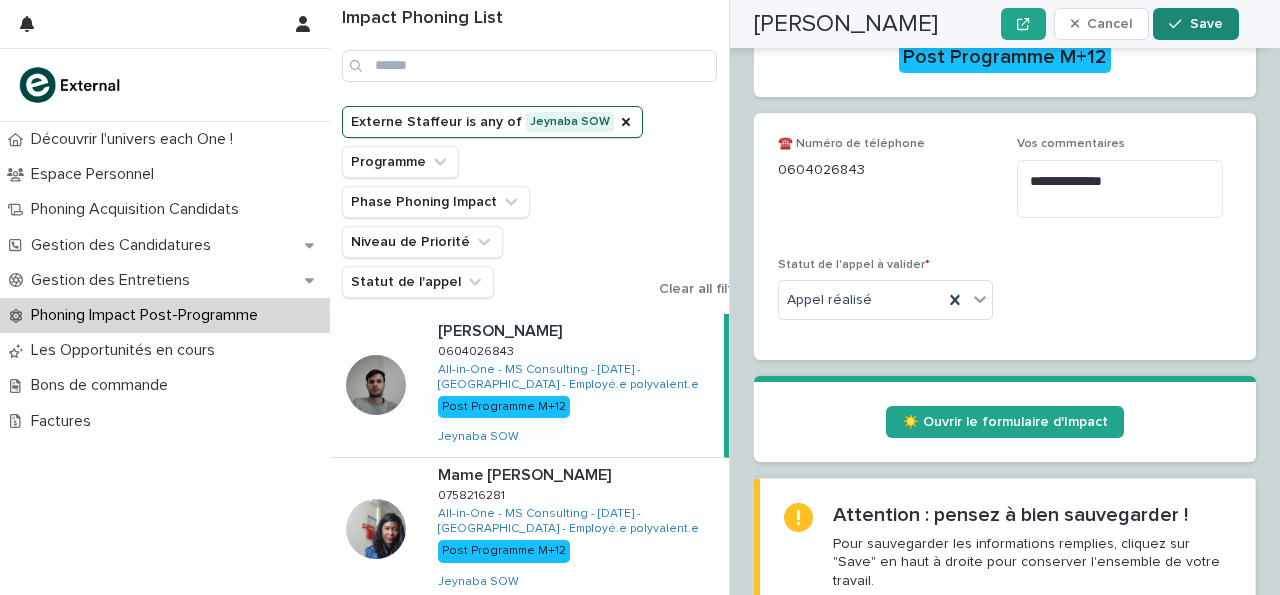 click on "Save" at bounding box center (1195, 24) 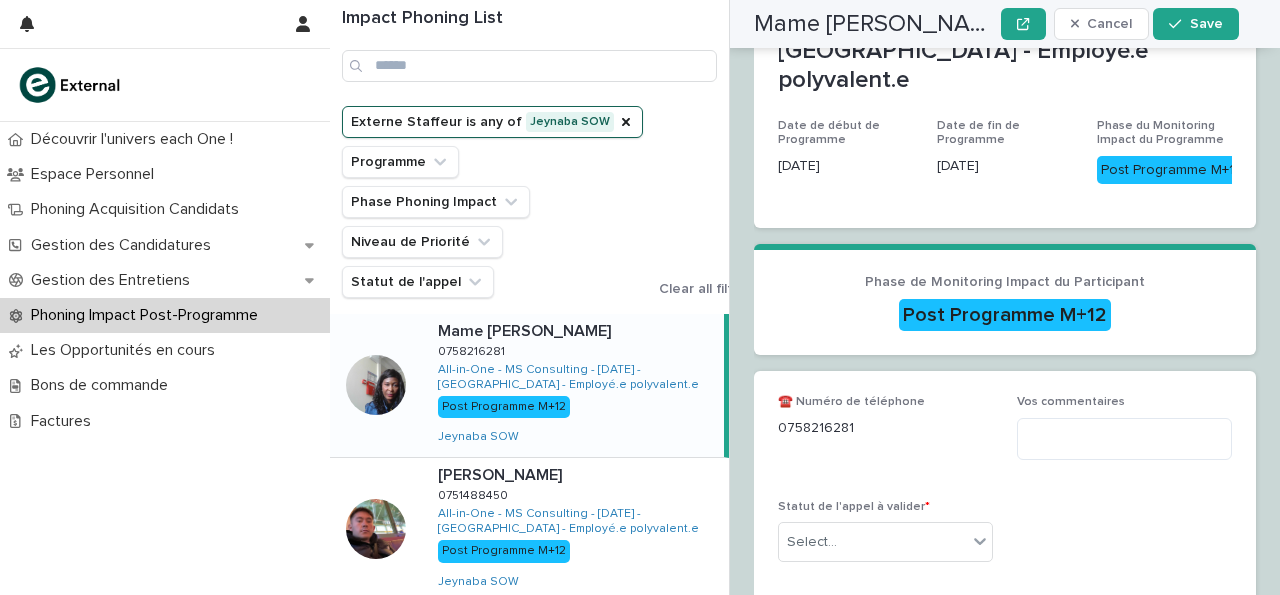 scroll, scrollTop: 423, scrollLeft: 0, axis: vertical 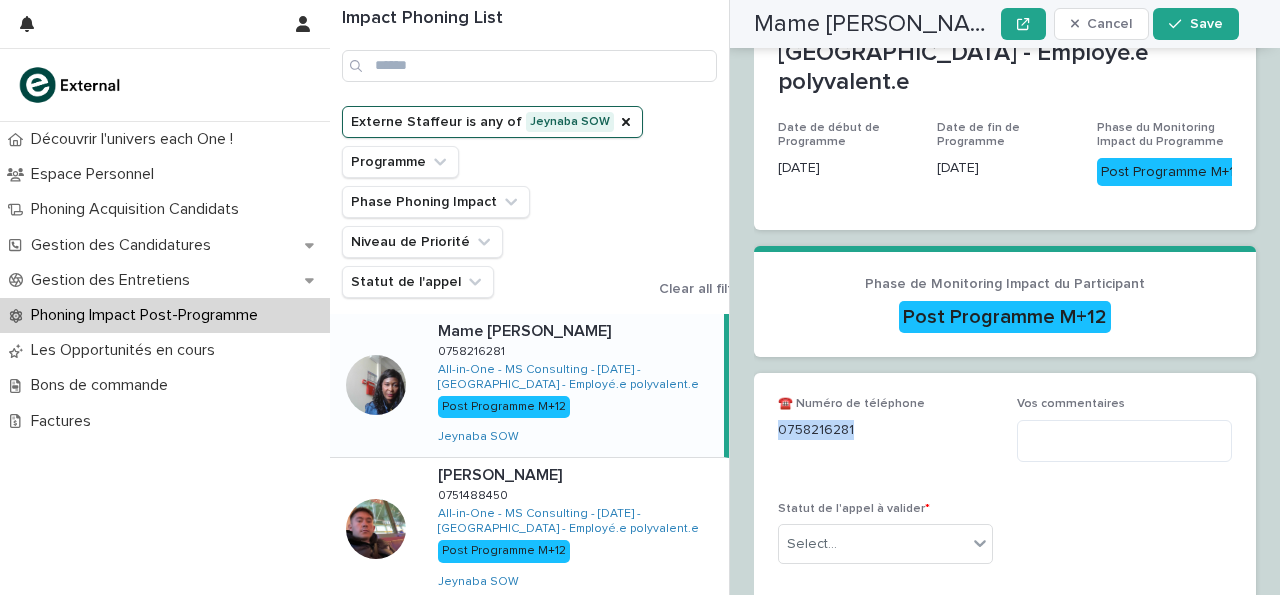 drag, startPoint x: 781, startPoint y: 401, endPoint x: 871, endPoint y: 401, distance: 90 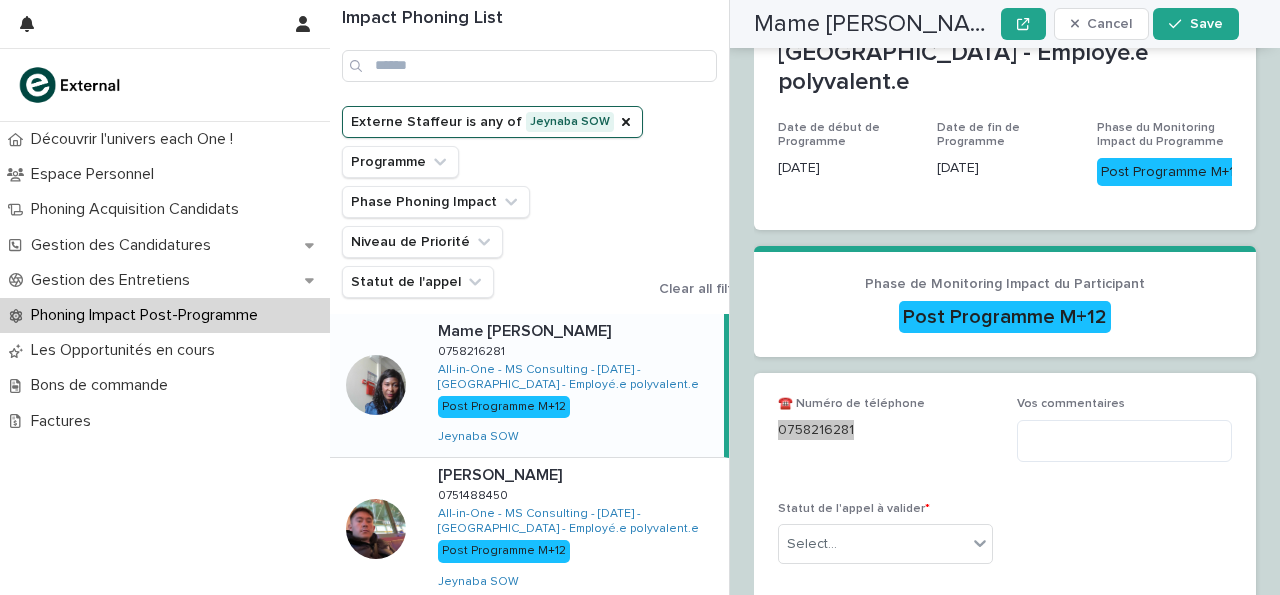 click on "program View record   All-in-One - MS Consulting - Mai 2024 - Ile de France - Employé.e polyvalent.e Date de début de Programme 15/5/2024 Date de fin de Programme 12/7/2024 Phase du Monitoring Impact du Programme Post Programme M+12" at bounding box center (1005, 92) 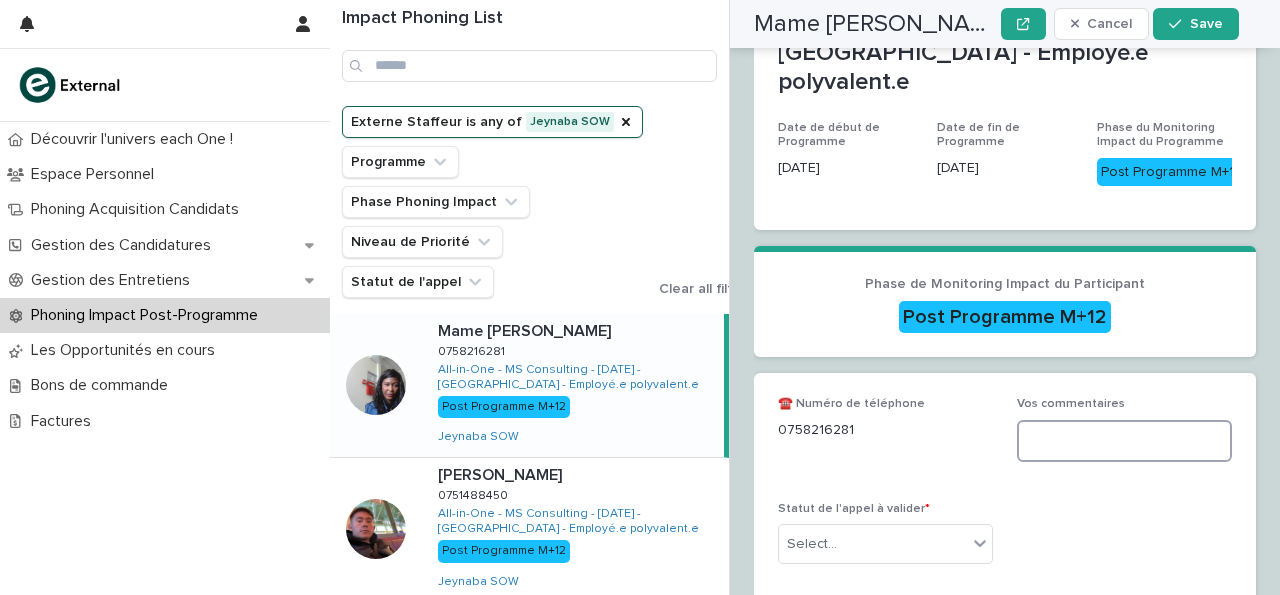 click at bounding box center (1124, 441) 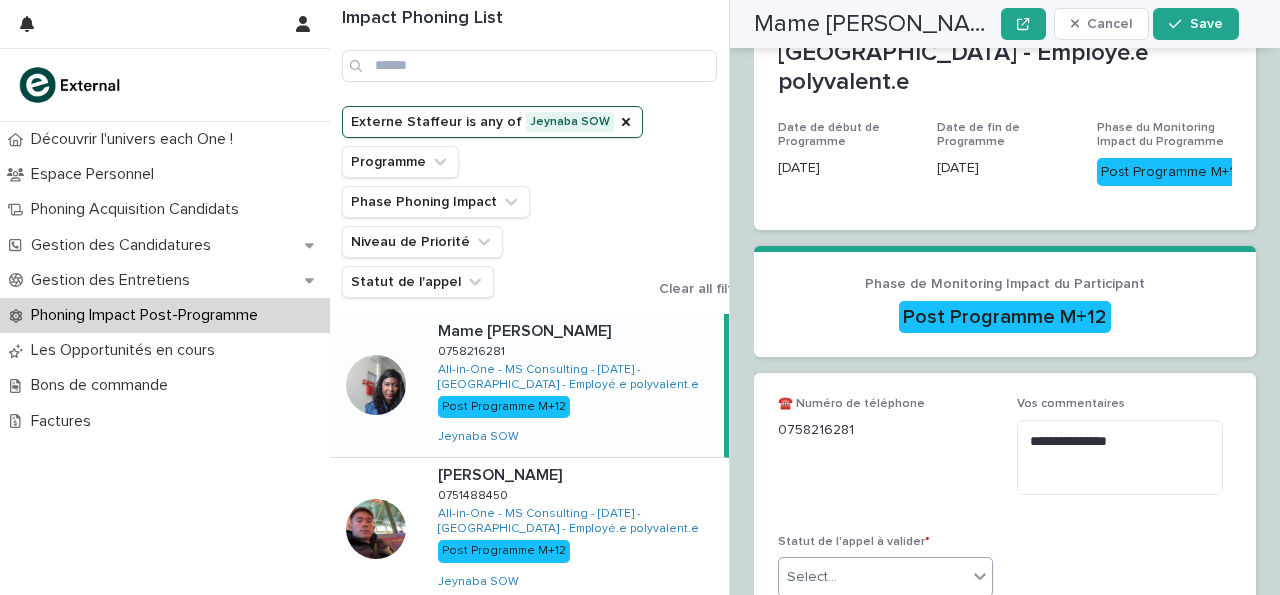 click 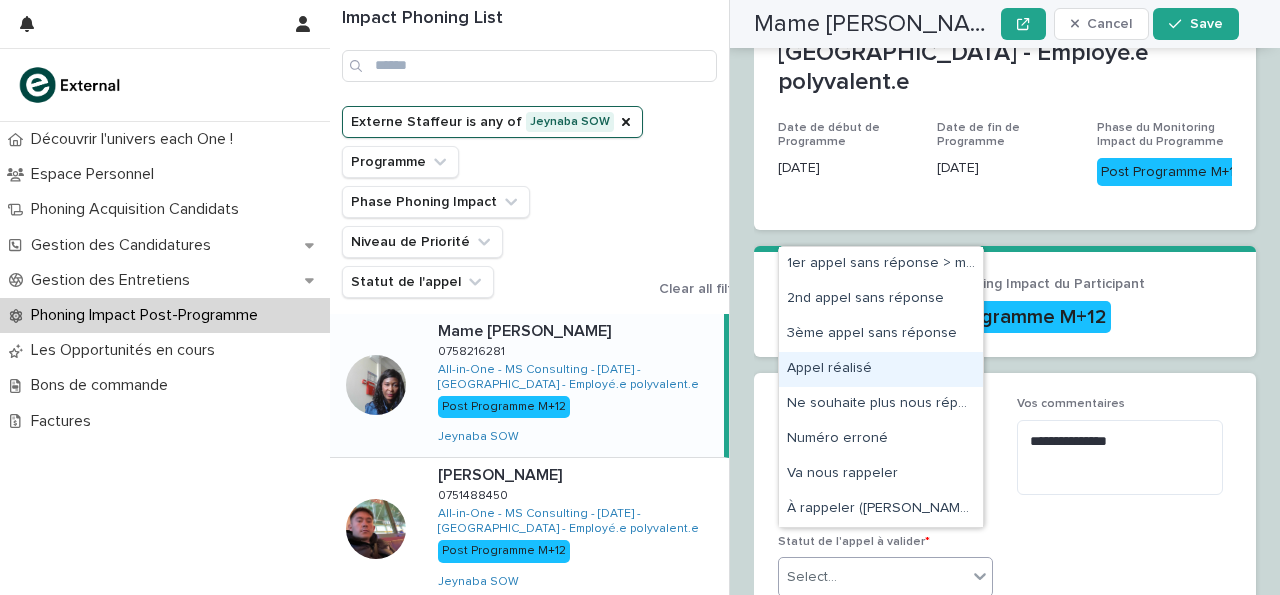 click on "Appel réalisé" at bounding box center [881, 369] 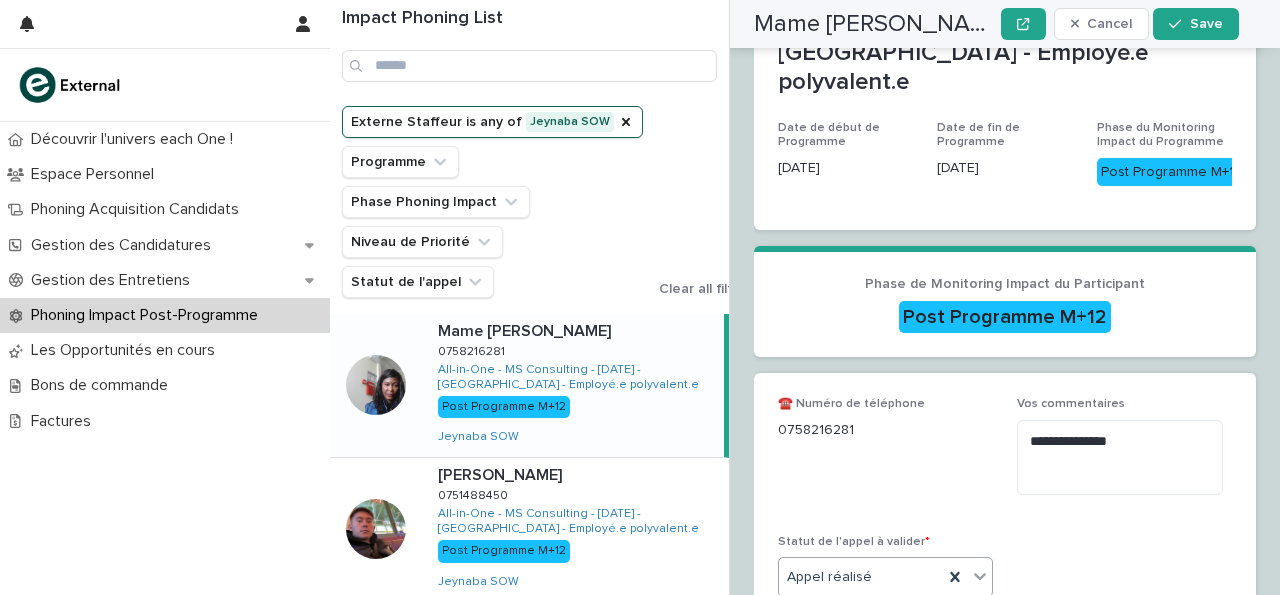 scroll, scrollTop: 553, scrollLeft: 0, axis: vertical 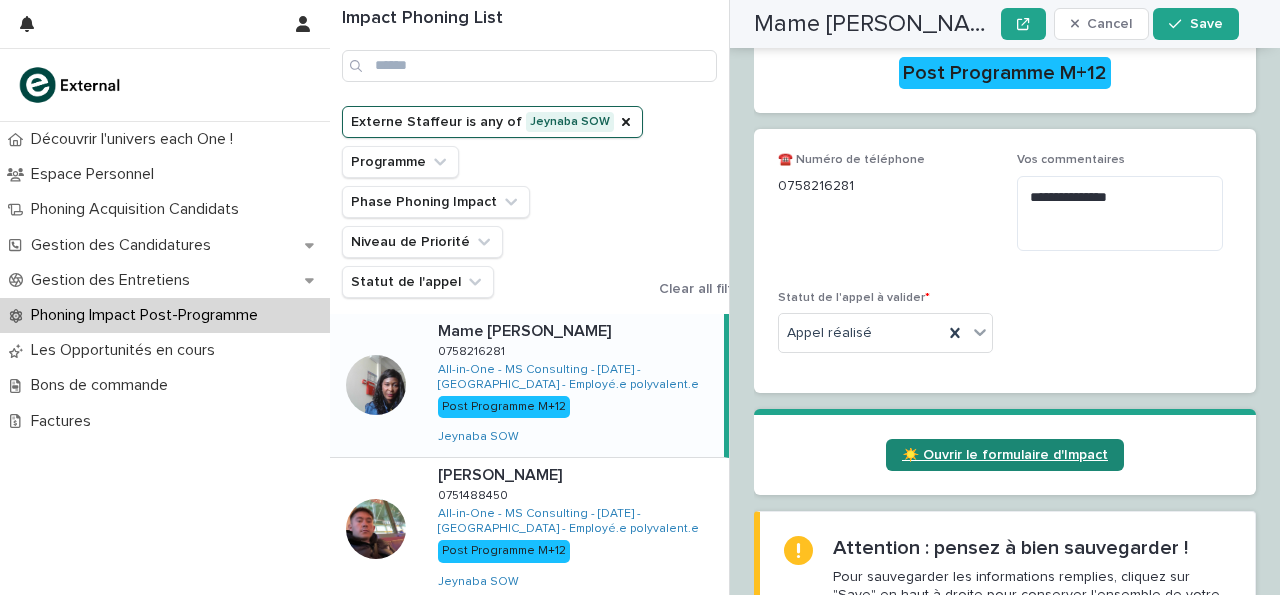 click on "☀️ Ouvrir le formulaire d'Impact" at bounding box center (1005, 455) 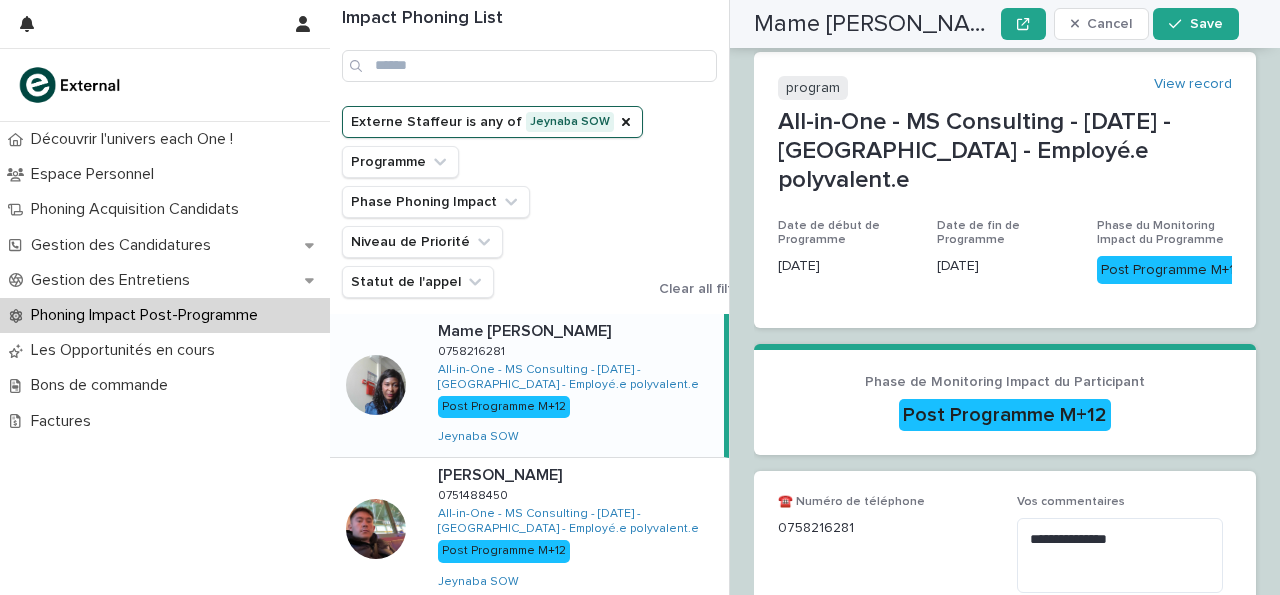scroll, scrollTop: 0, scrollLeft: 0, axis: both 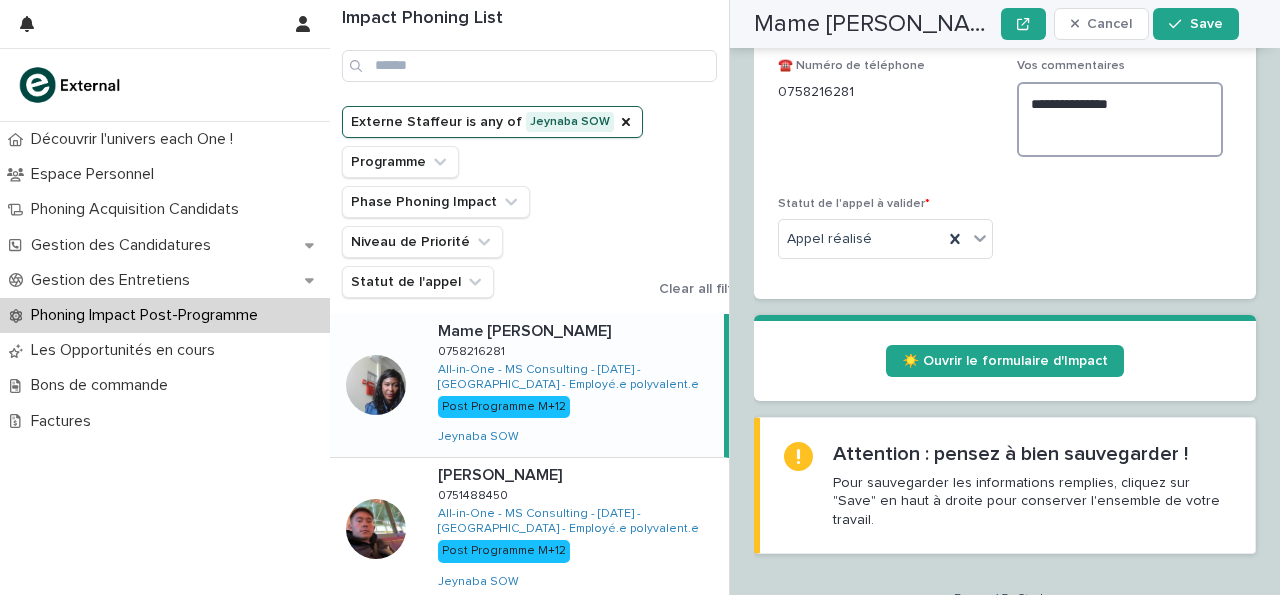 click on "**********" at bounding box center (1120, 119) 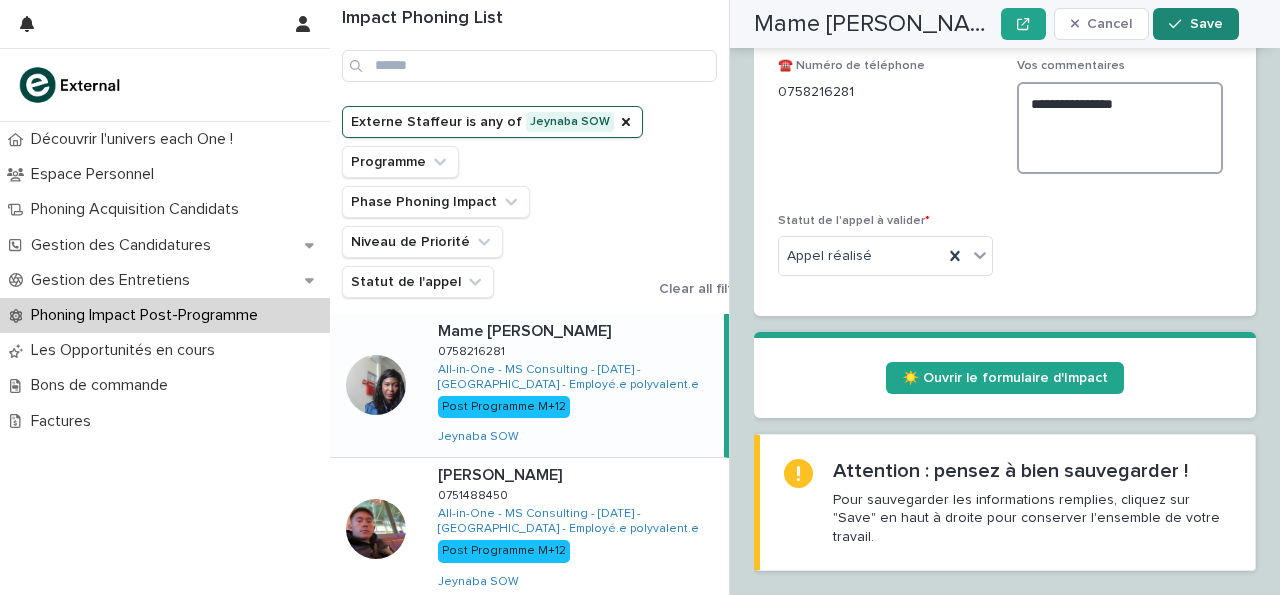 type on "**********" 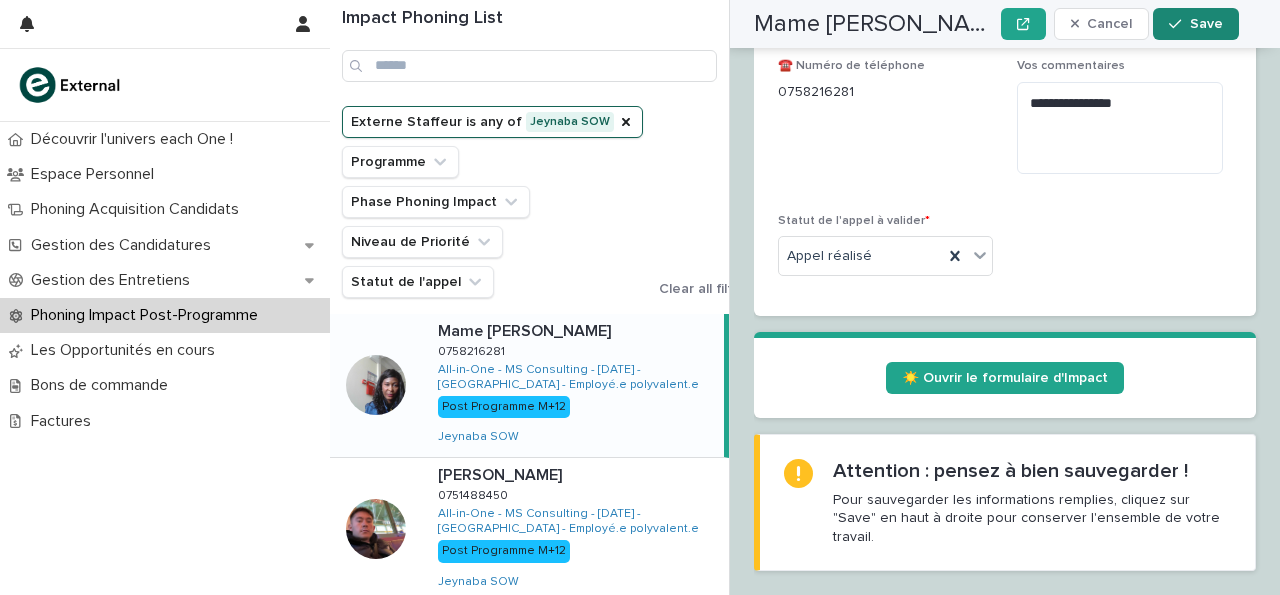 click on "Save" at bounding box center (1206, 24) 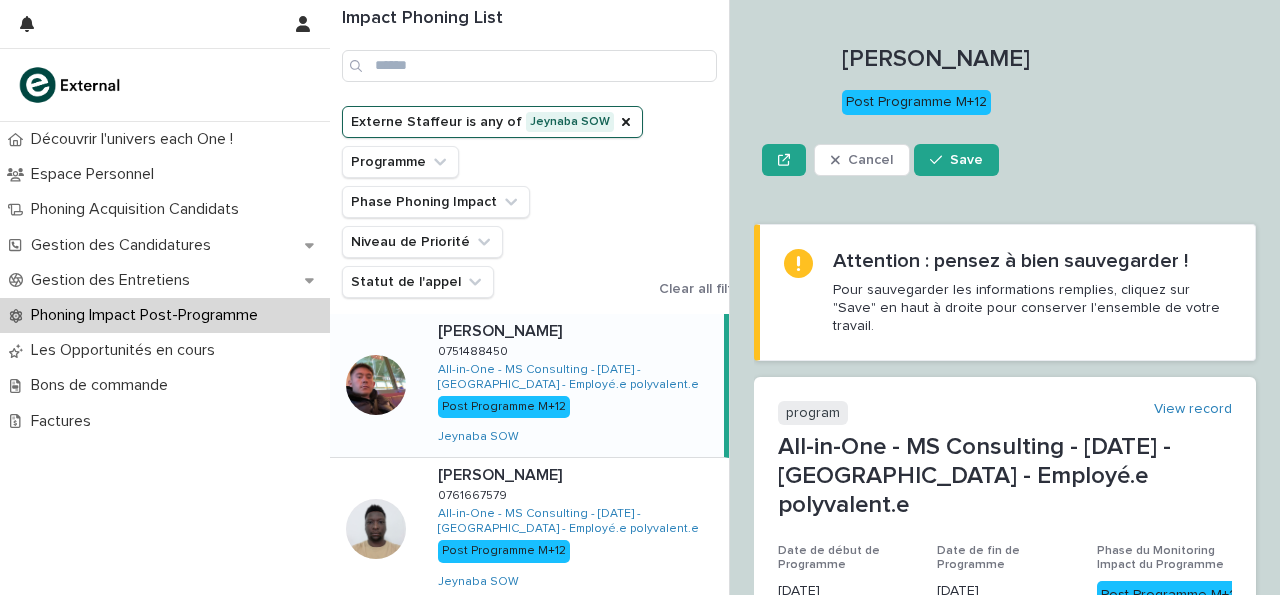 scroll, scrollTop: 475, scrollLeft: 0, axis: vertical 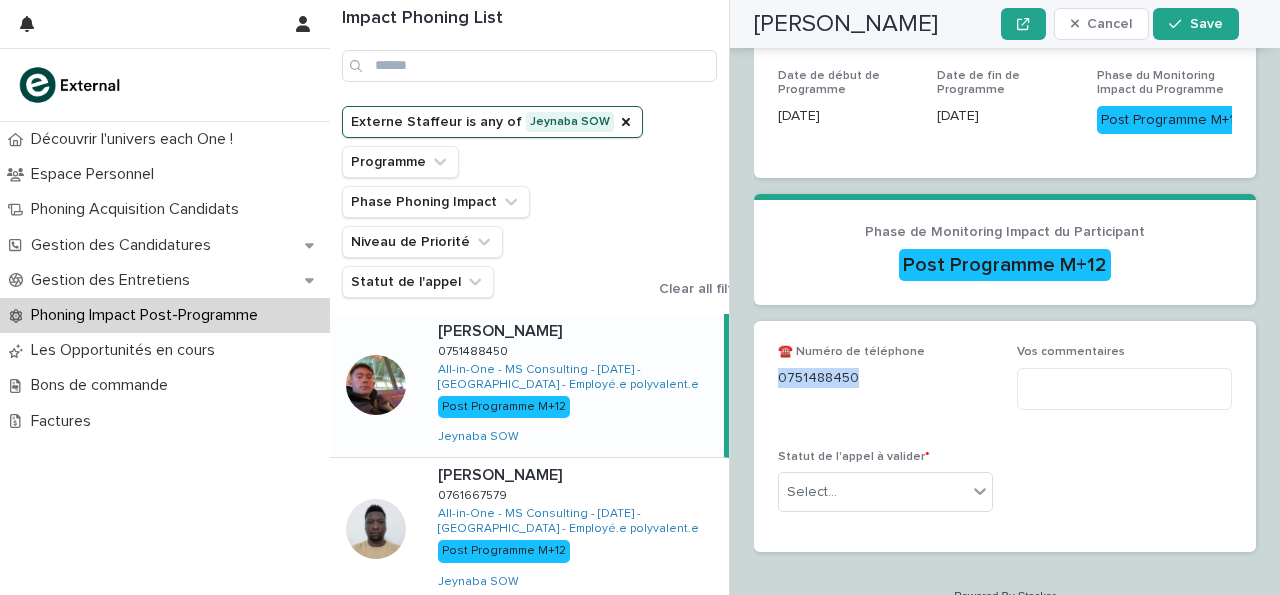 drag, startPoint x: 779, startPoint y: 347, endPoint x: 903, endPoint y: 347, distance: 124 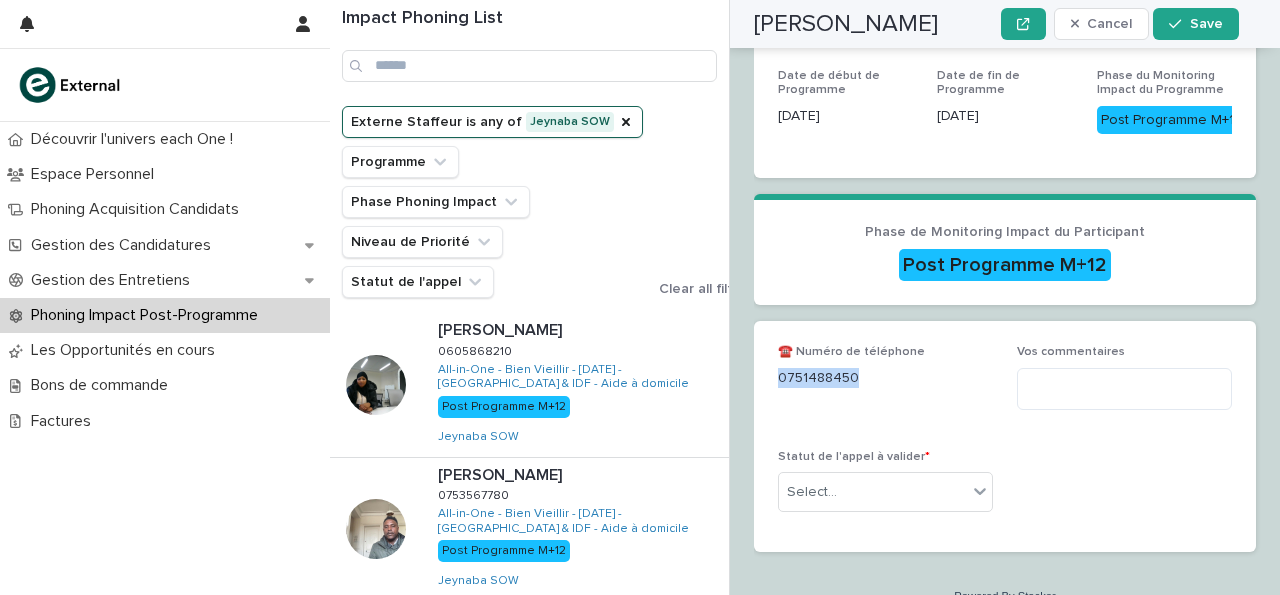 scroll, scrollTop: 1143, scrollLeft: 0, axis: vertical 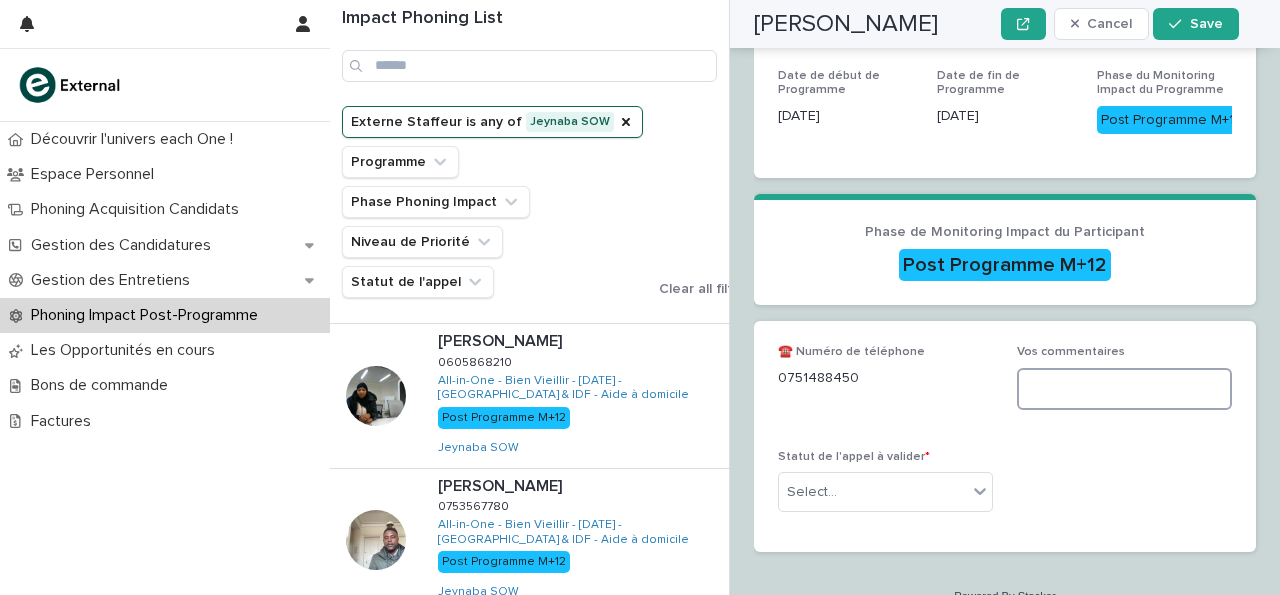 click at bounding box center (1124, 389) 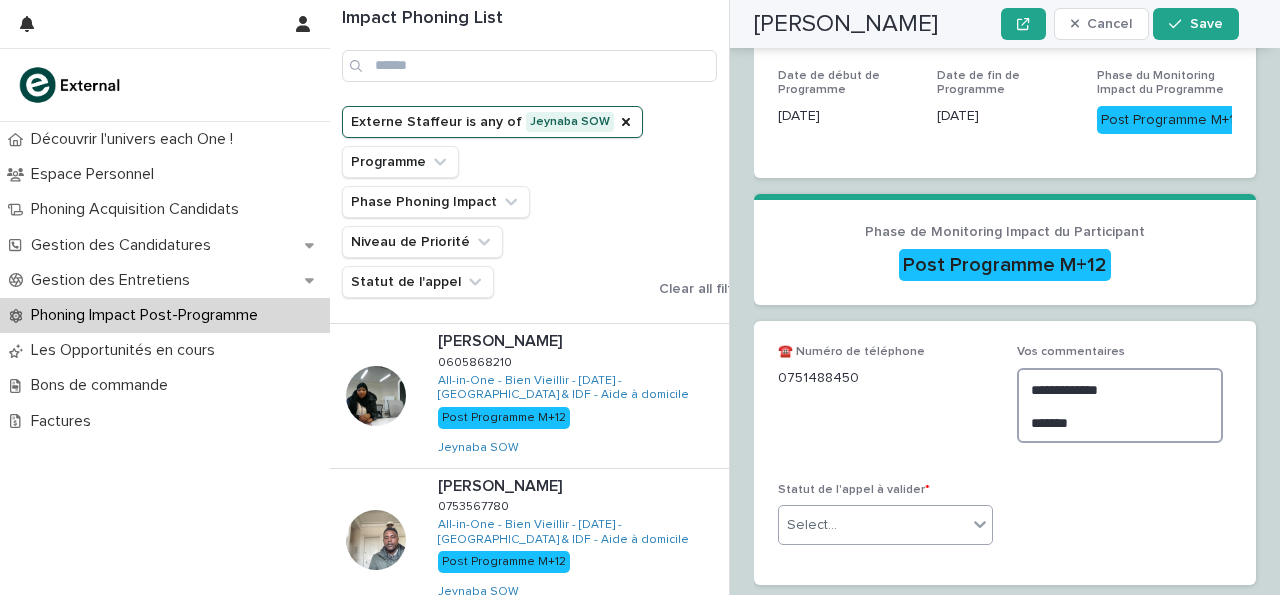 type on "**********" 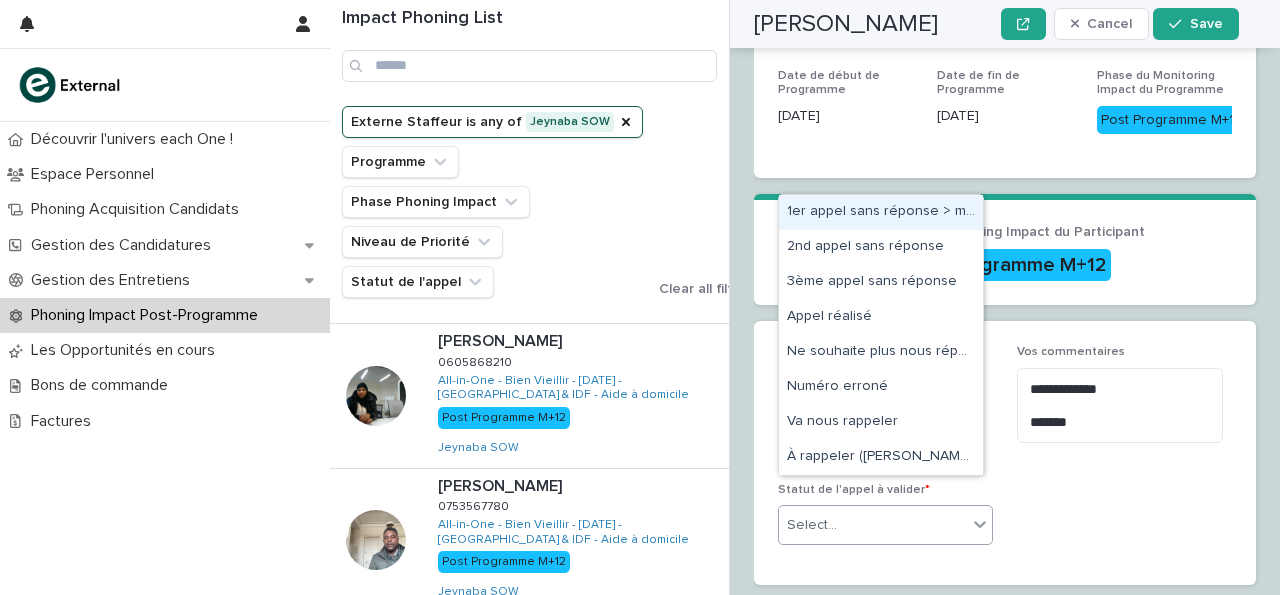 click on "Select..." at bounding box center [873, 525] 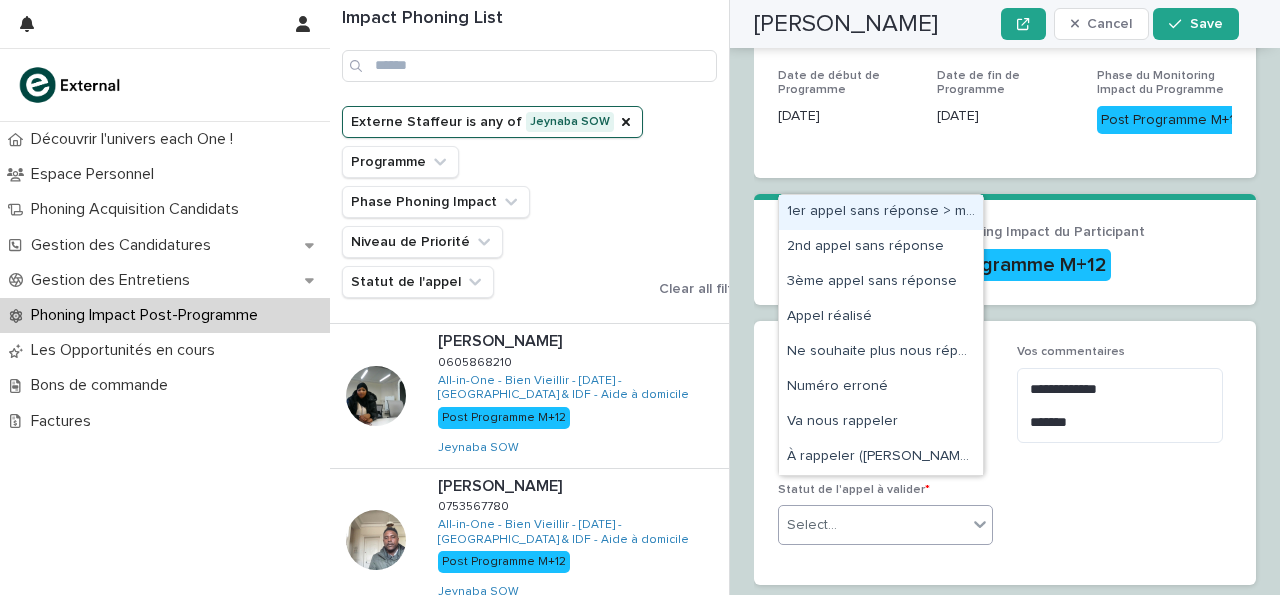 click on "1er appel sans réponse > message laissé" at bounding box center [881, 212] 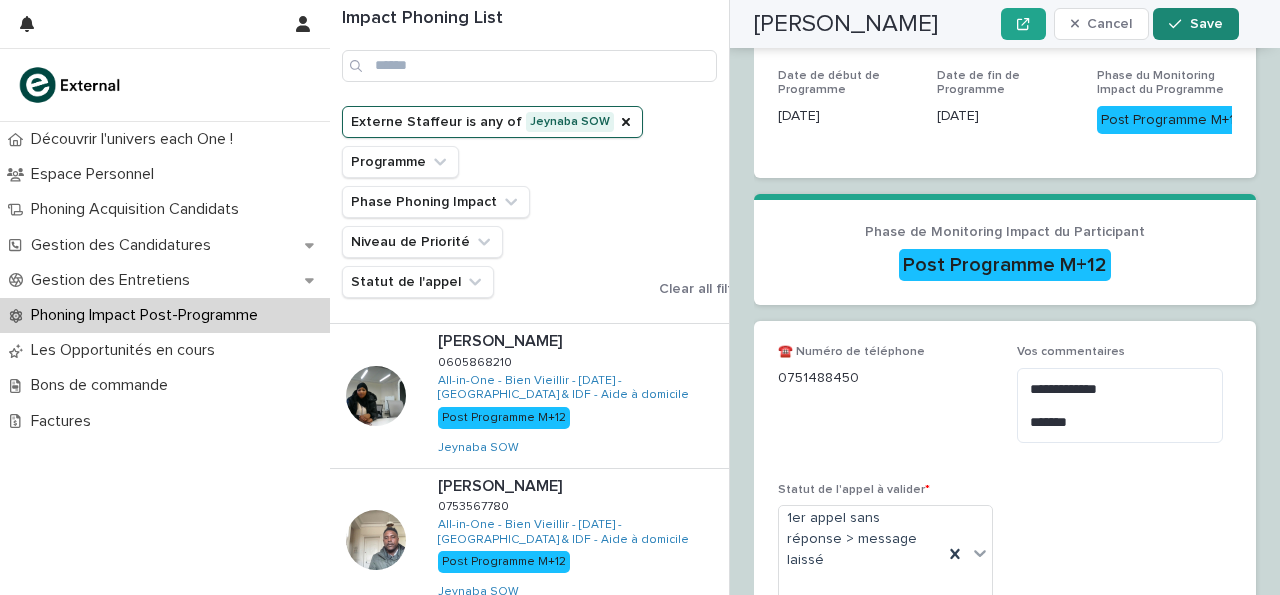 click on "Save" at bounding box center [1206, 24] 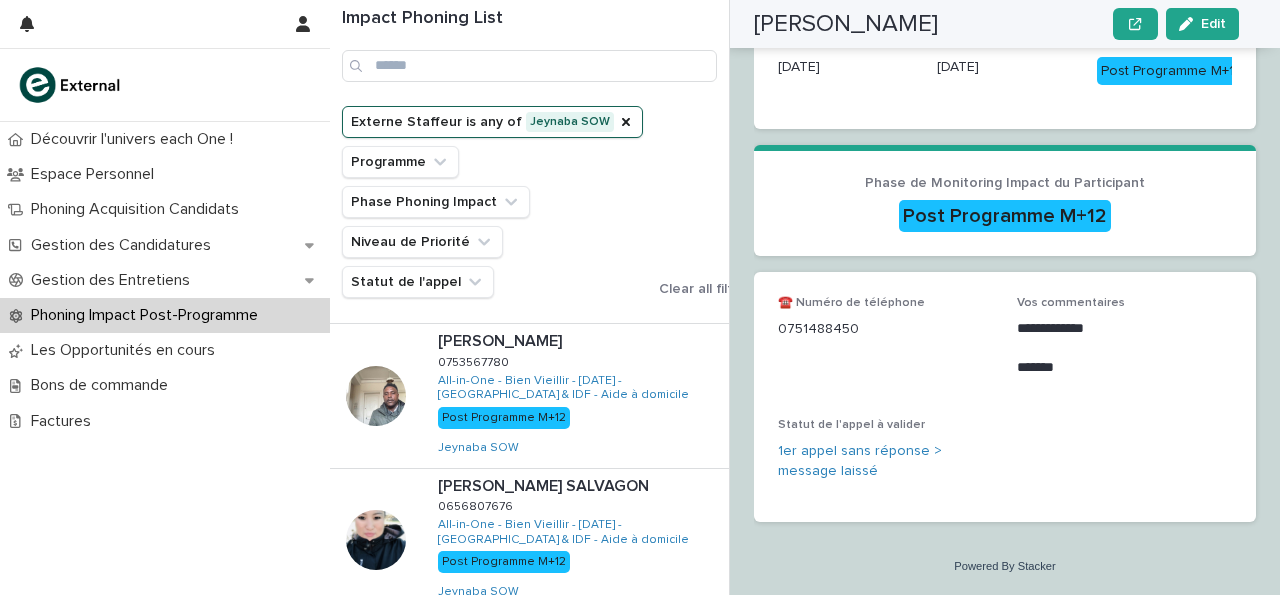 scroll, scrollTop: 999, scrollLeft: 0, axis: vertical 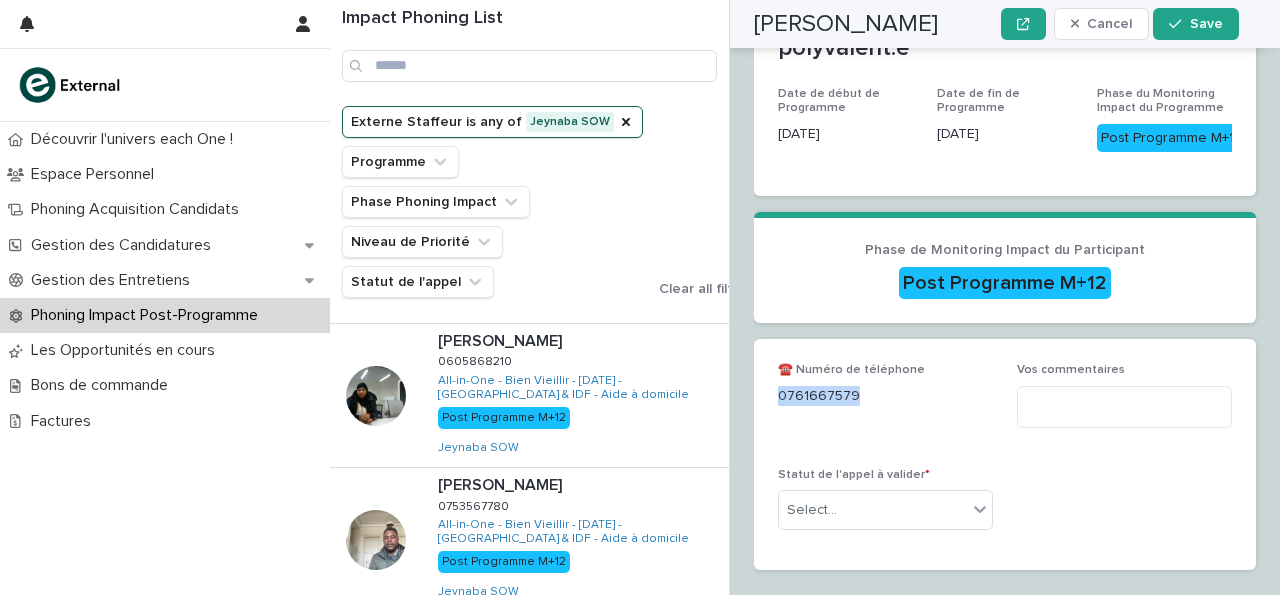 drag, startPoint x: 781, startPoint y: 365, endPoint x: 865, endPoint y: 381, distance: 85.51023 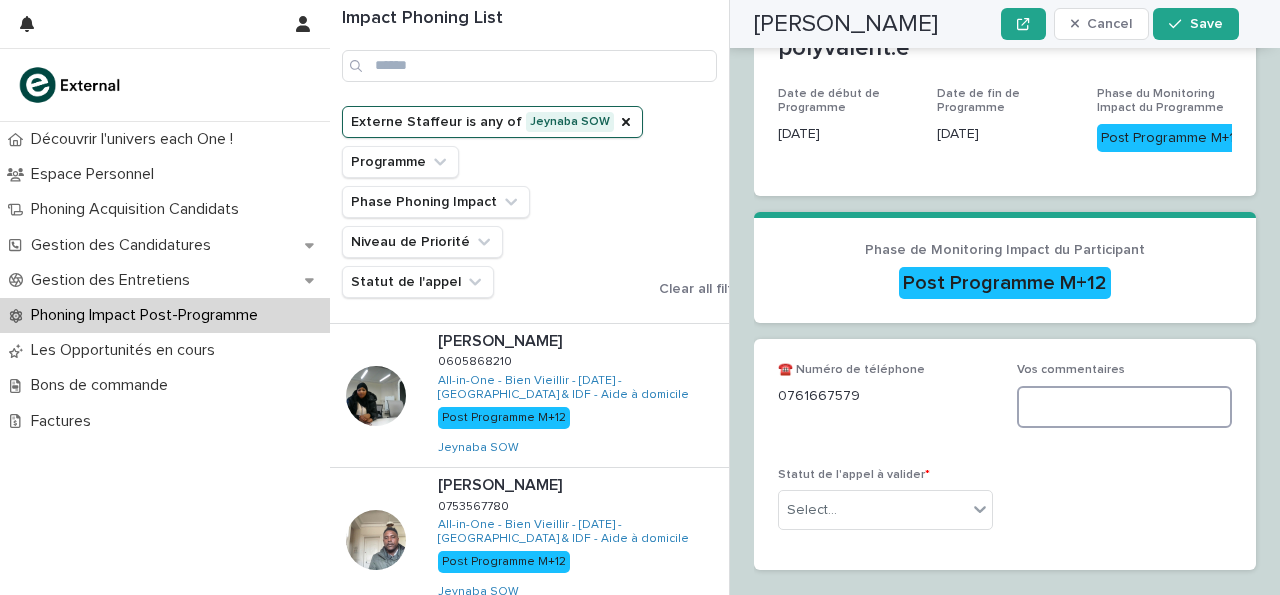 click at bounding box center (1124, 407) 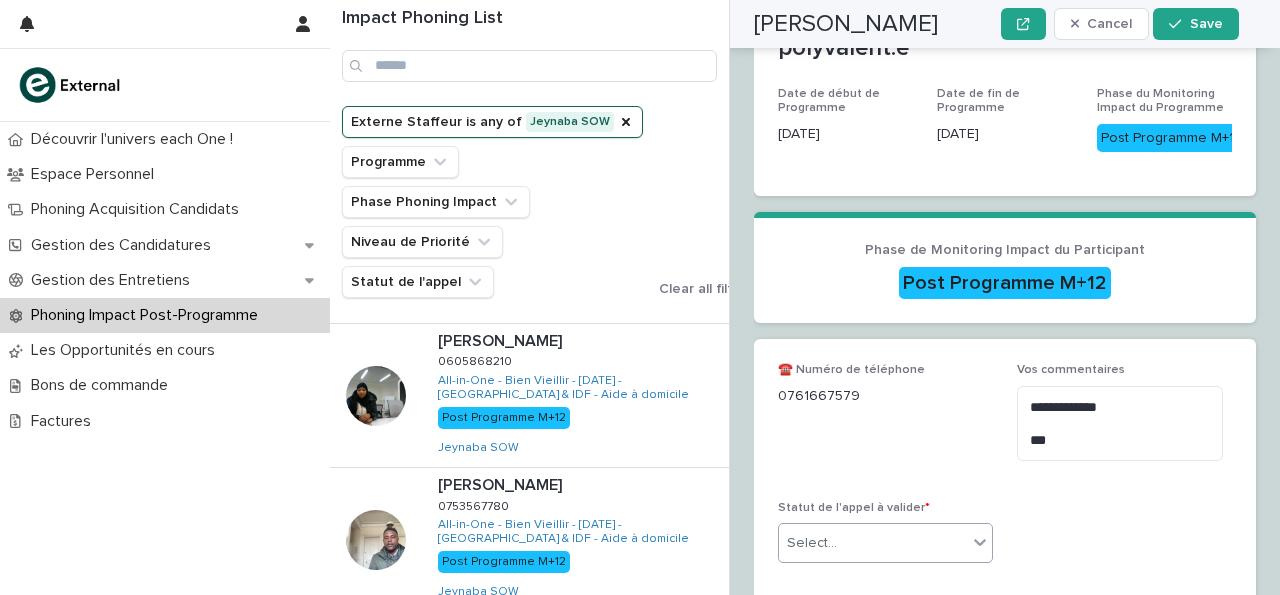 click 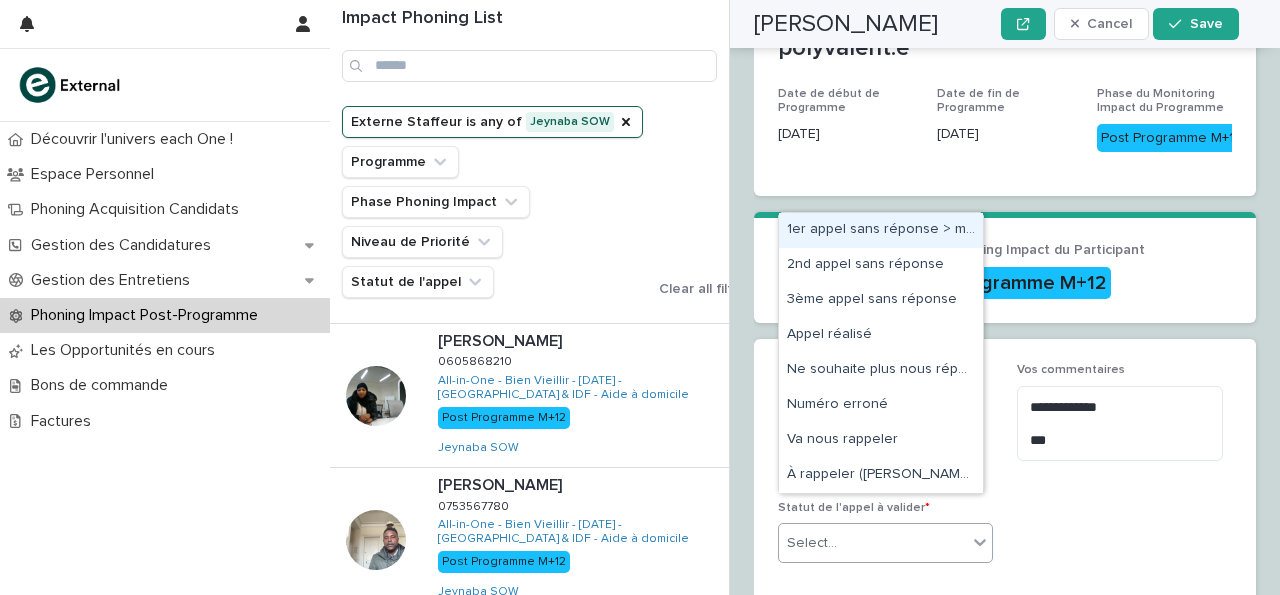 click on "1er appel sans réponse > message laissé" at bounding box center [881, 230] 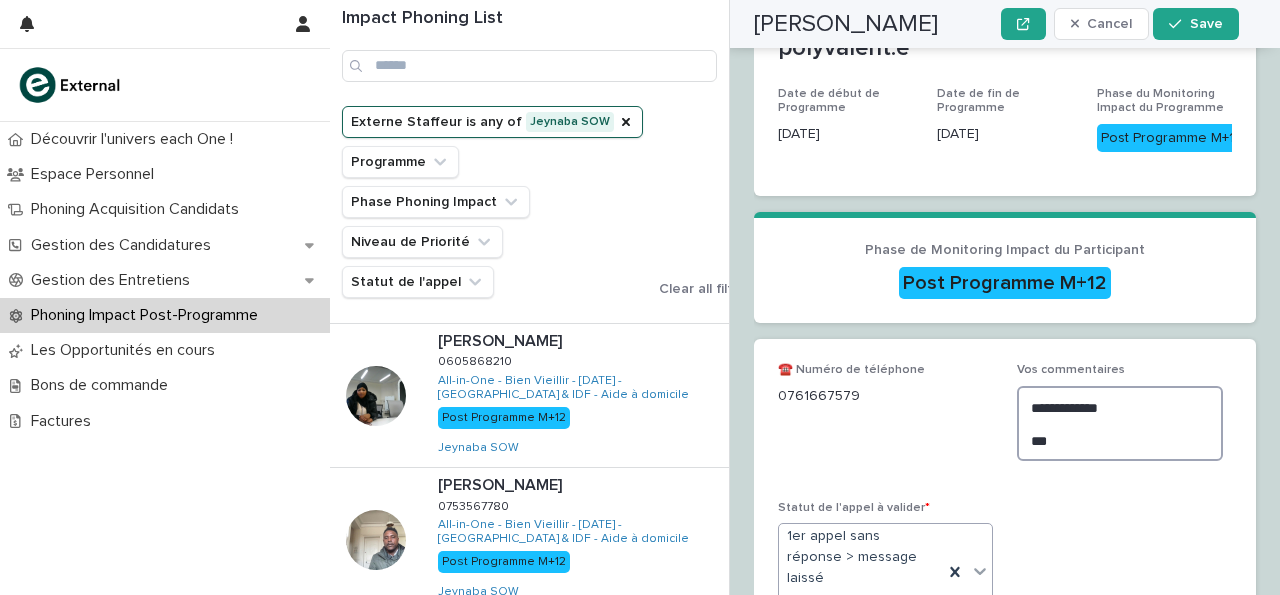 click on "**********" at bounding box center [1120, 423] 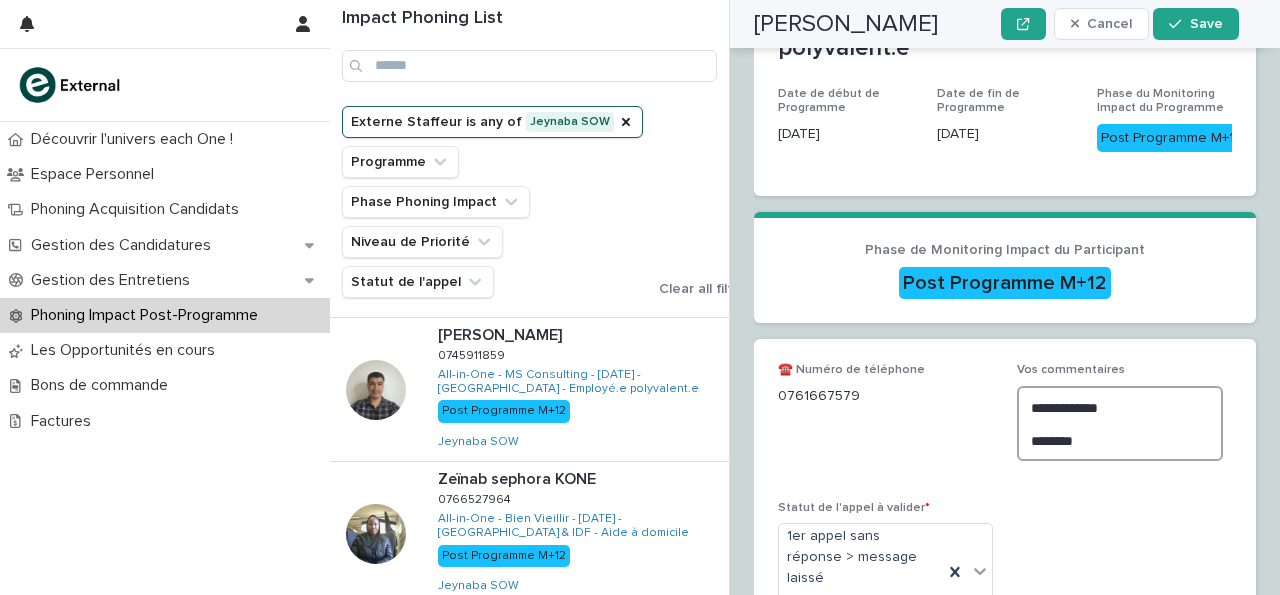 scroll, scrollTop: 0, scrollLeft: 0, axis: both 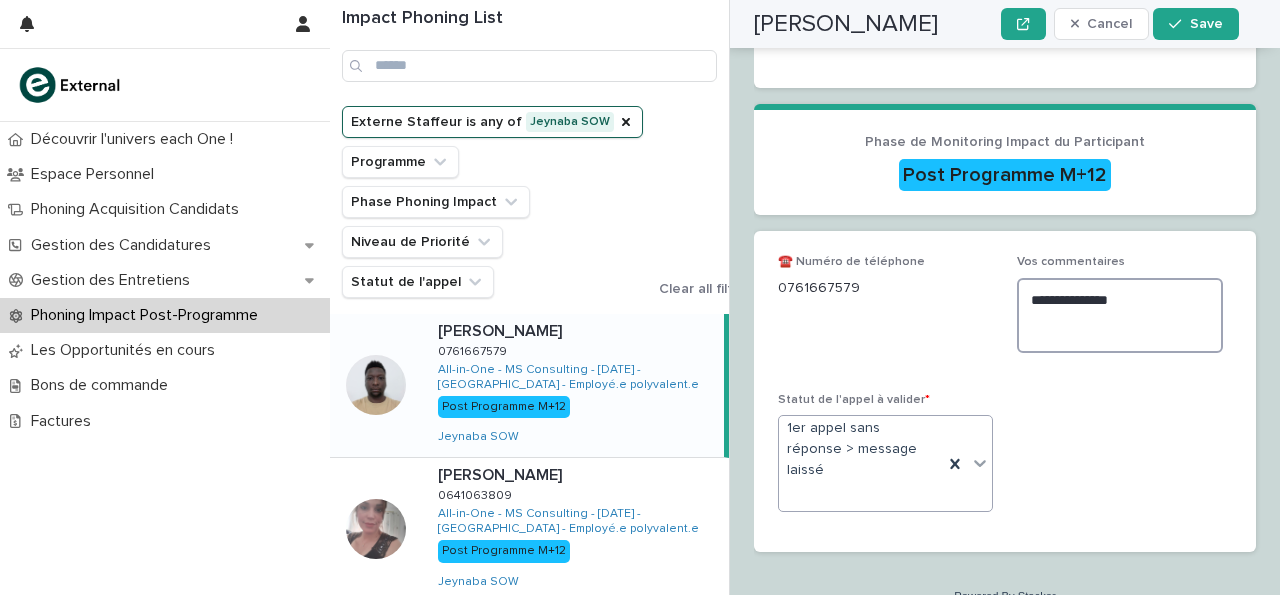 type on "**********" 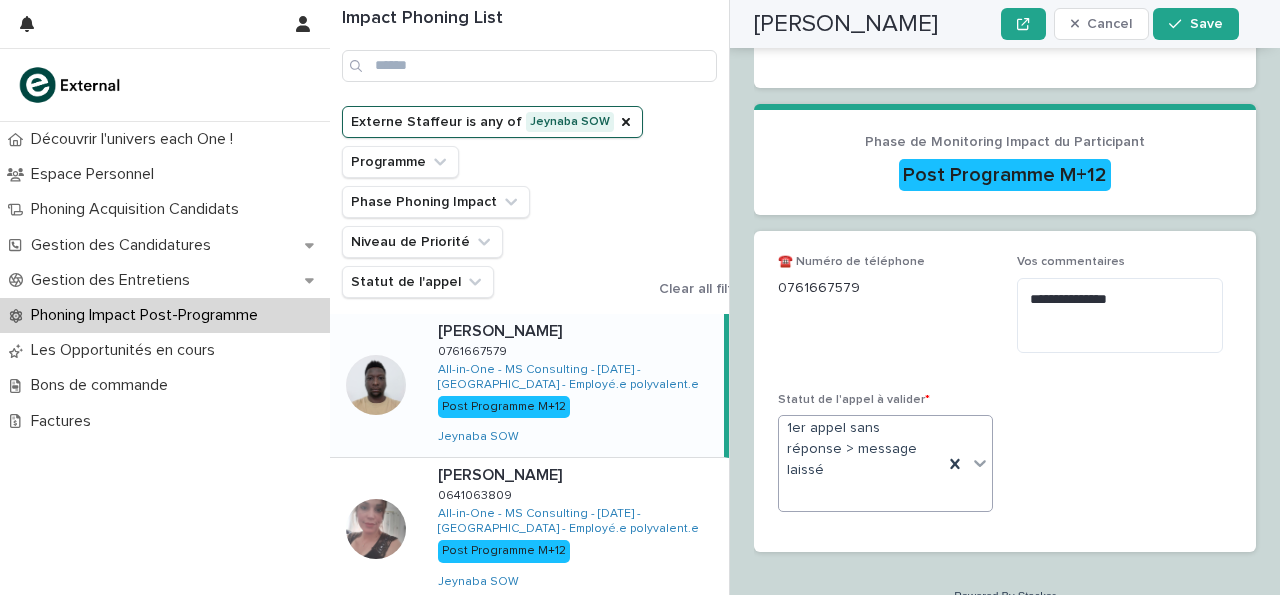click 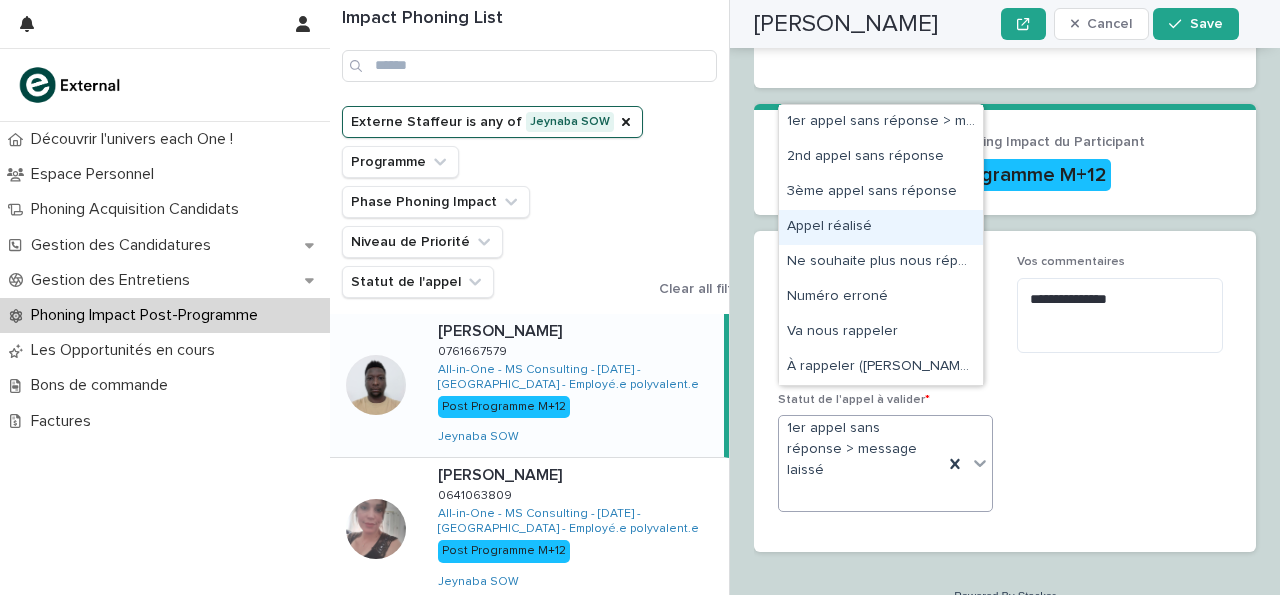 click on "Appel réalisé" at bounding box center (881, 227) 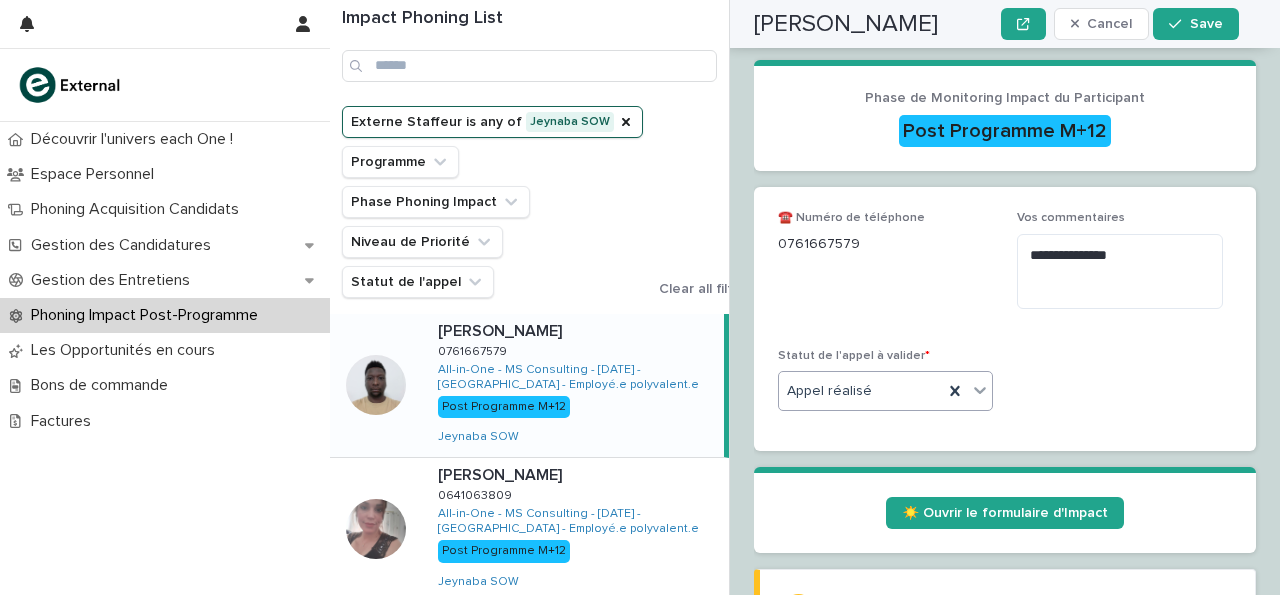 scroll, scrollTop: 612, scrollLeft: 0, axis: vertical 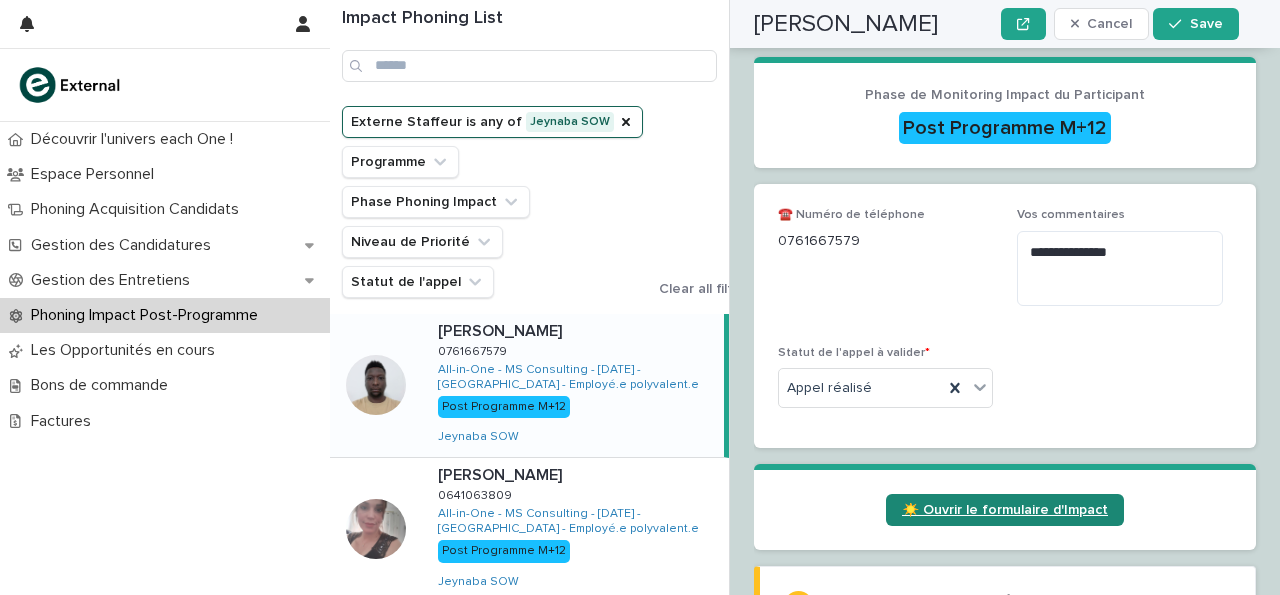 click on "☀️ Ouvrir le formulaire d'Impact" at bounding box center (1005, 510) 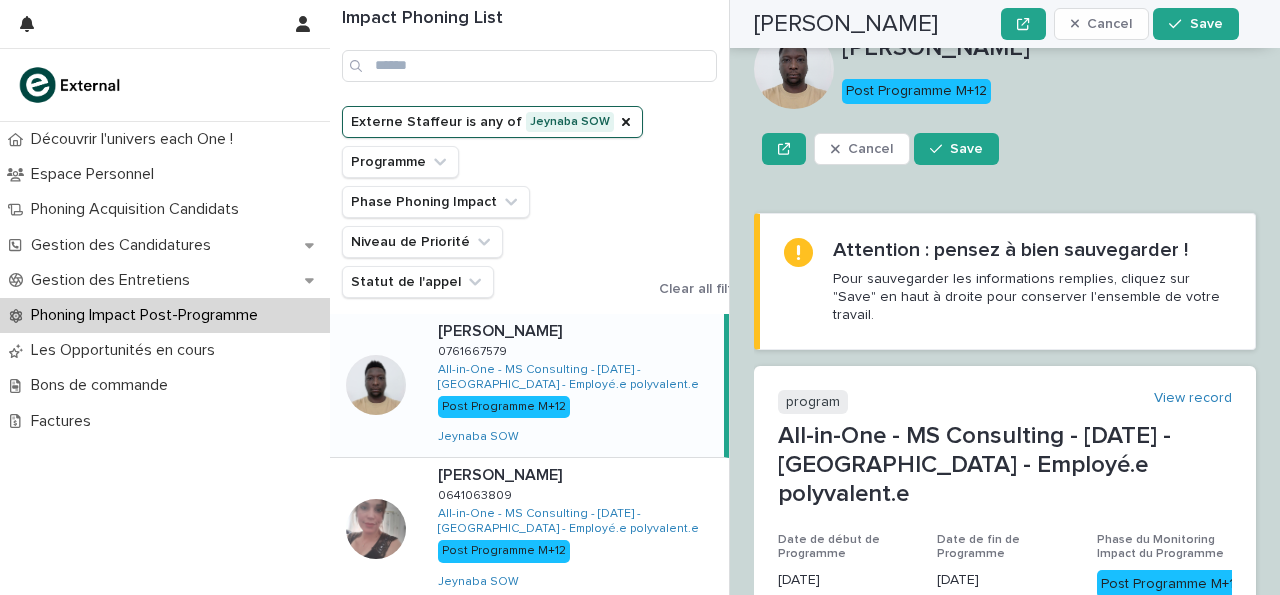 scroll, scrollTop: 0, scrollLeft: 0, axis: both 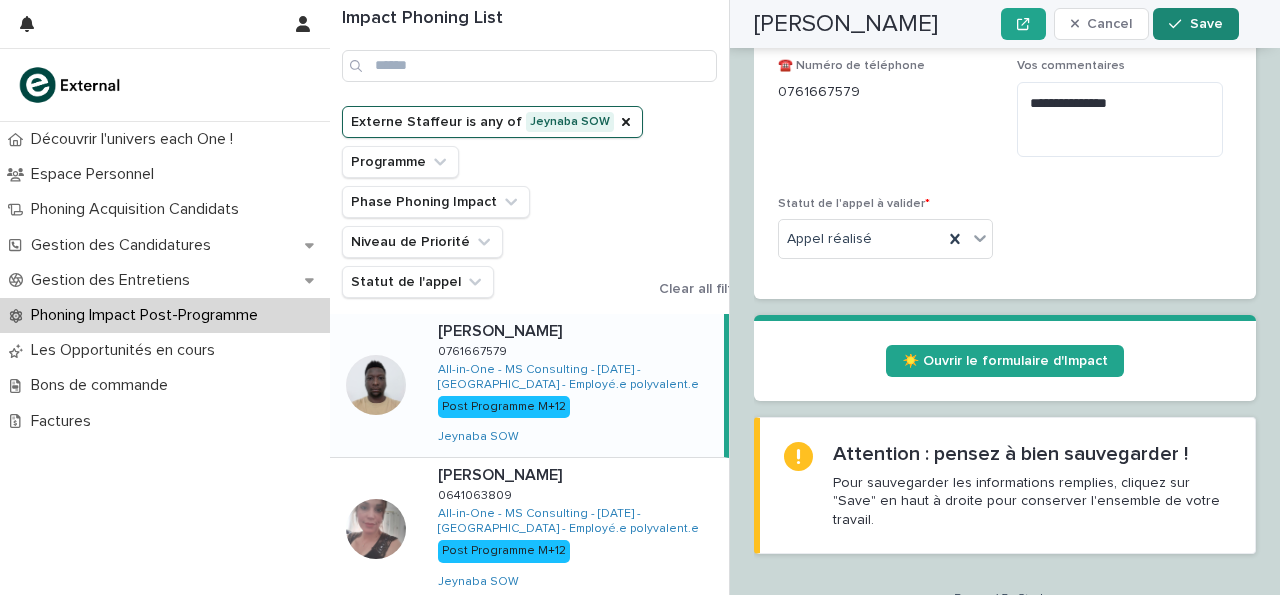 click 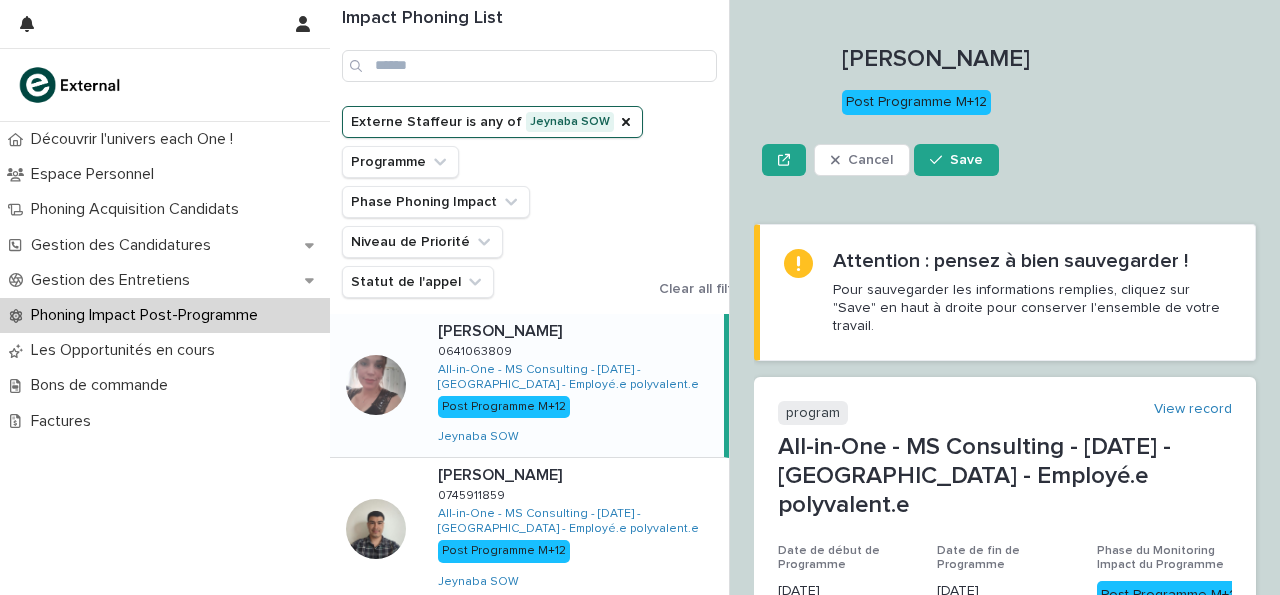 scroll, scrollTop: 475, scrollLeft: 0, axis: vertical 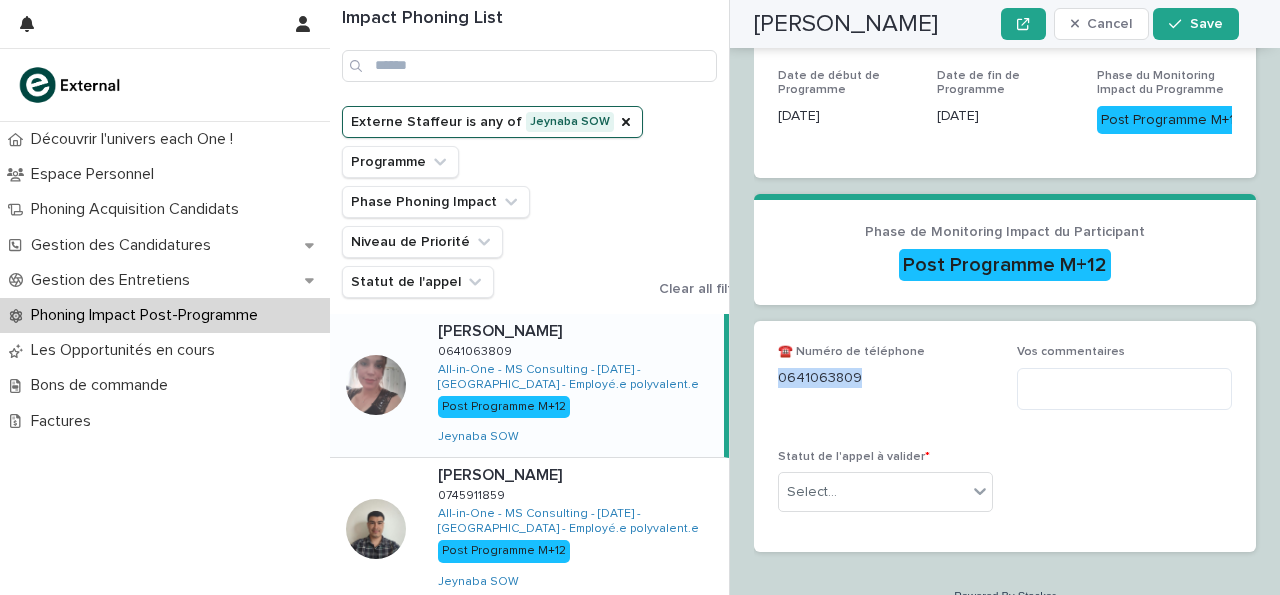 drag, startPoint x: 777, startPoint y: 351, endPoint x: 894, endPoint y: 348, distance: 117.03845 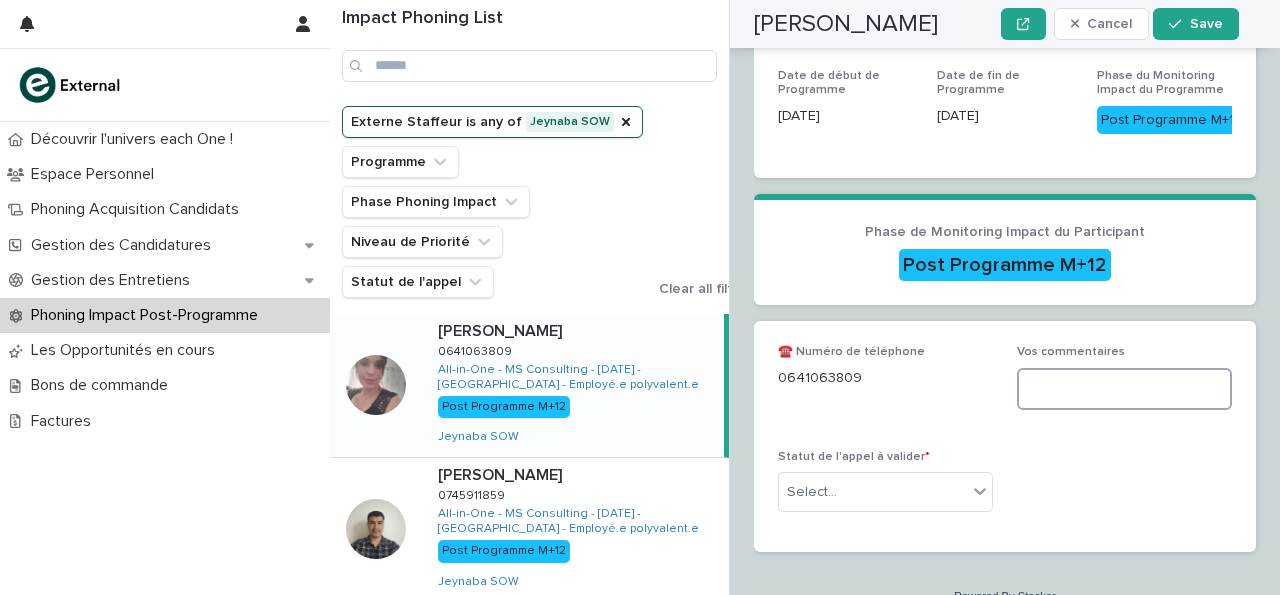 click at bounding box center [1124, 389] 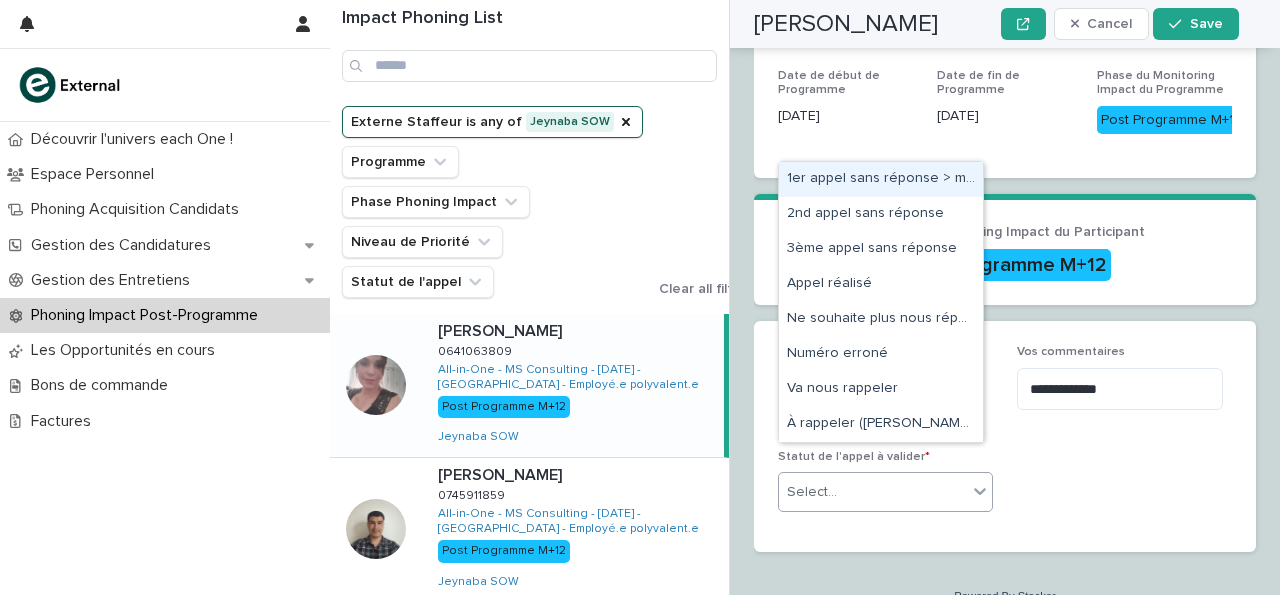 click on "Select..." at bounding box center [873, 492] 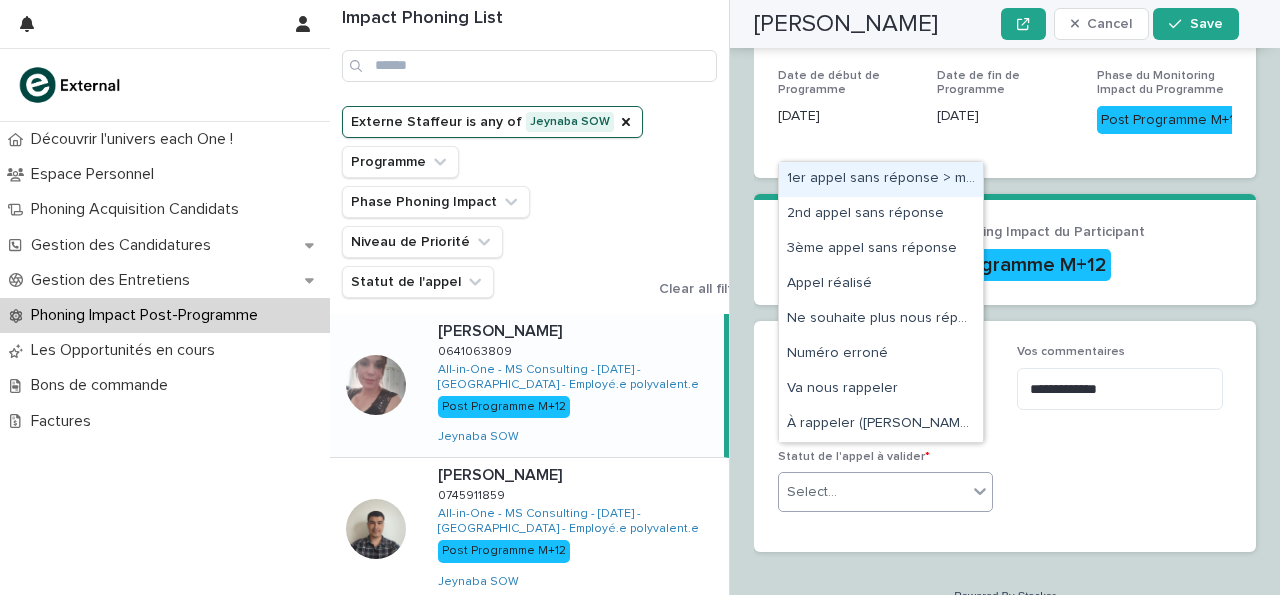 click on "1er appel sans réponse > message laissé" at bounding box center (881, 179) 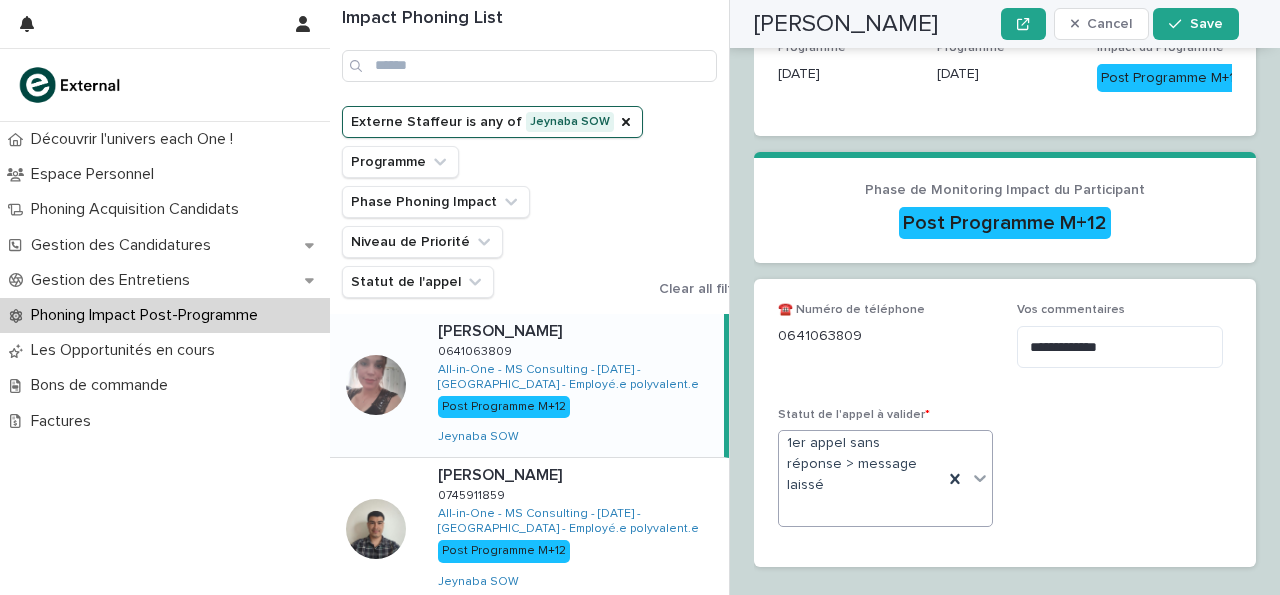 scroll, scrollTop: 517, scrollLeft: 0, axis: vertical 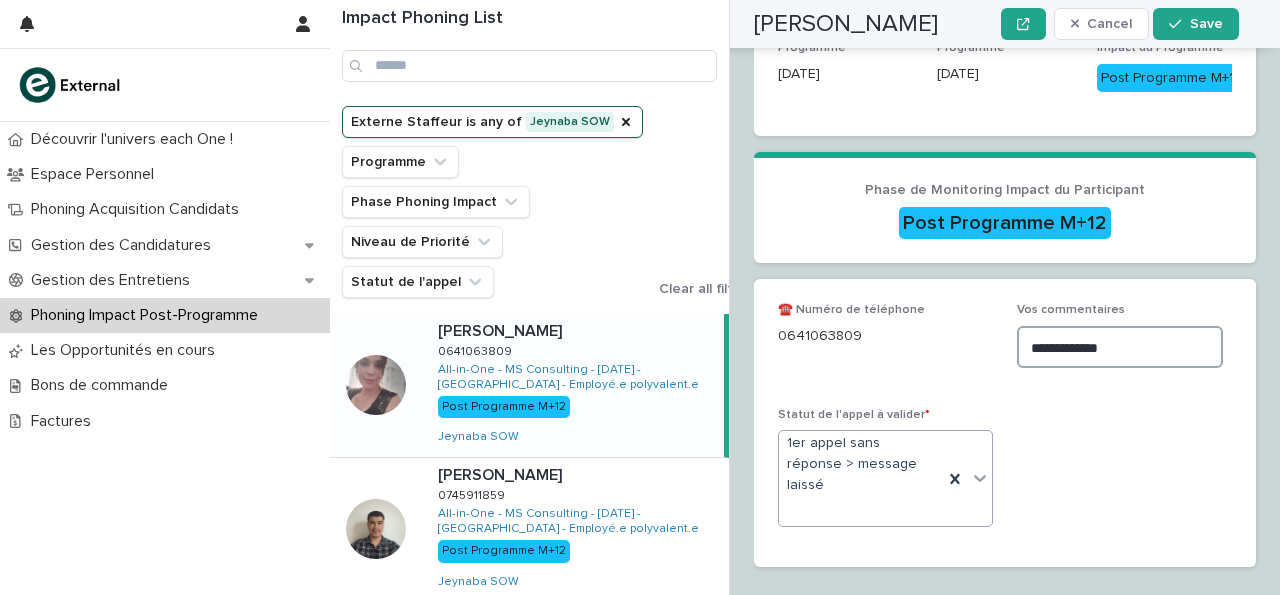 click on "**********" at bounding box center (1120, 347) 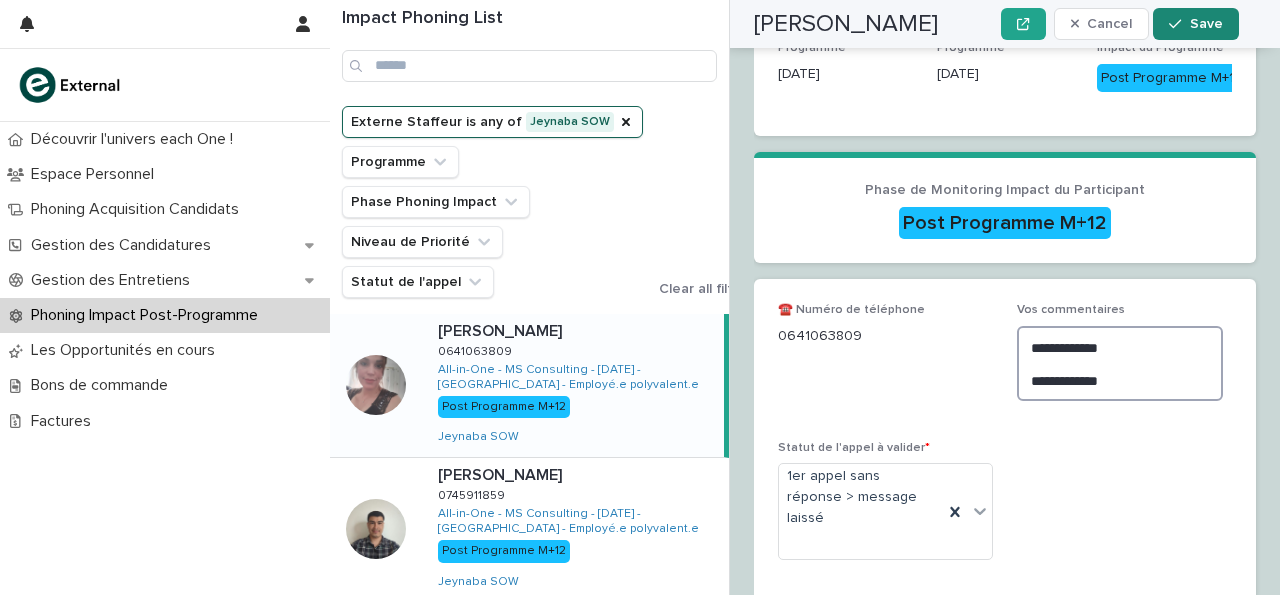 type on "**********" 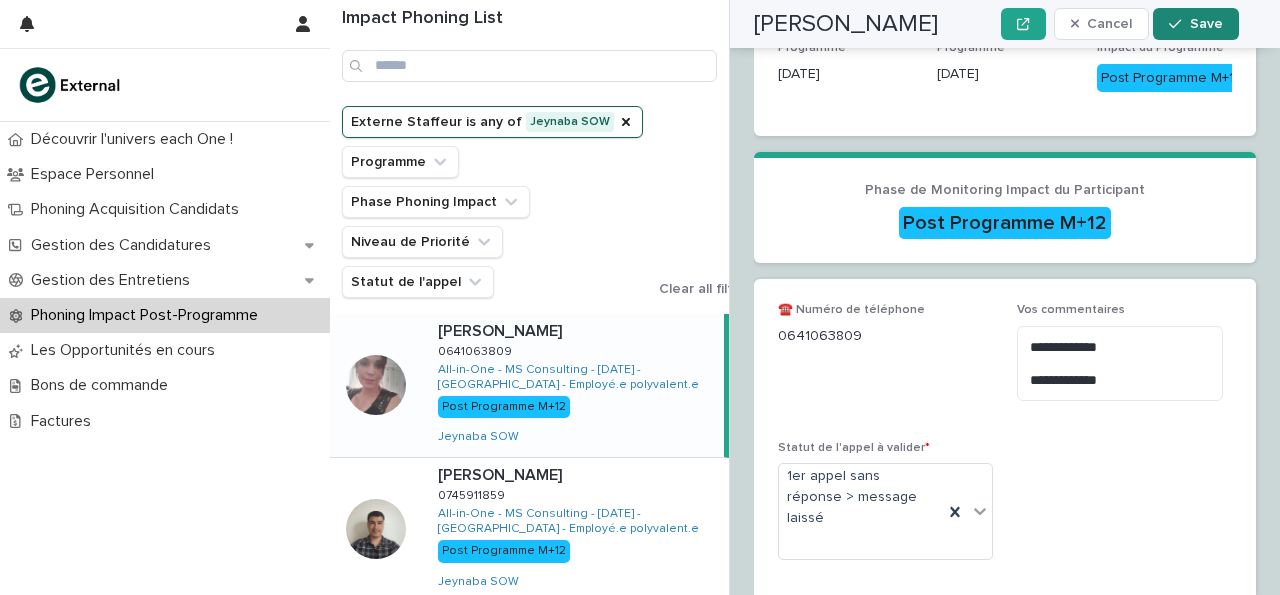 click on "Save" at bounding box center [1206, 24] 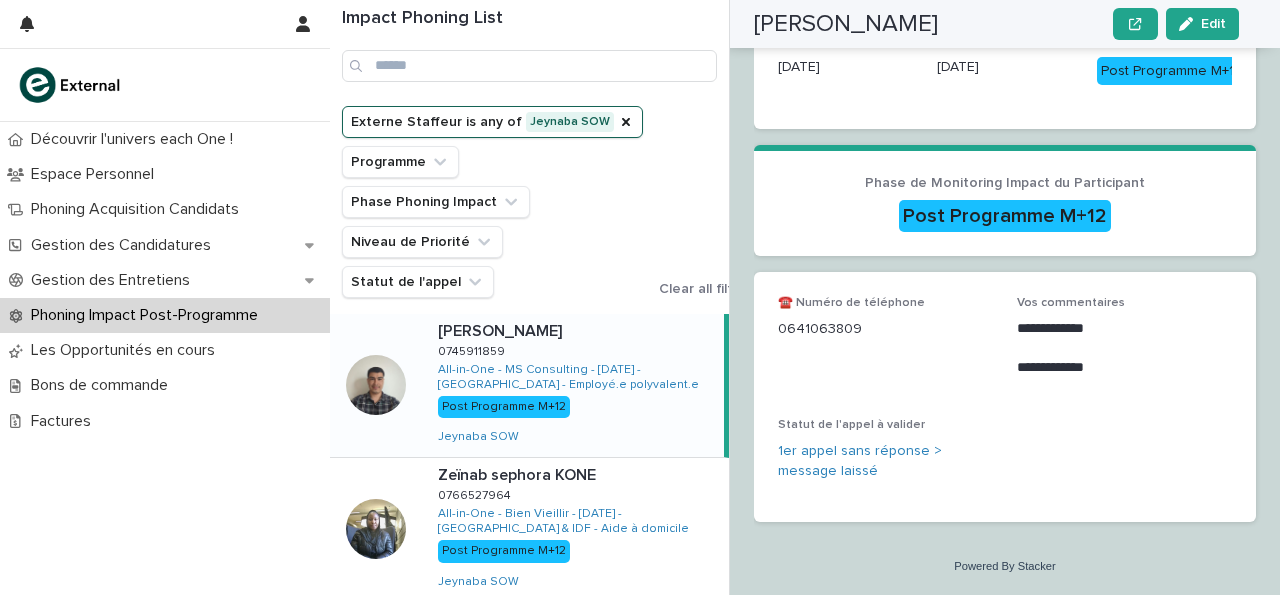 scroll, scrollTop: 377, scrollLeft: 0, axis: vertical 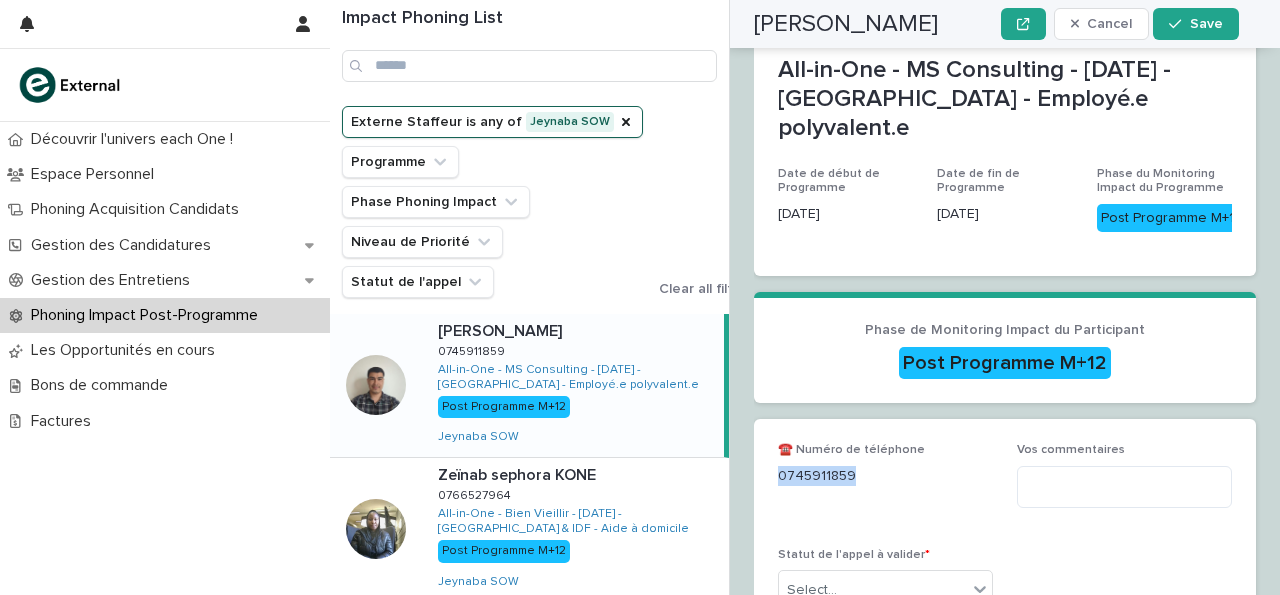 drag, startPoint x: 779, startPoint y: 443, endPoint x: 903, endPoint y: 437, distance: 124.14507 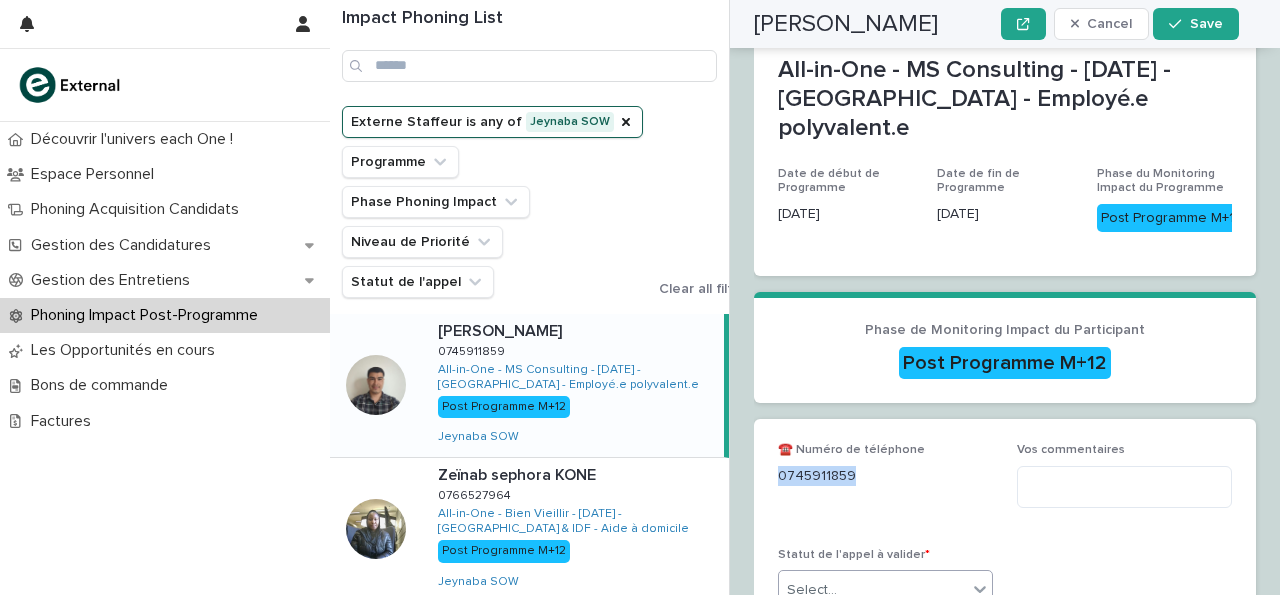 click on "Select..." at bounding box center [885, 590] 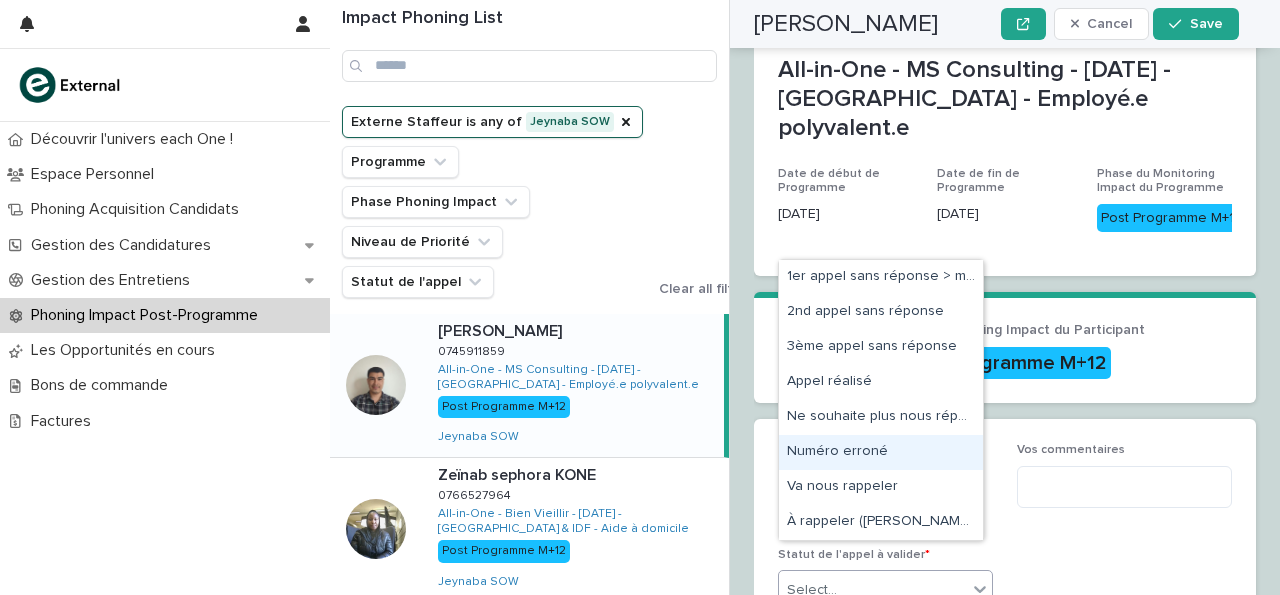 click on "Numéro erroné" at bounding box center [881, 452] 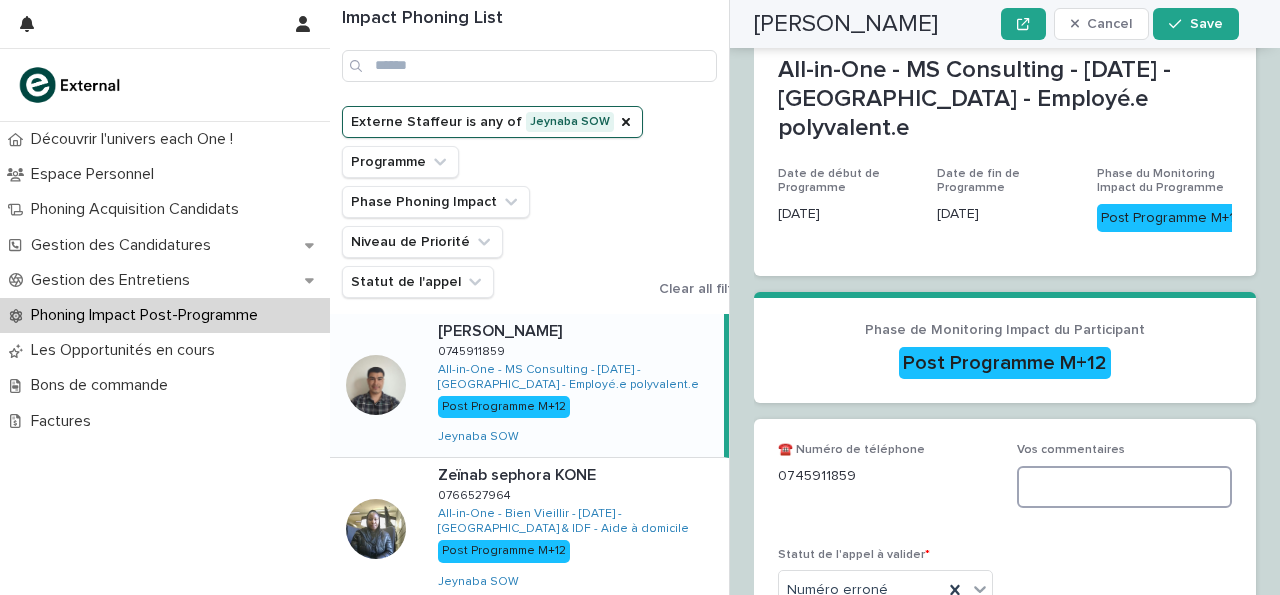 click at bounding box center (1124, 487) 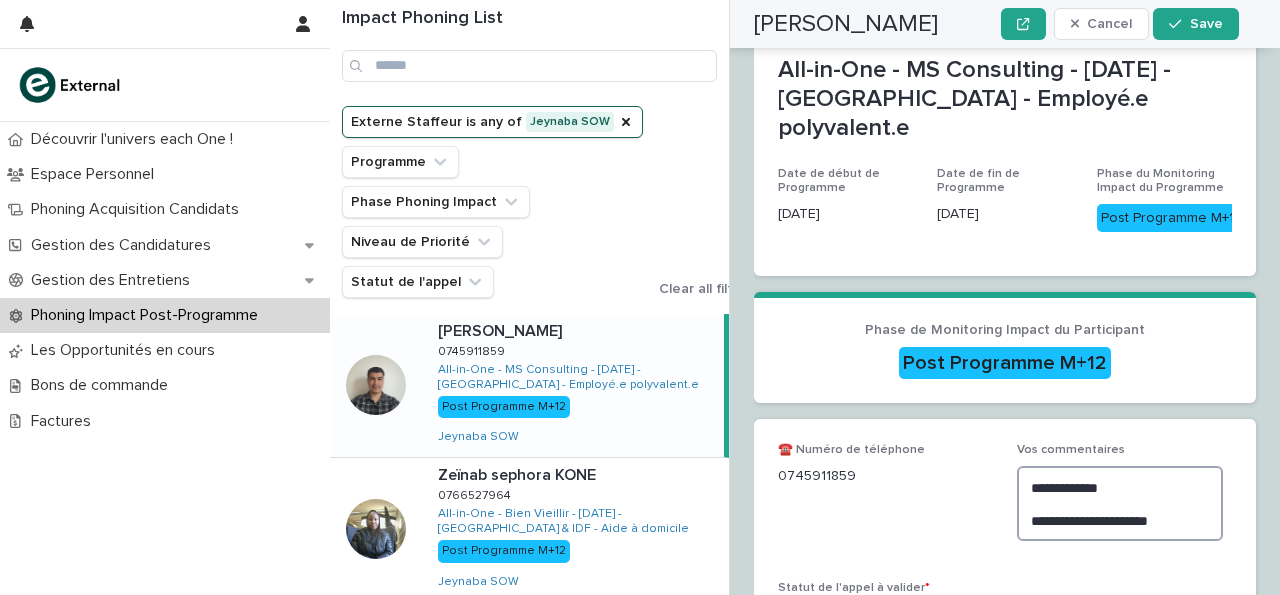 scroll, scrollTop: 508, scrollLeft: 0, axis: vertical 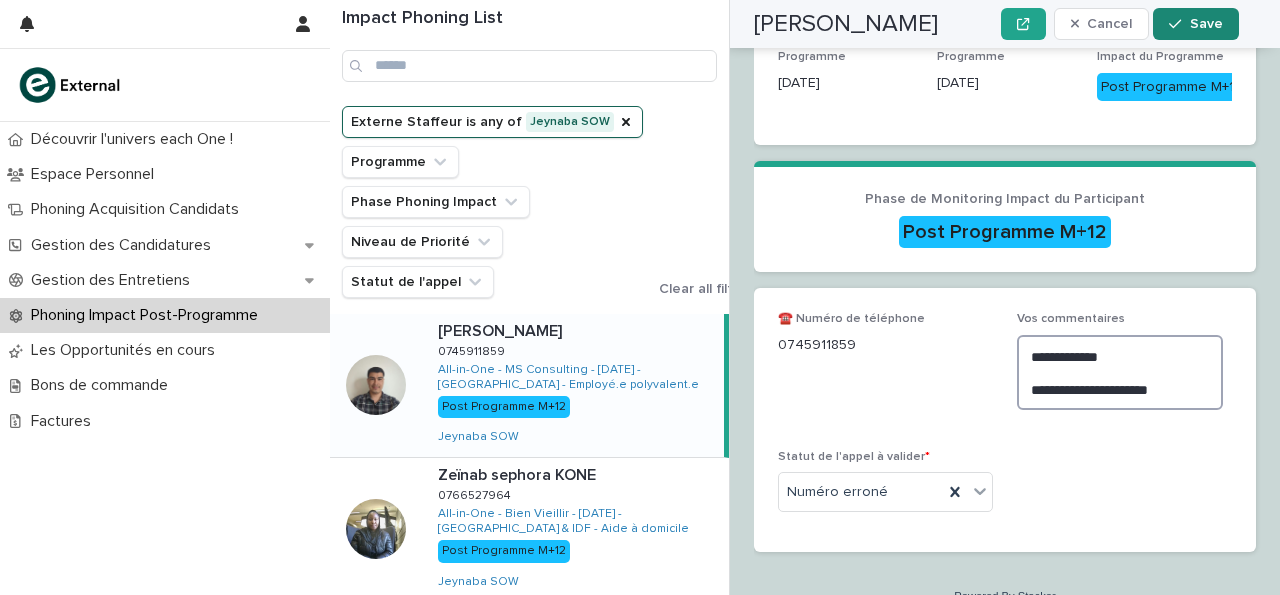 type on "**********" 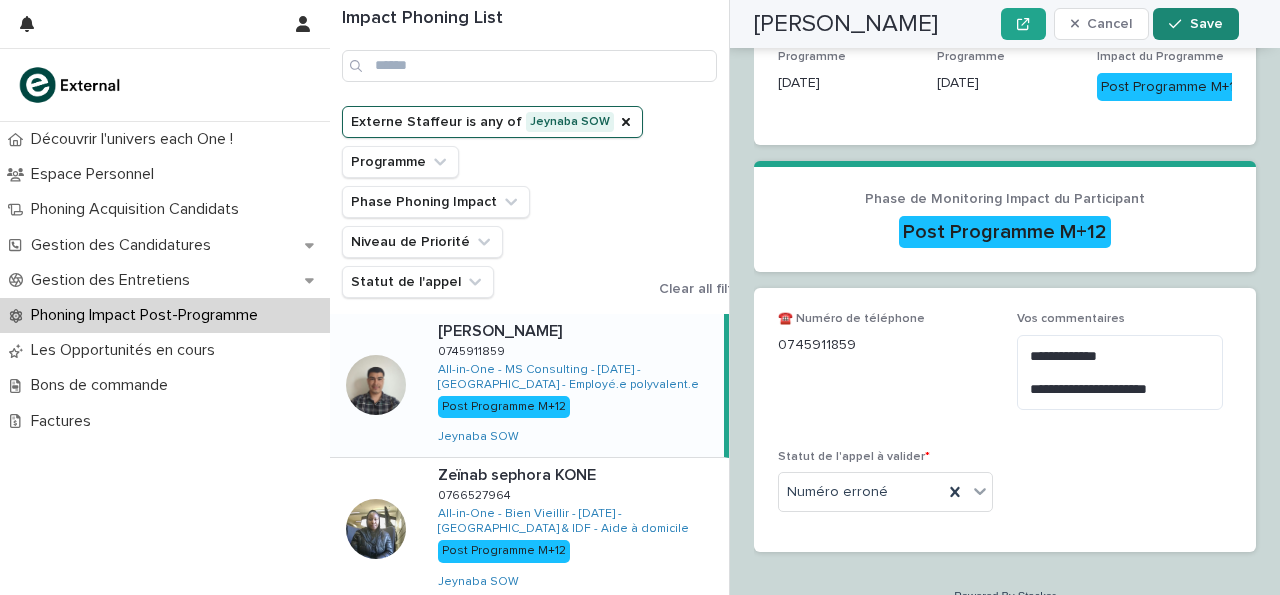 click at bounding box center (1179, 24) 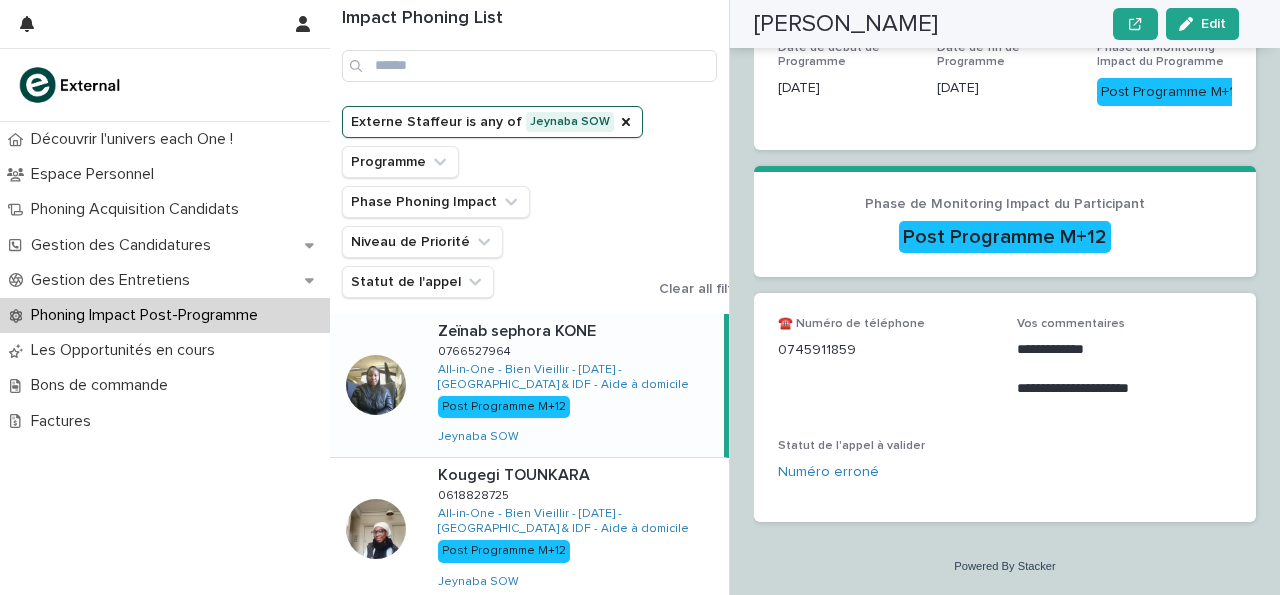 scroll, scrollTop: 355, scrollLeft: 0, axis: vertical 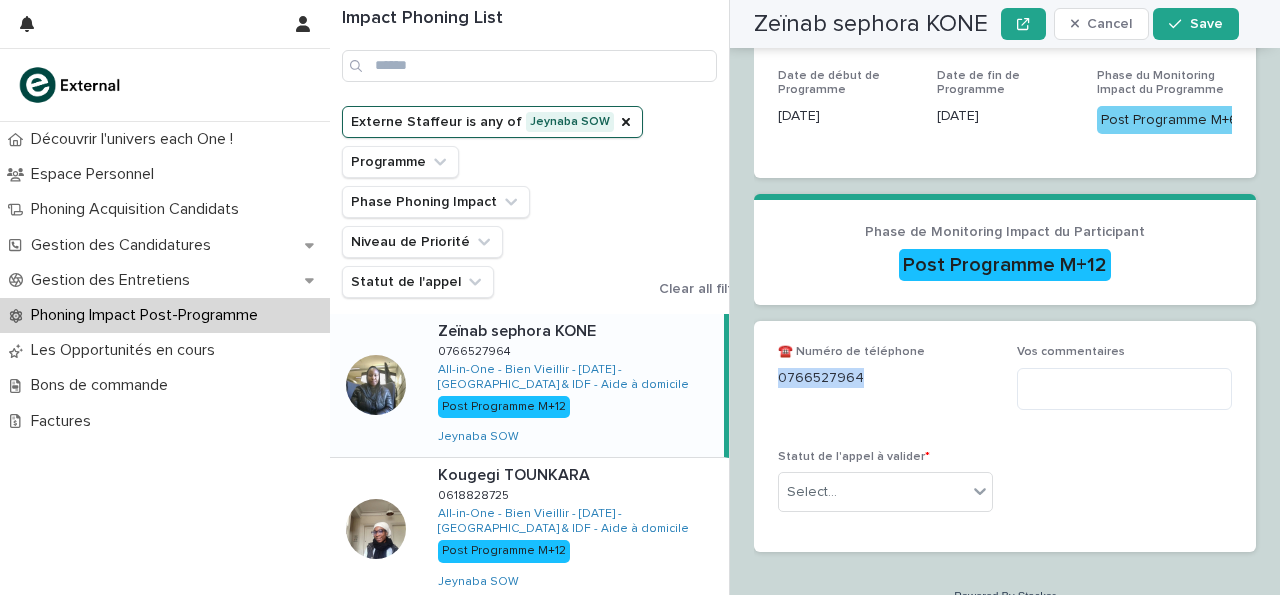 drag, startPoint x: 779, startPoint y: 350, endPoint x: 890, endPoint y: 361, distance: 111.54372 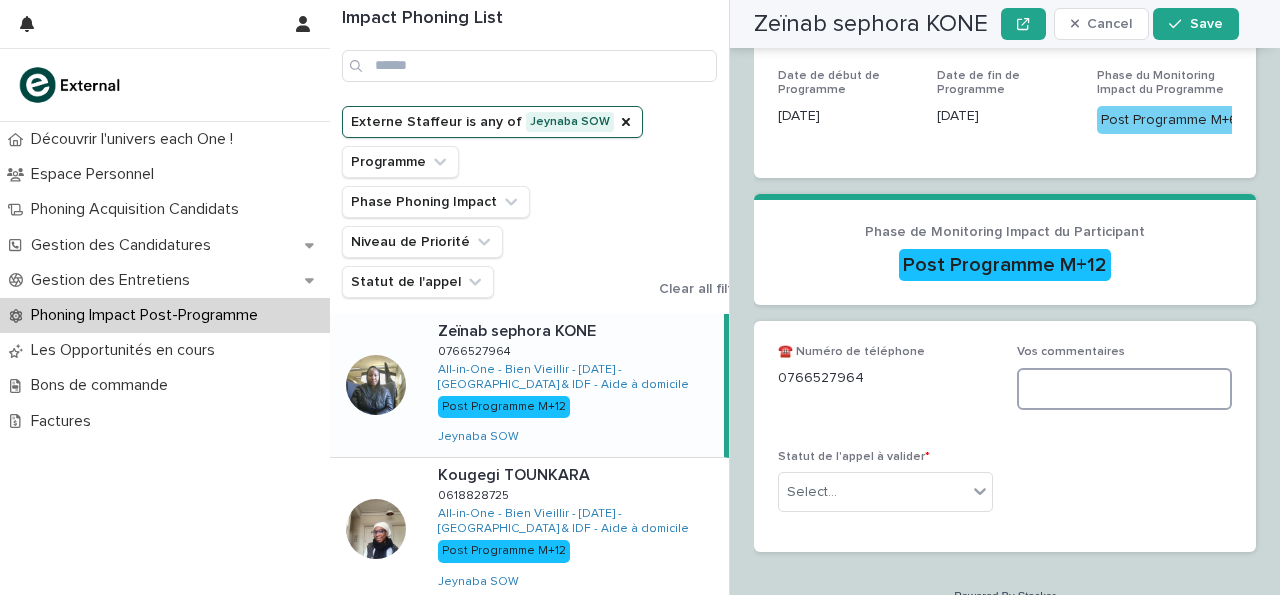click at bounding box center (1124, 389) 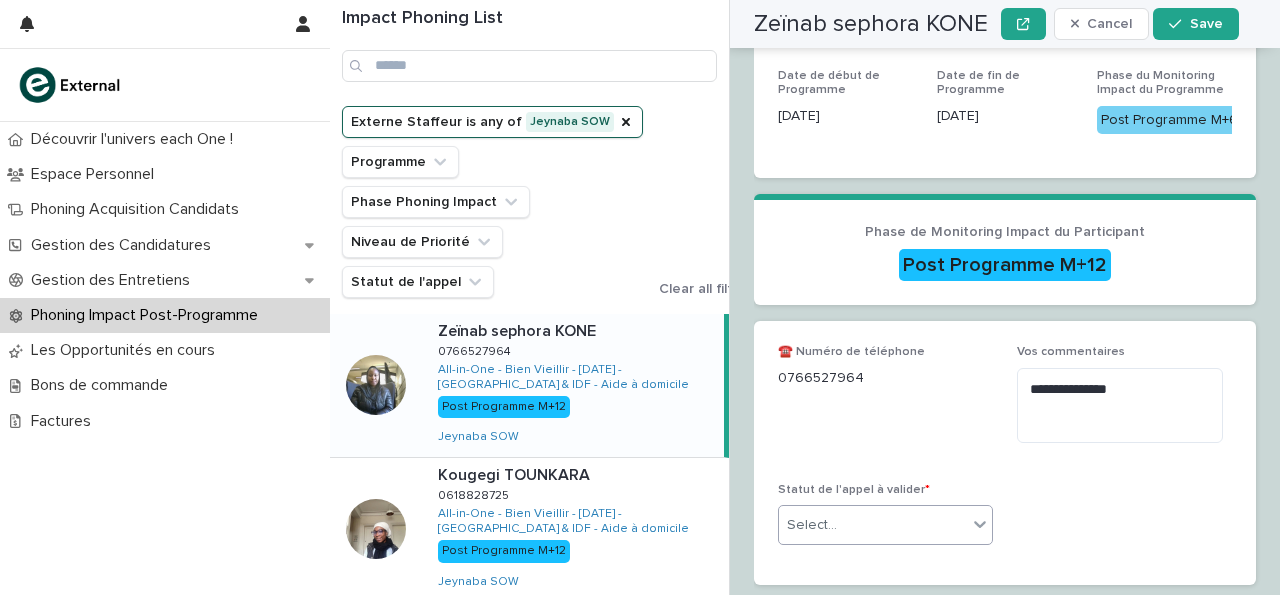 click on "Select..." at bounding box center (873, 525) 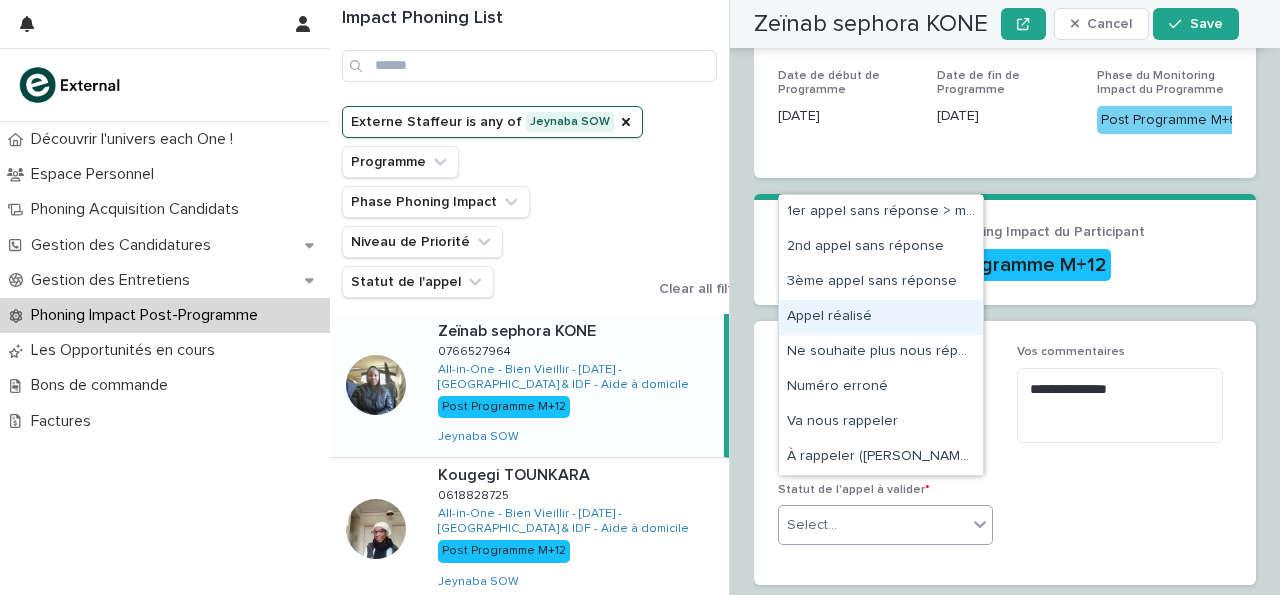 click on "Appel réalisé" at bounding box center [881, 317] 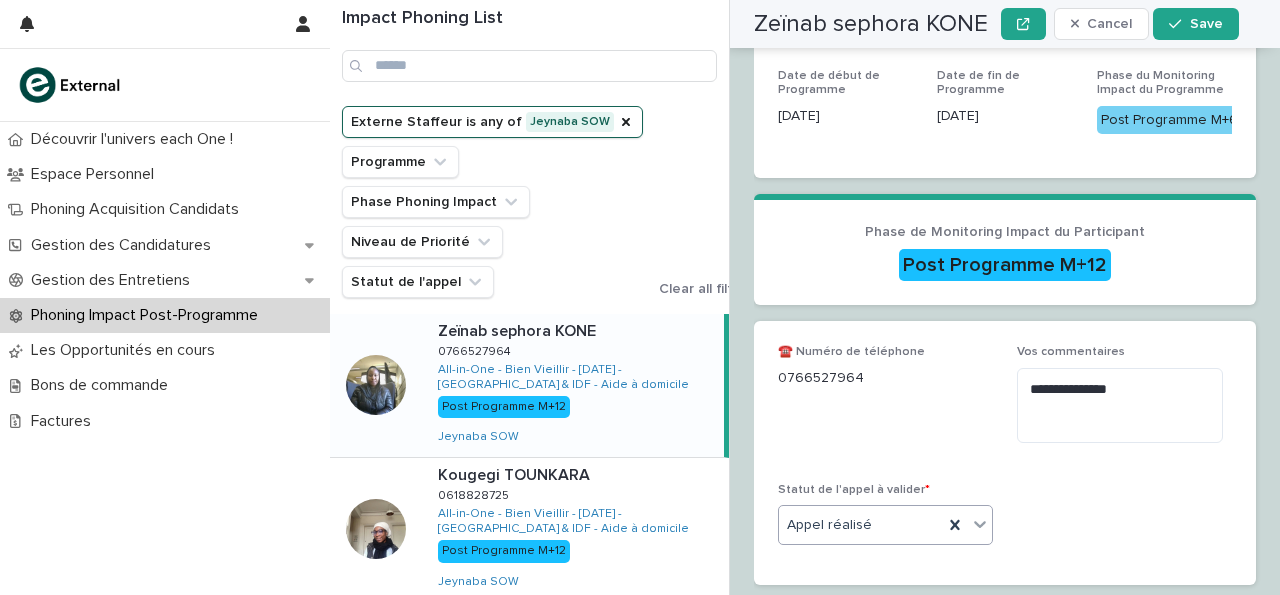 click 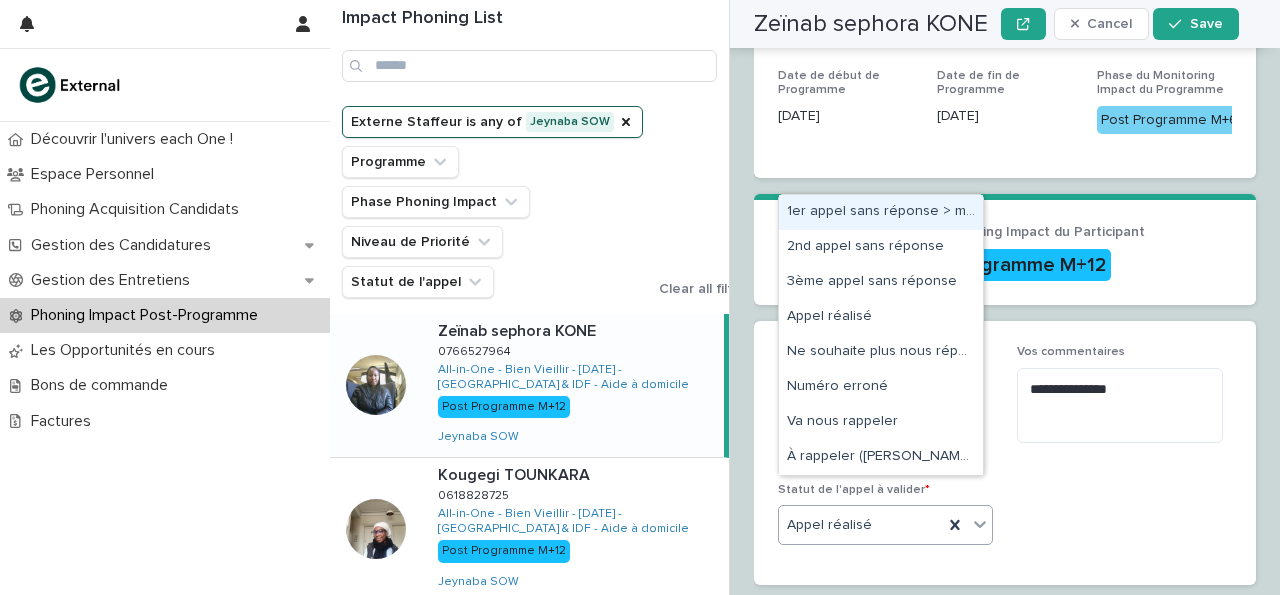 click on "1er appel sans réponse > message laissé" at bounding box center (881, 212) 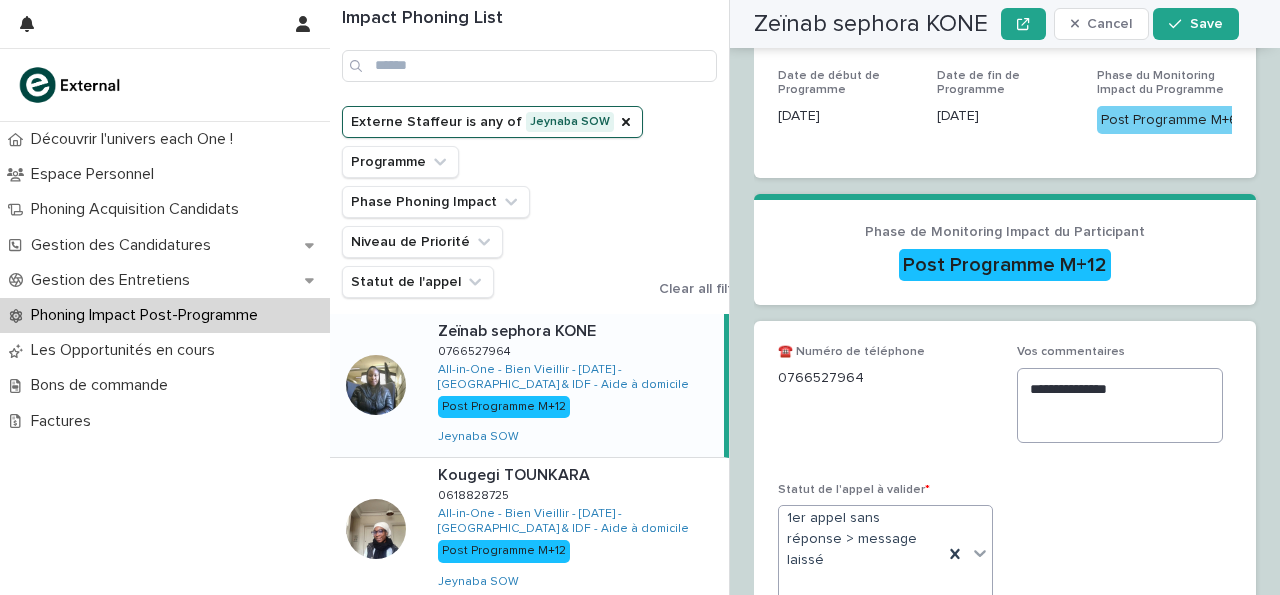 scroll, scrollTop: 565, scrollLeft: 0, axis: vertical 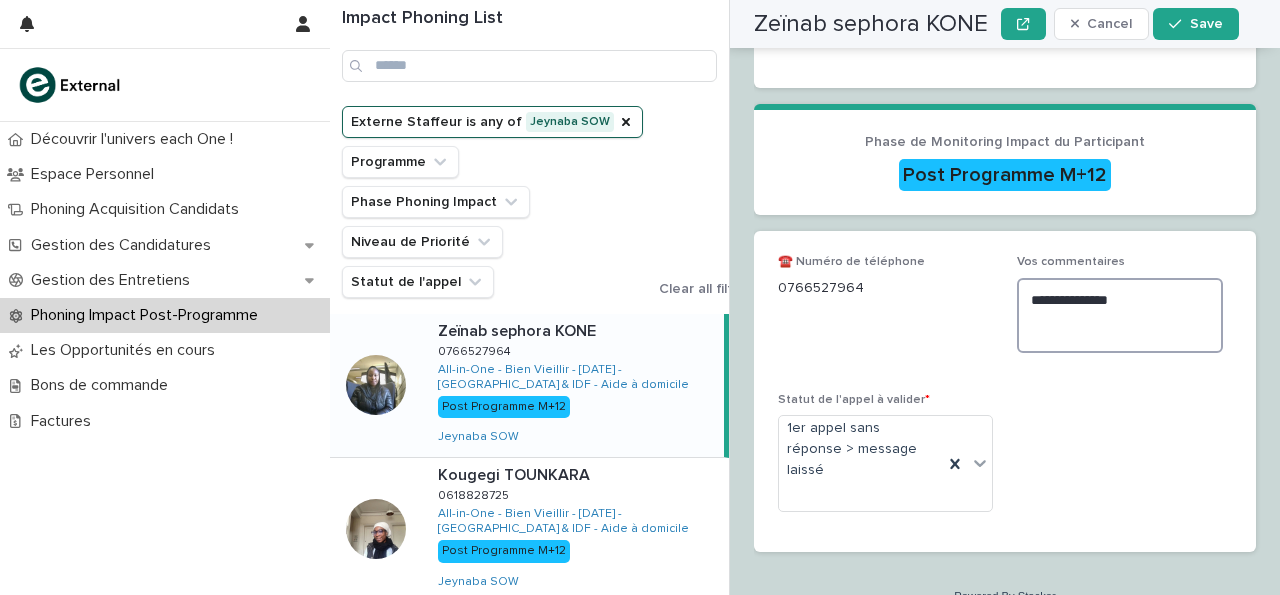 click on "**********" at bounding box center [1120, 315] 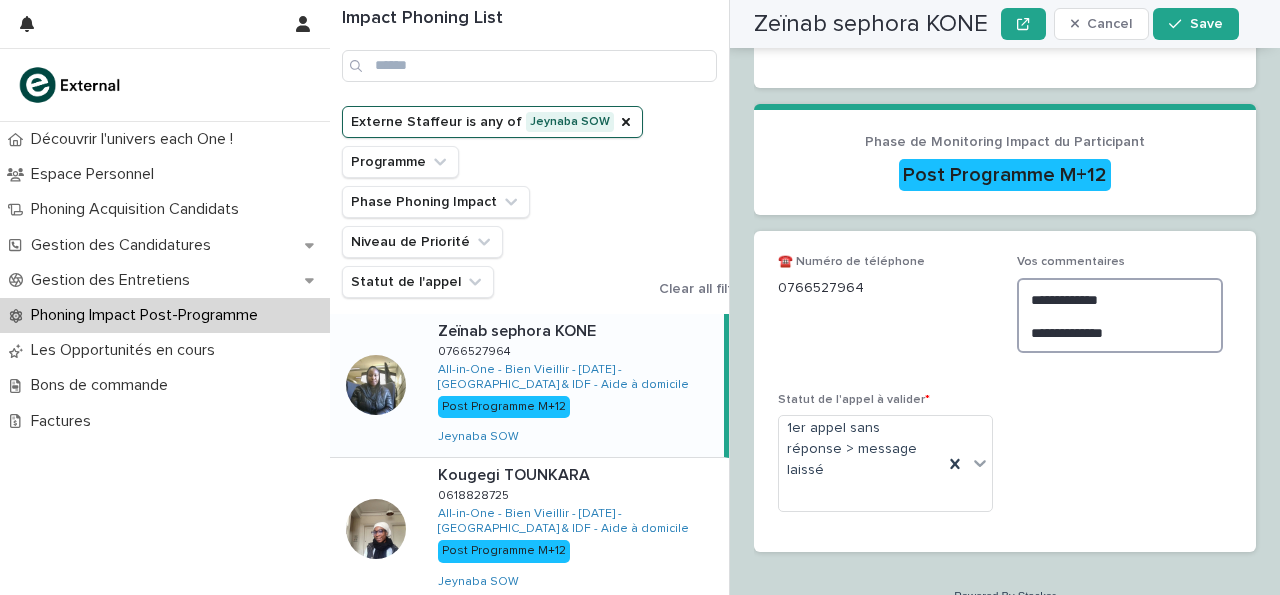 scroll, scrollTop: 565, scrollLeft: 0, axis: vertical 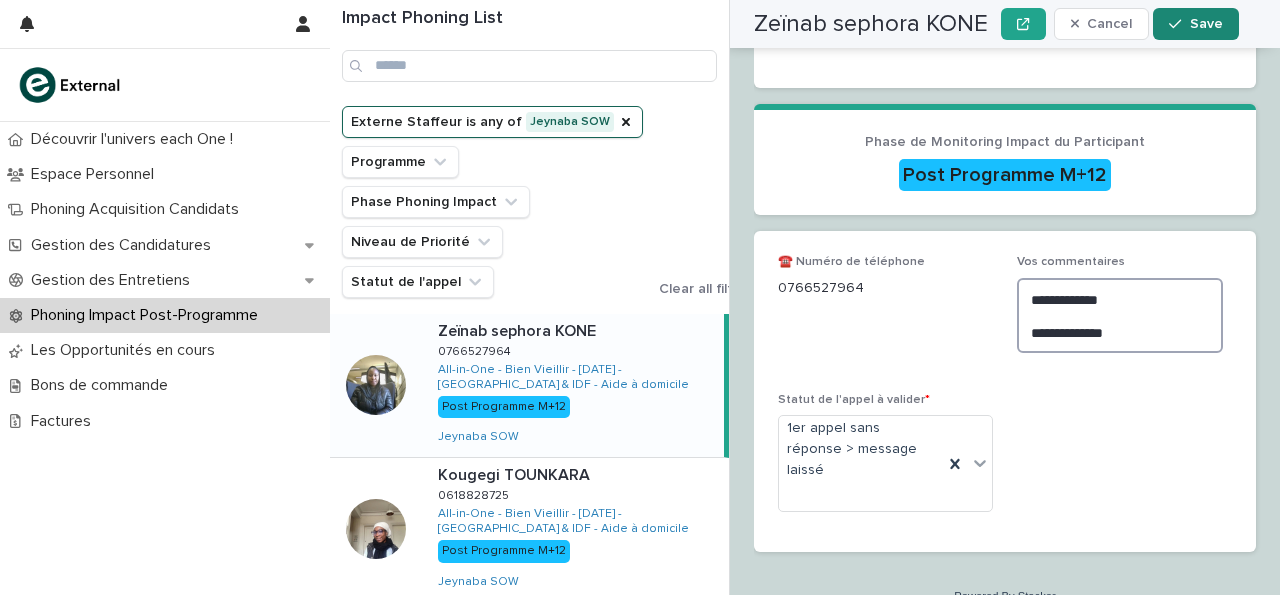 type on "**********" 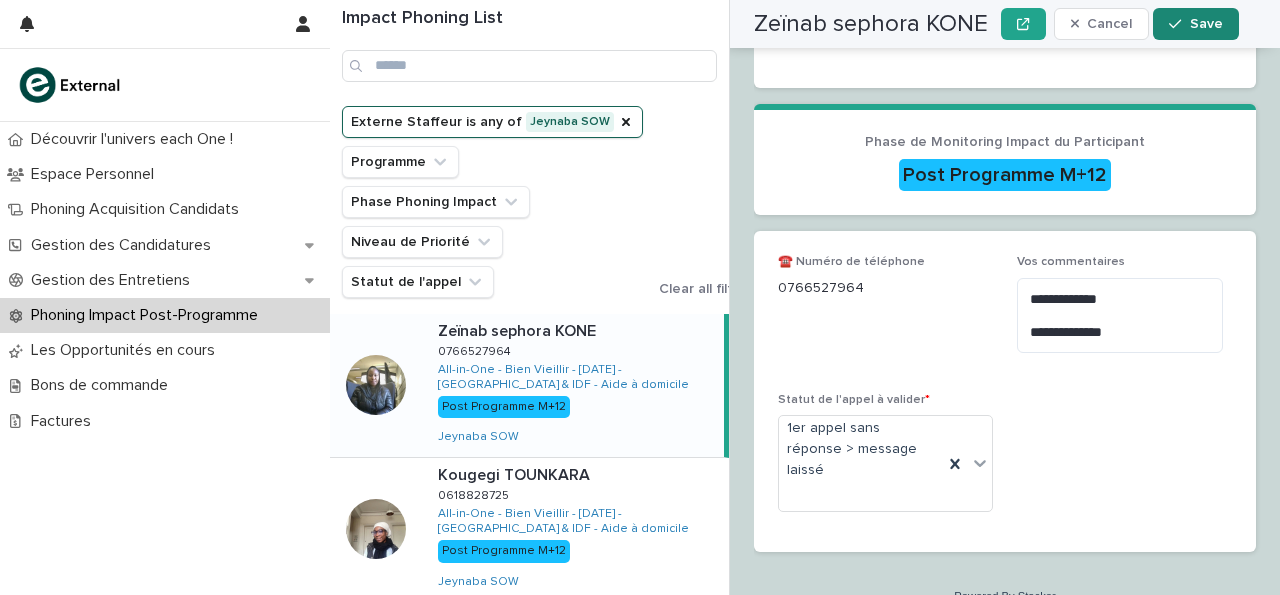 click on "Save" at bounding box center [1195, 24] 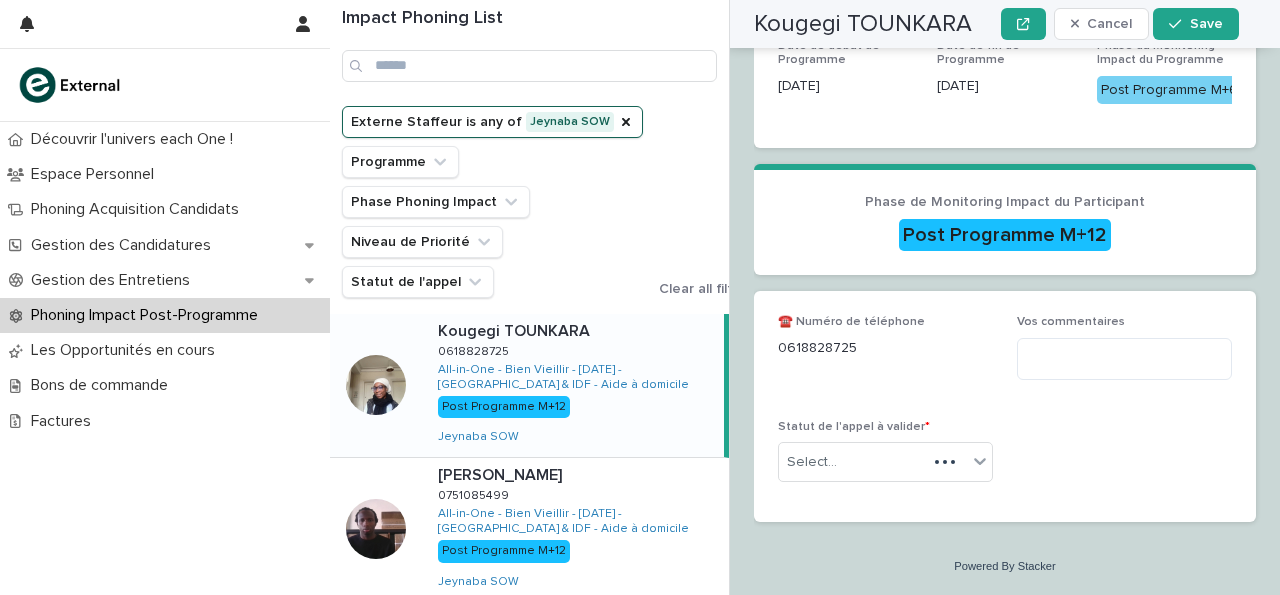 scroll, scrollTop: 377, scrollLeft: 0, axis: vertical 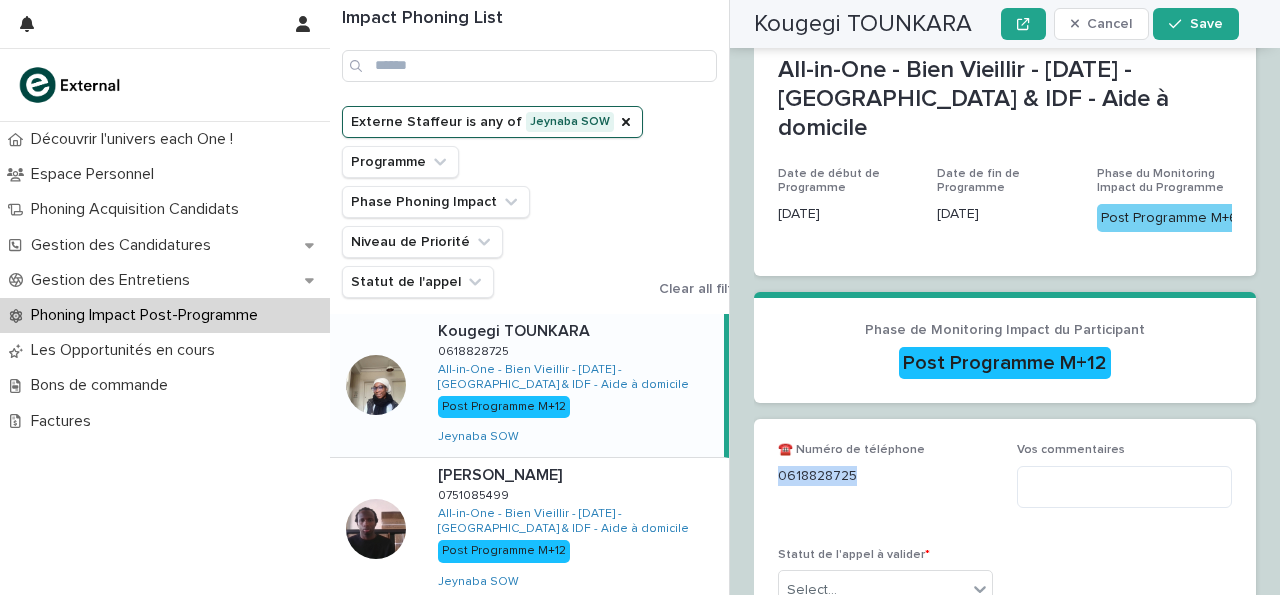 drag, startPoint x: 779, startPoint y: 449, endPoint x: 881, endPoint y: 445, distance: 102.0784 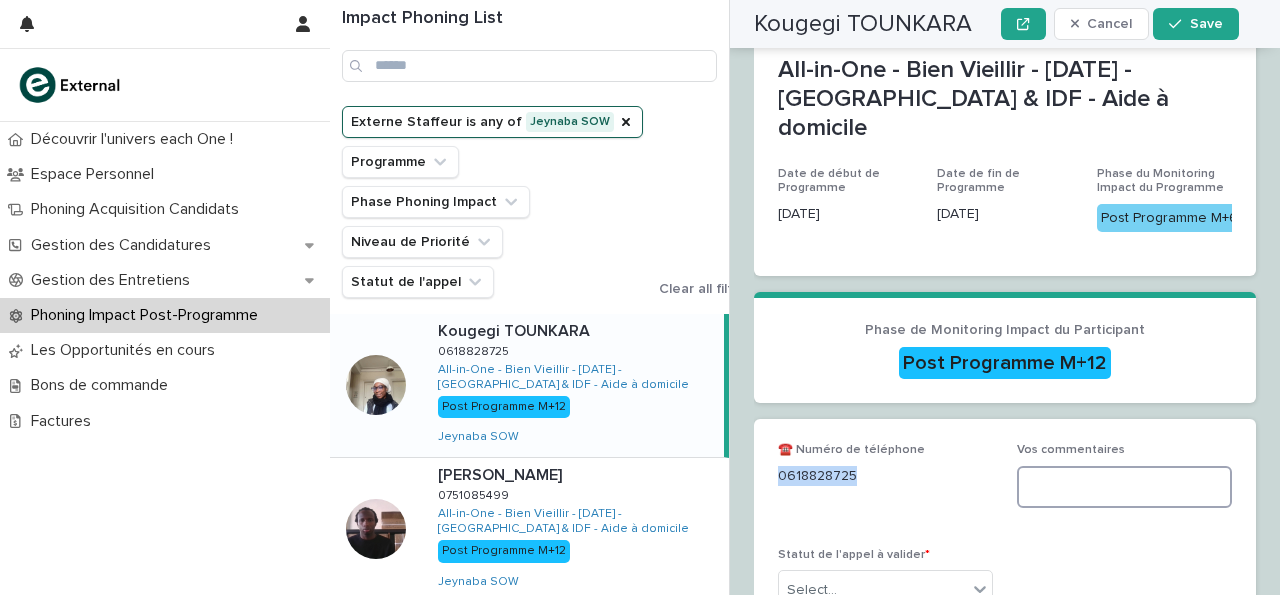click at bounding box center (1124, 487) 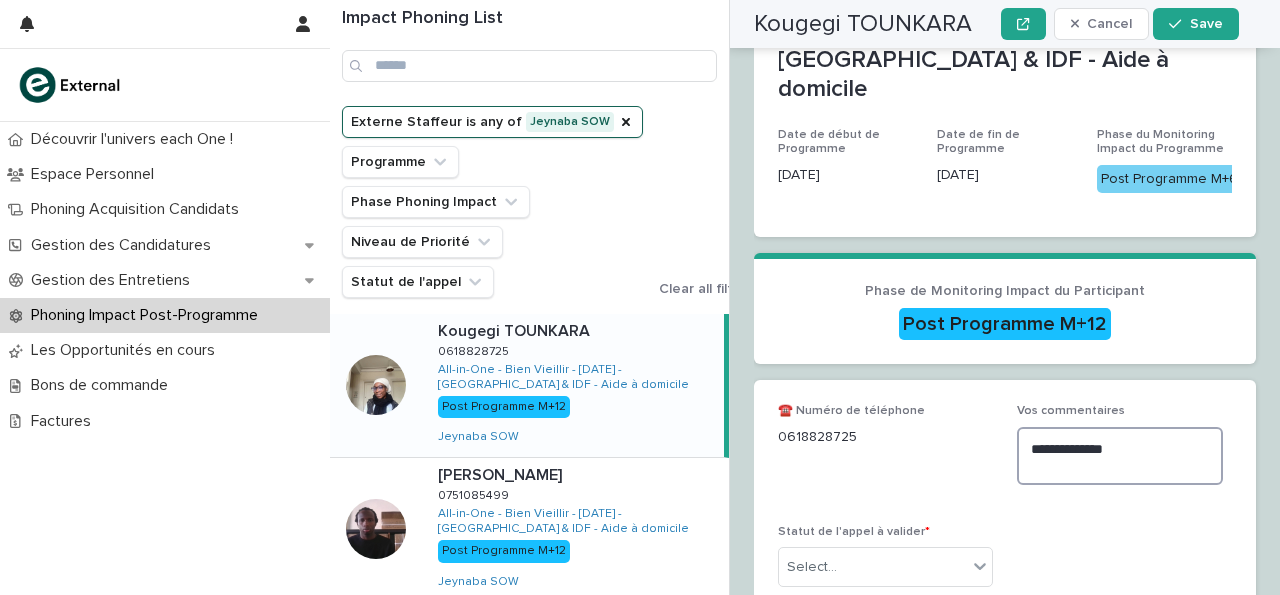scroll, scrollTop: 491, scrollLeft: 0, axis: vertical 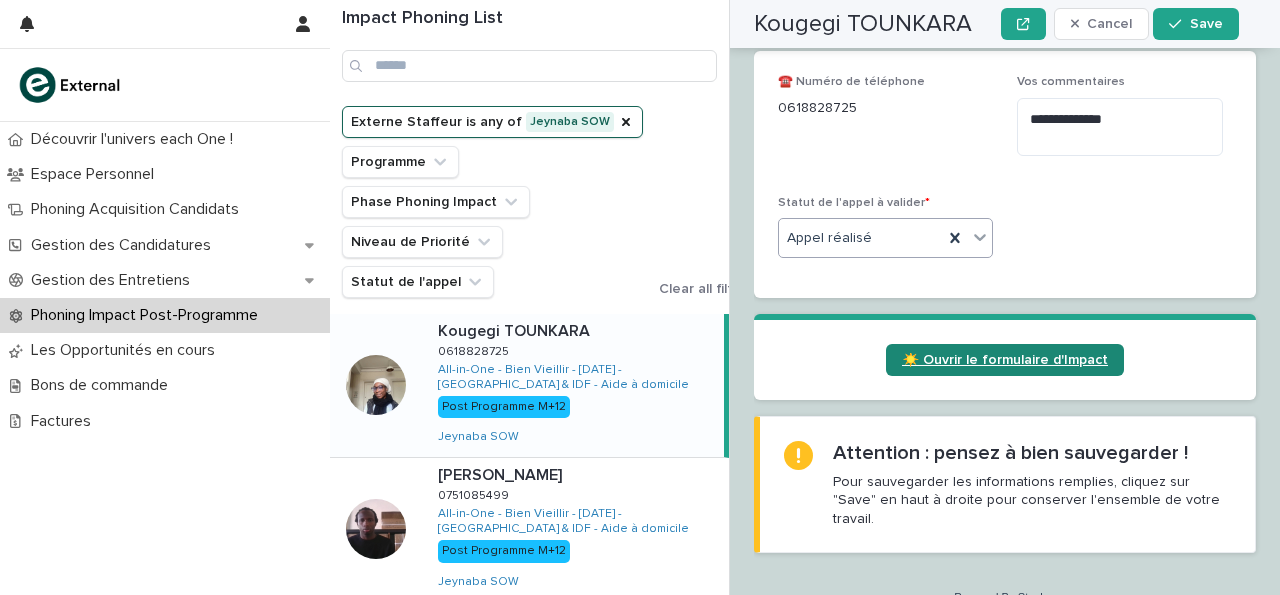 click on "☀️ Ouvrir le formulaire d'Impact" at bounding box center (1005, 360) 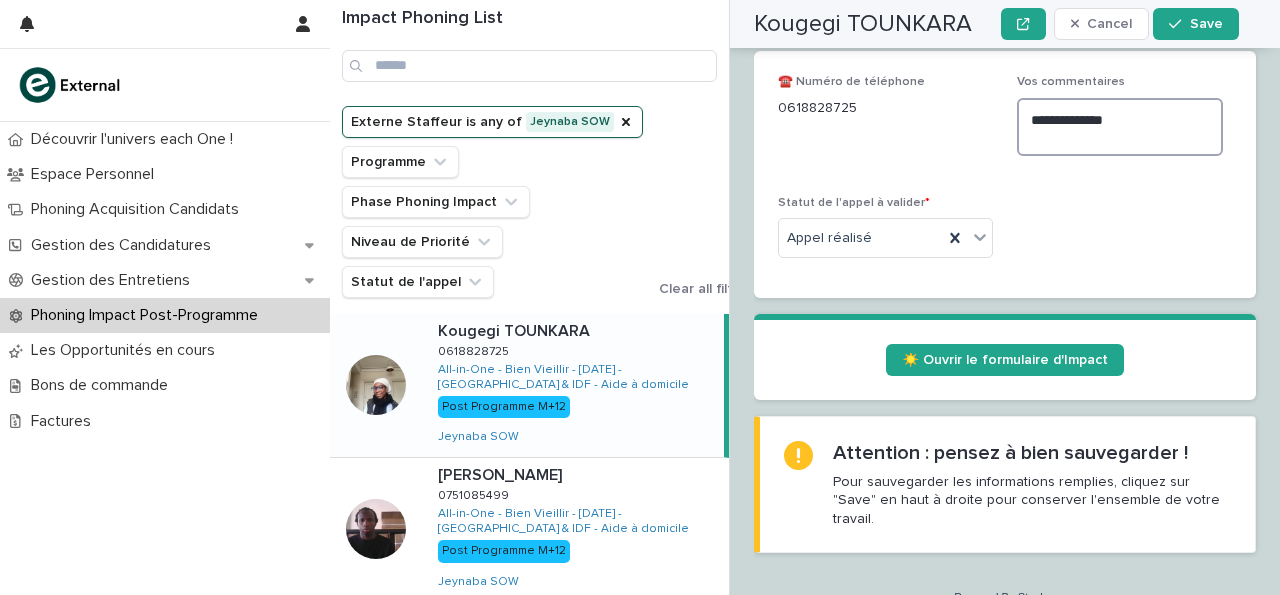 click on "**********" at bounding box center (1120, 127) 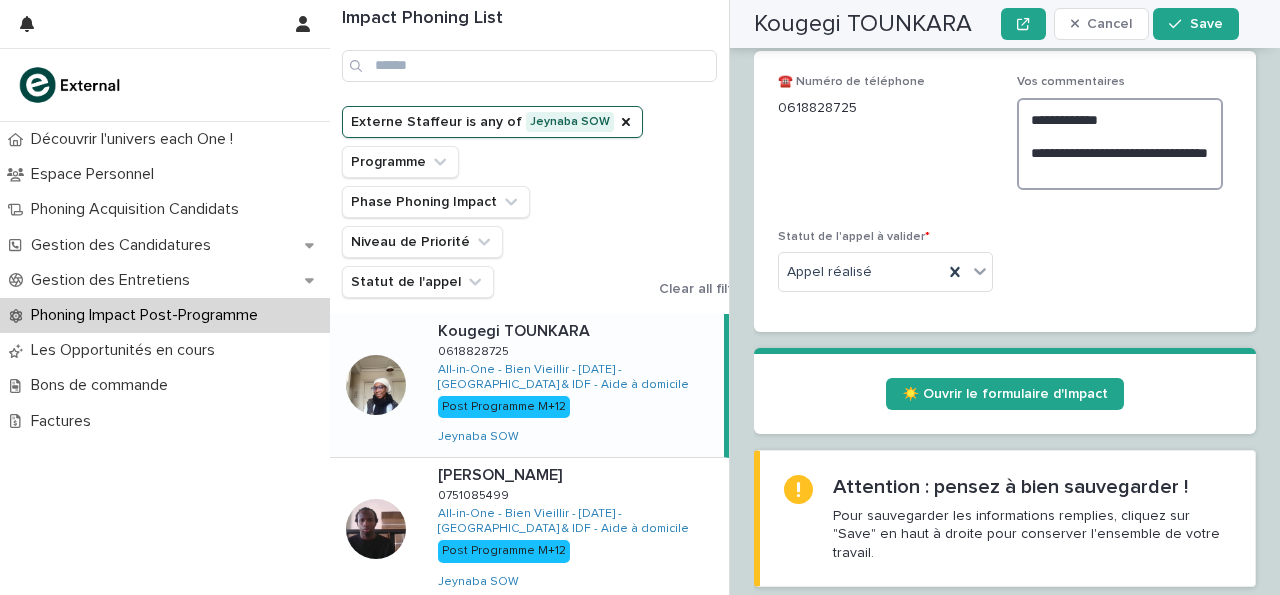 scroll, scrollTop: 745, scrollLeft: 0, axis: vertical 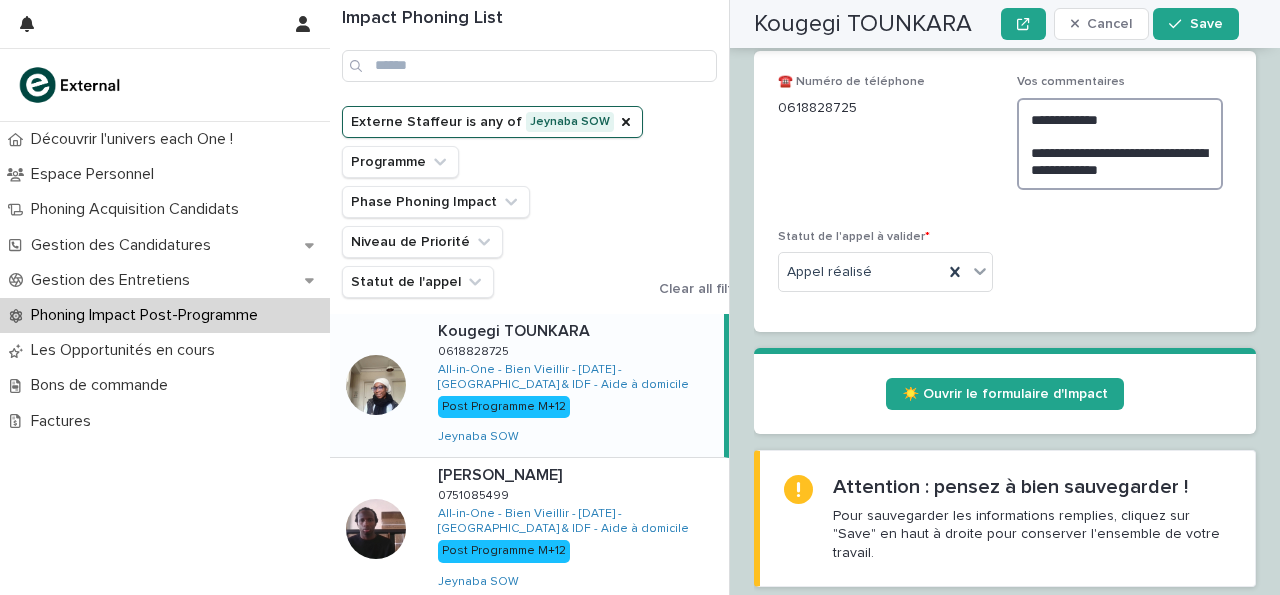 type on "**********" 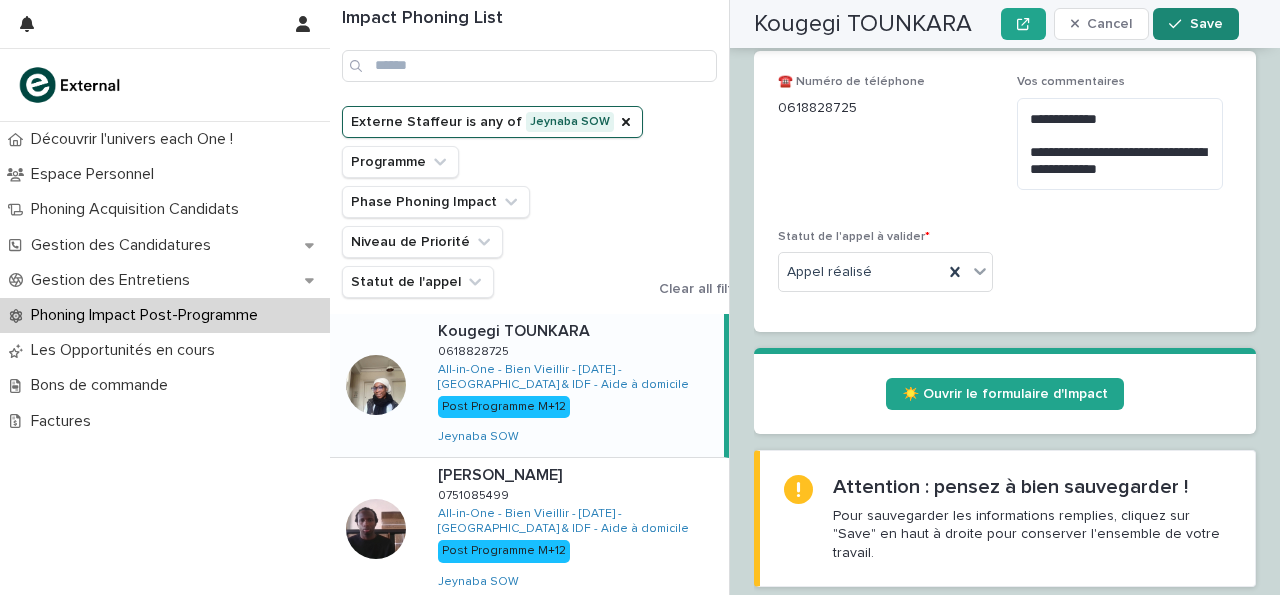 click on "Save" at bounding box center (1206, 24) 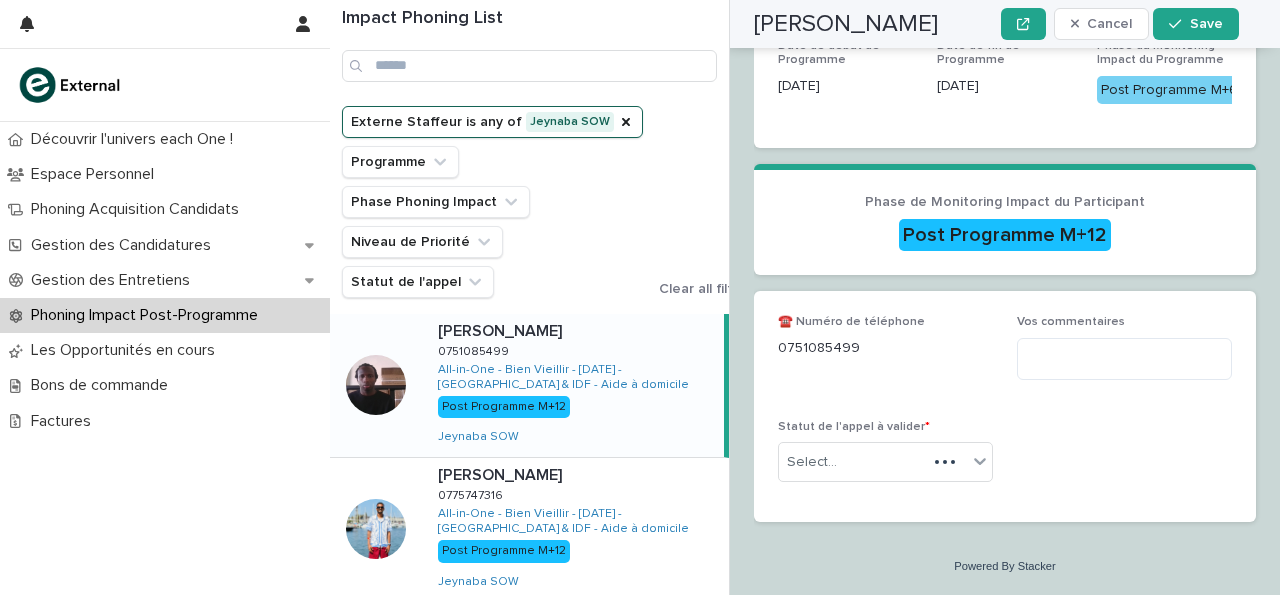 scroll, scrollTop: 475, scrollLeft: 0, axis: vertical 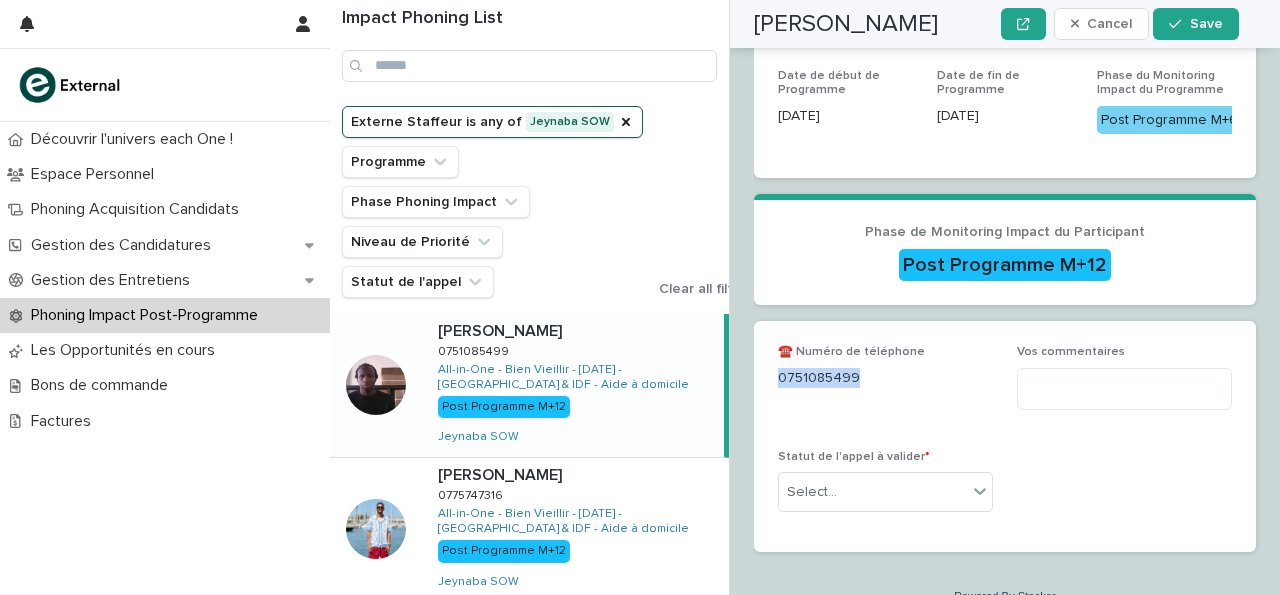 drag, startPoint x: 781, startPoint y: 347, endPoint x: 896, endPoint y: 342, distance: 115.10864 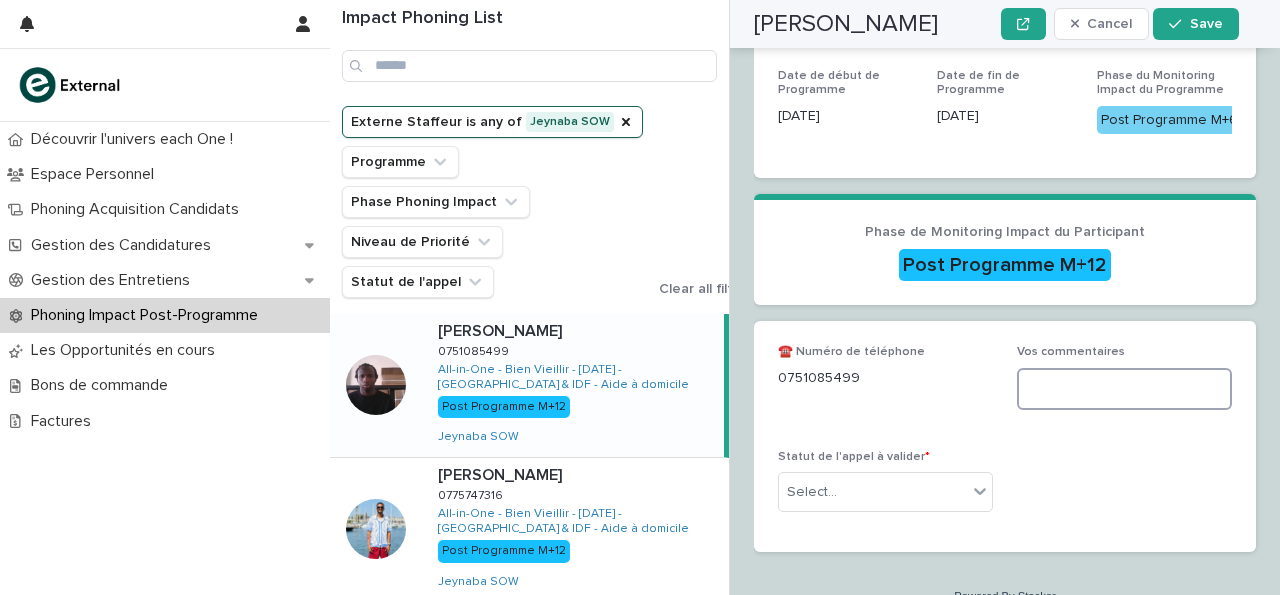 click at bounding box center (1124, 389) 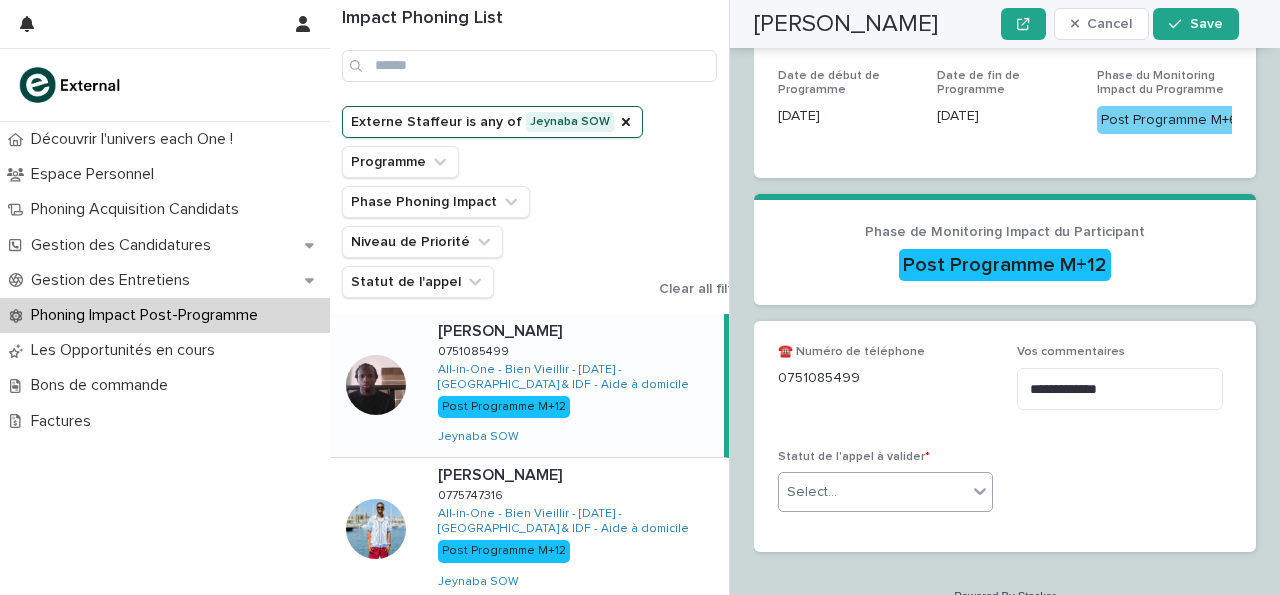 click on "Select..." at bounding box center (873, 492) 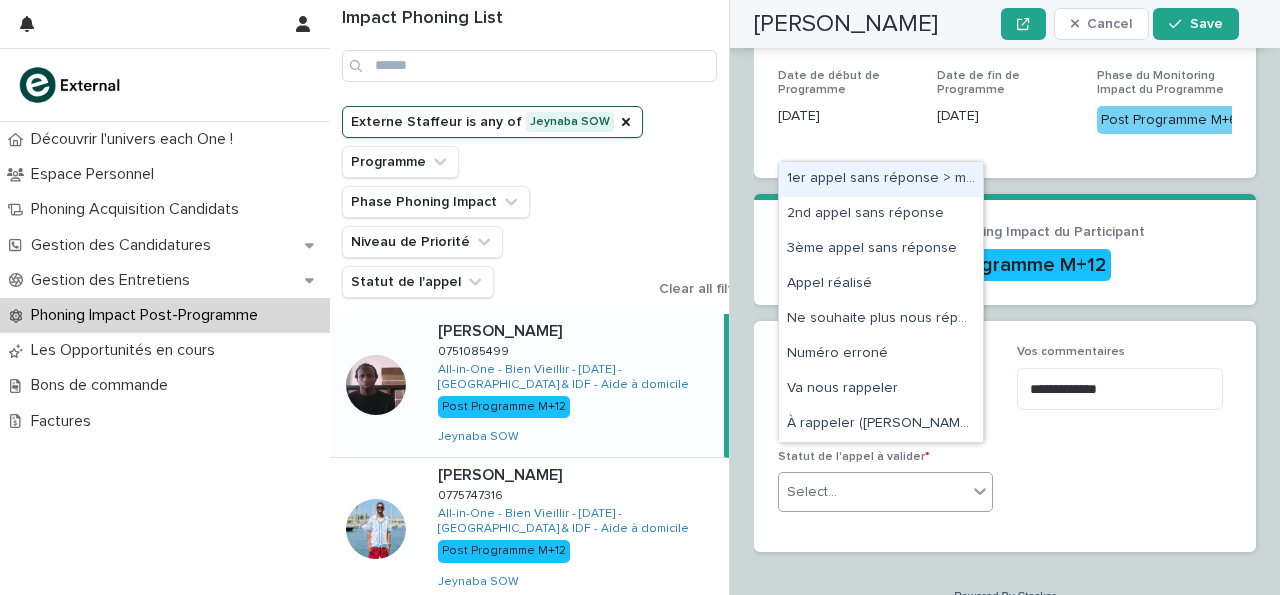 click on "1er appel sans réponse > message laissé" at bounding box center (881, 179) 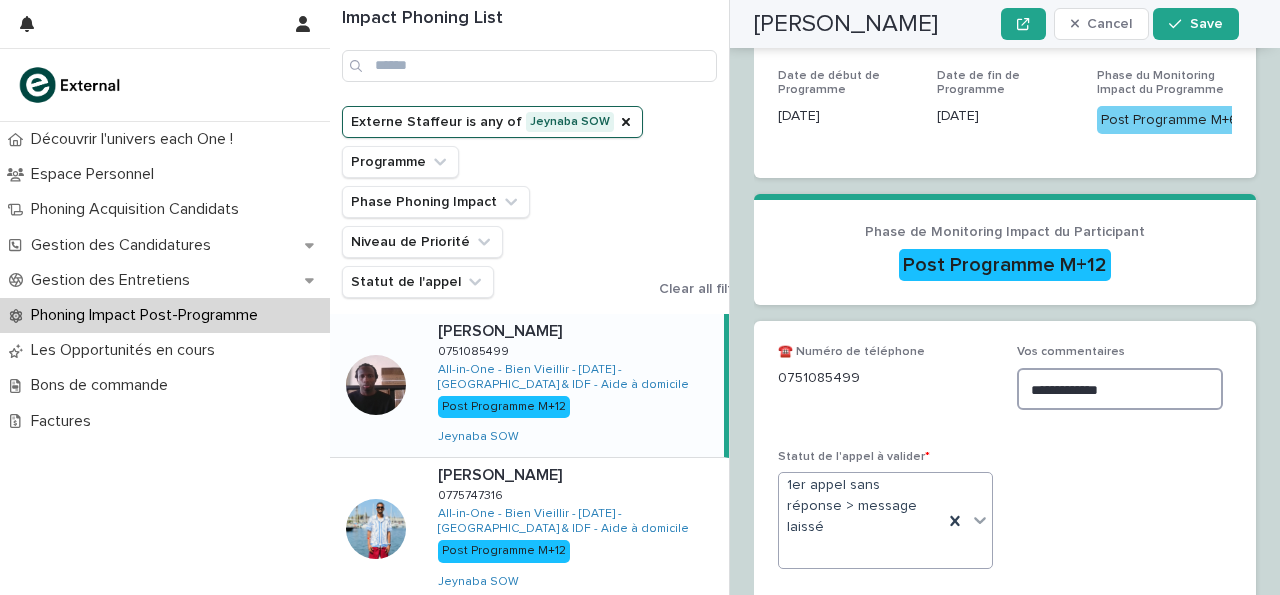click on "**********" at bounding box center (1120, 389) 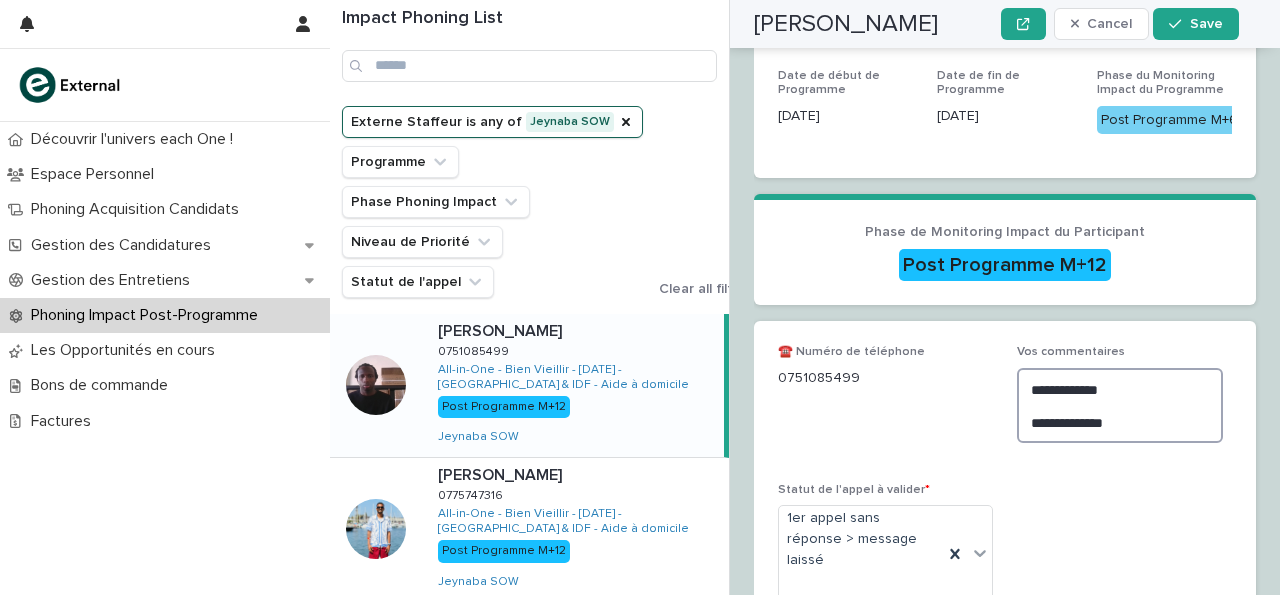 type on "**********" 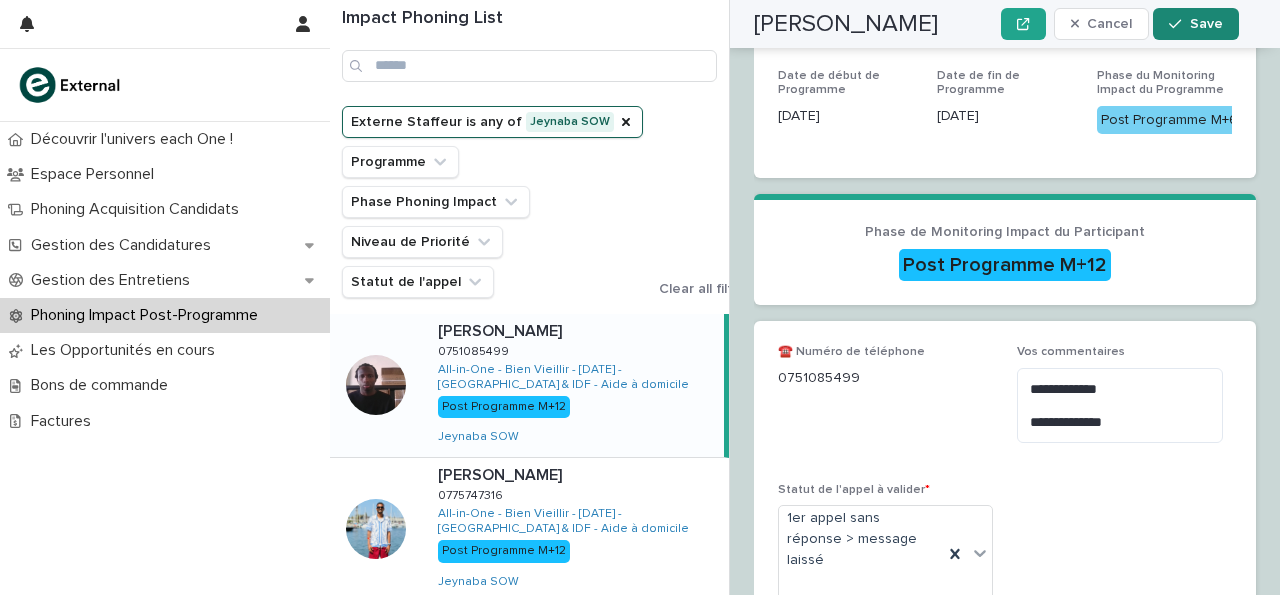 click on "Save" at bounding box center [1206, 24] 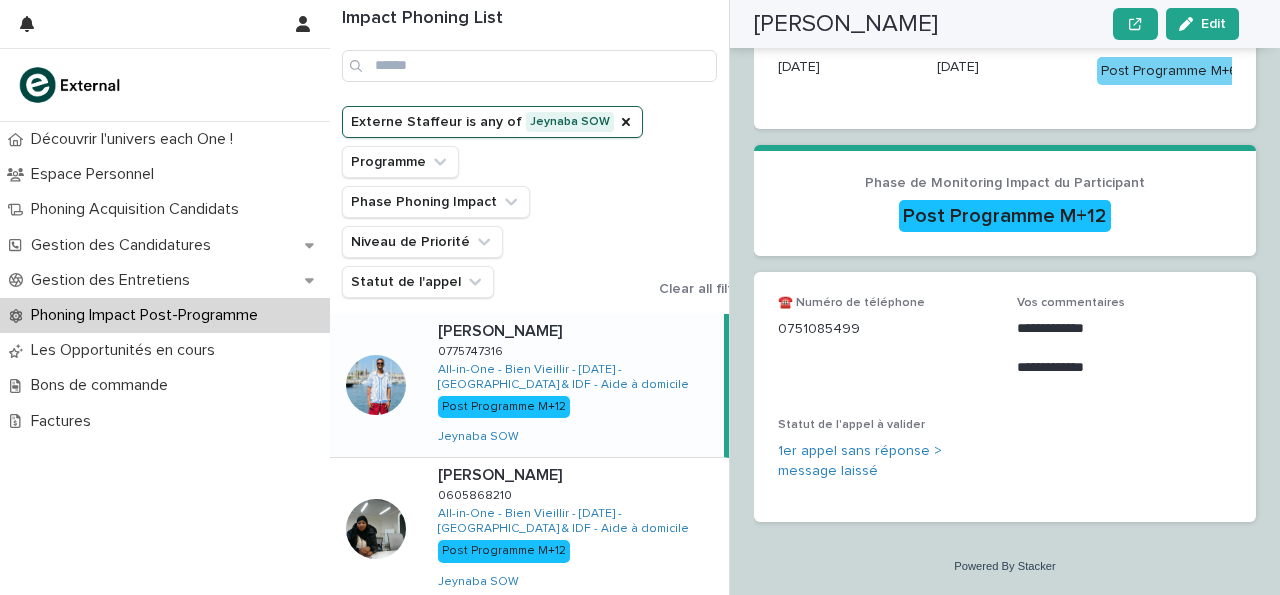 scroll, scrollTop: 377, scrollLeft: 0, axis: vertical 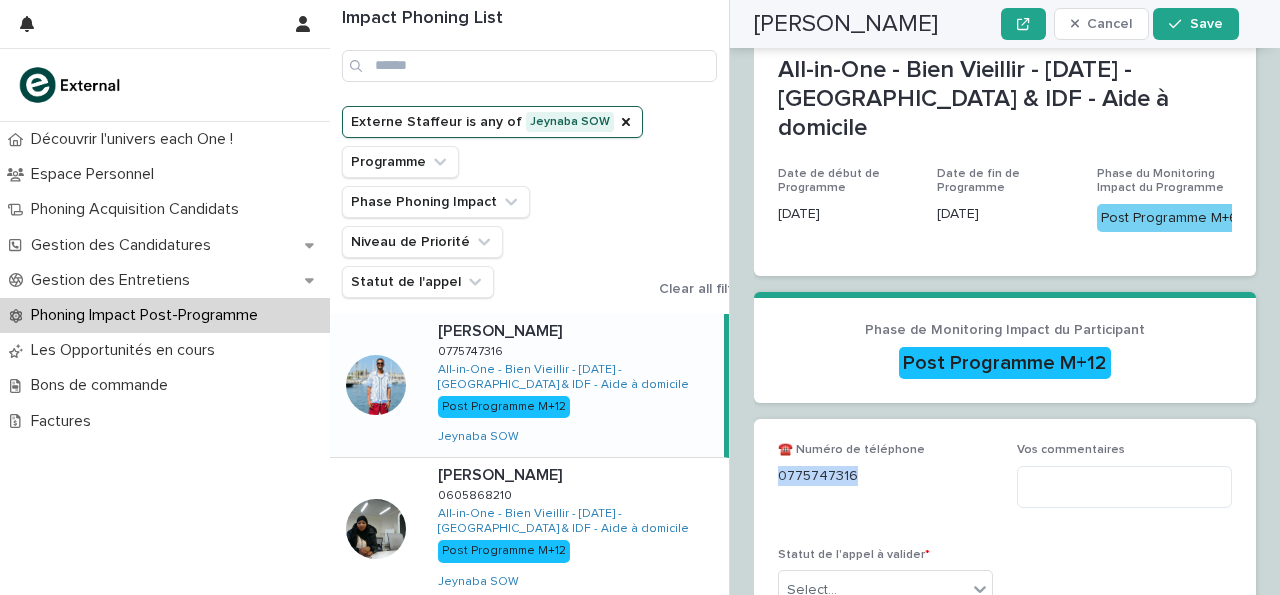 drag, startPoint x: 779, startPoint y: 367, endPoint x: 883, endPoint y: 362, distance: 104.120125 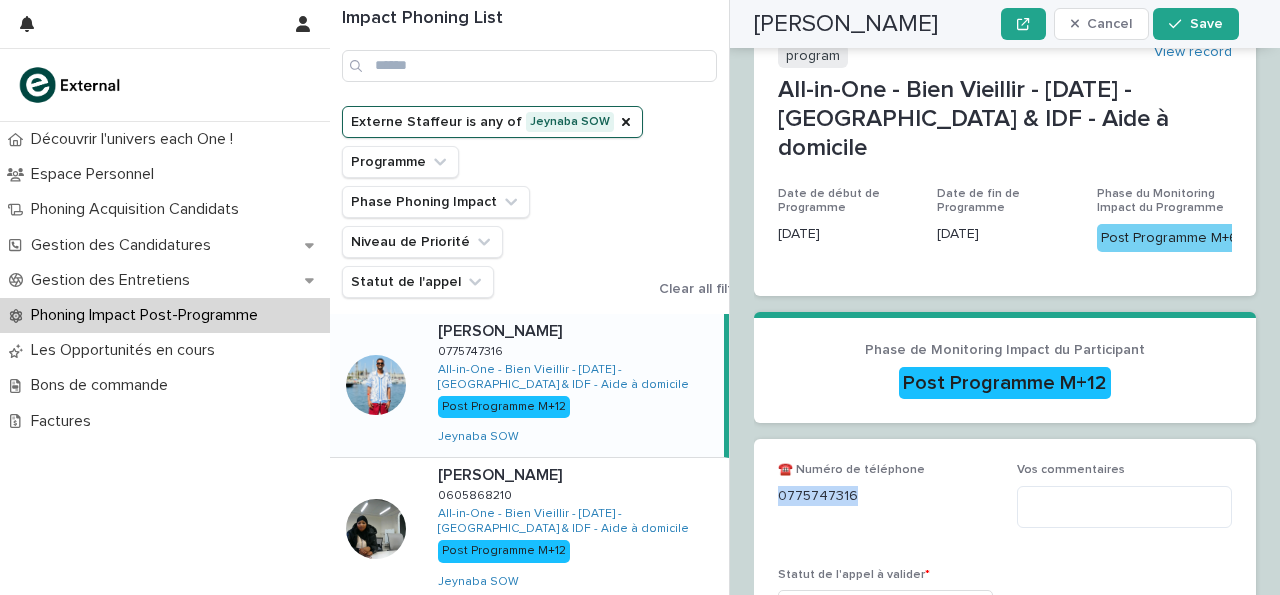 scroll, scrollTop: 356, scrollLeft: 0, axis: vertical 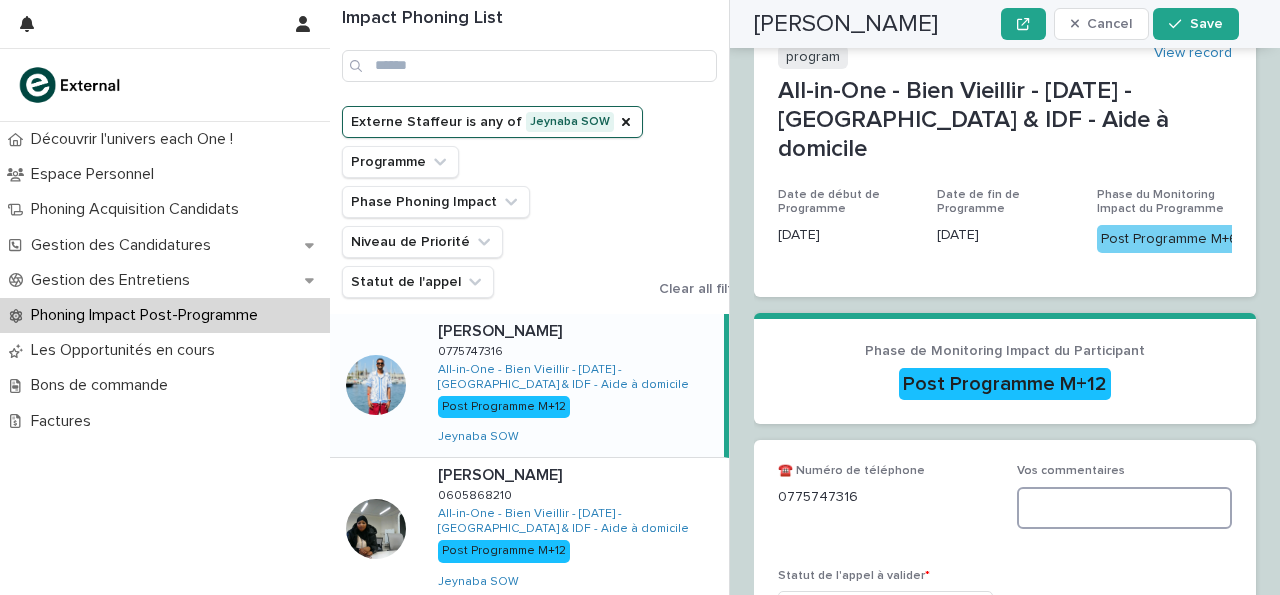 click at bounding box center [1124, 508] 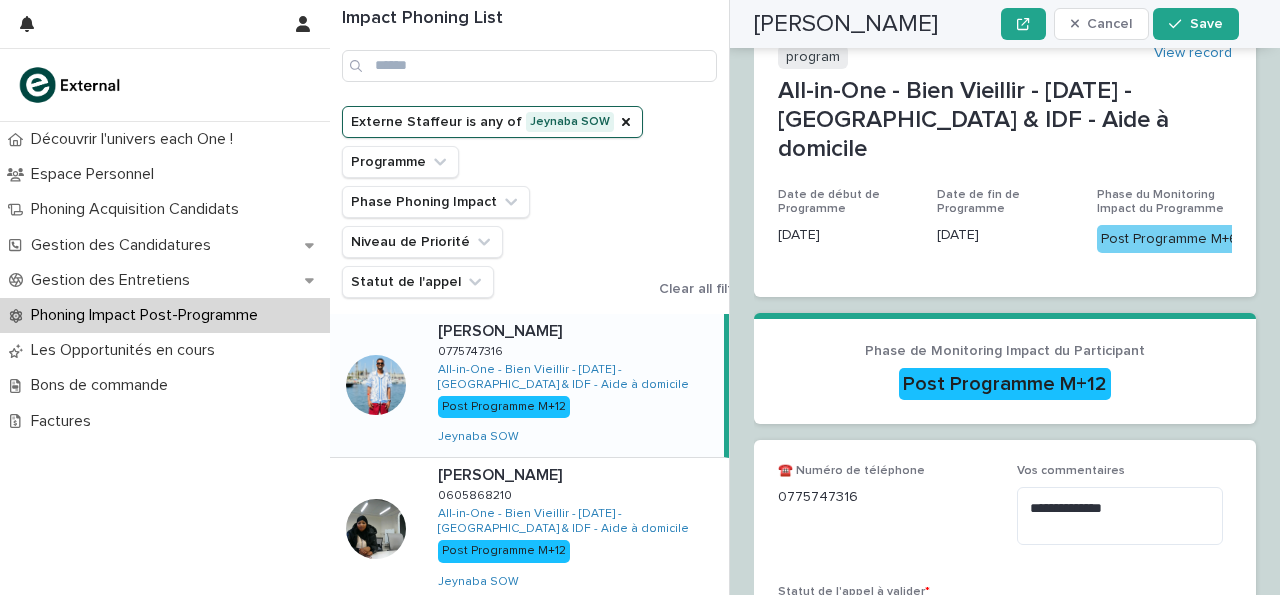 click on "Select..." at bounding box center [873, 627] 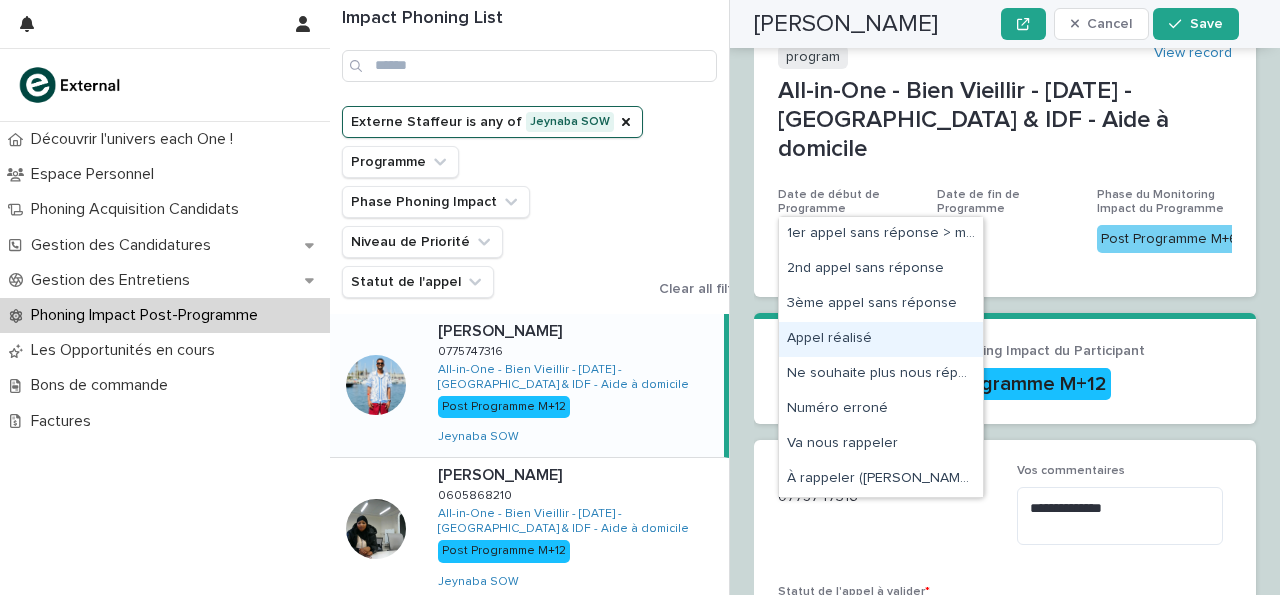 click on "Appel réalisé" at bounding box center [881, 339] 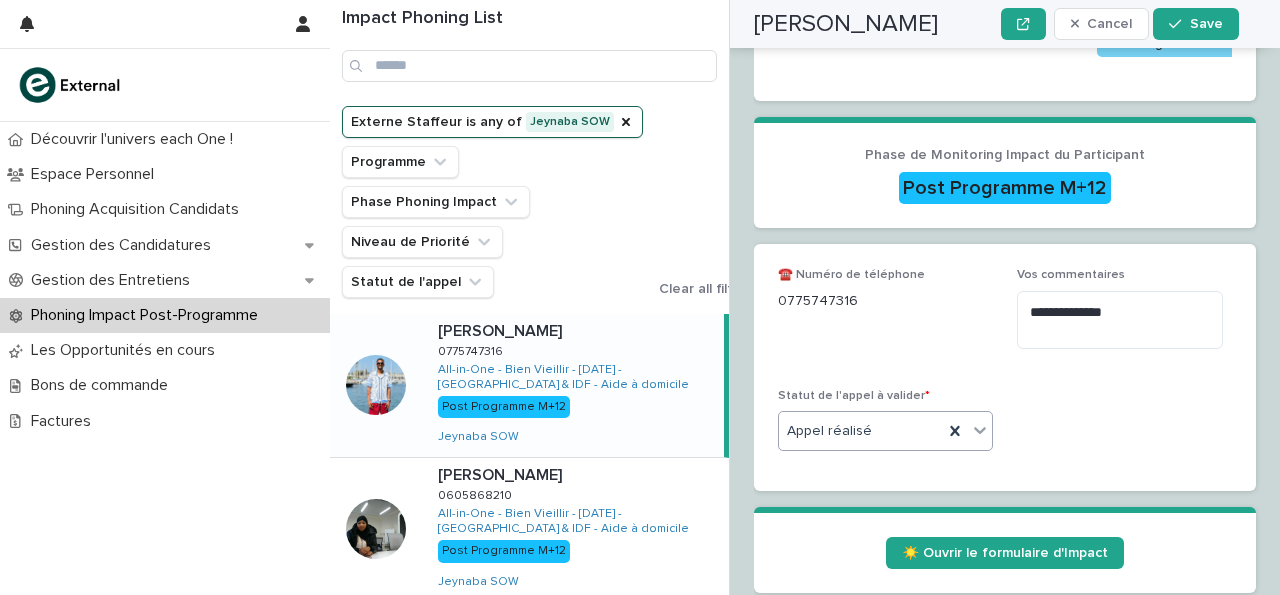 scroll, scrollTop: 661, scrollLeft: 0, axis: vertical 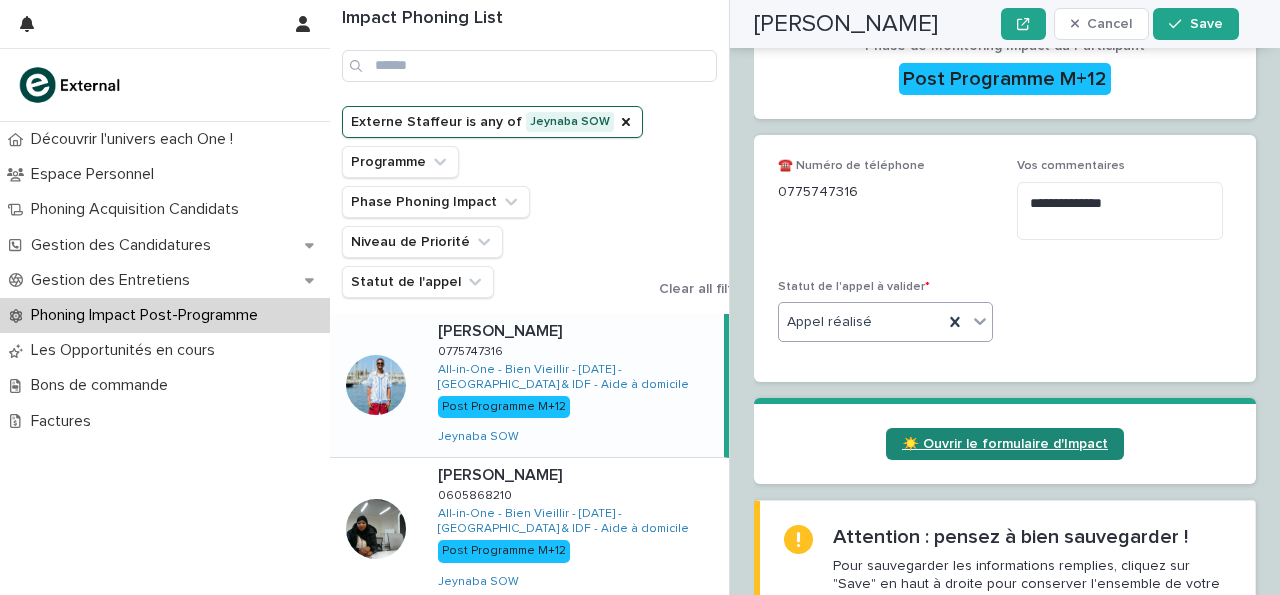 click on "☀️ Ouvrir le formulaire d'Impact" at bounding box center (1005, 444) 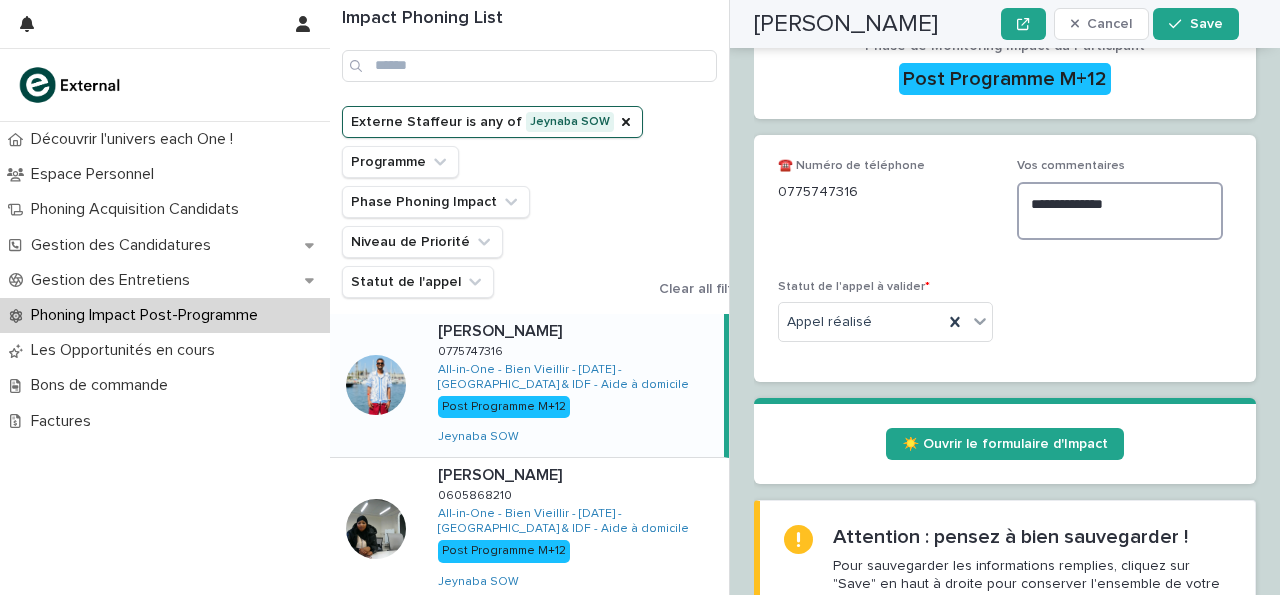 click on "**********" at bounding box center [1120, 211] 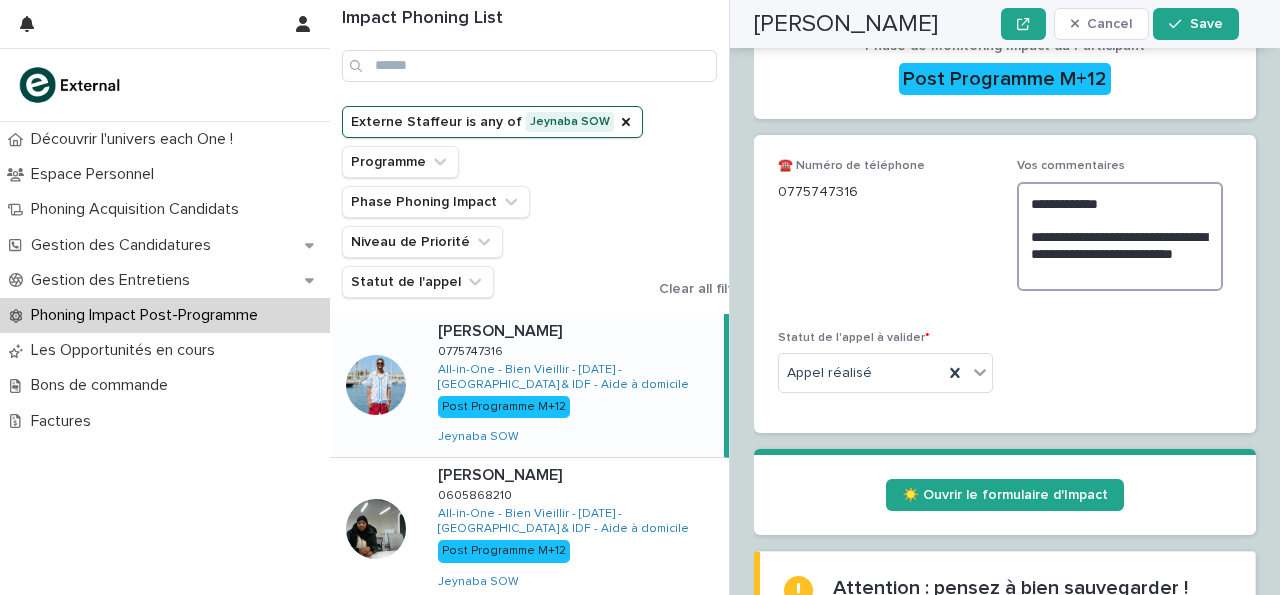 scroll, scrollTop: 661, scrollLeft: 0, axis: vertical 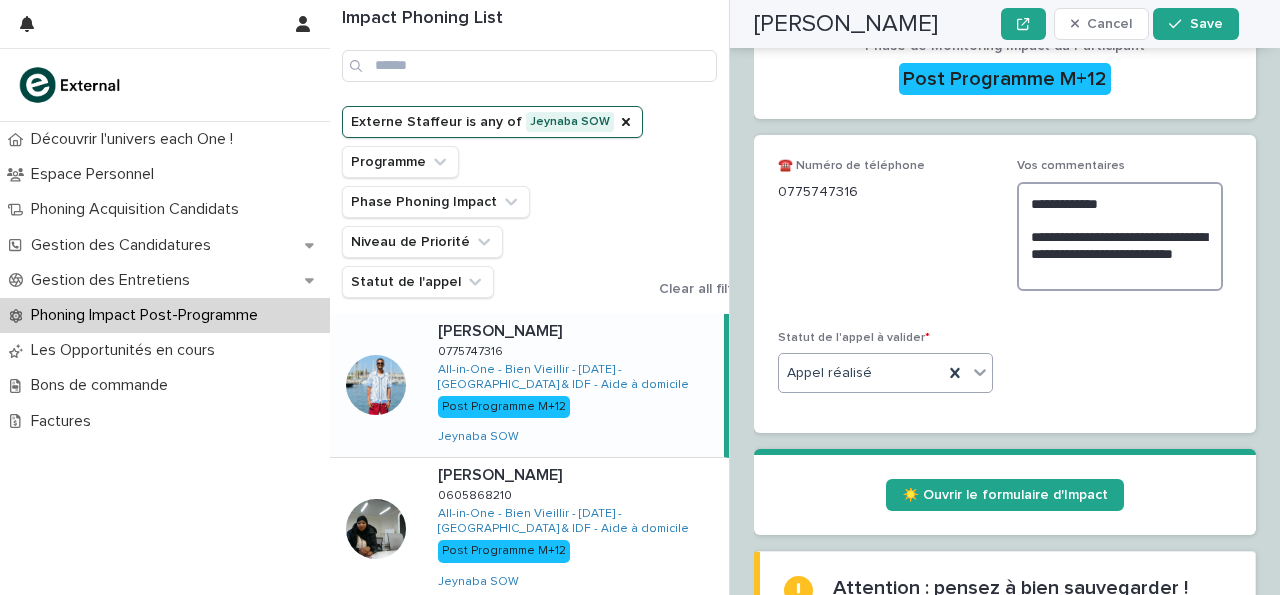 type on "**********" 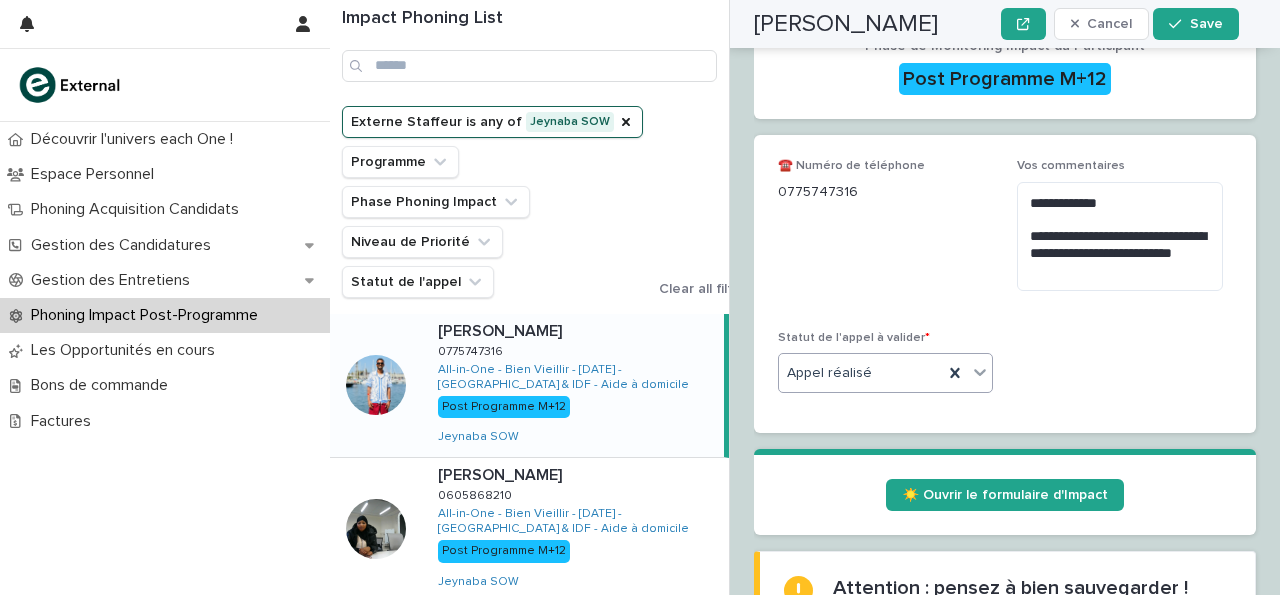 click 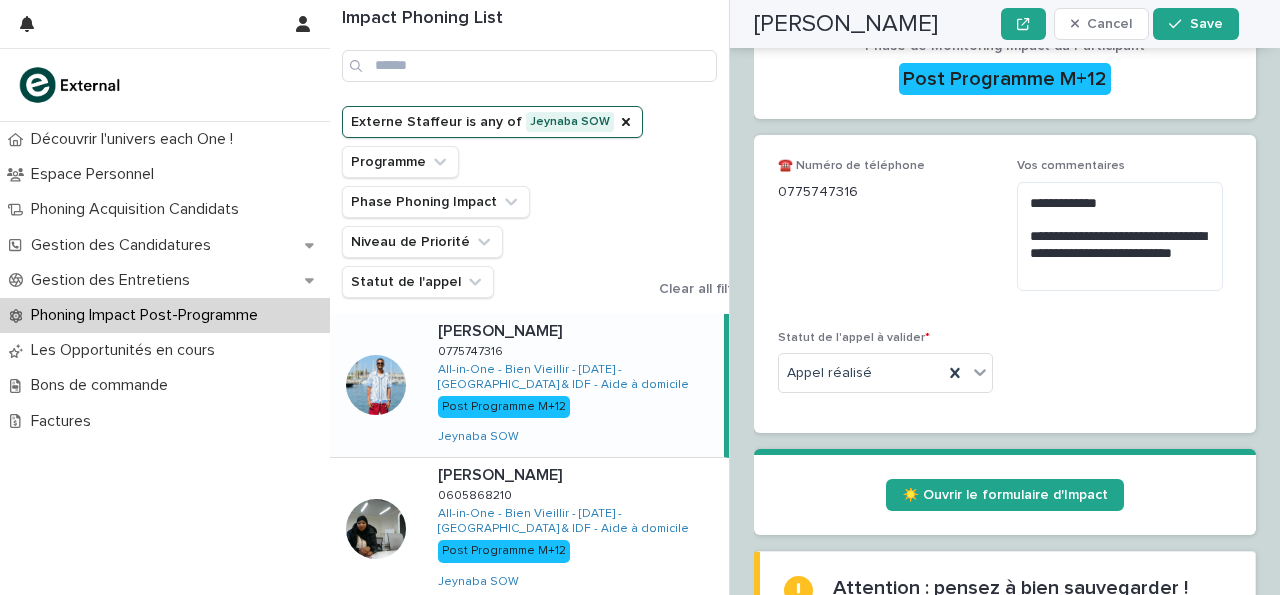 click on "**********" at bounding box center (1005, 284) 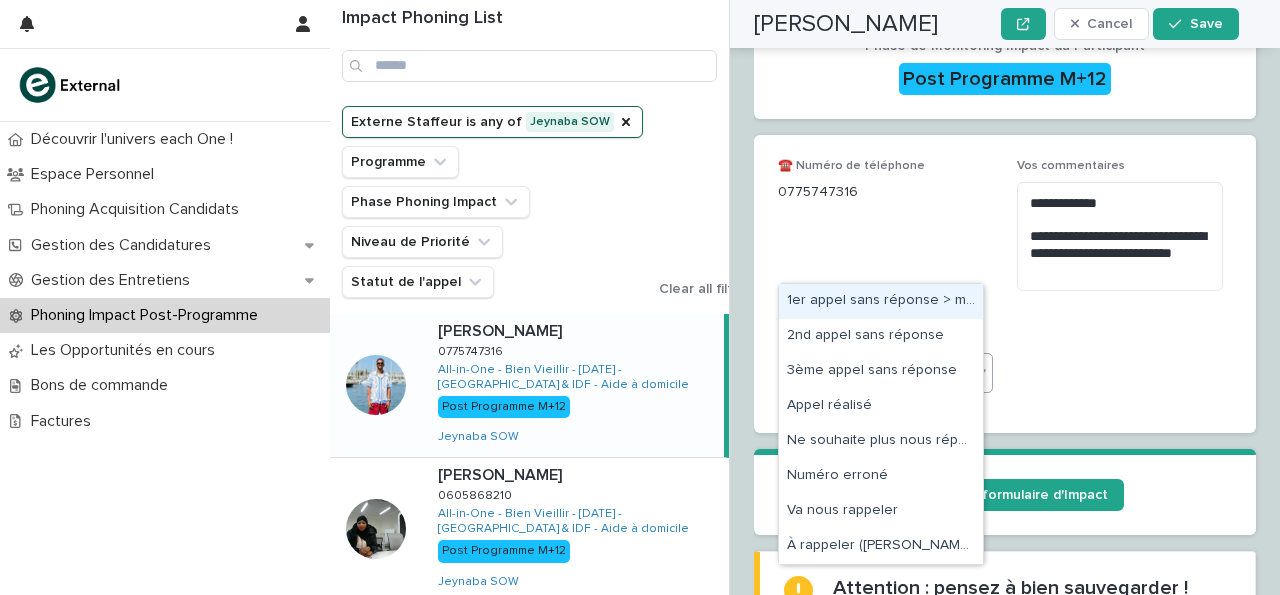 click 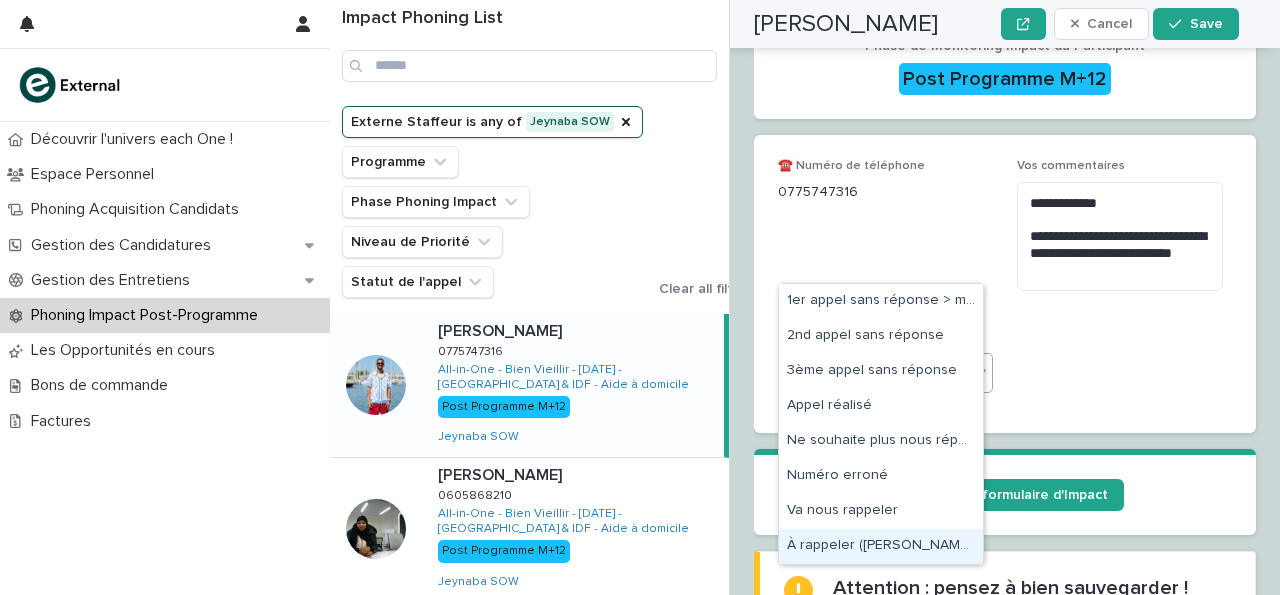 click on "À rappeler (créneau en commentaire)" at bounding box center [881, 546] 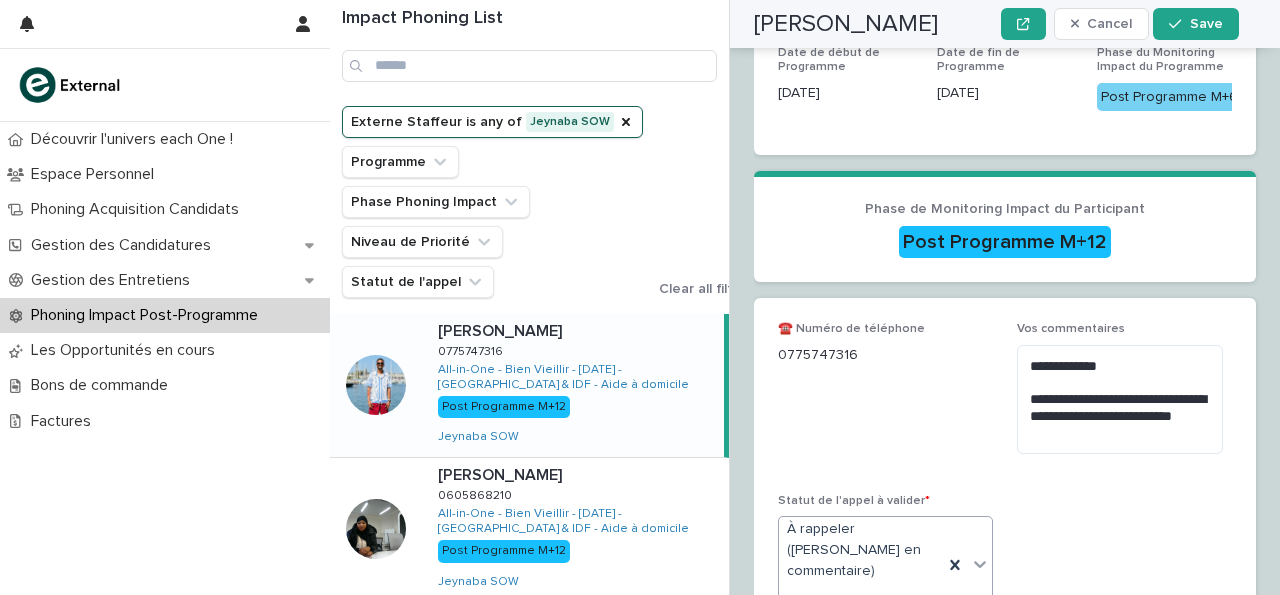 scroll, scrollTop: 437, scrollLeft: 0, axis: vertical 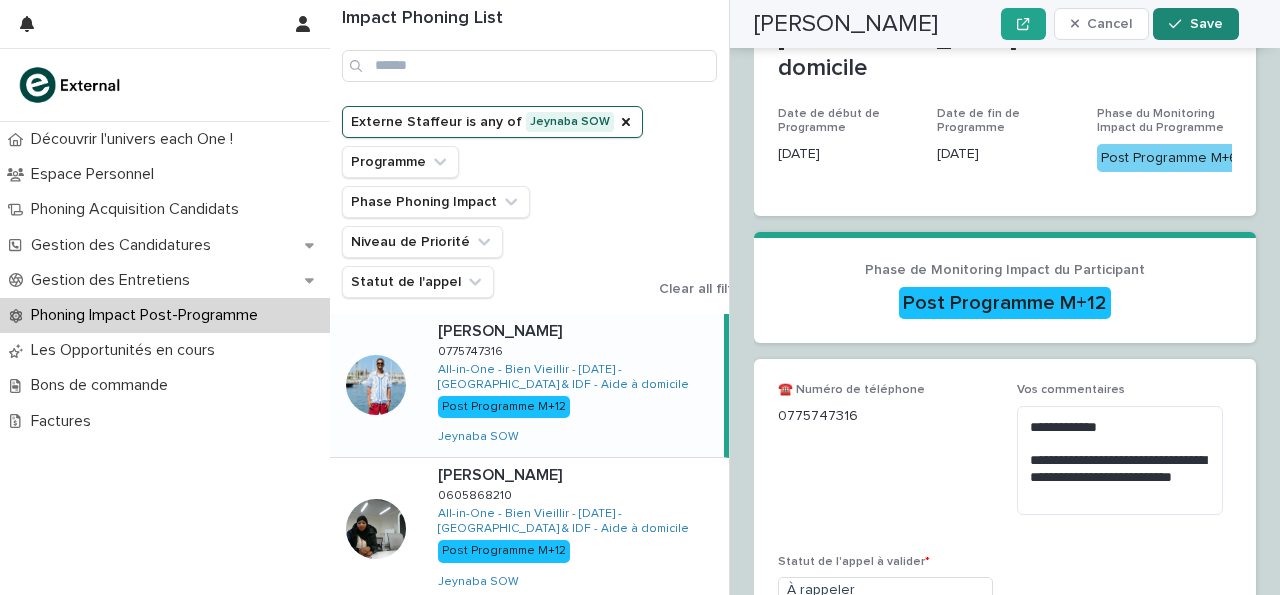 click on "Save" at bounding box center (1206, 24) 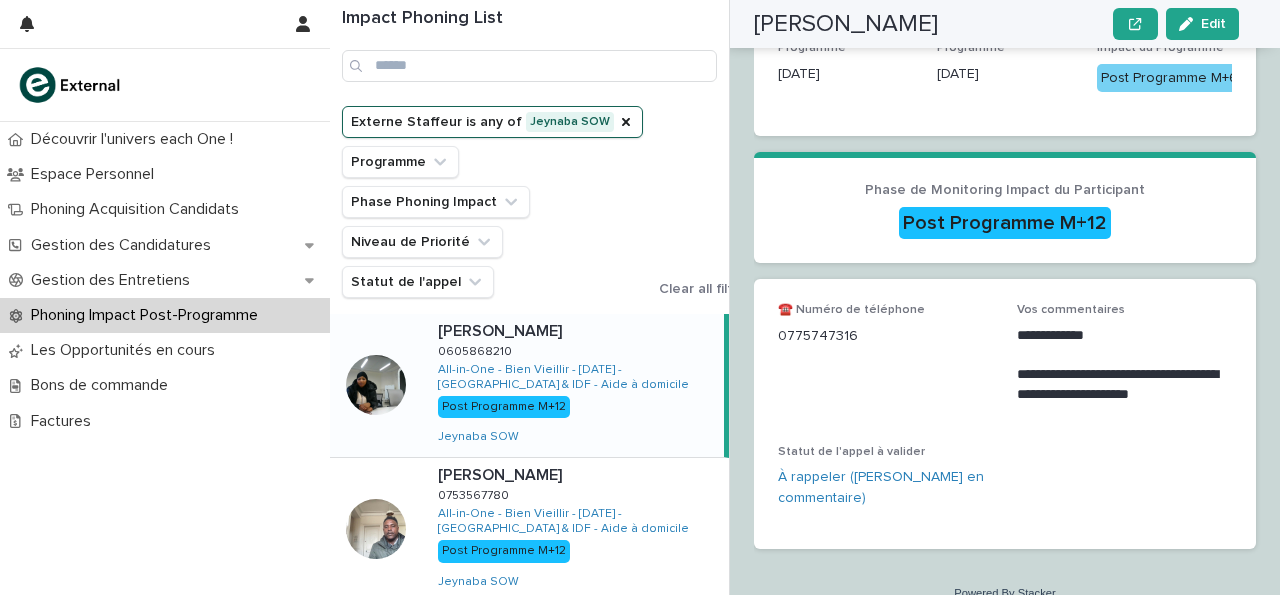 scroll, scrollTop: 377, scrollLeft: 0, axis: vertical 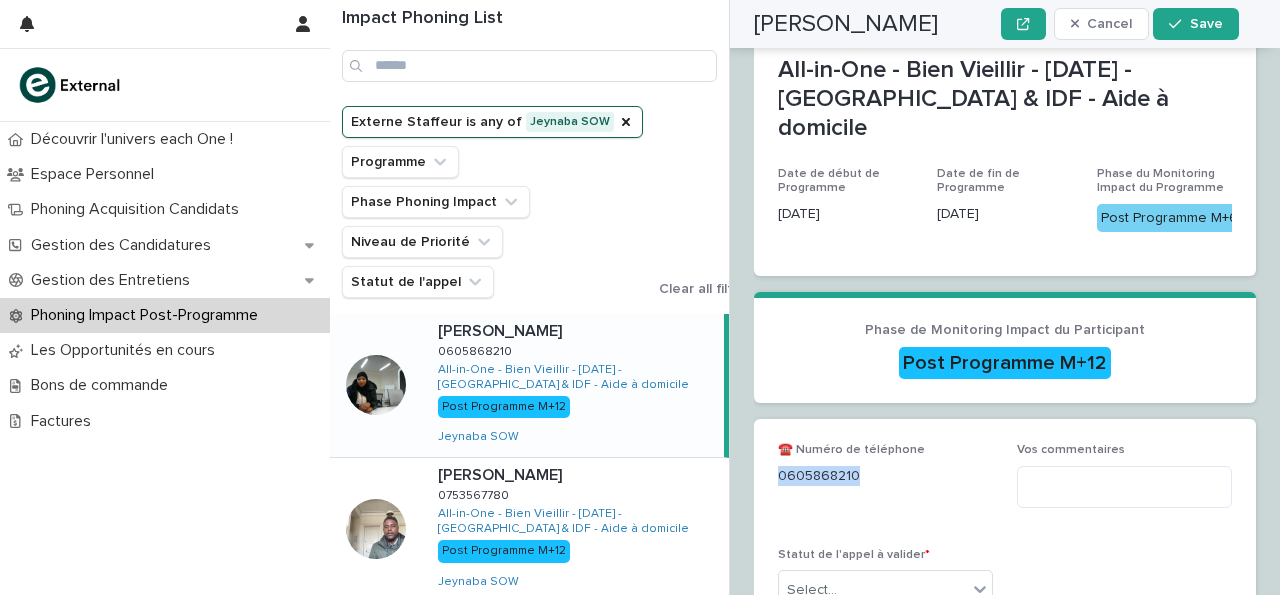 drag, startPoint x: 781, startPoint y: 446, endPoint x: 895, endPoint y: 439, distance: 114.21471 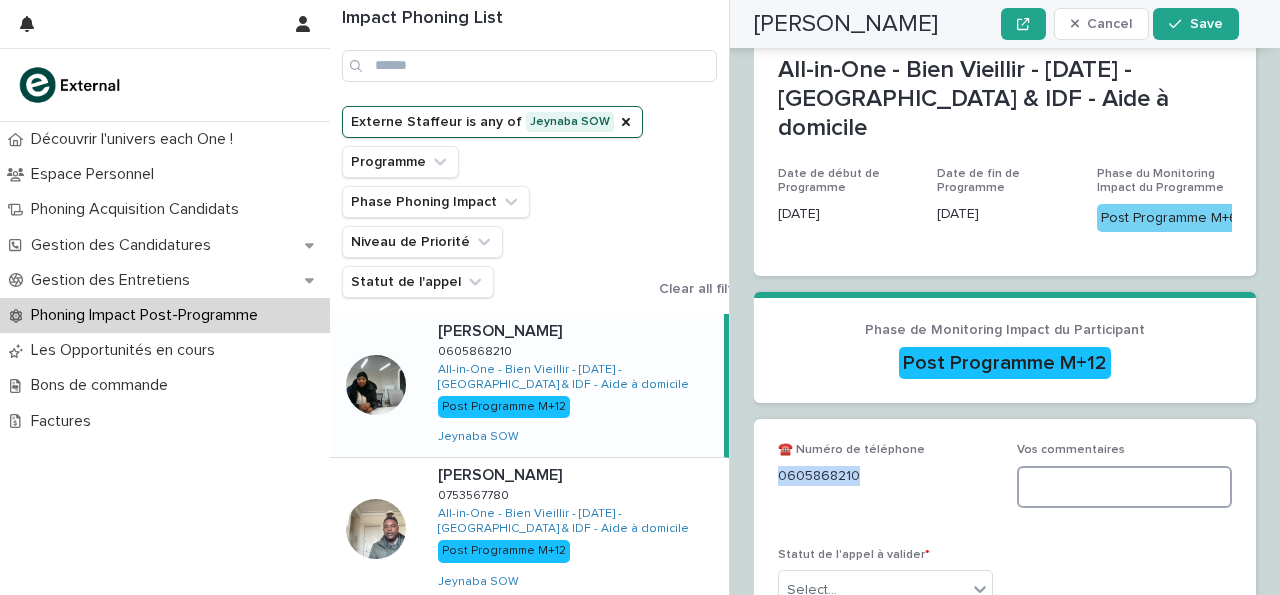 click at bounding box center [1124, 487] 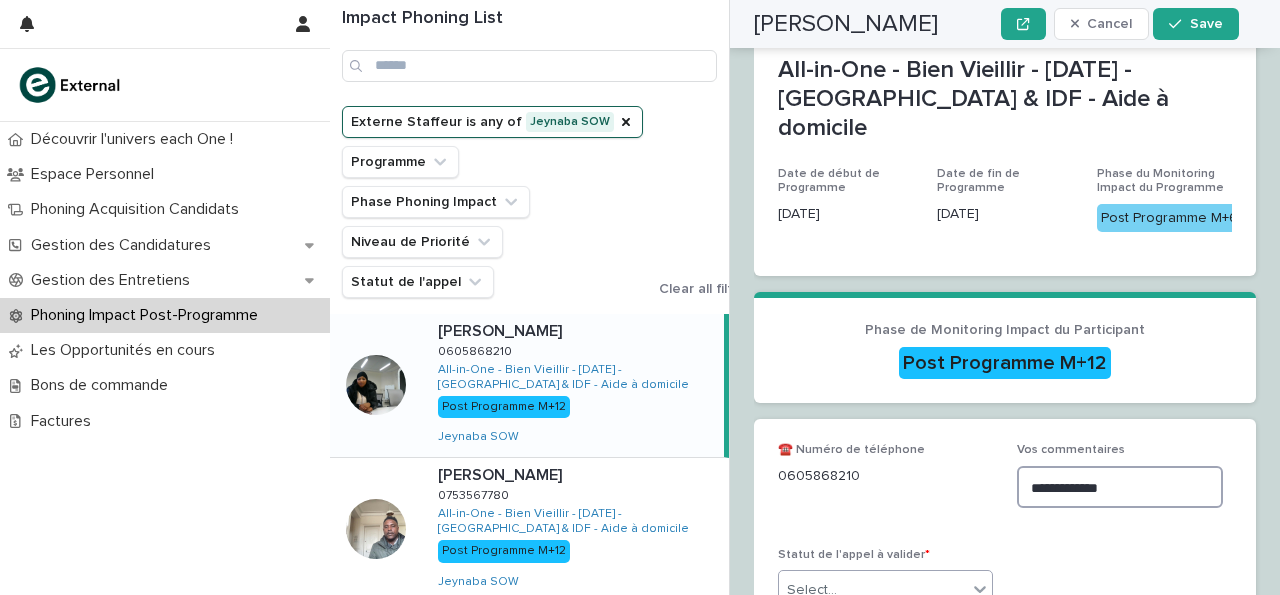 type on "**********" 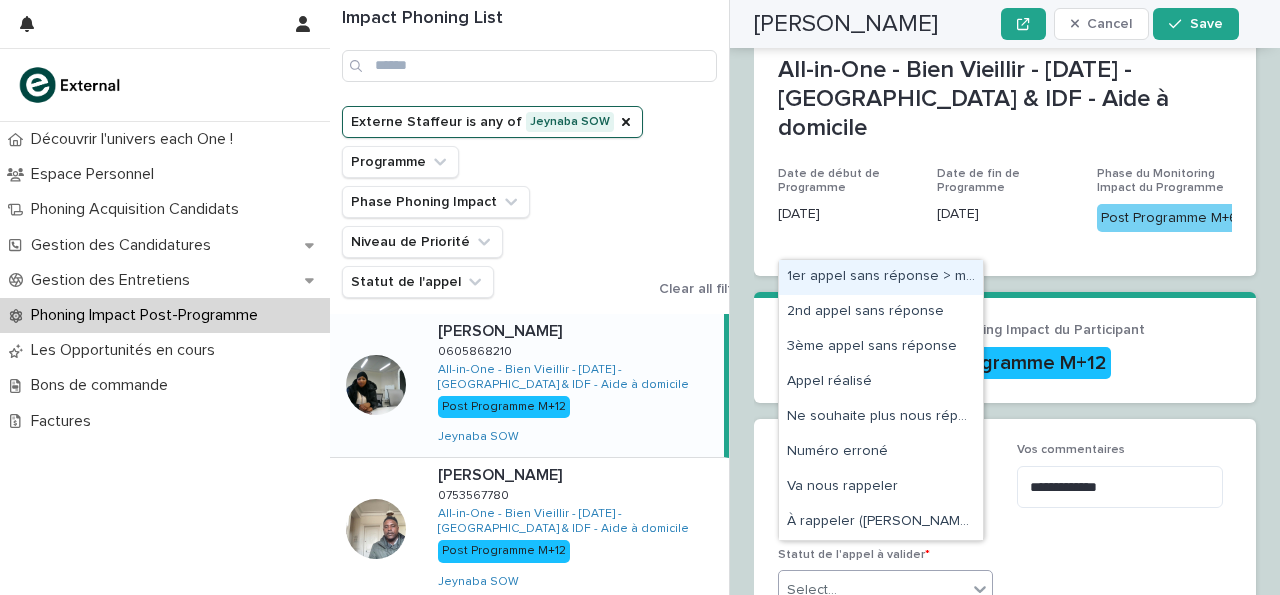 click 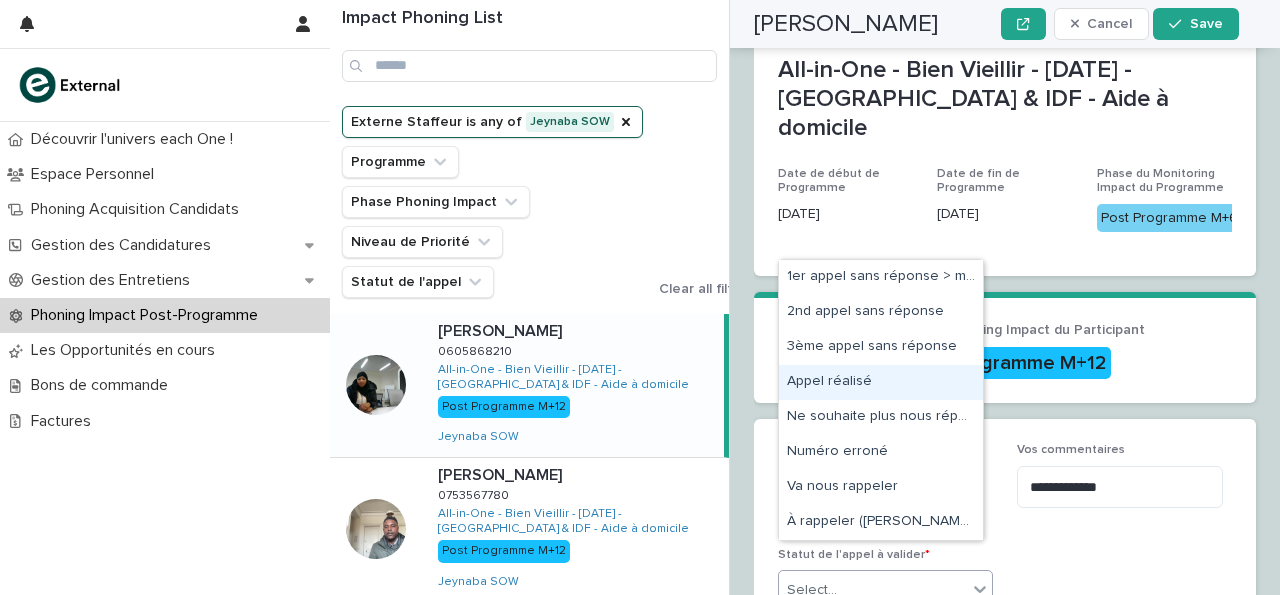 click on "Appel réalisé" at bounding box center (881, 382) 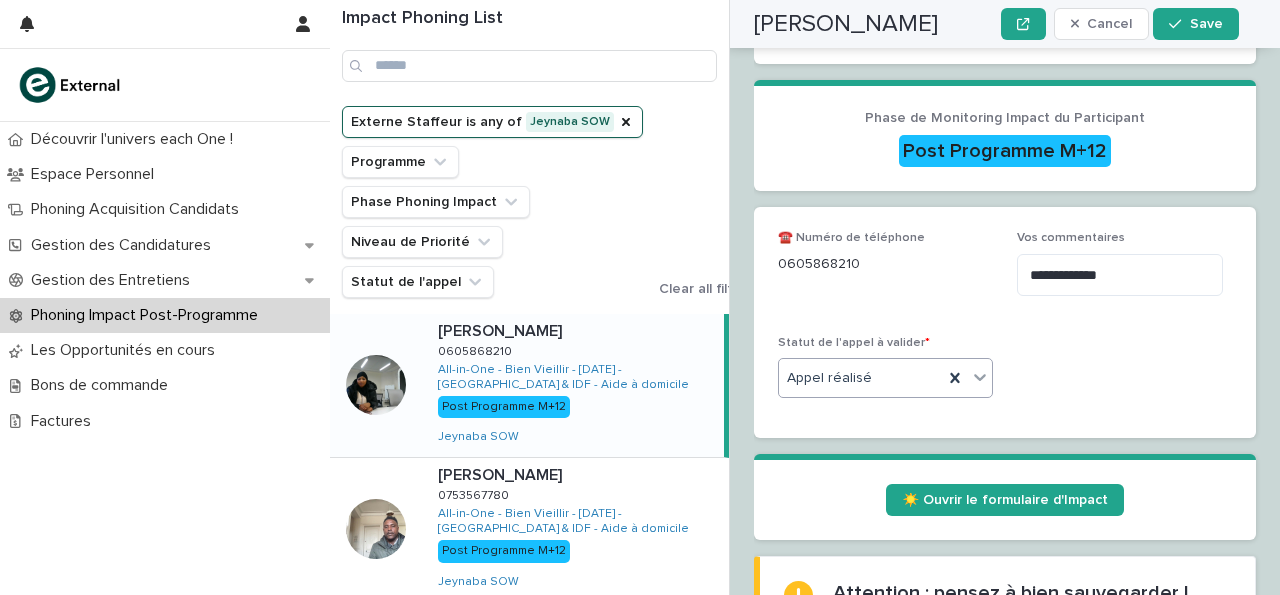 scroll, scrollTop: 602, scrollLeft: 0, axis: vertical 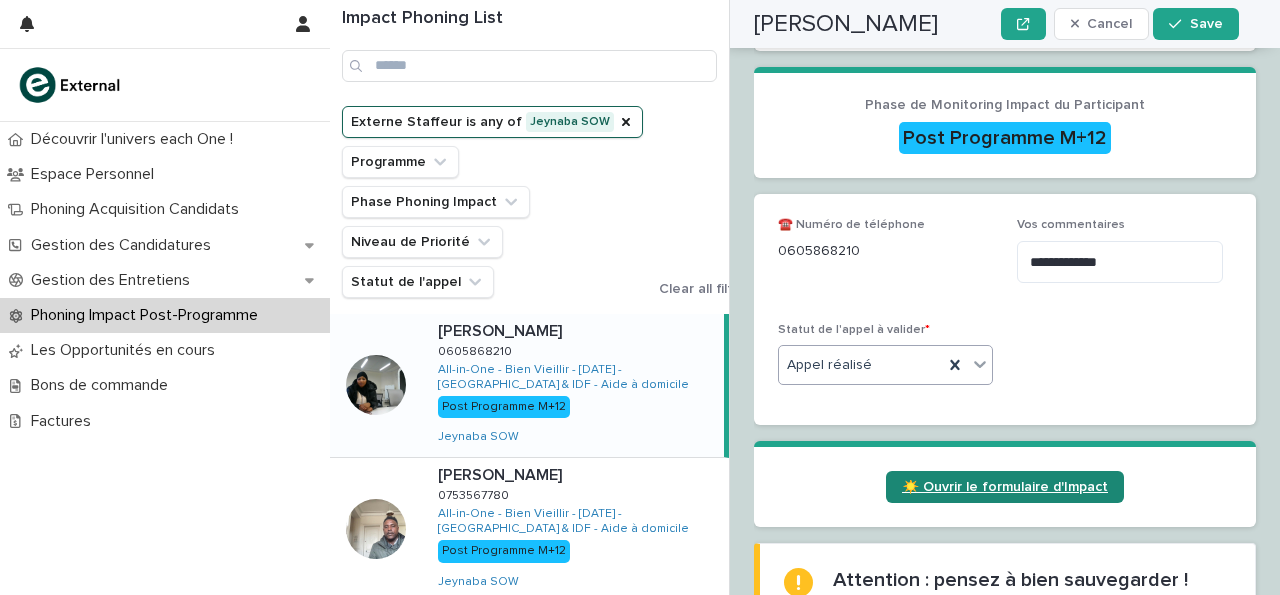 click on "☀️ Ouvrir le formulaire d'Impact" at bounding box center [1005, 487] 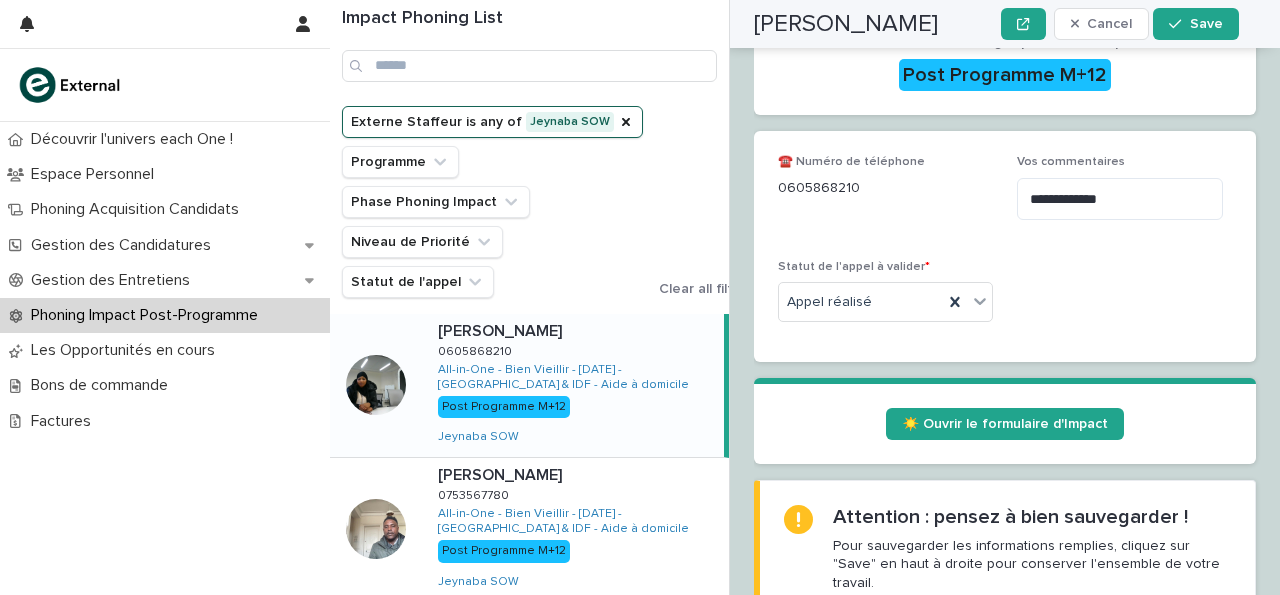 scroll, scrollTop: 729, scrollLeft: 0, axis: vertical 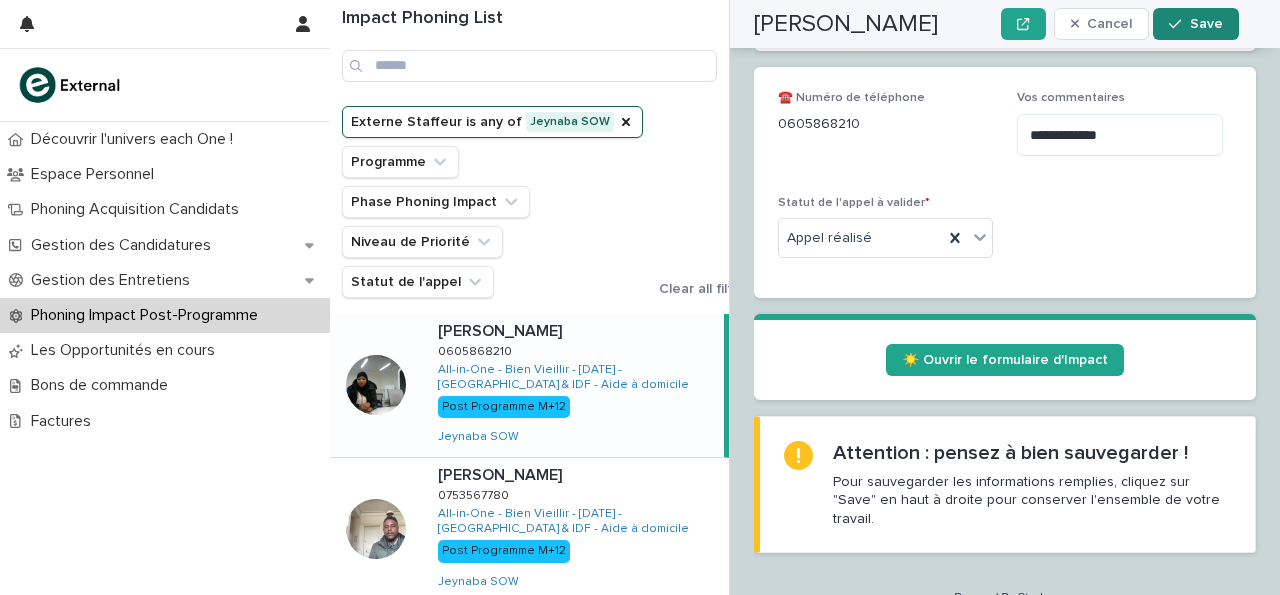 click on "Save" at bounding box center (1195, 24) 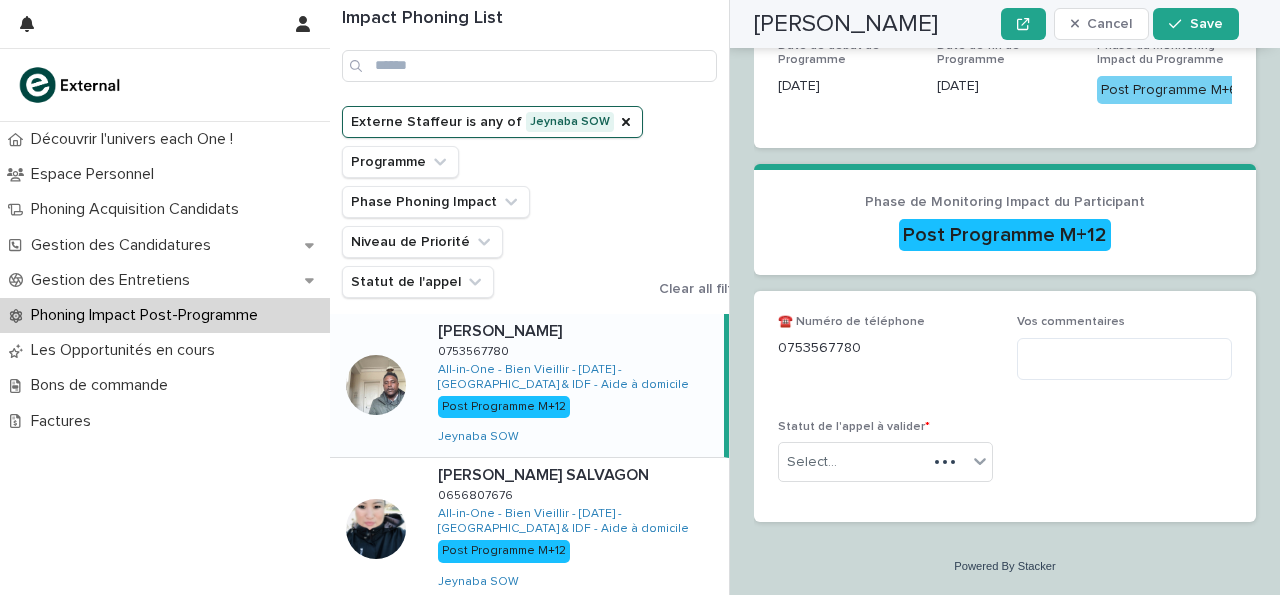 scroll, scrollTop: 475, scrollLeft: 0, axis: vertical 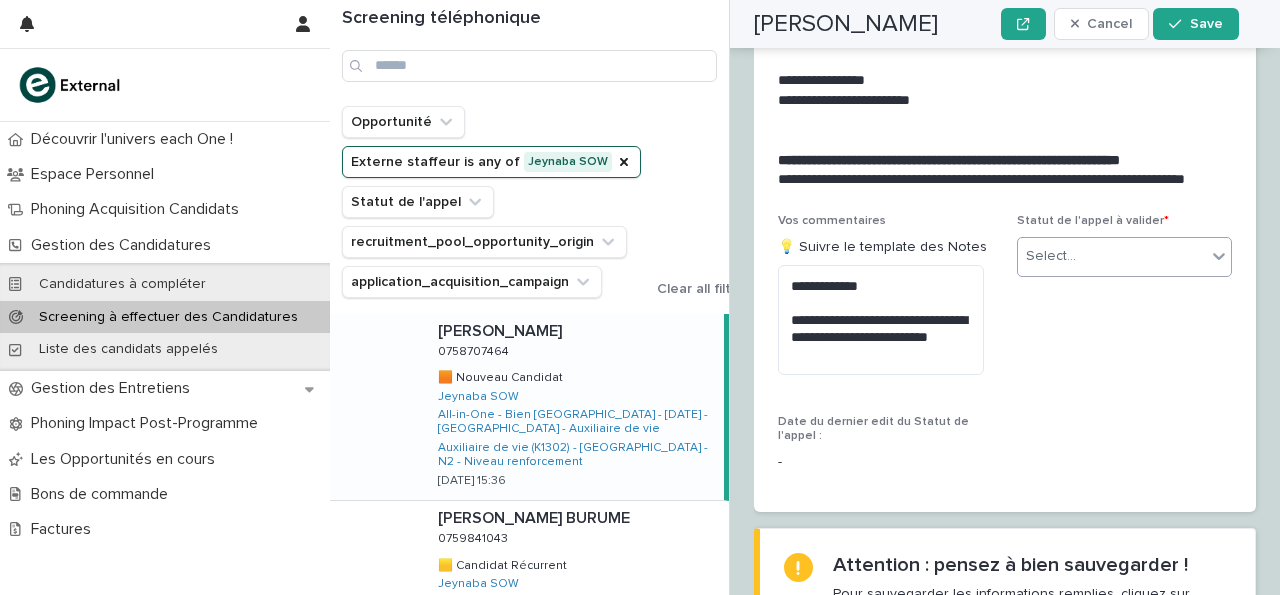type on "**********" 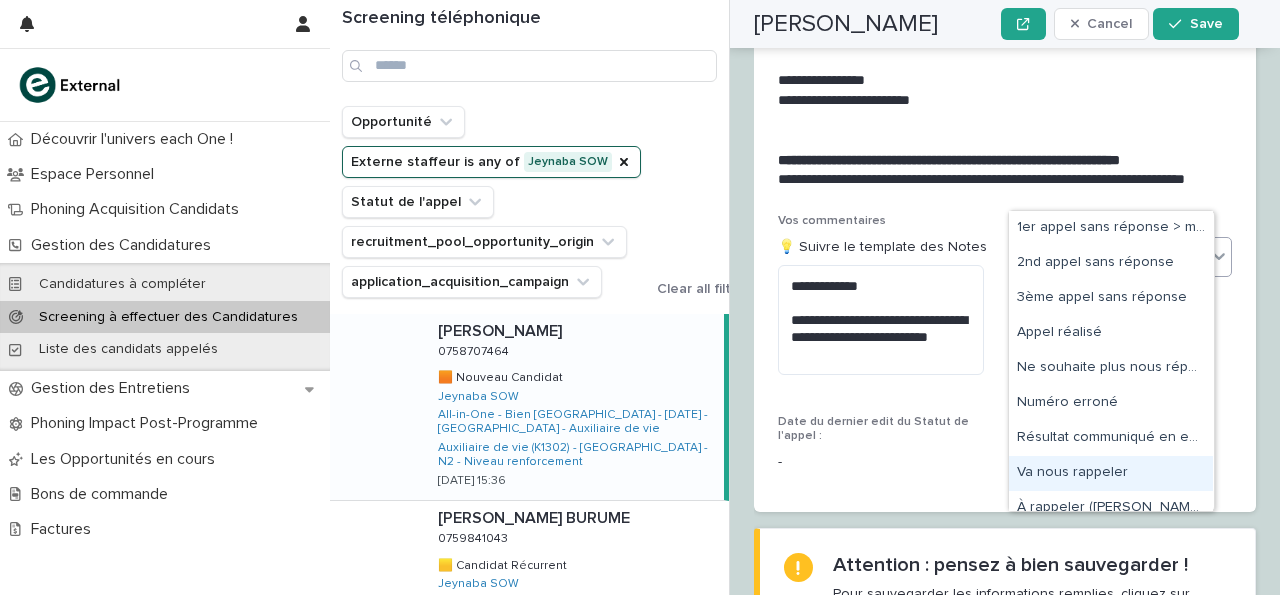 click on "Va nous rappeler" at bounding box center (1111, 473) 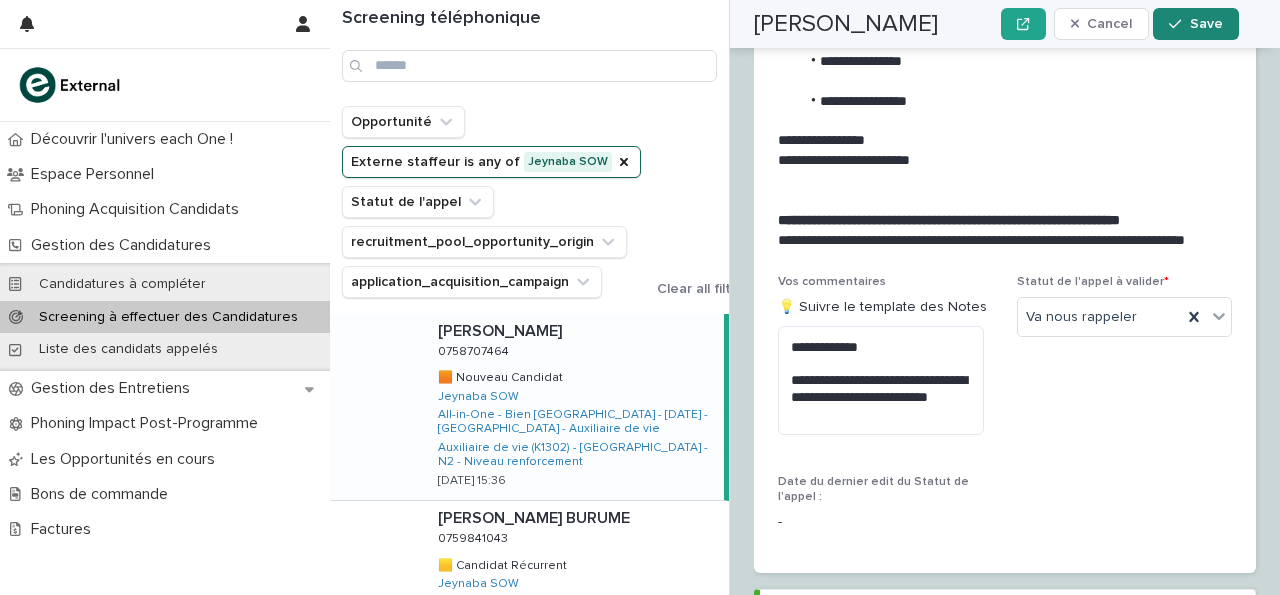 click on "Save" at bounding box center (1195, 24) 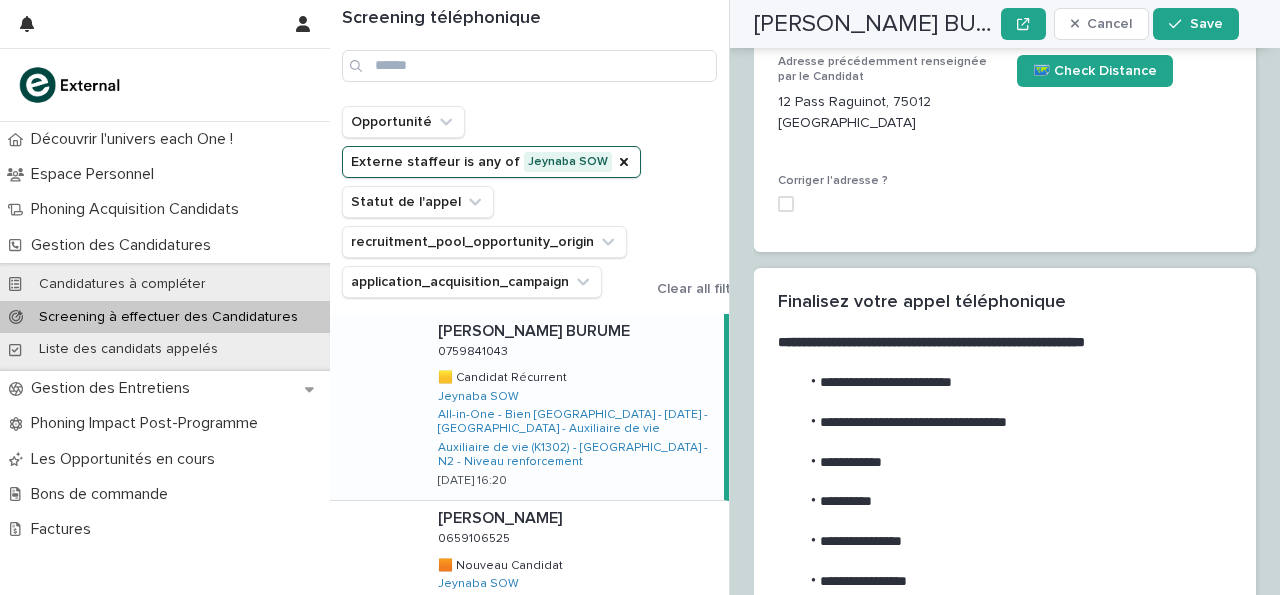 scroll, scrollTop: 2785, scrollLeft: 0, axis: vertical 